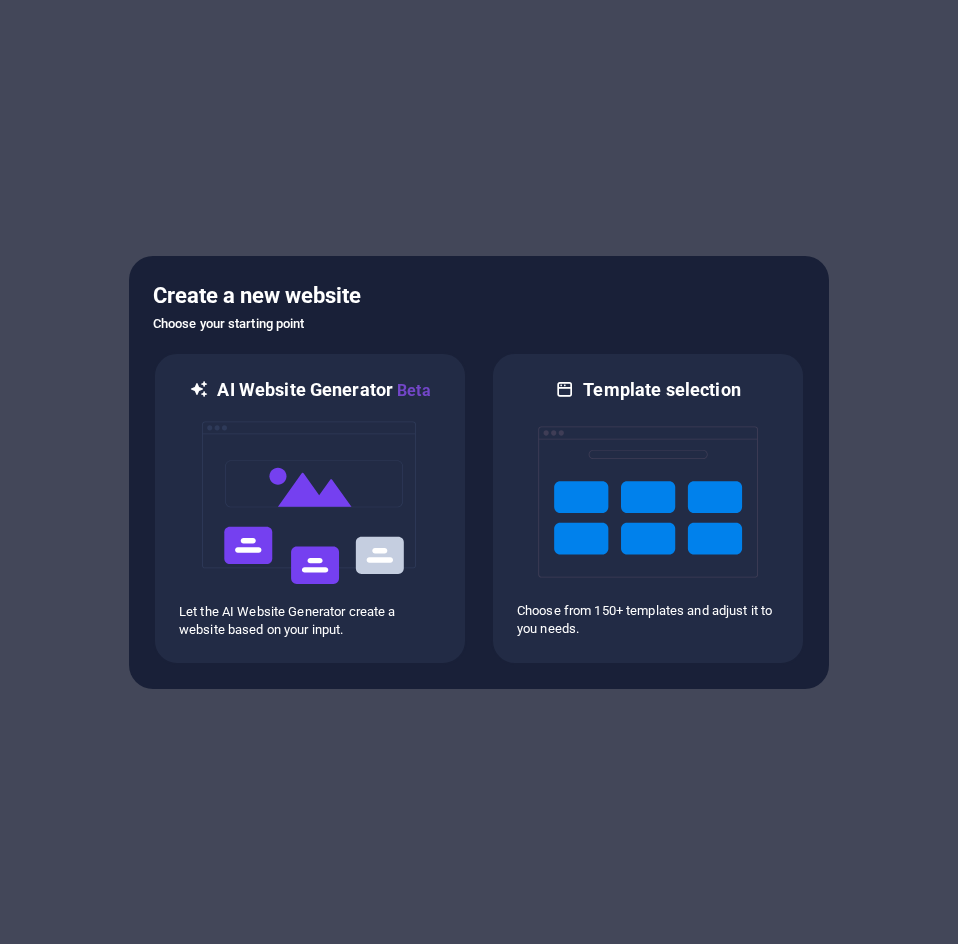 scroll, scrollTop: 0, scrollLeft: 0, axis: both 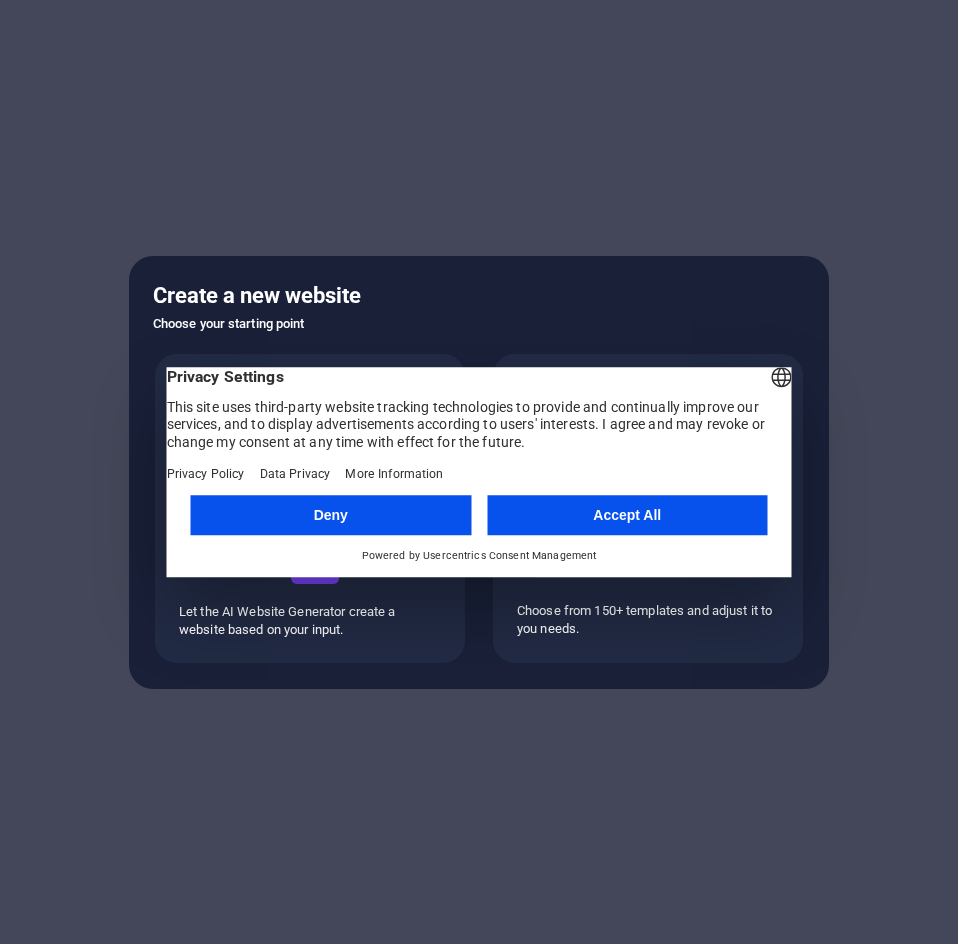 click on "Accept All" at bounding box center [627, 515] 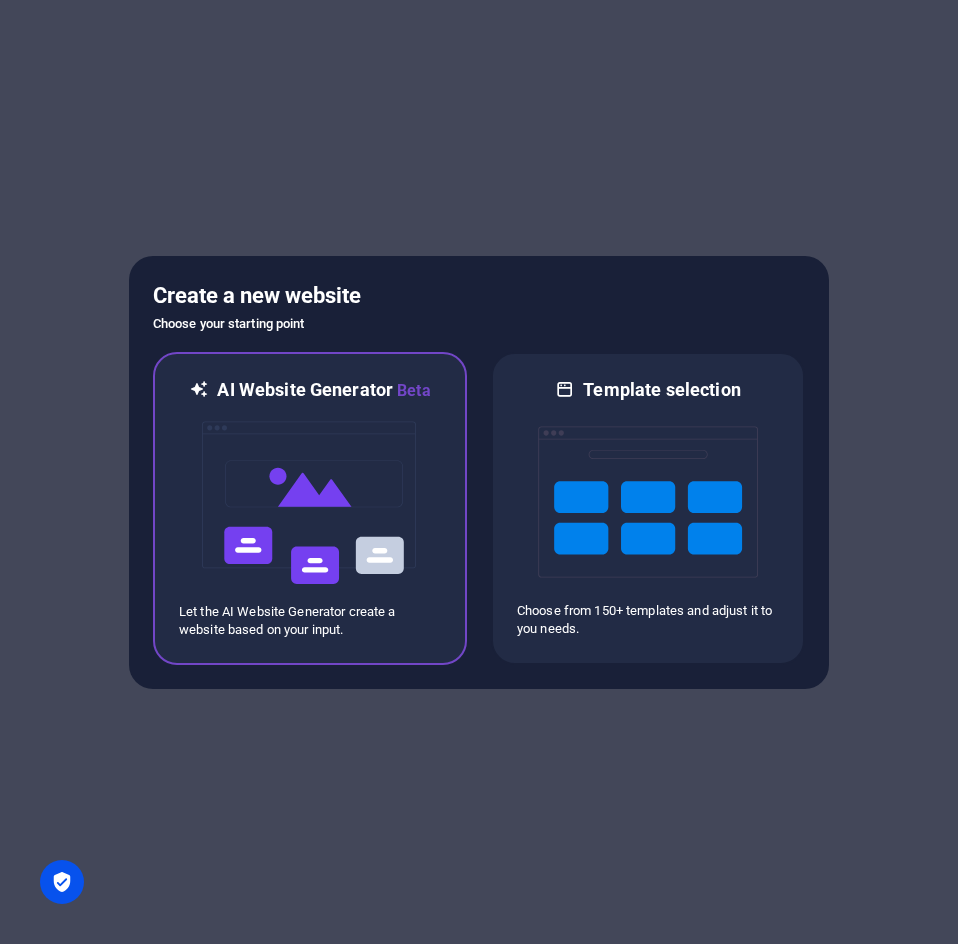 click on "Let the AI Website Generator create a website based on your input." at bounding box center [310, 621] 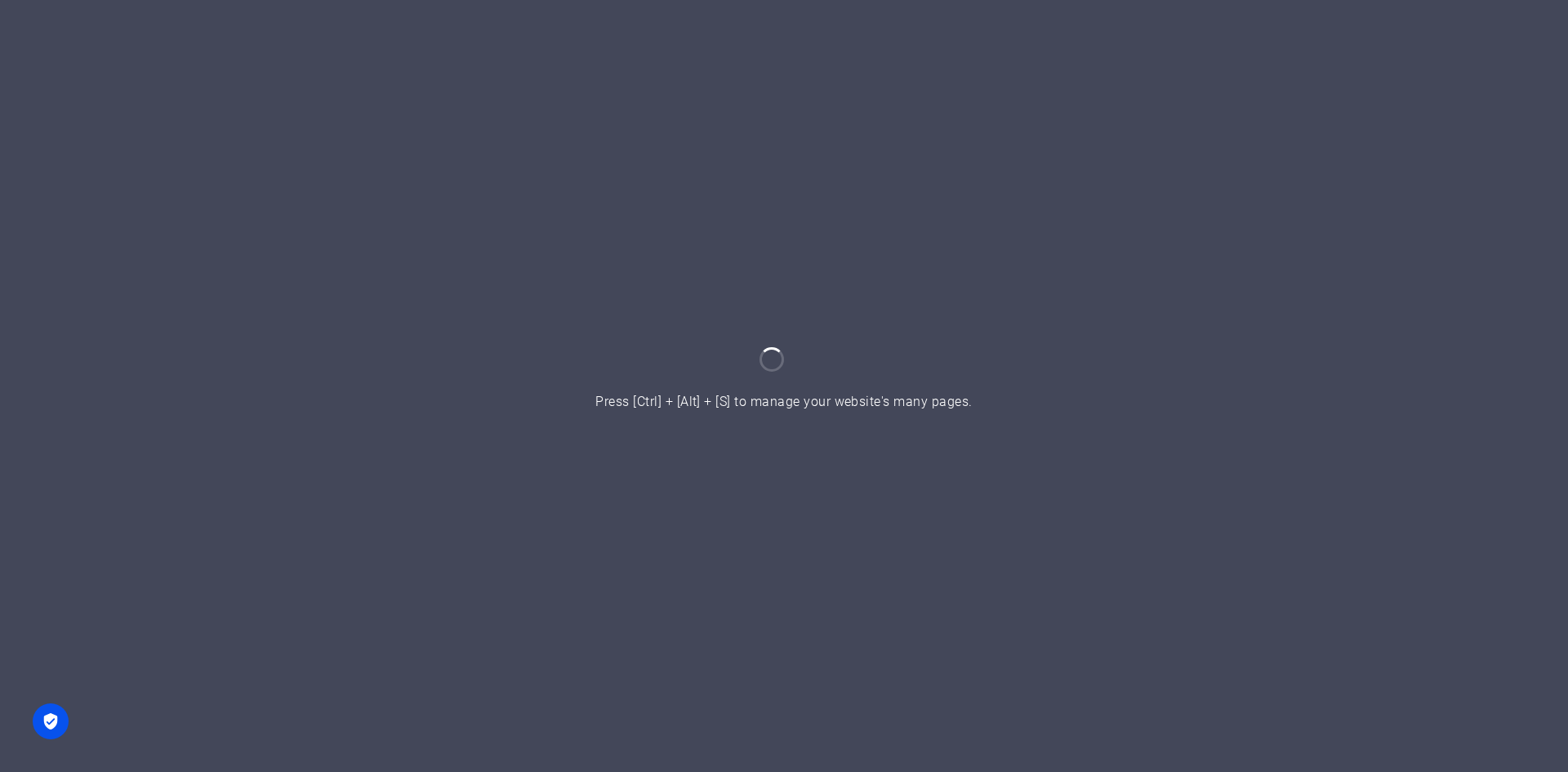 scroll, scrollTop: 0, scrollLeft: 0, axis: both 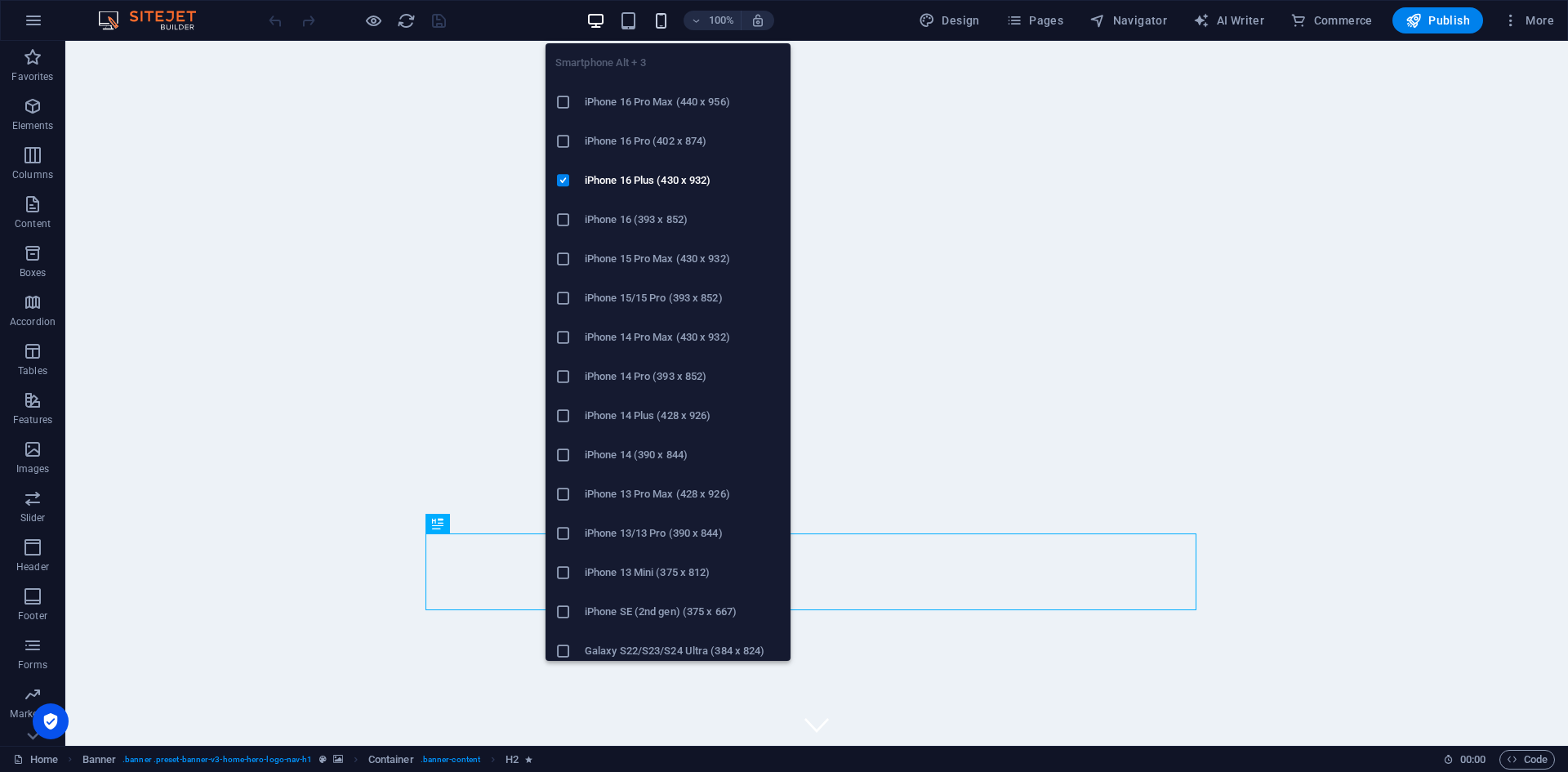 click at bounding box center [661, 20] 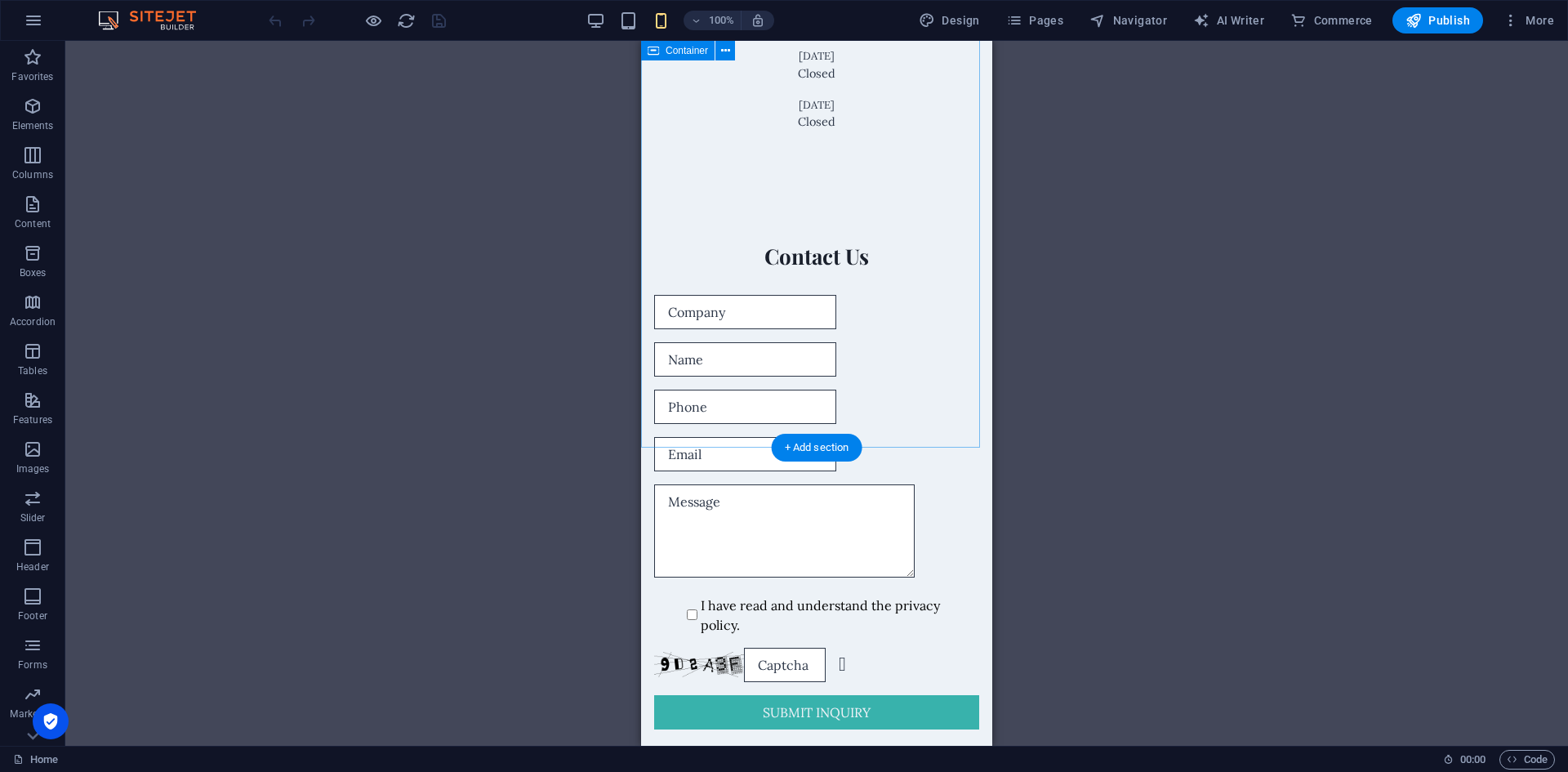 scroll, scrollTop: 5555, scrollLeft: 0, axis: vertical 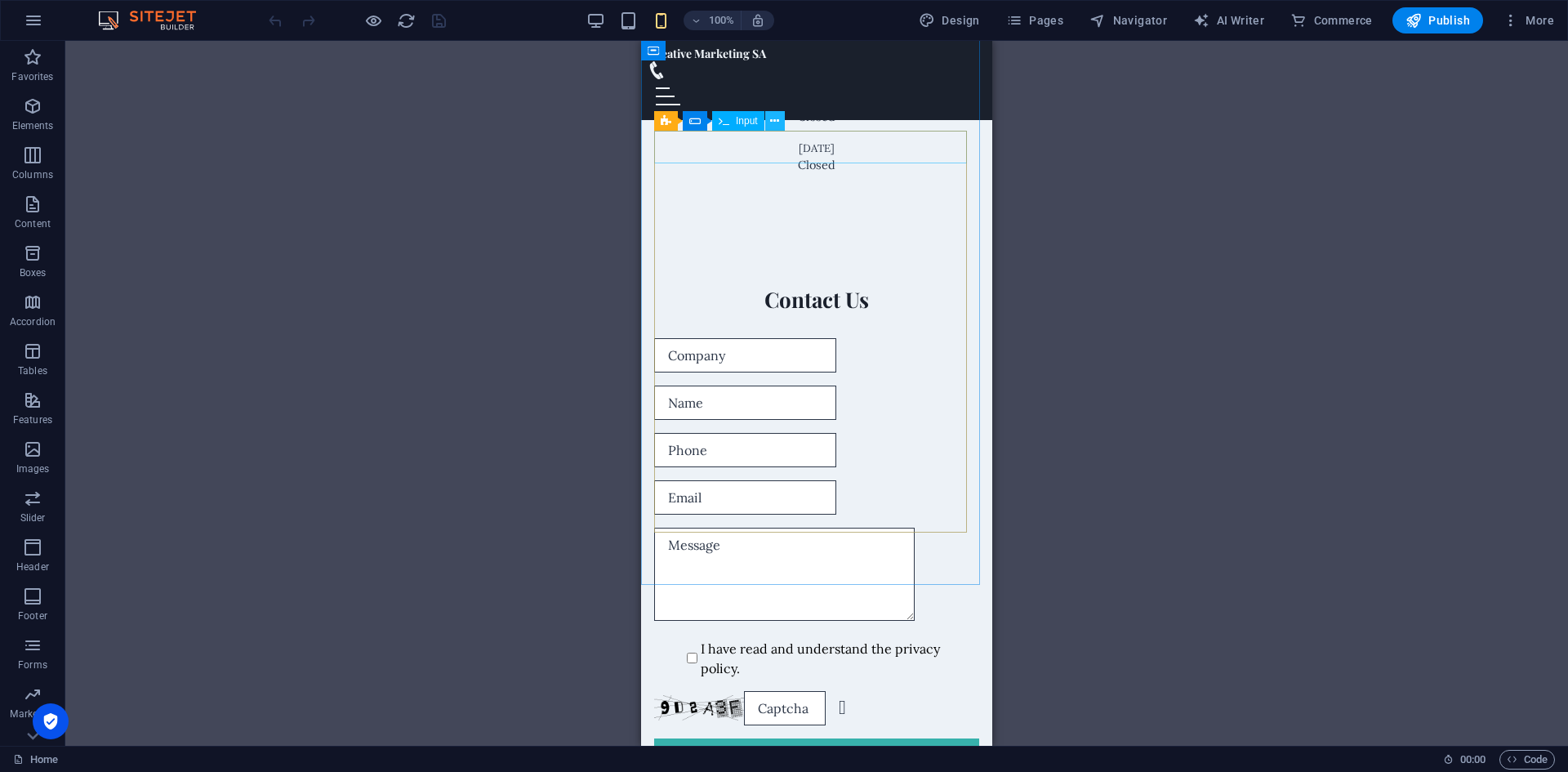 click at bounding box center [774, 121] 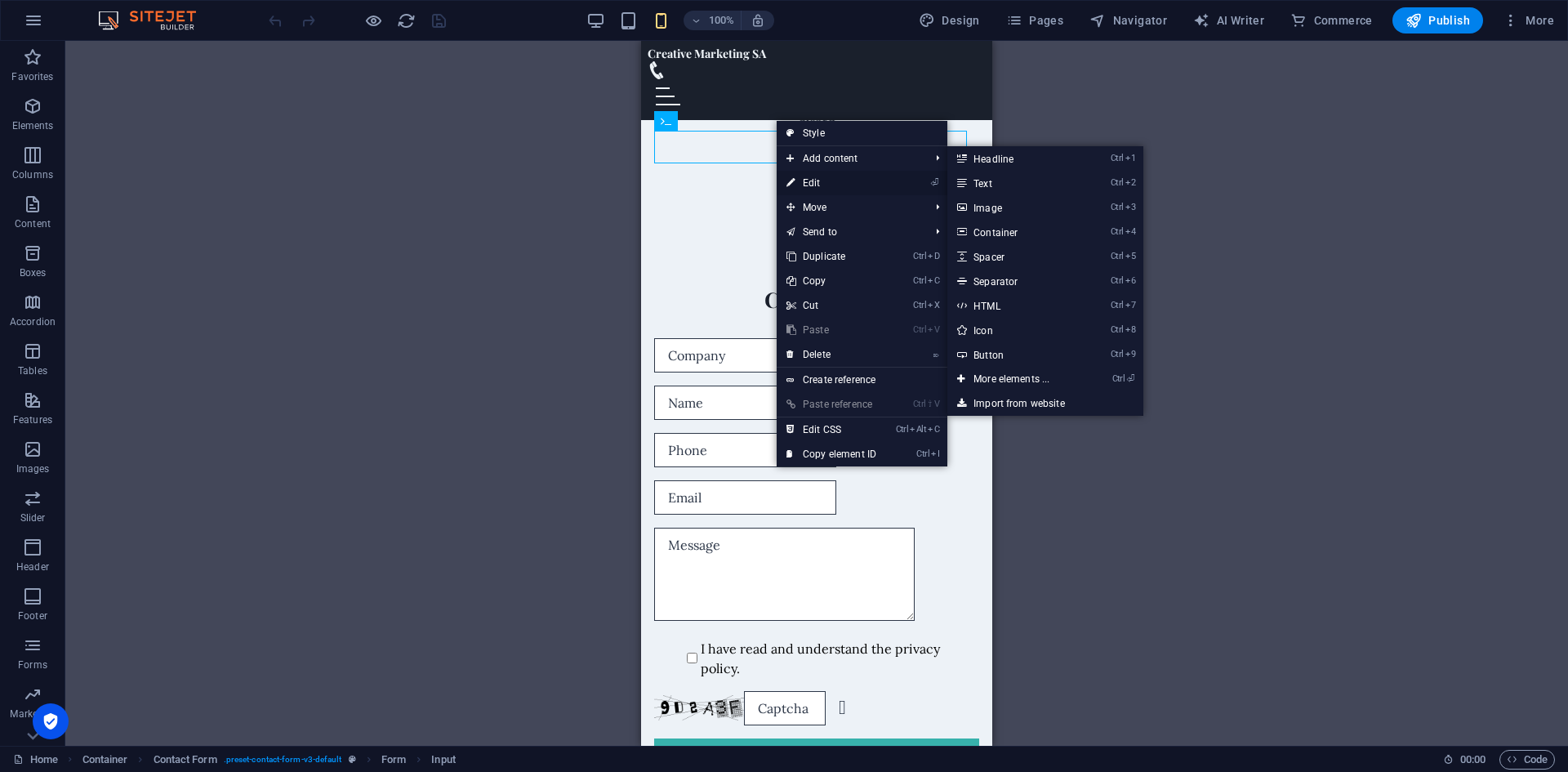 click on "⏎  Edit" at bounding box center (831, 183) 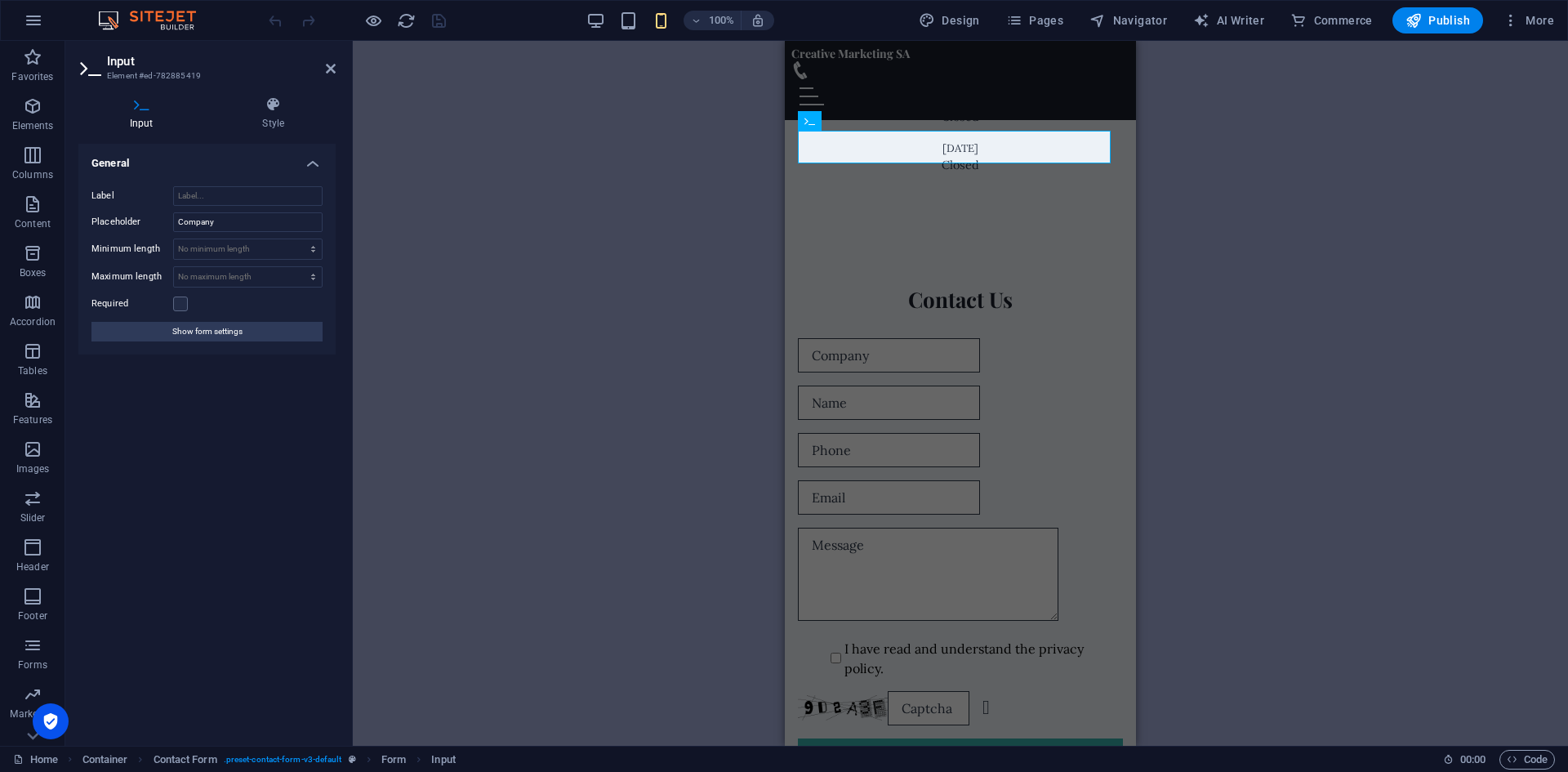 click on "H2   Banner   Banner   Container   Menu   Menu Bar   Preset   Placeholder   Container   Container   H2   Spacer   Text   Spacer   Button   Container   H2   Spacer   Container   Boxes   Container   H3   Container   Spacer   Text   Container   Container   H3   Container   Text   Container   Container   H3   Container   Text   Container   H2   Icon   Boxes   Container   Container   H3   Container   Text   Icon   Container   Container   H3   Container   Text   Icon   Container   Container   H3   Container   Text   Icon   Container   Container   H3   Container   Spacer   Text   Icon   Container   Text   Container   Icon   Container   Container   H3   Container   Text   H2   Container   Slider   Slider   Slider   Container   H2   Unequal Columns   Container   Text   Container   Accordion   H3   Accordion   Container   Text   Container   H3   Container   H3   Container   Text   Container   H3   Container   Text   H3   Container   Text   Container   H3   Container   Text   Container     Icon" at bounding box center (960, 393) 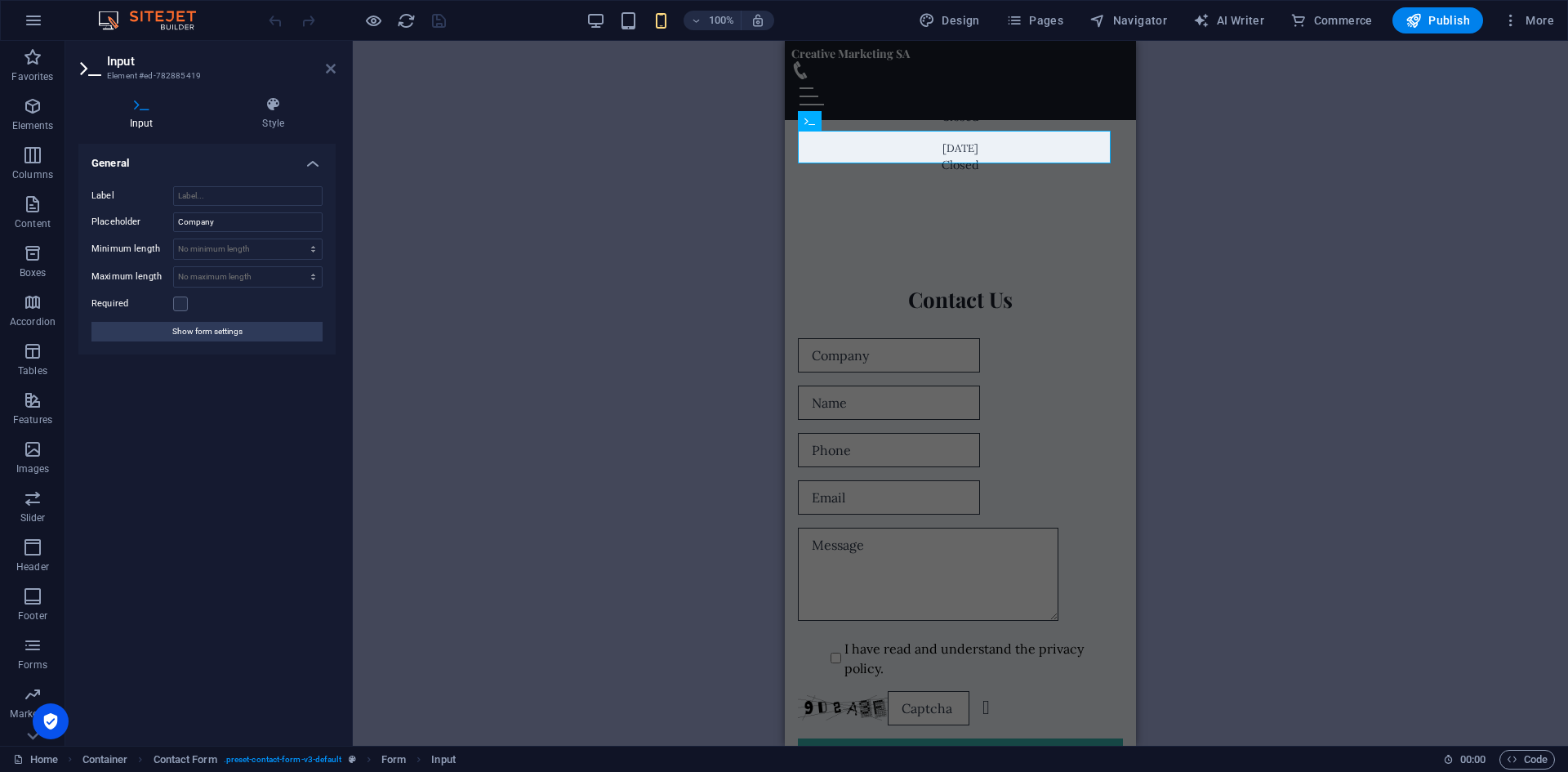 click at bounding box center (331, 69) 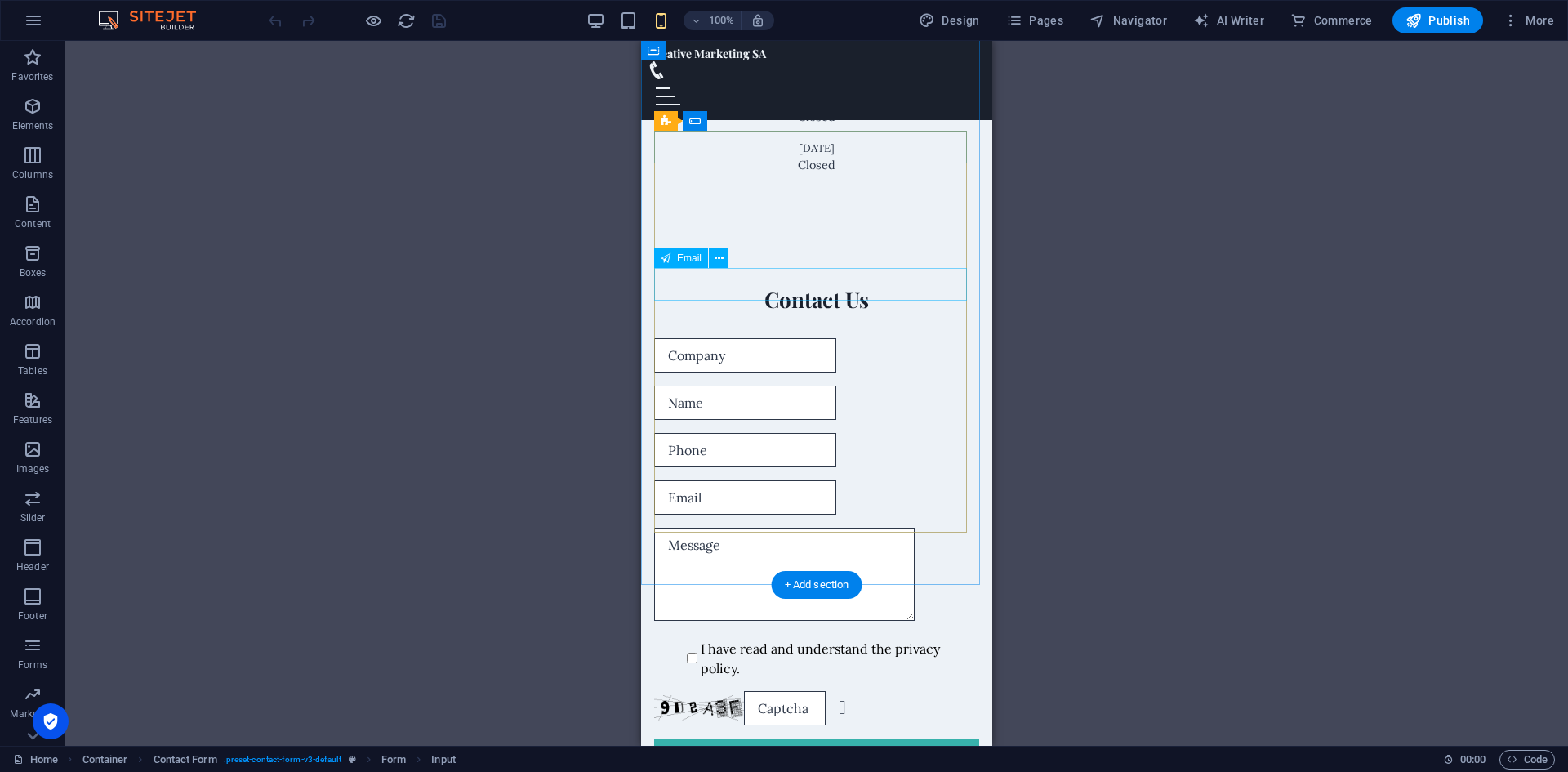 click at bounding box center (817, 498) 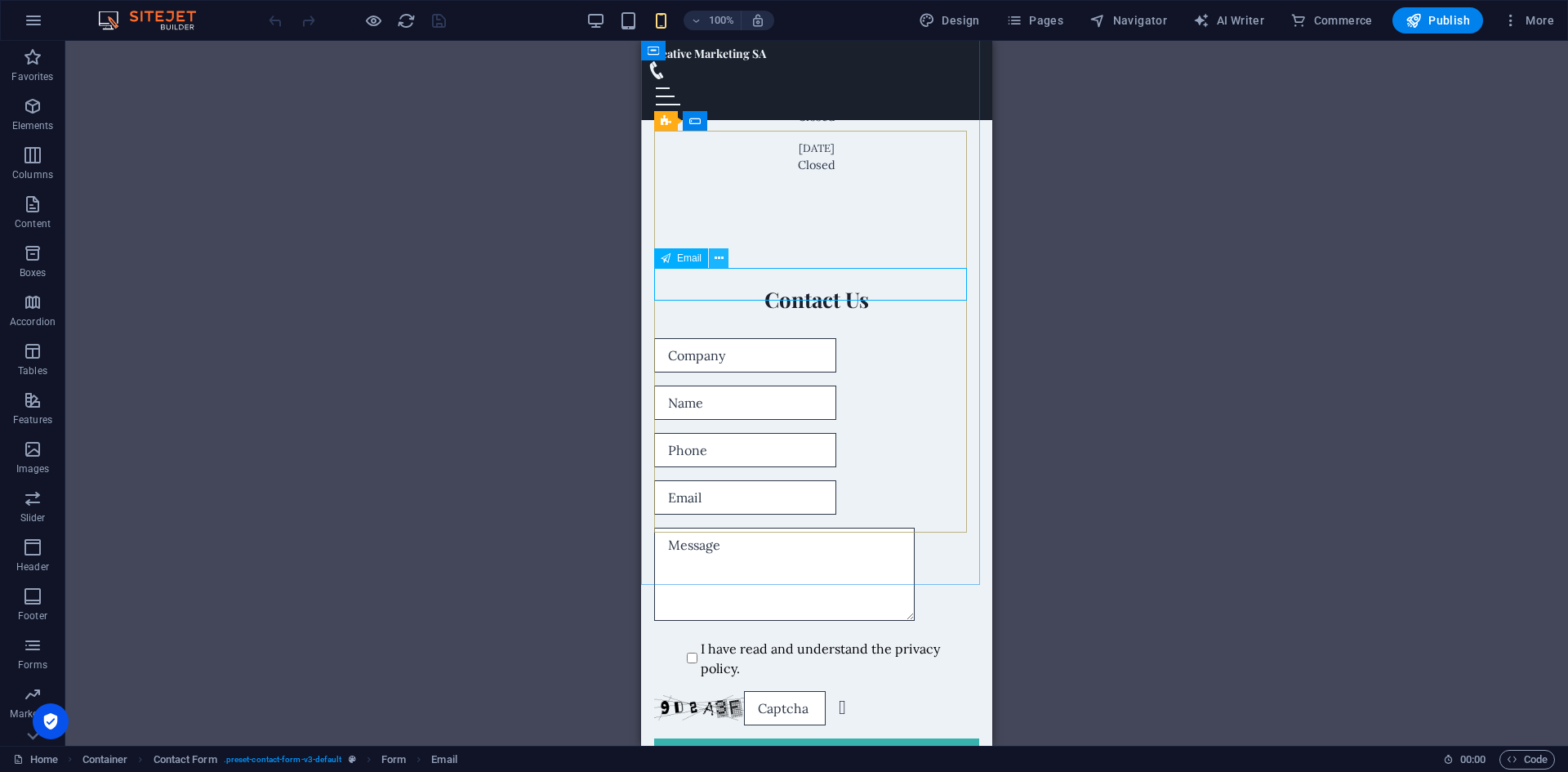 click at bounding box center (719, 258) 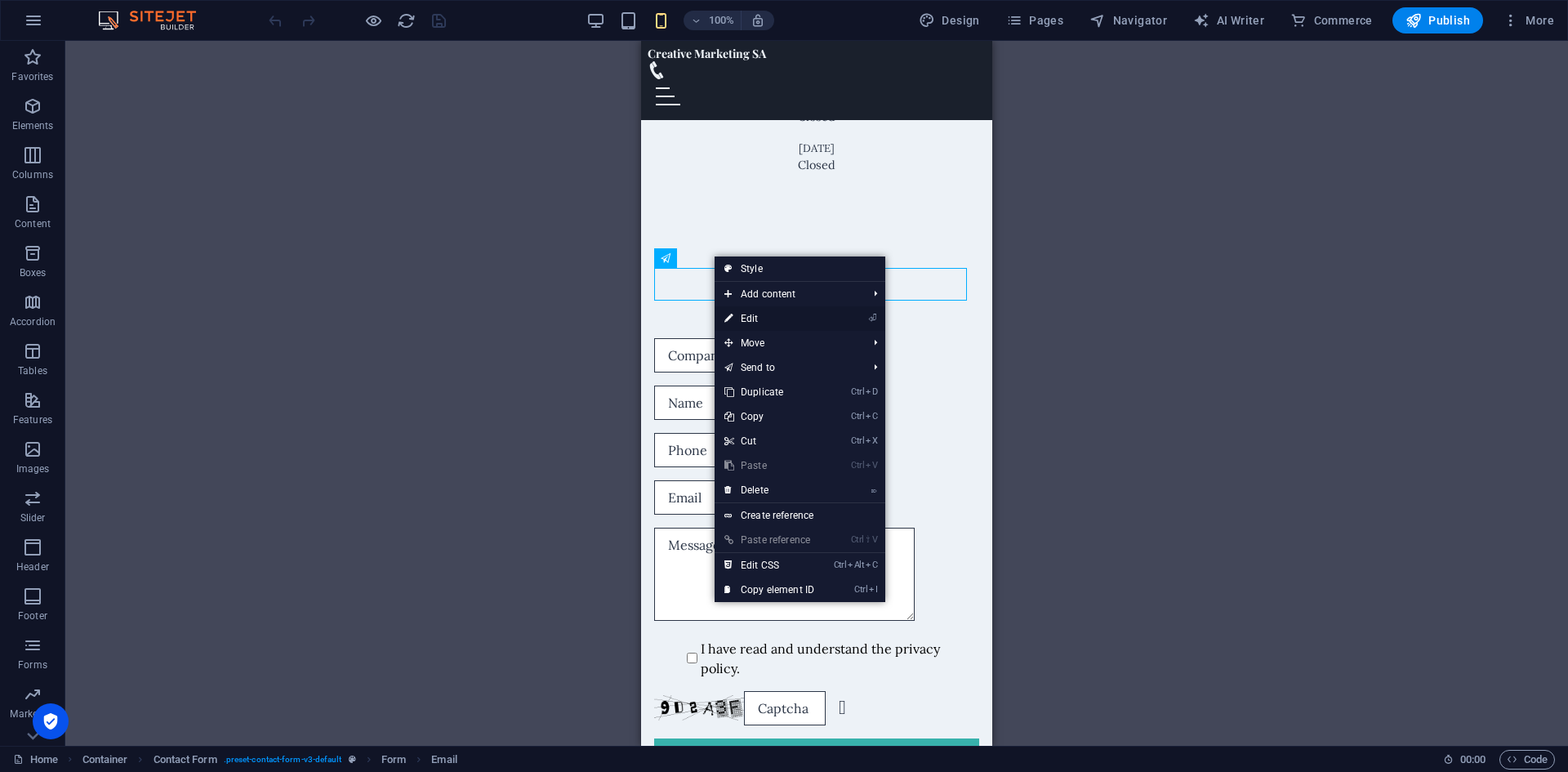 click on "⏎  Edit" at bounding box center (769, 319) 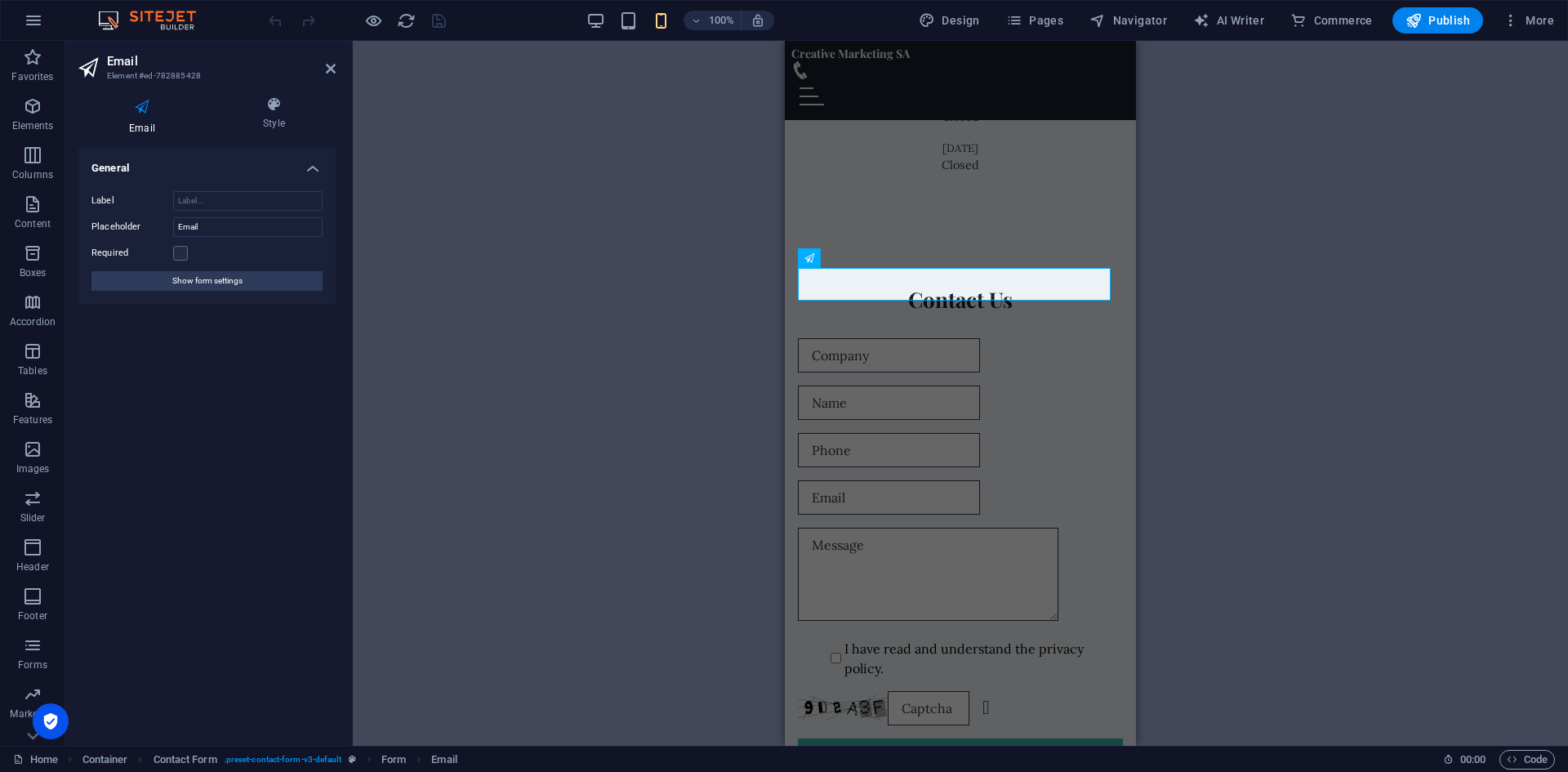 click on "Email Element #ed-782885428" at bounding box center (207, 62) 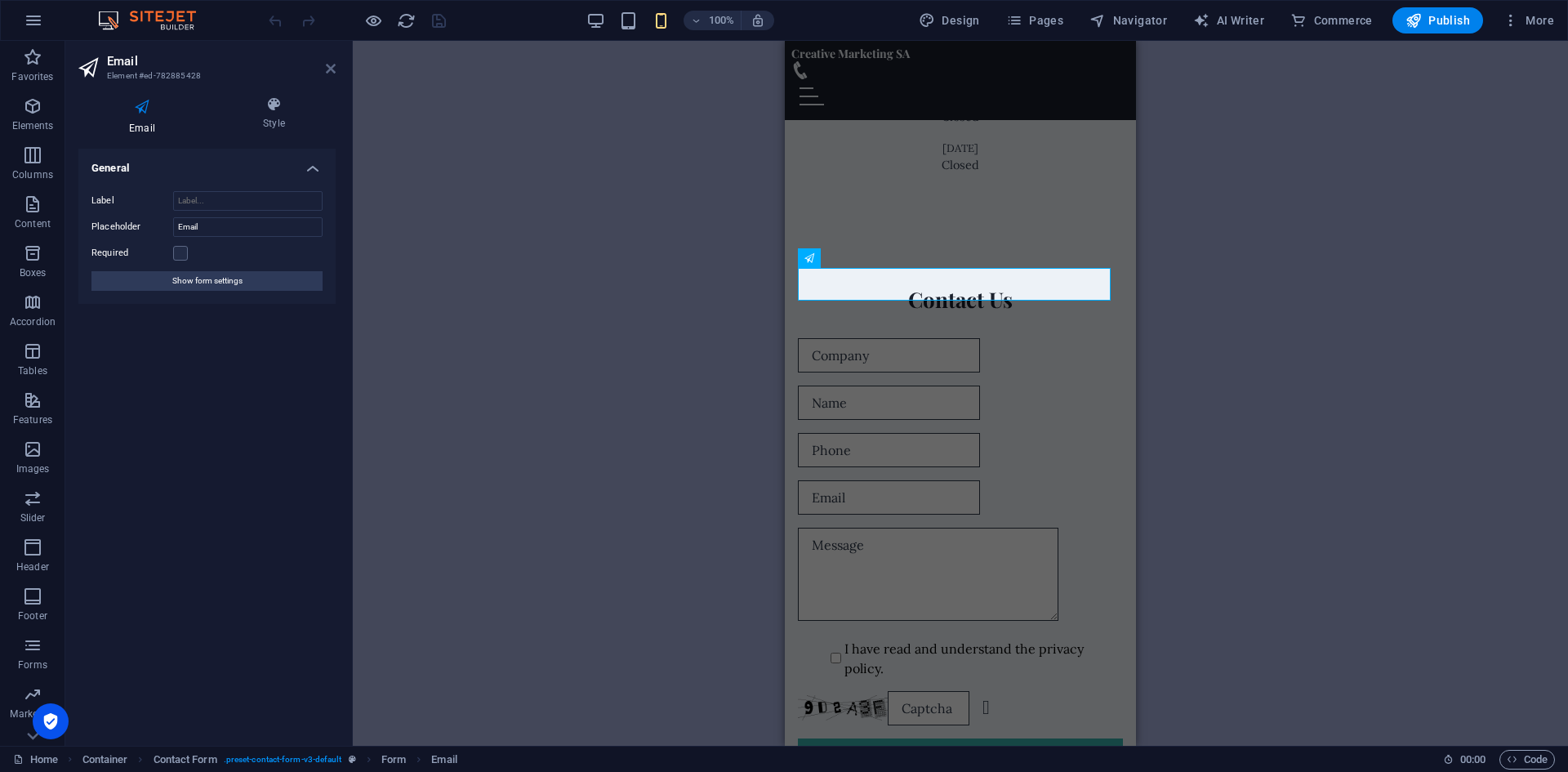 click at bounding box center (331, 69) 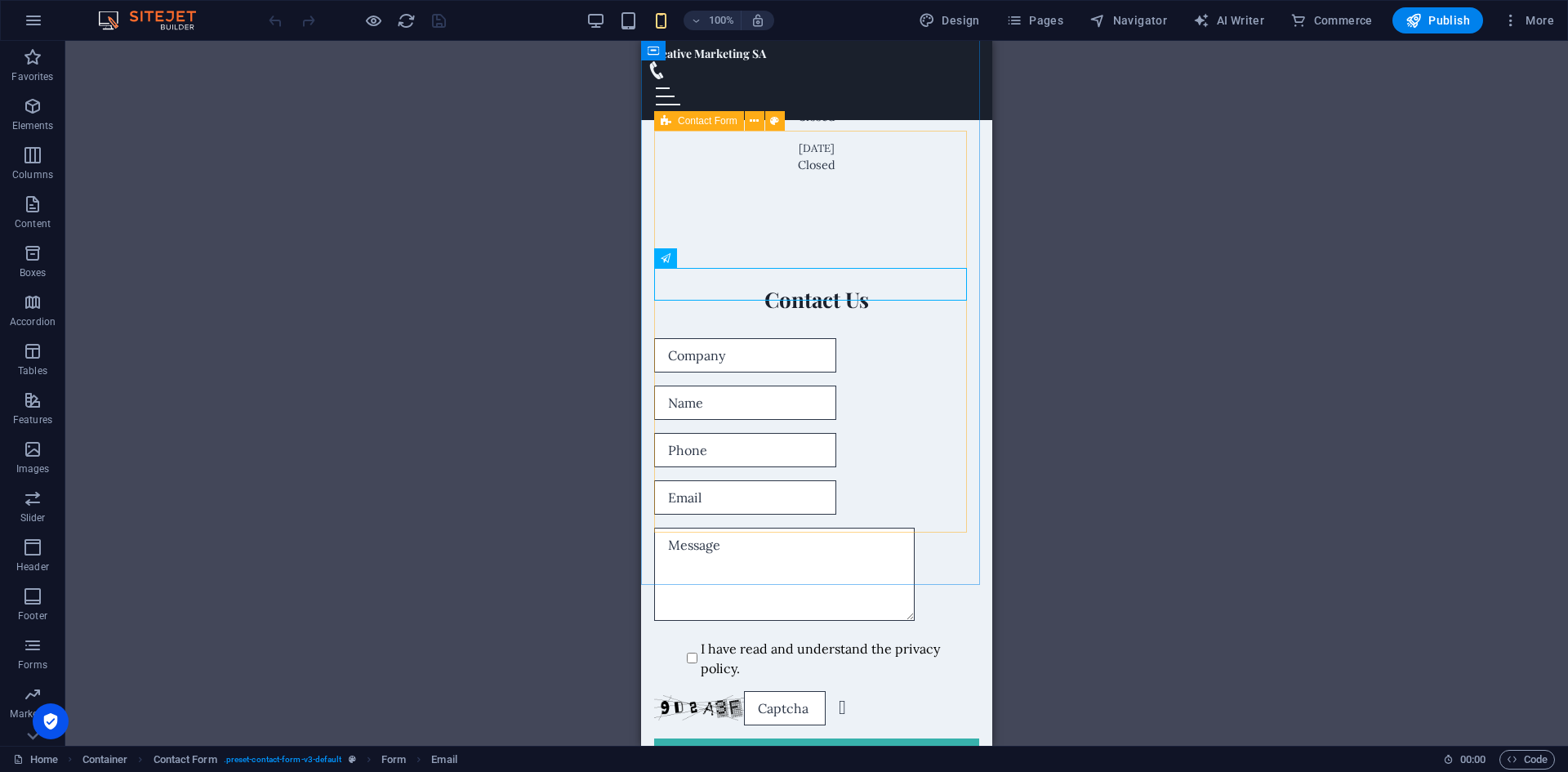 click at bounding box center (666, 121) 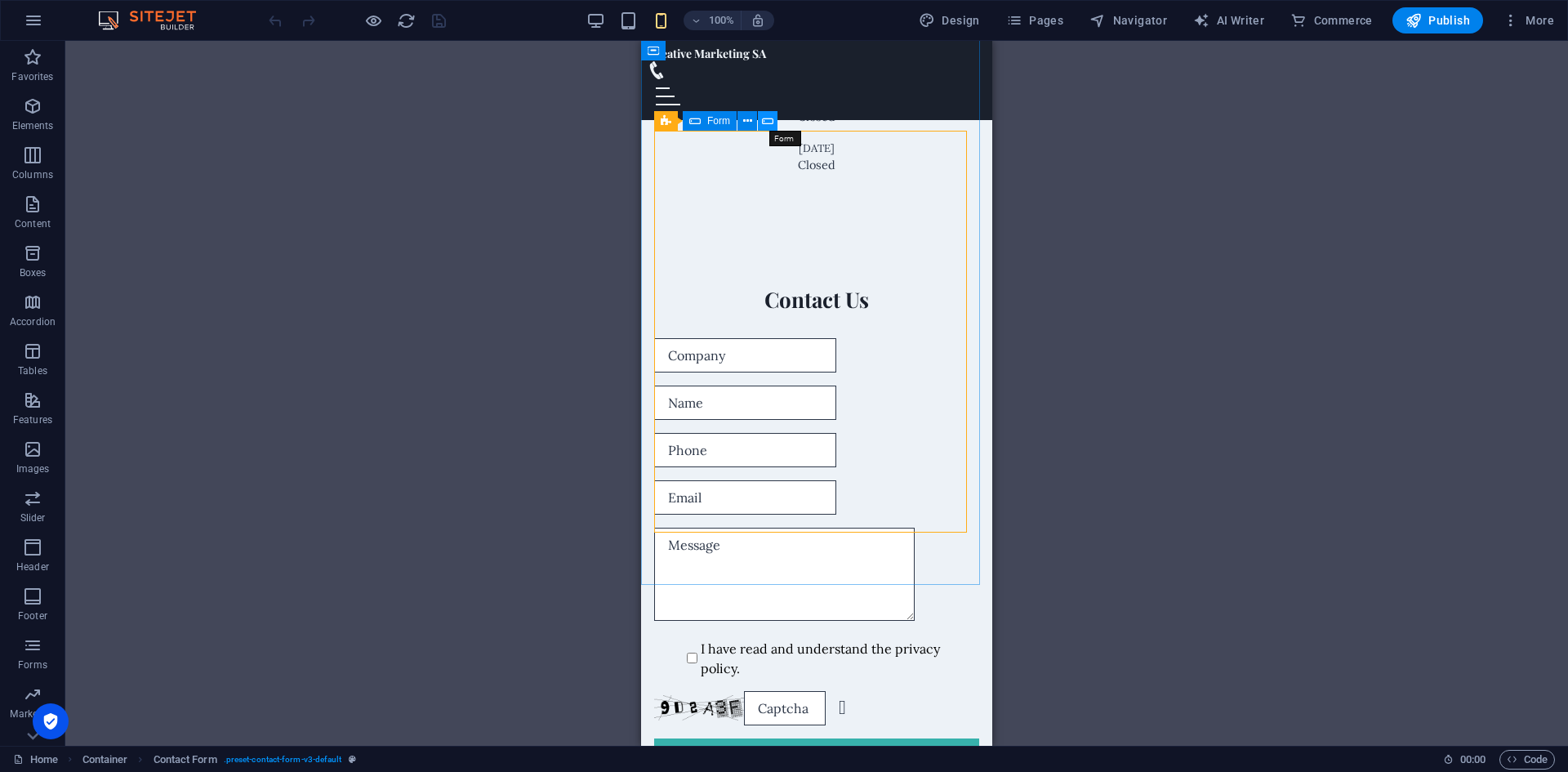 click at bounding box center [768, 121] 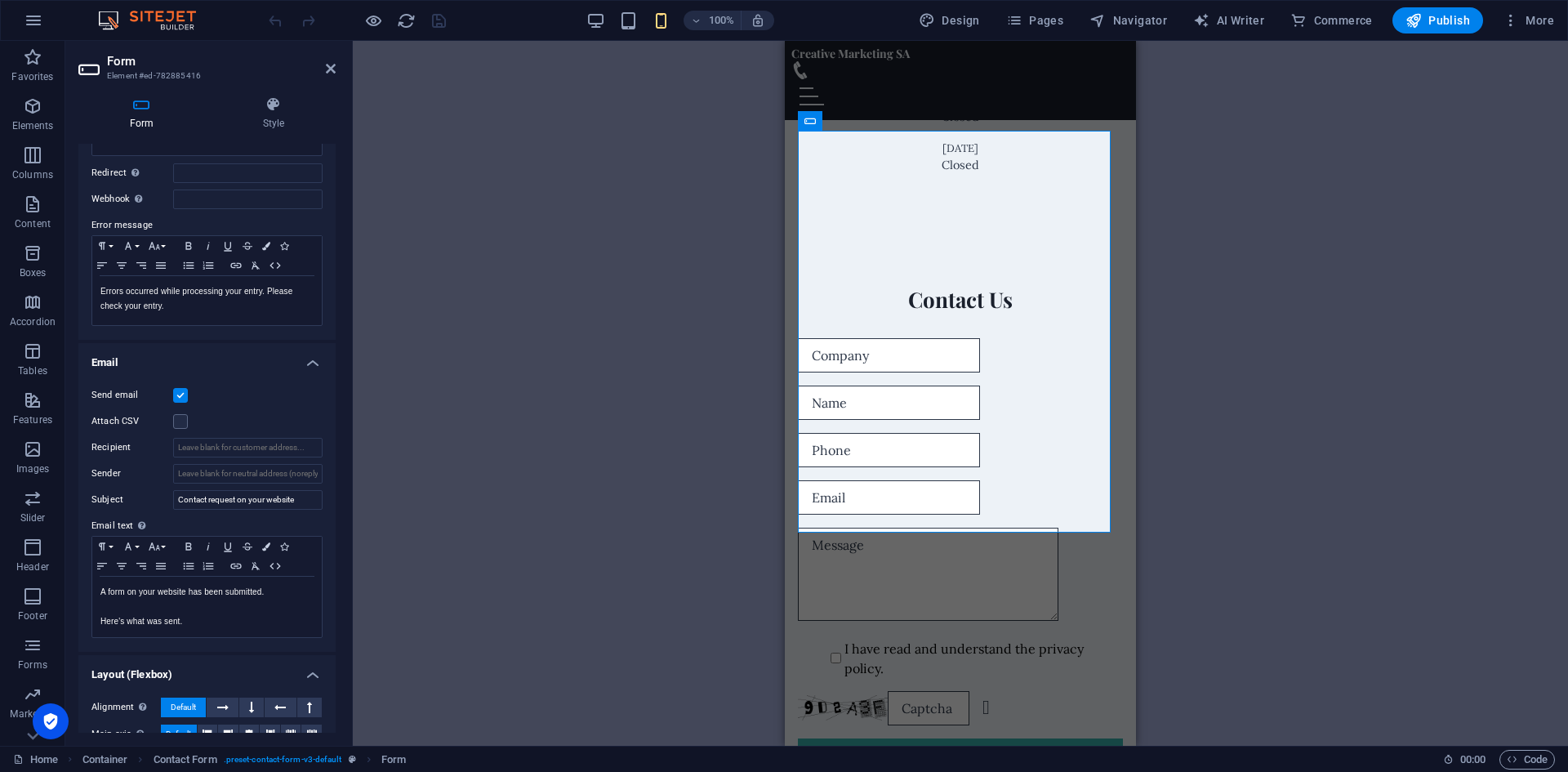 scroll, scrollTop: 245, scrollLeft: 0, axis: vertical 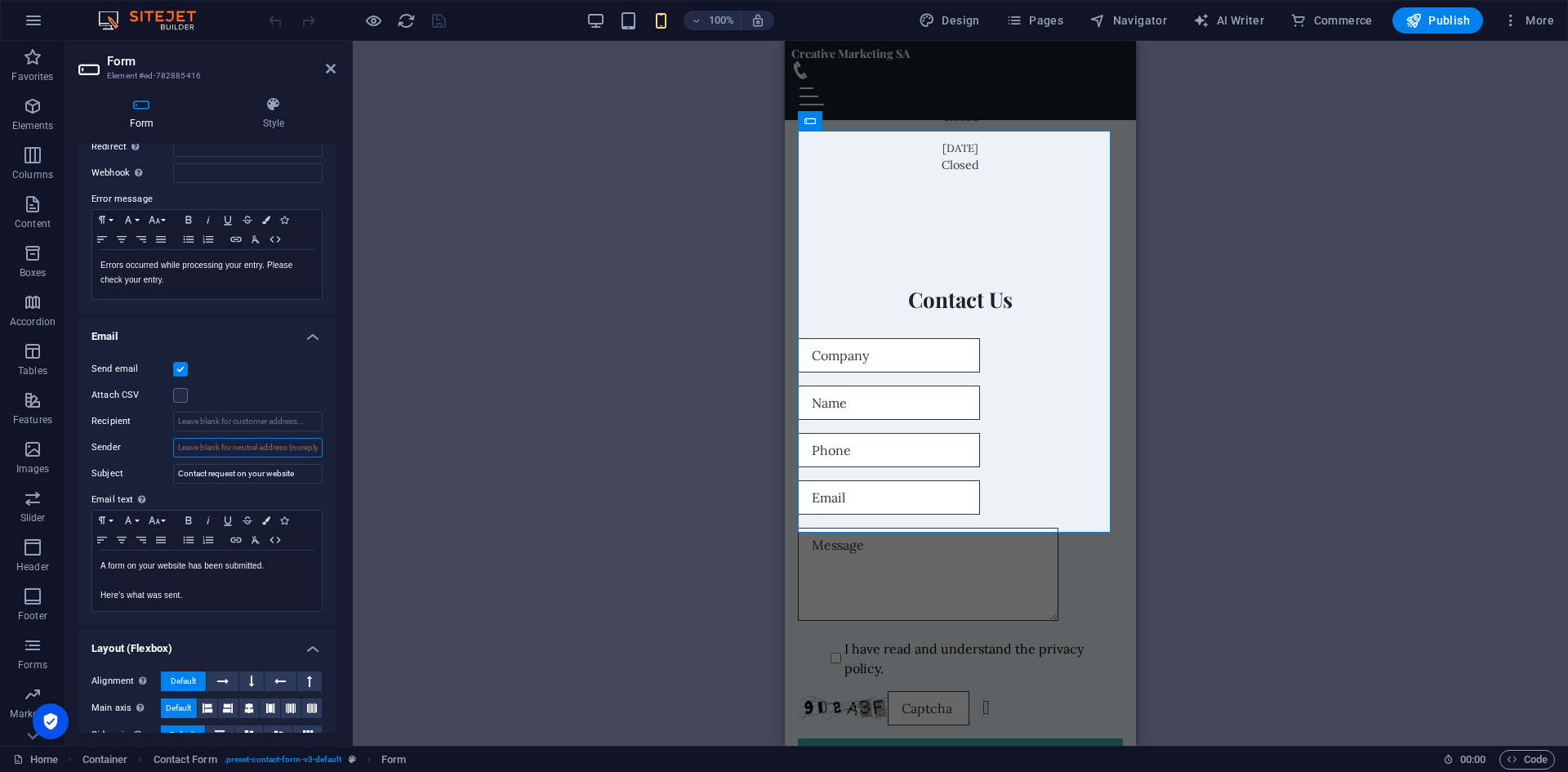 click on "Sender" at bounding box center [247, 448] 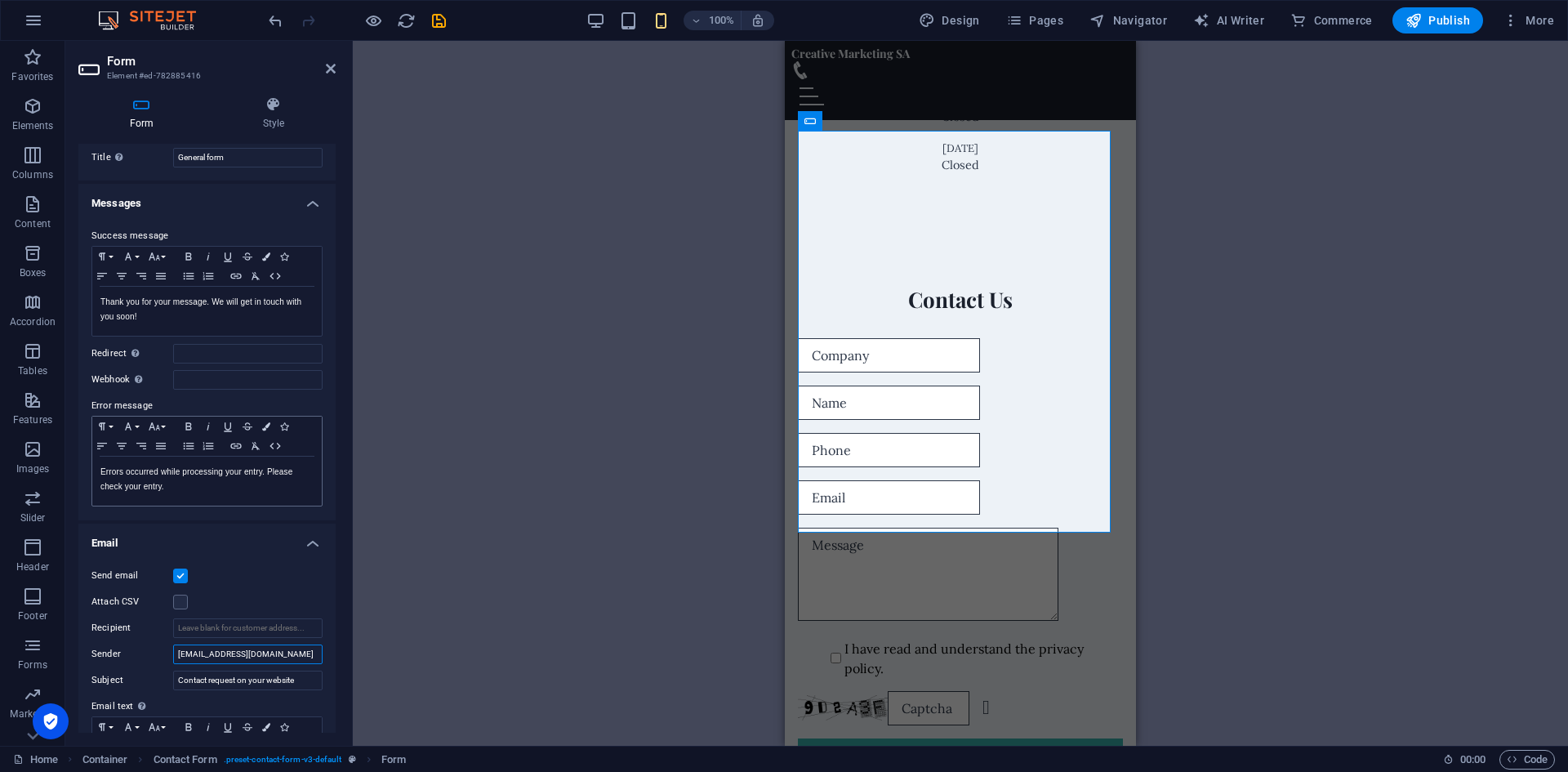 scroll, scrollTop: 0, scrollLeft: 0, axis: both 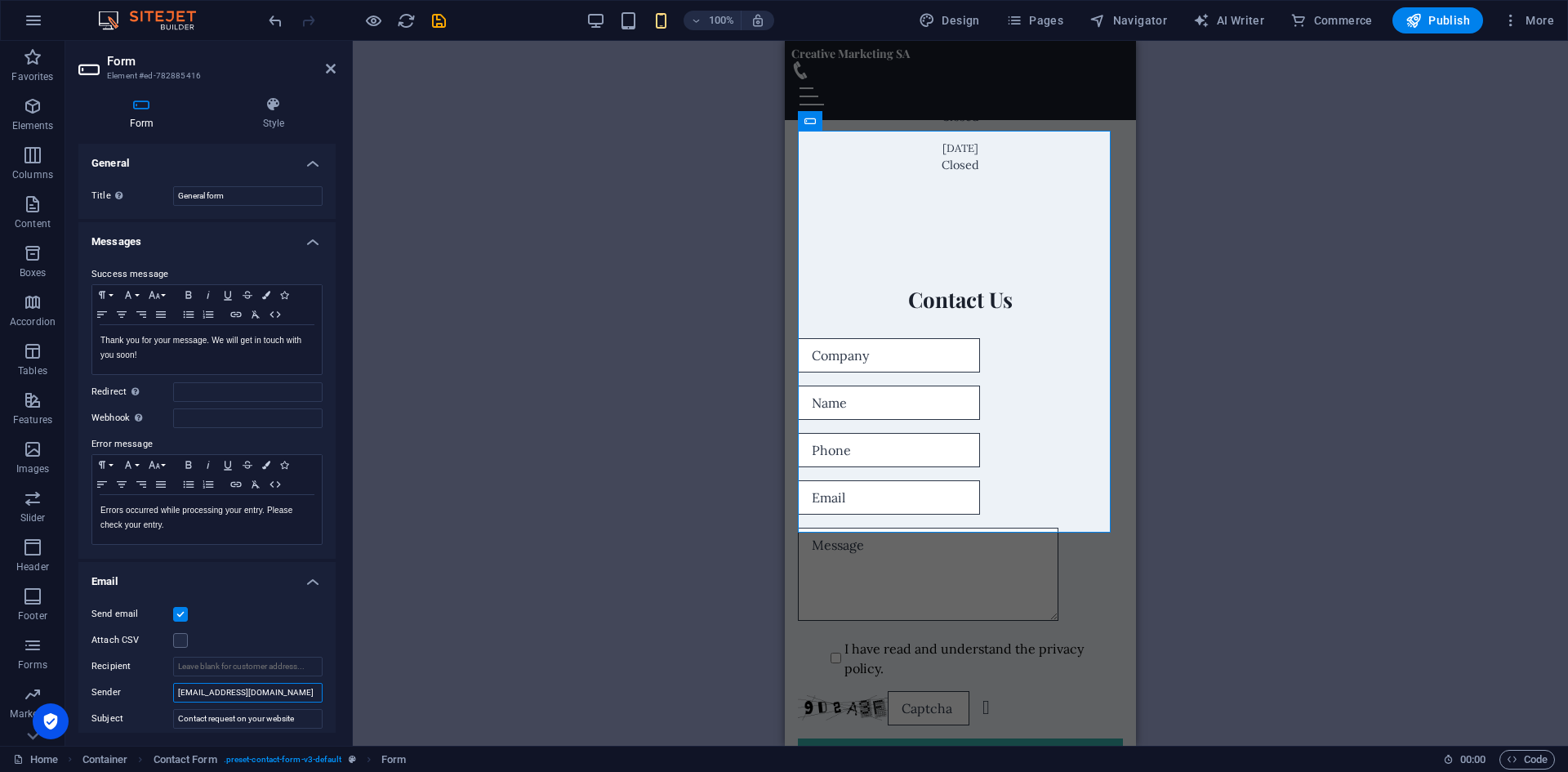 type on "[EMAIL_ADDRESS][DOMAIN_NAME]" 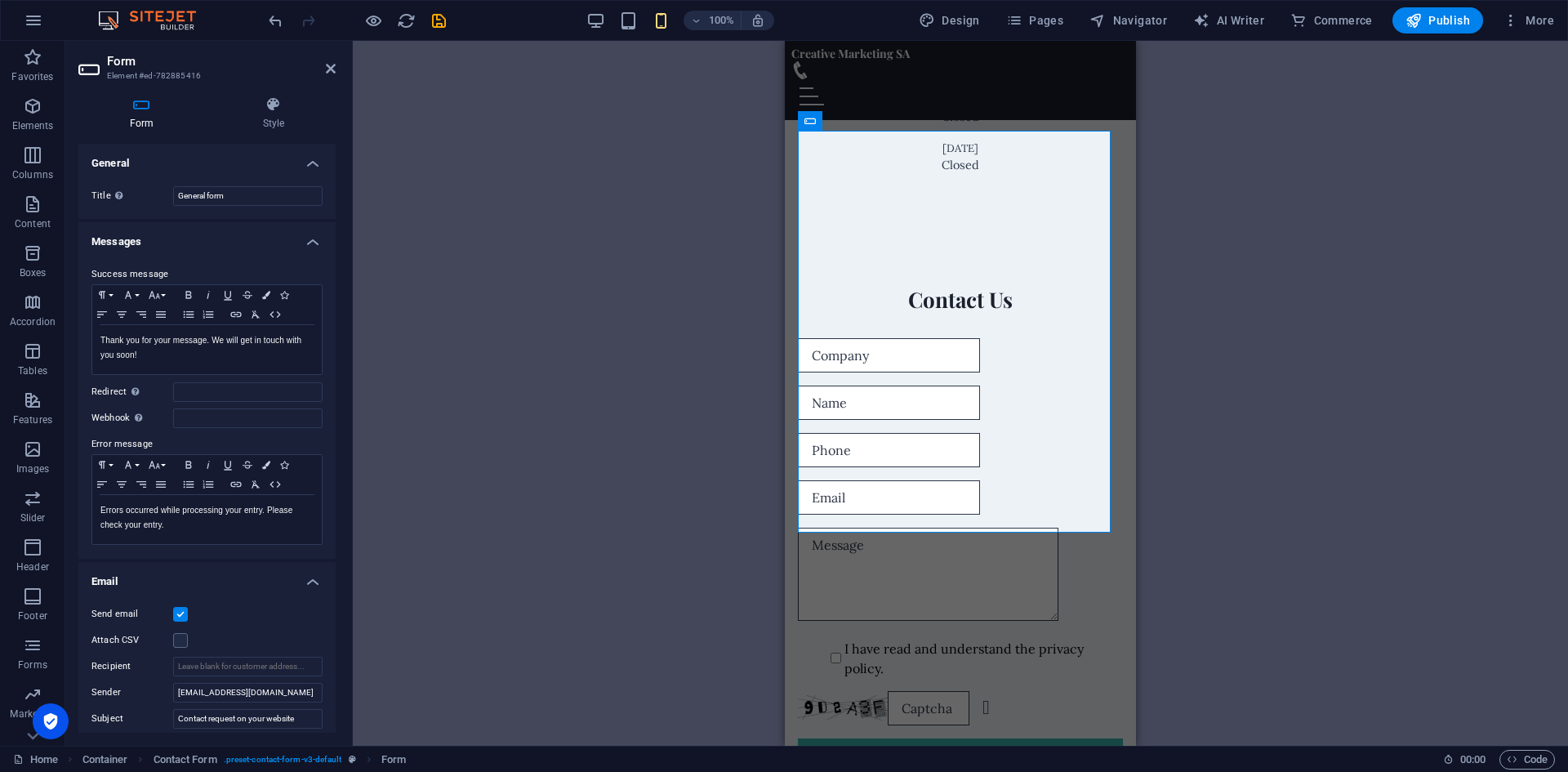click on "Drag here to replace the existing content. Press “Ctrl” if you want to create a new element.
H2   Banner   Banner   Container   Menu   Menu Bar   Preset   Placeholder   Container   Container   H2   Spacer   Text   Spacer   Button   Container   H2   Spacer   Container   Boxes   Container   H3   Container   Spacer   Text   Container   Container   H3   Container   Text   Container   Container   H3   Container   Text   Container   H2   Icon   Boxes   Container   Container   H3   Container   Text   Icon   Container   Container   H3   Container   Text   Icon   Container   Container   H3   Container   Text   Icon   Container   Container   H3   Container   Spacer   Text   Icon   Container   Text   Container   Icon   Container   Container   H3   Container   Text   H2   Container   Slider   Slider   Slider   Container   H2   Unequal Columns   Container   Text   Container   Accordion   H3   Accordion   Container   Text   Container   H3   Container   H3   Container   Text   Container   H3     Text" at bounding box center (960, 393) 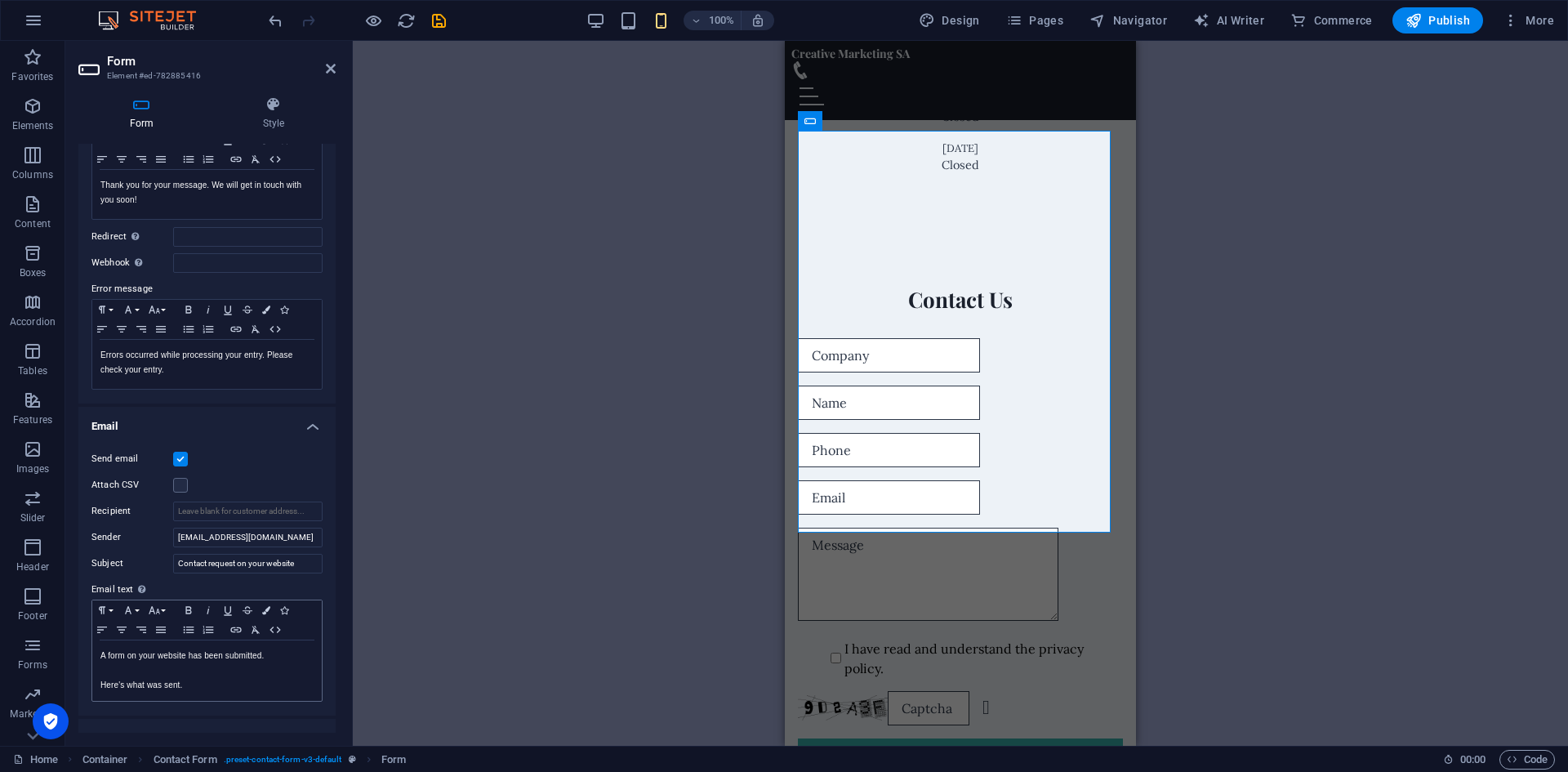 scroll, scrollTop: 325, scrollLeft: 0, axis: vertical 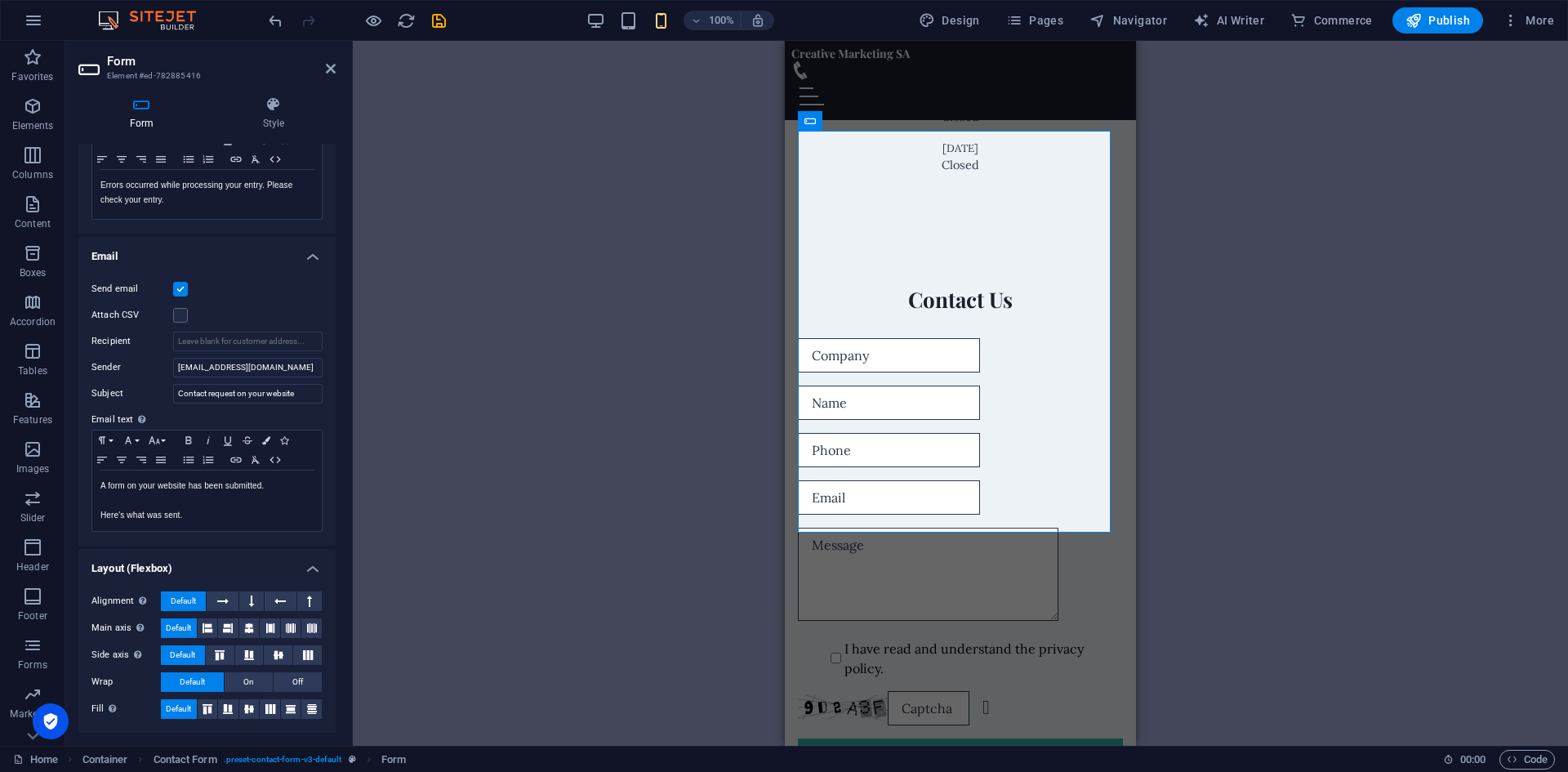 click on "Drag here to replace the existing content. Press “Ctrl” if you want to create a new element.
H2   Banner   Banner   Container   Menu   Menu Bar   Preset   Placeholder   Container   Container   H2   Spacer   Text   Spacer   Button   Container   H2   Spacer   Container   Boxes   Container   H3   Container   Spacer   Text   Container   Container   H3   Container   Text   Container   Container   H3   Container   Text   Container   H2   Icon   Boxes   Container   Container   H3   Container   Text   Icon   Container   Container   H3   Container   Text   Icon   Container   Container   H3   Container   Text   Icon   Container   Container   H3   Container   Spacer   Text   Icon   Container   Text   Container   Icon   Container   Container   H3   Container   Text   H2   Container   Slider   Slider   Slider   Container   H2   Unequal Columns   Container   Text   Container   Accordion   H3   Accordion   Container   Text   Container   H3   Container   H3   Container   Text   Container   H3     Text" at bounding box center [960, 393] 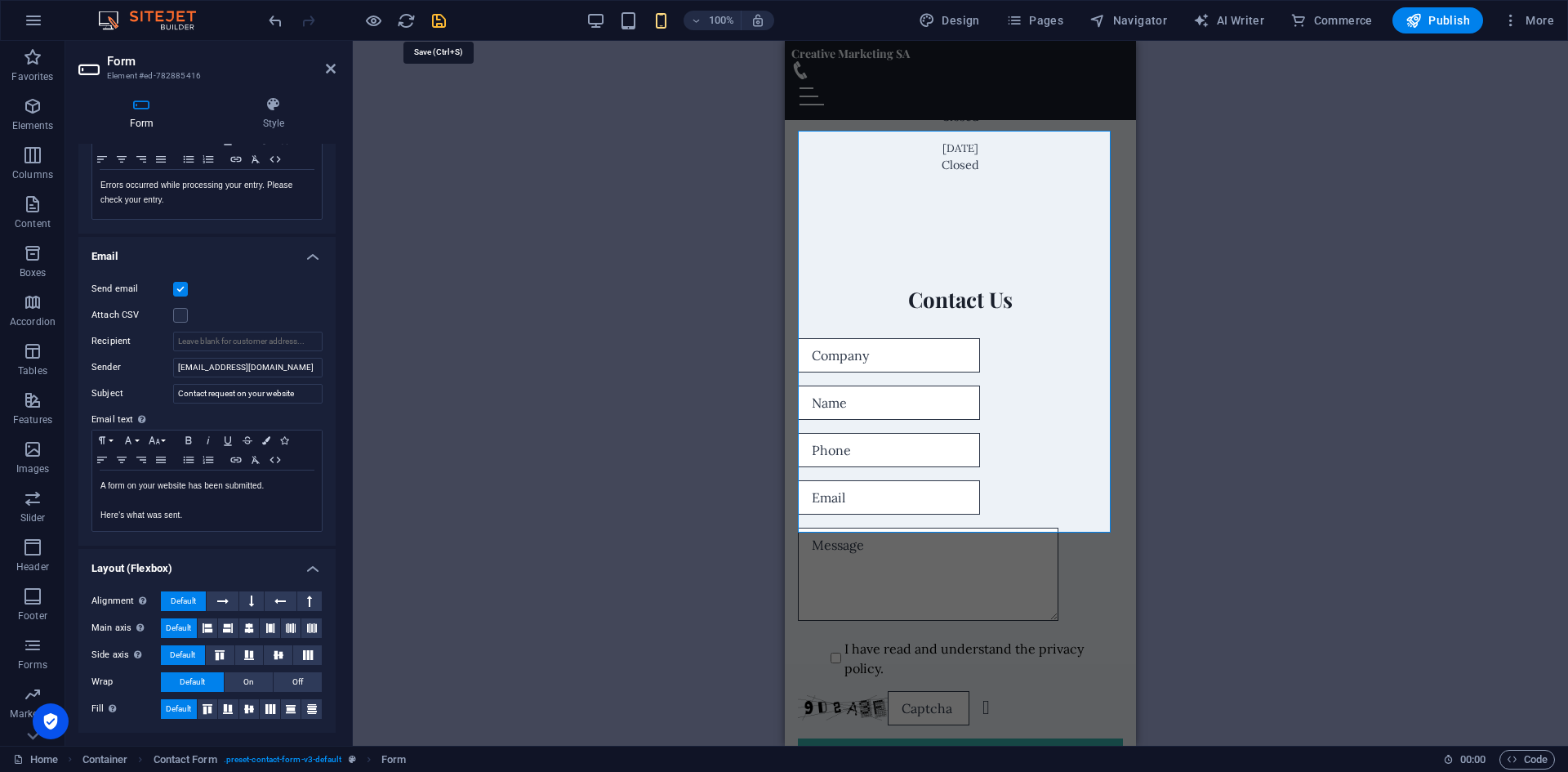 click at bounding box center [439, 20] 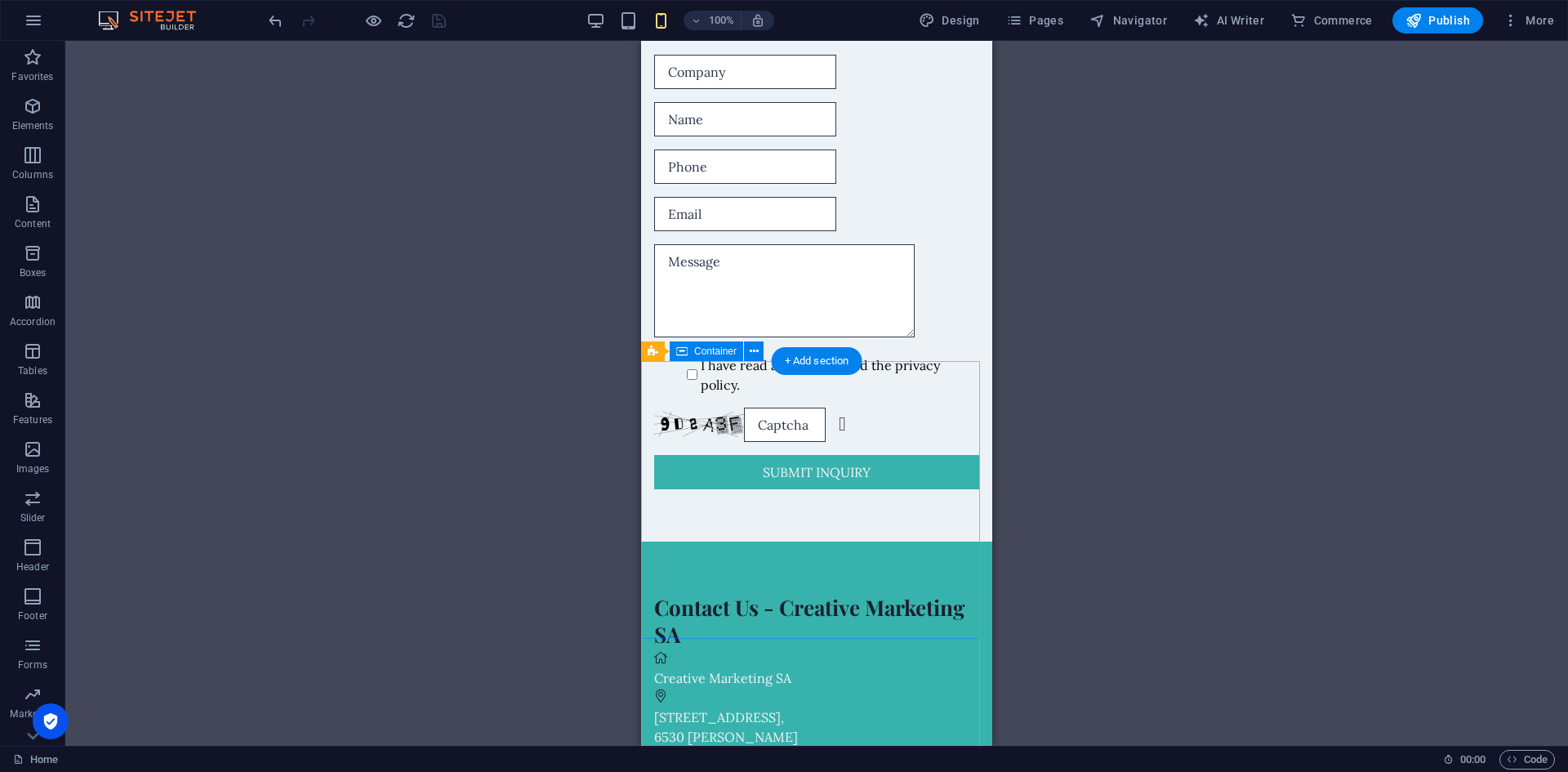 scroll, scrollTop: 5876, scrollLeft: 0, axis: vertical 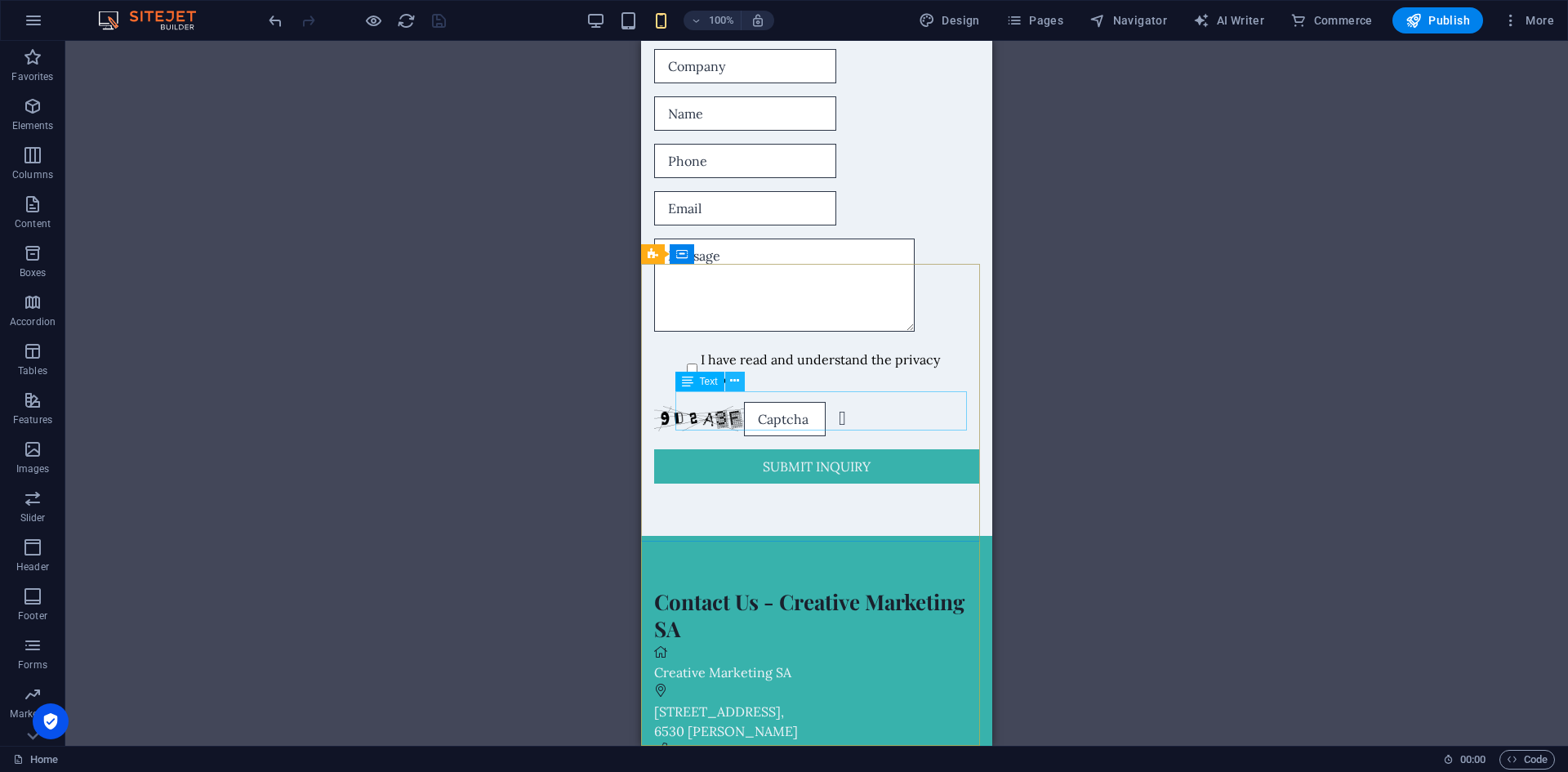 click at bounding box center (734, 381) 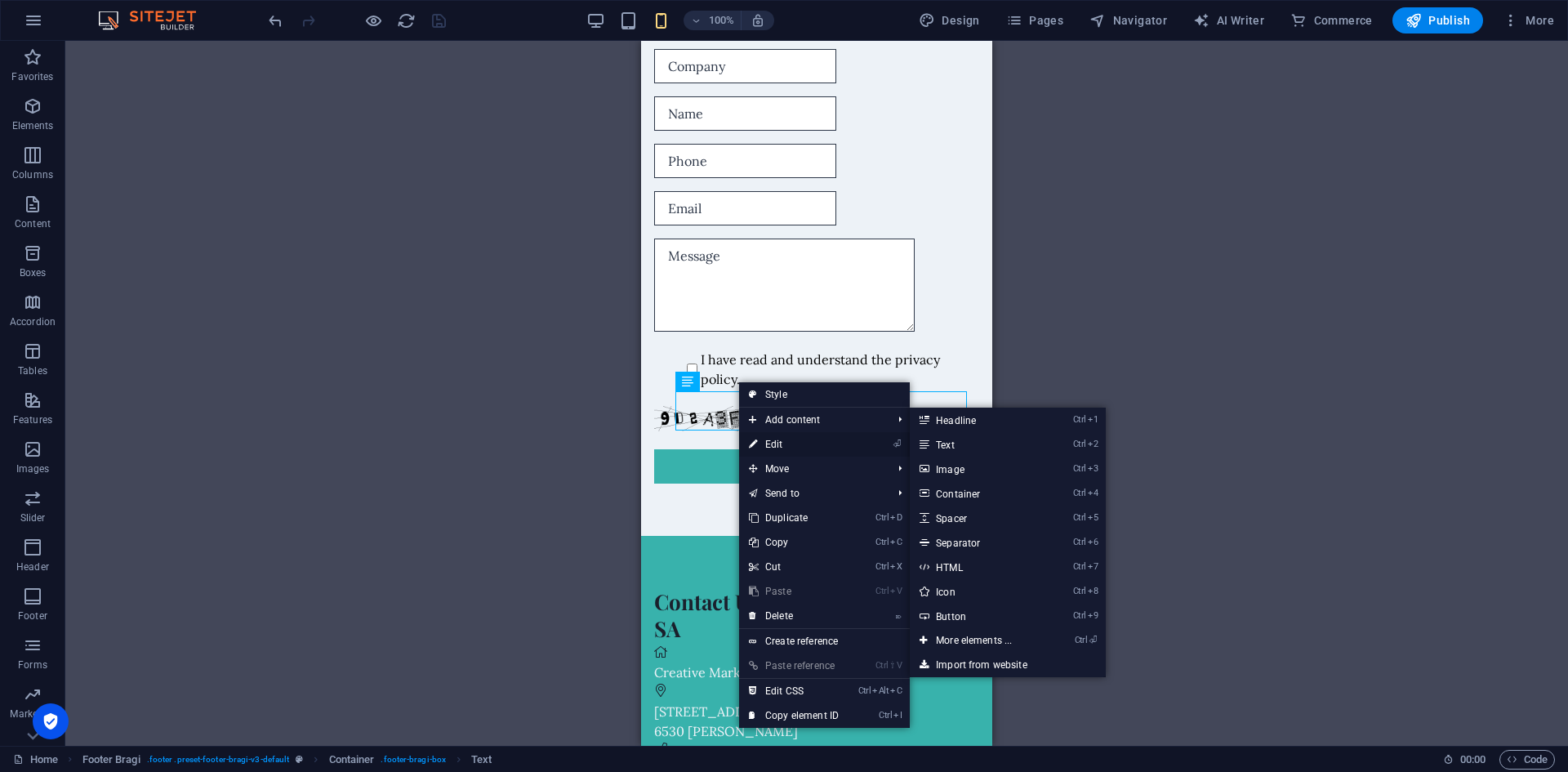 click on "⏎  Edit" at bounding box center (794, 444) 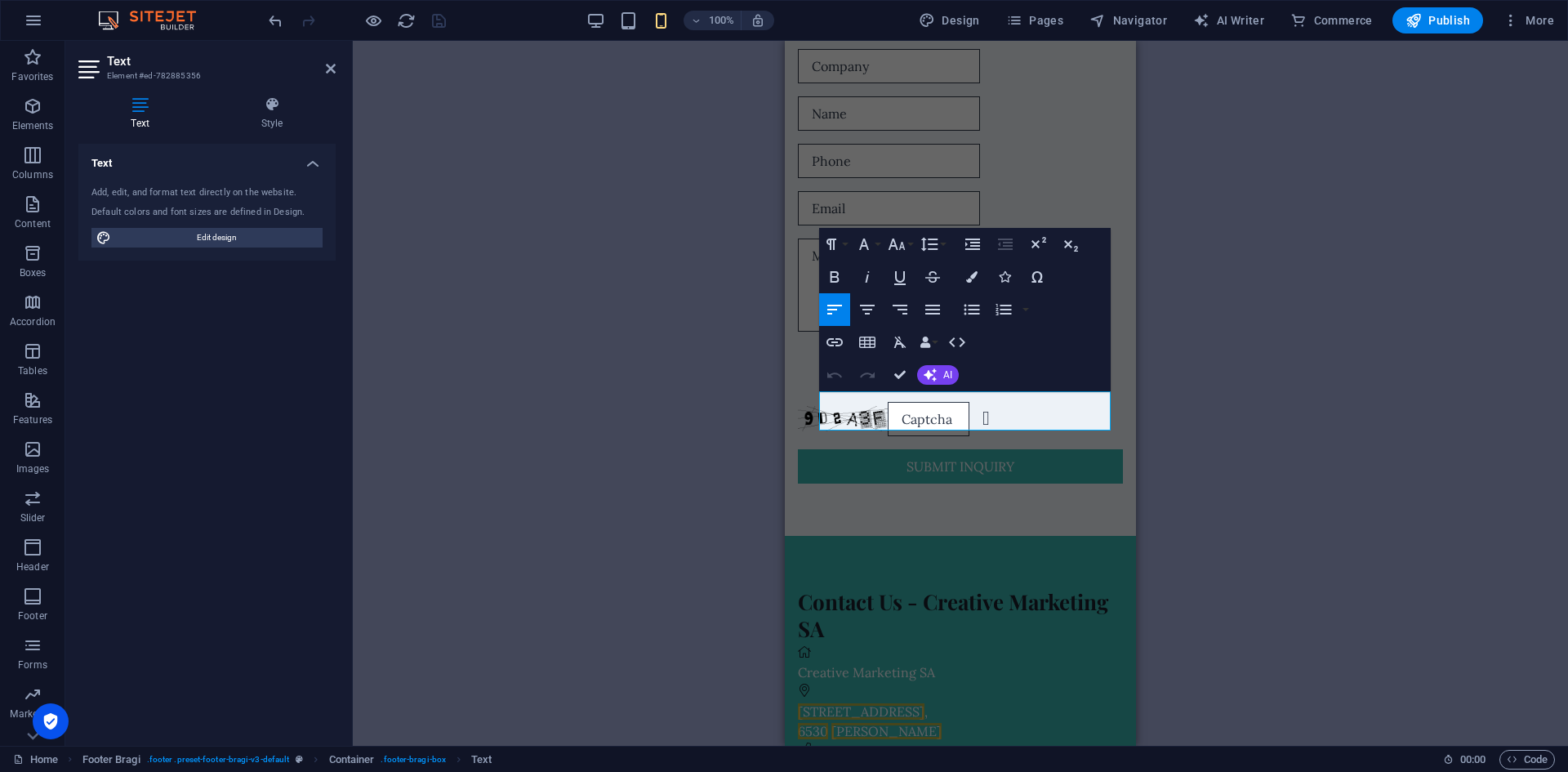 click on "H2   Banner   Banner   Container   Menu   Menu Bar   Preset   Placeholder   Container   Container   H2   Spacer   Text   Spacer   Button   Container   H2   Spacer   Container   Boxes   Container   H3   Container   Spacer   Text   Container   Container   H3   Container   Text   Container   Container   H3   Container   Text   Container   H2   Icon   Boxes   Container   Container   H3   Container   Text   Icon   Container   Container   H3   Container   Text   Icon   Container   Container   H3   Container   Text   Icon   Container   Container   H3   Container   Spacer   Text   Icon   Container   Text   Container   Icon   Container   Container   H3   Container   Text   H2   Container   Slider   Slider   Slider   Container   H2   Unequal Columns   Container   Text   Container   Accordion   H3   Accordion   Container   Text   Container   H3   Container   H3   Container   Text   Container   H3   Container   Text   H3   Container   Text   Container   H3   Container   Text   Container     Icon" at bounding box center [960, 393] 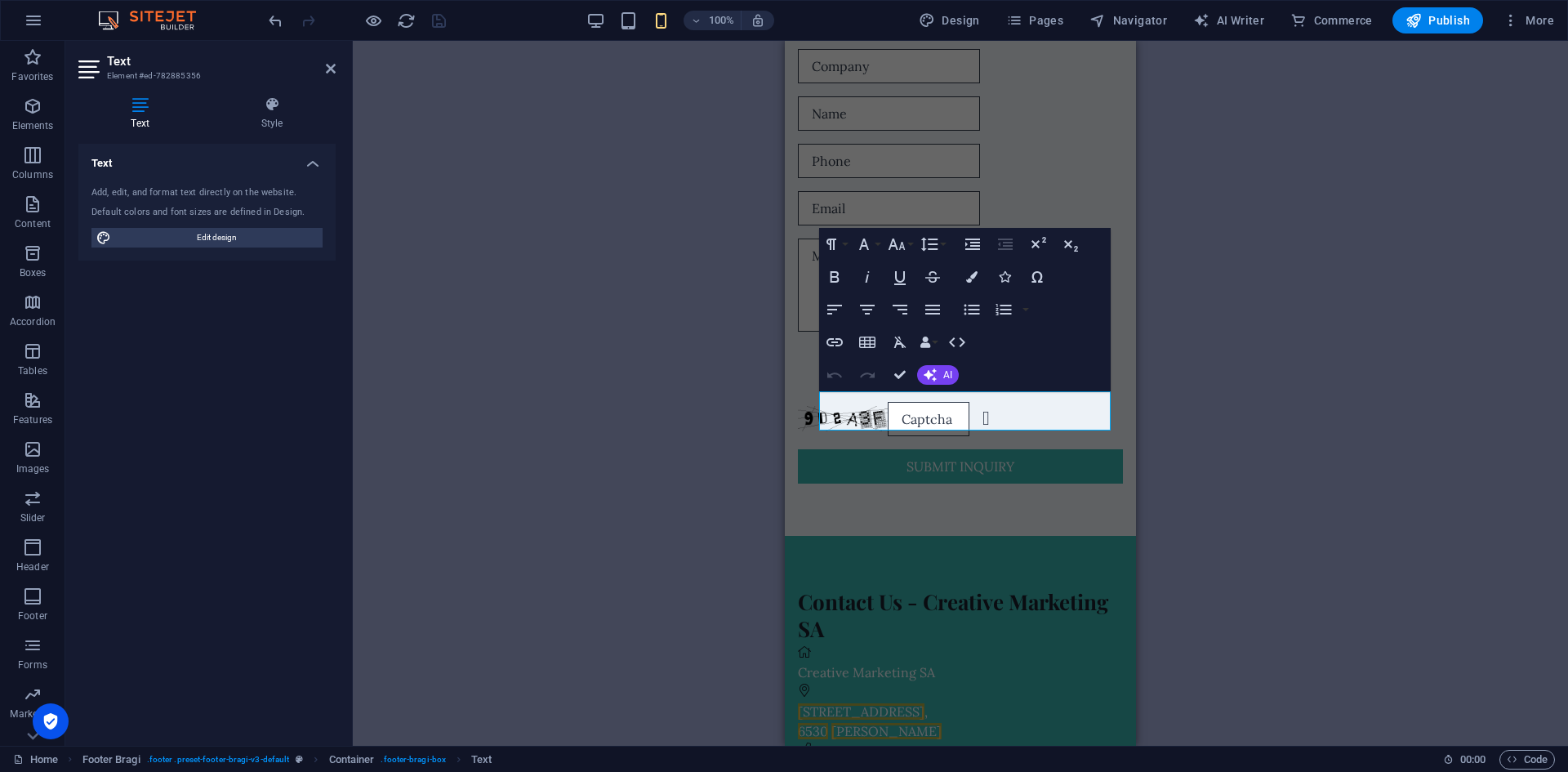 drag, startPoint x: 706, startPoint y: 375, endPoint x: 769, endPoint y: 449, distance: 97.1854 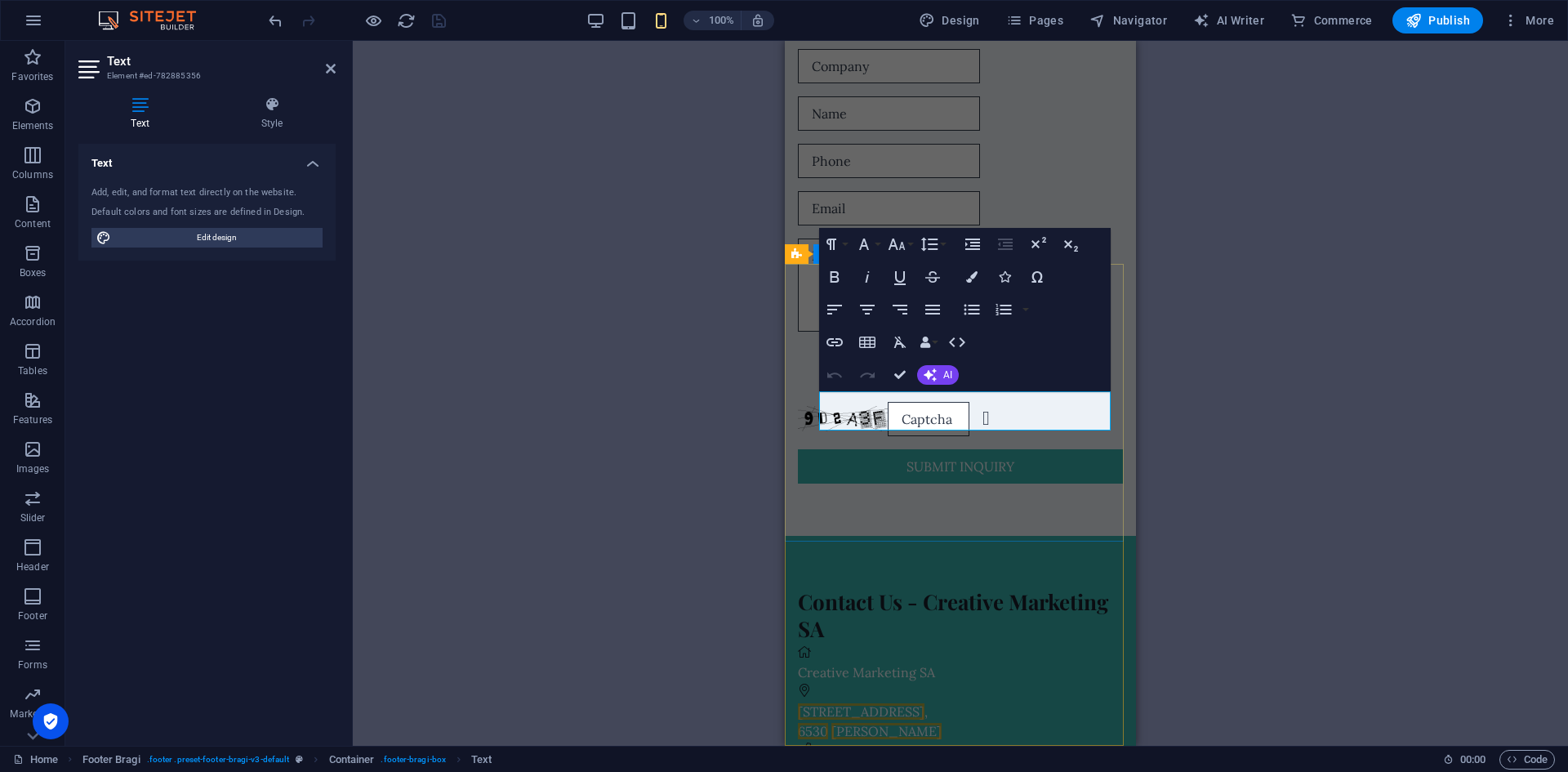 click on "[PERSON_NAME]" at bounding box center (886, 731) 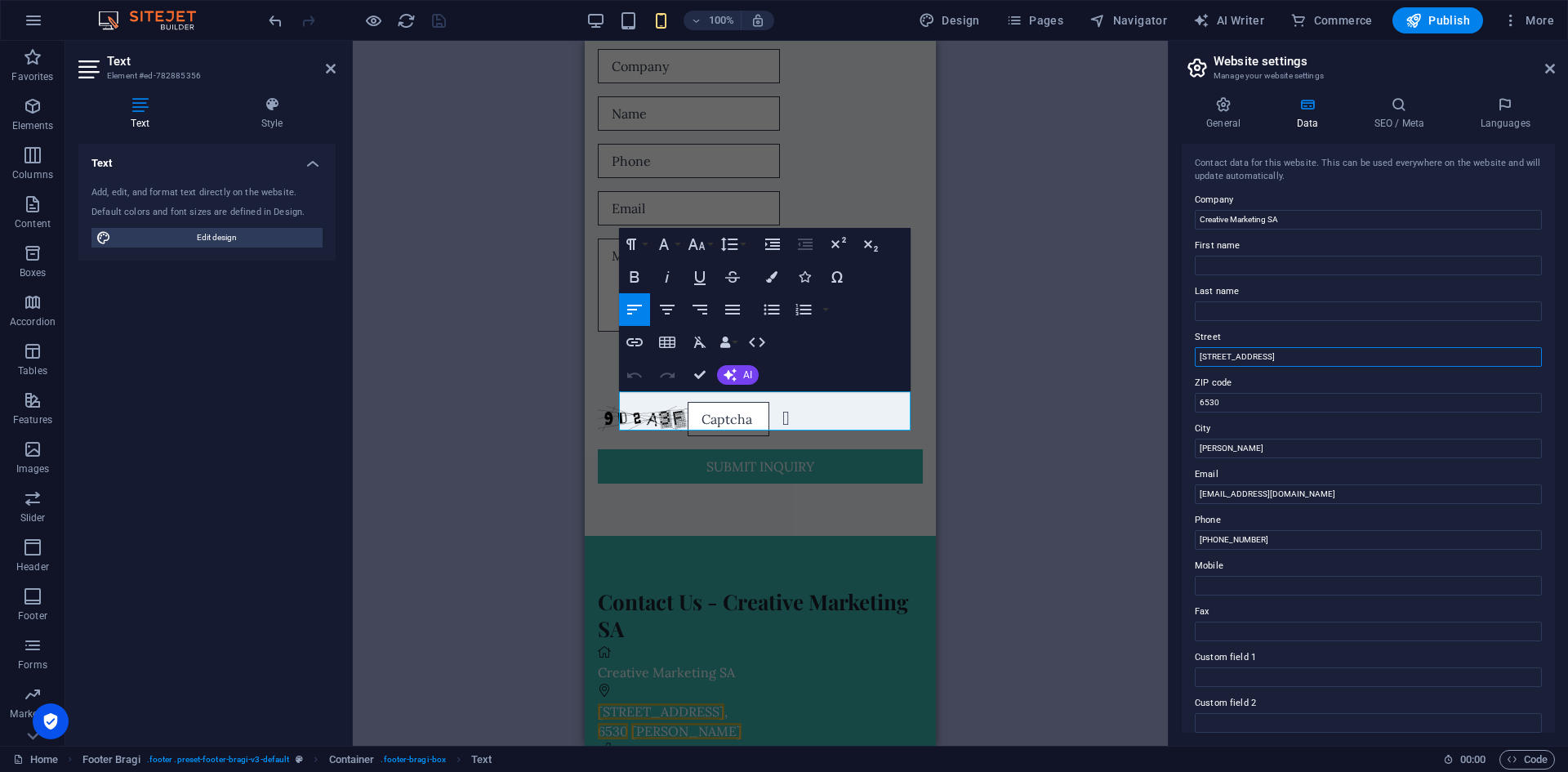 click on "[STREET_ADDRESS]" at bounding box center [1368, 357] 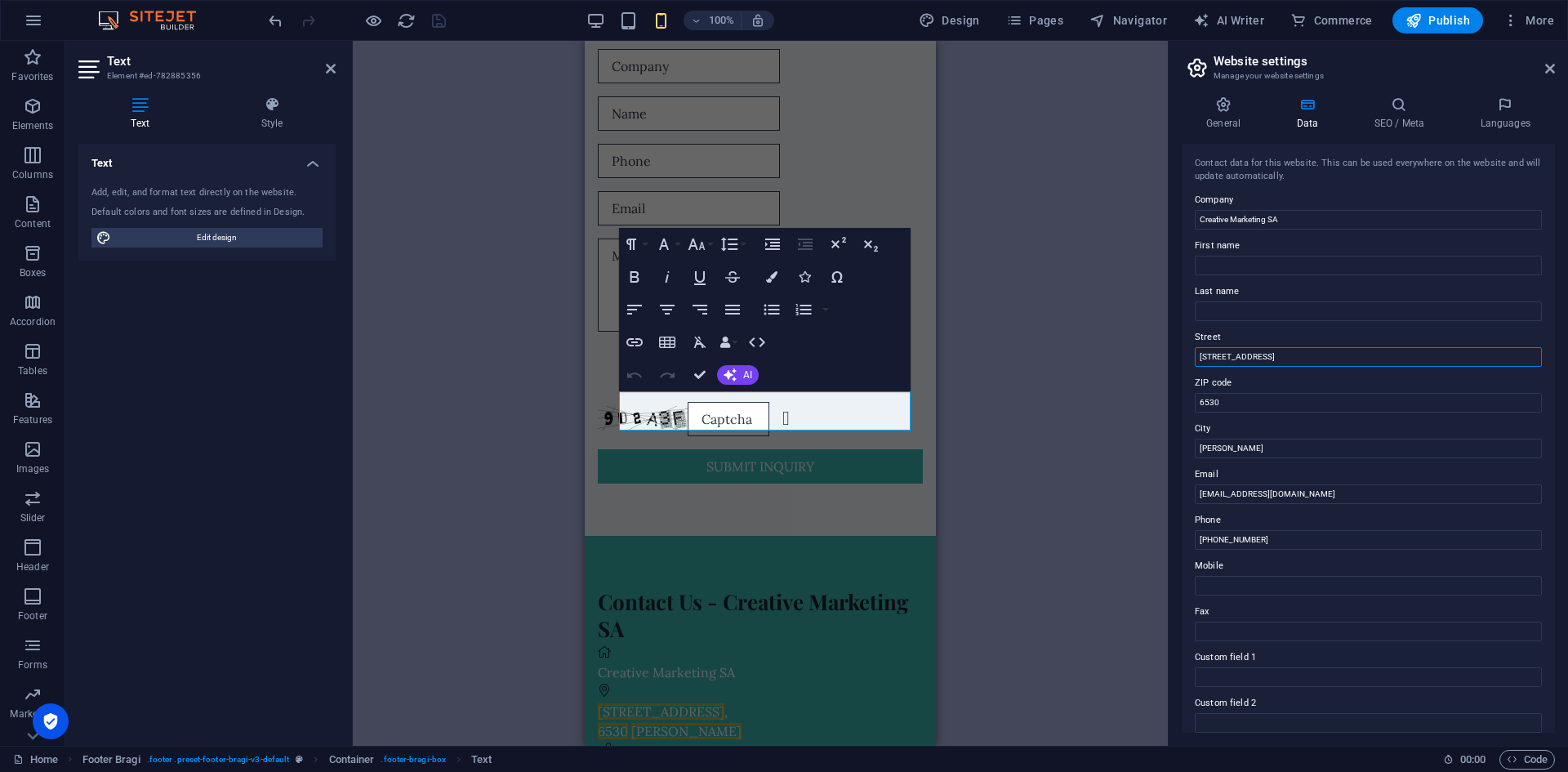 drag, startPoint x: 1290, startPoint y: 359, endPoint x: 1169, endPoint y: 359, distance: 121 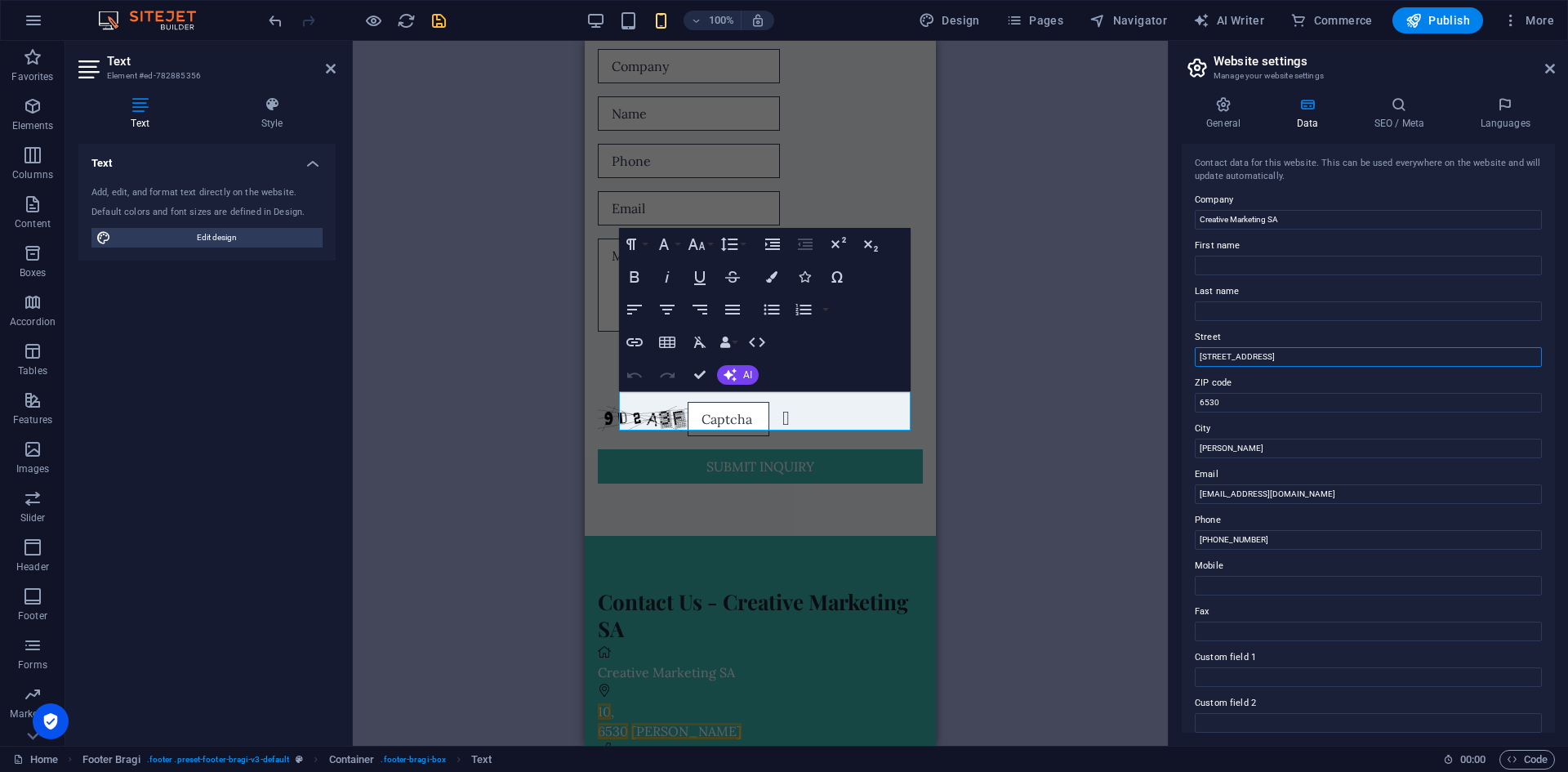 type on "[STREET_ADDRESS]" 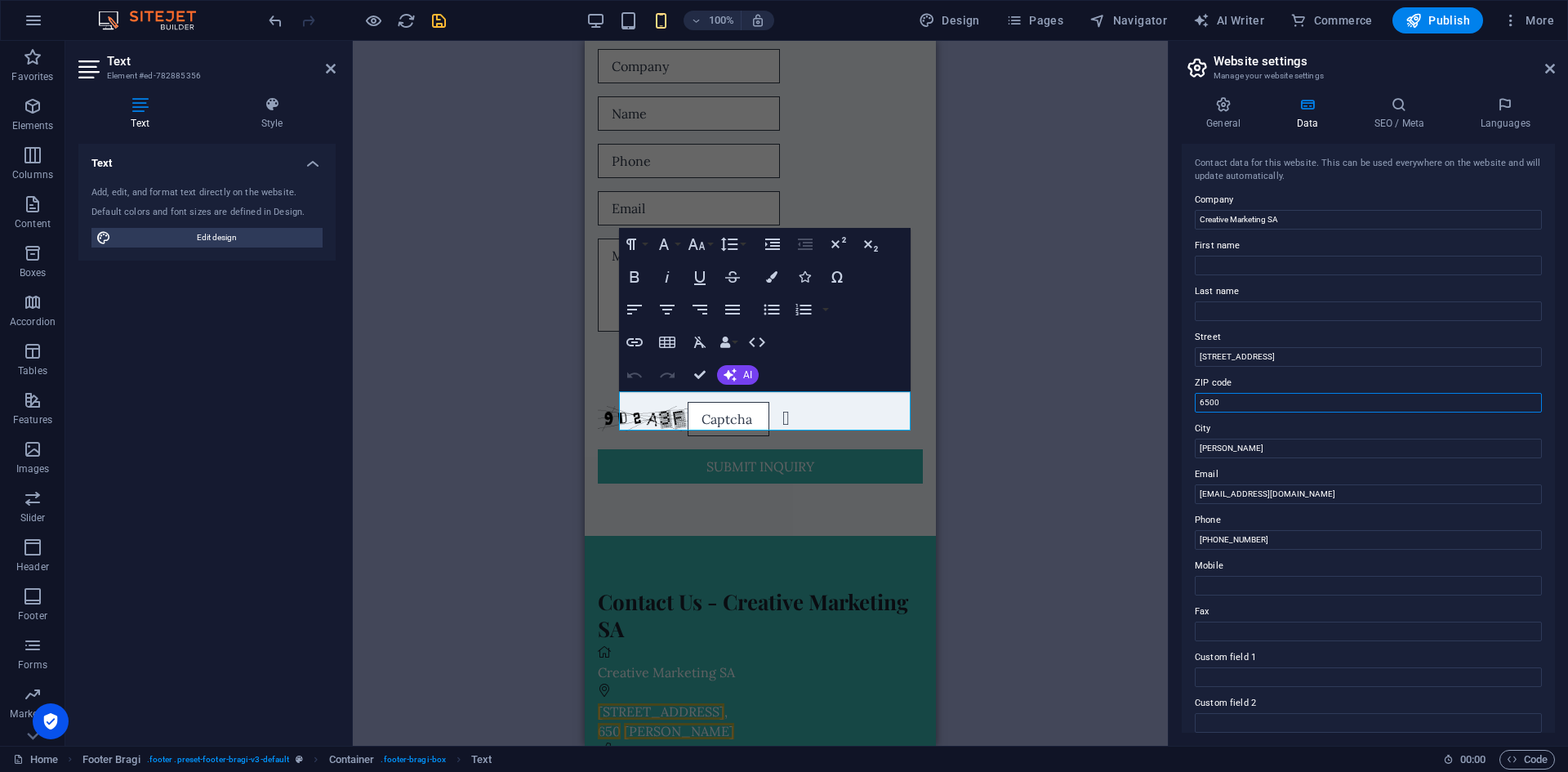 type on "6500" 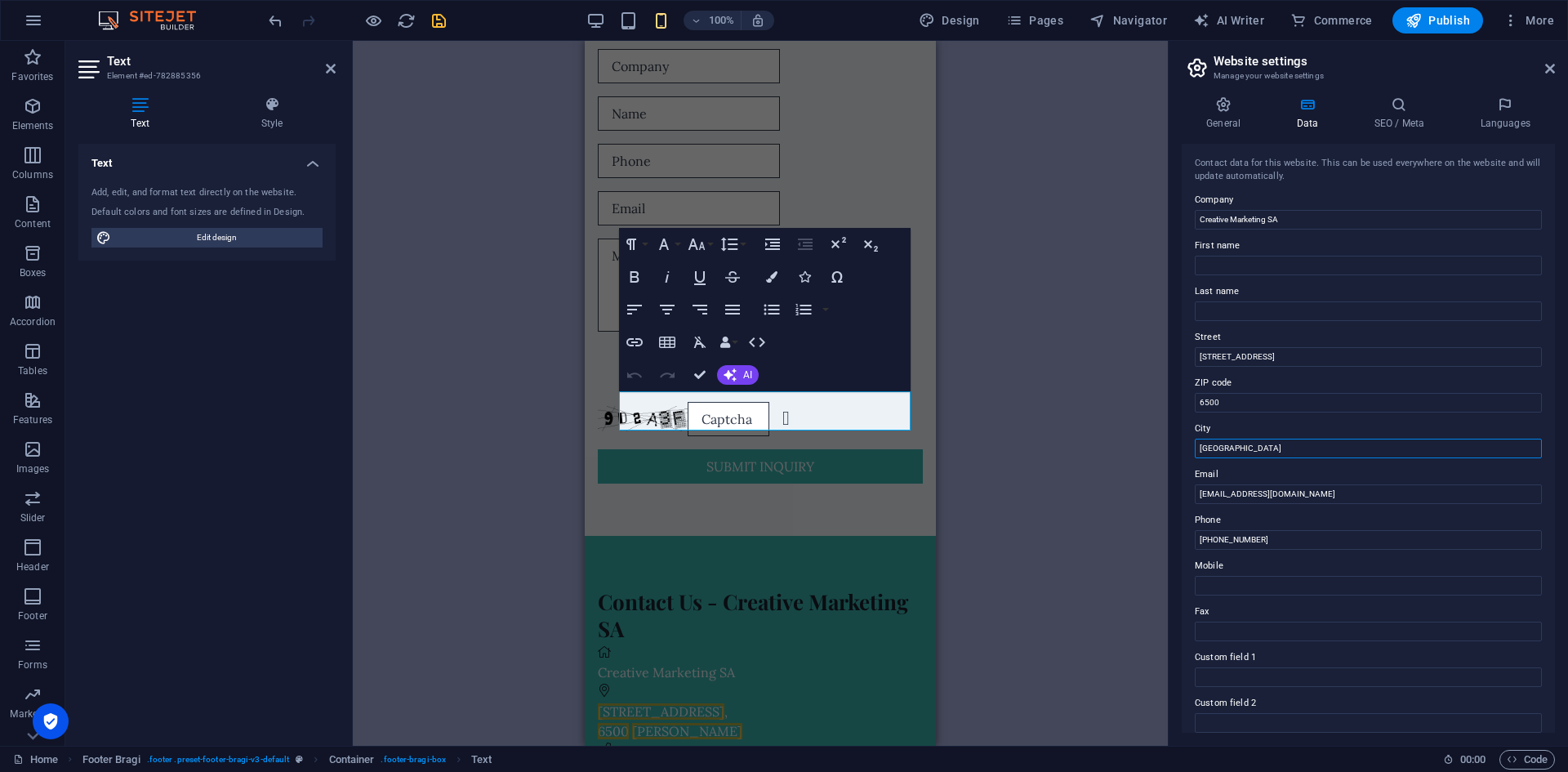 type on "[GEOGRAPHIC_DATA]" 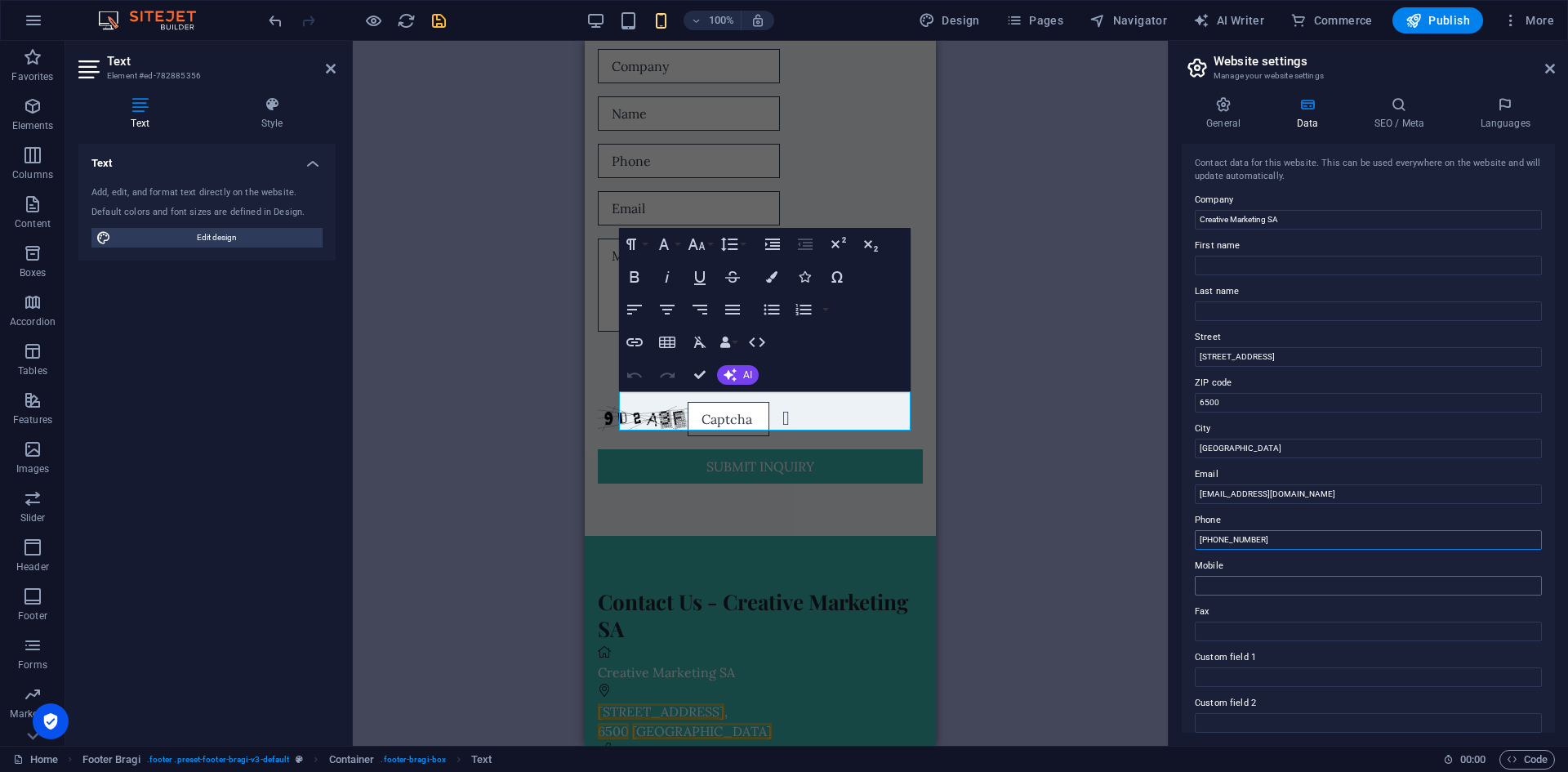 type on "[PHONE_NUMBER]" 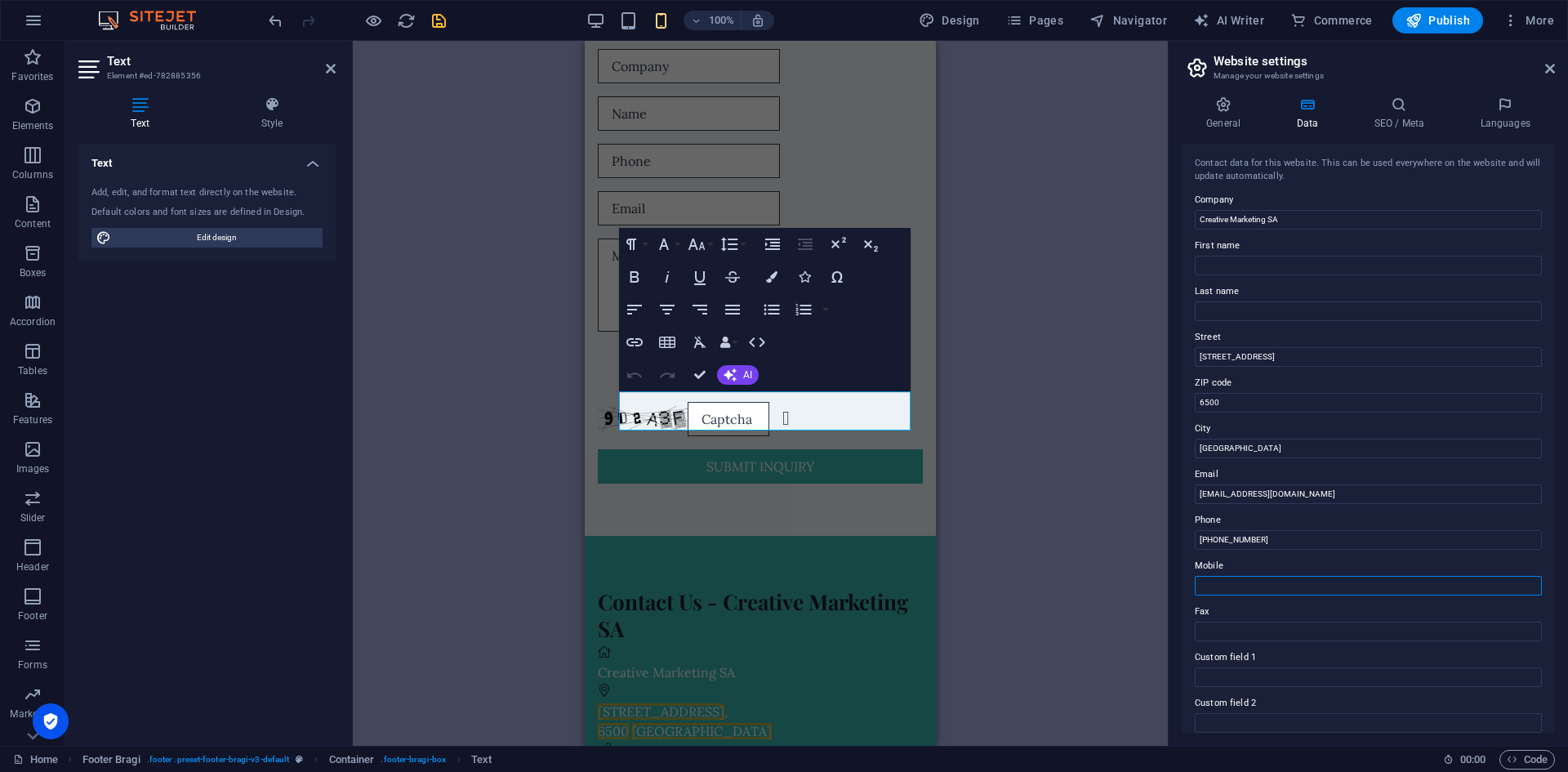 click on "Mobile" at bounding box center [1368, 586] 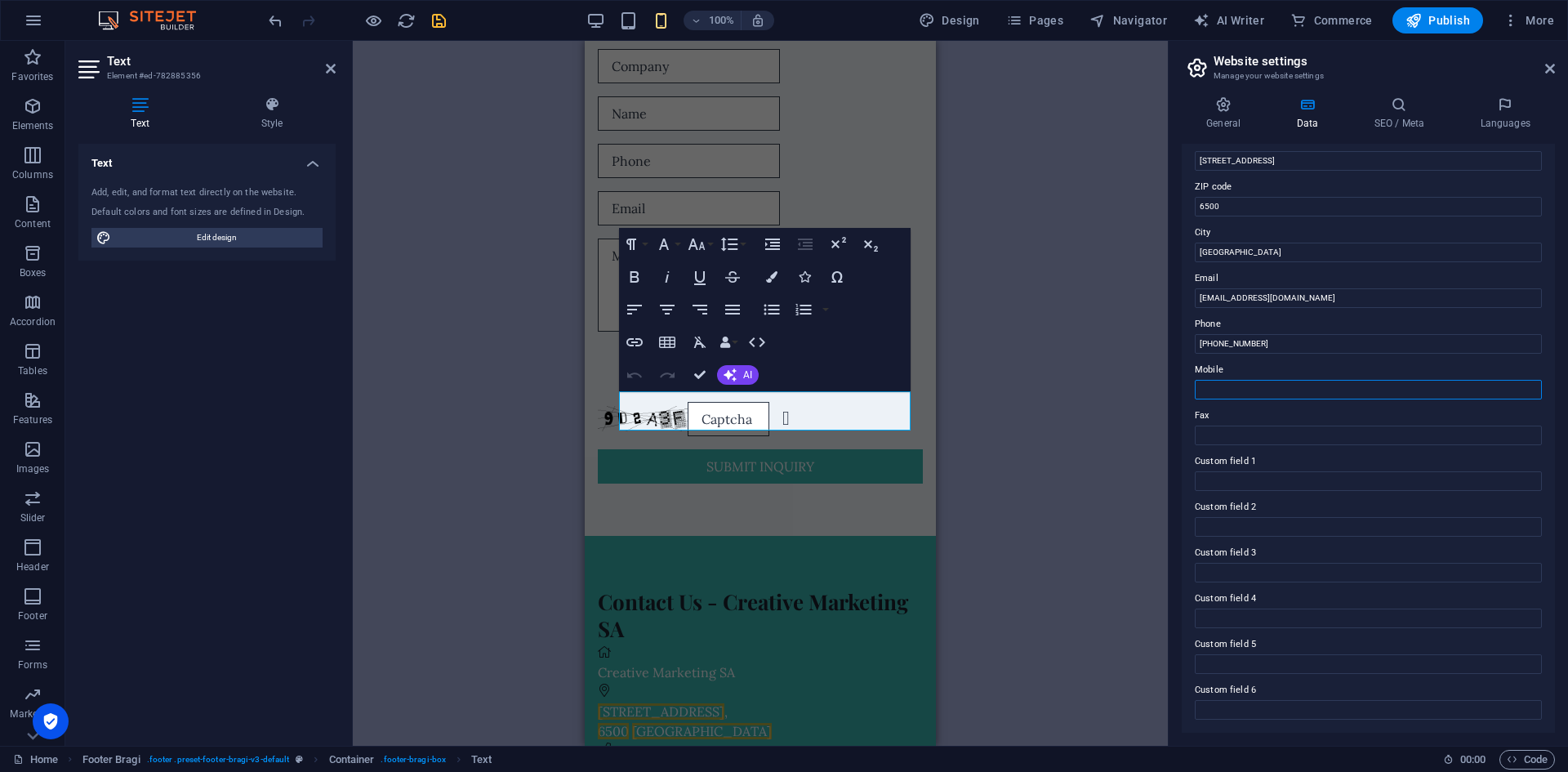scroll, scrollTop: 0, scrollLeft: 0, axis: both 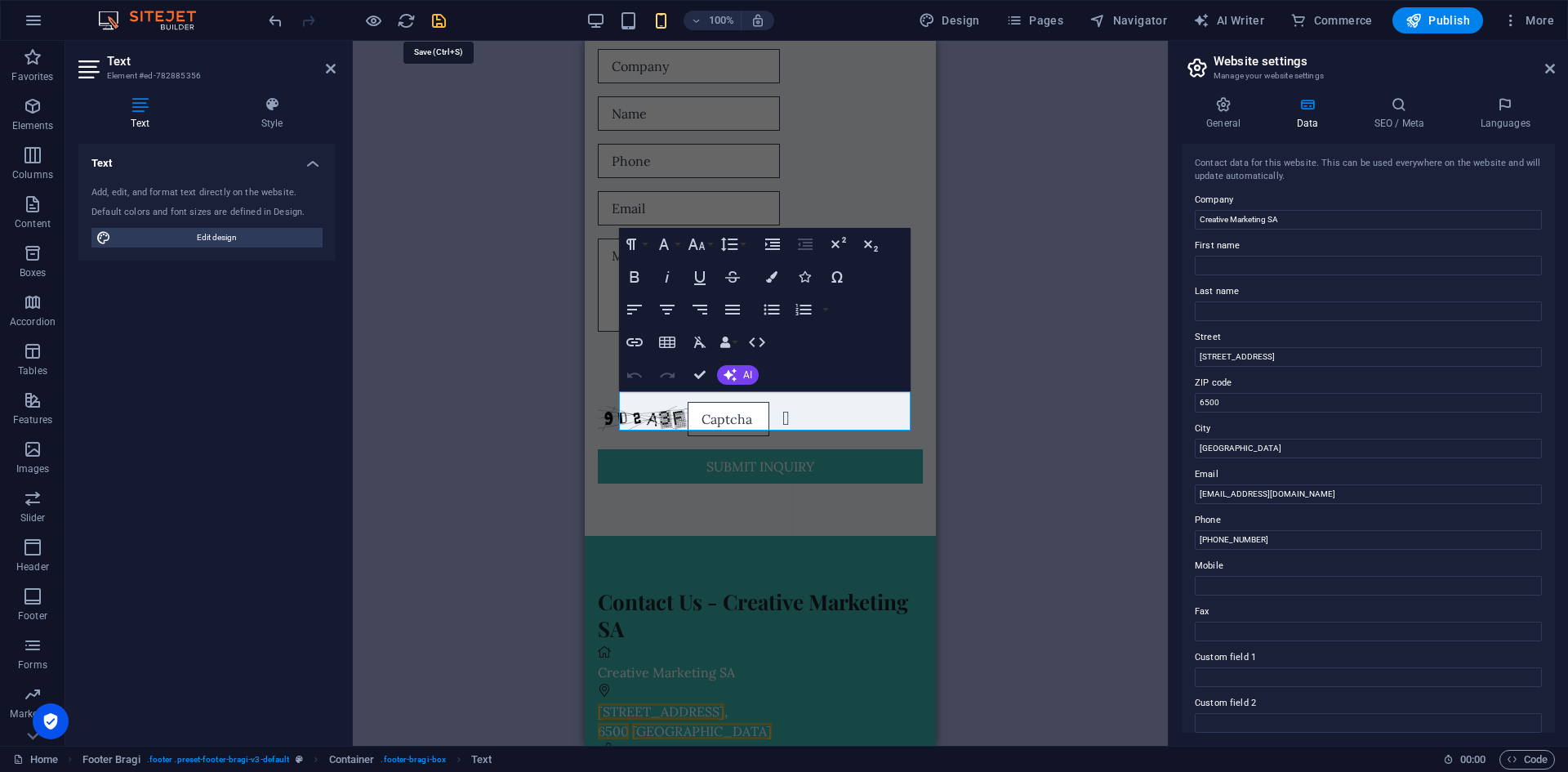 click at bounding box center [439, 20] 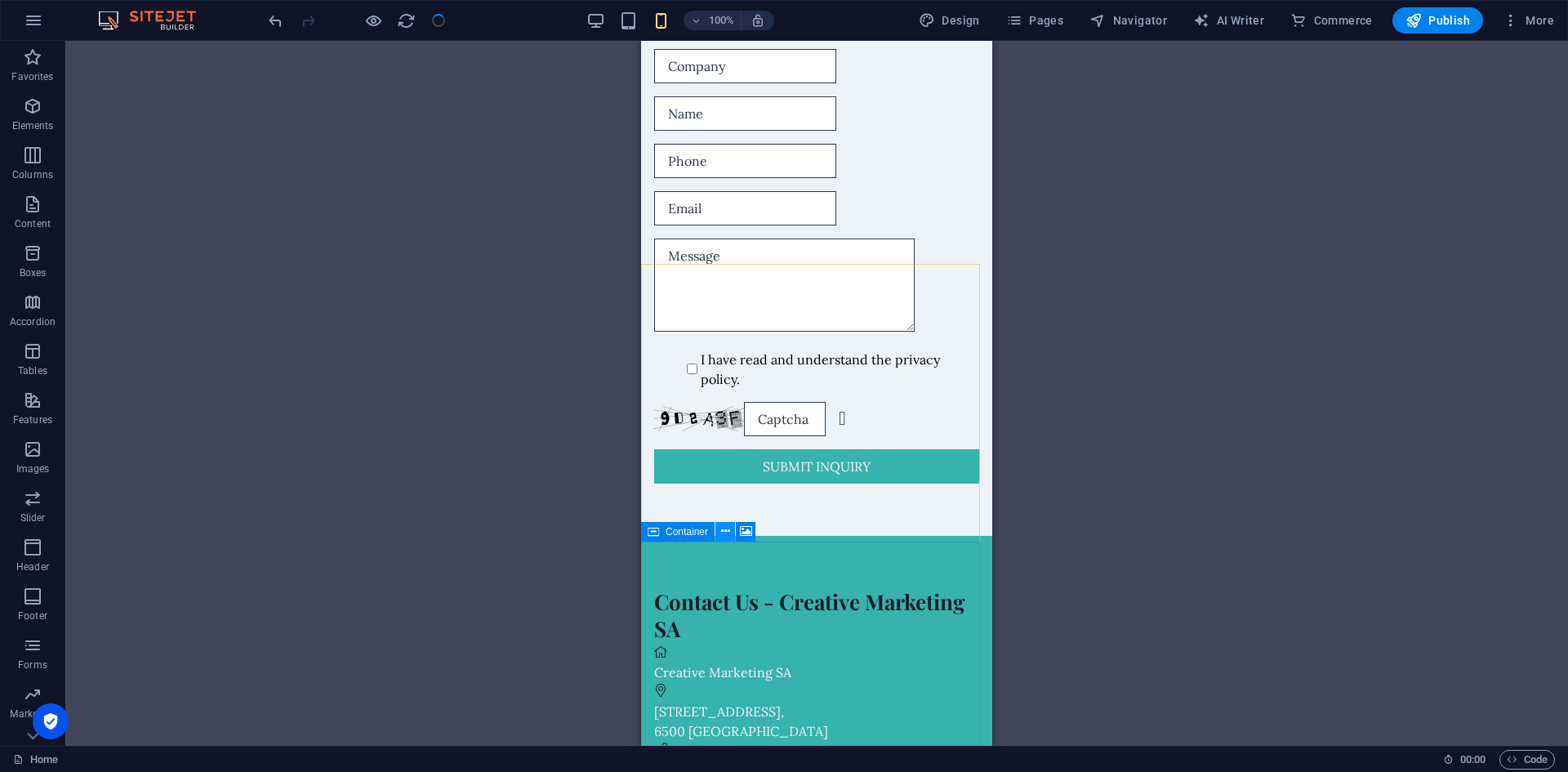 click at bounding box center (725, 531) 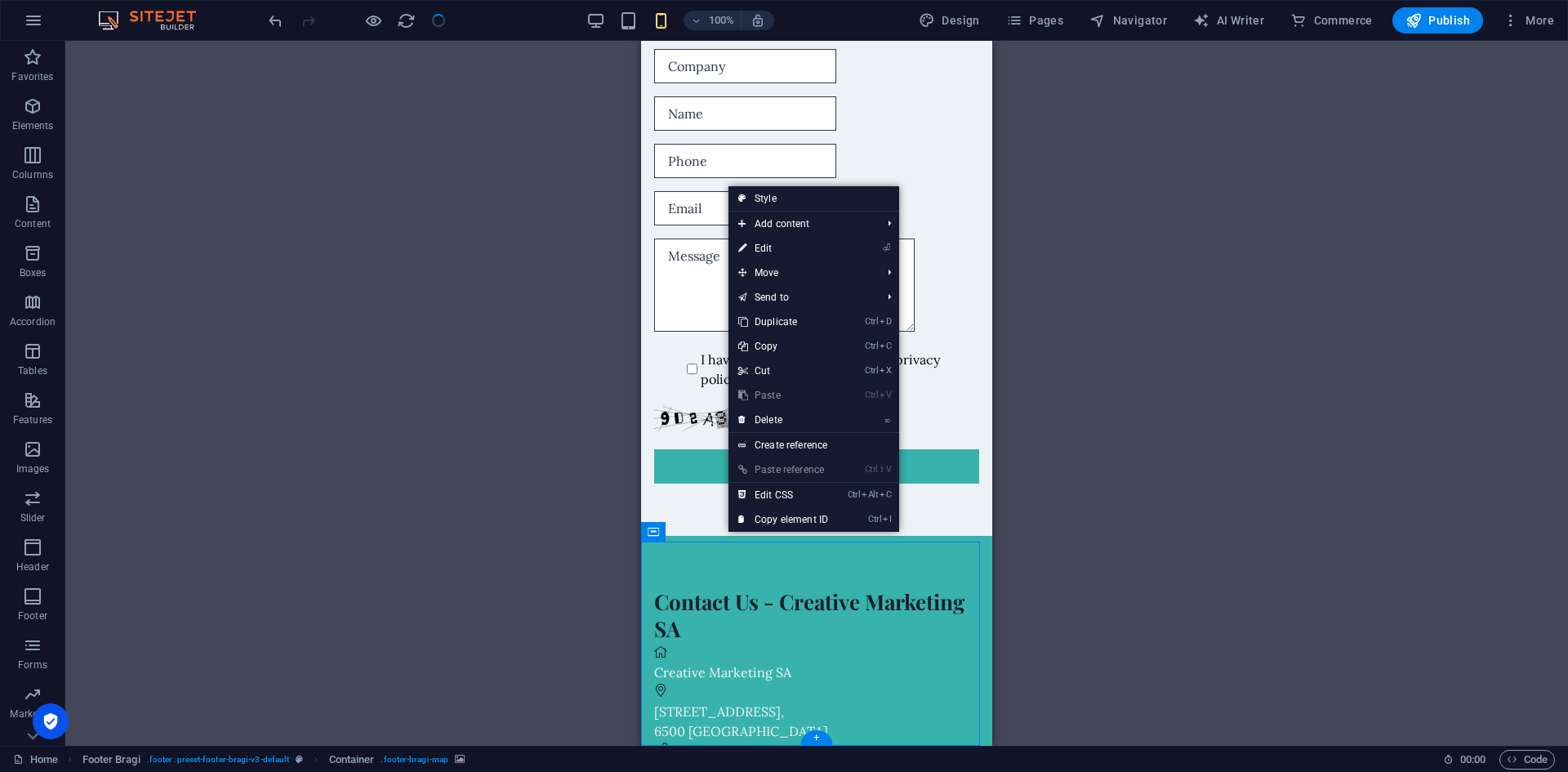 click at bounding box center [817, 1013] 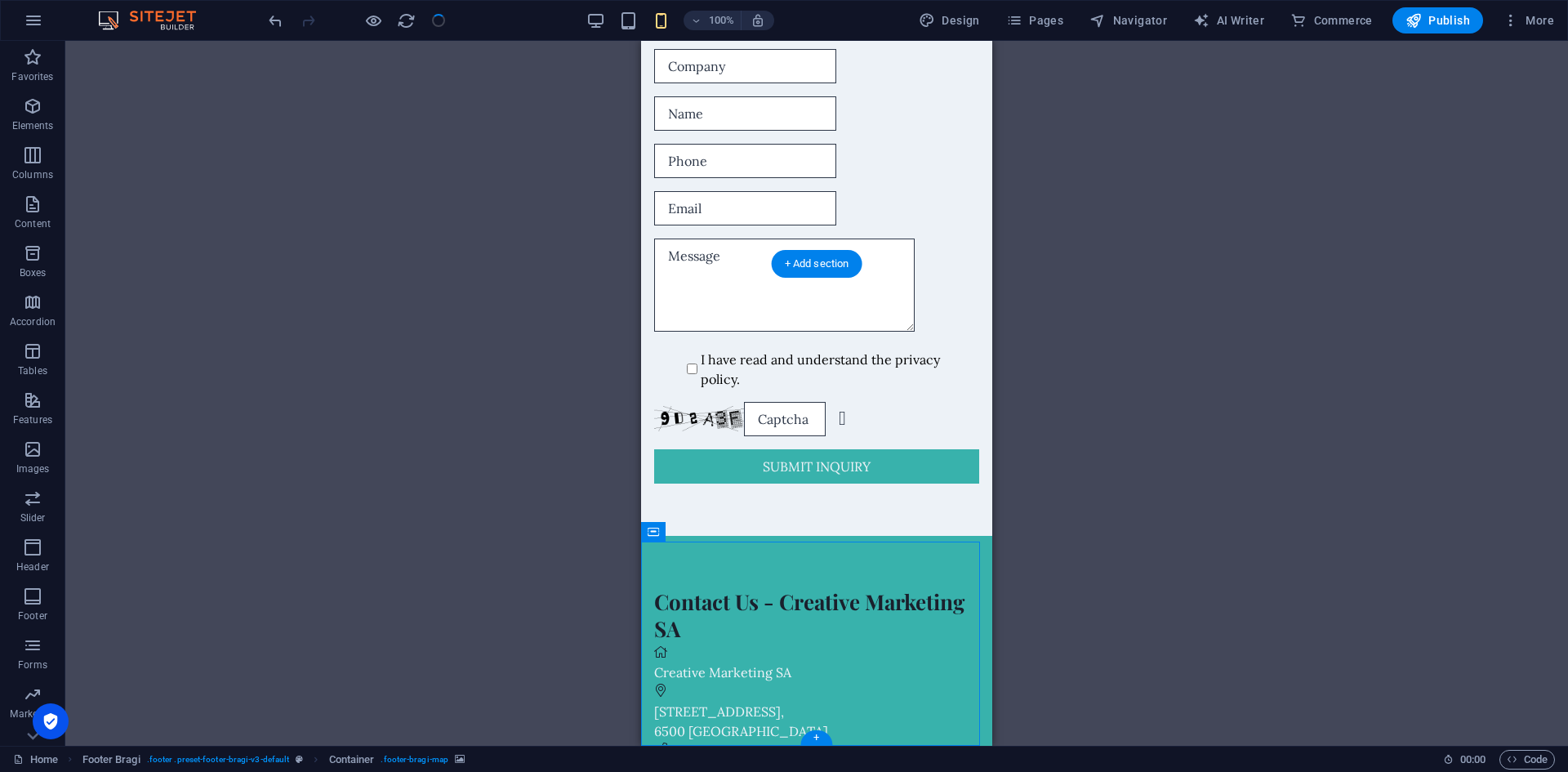 click at bounding box center (817, 1013) 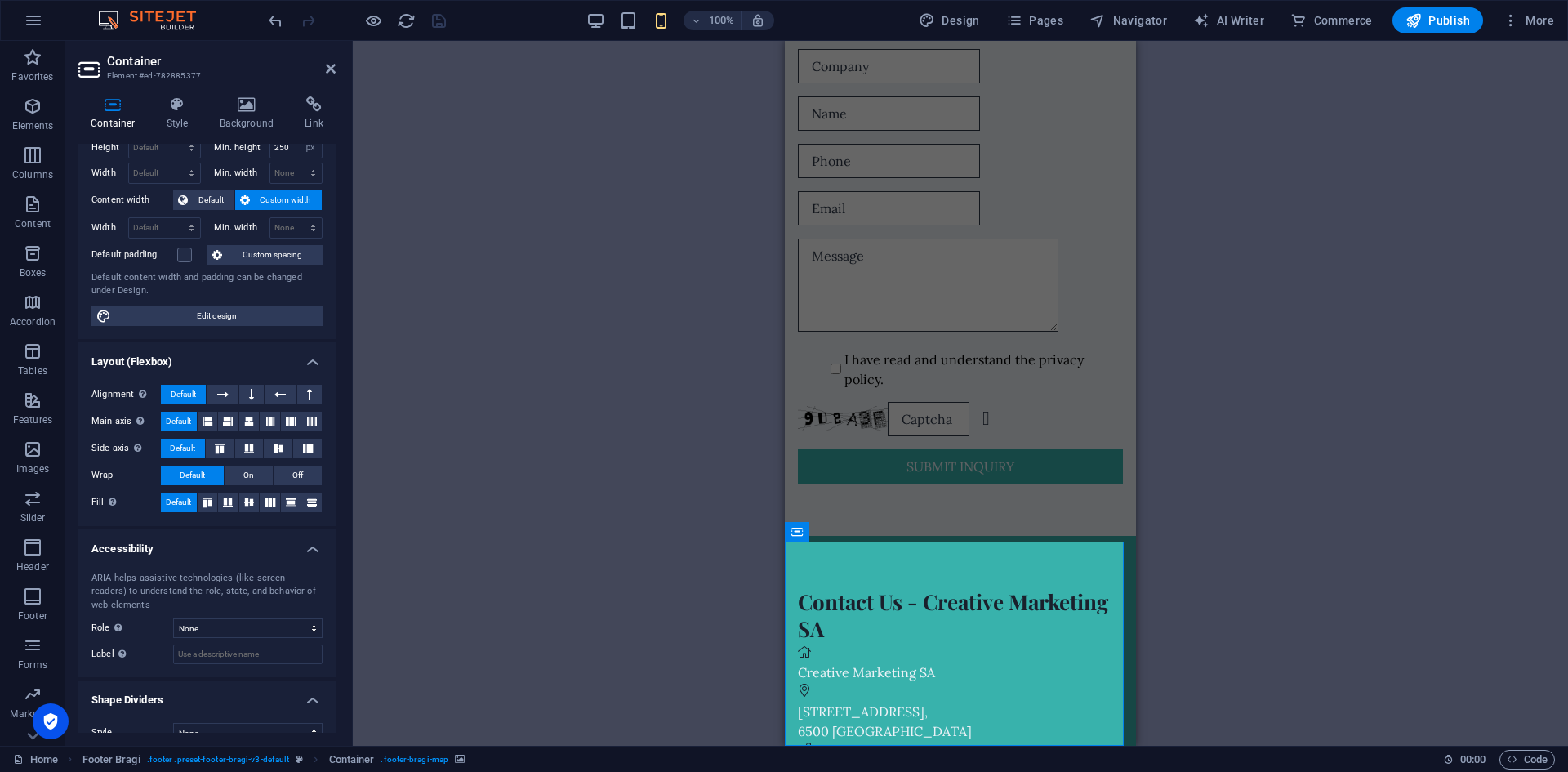 scroll, scrollTop: 72, scrollLeft: 0, axis: vertical 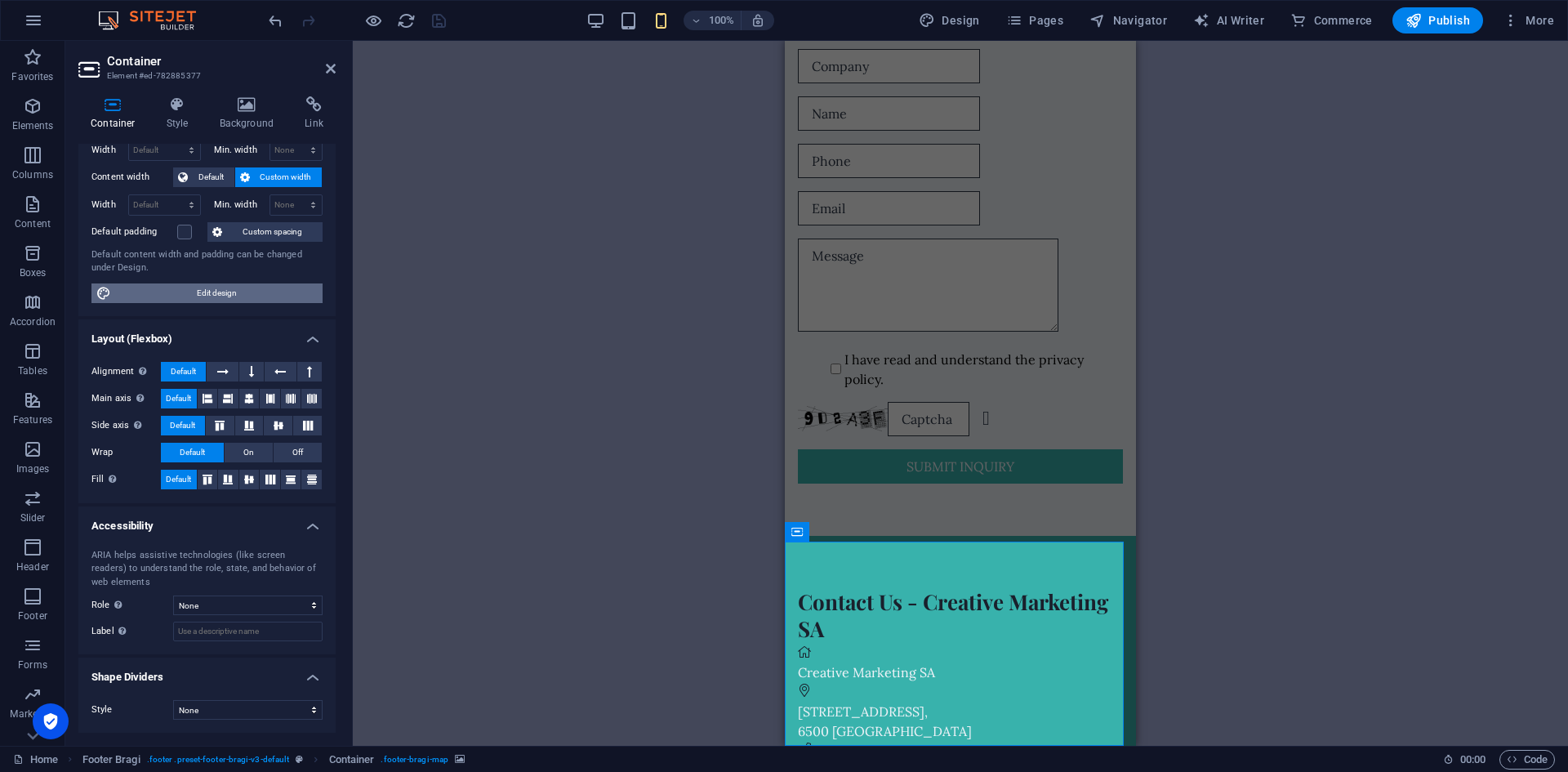 click on "Edit design" at bounding box center [216, 293] 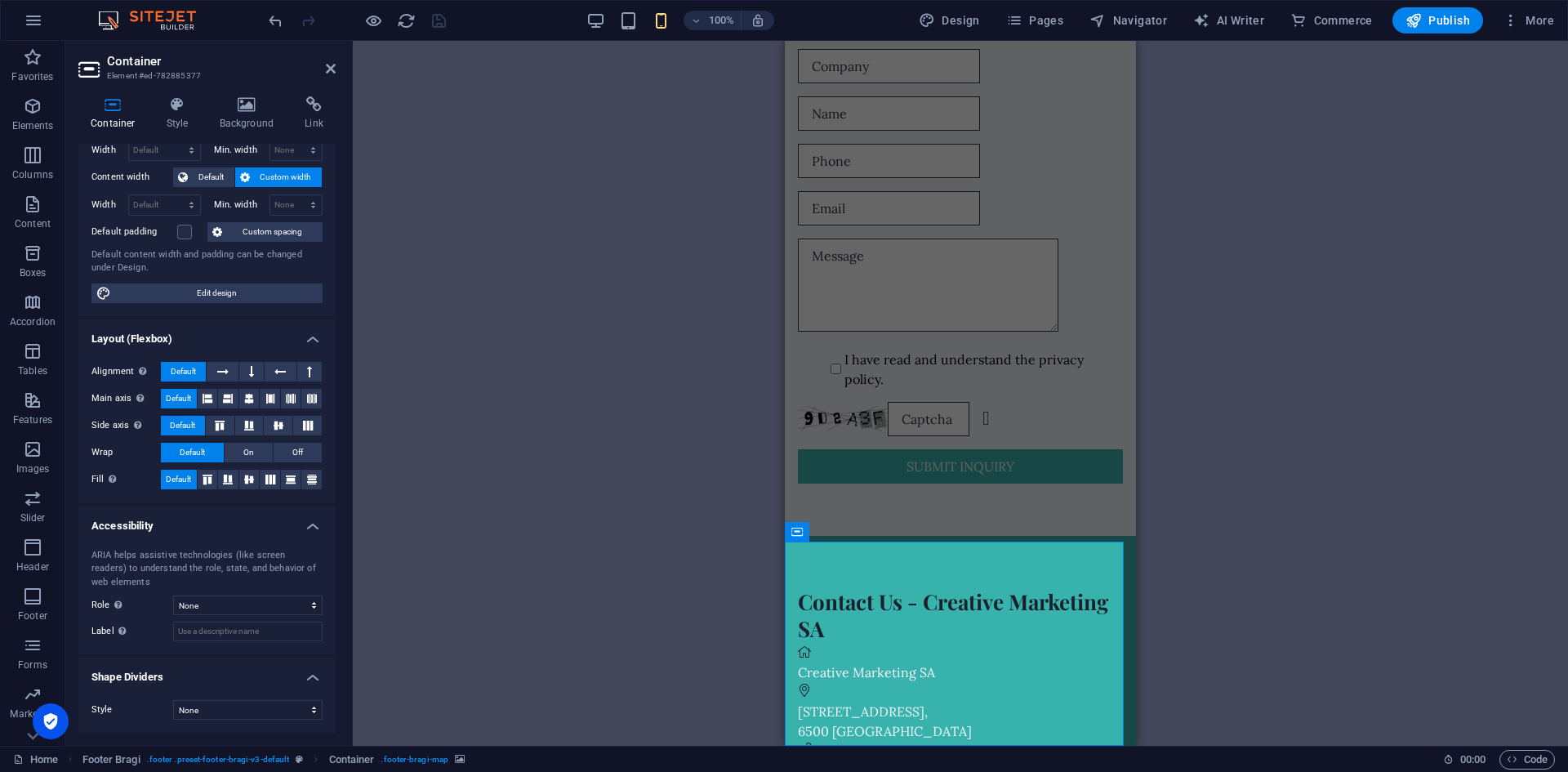 select on "rem" 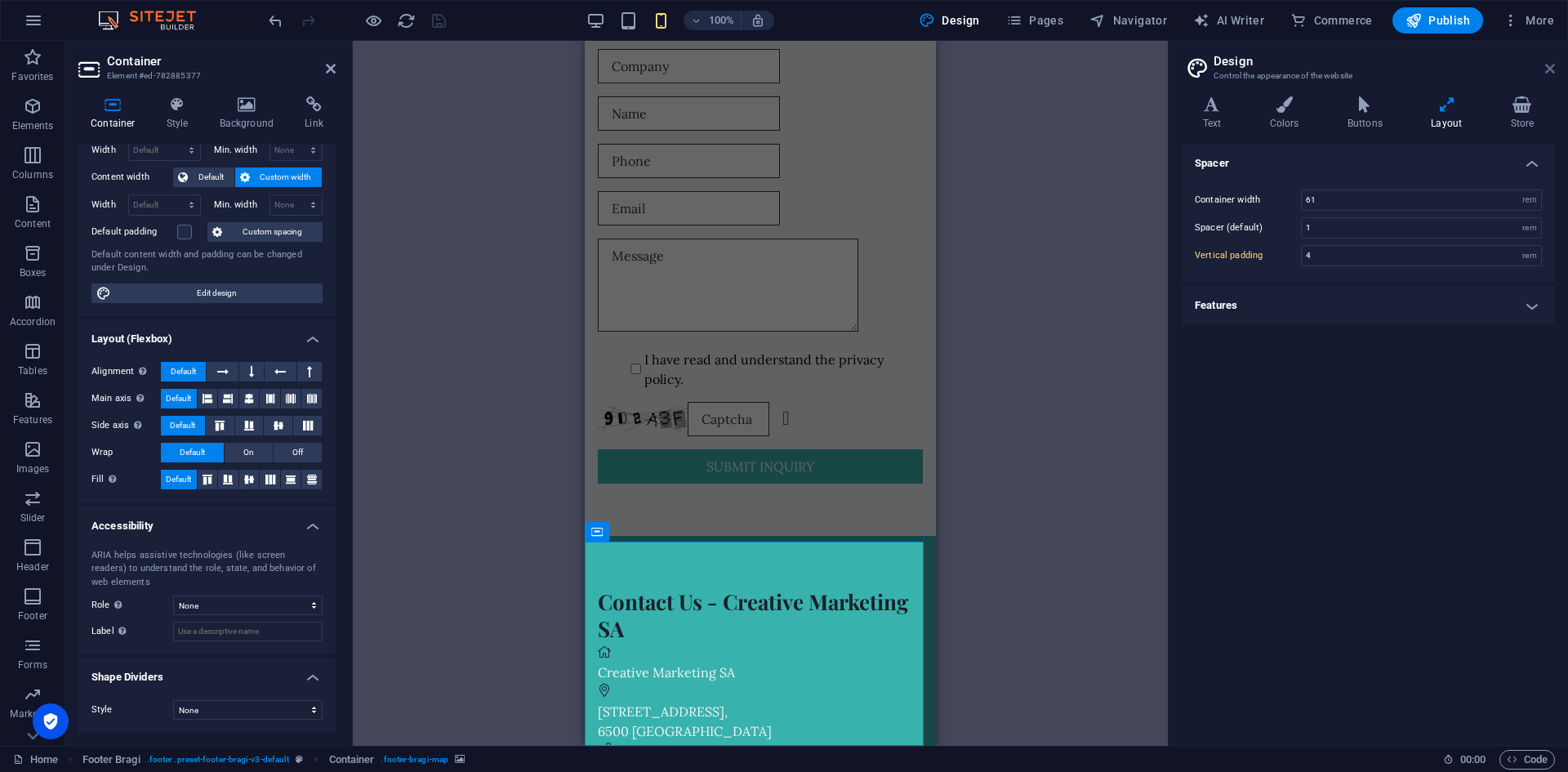 click at bounding box center (1550, 69) 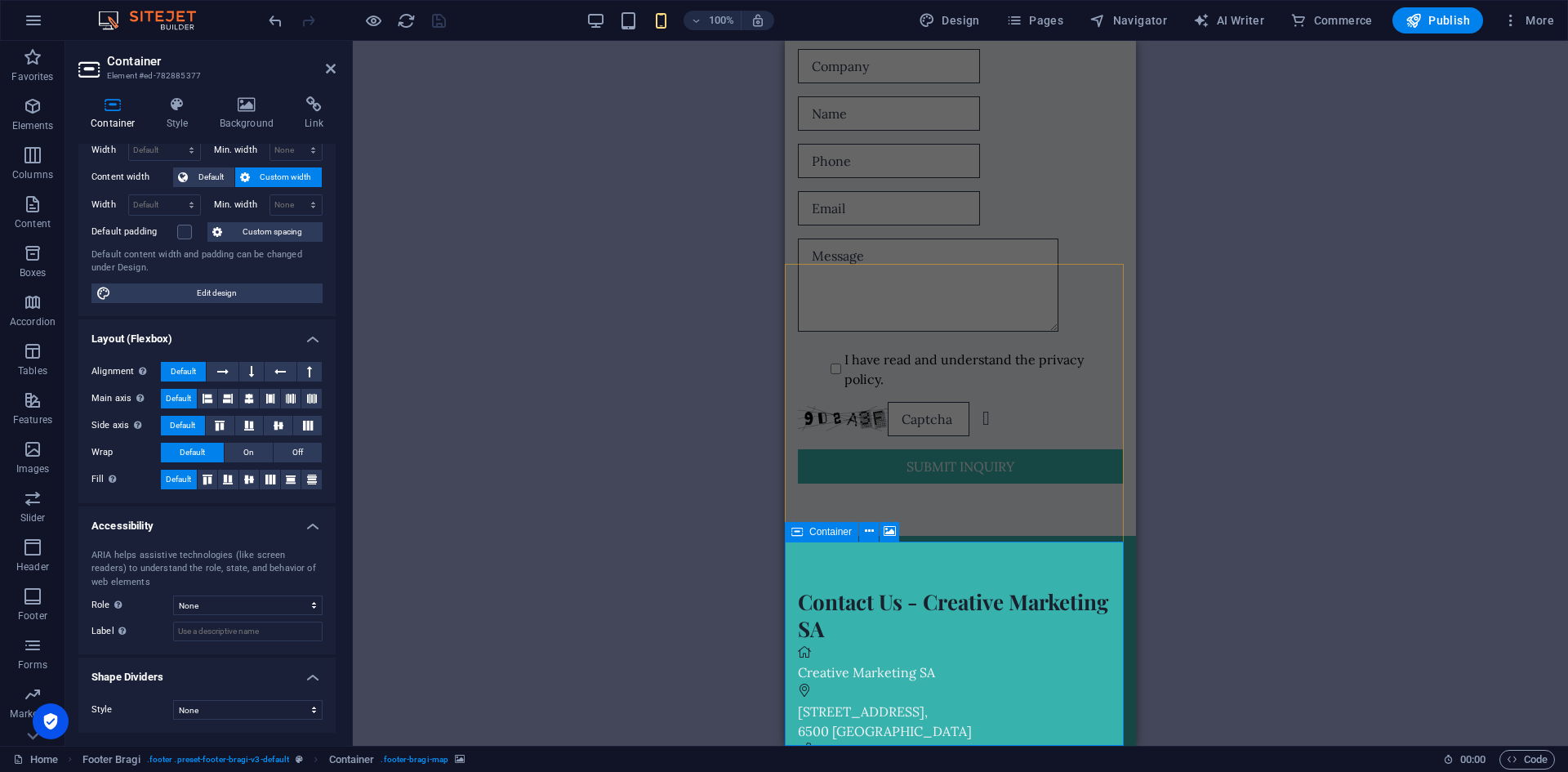 click on "Drop content here or  Add elements  Paste clipboard" at bounding box center (960, 1173) 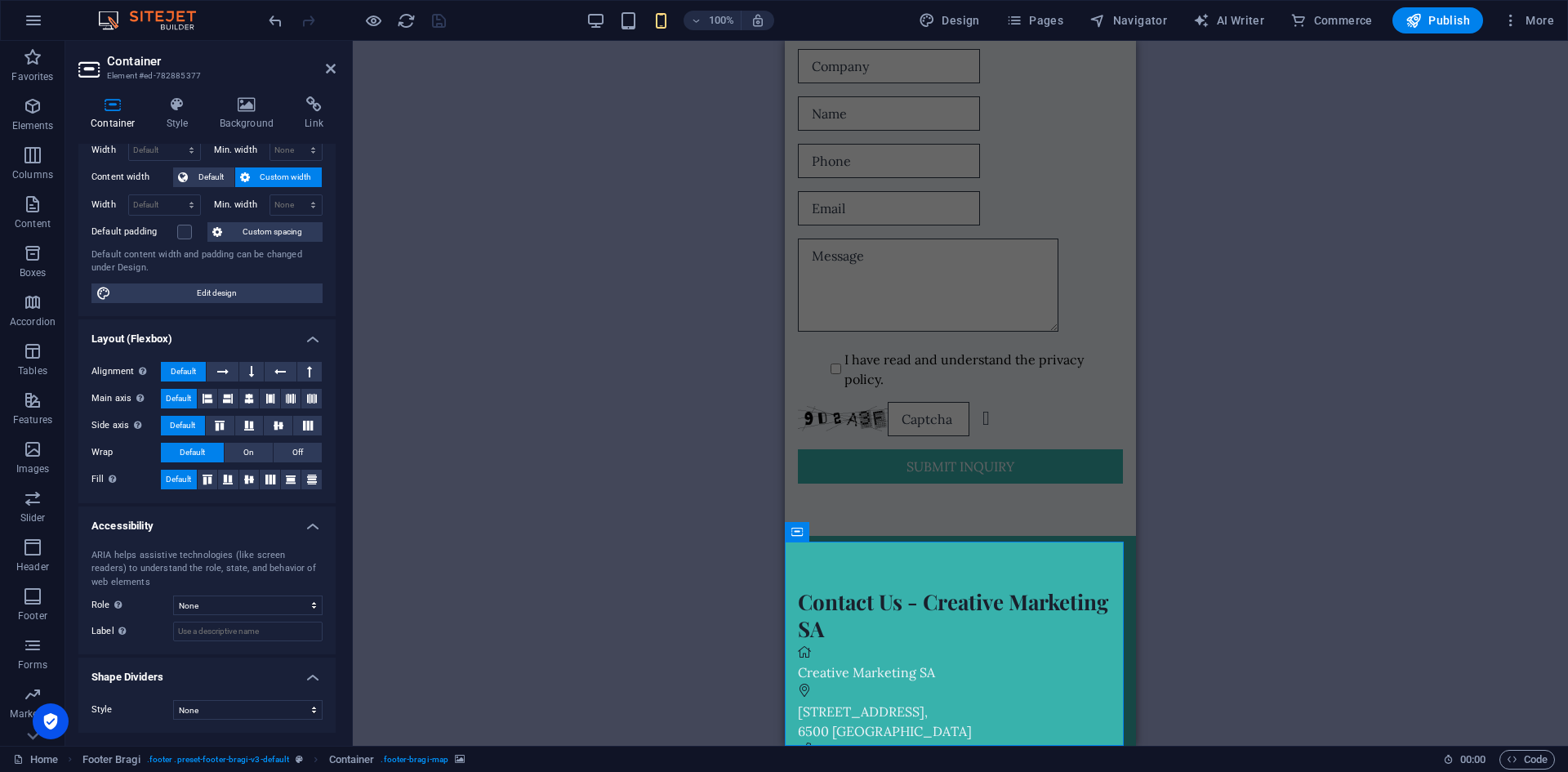 click at bounding box center (960, 1013) 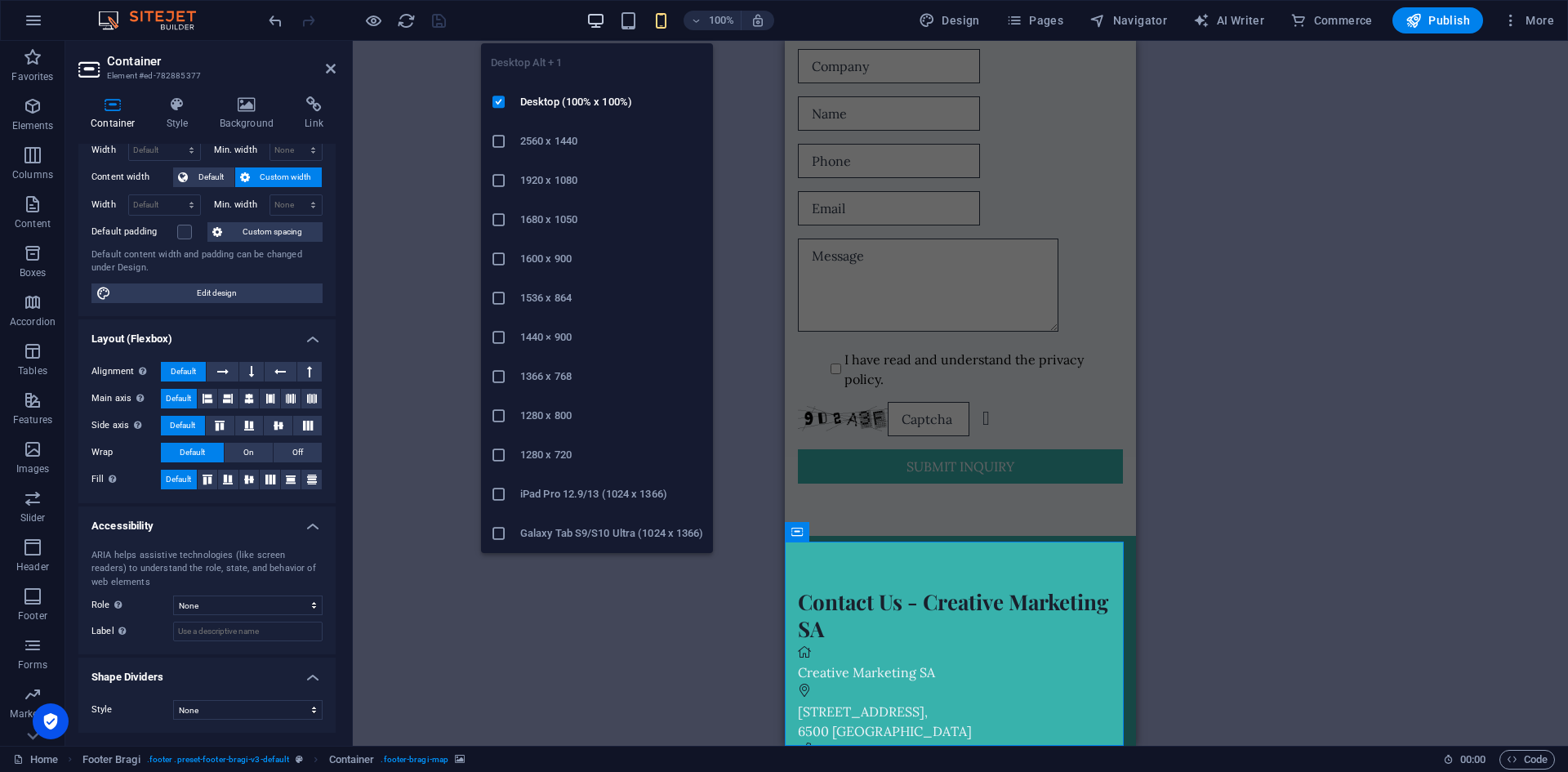click at bounding box center [595, 20] 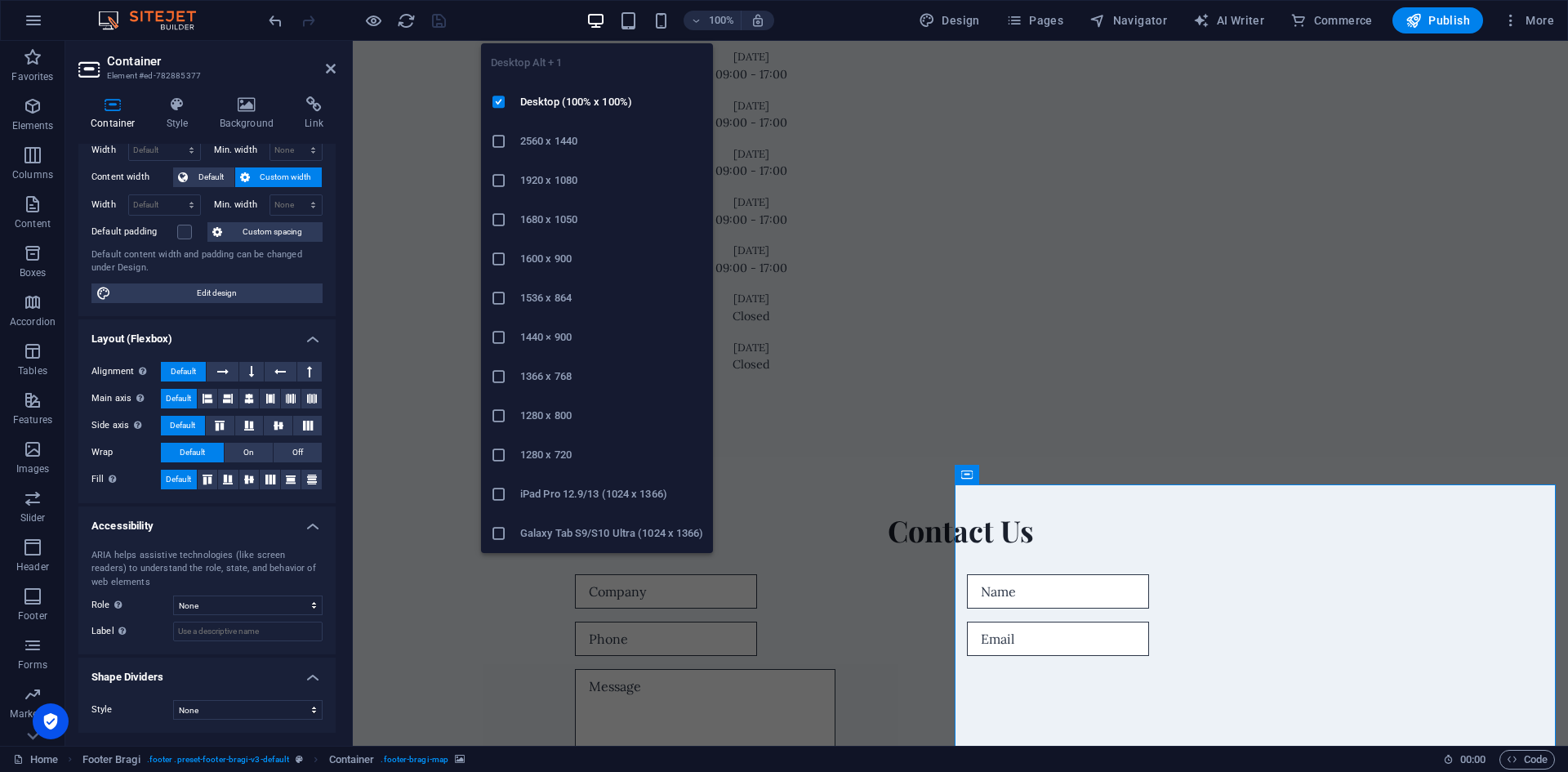 scroll, scrollTop: 3866, scrollLeft: 0, axis: vertical 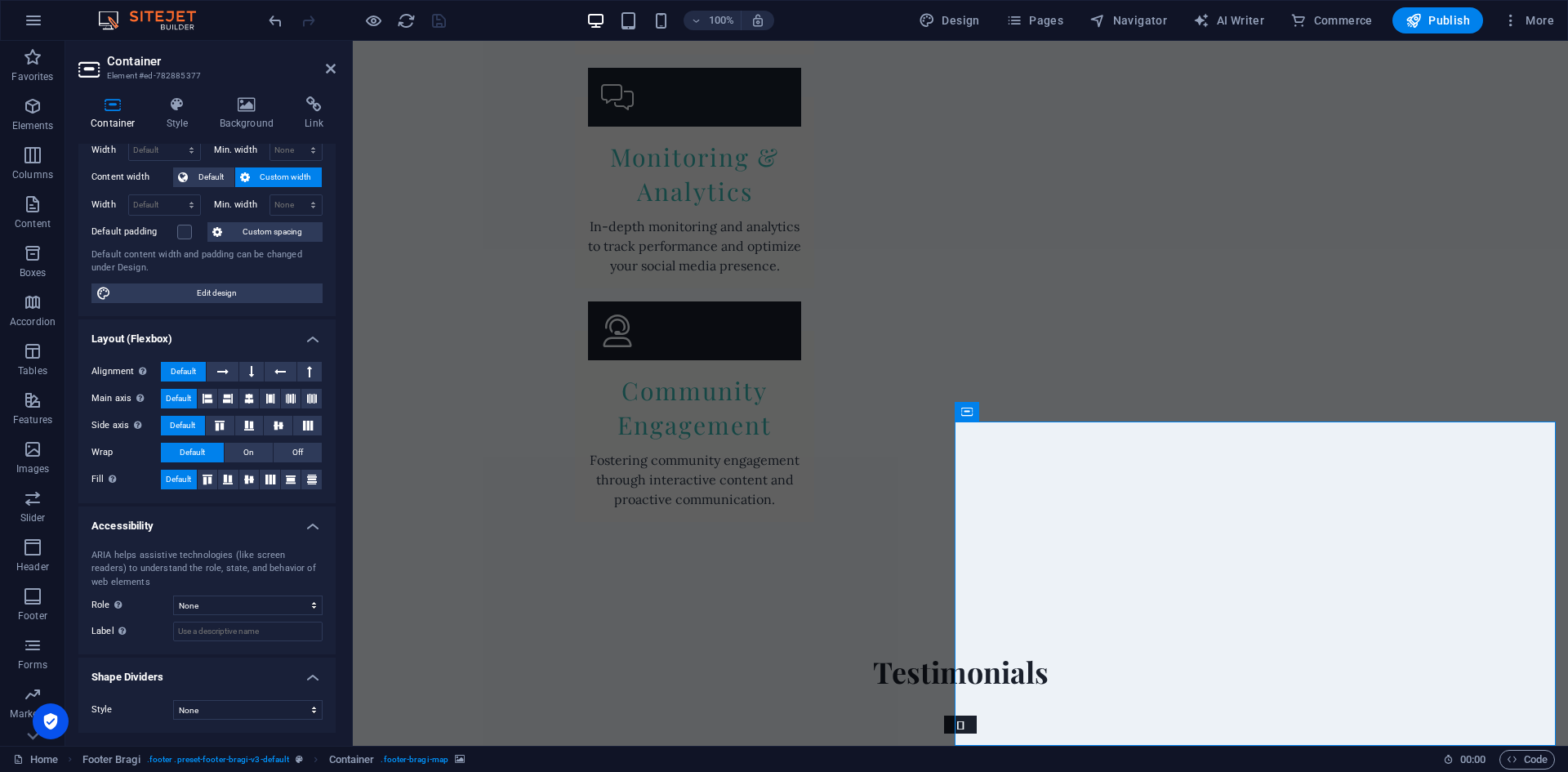 click at bounding box center (960, 3470) 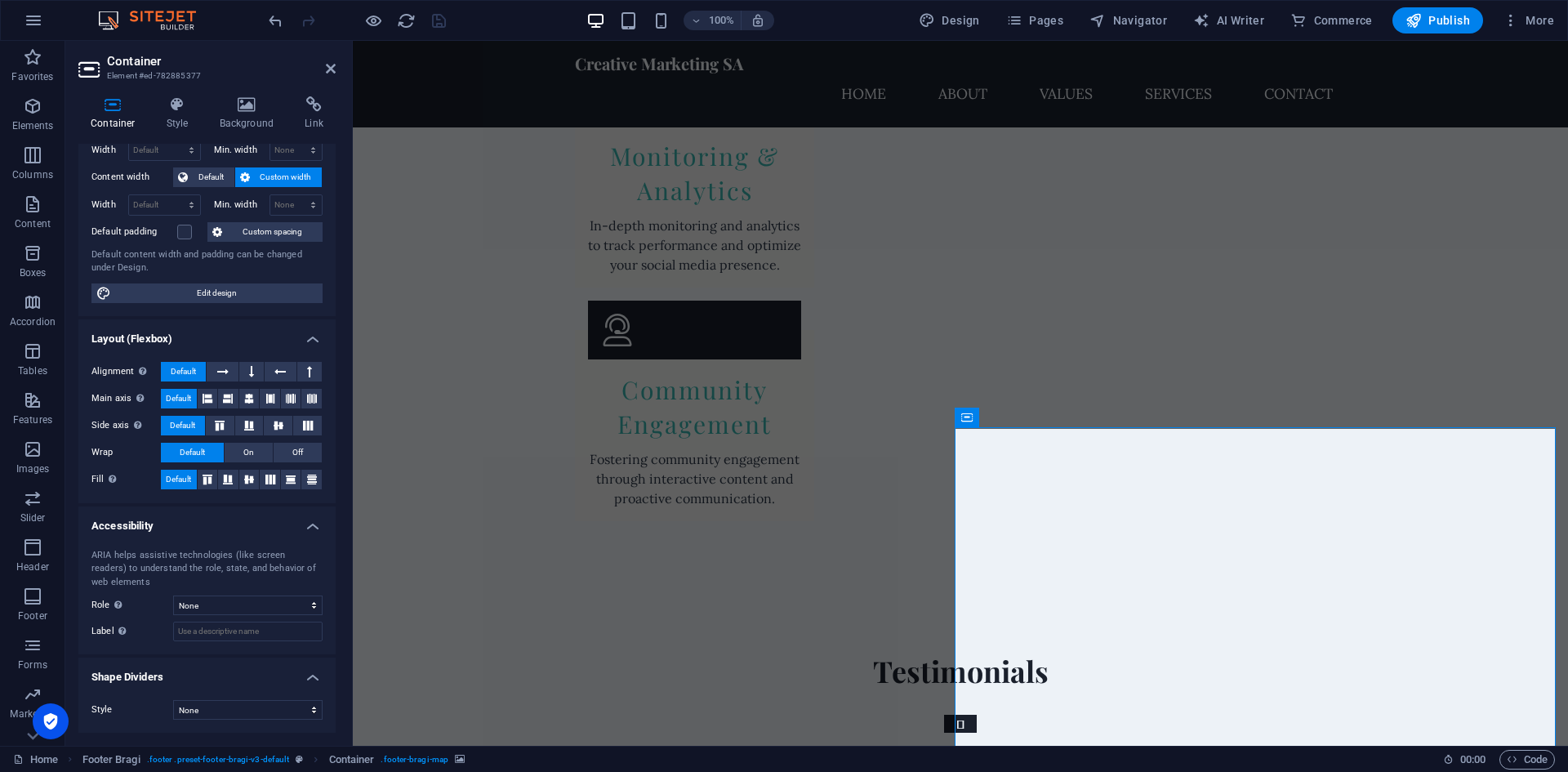 scroll, scrollTop: 3846, scrollLeft: 0, axis: vertical 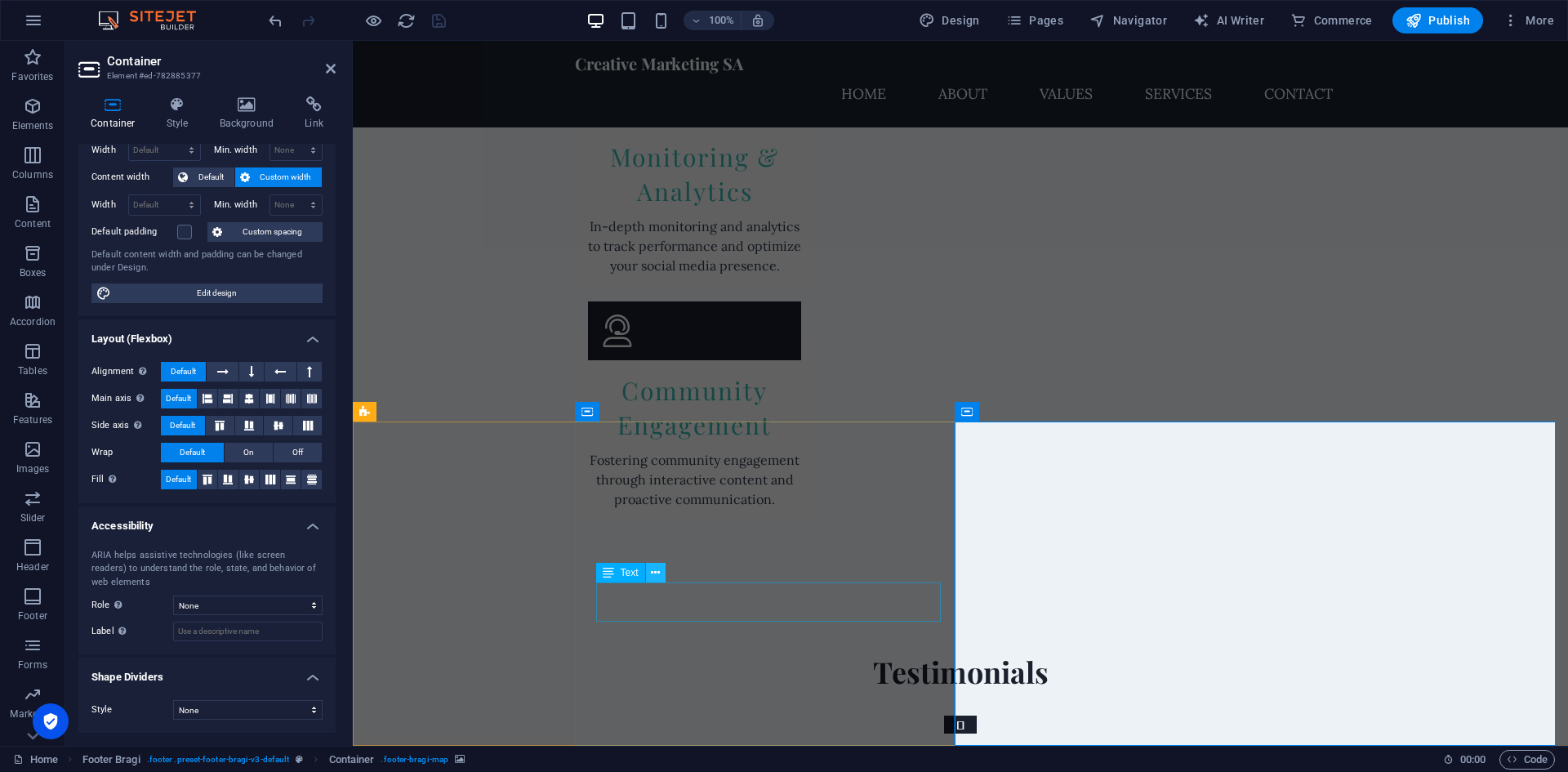 click at bounding box center [655, 573] 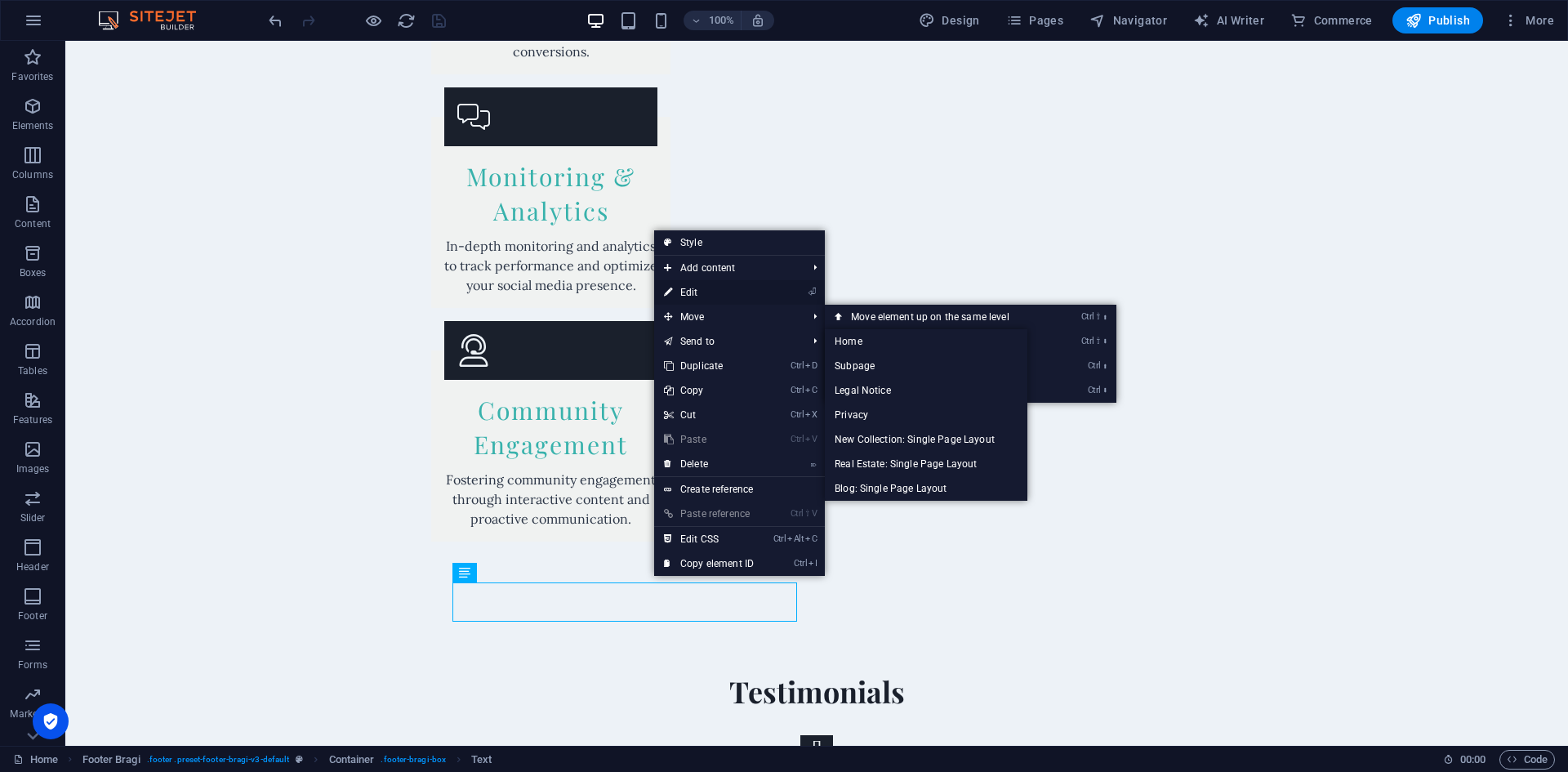 click on "⏎  Edit" at bounding box center [709, 292] 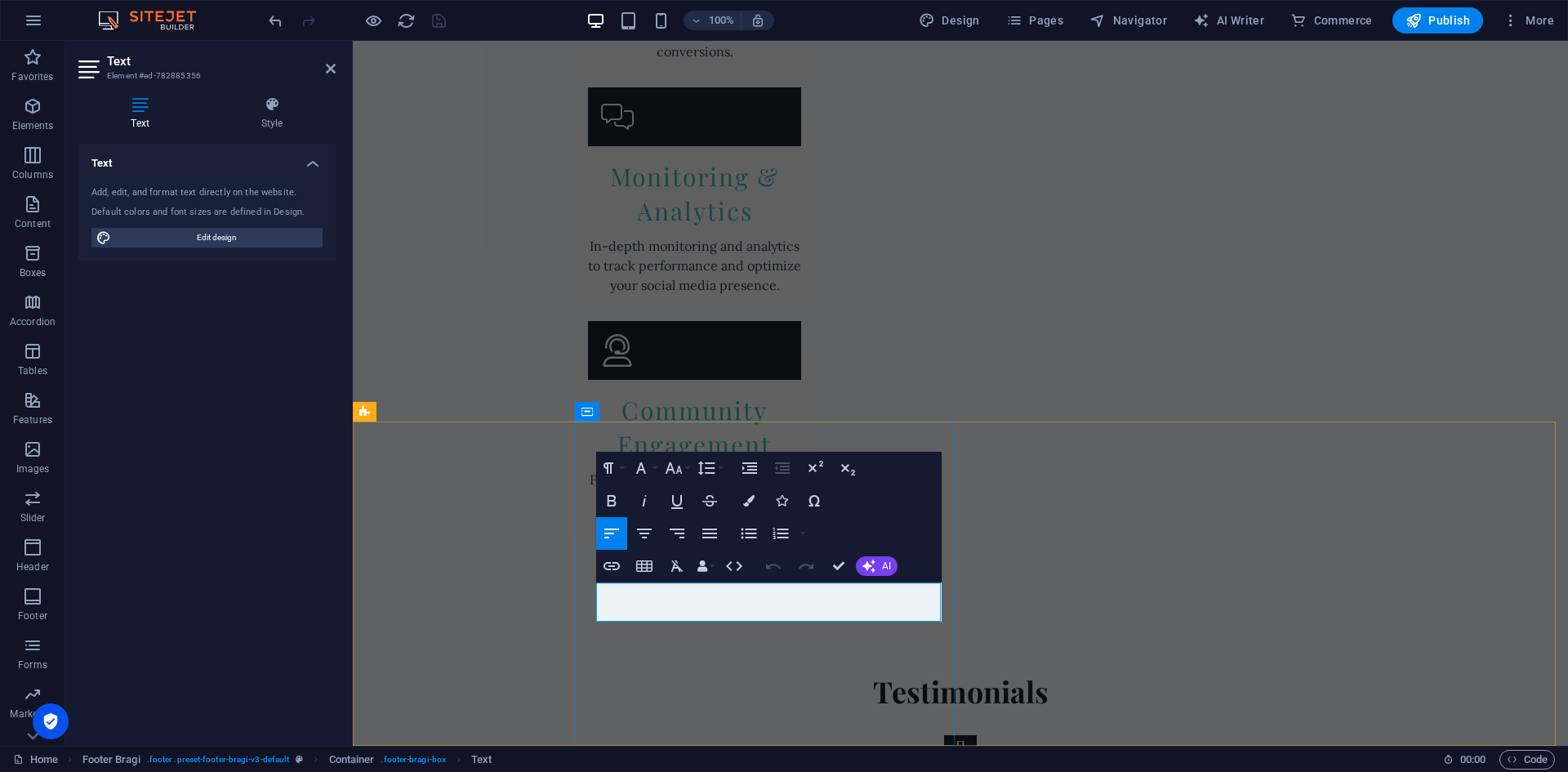 click on "6500   [GEOGRAPHIC_DATA]" at bounding box center [1065, 3115] 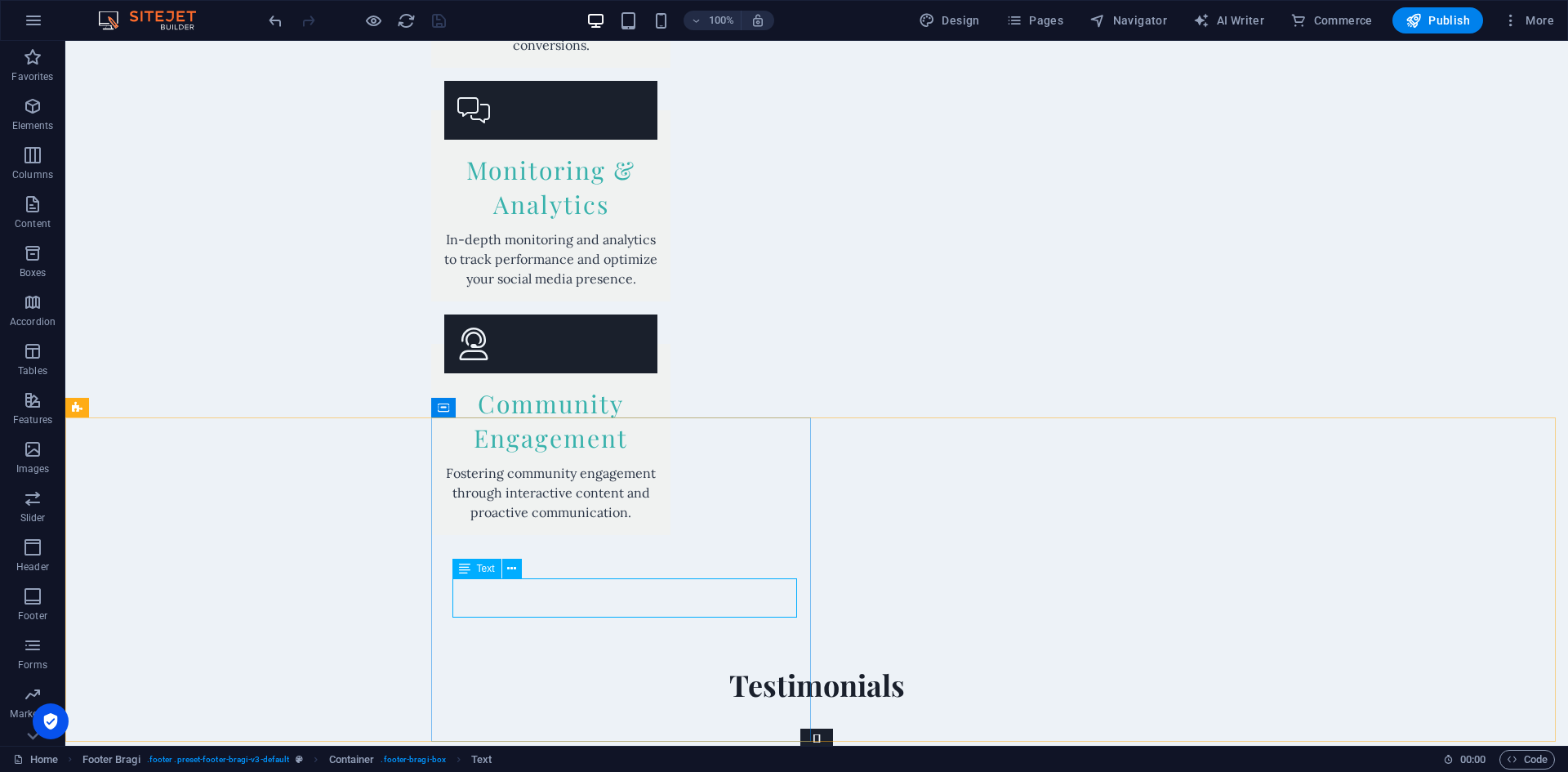 click at bounding box center (465, 569) 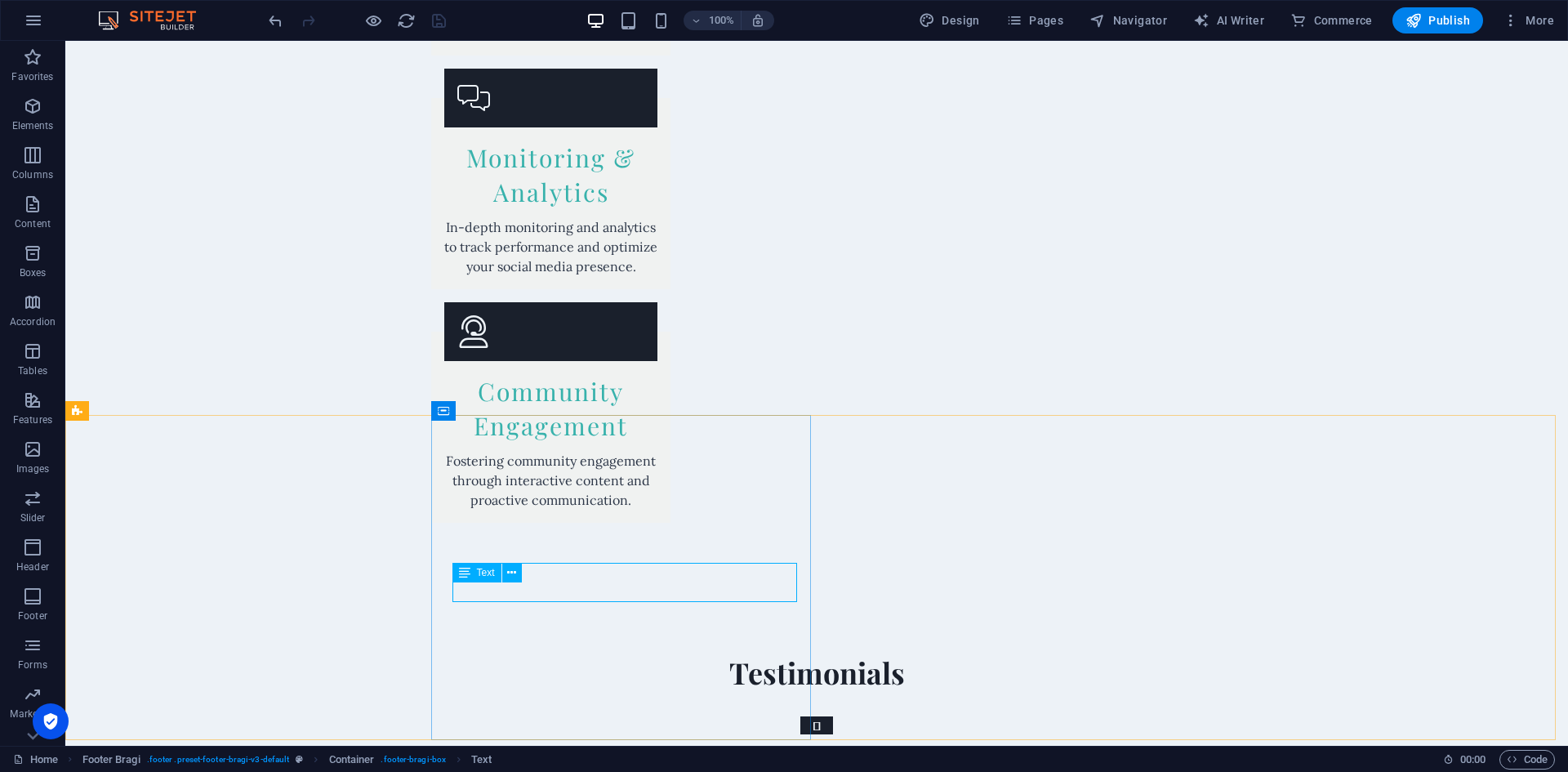 scroll, scrollTop: 3866, scrollLeft: 0, axis: vertical 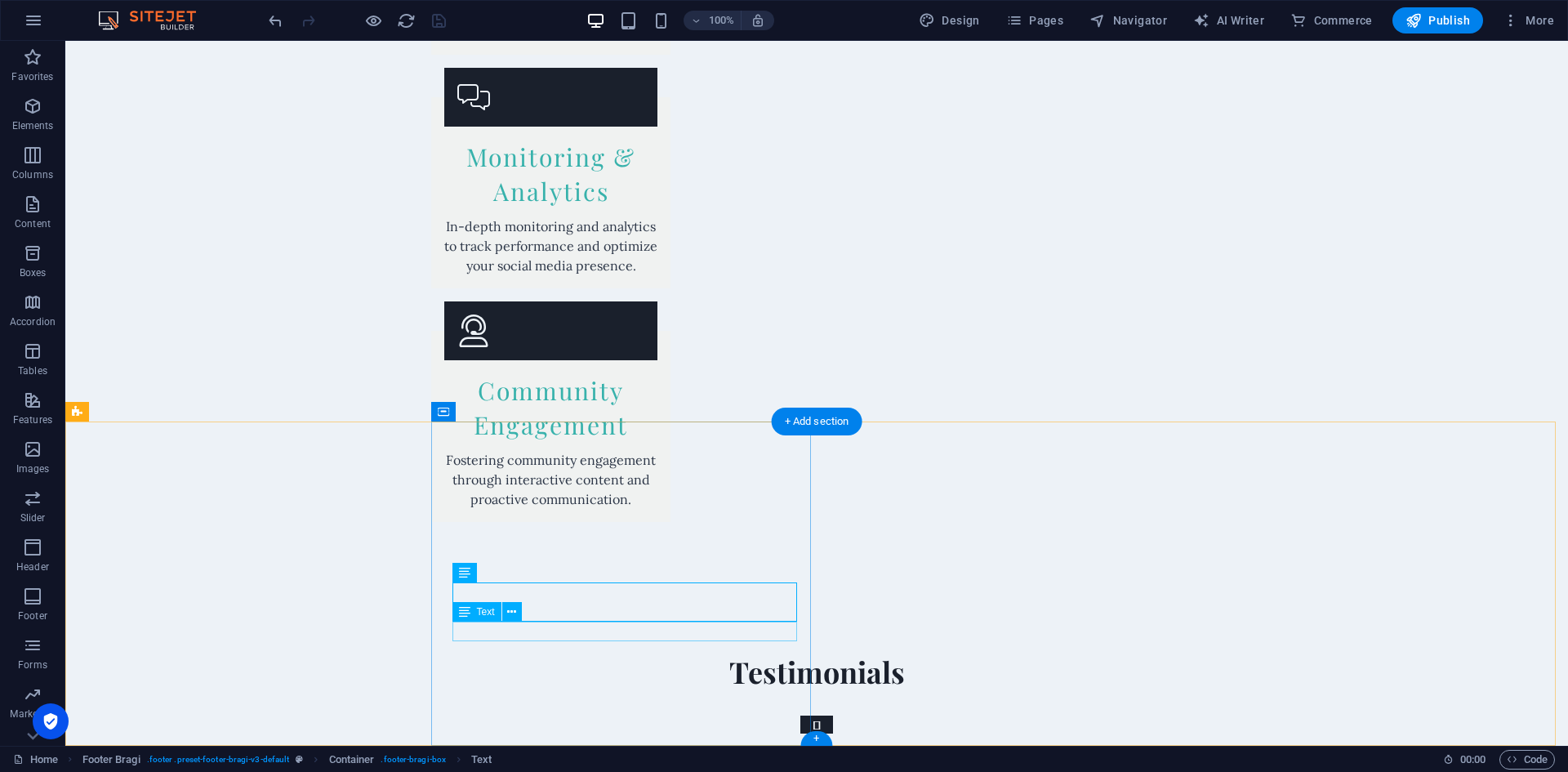 click on "[PHONE_NUMBER]" at bounding box center [993, 3154] 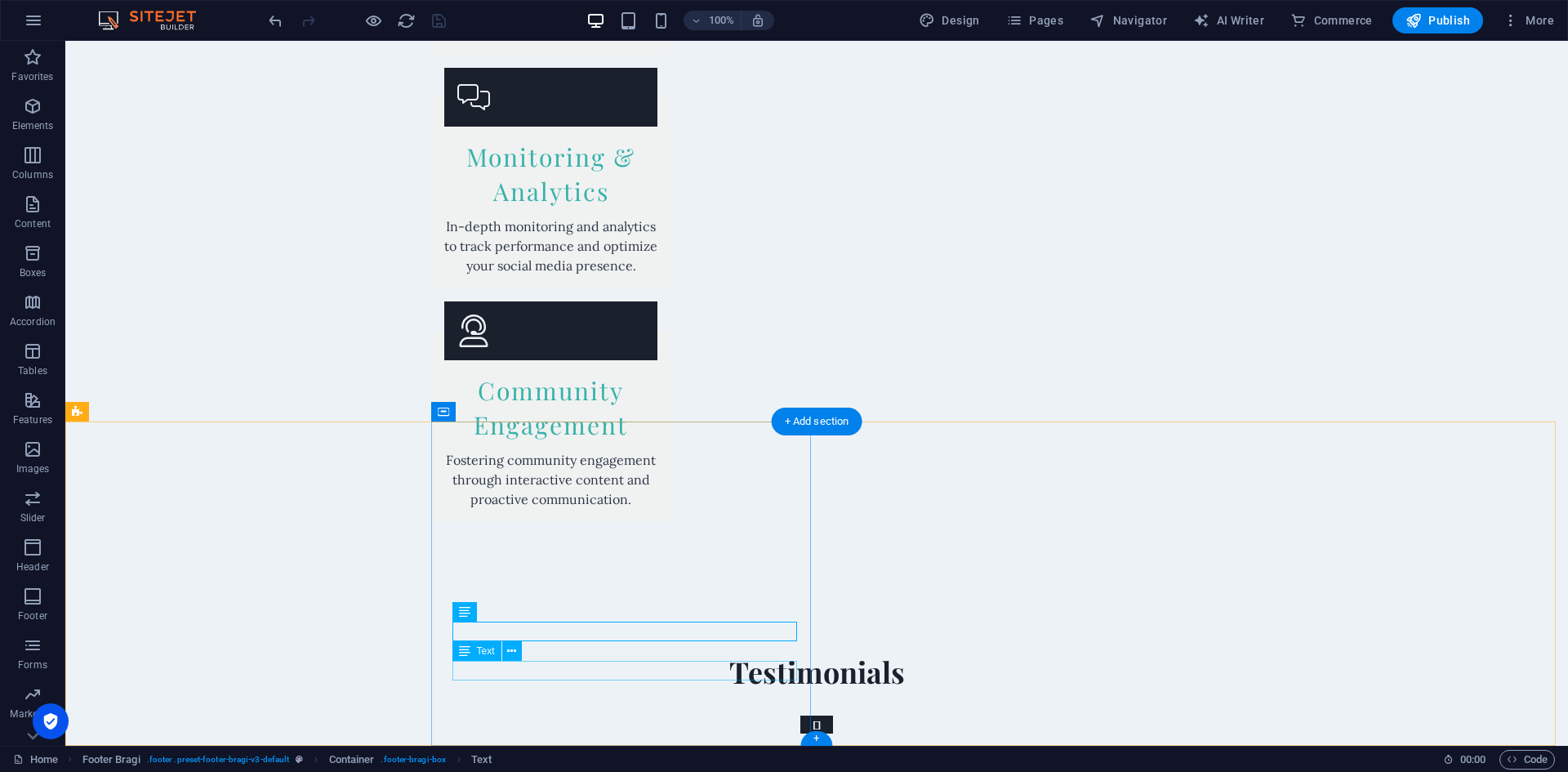 click on "Legal Notice  |  Privacy Policy" at bounding box center [993, 3233] 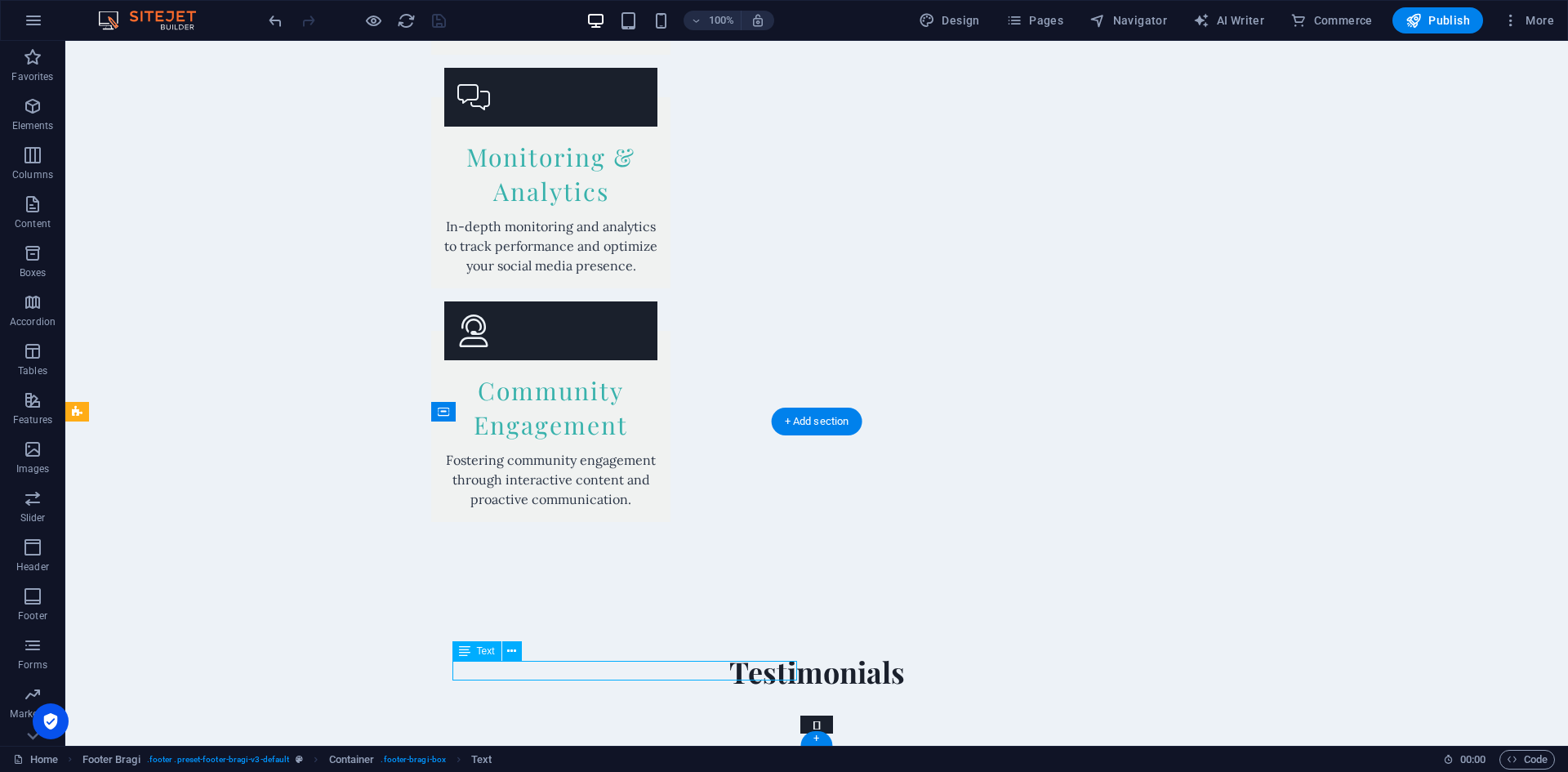 click on "Legal Notice  |  Privacy Policy" at bounding box center [993, 3233] 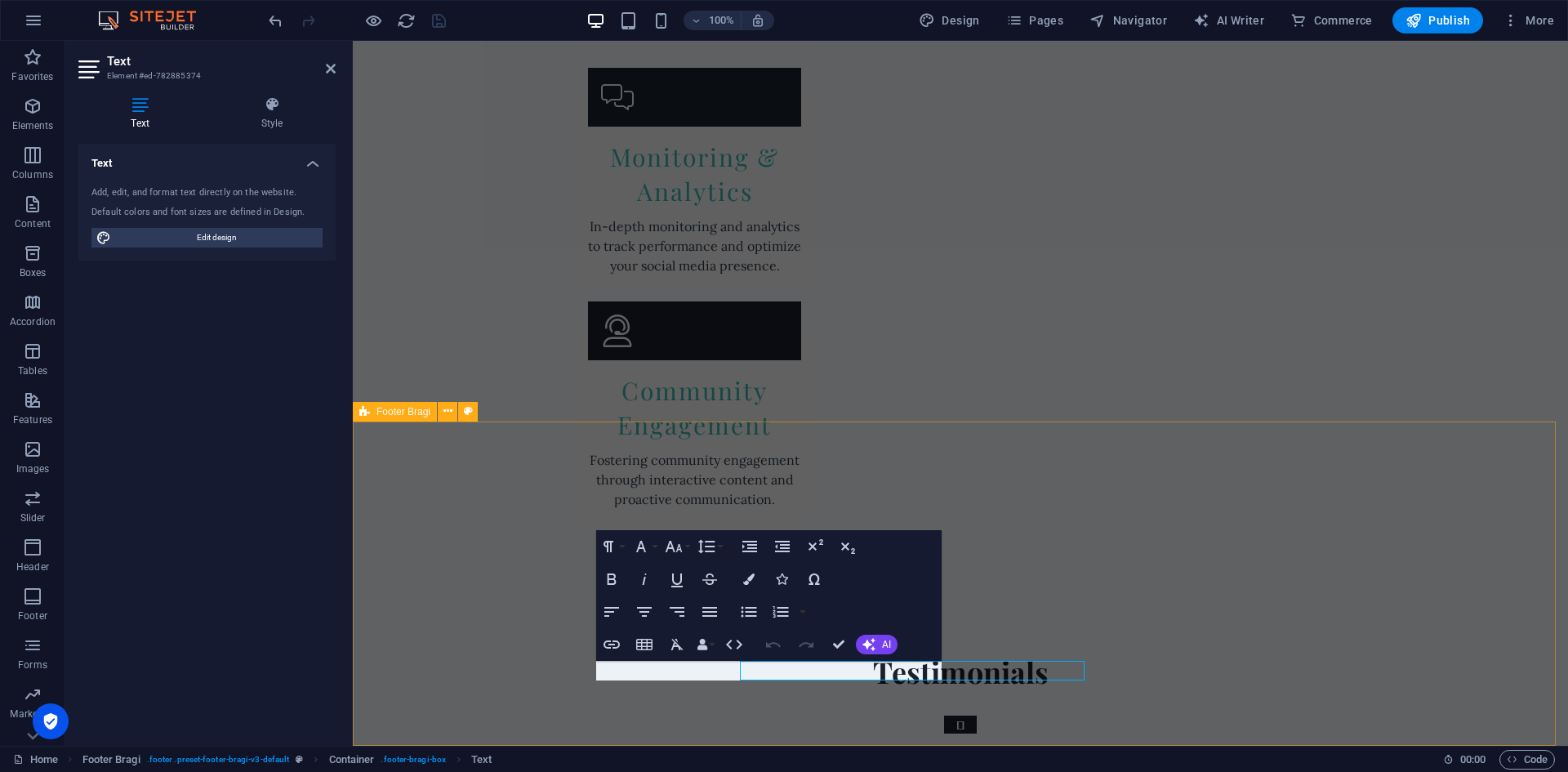 click on "Contact Us - Creative Marketing SA Creative Marketing SA [STREET_ADDRESS] [PHONE_NUMBER] [EMAIL_ADDRESS][DOMAIN_NAME] Legal Notice  |  Privacy Policy Drop content here or  Add elements  Paste clipboard" at bounding box center [960, 3336] 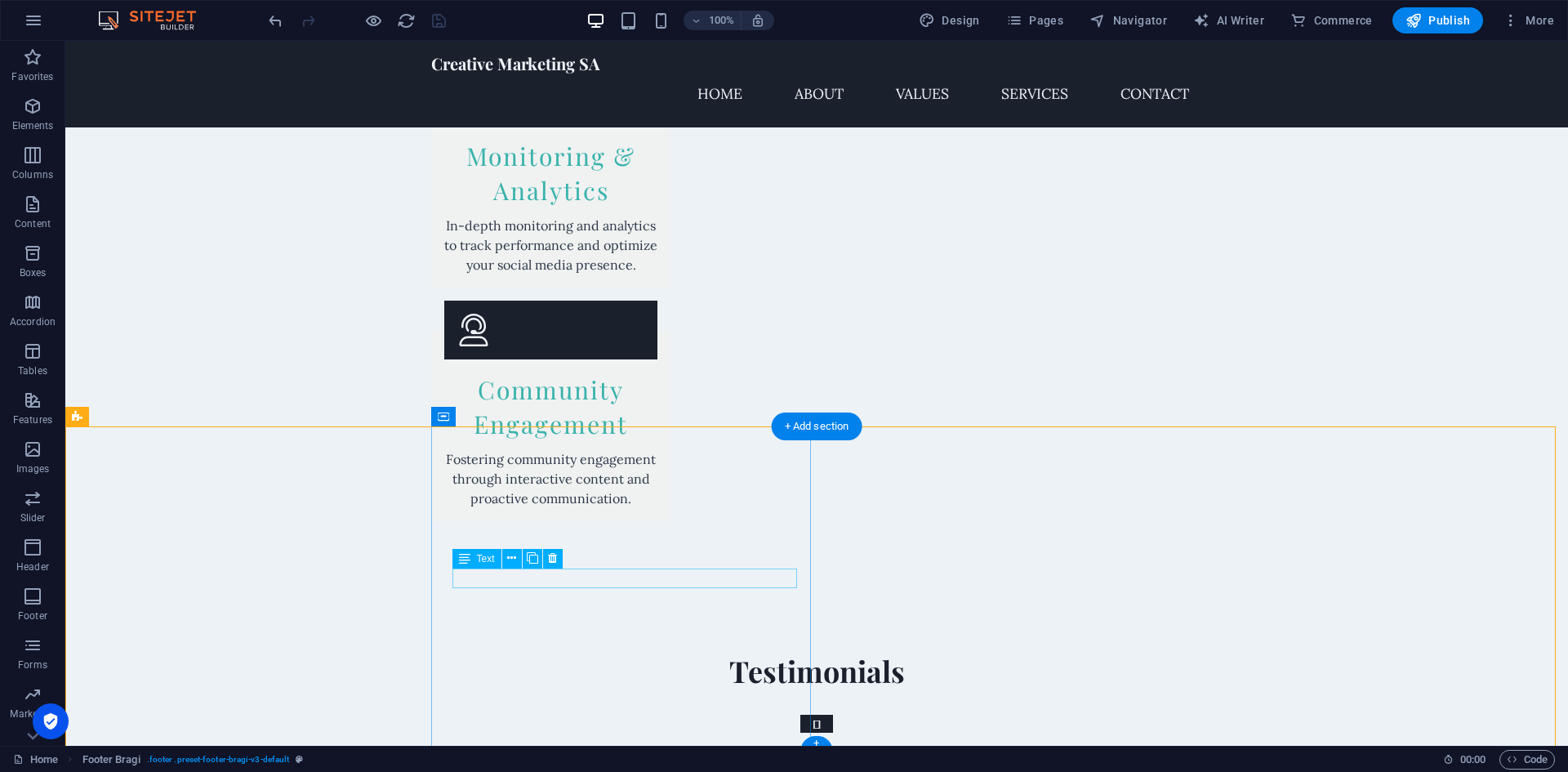 click on "Creative Marketing SA" at bounding box center (500, 3039) 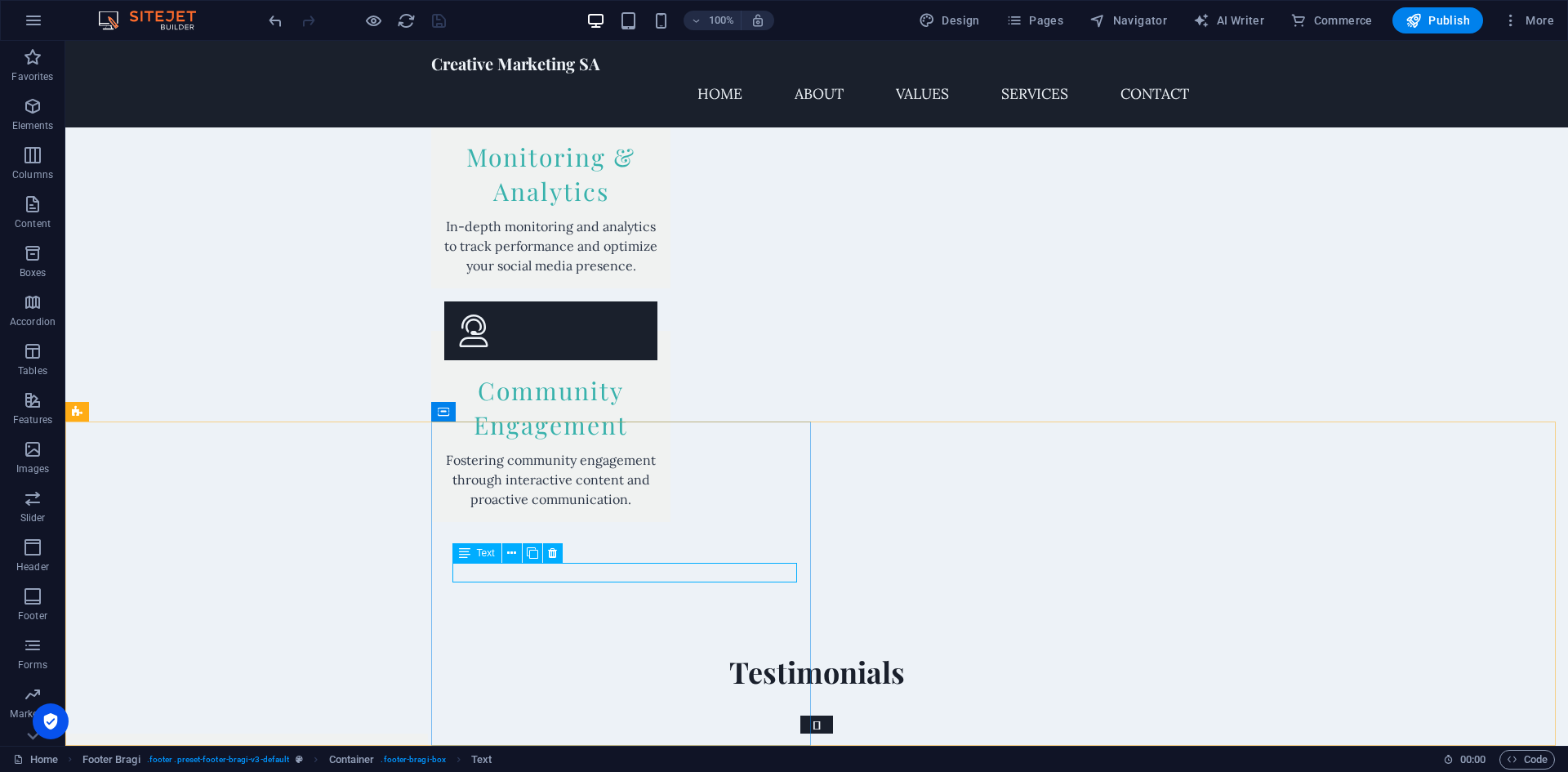 click at bounding box center [465, 553] 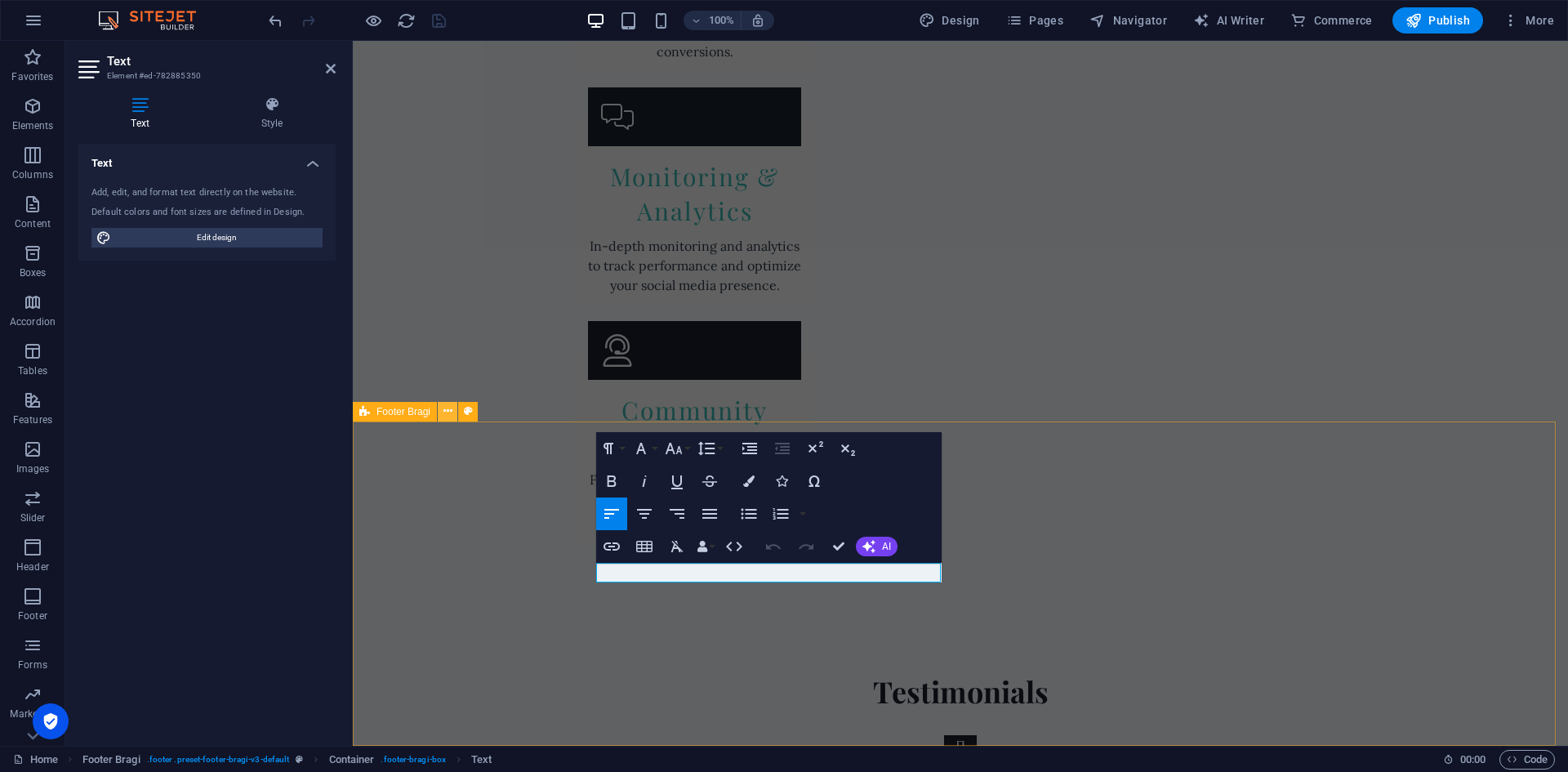 click at bounding box center (448, 411) 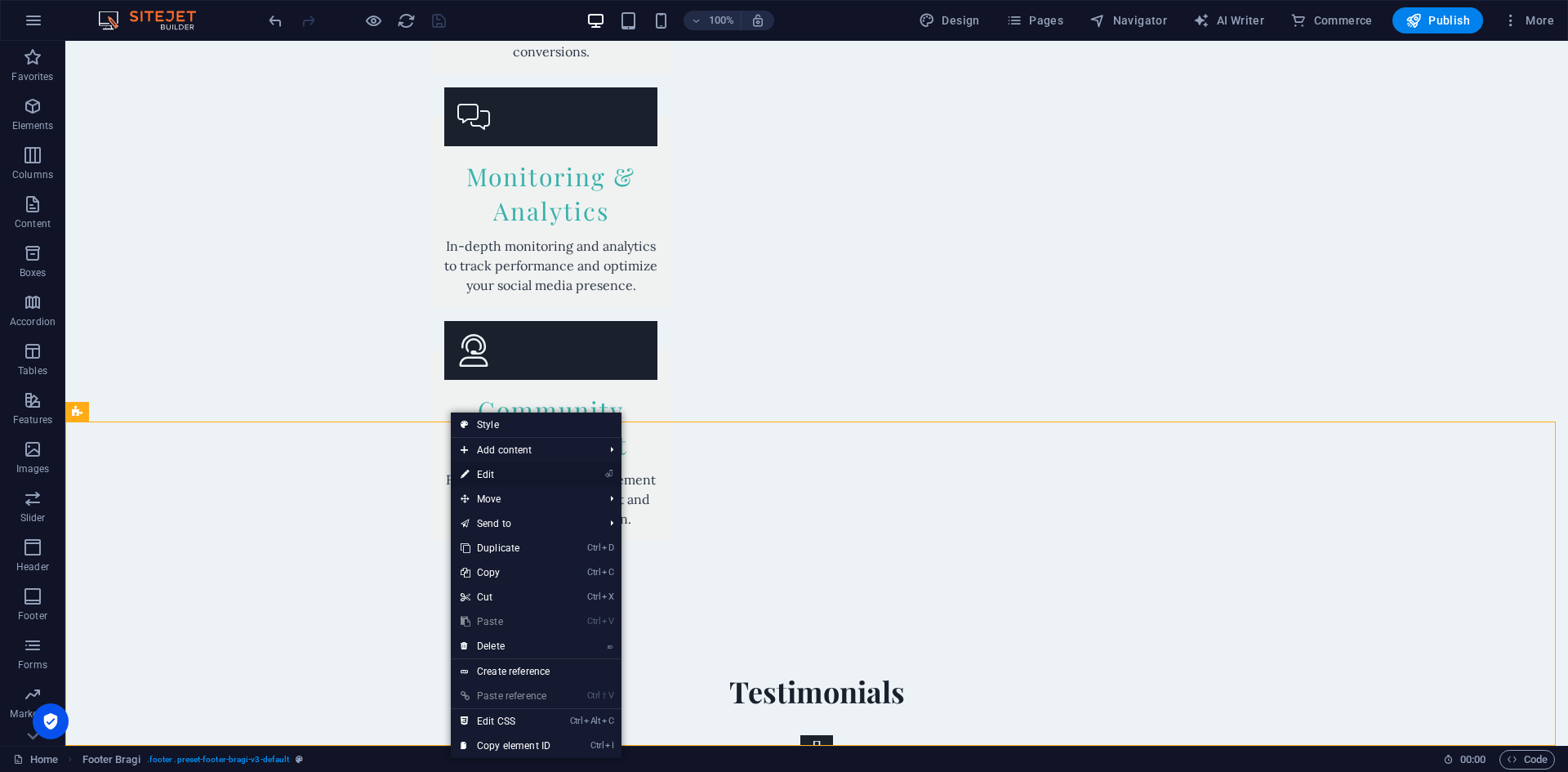 drag, startPoint x: 489, startPoint y: 472, endPoint x: 136, endPoint y: 431, distance: 355.37304 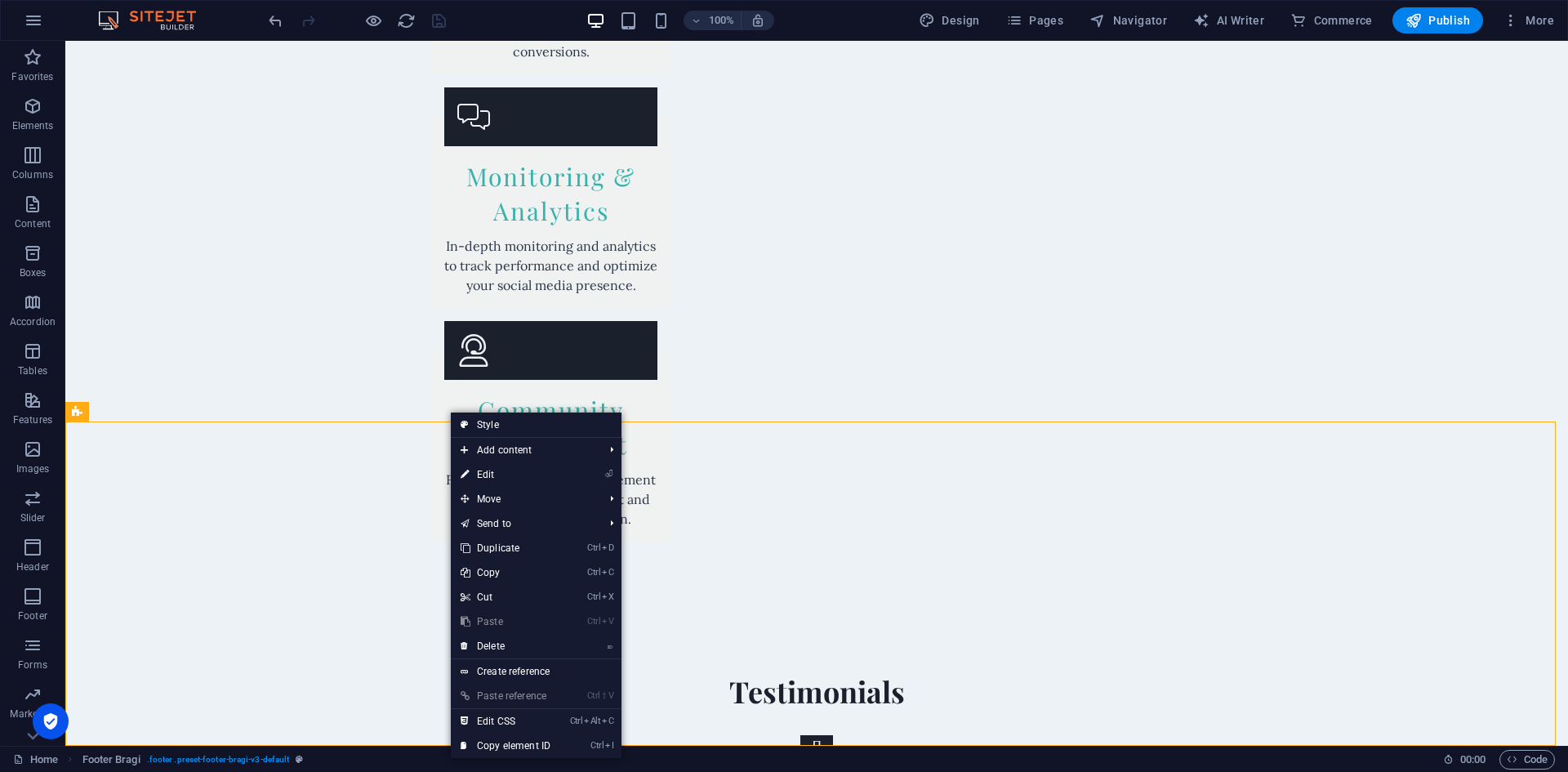 select on "footer" 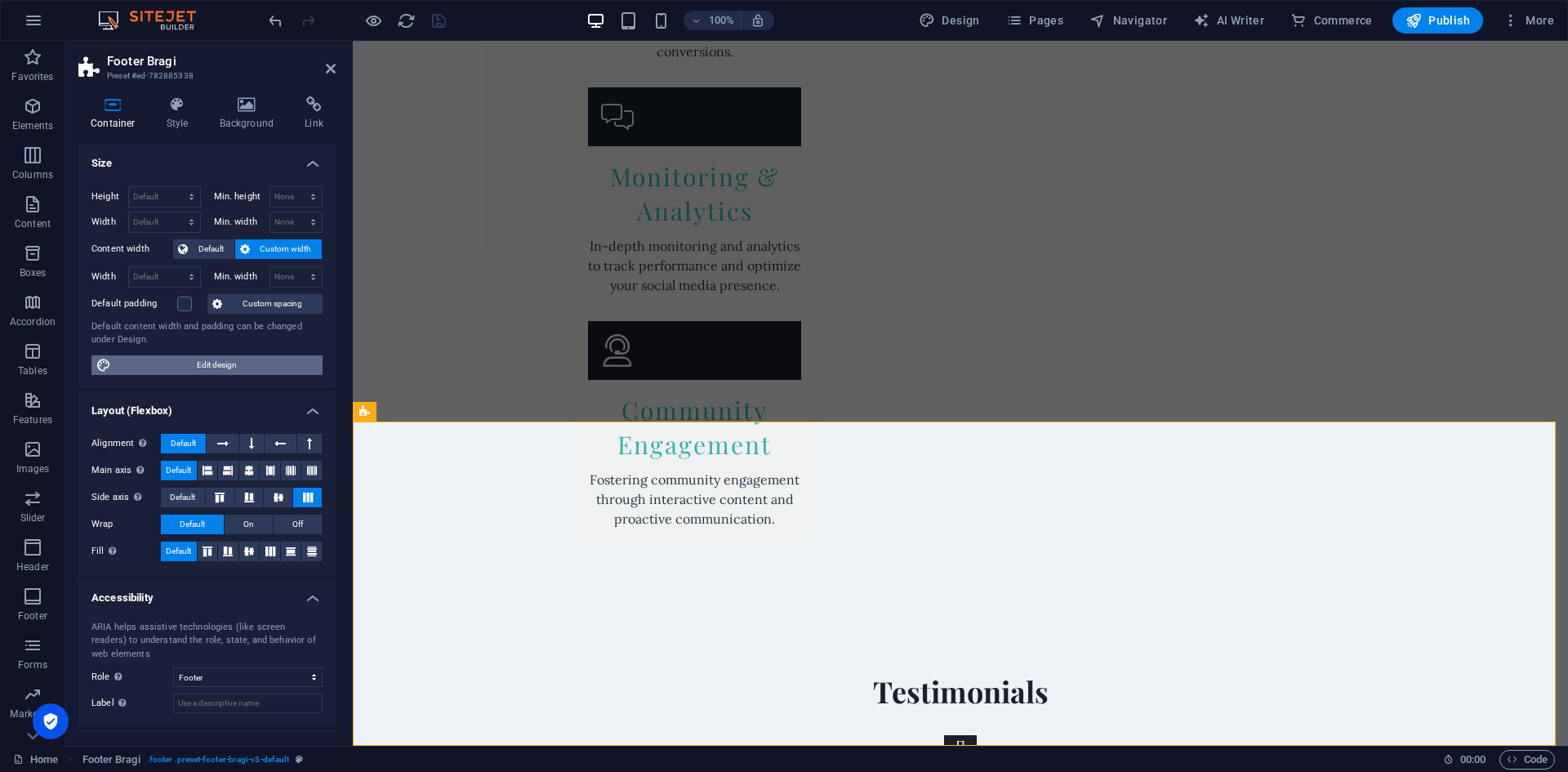click on "Edit design" at bounding box center [216, 365] 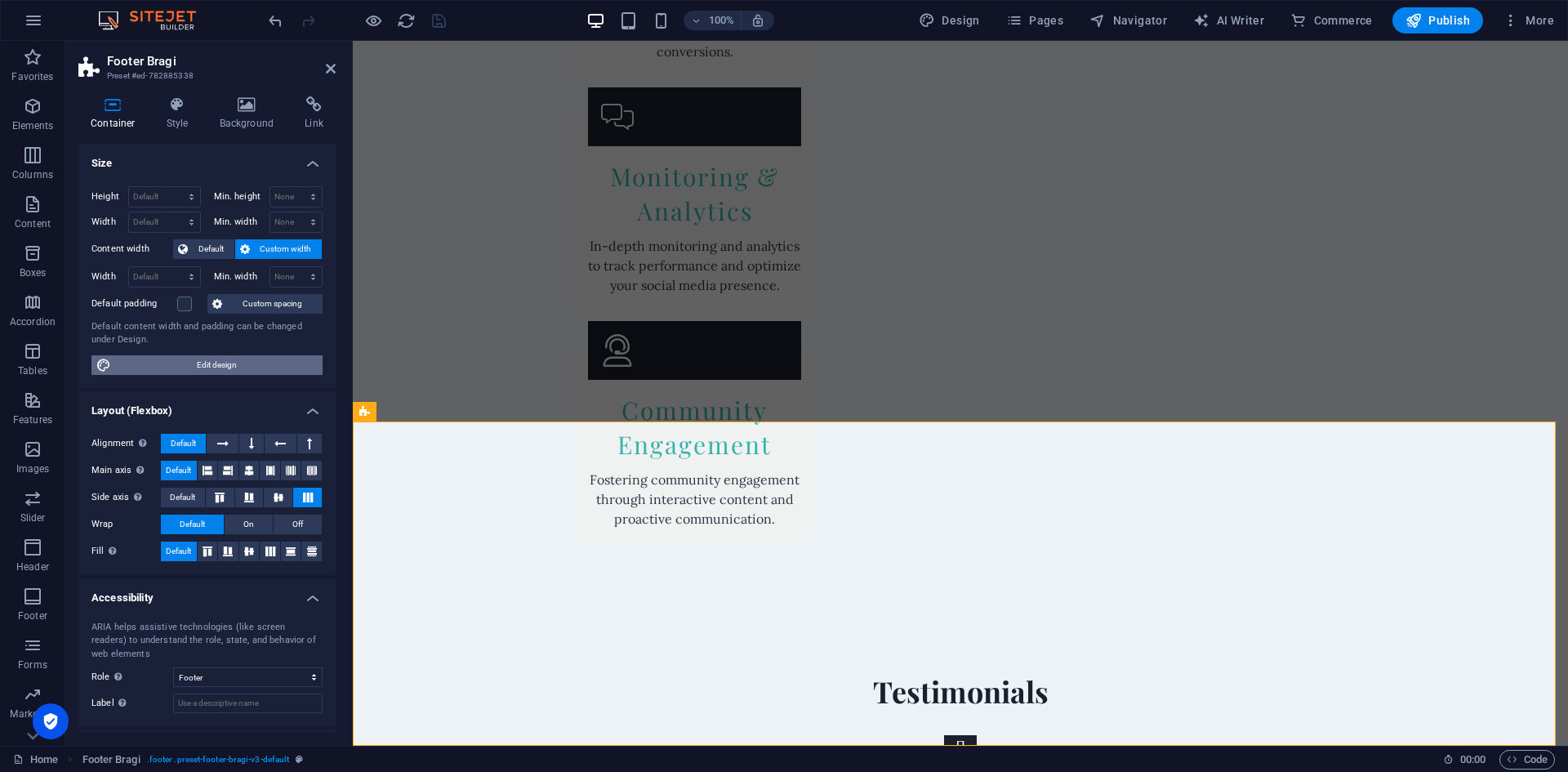 select on "px" 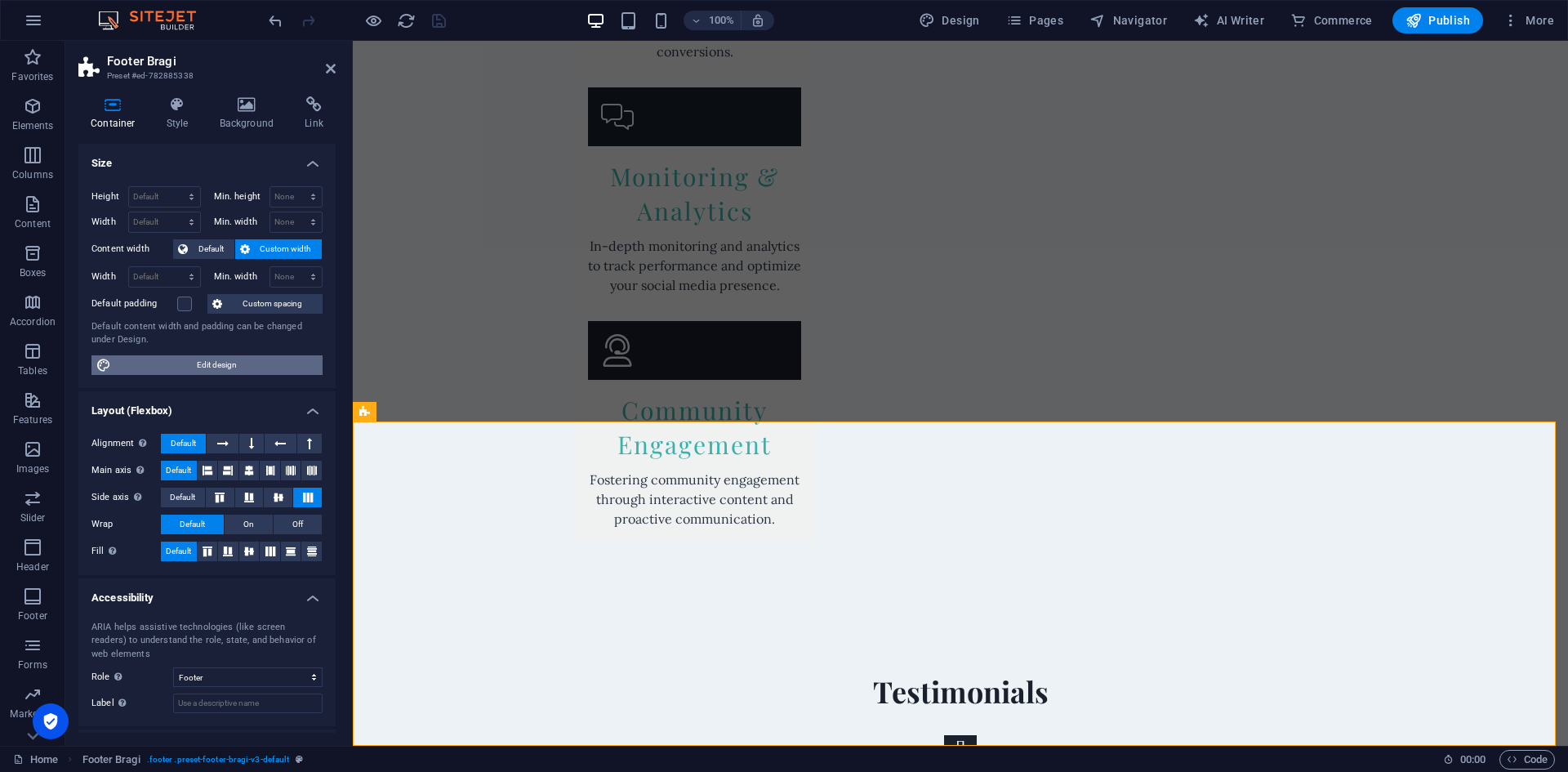 select on "200" 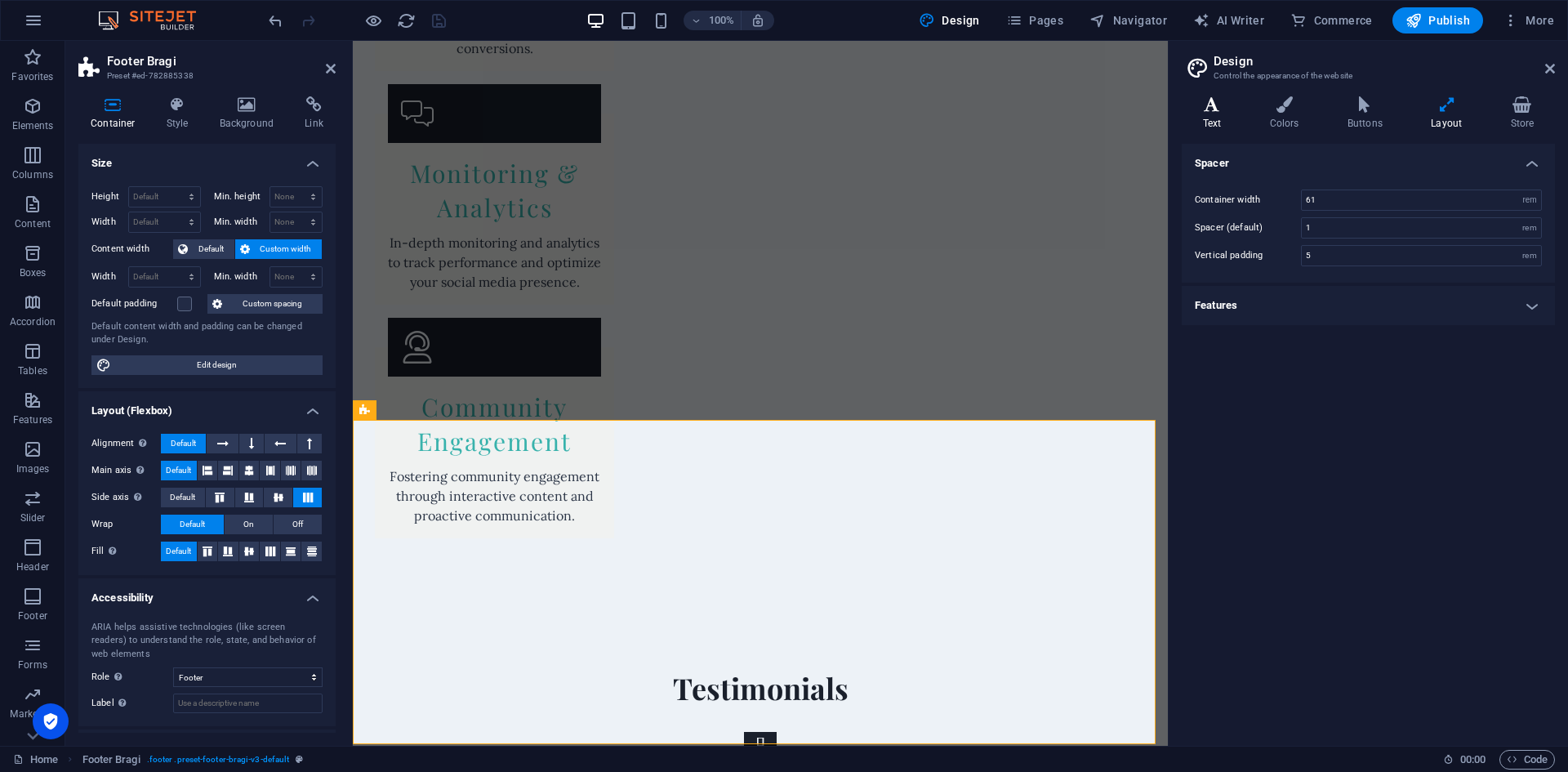 click on "Text" at bounding box center [1215, 114] 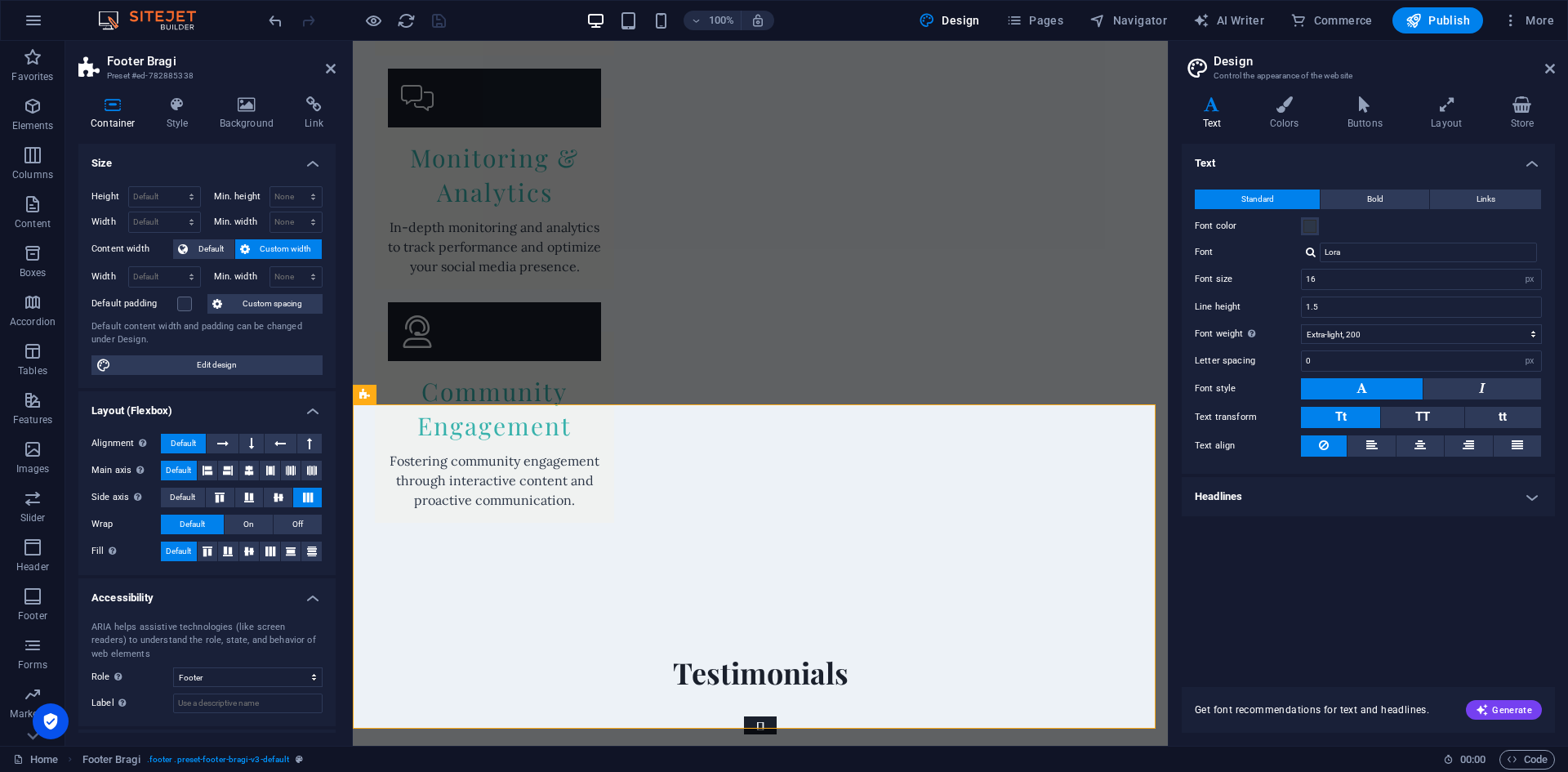 scroll, scrollTop: 3866, scrollLeft: 0, axis: vertical 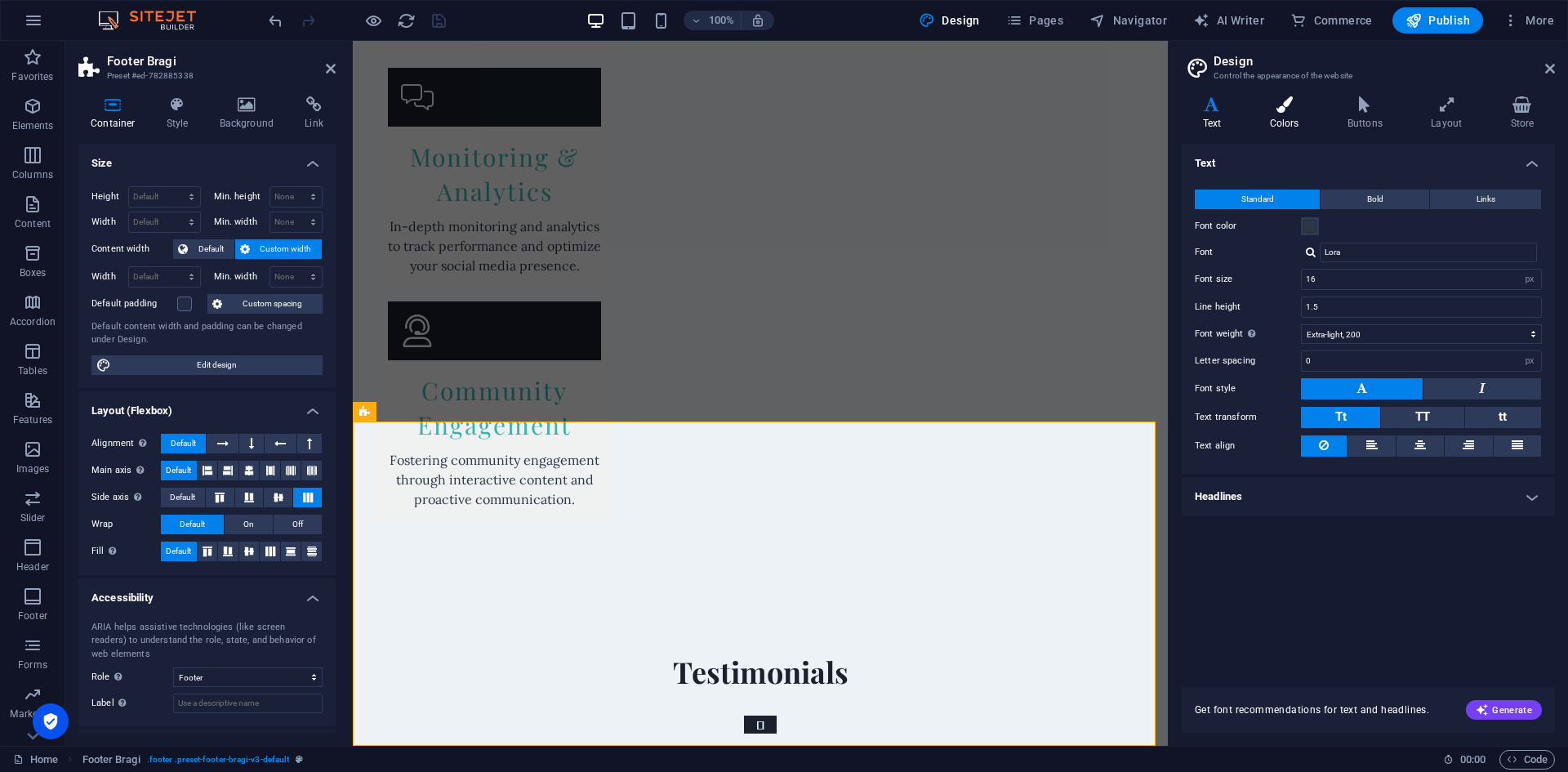 click on "Colors" at bounding box center [1287, 114] 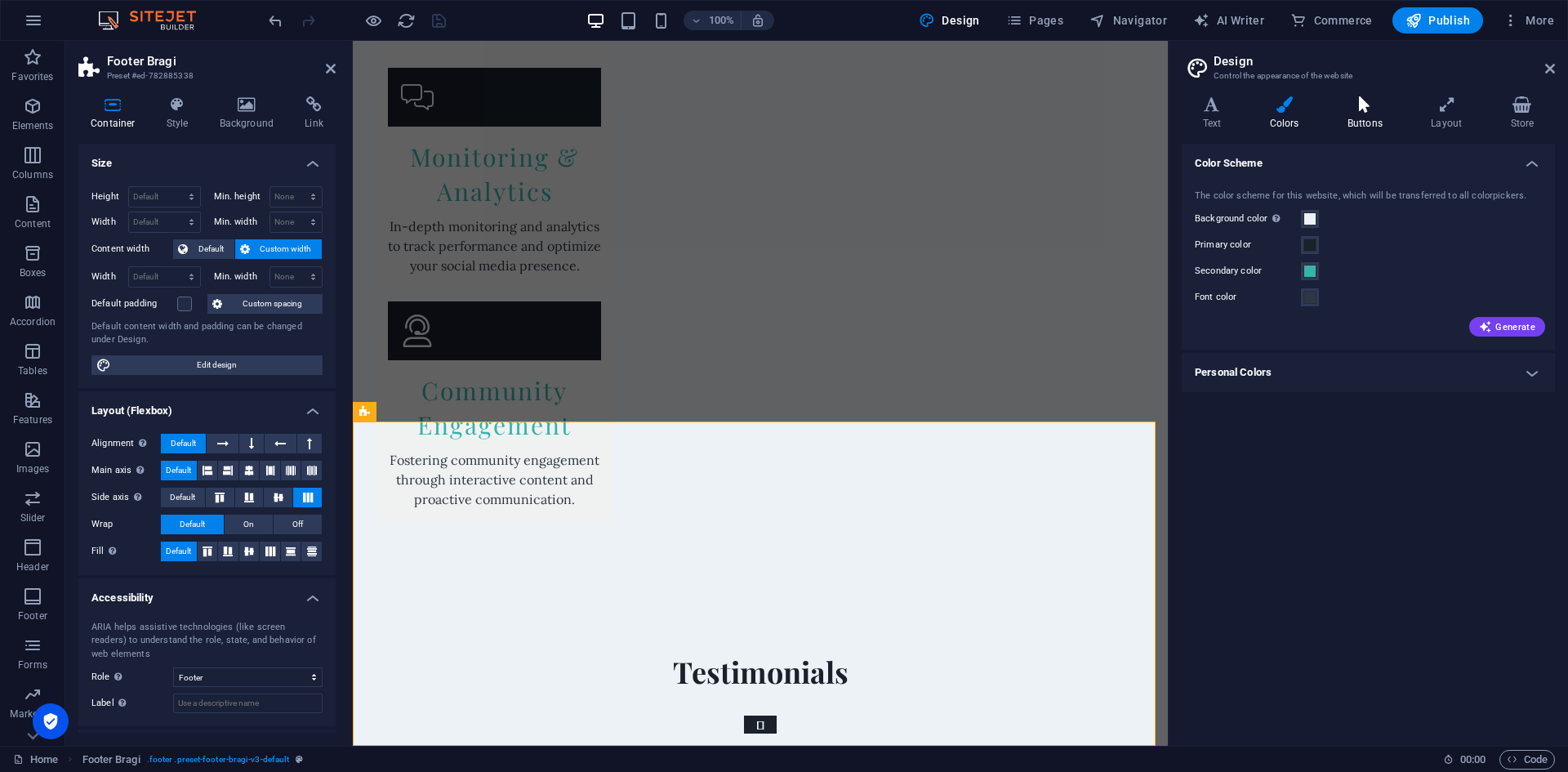 click on "Buttons" at bounding box center [1368, 114] 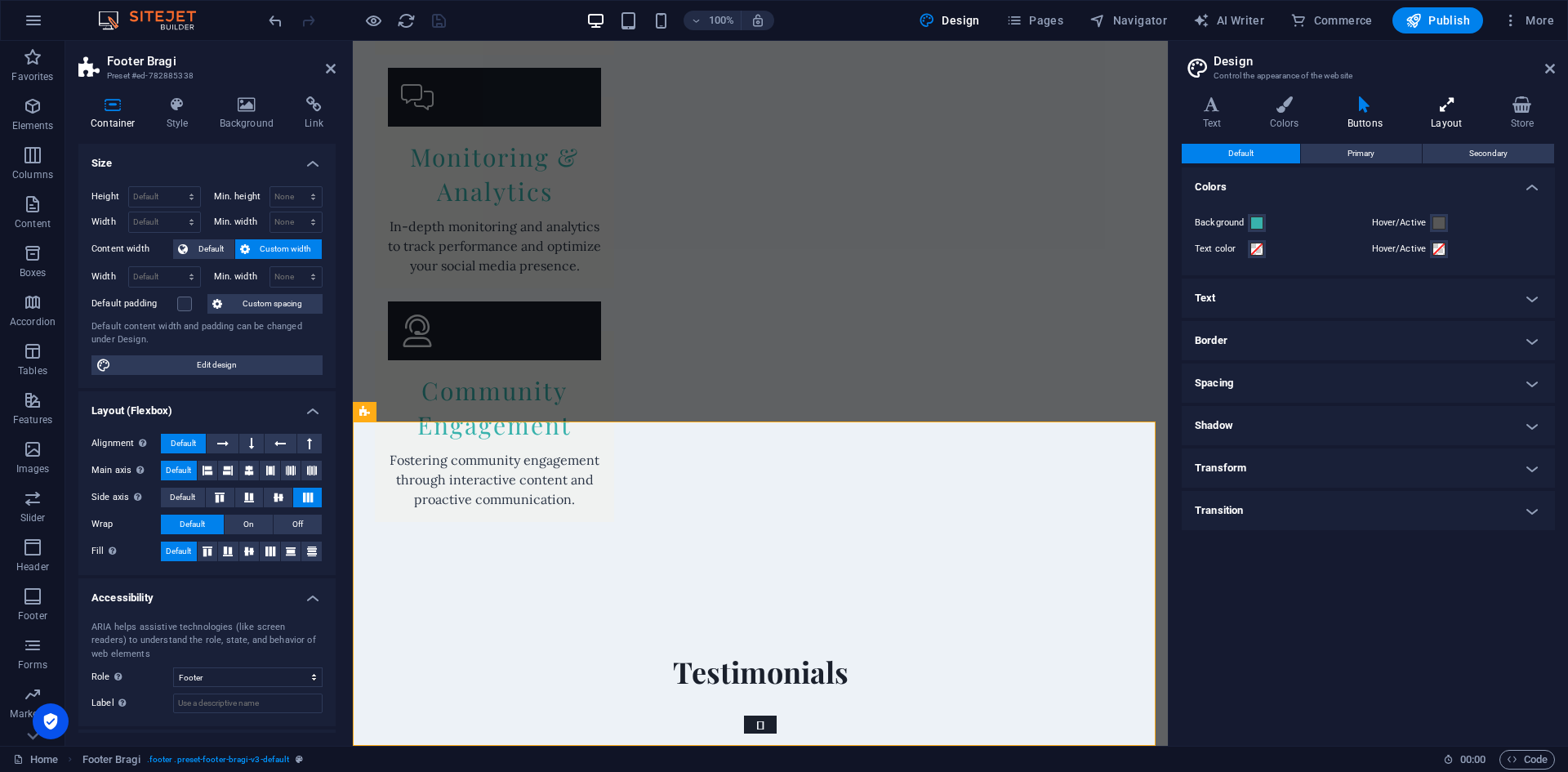 click on "Layout" at bounding box center (1450, 114) 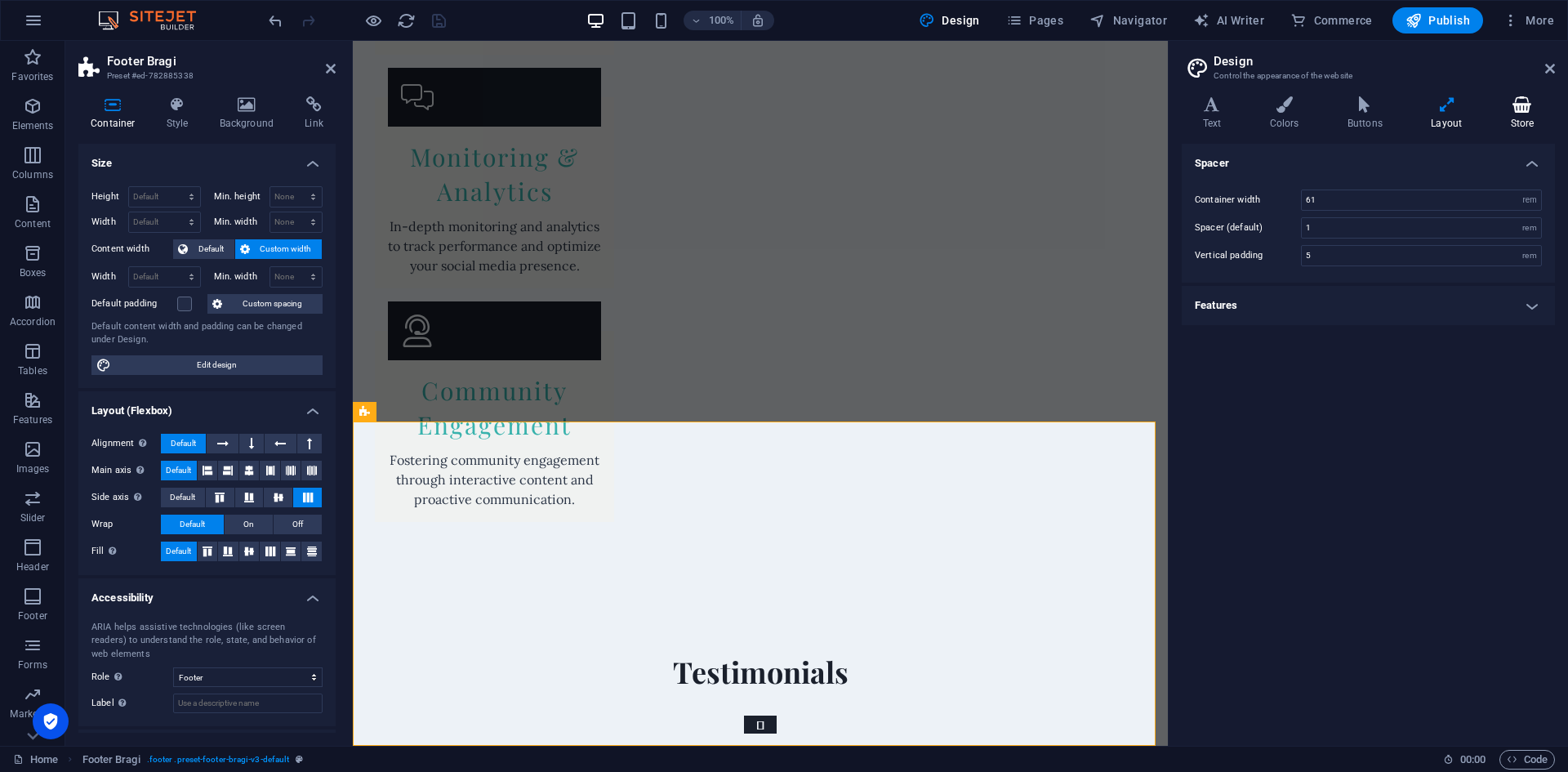 click on "Store" at bounding box center (1522, 114) 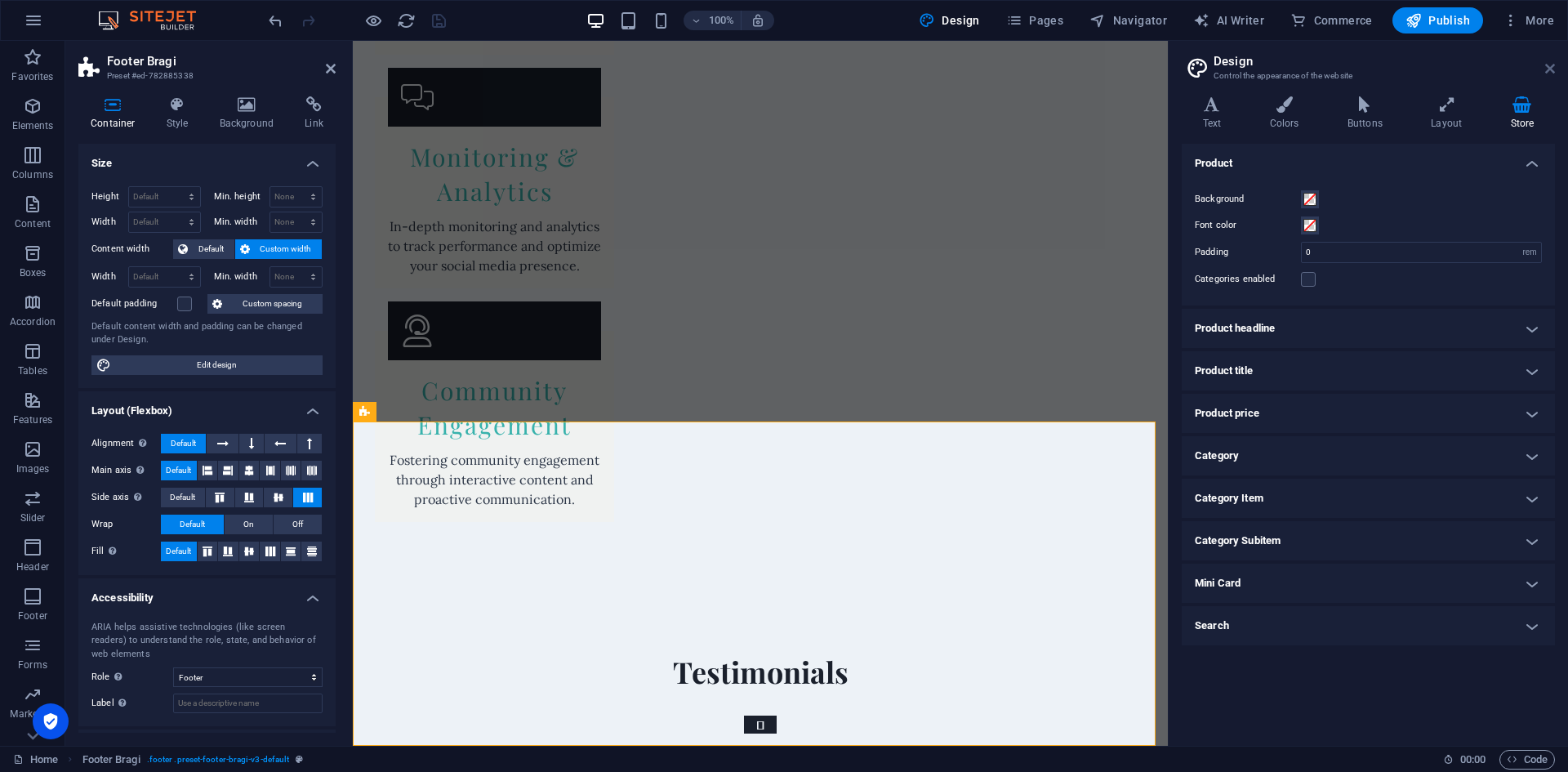 click at bounding box center (1550, 69) 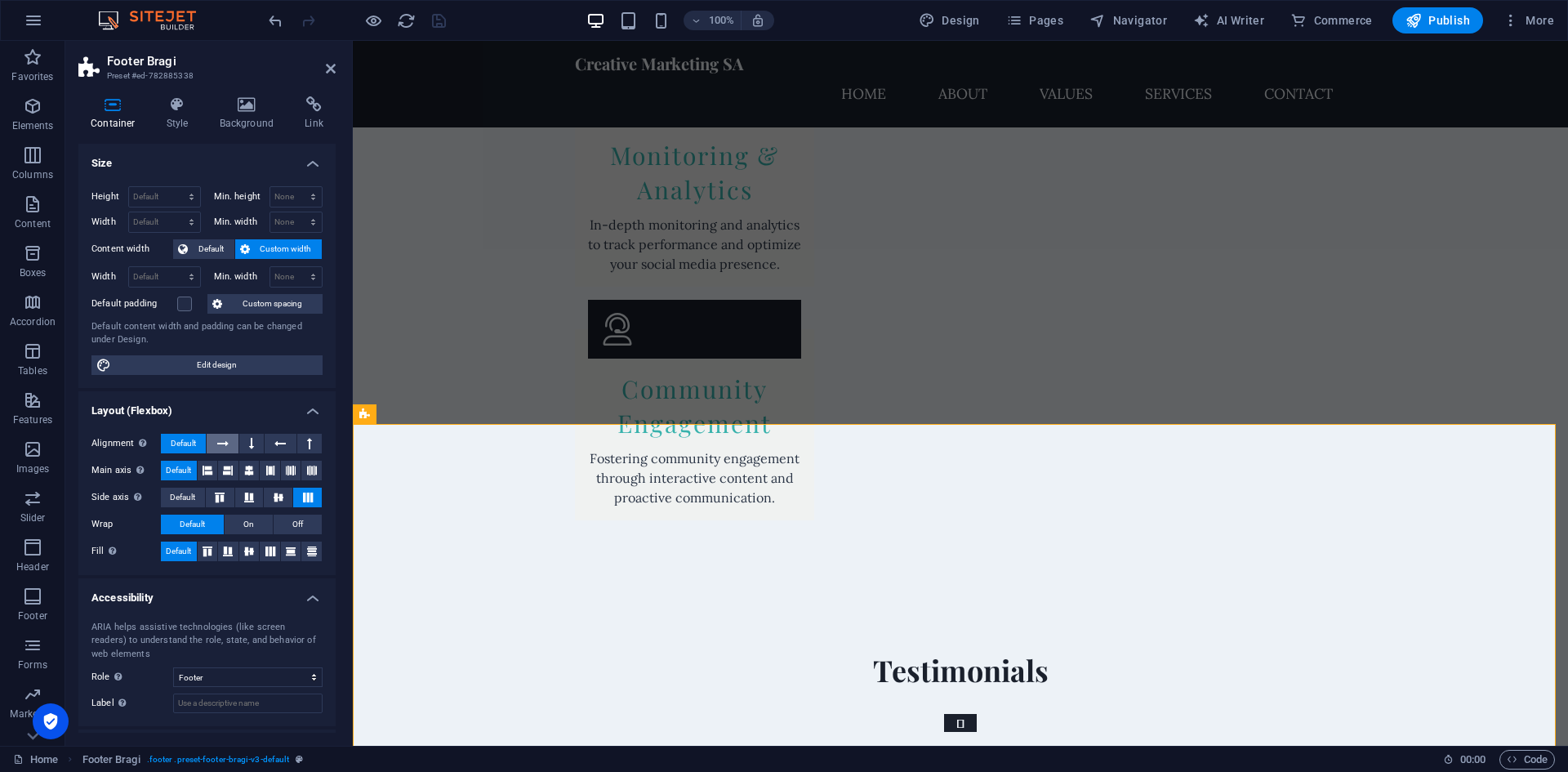 scroll, scrollTop: 3846, scrollLeft: 0, axis: vertical 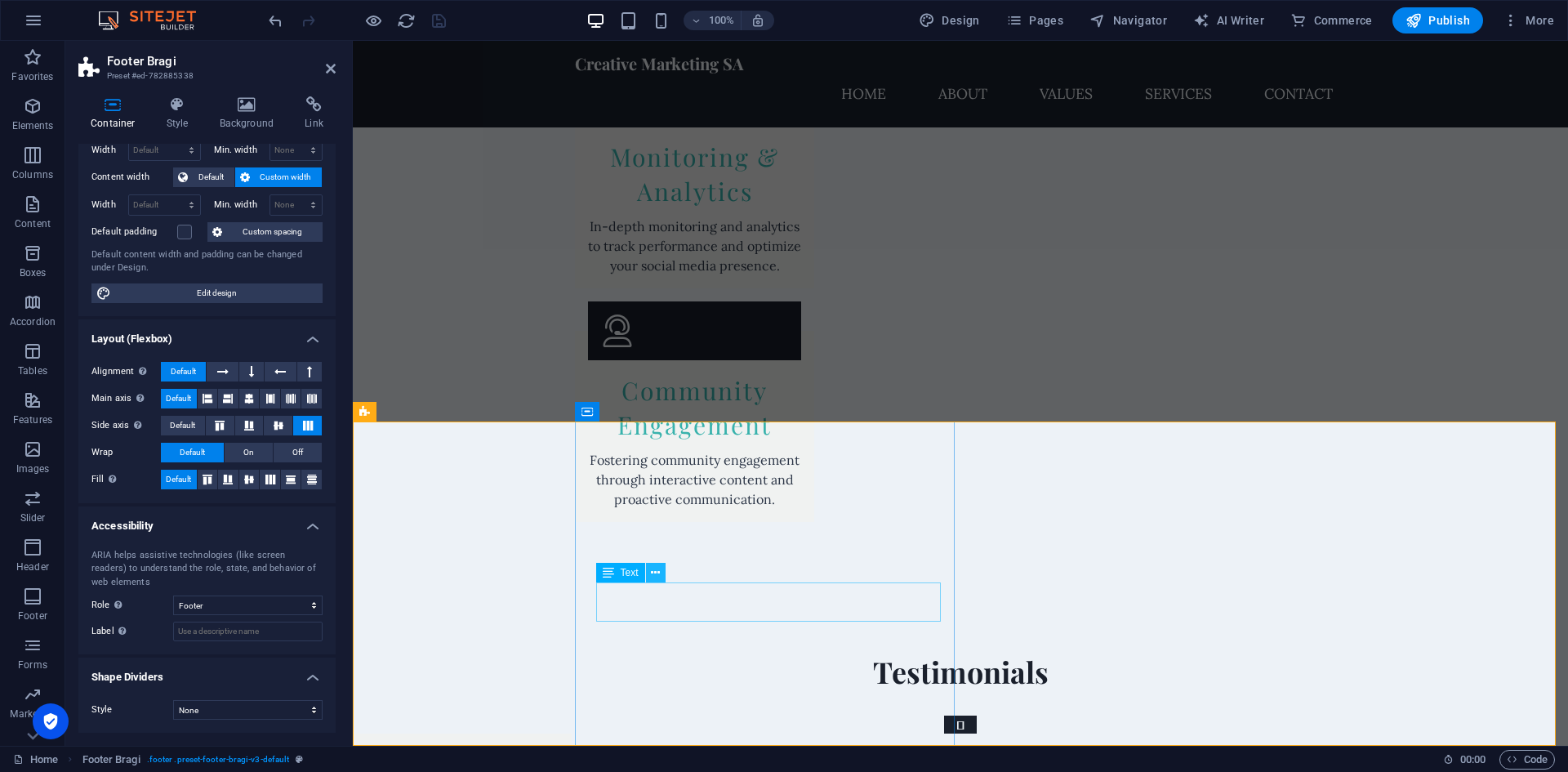 click at bounding box center [655, 573] 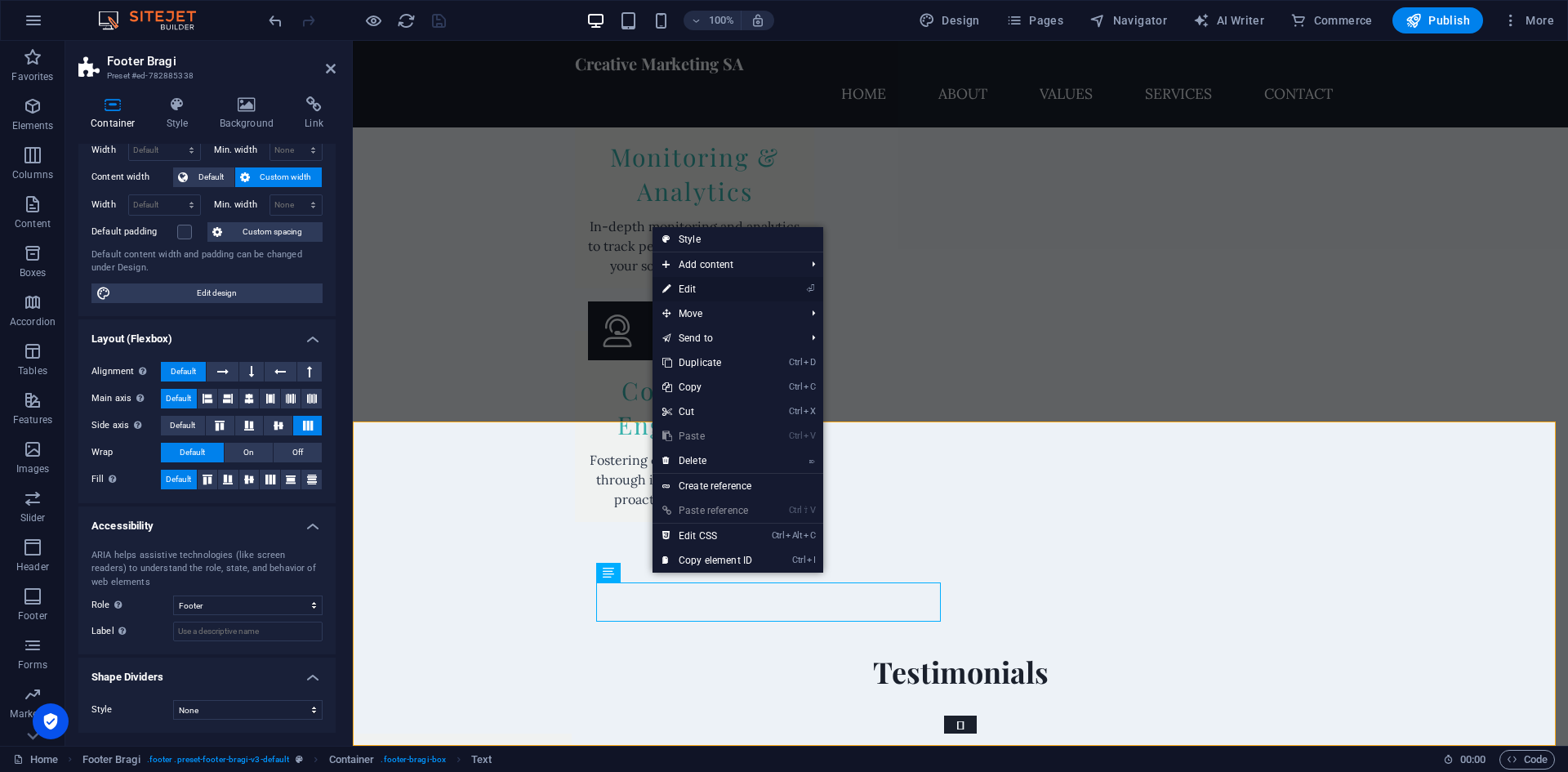 click on "⏎  Edit" at bounding box center (707, 289) 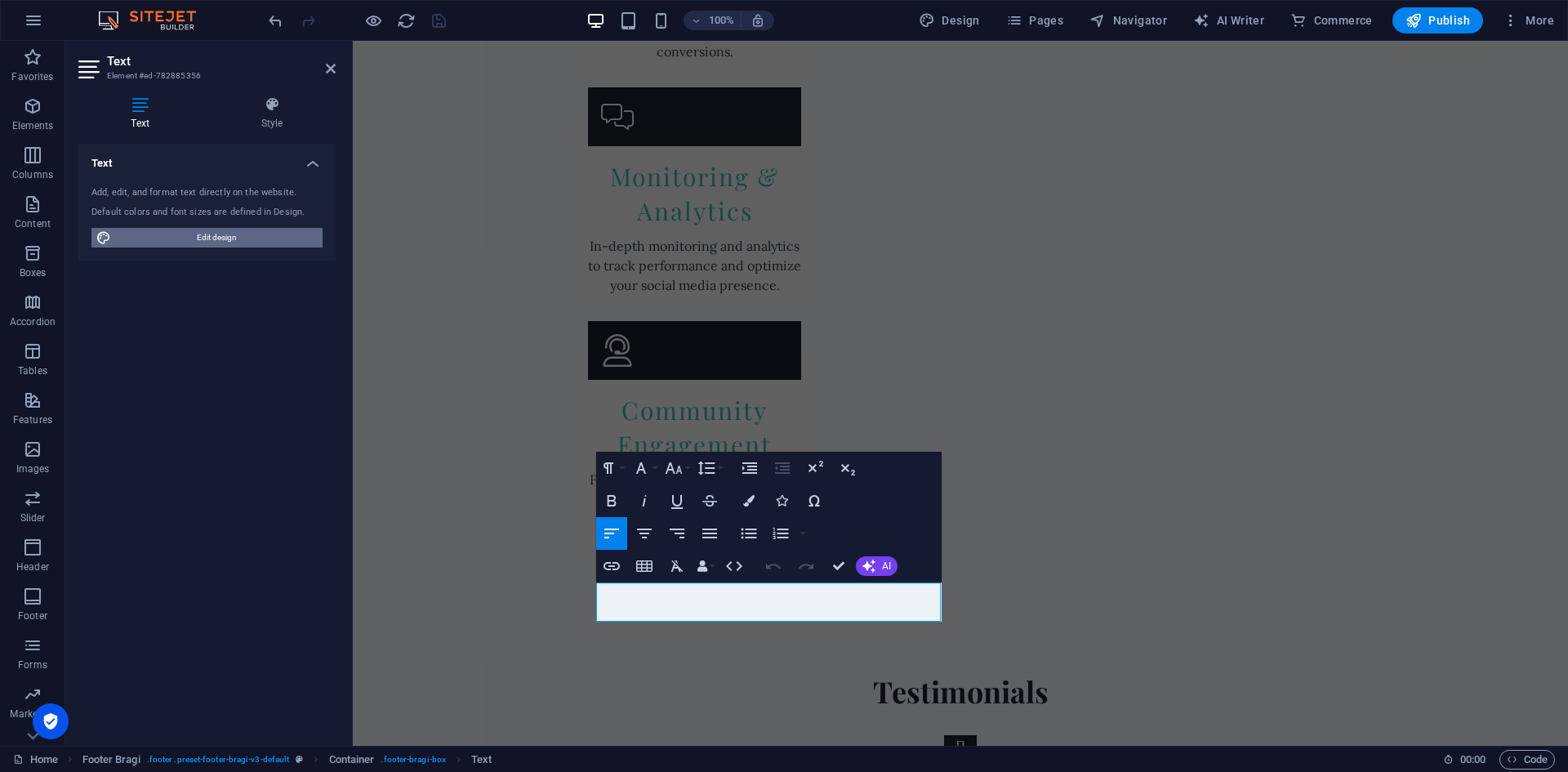 click on "Edit design" at bounding box center [216, 238] 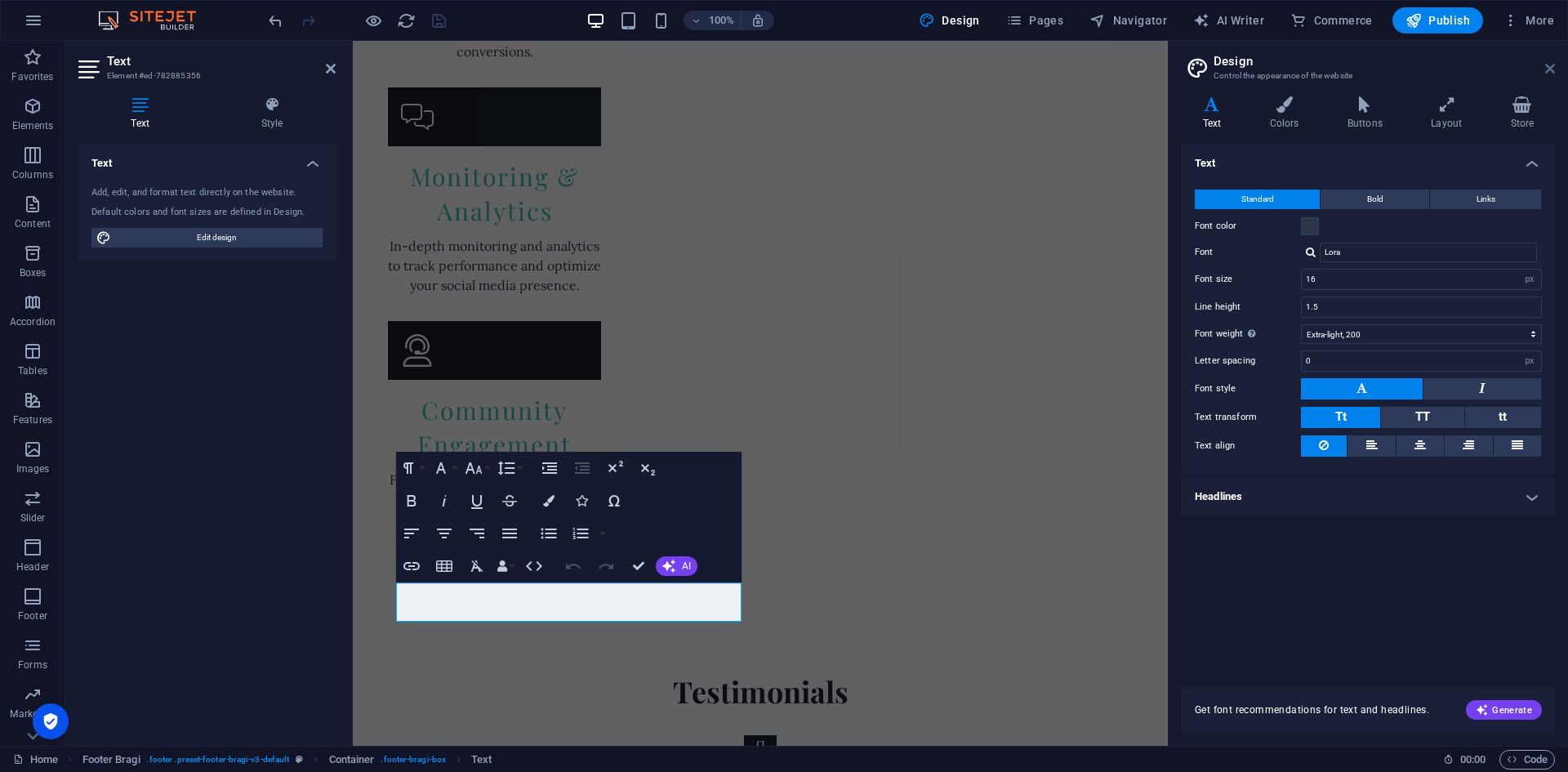 click at bounding box center (1550, 69) 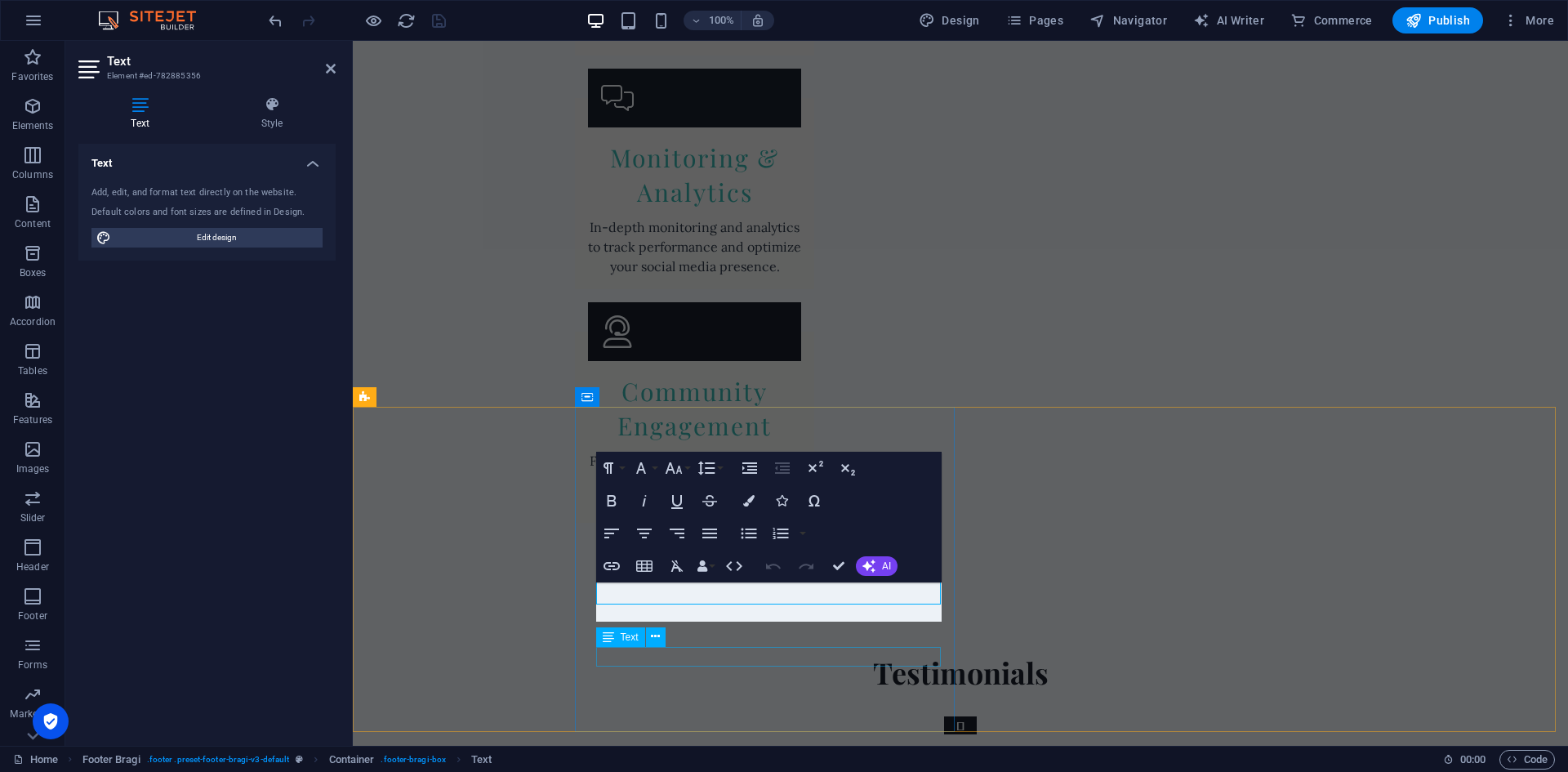 scroll, scrollTop: 3866, scrollLeft: 0, axis: vertical 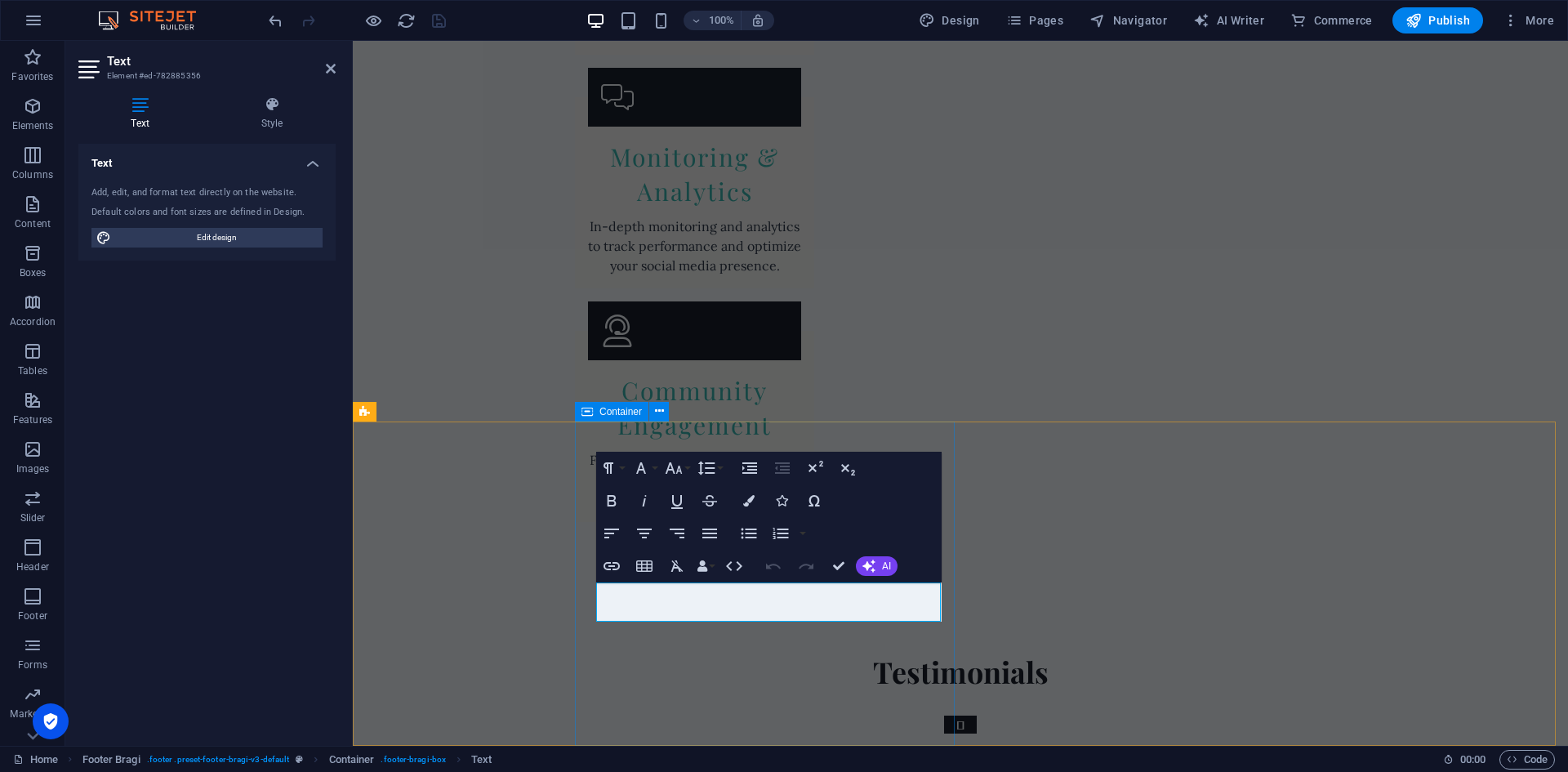click on "Contact Us - Creative Marketing SA Creative Marketing SA [STREET_ADDRESS] [PHONE_NUMBER] [EMAIL_ADDRESS][DOMAIN_NAME] Legal Notice  |  Privacy Policy" at bounding box center (1071, 3115) 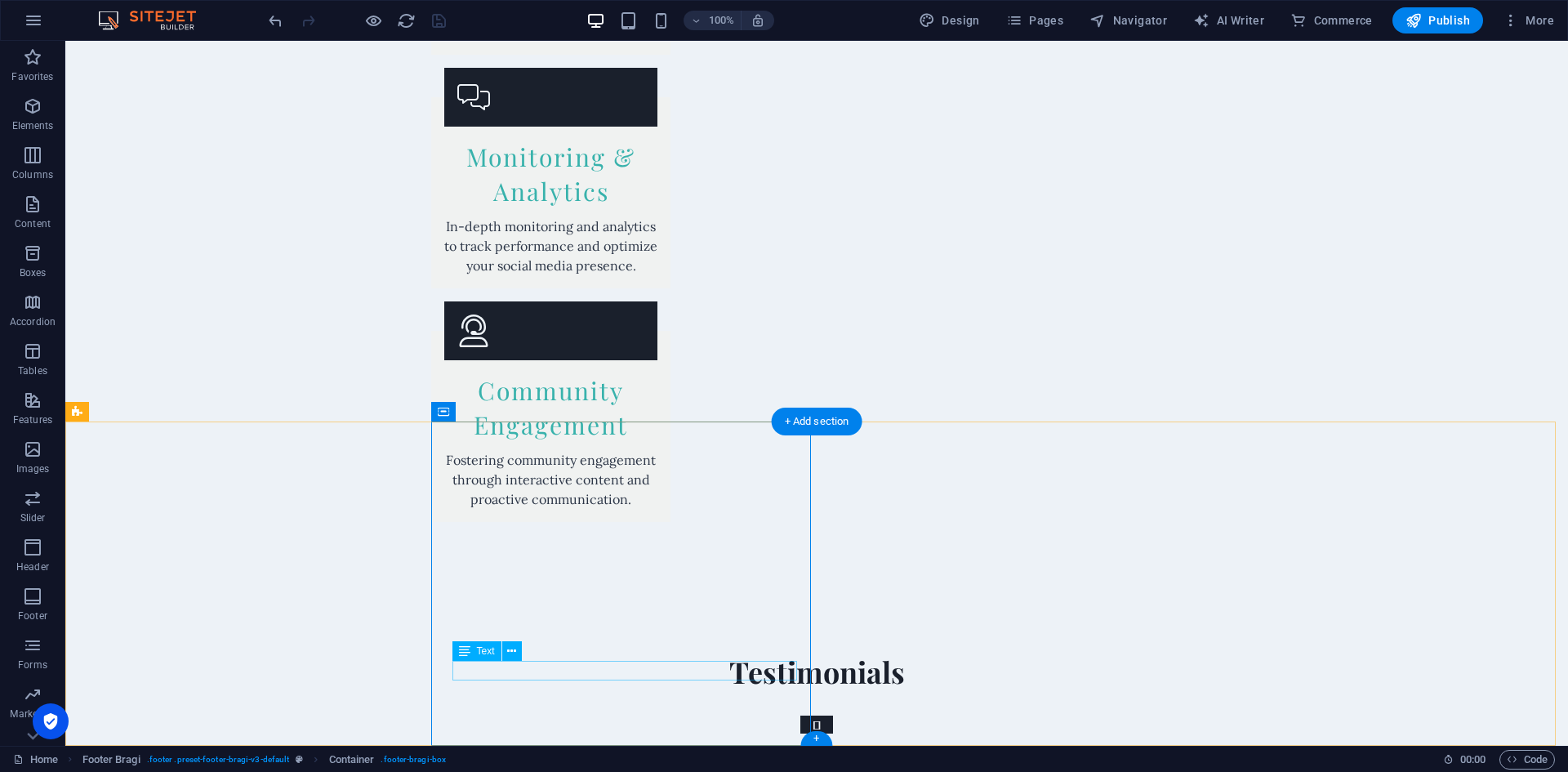 click on "Legal Notice  |  Privacy Policy" at bounding box center (993, 3233) 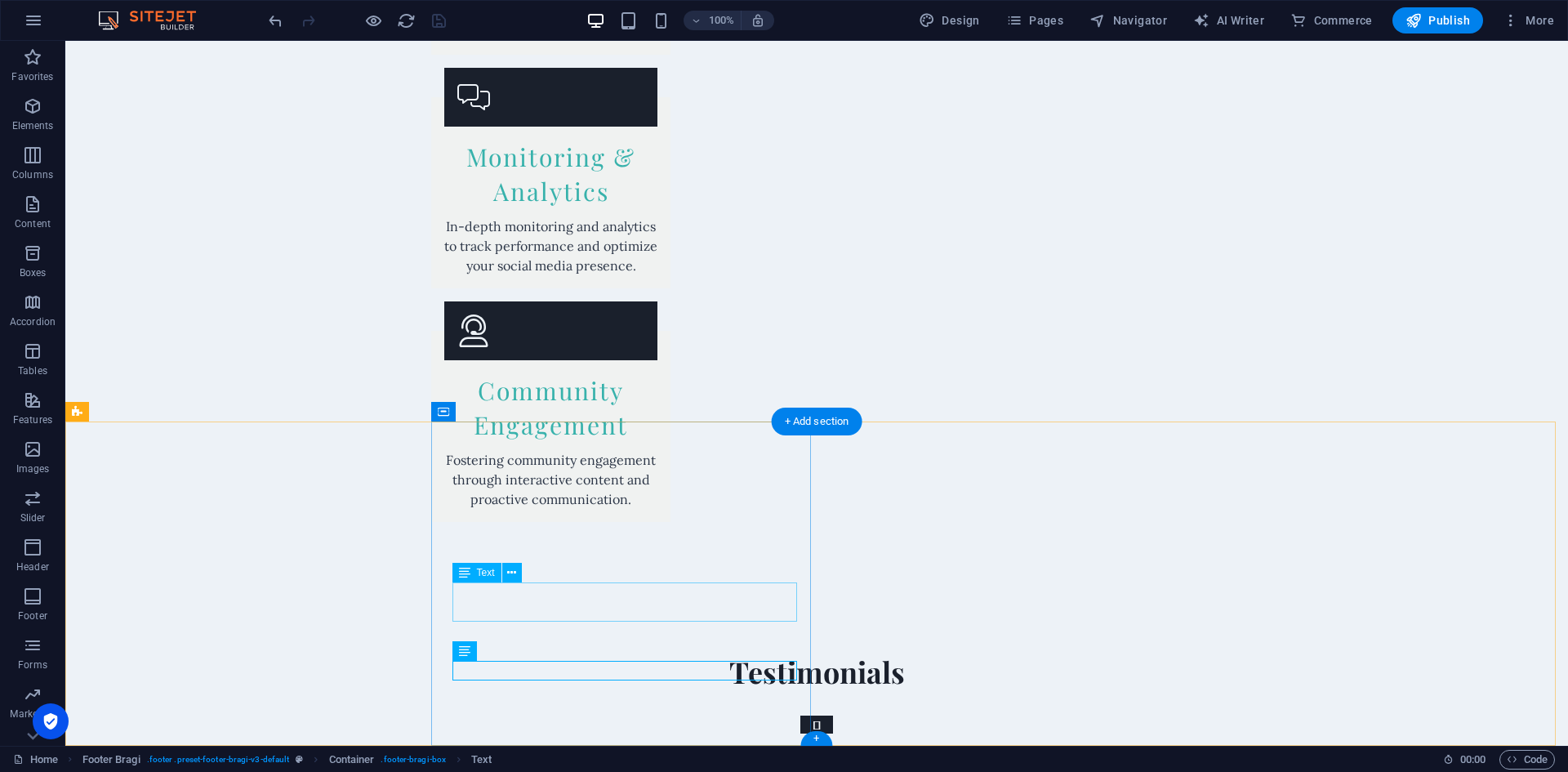 click on "[STREET_ADDRESS]" at bounding box center [993, 3105] 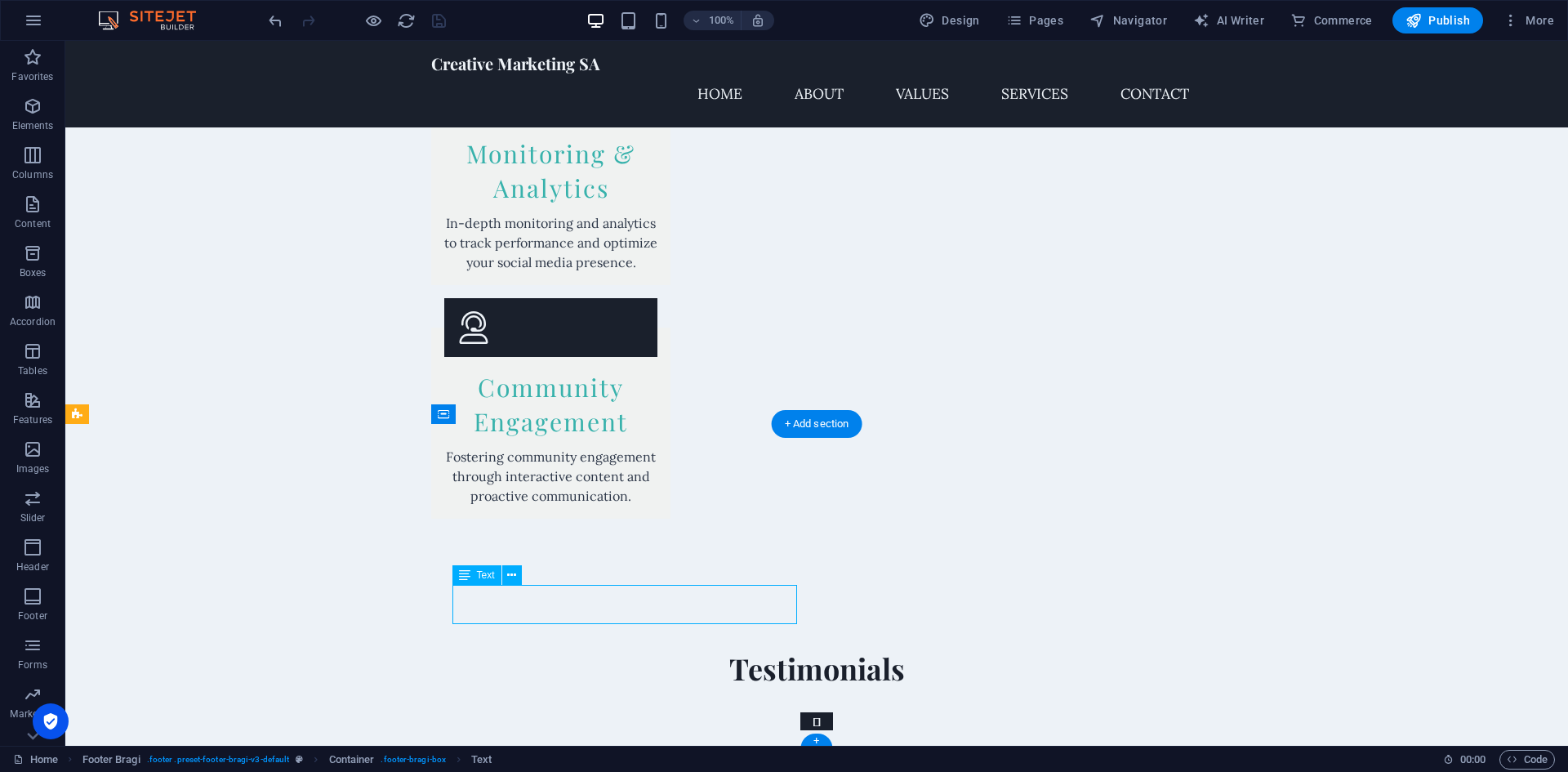 scroll, scrollTop: 3846, scrollLeft: 0, axis: vertical 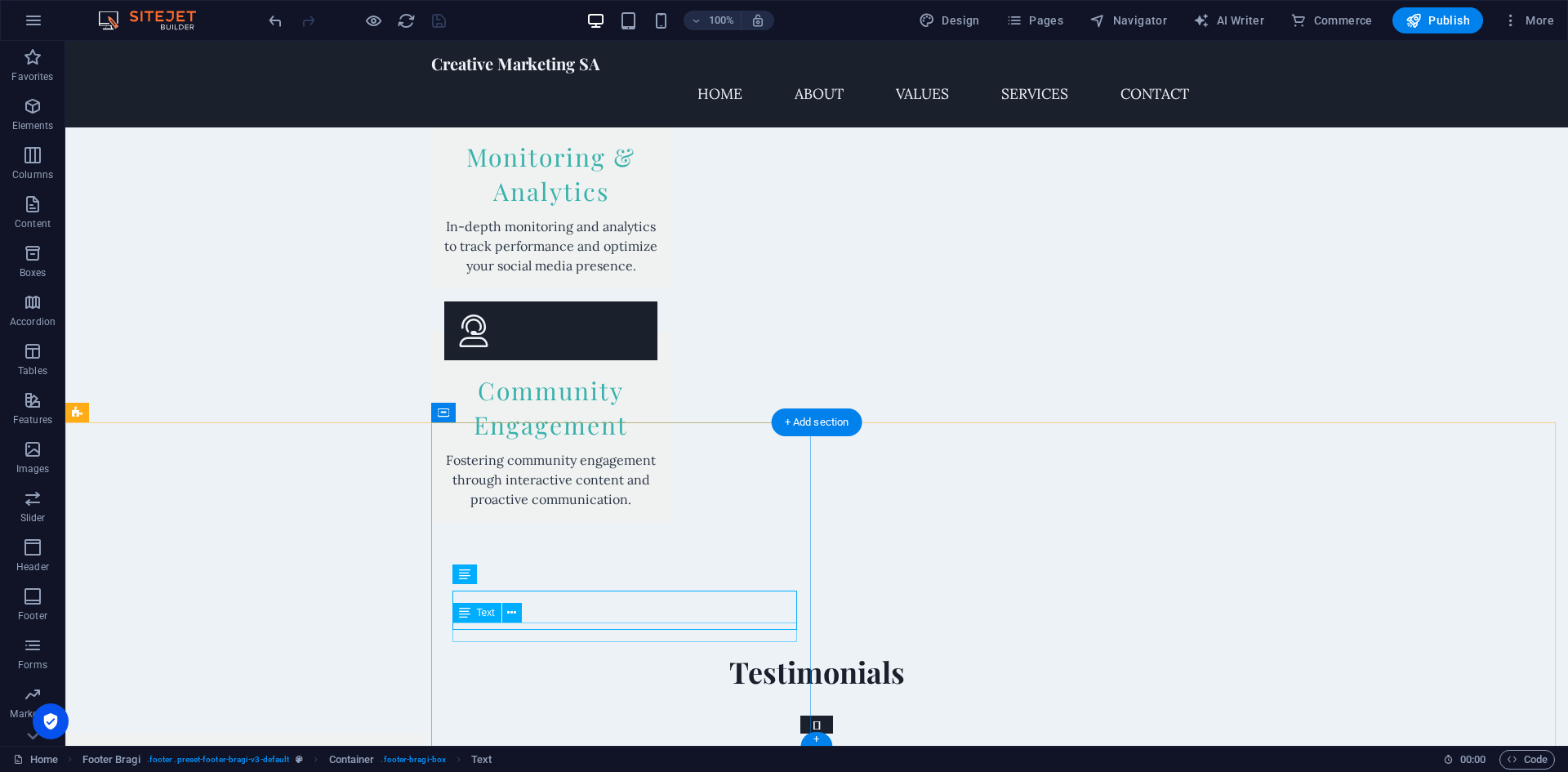click on "[PHONE_NUMBER]" at bounding box center (492, 3135) 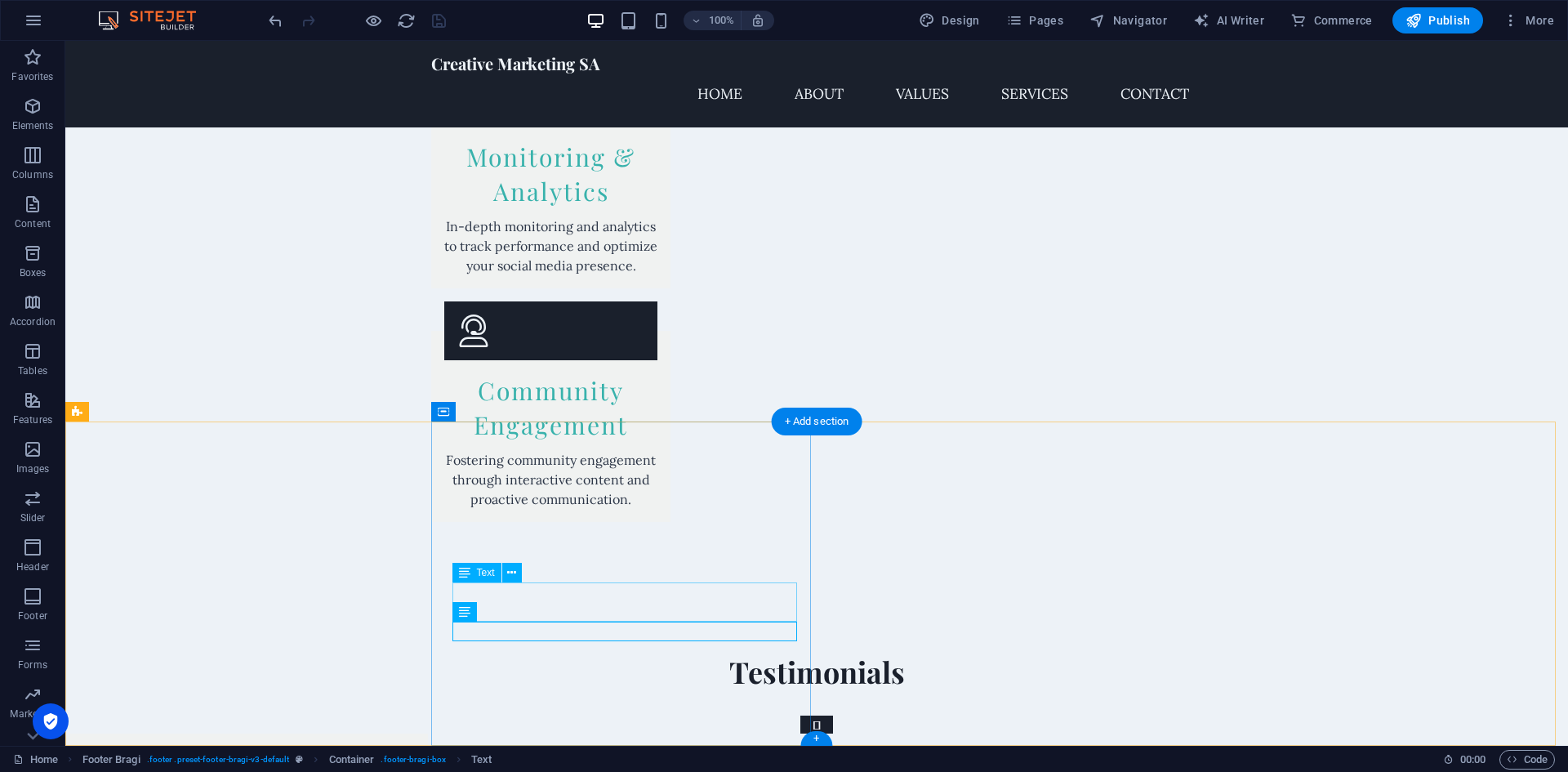 click on "[GEOGRAPHIC_DATA]" at bounding box center [535, 3095] 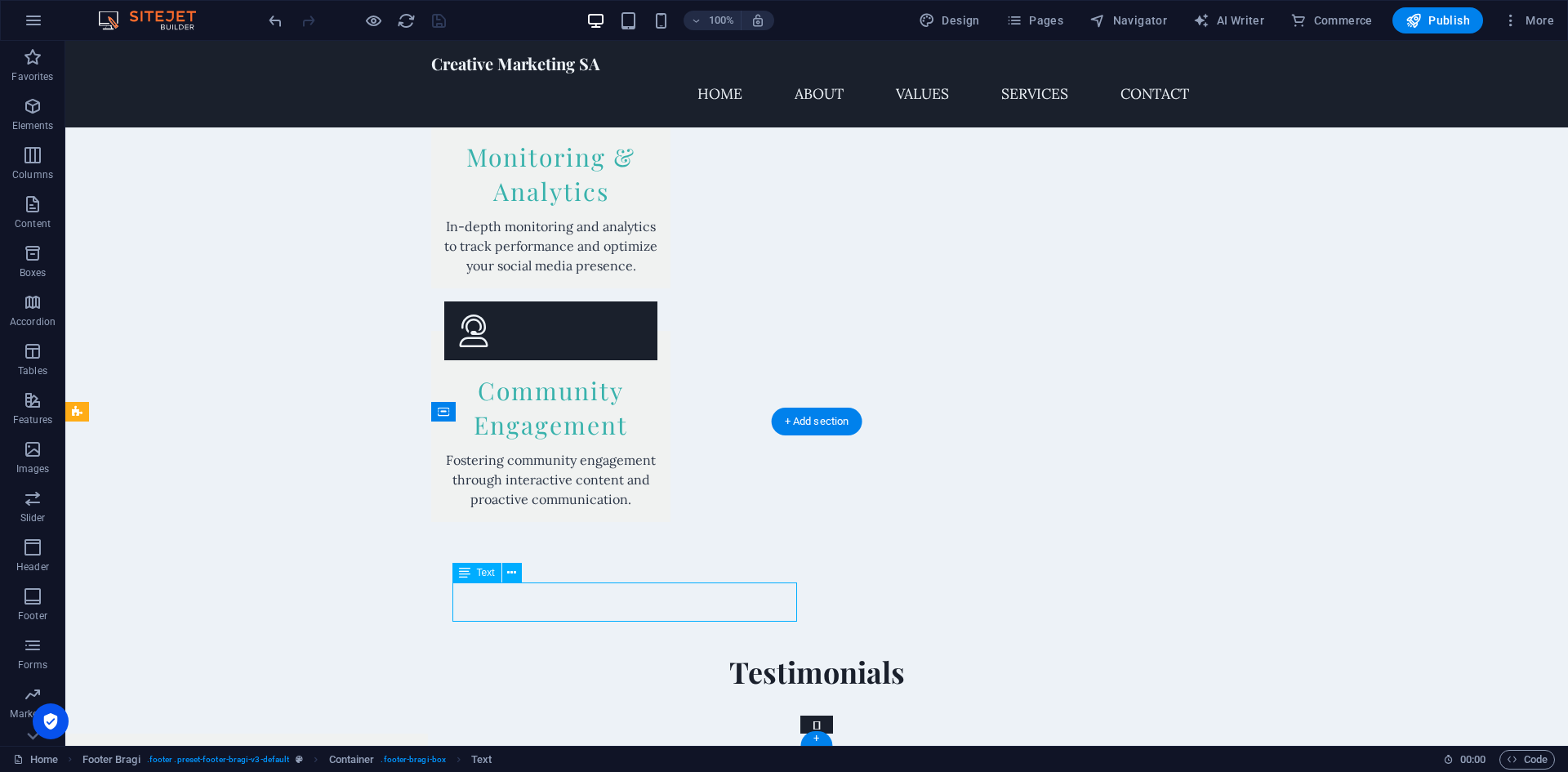 click on "[GEOGRAPHIC_DATA]" at bounding box center (535, 3095) 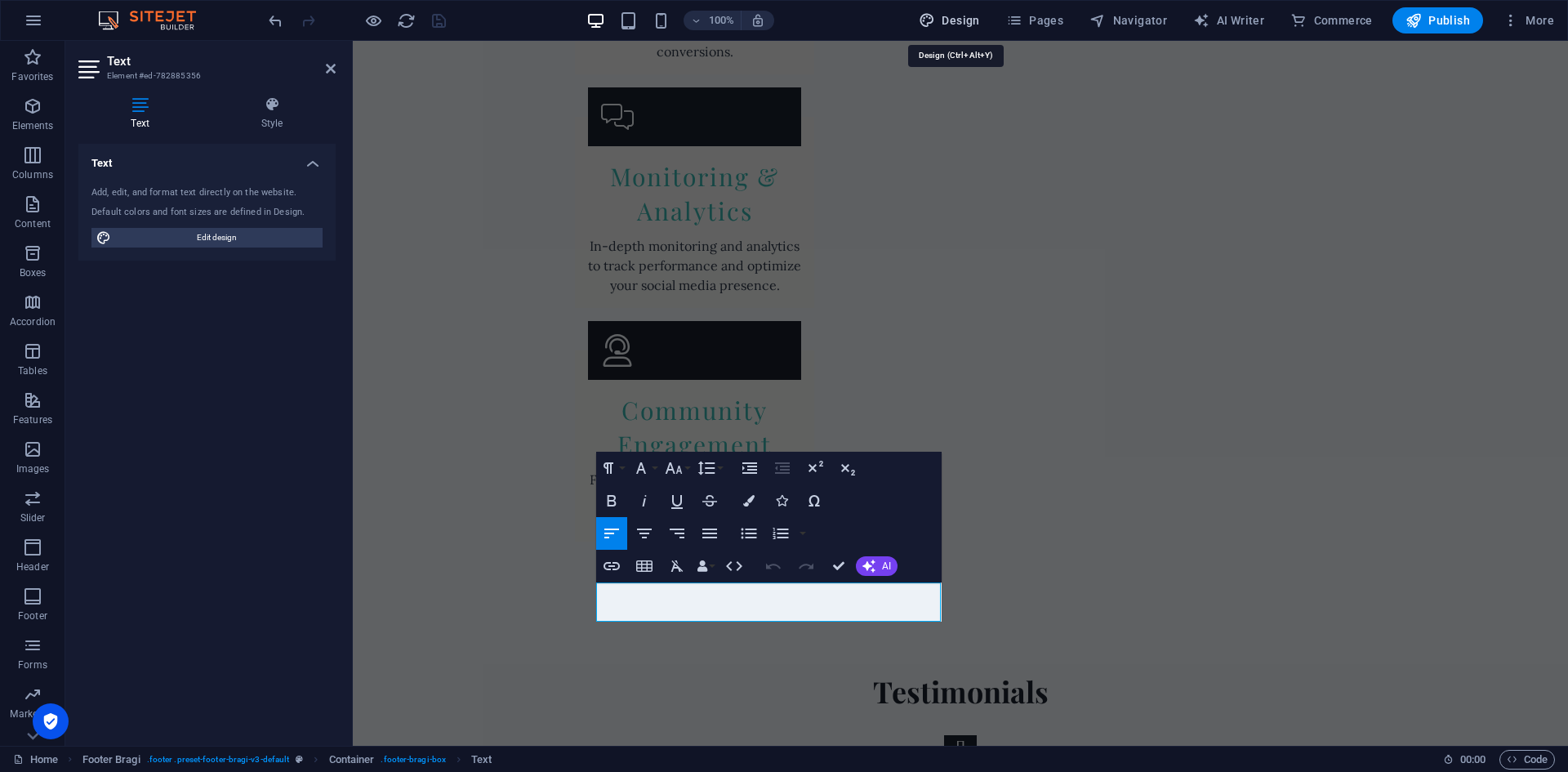 click on "Design" at bounding box center [949, 20] 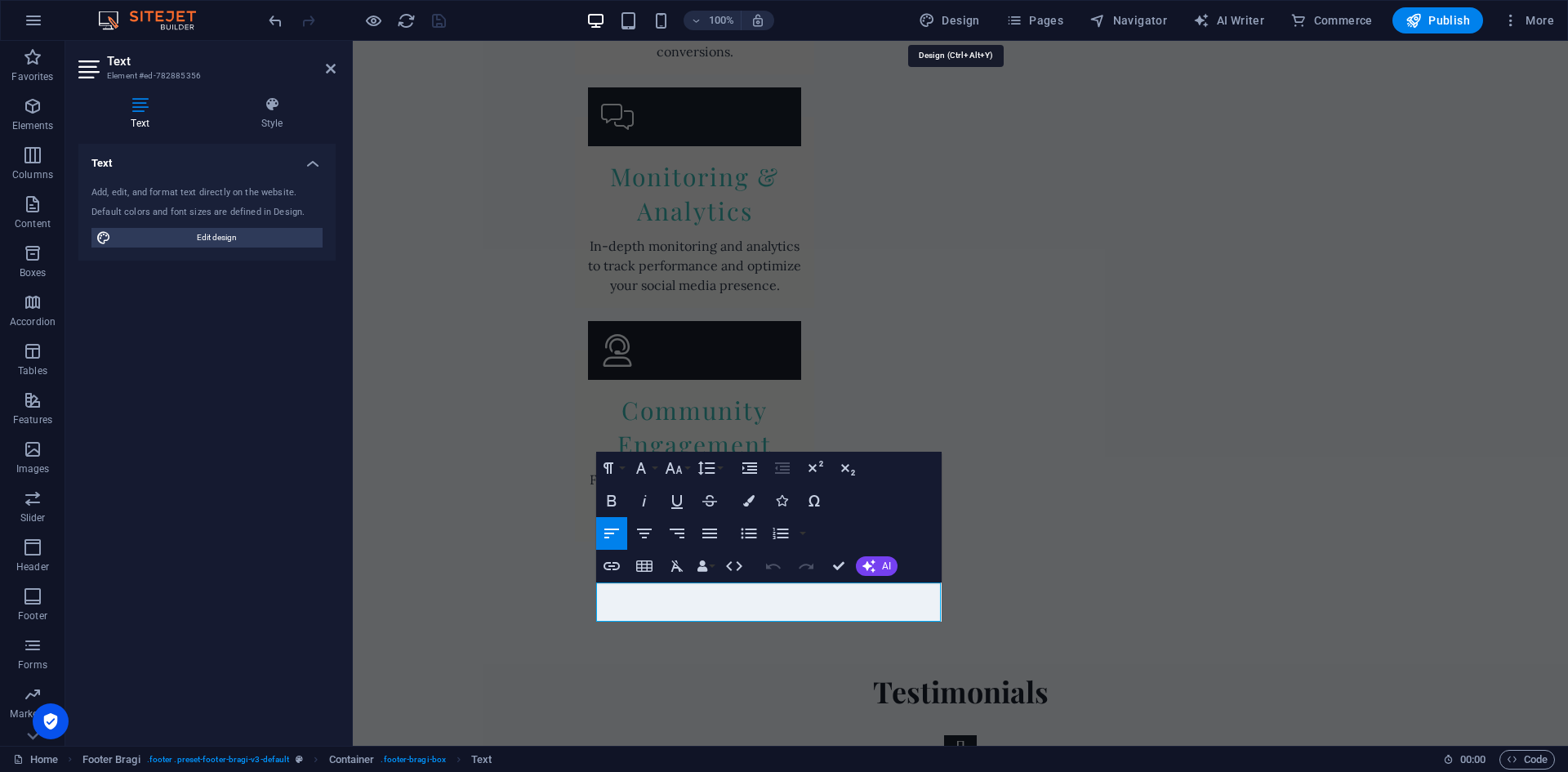 select on "px" 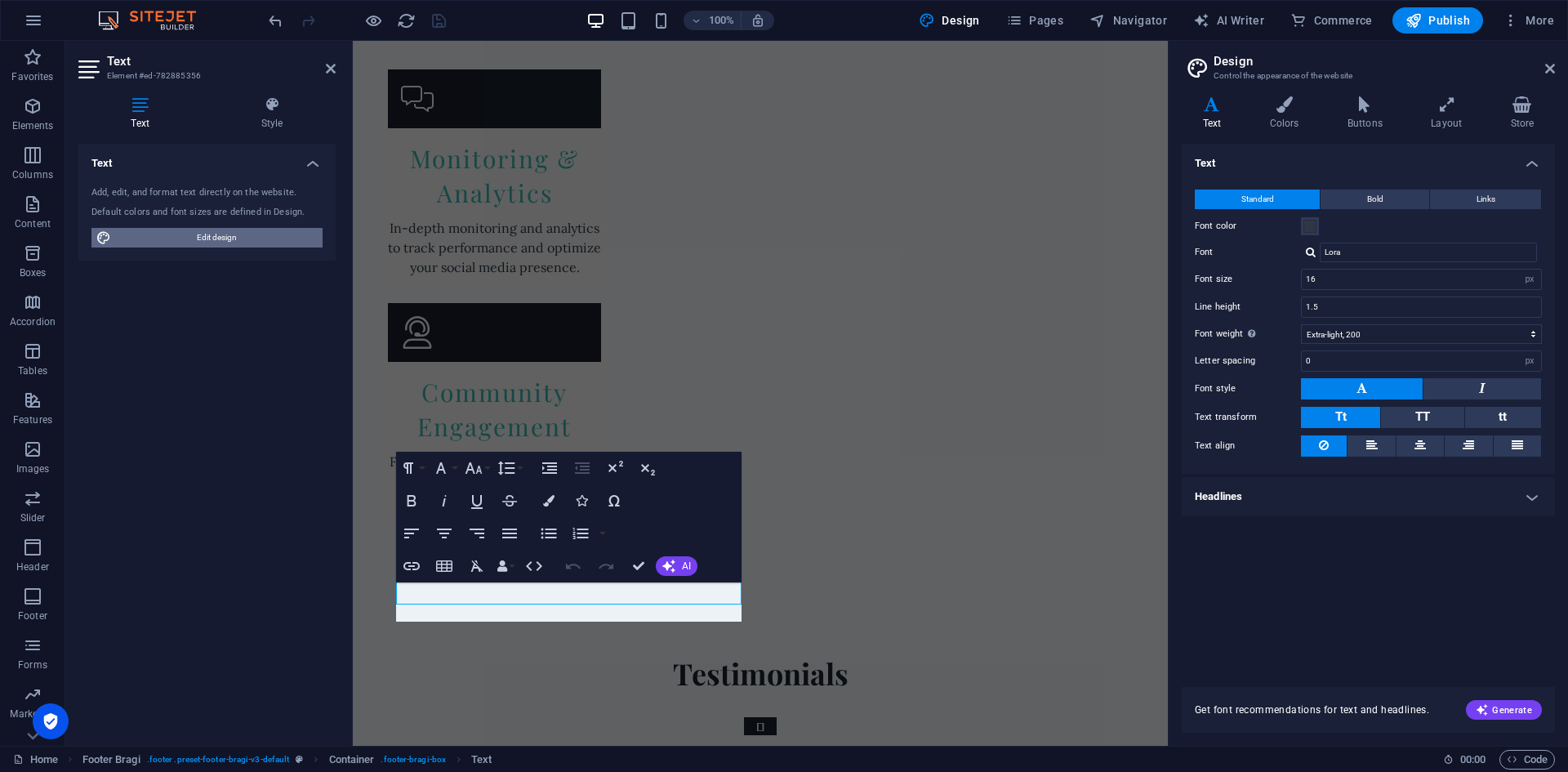 scroll, scrollTop: 3866, scrollLeft: 0, axis: vertical 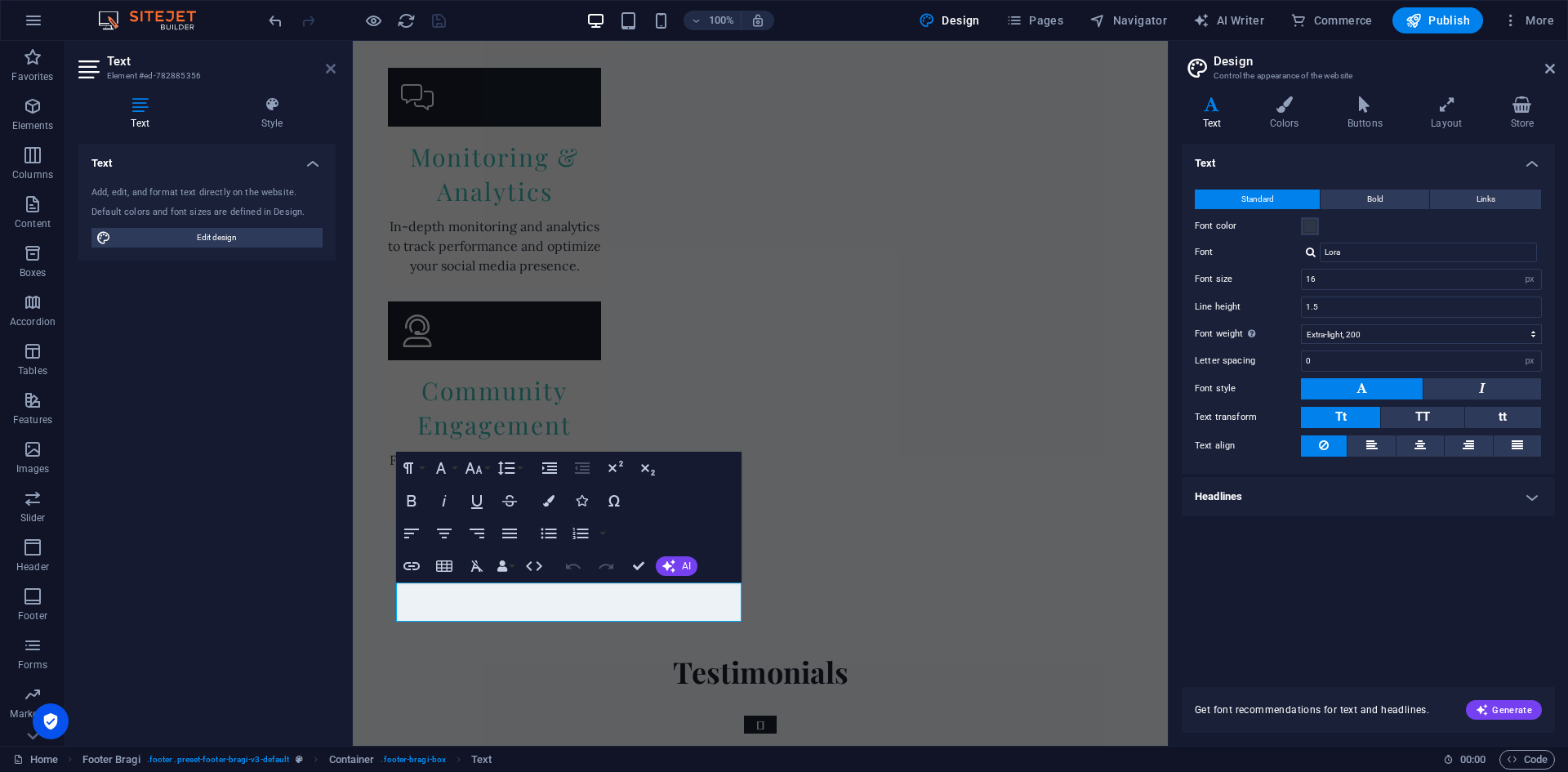click at bounding box center [331, 69] 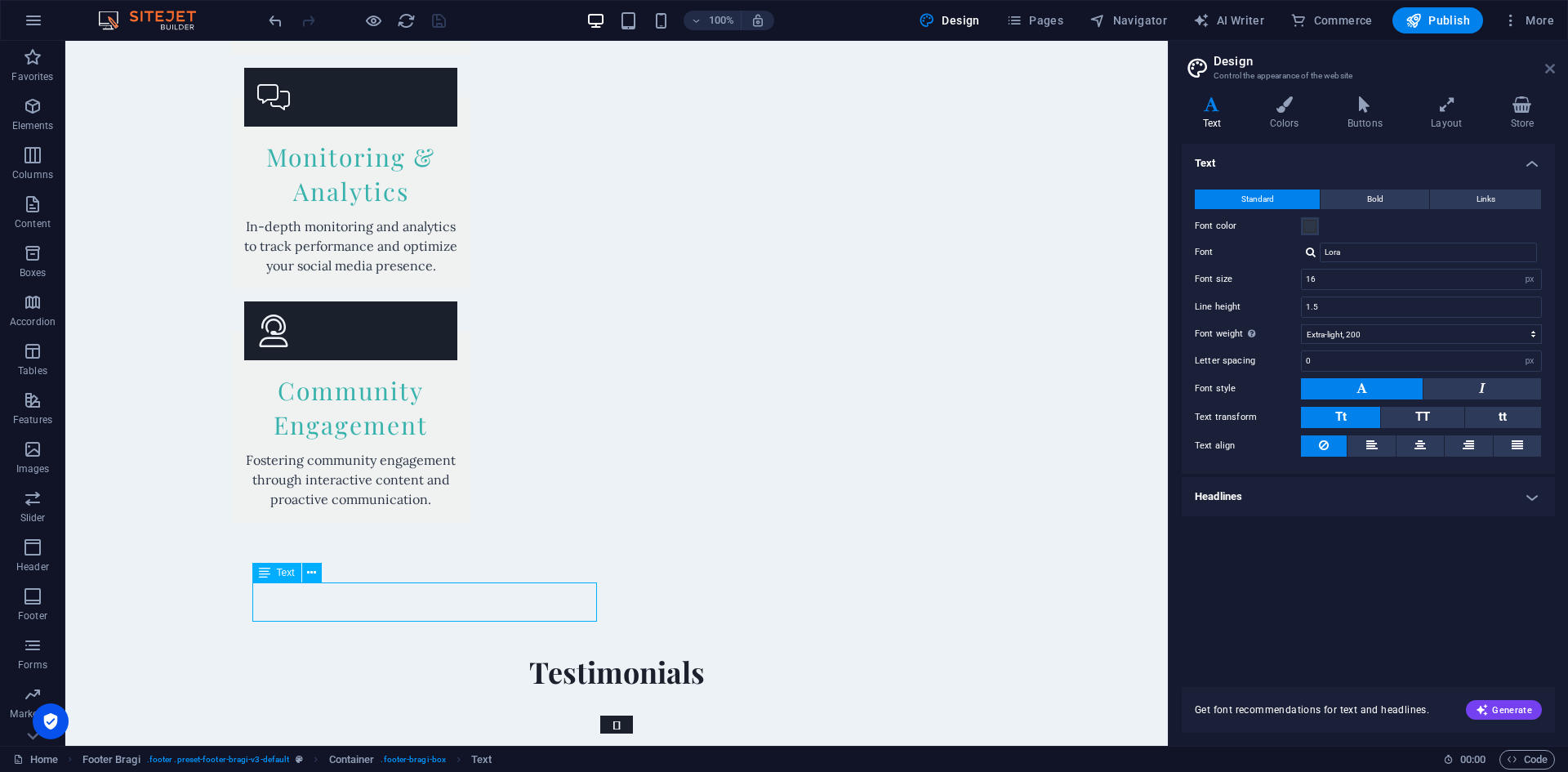 click at bounding box center [1550, 69] 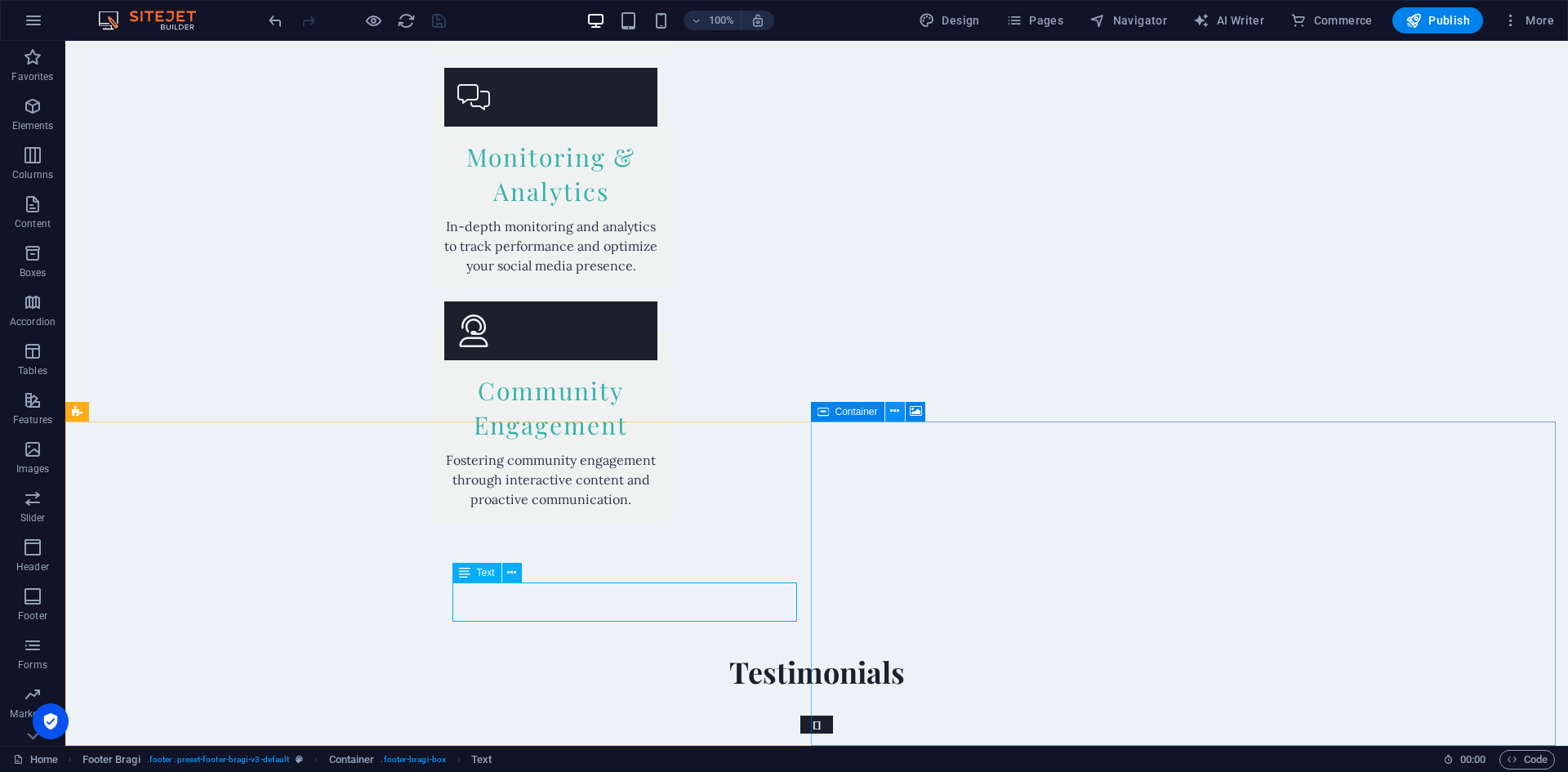 click at bounding box center [895, 412] 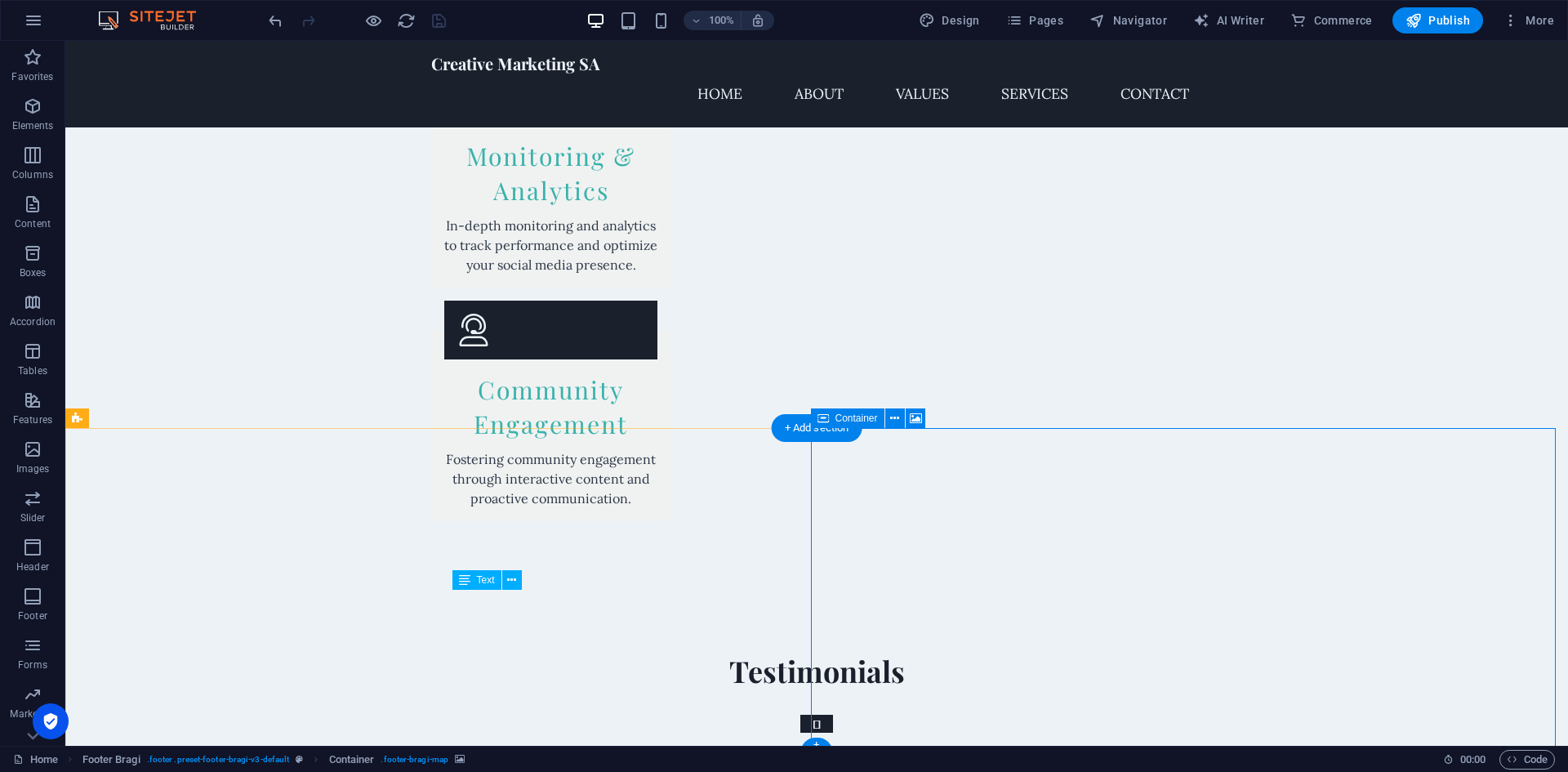 scroll, scrollTop: 3846, scrollLeft: 0, axis: vertical 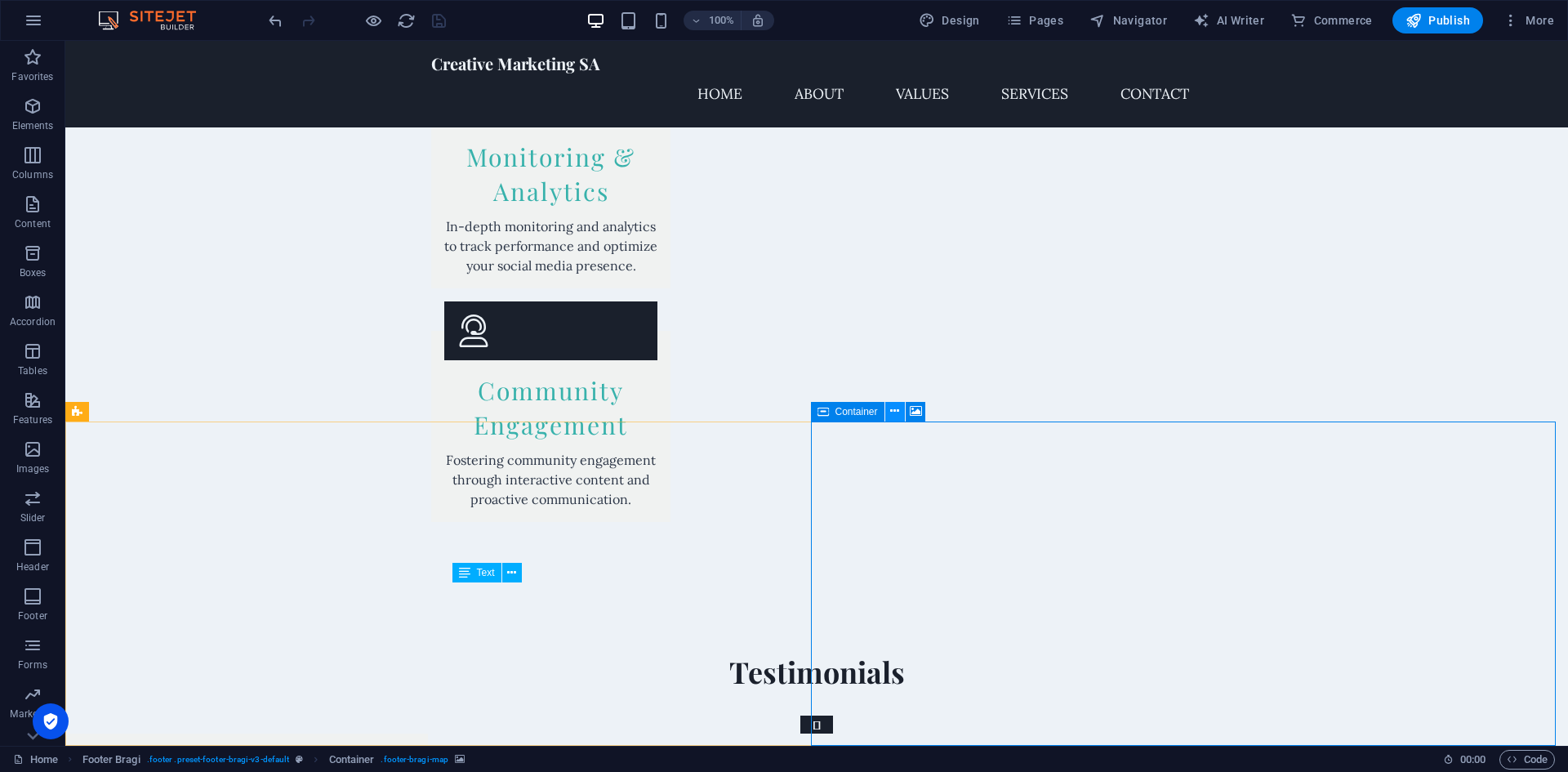 click at bounding box center (894, 411) 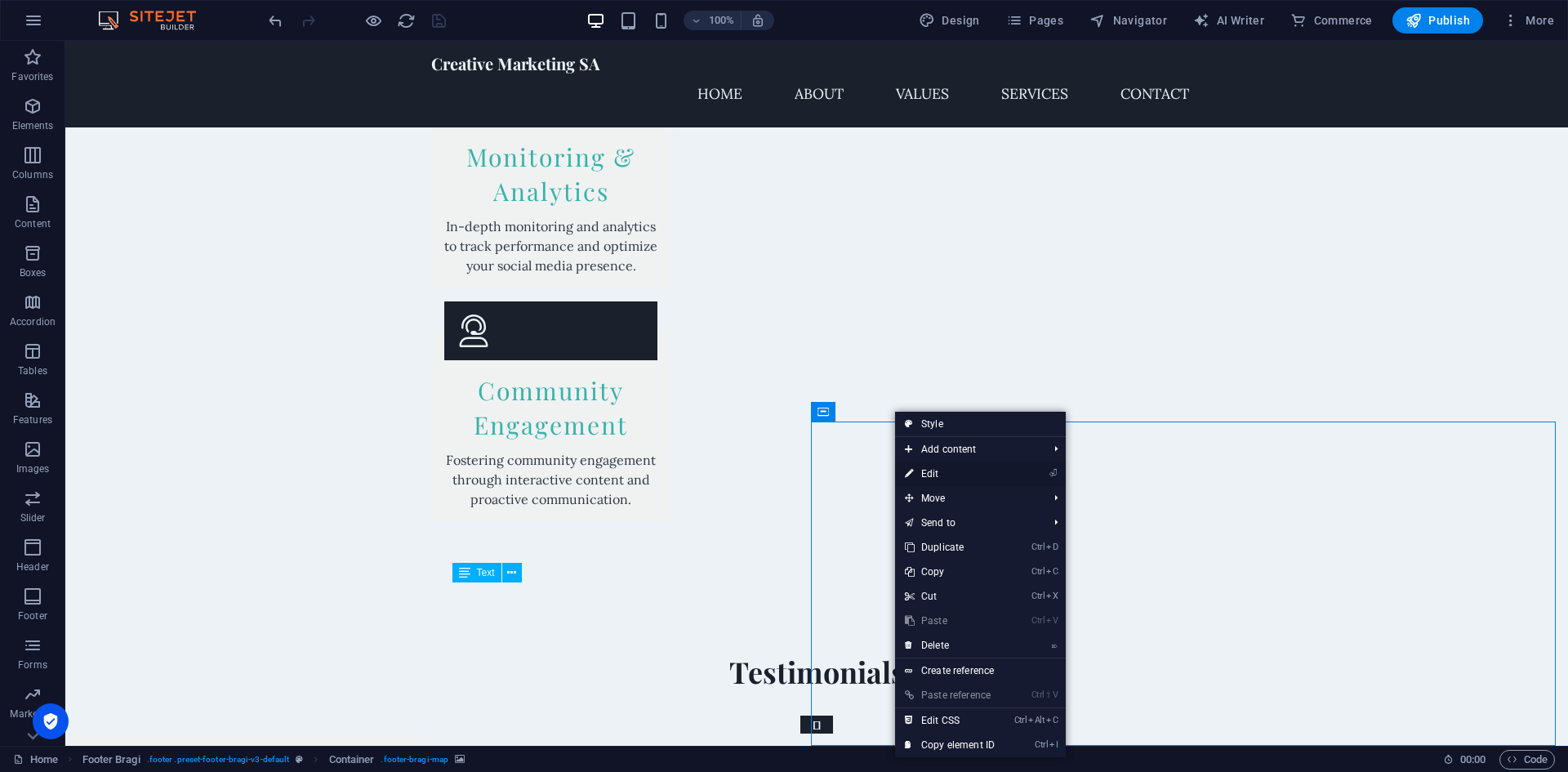 click on "⏎  Edit" at bounding box center (950, 474) 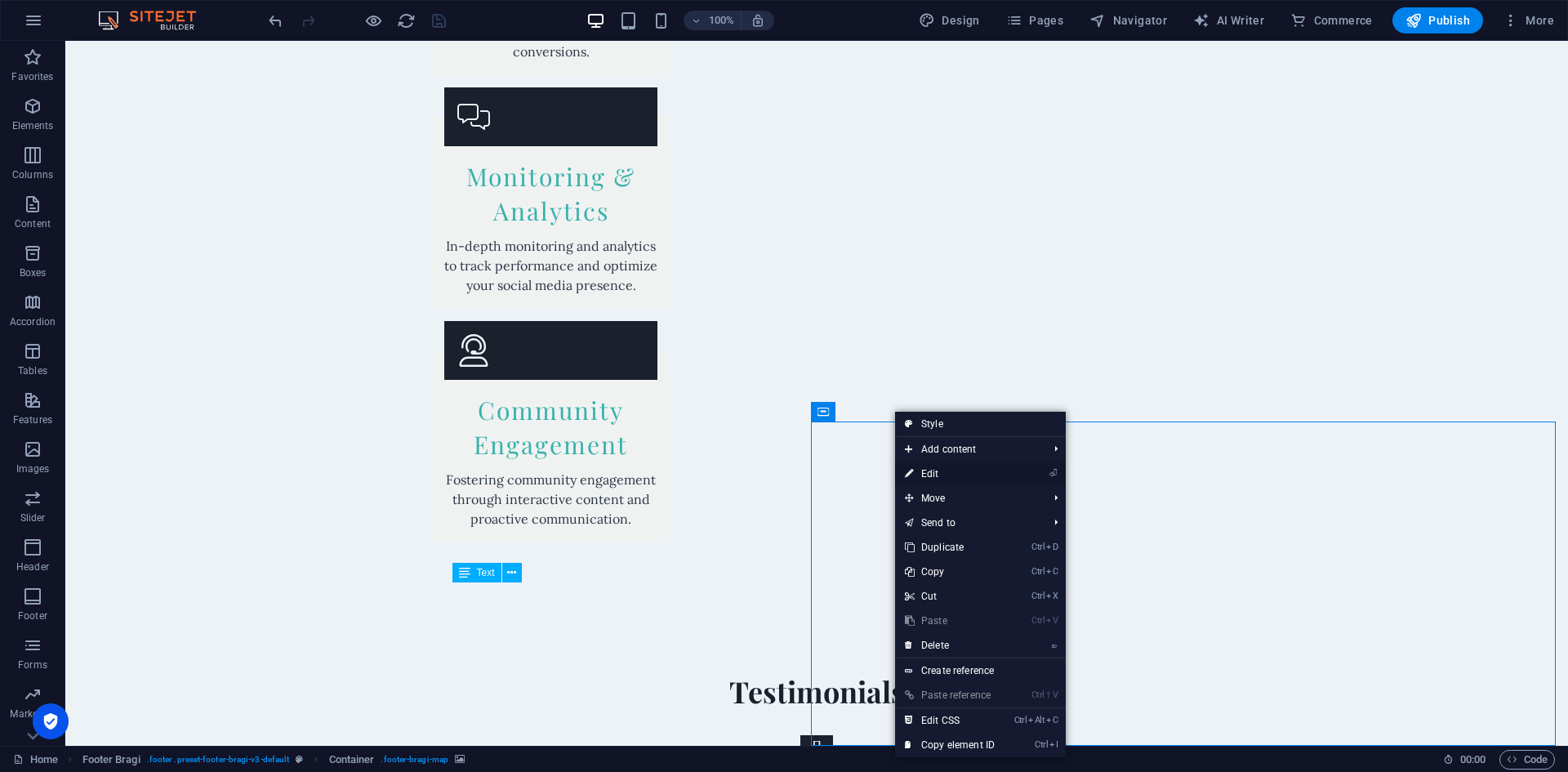 select on "px" 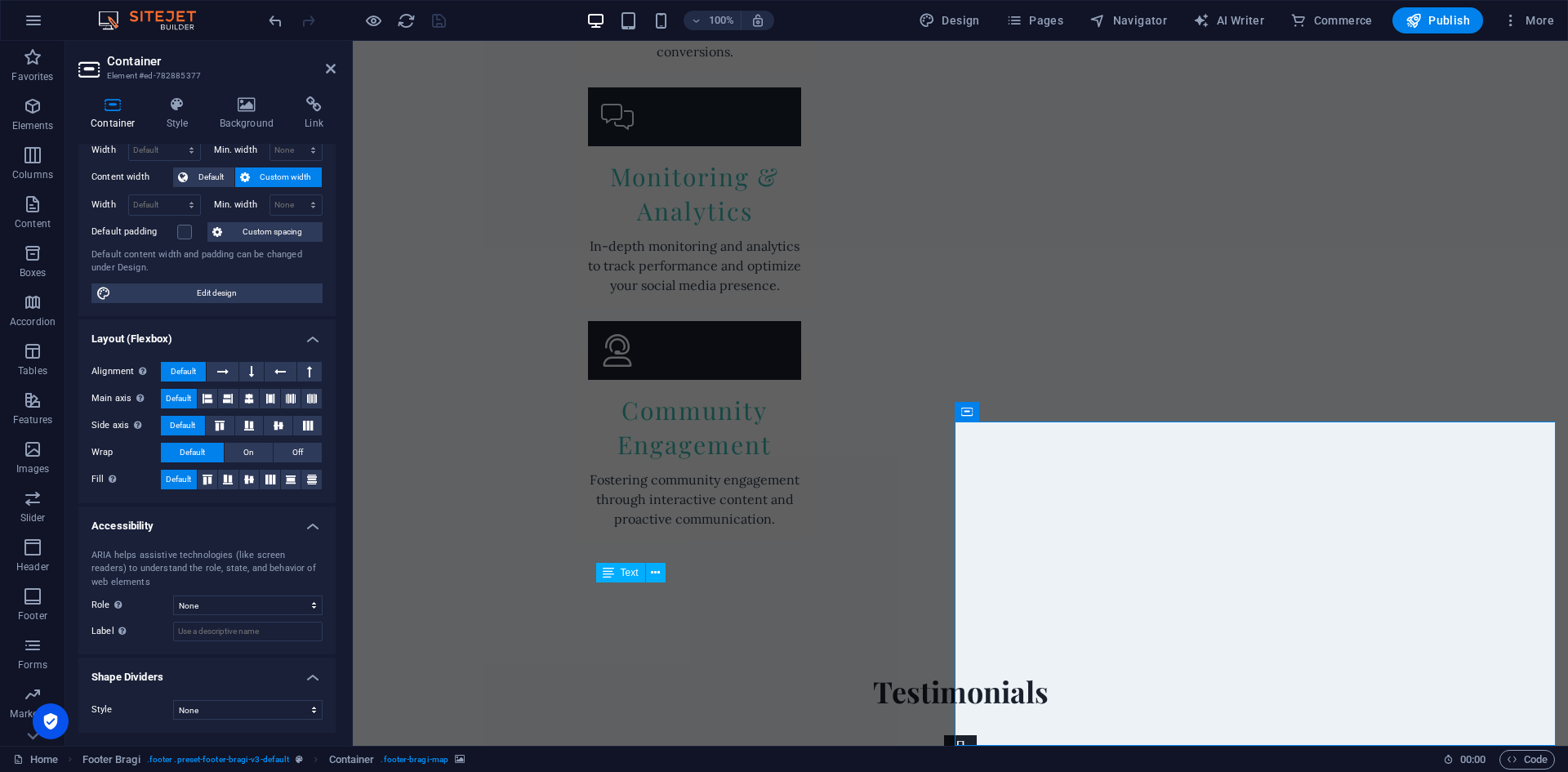 scroll, scrollTop: 0, scrollLeft: 0, axis: both 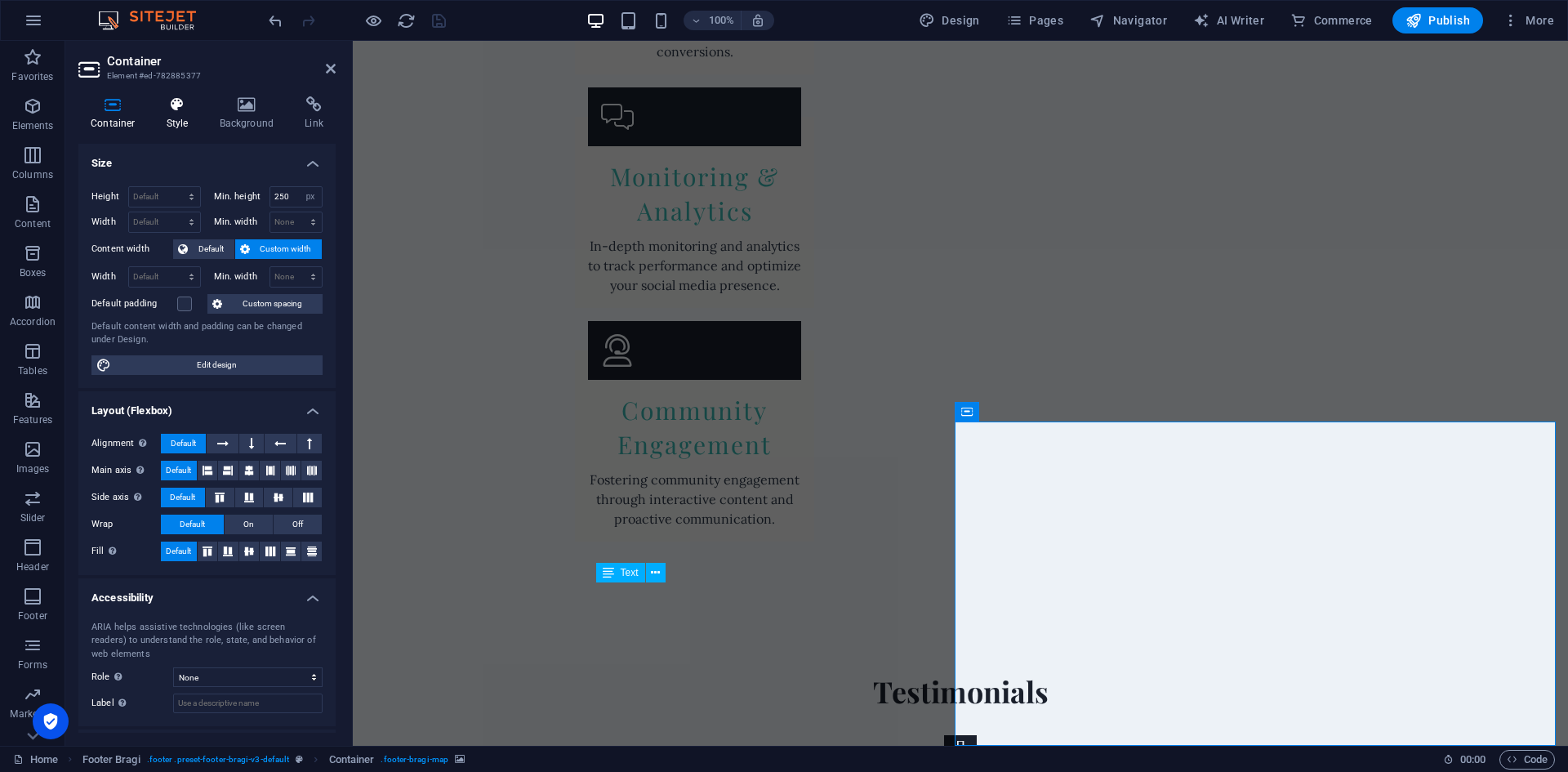 click at bounding box center (177, 105) 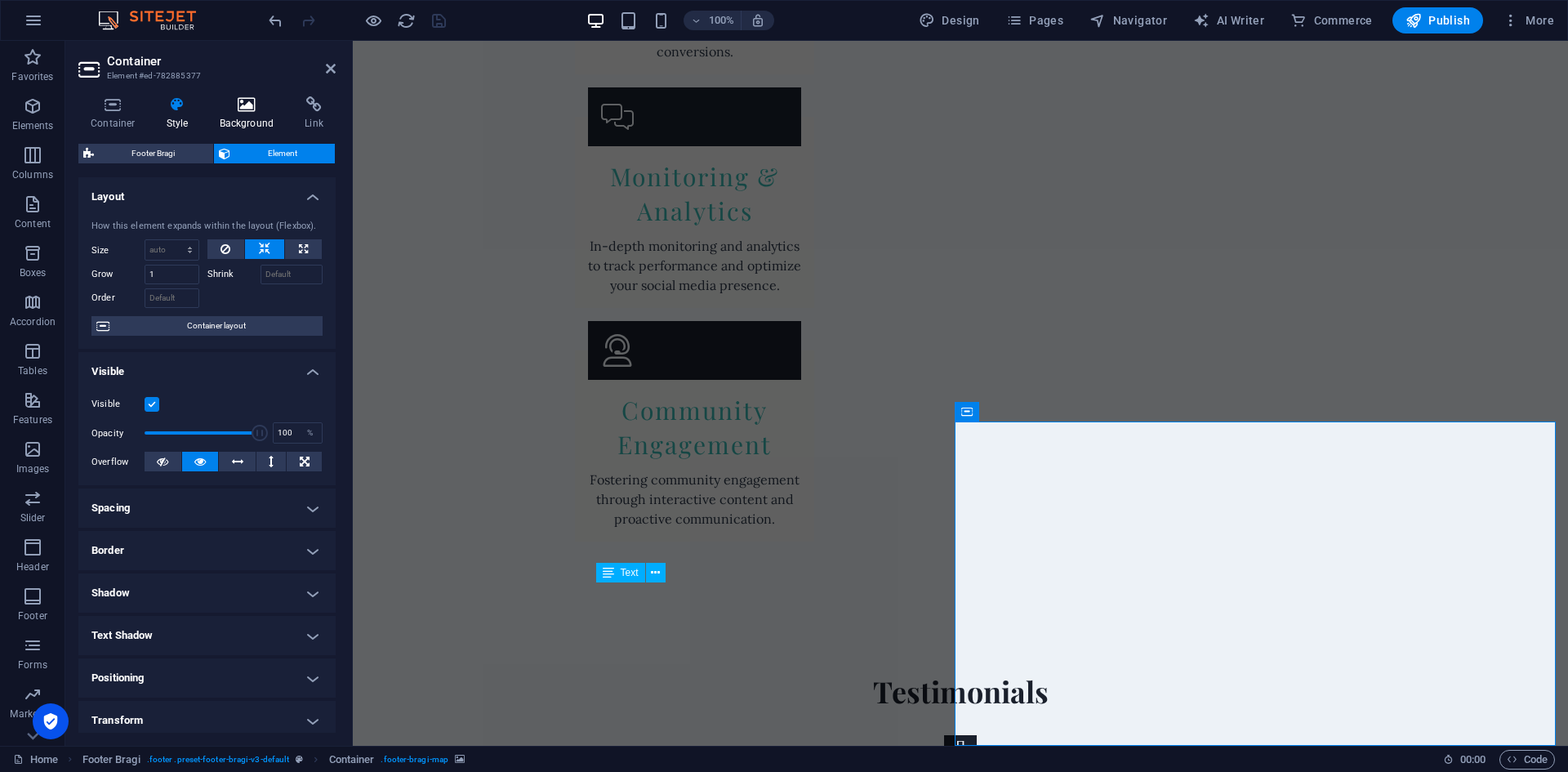 click at bounding box center [247, 105] 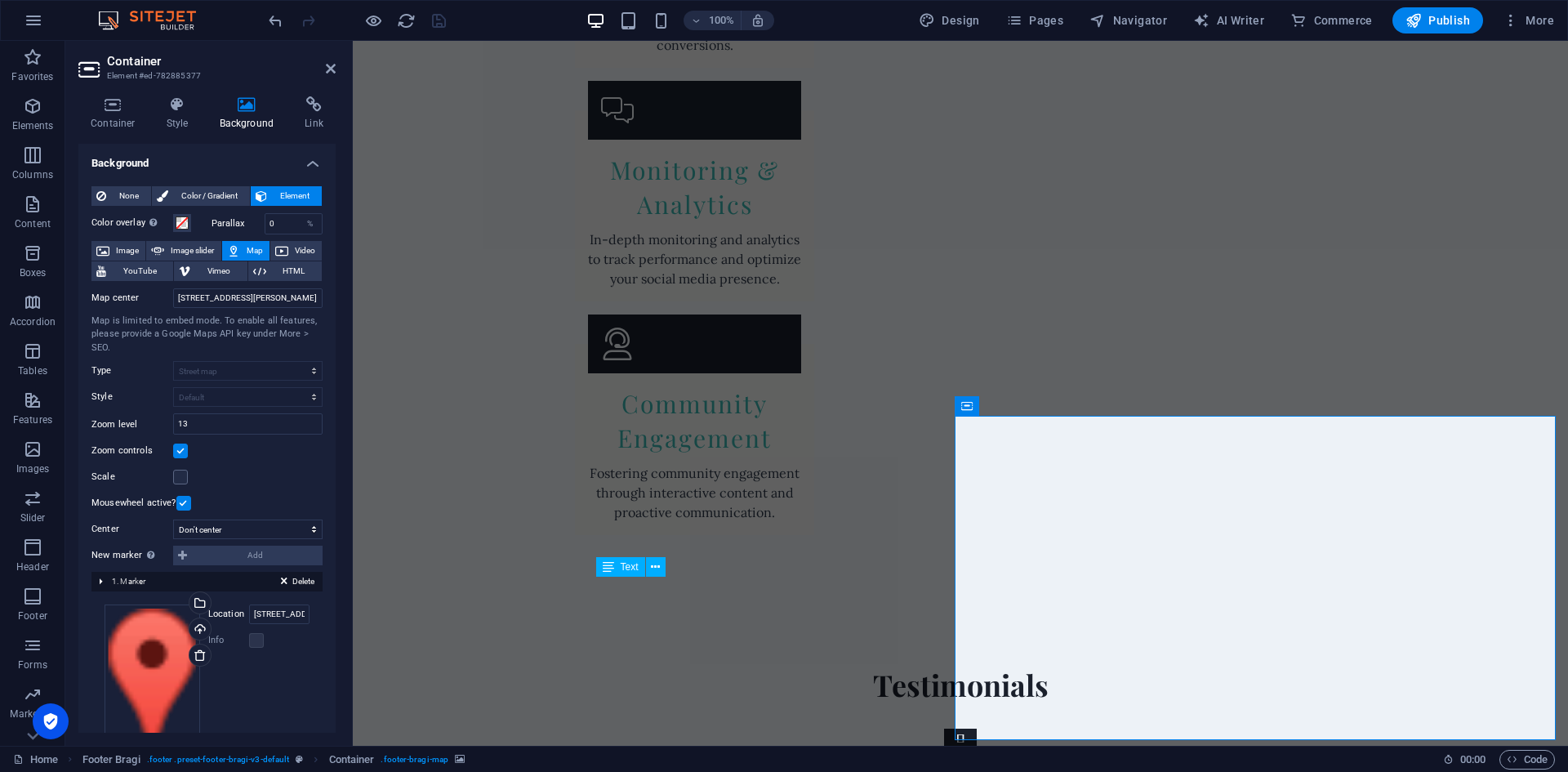 scroll, scrollTop: 61, scrollLeft: 0, axis: vertical 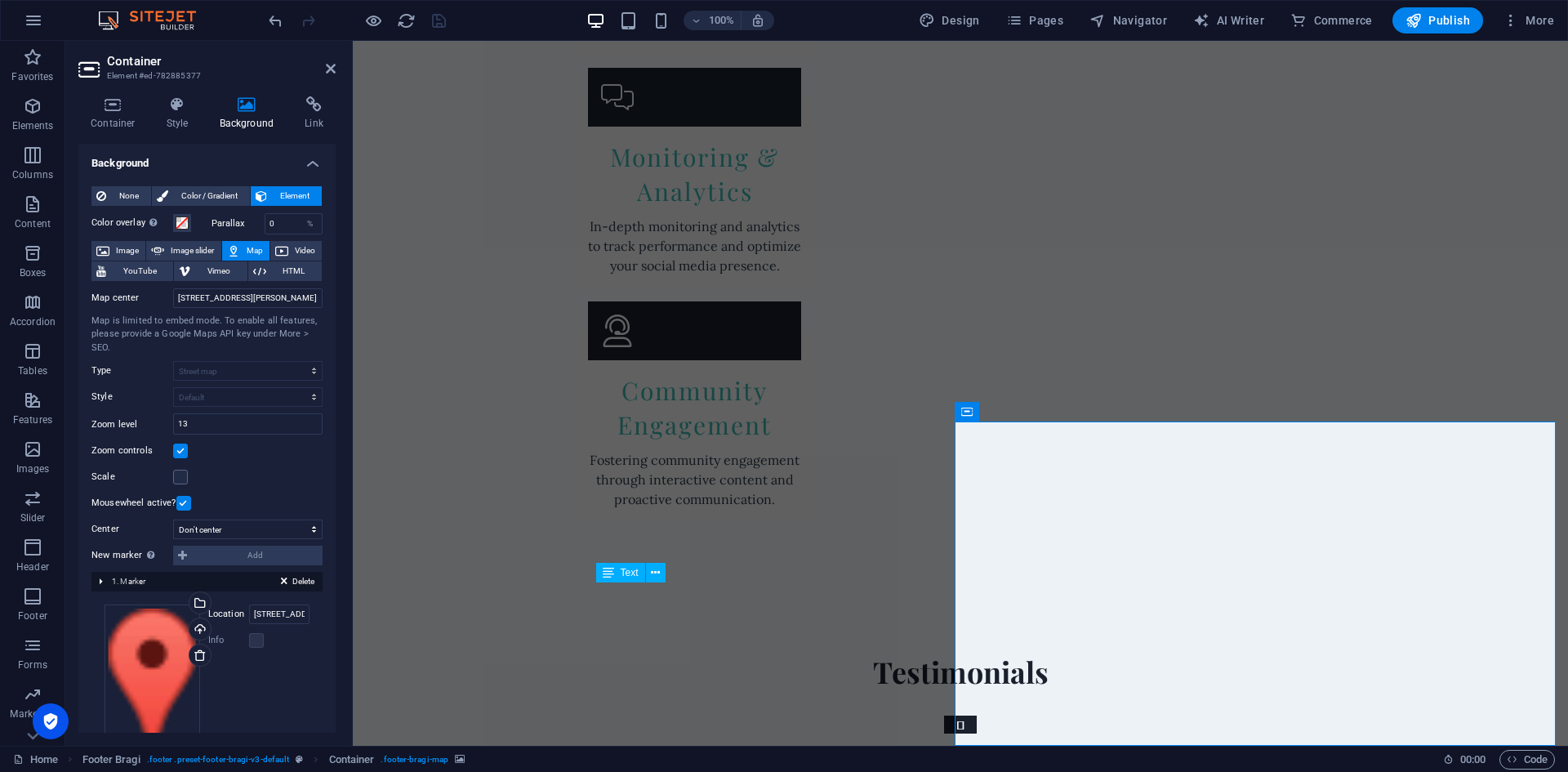click at bounding box center (960, 3470) 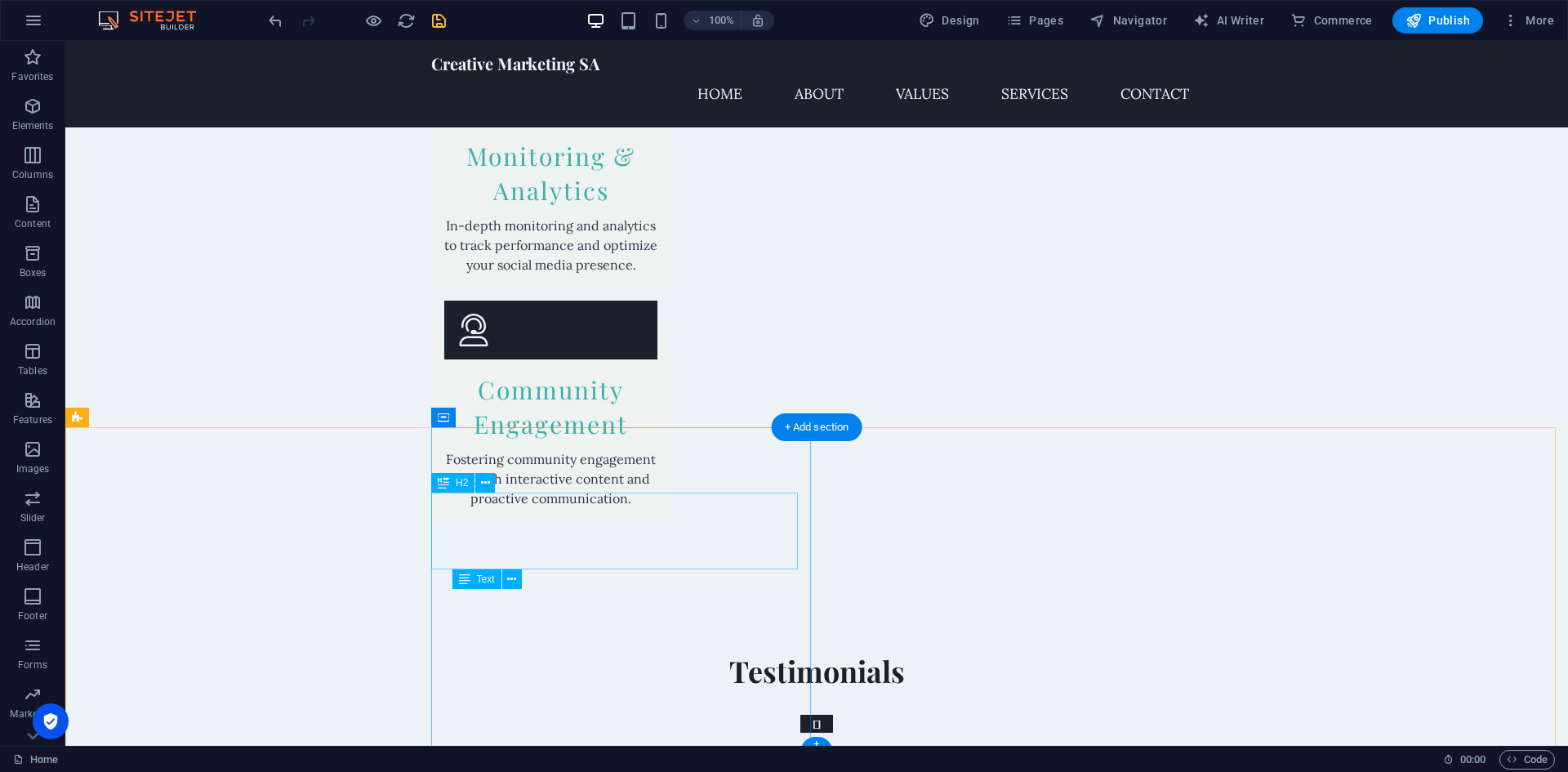 scroll, scrollTop: 3846, scrollLeft: 0, axis: vertical 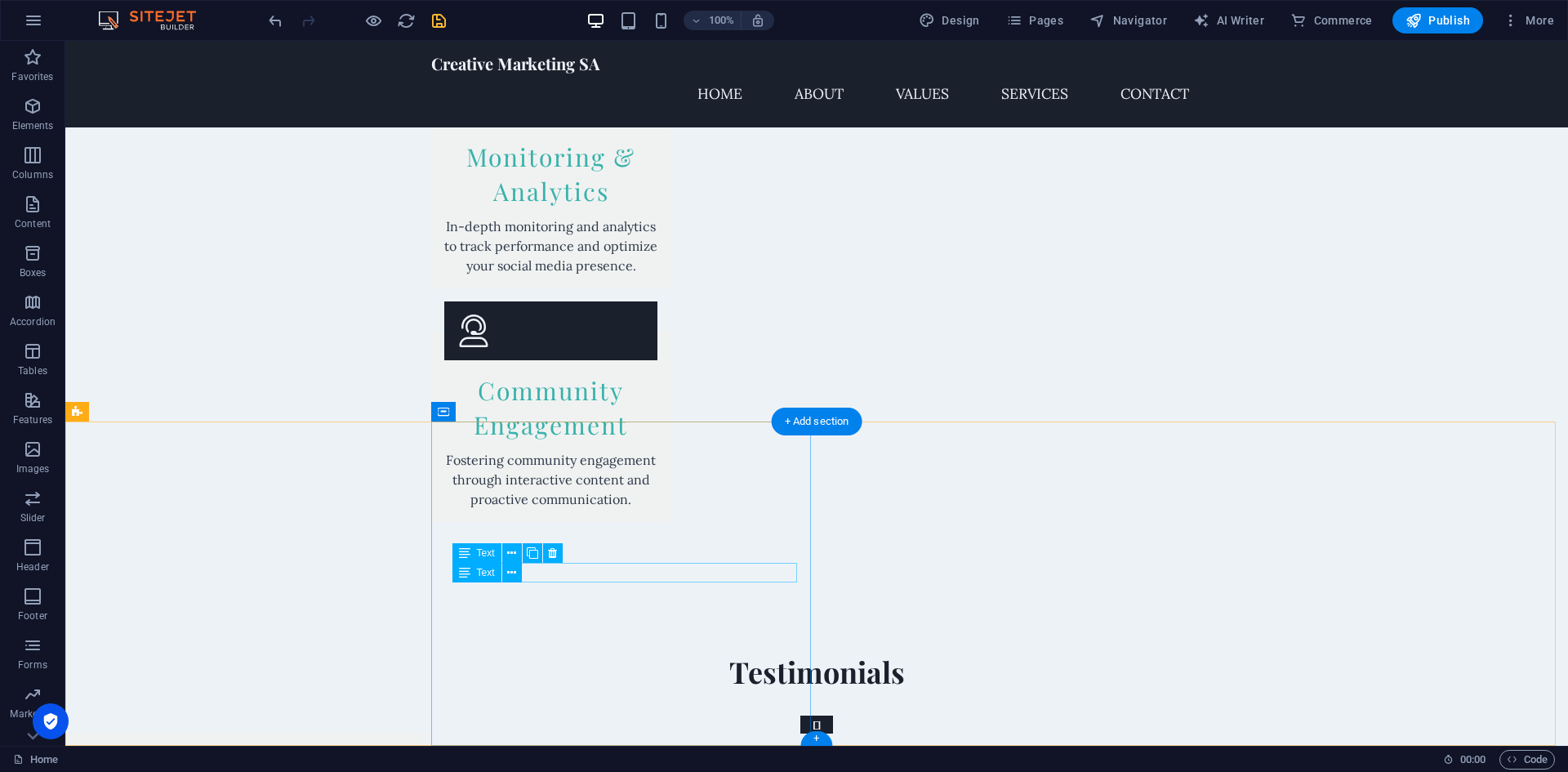 click on "Creative Marketing SA" at bounding box center [993, 3037] 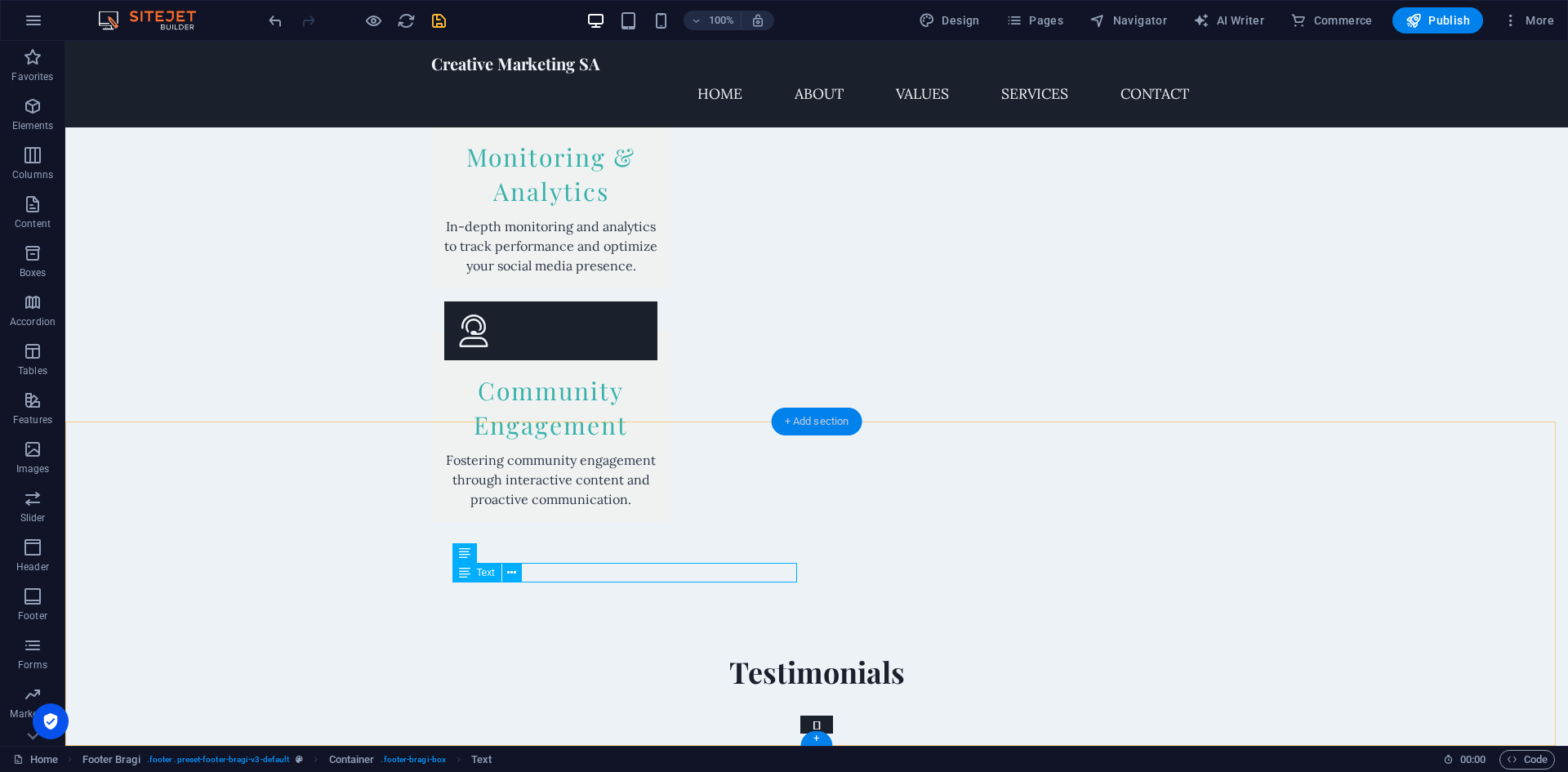 drag, startPoint x: 786, startPoint y: 421, endPoint x: 451, endPoint y: 422, distance: 335.00149 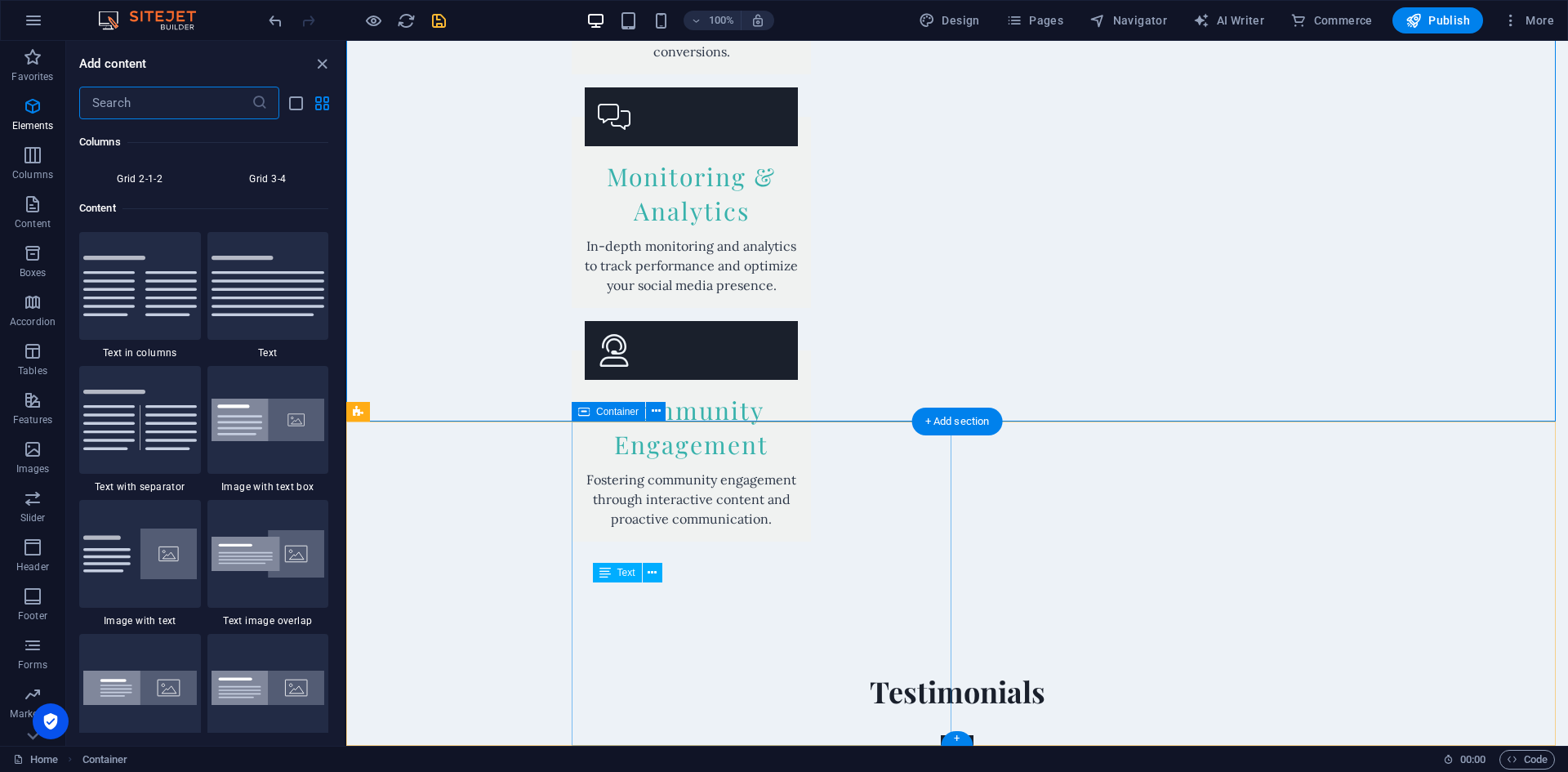 scroll, scrollTop: 2858, scrollLeft: 0, axis: vertical 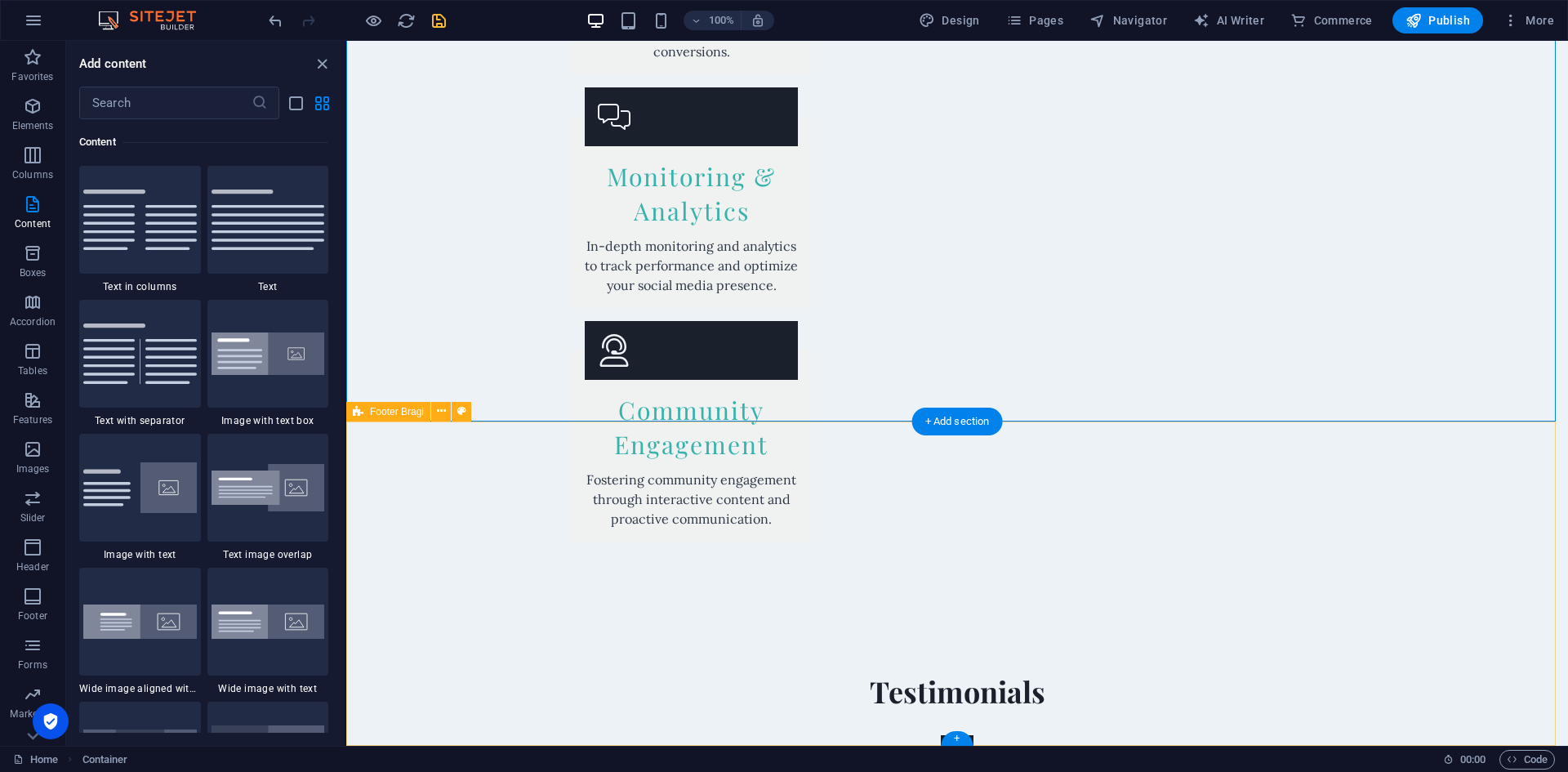 click on "Contact Us - Creative Marketing SA Creative Marketing SA [STREET_ADDRESS] [PHONE_NUMBER] [EMAIL_ADDRESS][DOMAIN_NAME] Legal Notice  |  Privacy Policy" at bounding box center (957, 3115) 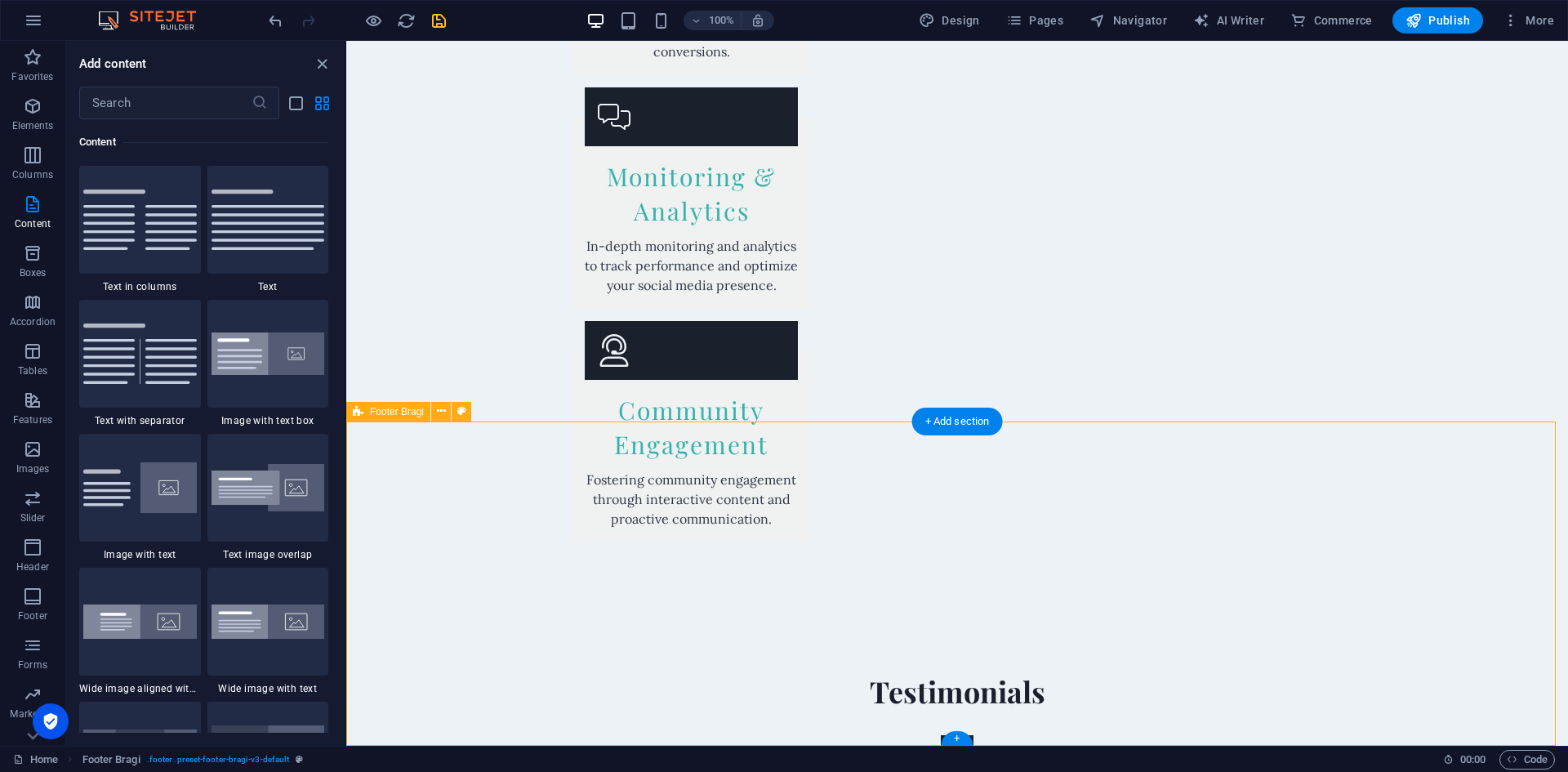 click on "Contact Us - Creative Marketing SA Creative Marketing SA [STREET_ADDRESS] [PHONE_NUMBER] [EMAIL_ADDRESS][DOMAIN_NAME] Legal Notice  |  Privacy Policy" at bounding box center (957, 3115) 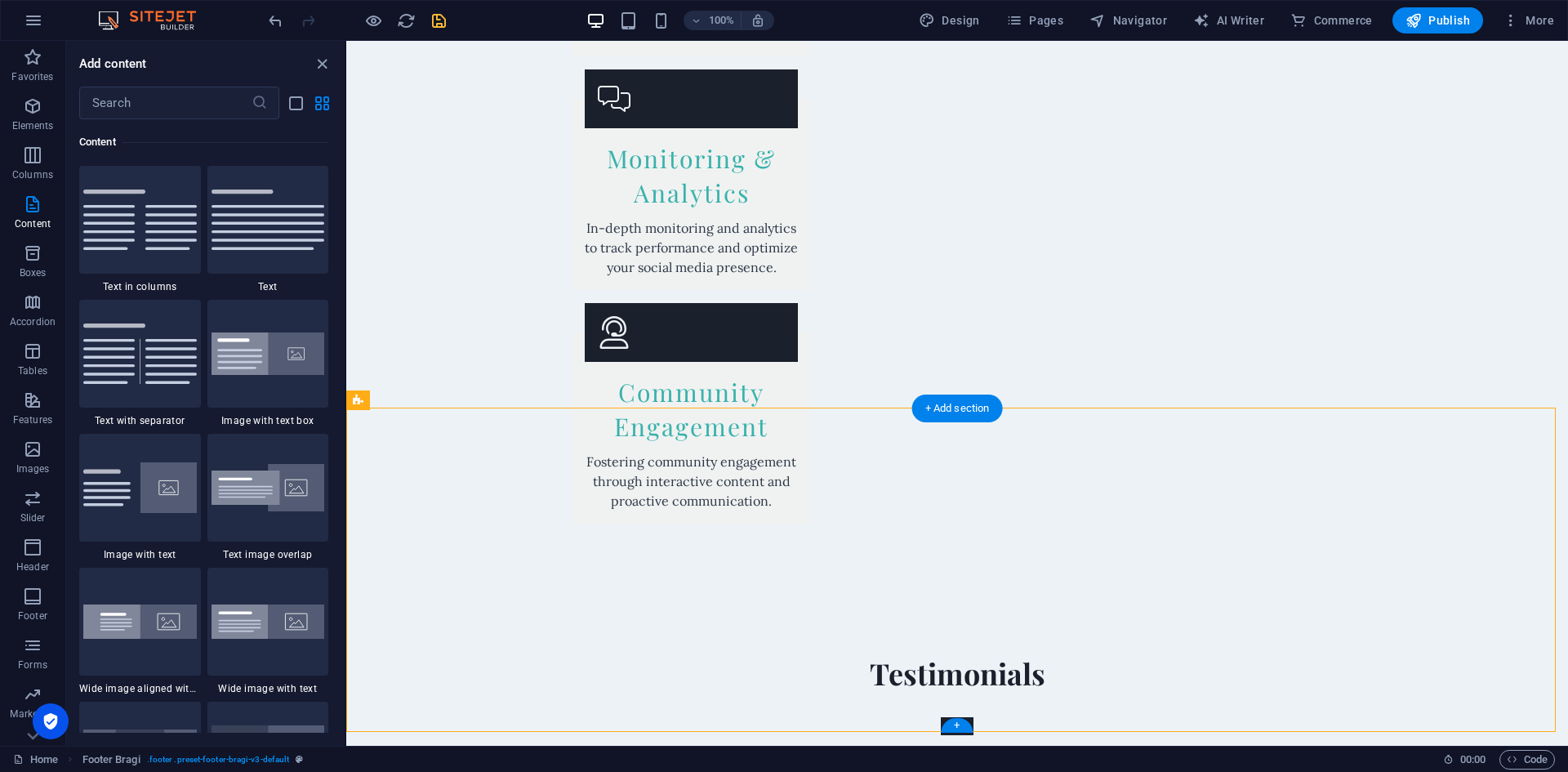 scroll, scrollTop: 3866, scrollLeft: 0, axis: vertical 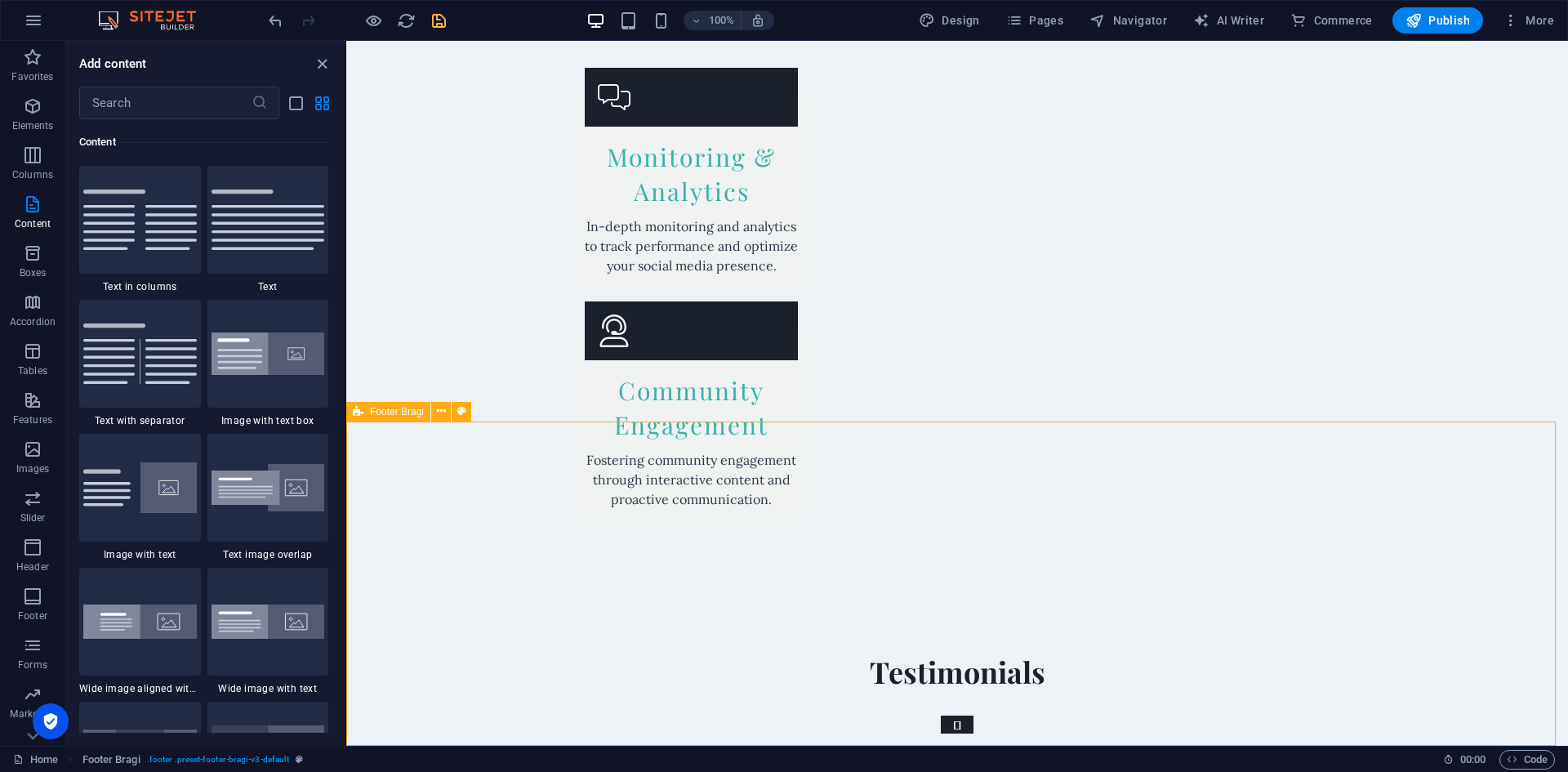 click on "Footer Bragi" at bounding box center (397, 412) 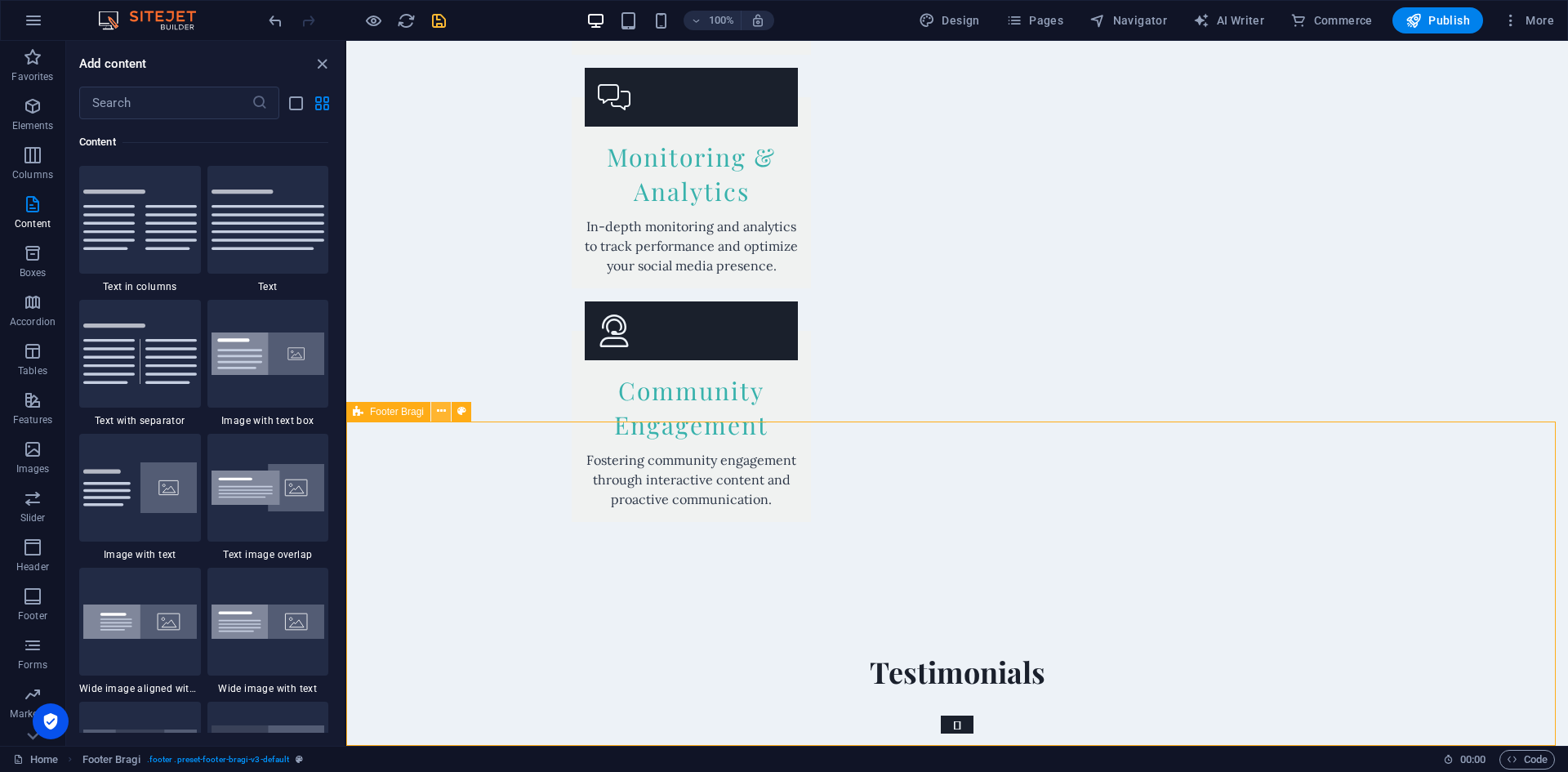 click at bounding box center (441, 411) 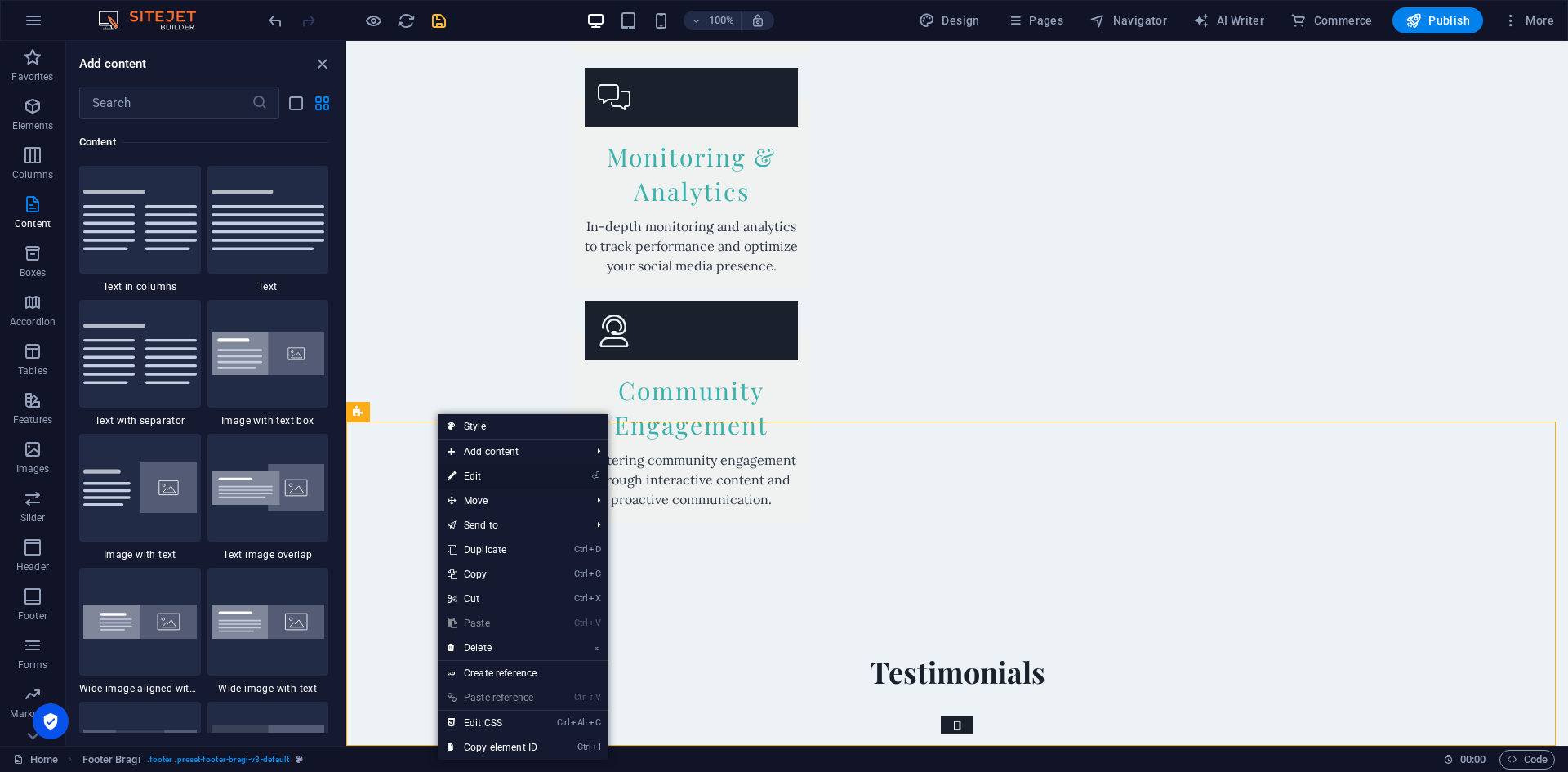 click on "⏎  Edit" at bounding box center (492, 476) 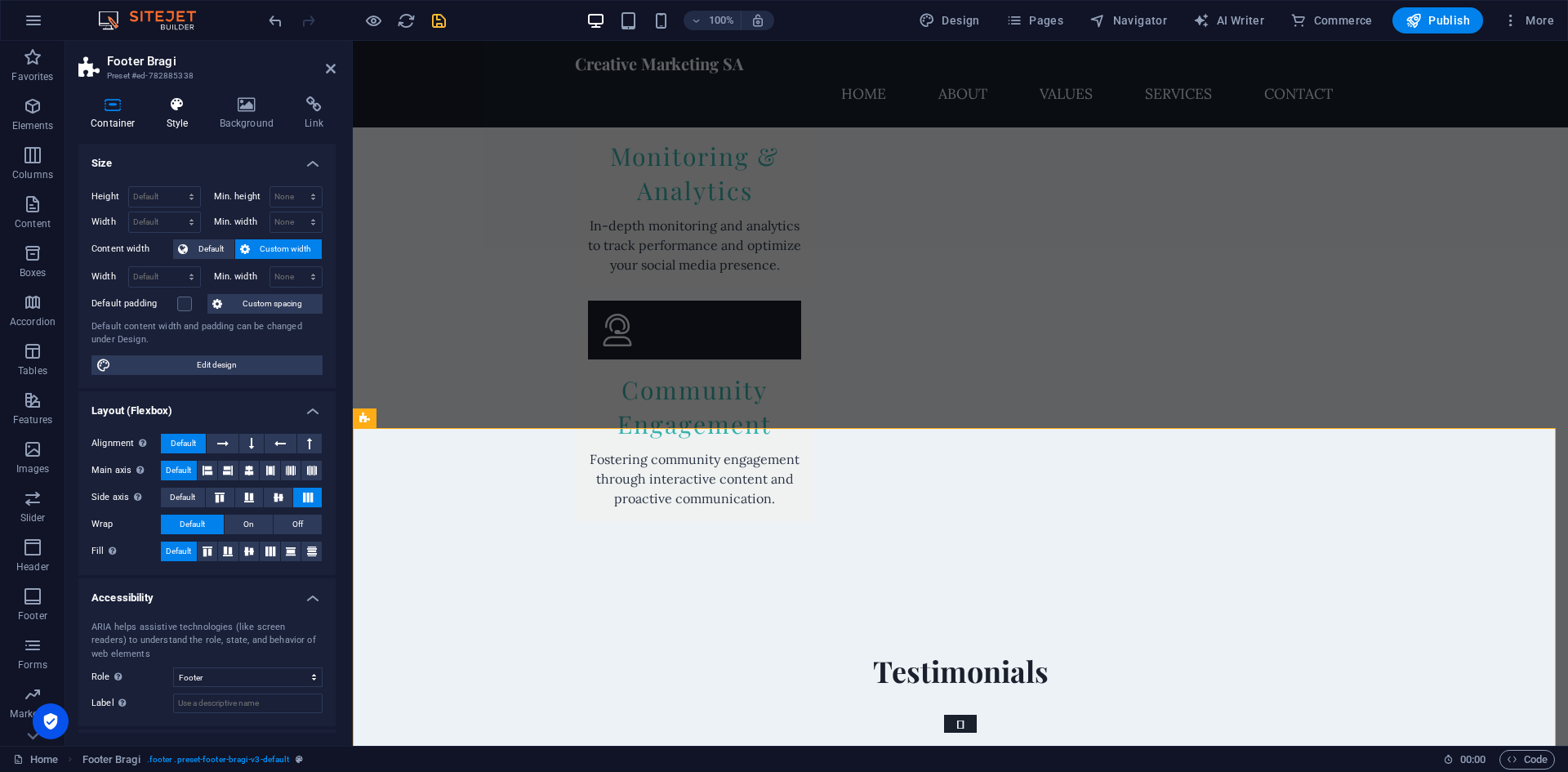 scroll, scrollTop: 3846, scrollLeft: 0, axis: vertical 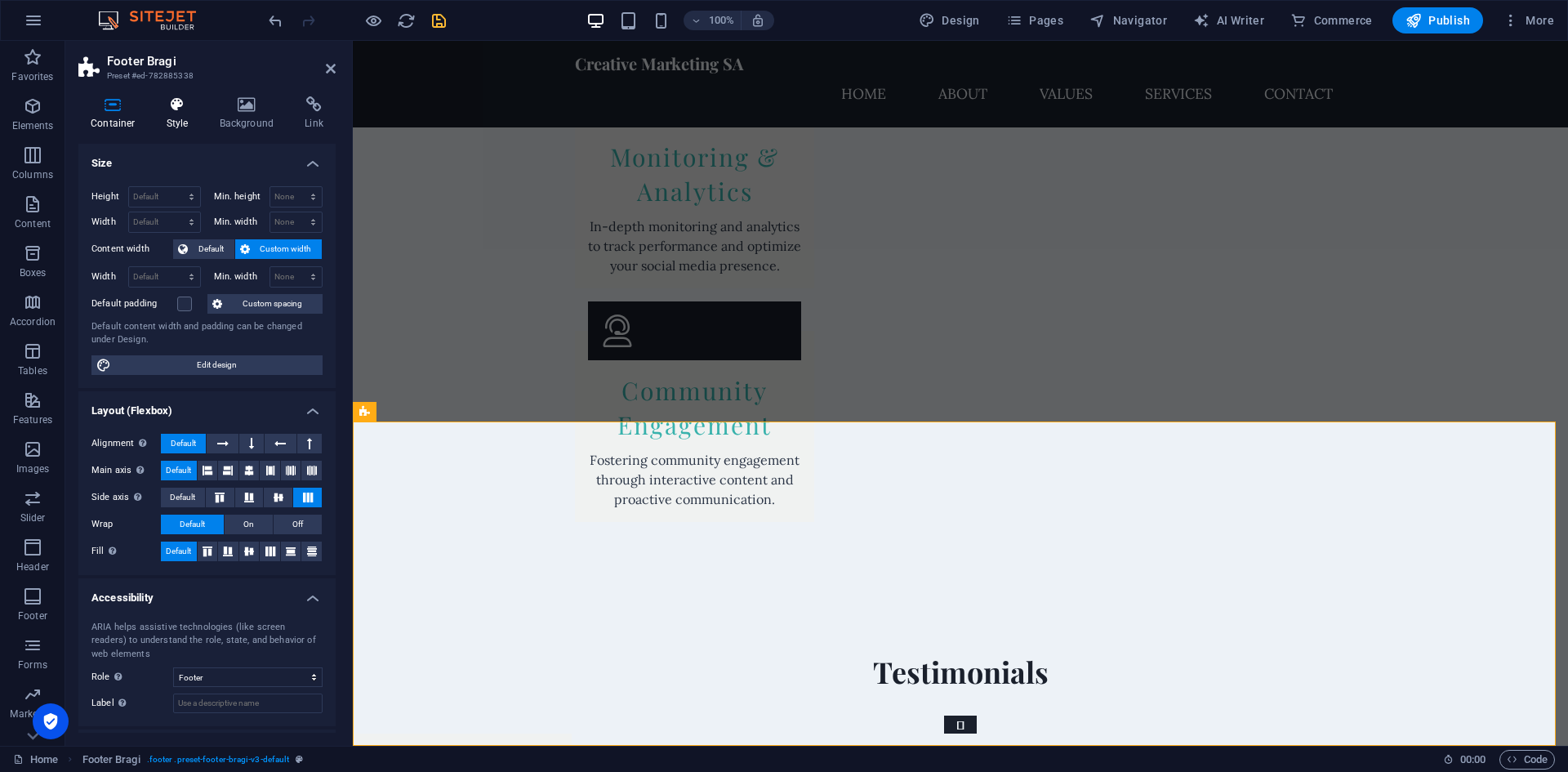 click at bounding box center [177, 105] 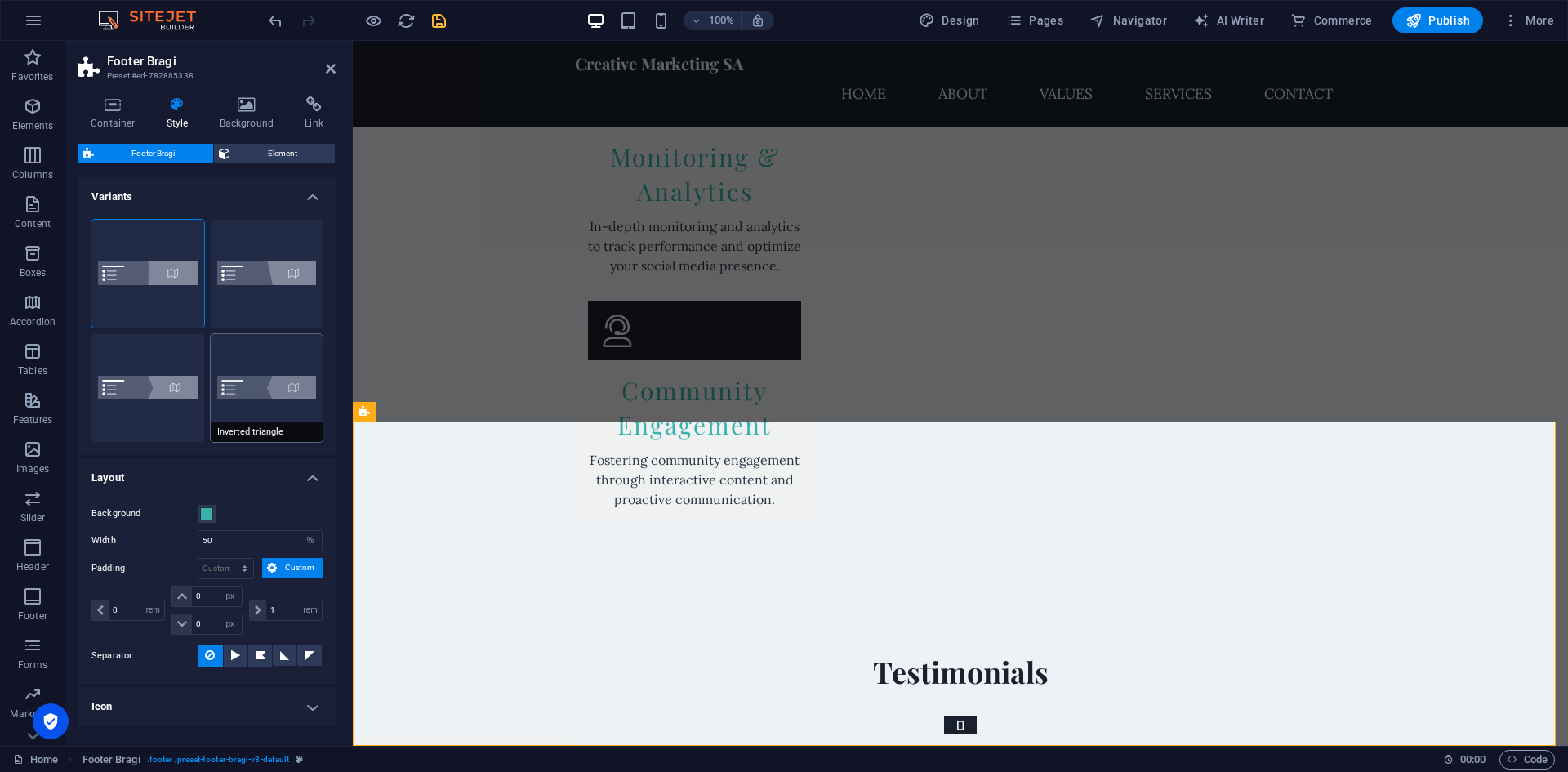 click on "Inverted triangle" at bounding box center (267, 388) 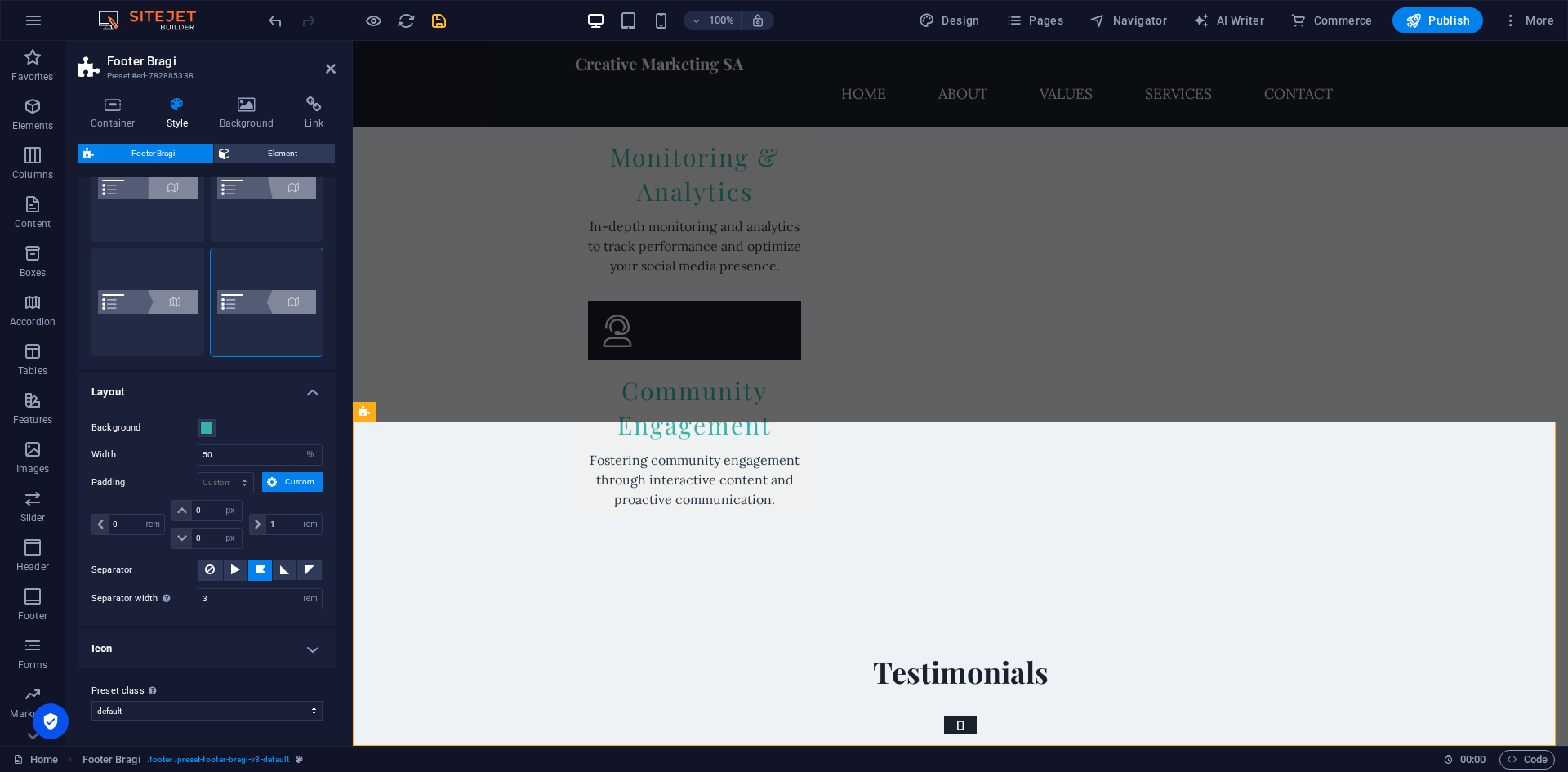 scroll, scrollTop: 87, scrollLeft: 0, axis: vertical 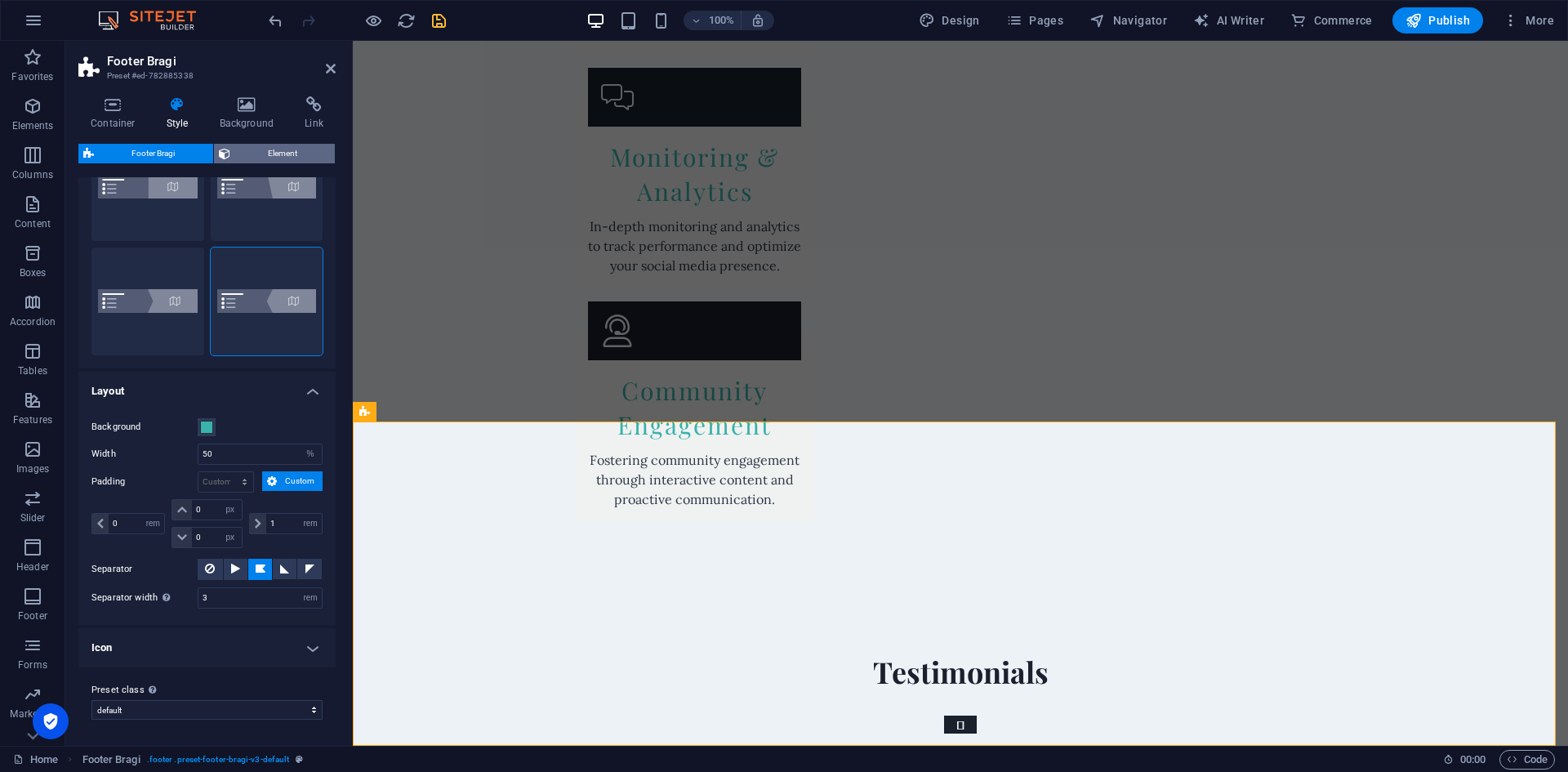click on "Element" at bounding box center [283, 154] 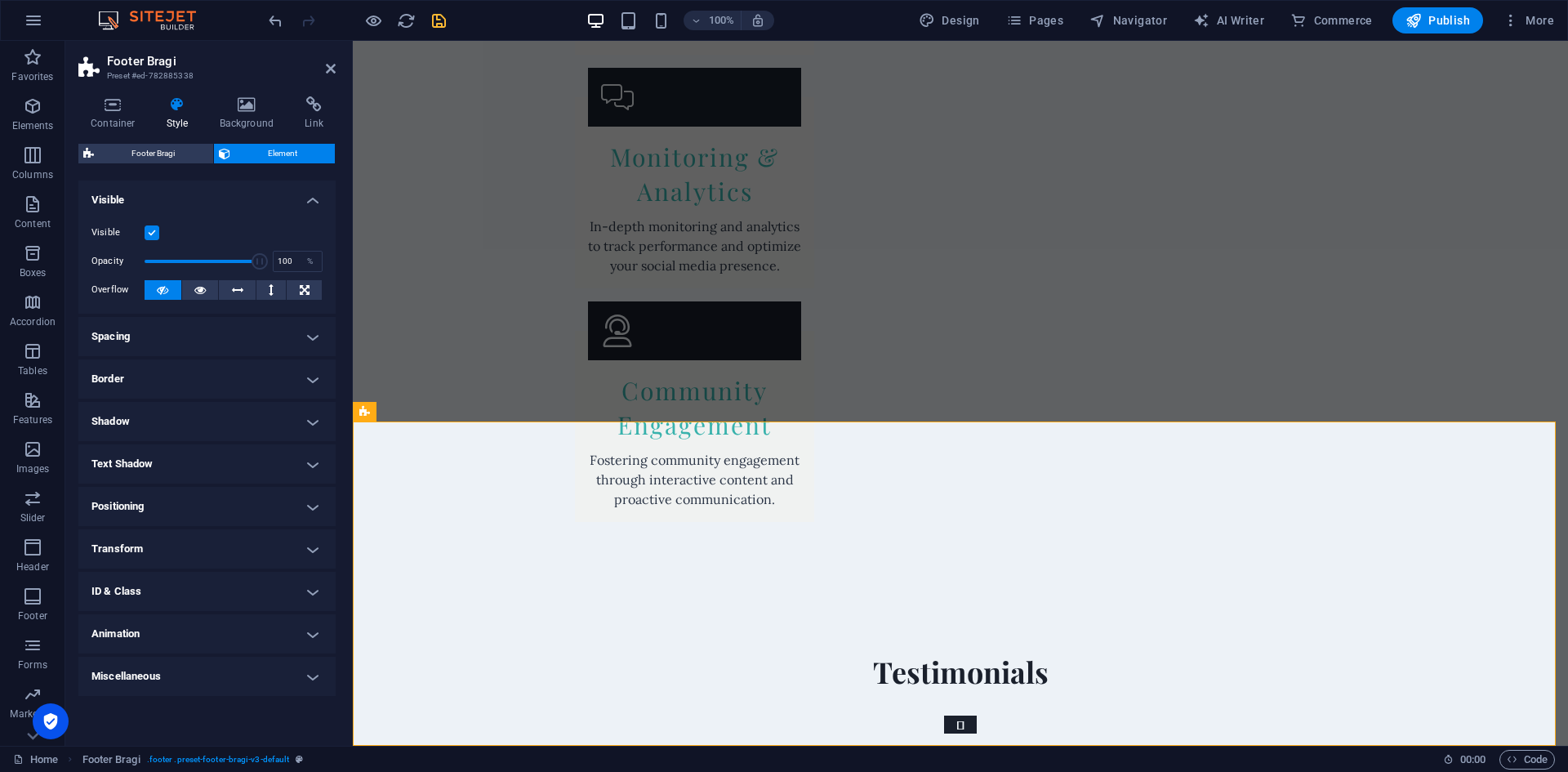 click at bounding box center (152, 233) 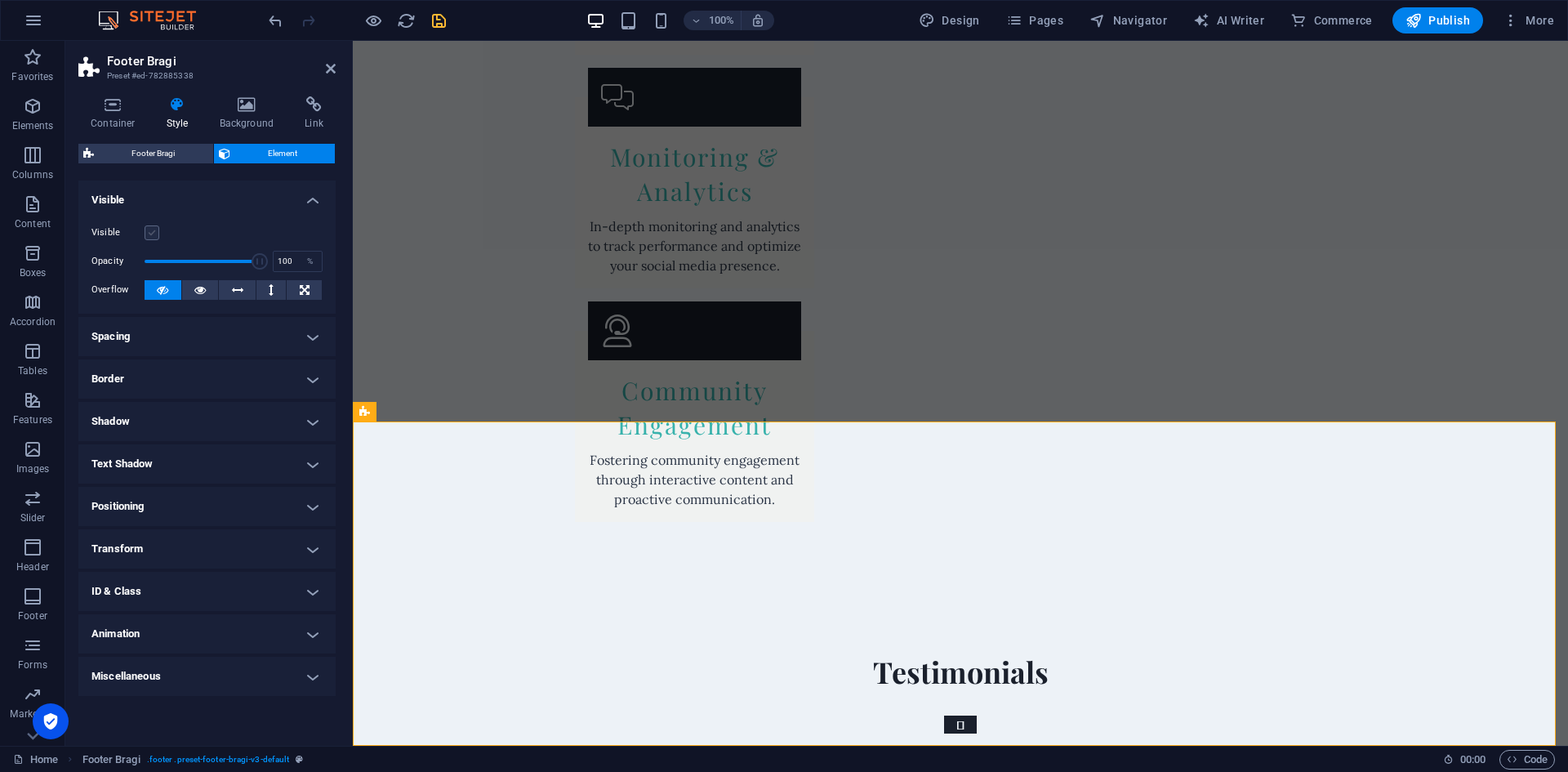 click at bounding box center (152, 233) 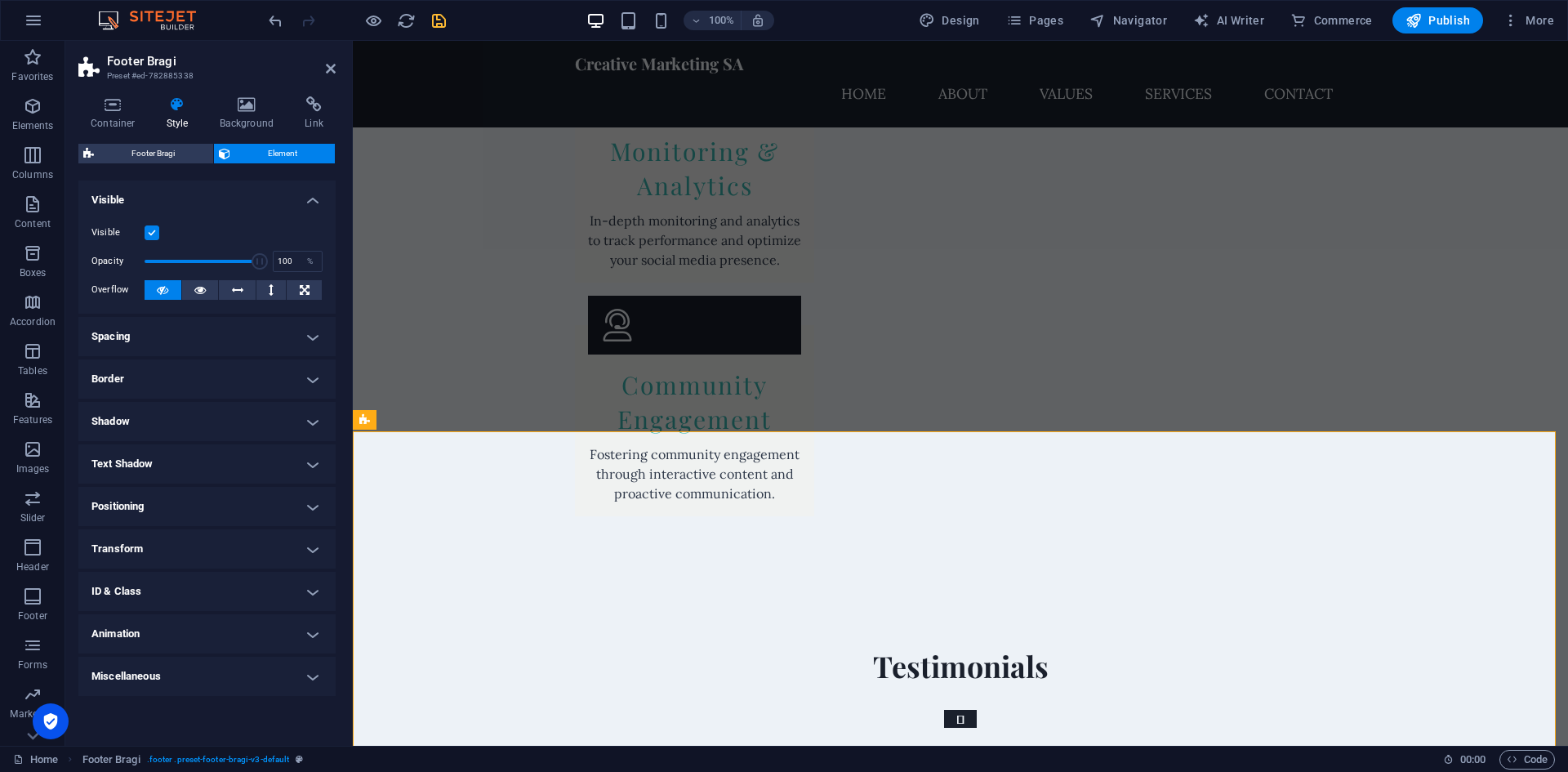 scroll, scrollTop: 3846, scrollLeft: 0, axis: vertical 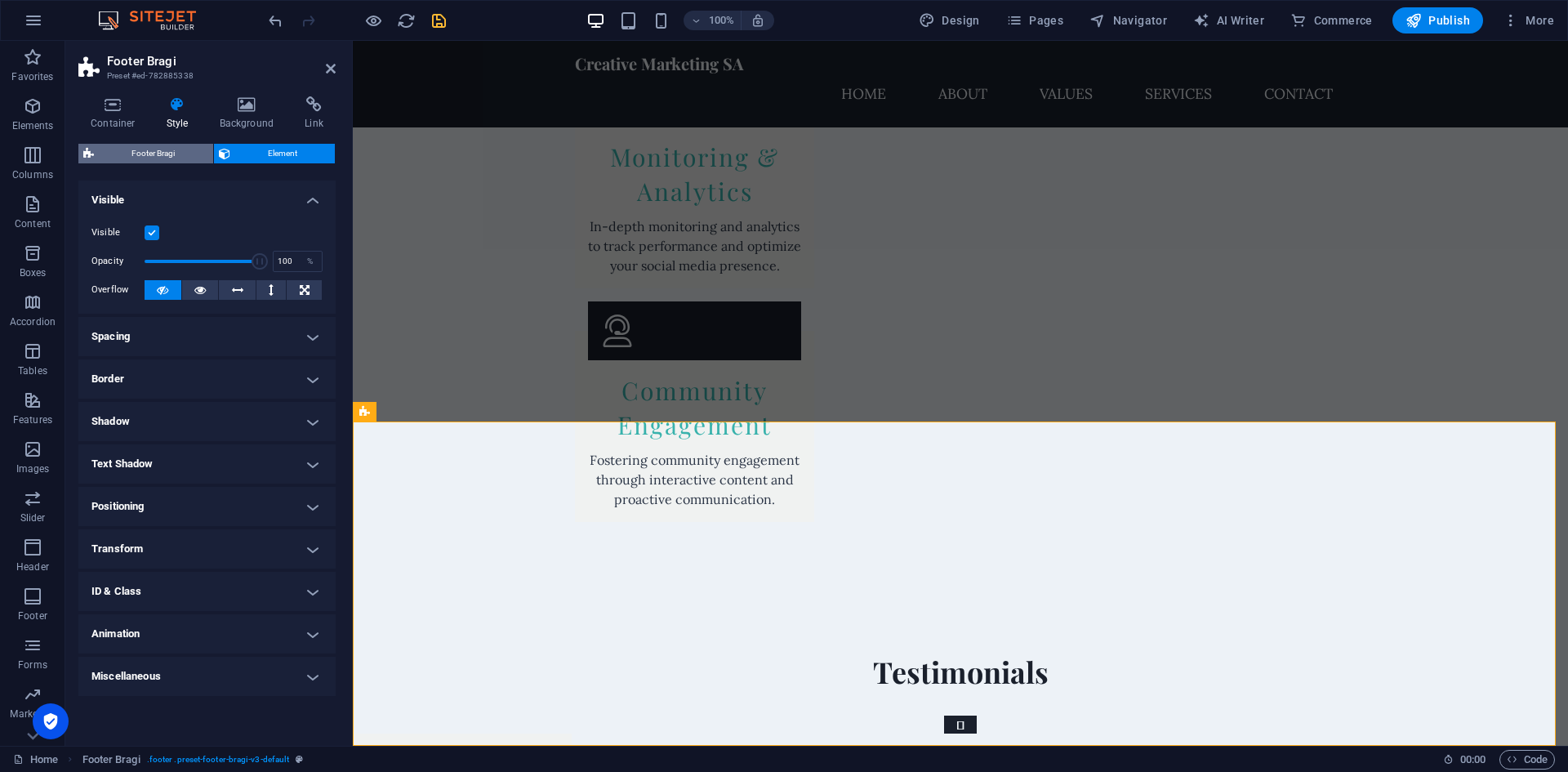 click on "Footer Bragi" at bounding box center [154, 154] 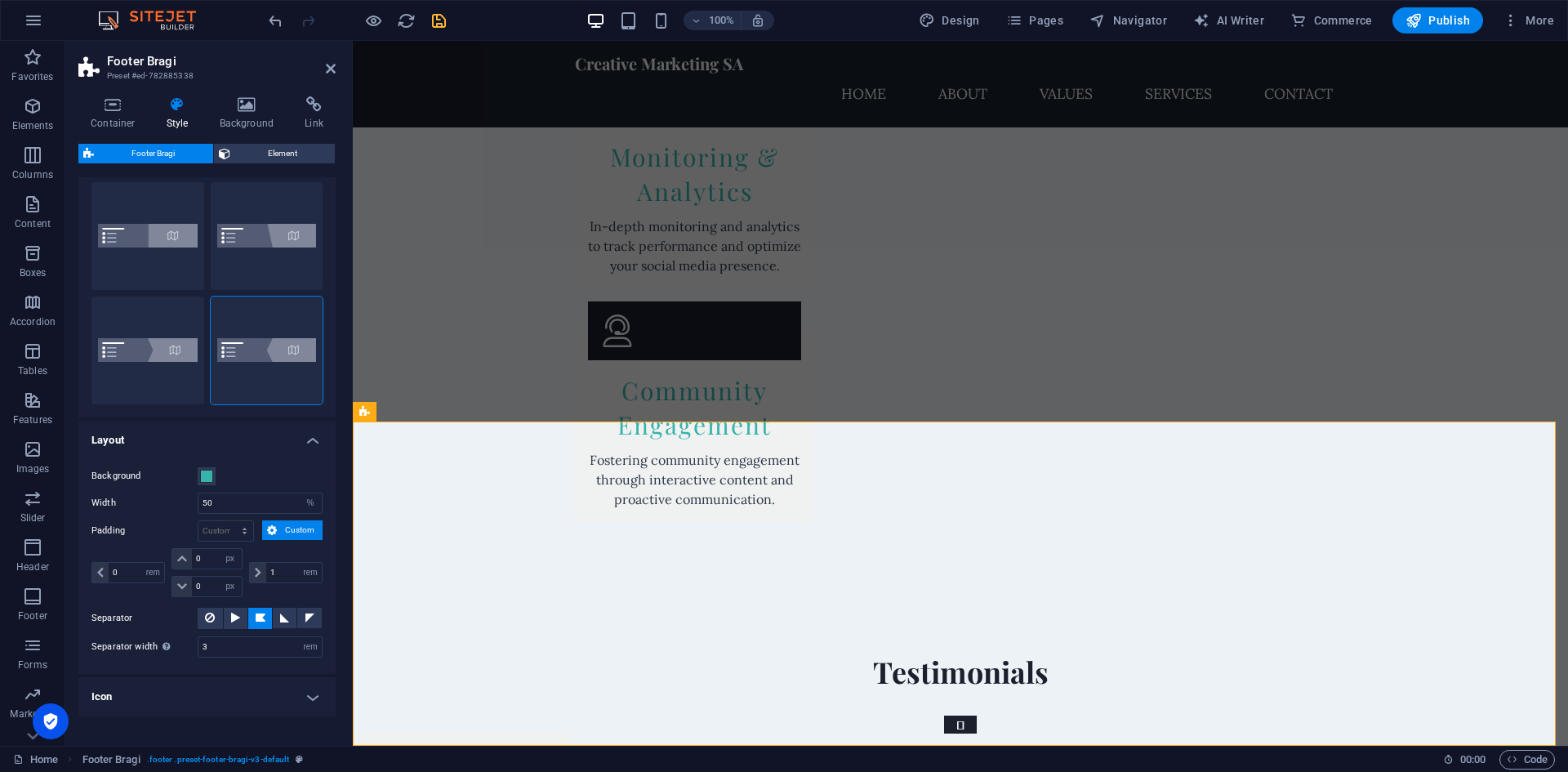 scroll, scrollTop: 0, scrollLeft: 0, axis: both 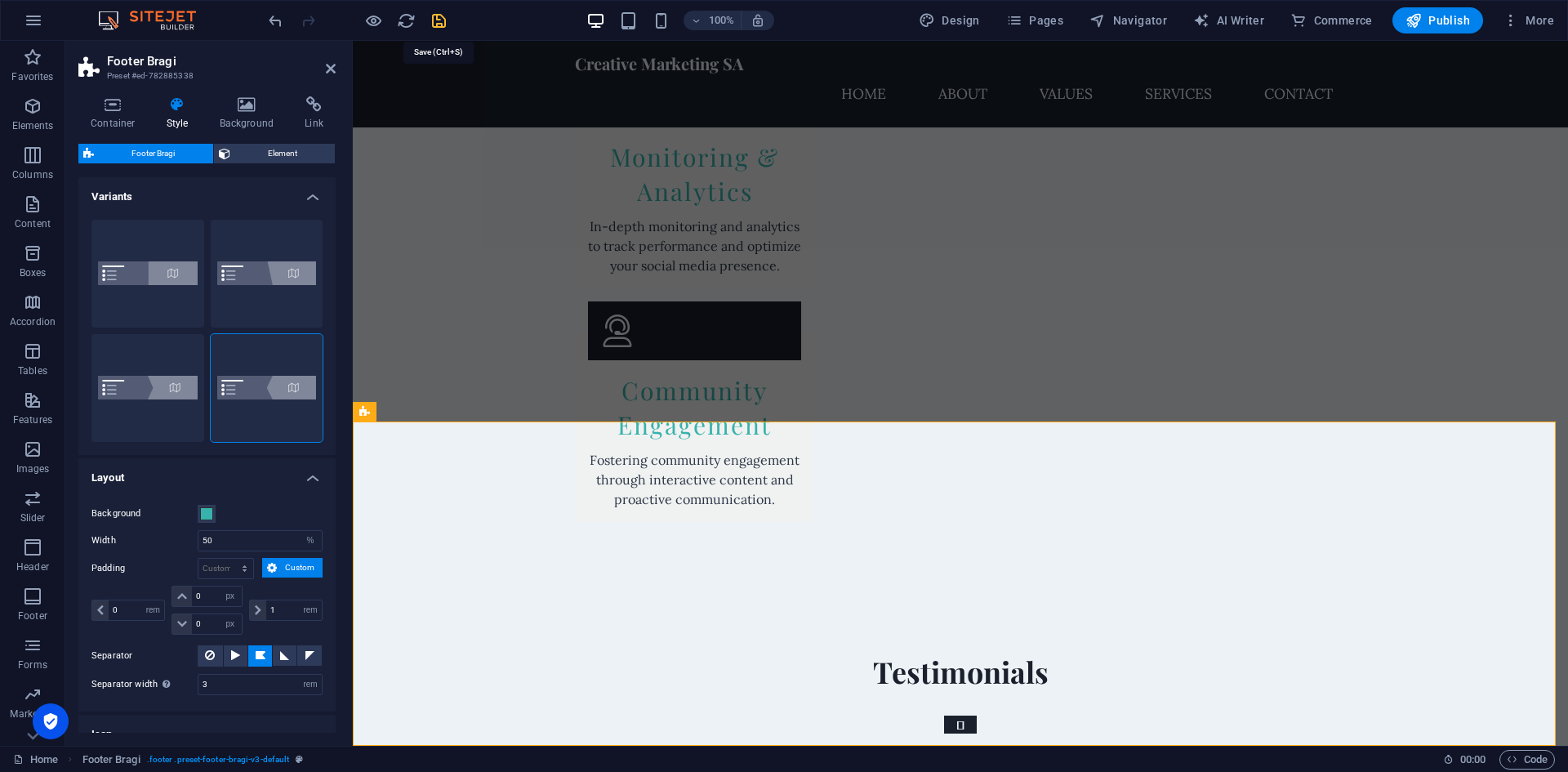 click at bounding box center [439, 20] 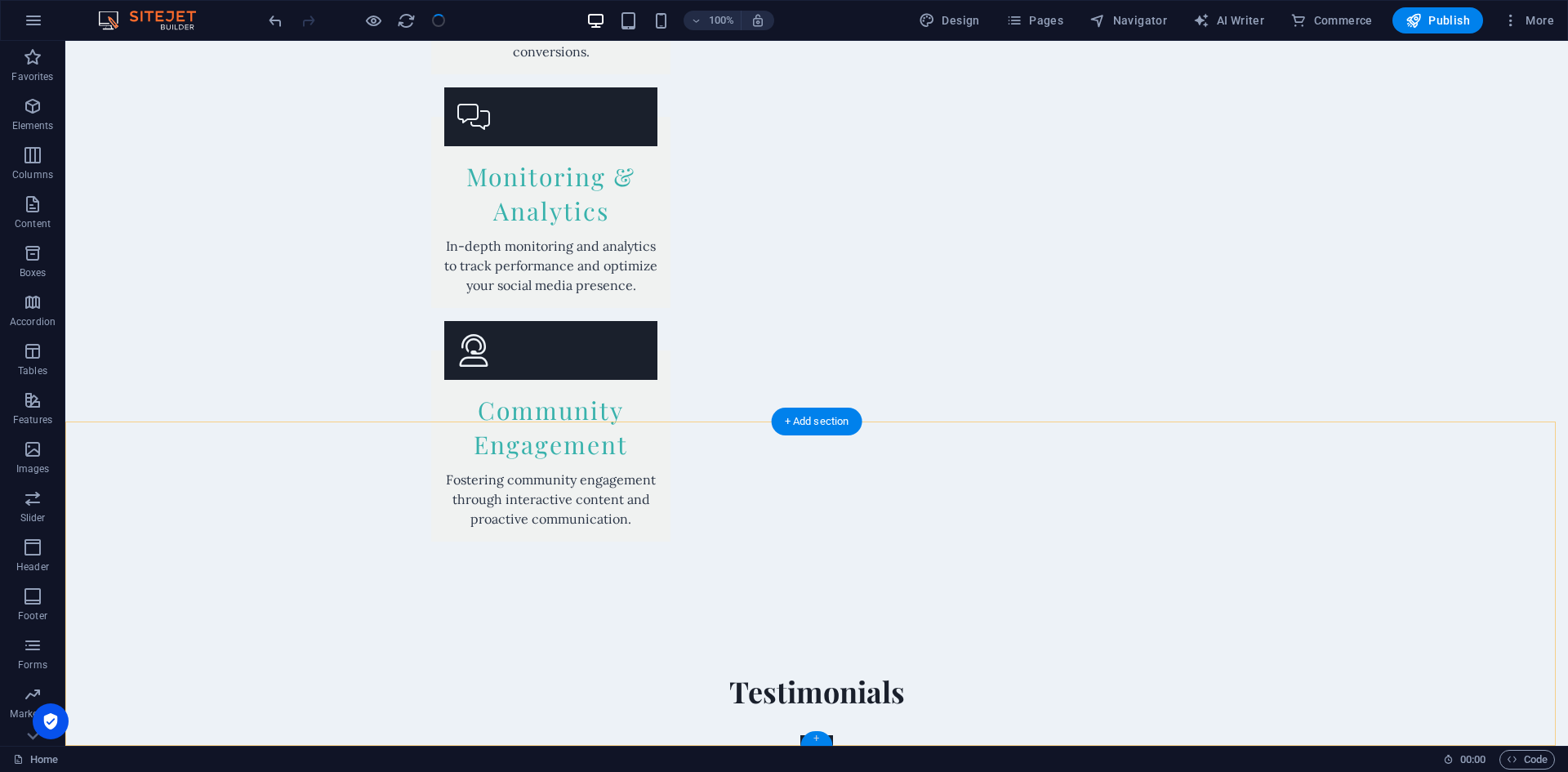 drag, startPoint x: 818, startPoint y: 742, endPoint x: 472, endPoint y: 698, distance: 348.78647 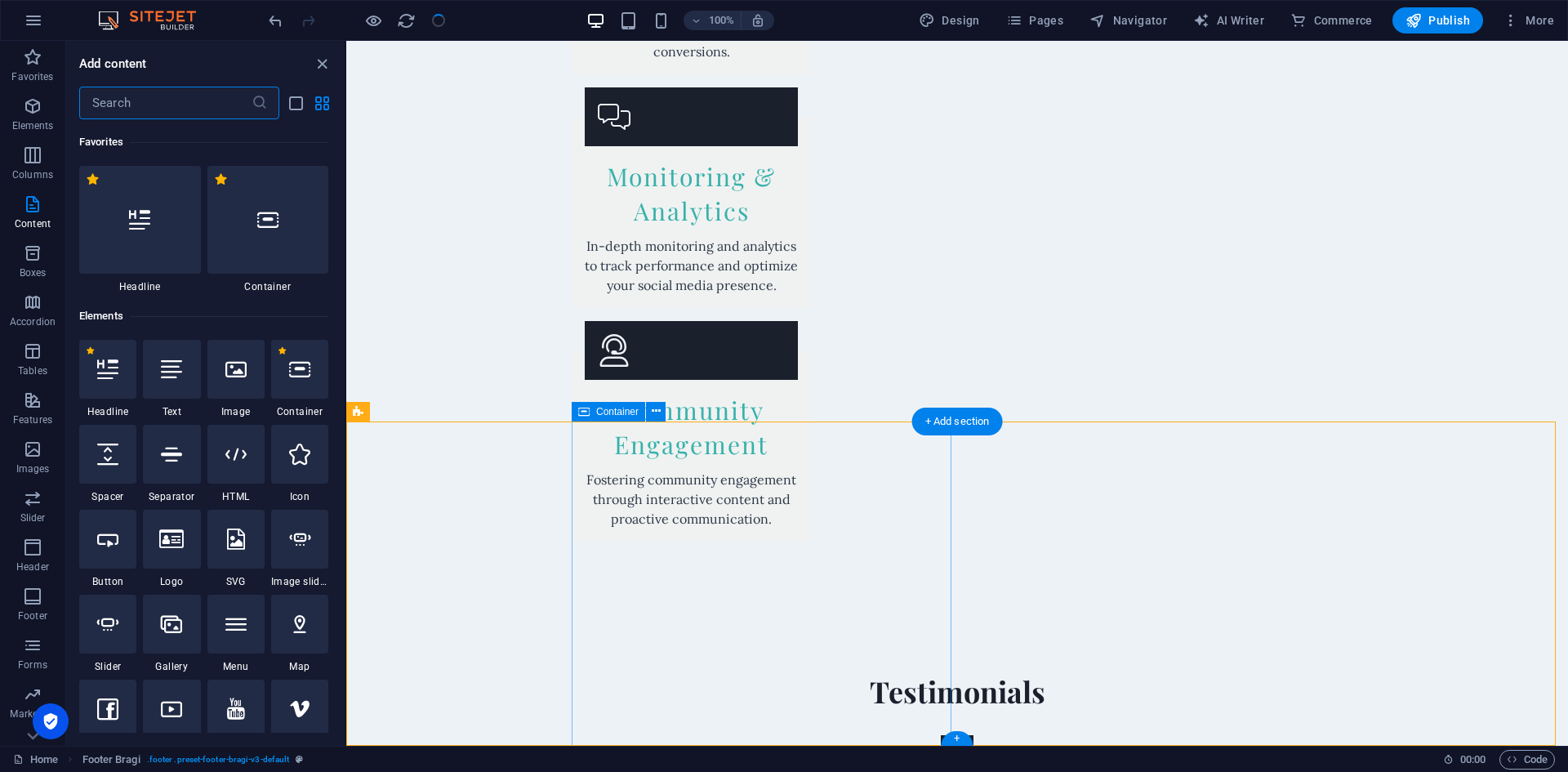 click on "Contact Us - Creative Marketing SA Creative Marketing SA [STREET_ADDRESS] [PHONE_NUMBER] [EMAIL_ADDRESS][DOMAIN_NAME] Legal Notice  |  Privacy Policy" at bounding box center [1070, 3115] 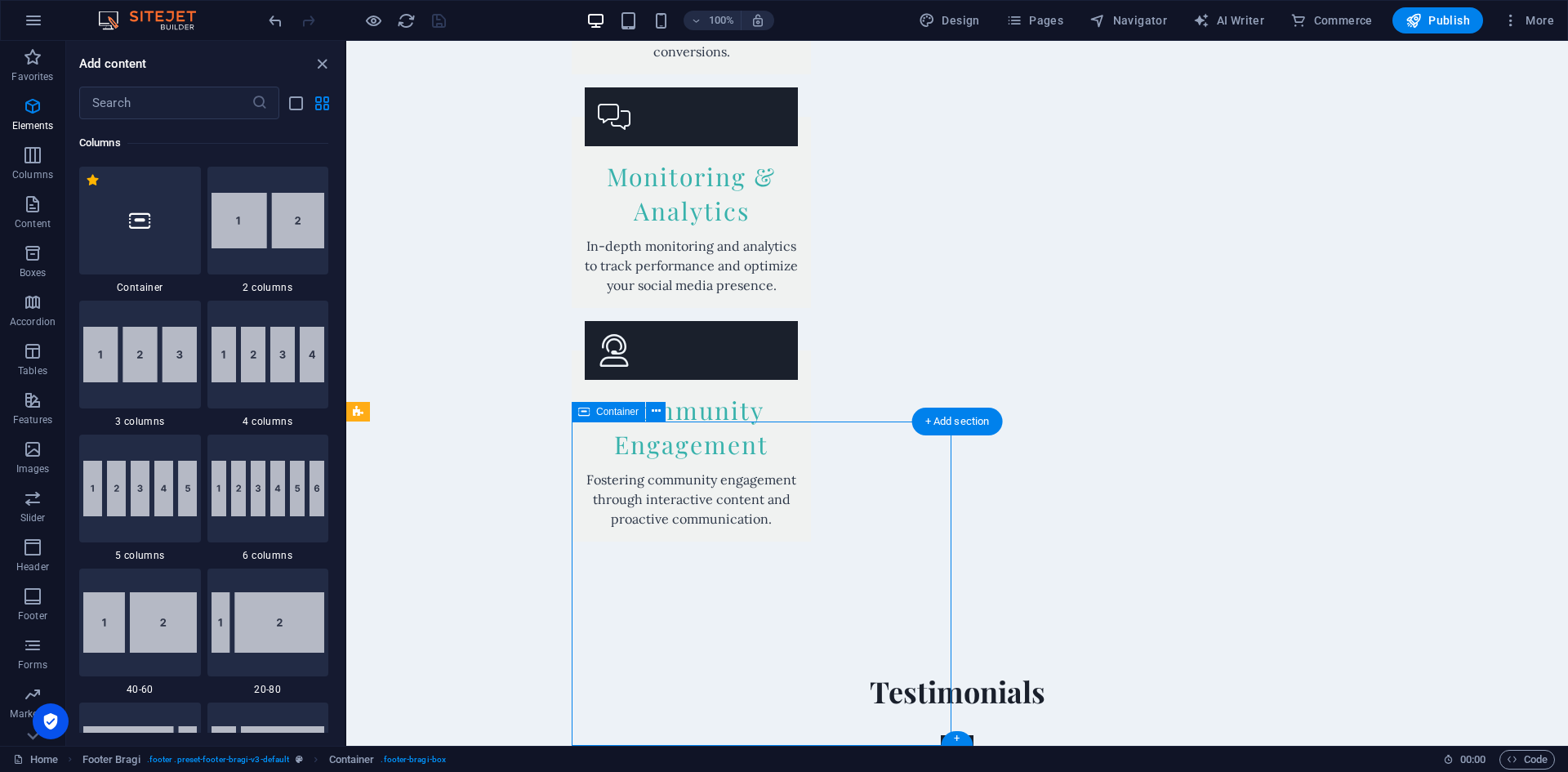 scroll, scrollTop: 2858, scrollLeft: 0, axis: vertical 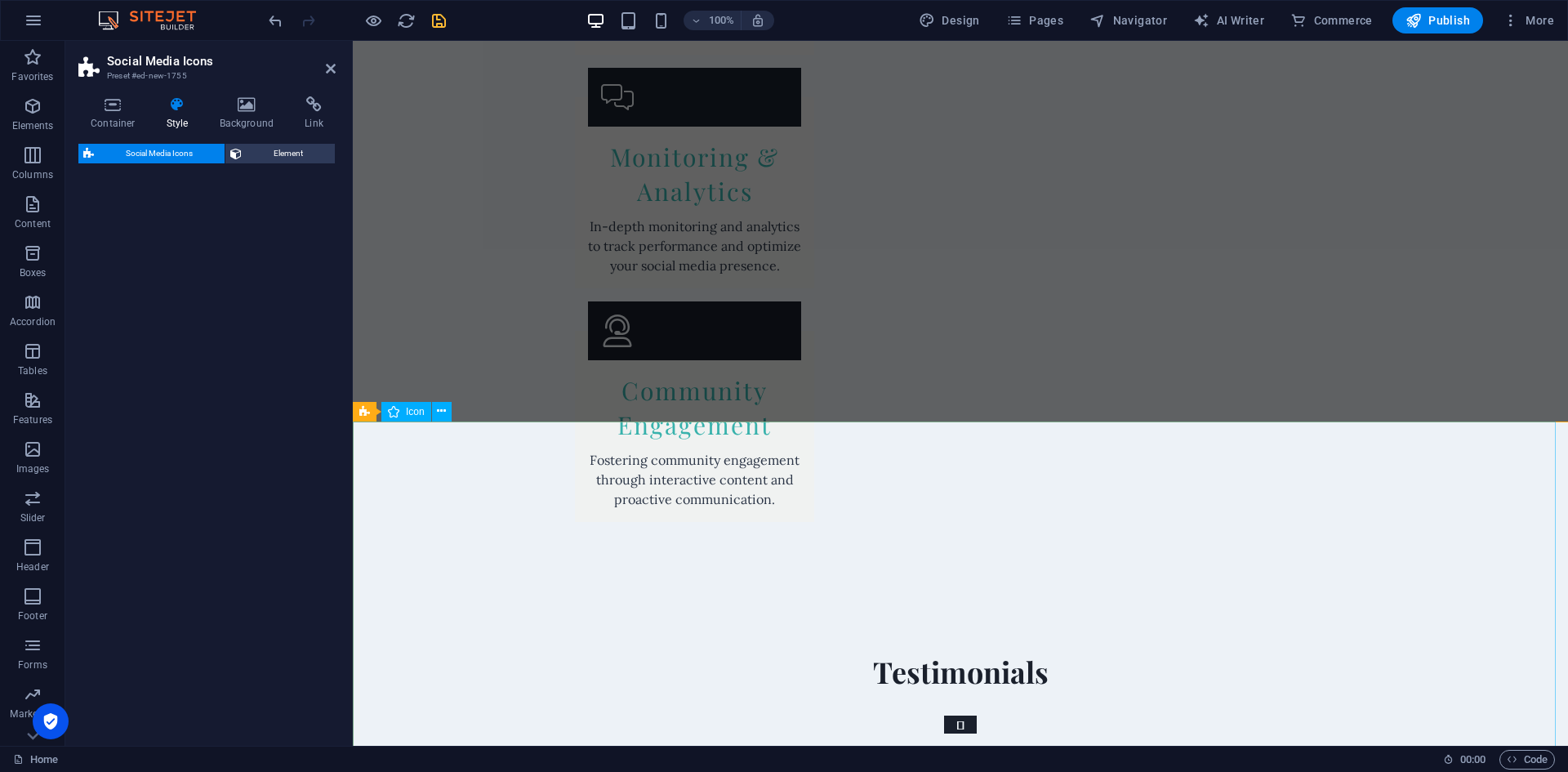 select on "rem" 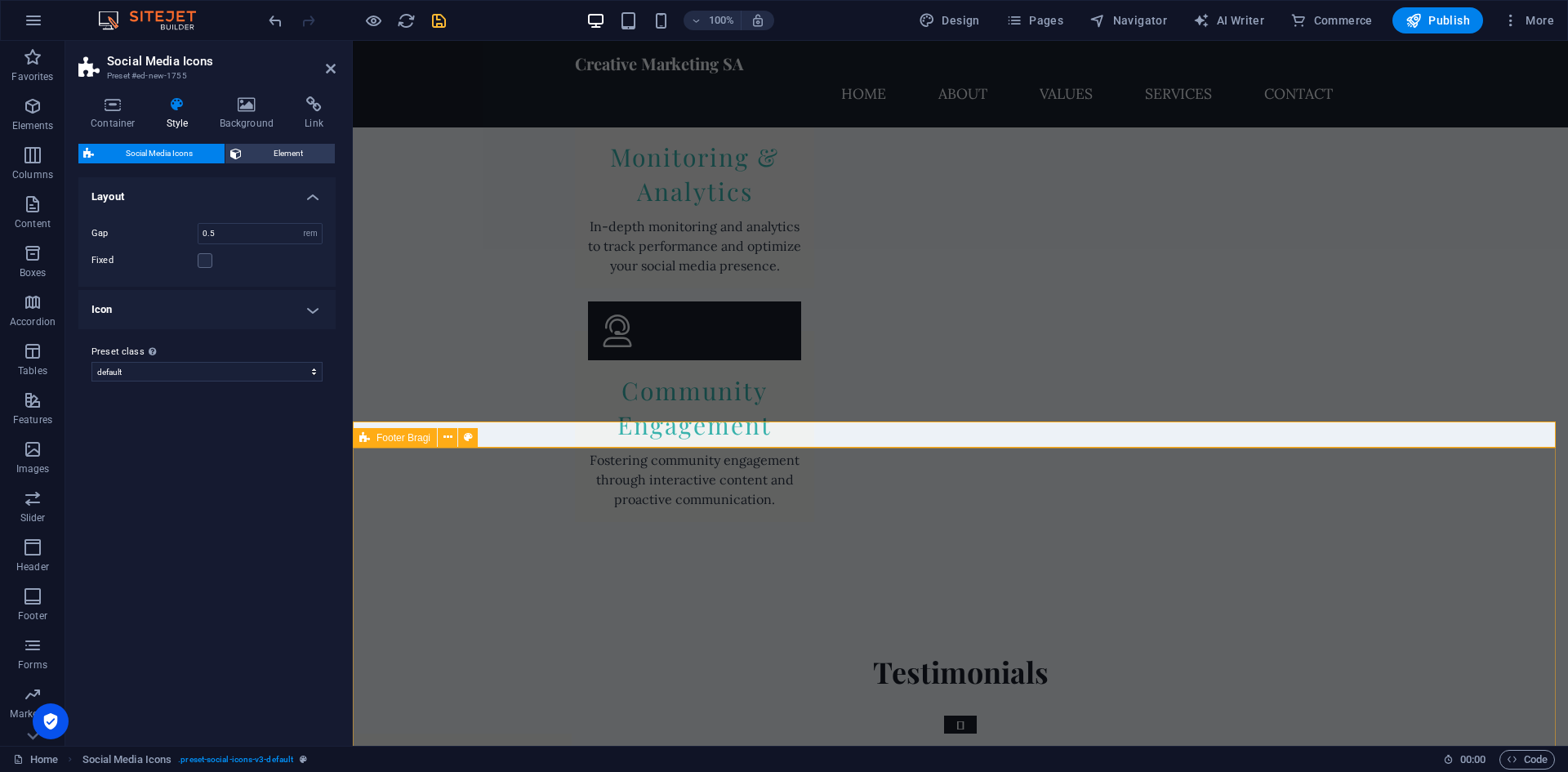 drag, startPoint x: 502, startPoint y: 499, endPoint x: 1018, endPoint y: 506, distance: 516.0475 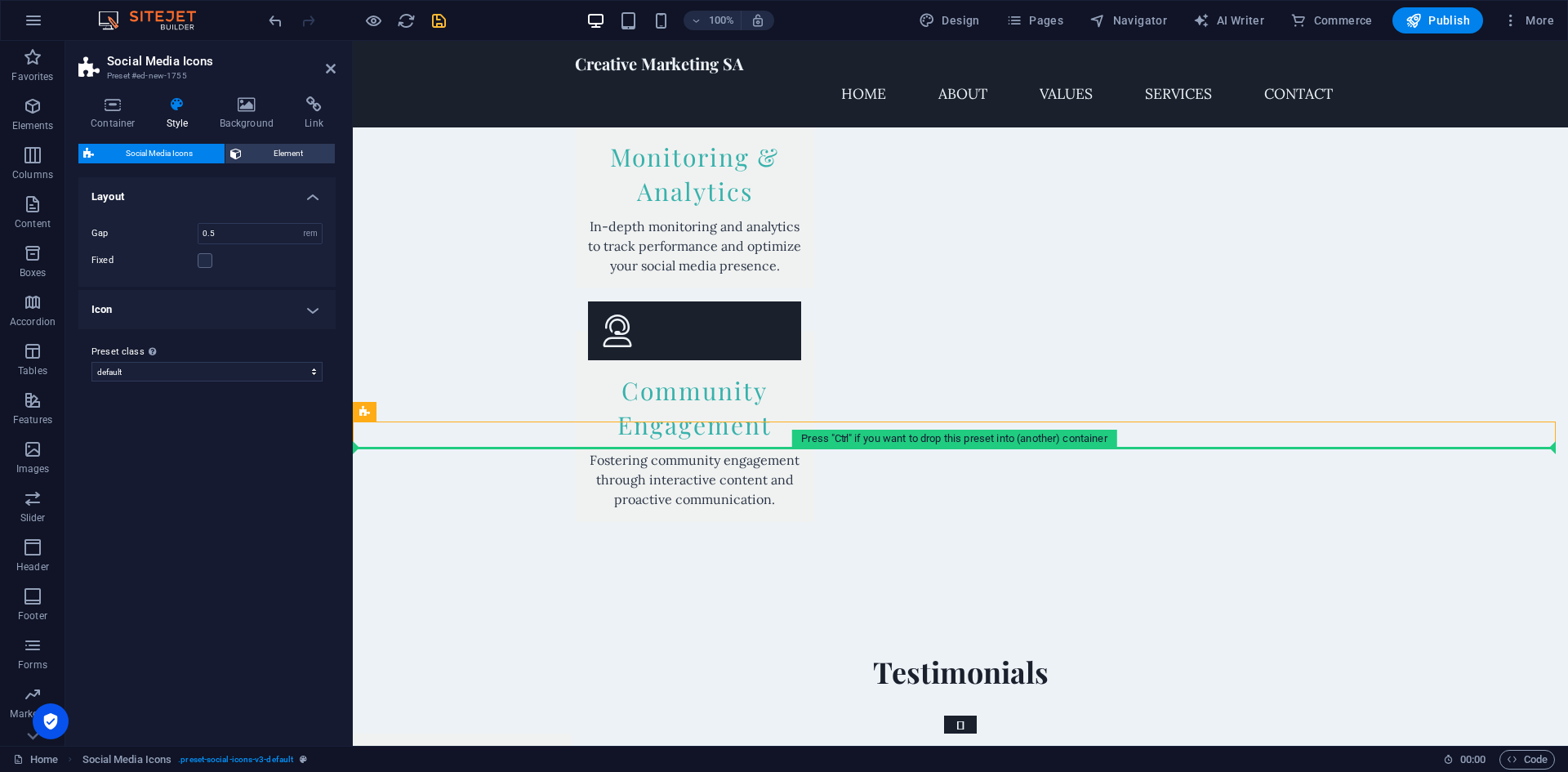 drag, startPoint x: 496, startPoint y: 435, endPoint x: 995, endPoint y: 563, distance: 515.1553 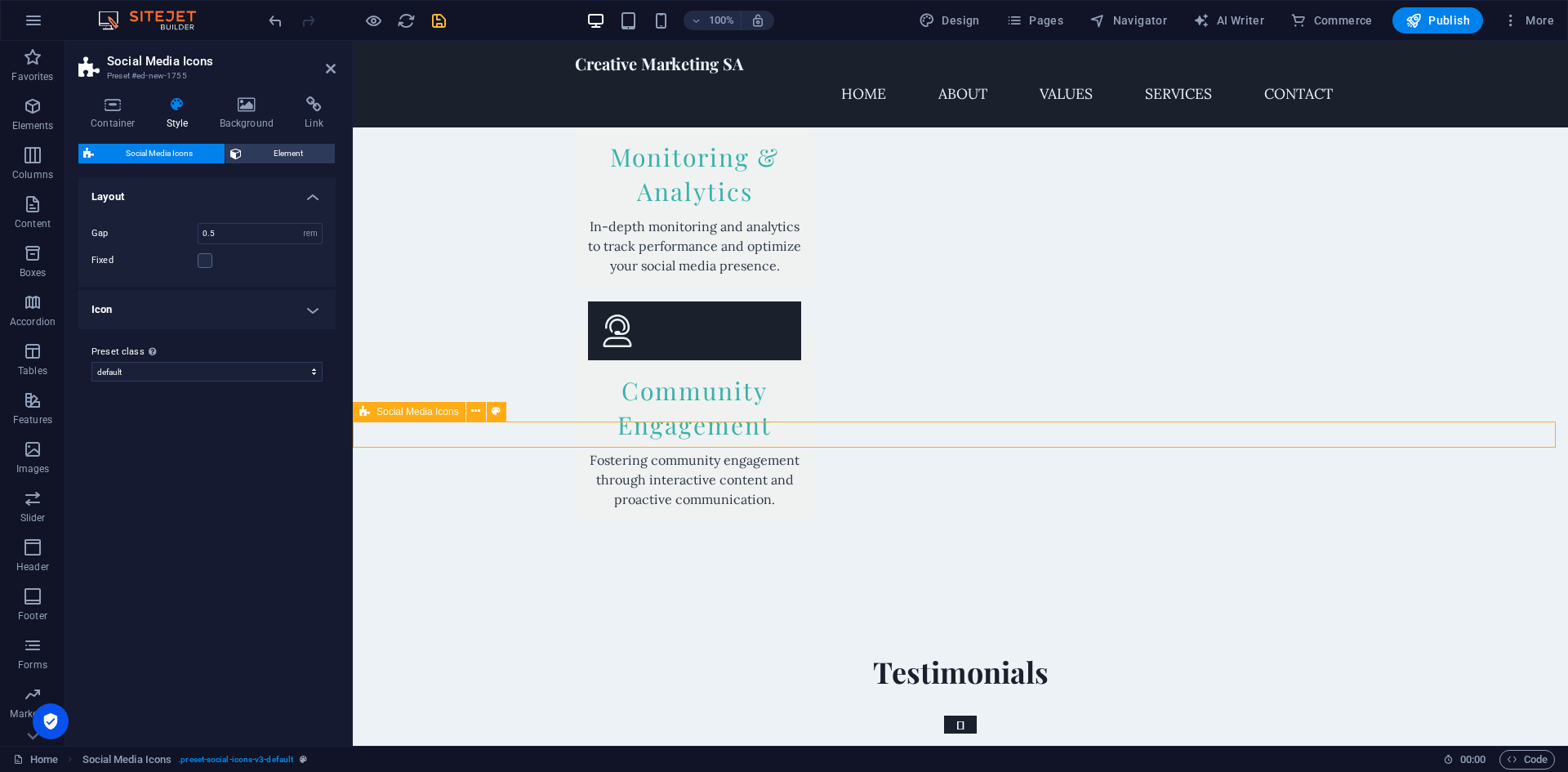 click at bounding box center [960, 2949] 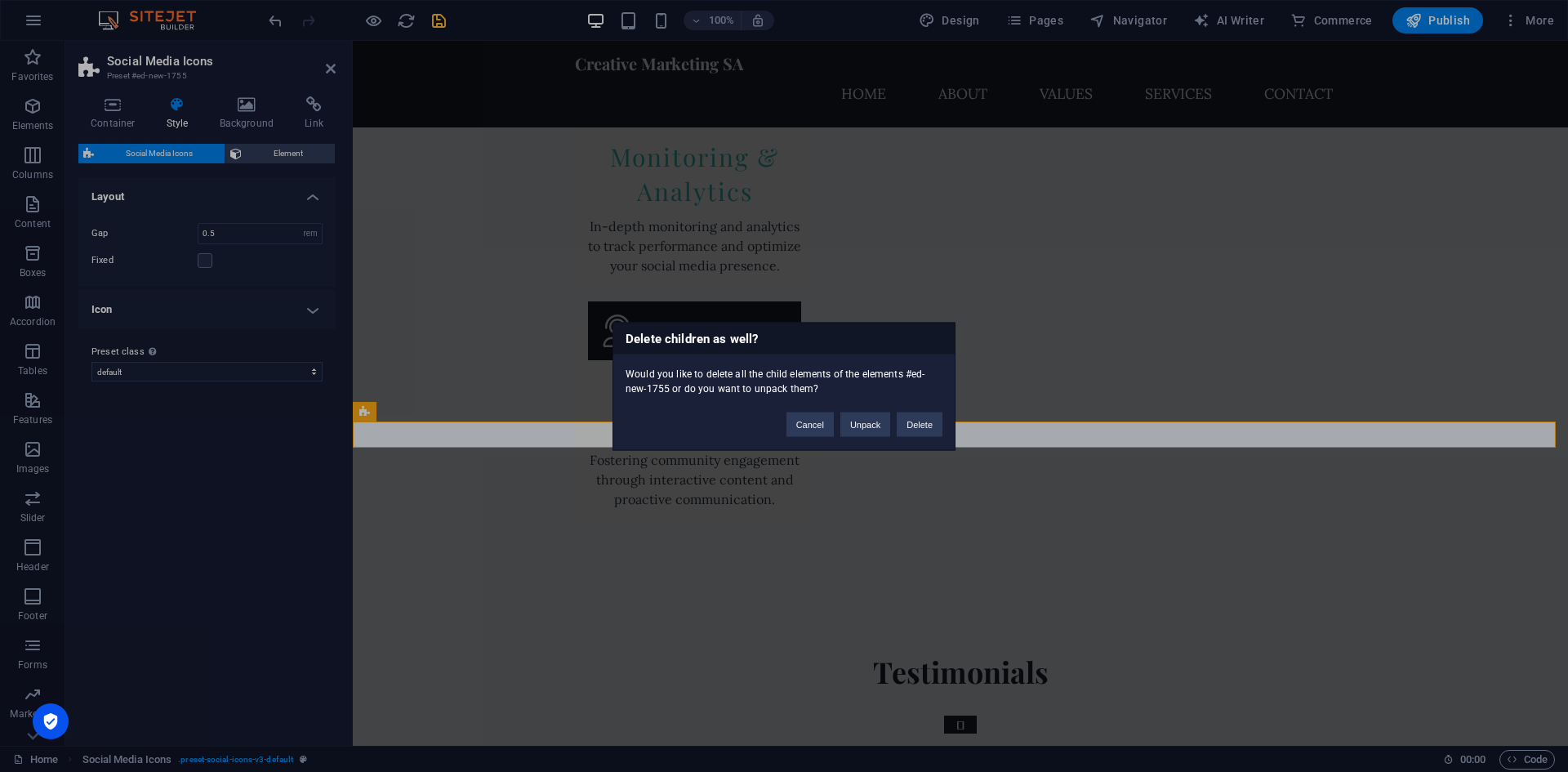 type 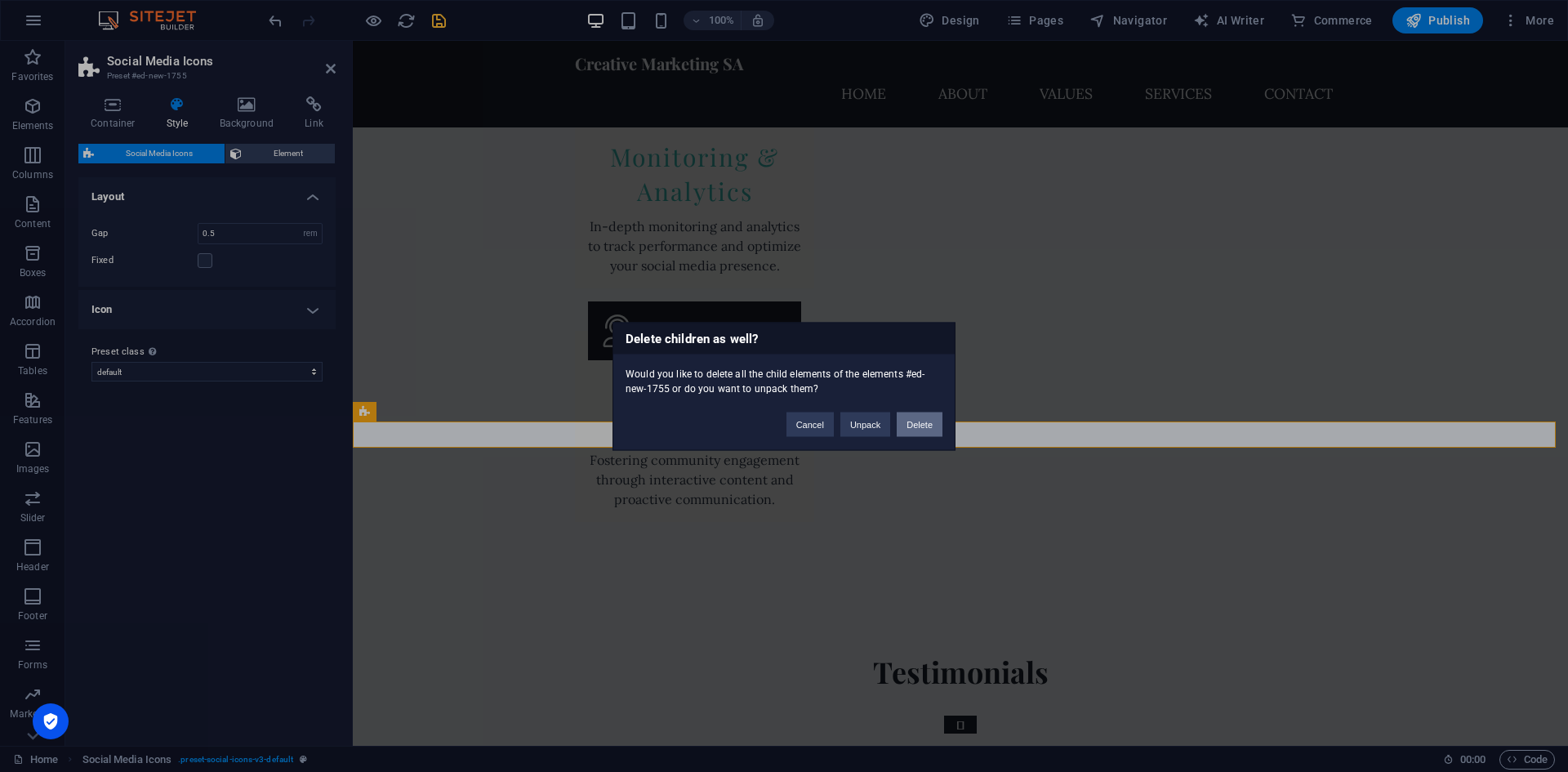 click on "Delete" at bounding box center [920, 424] 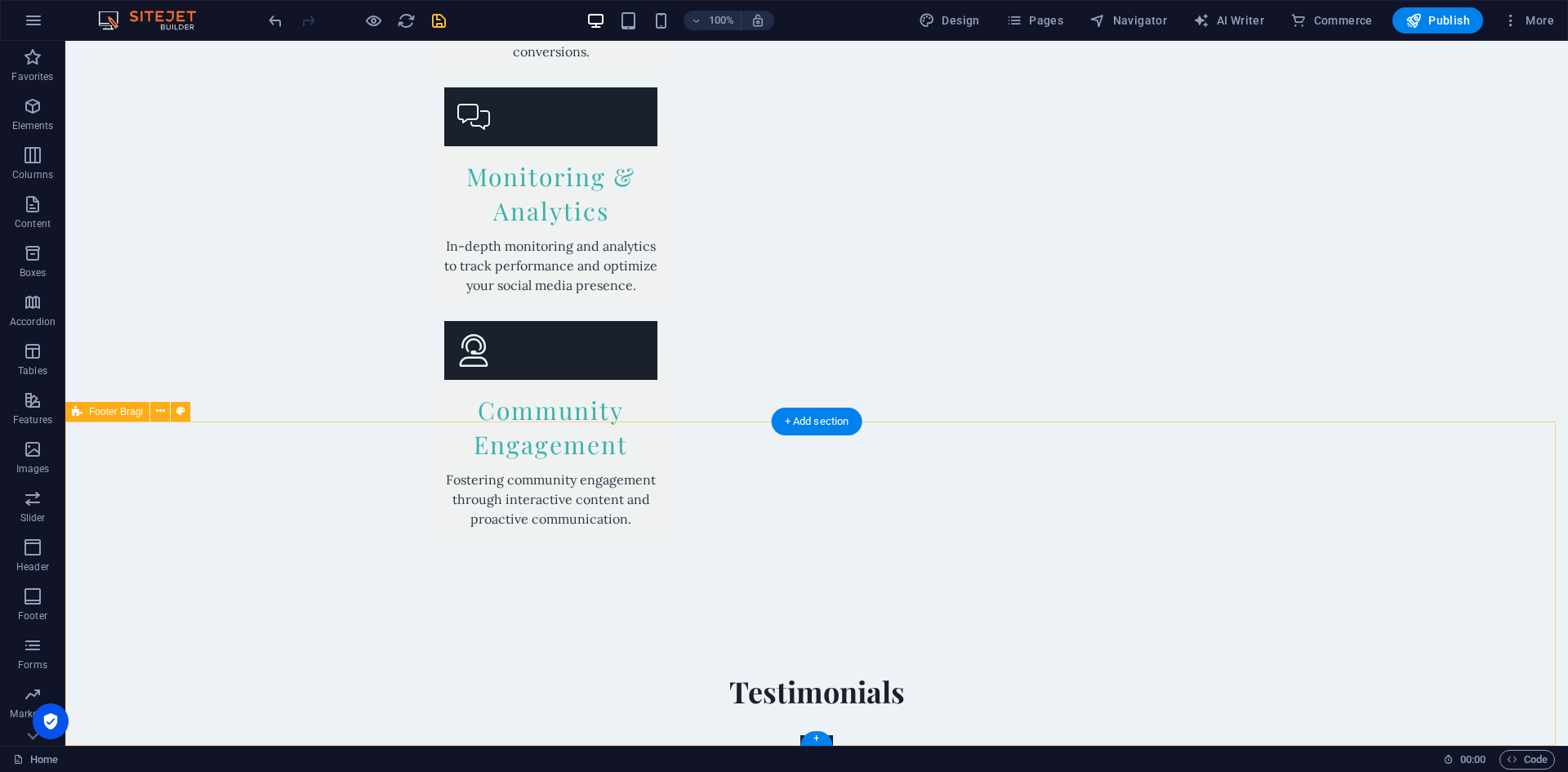 click on "Contact Us - Creative Marketing SA Creative Marketing SA [STREET_ADDRESS] [PHONE_NUMBER] [EMAIL_ADDRESS][DOMAIN_NAME] Legal Notice  |  Privacy Policy" at bounding box center [817, 3115] 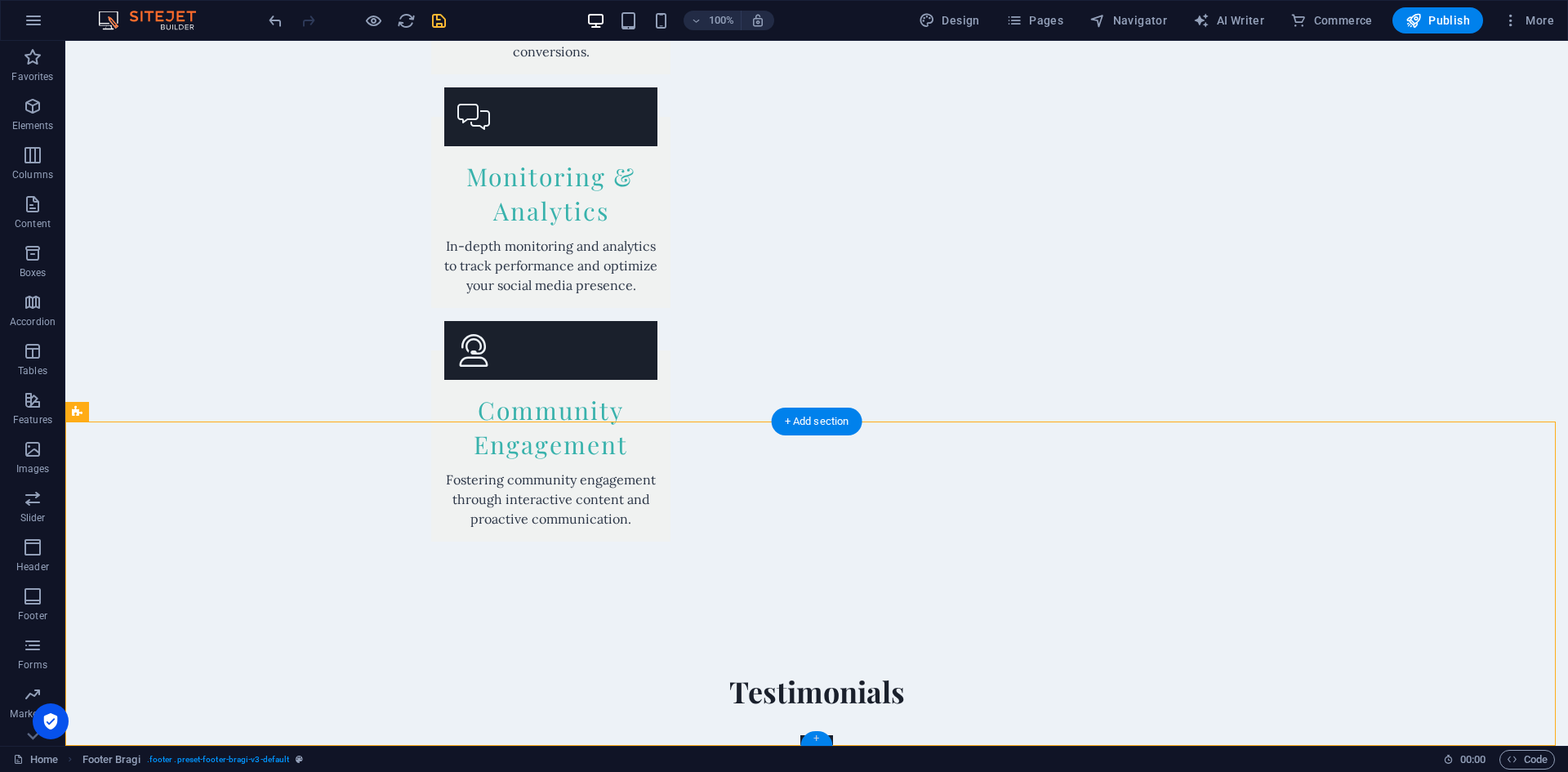 click on "+" at bounding box center [816, 739] 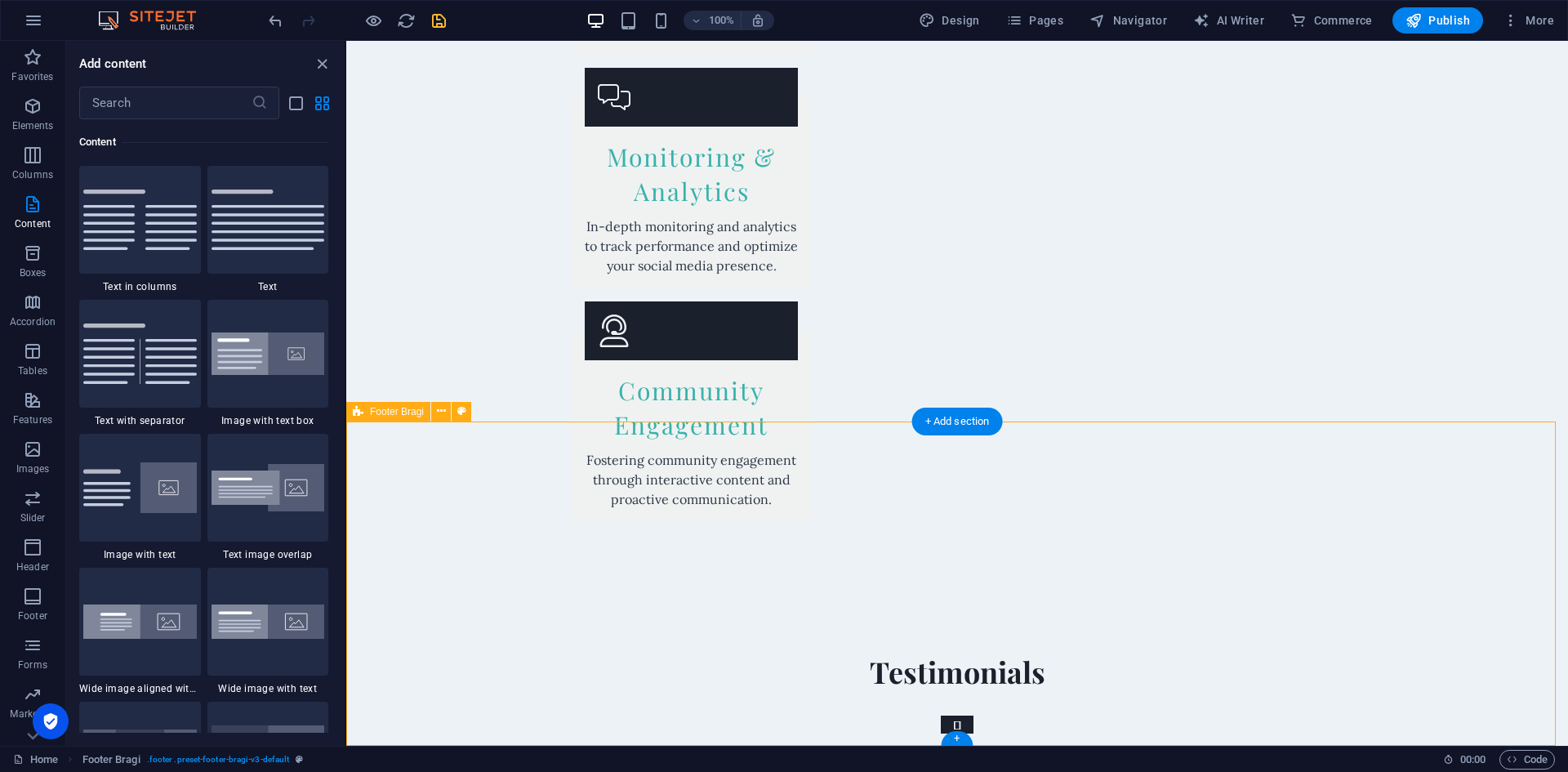 click on "Contact Us - Creative Marketing SA Creative Marketing SA [STREET_ADDRESS] [PHONE_NUMBER] [EMAIL_ADDRESS][DOMAIN_NAME] Legal Notice  |  Privacy Policy" at bounding box center (957, 3115) 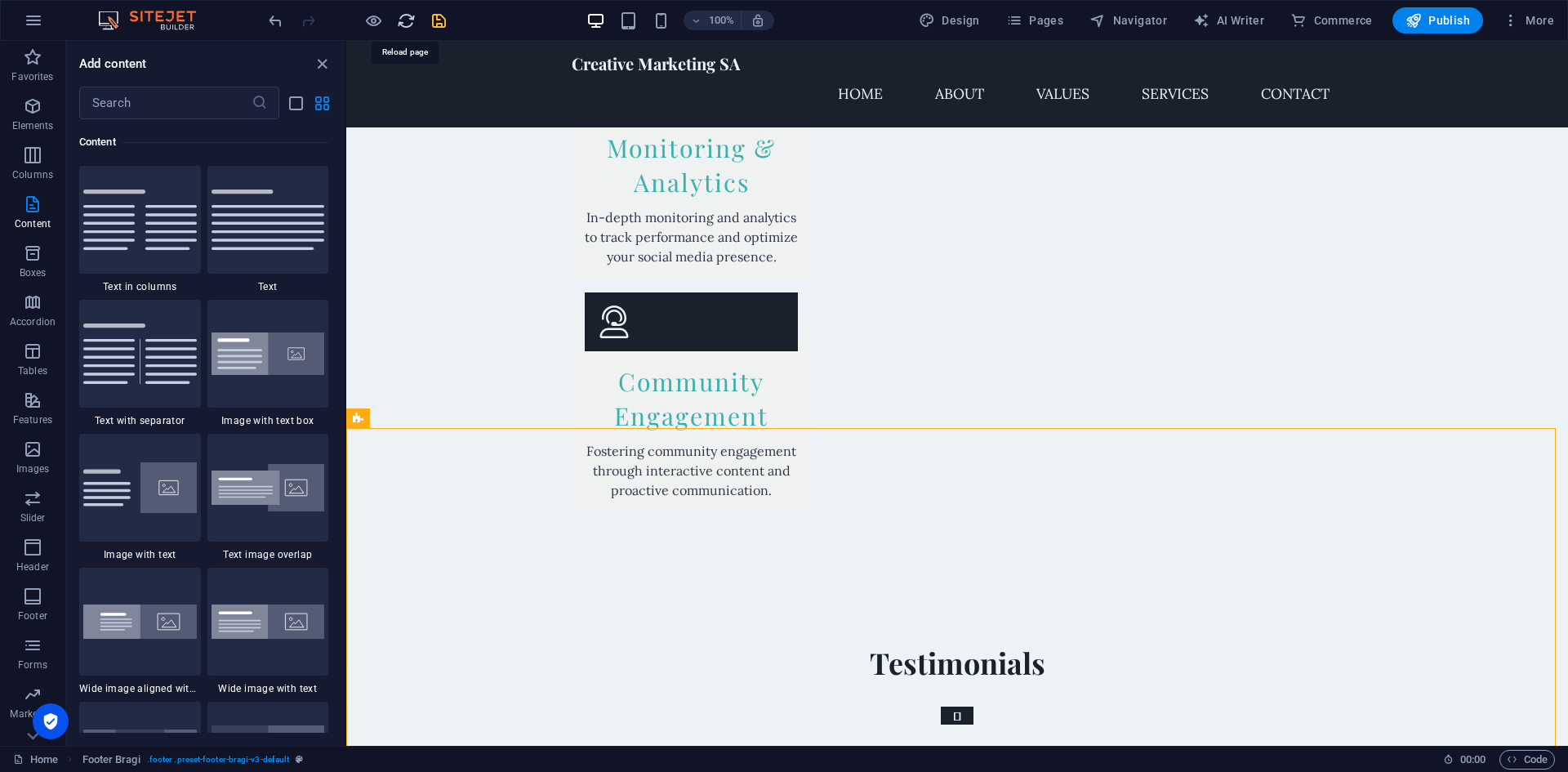 click at bounding box center [406, 20] 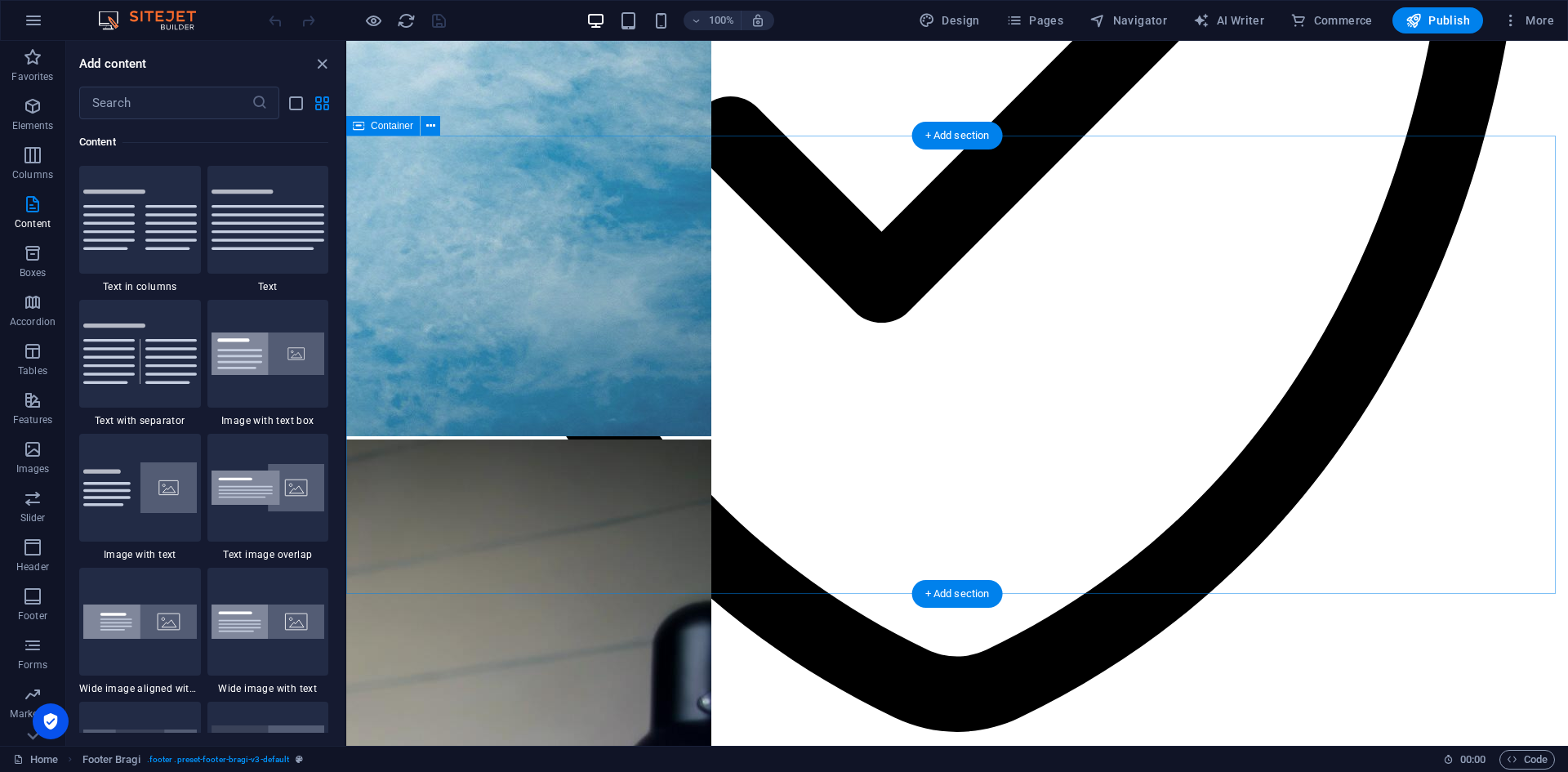 scroll, scrollTop: 3846, scrollLeft: 0, axis: vertical 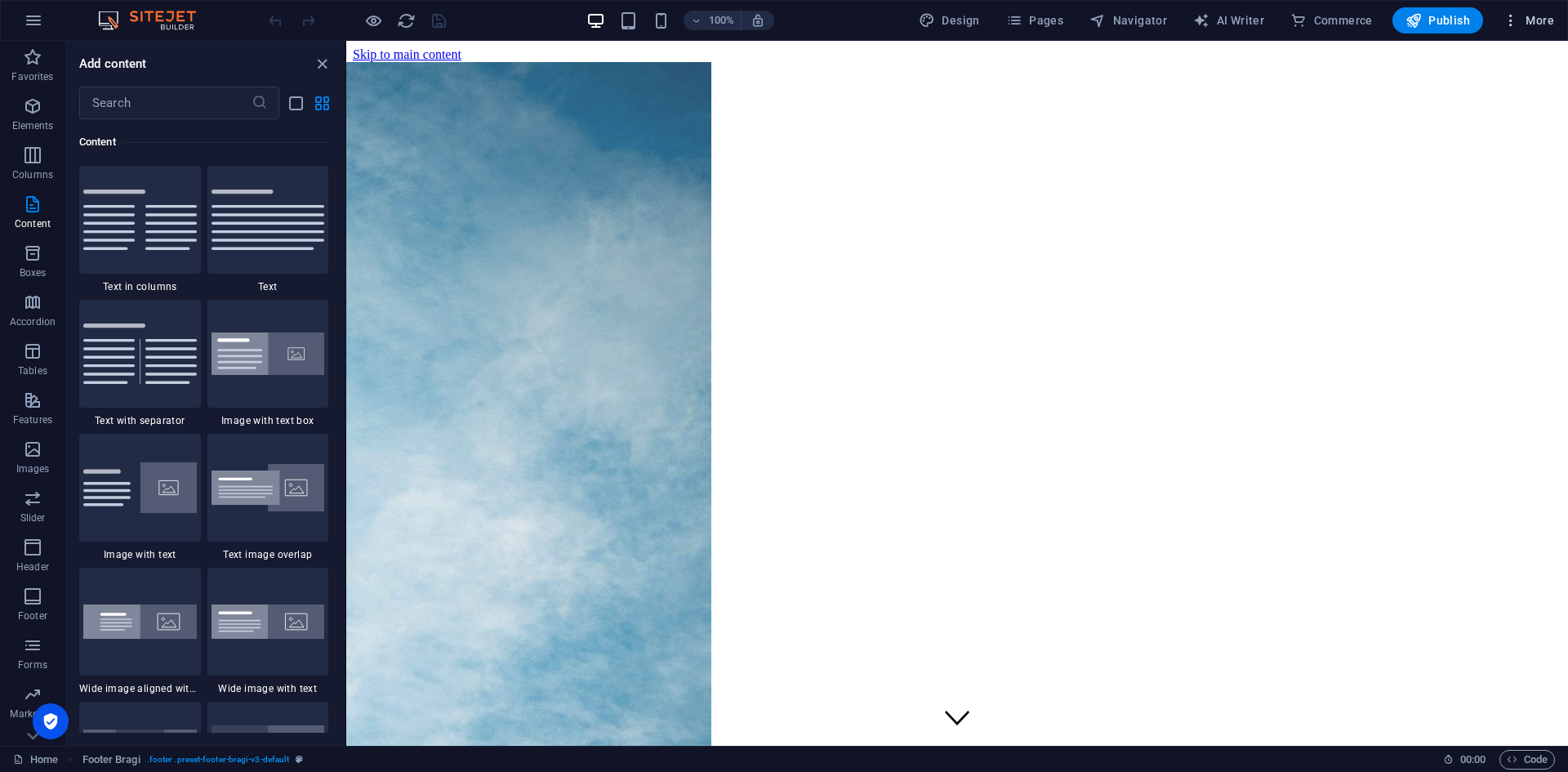 click on "More" at bounding box center (1528, 20) 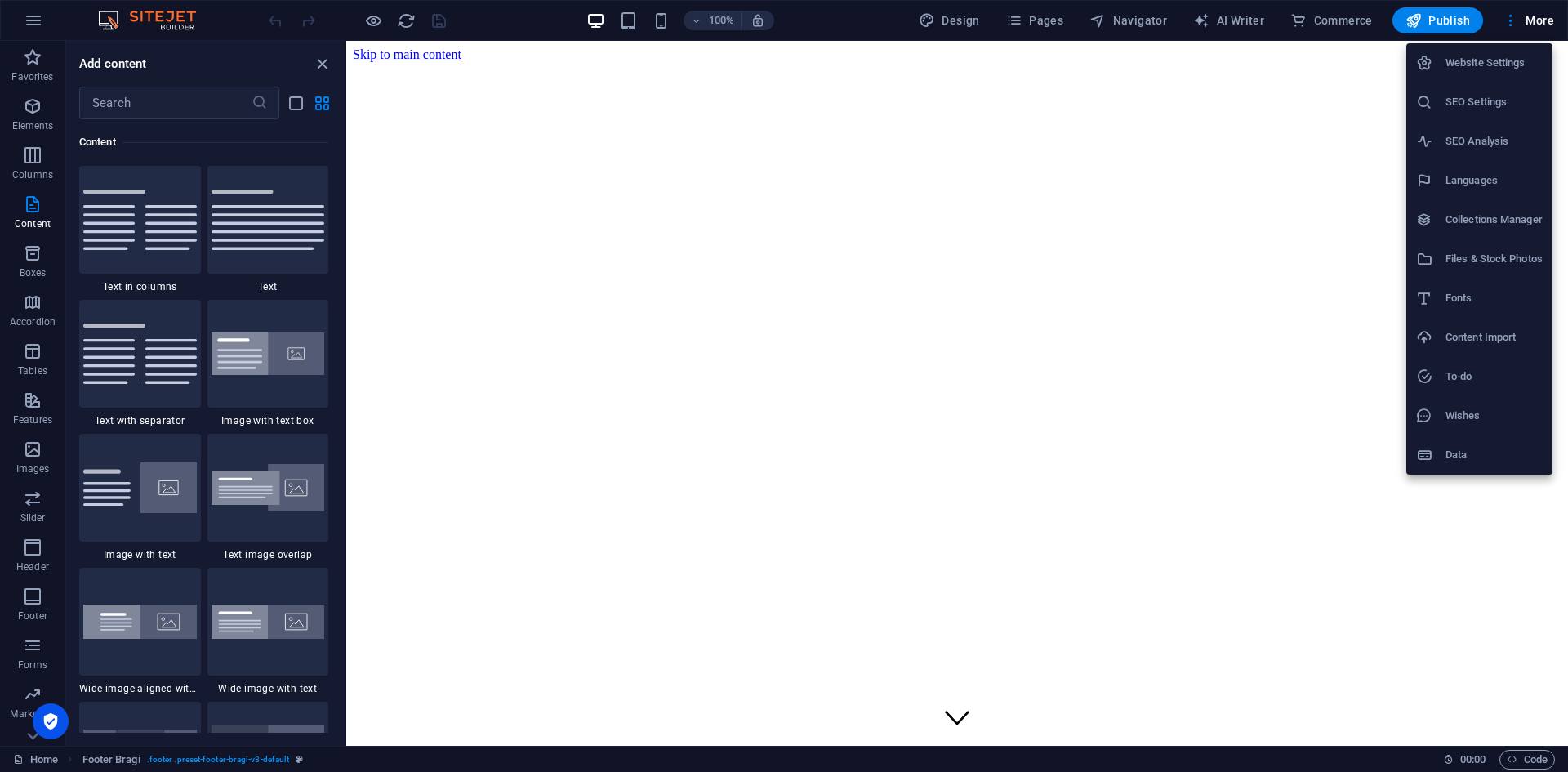 click on "Website Settings" at bounding box center (1494, 63) 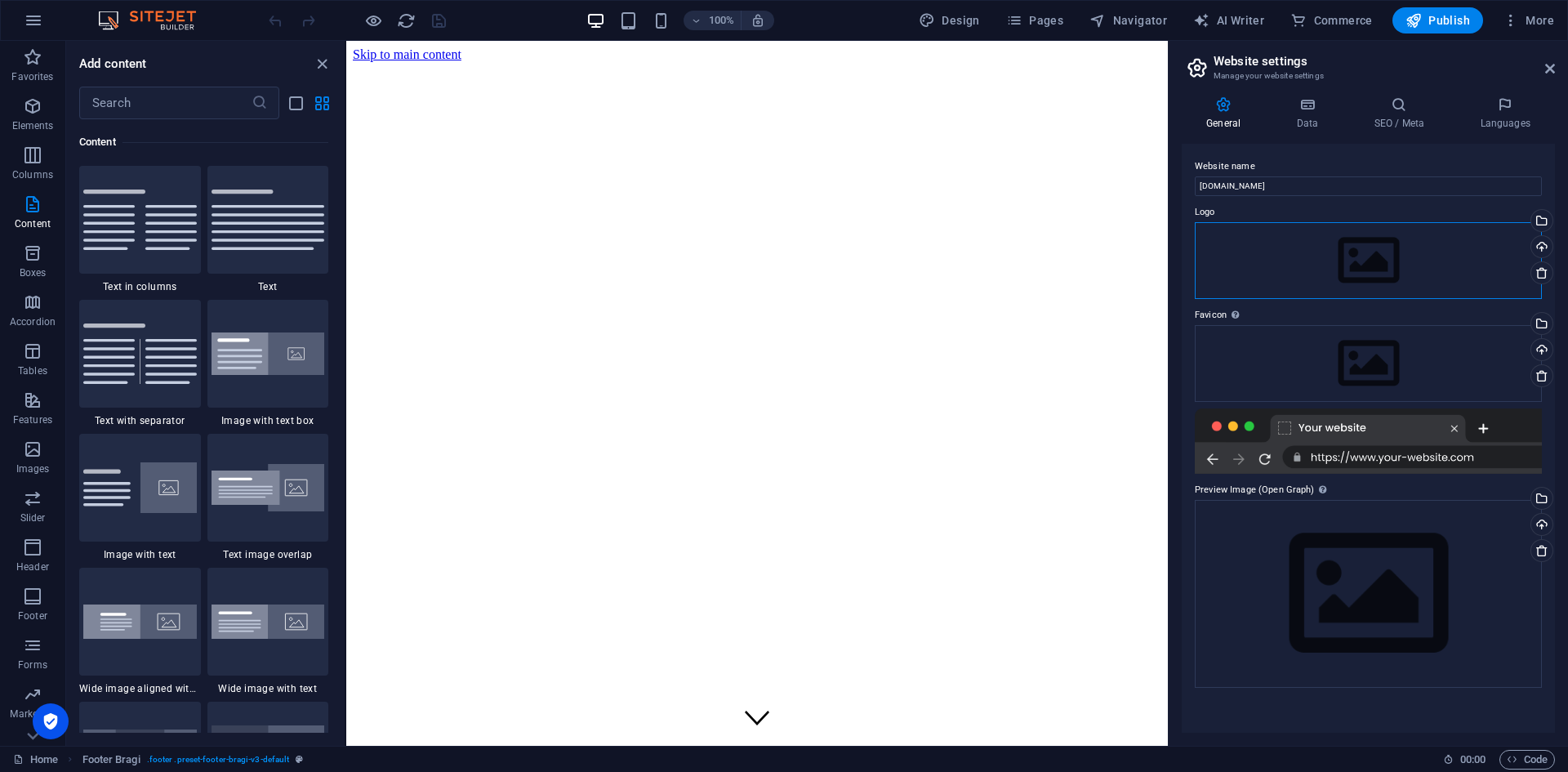 click on "Drag files here, click to choose files or select files from Files or our free stock photos & videos" at bounding box center [1368, 261] 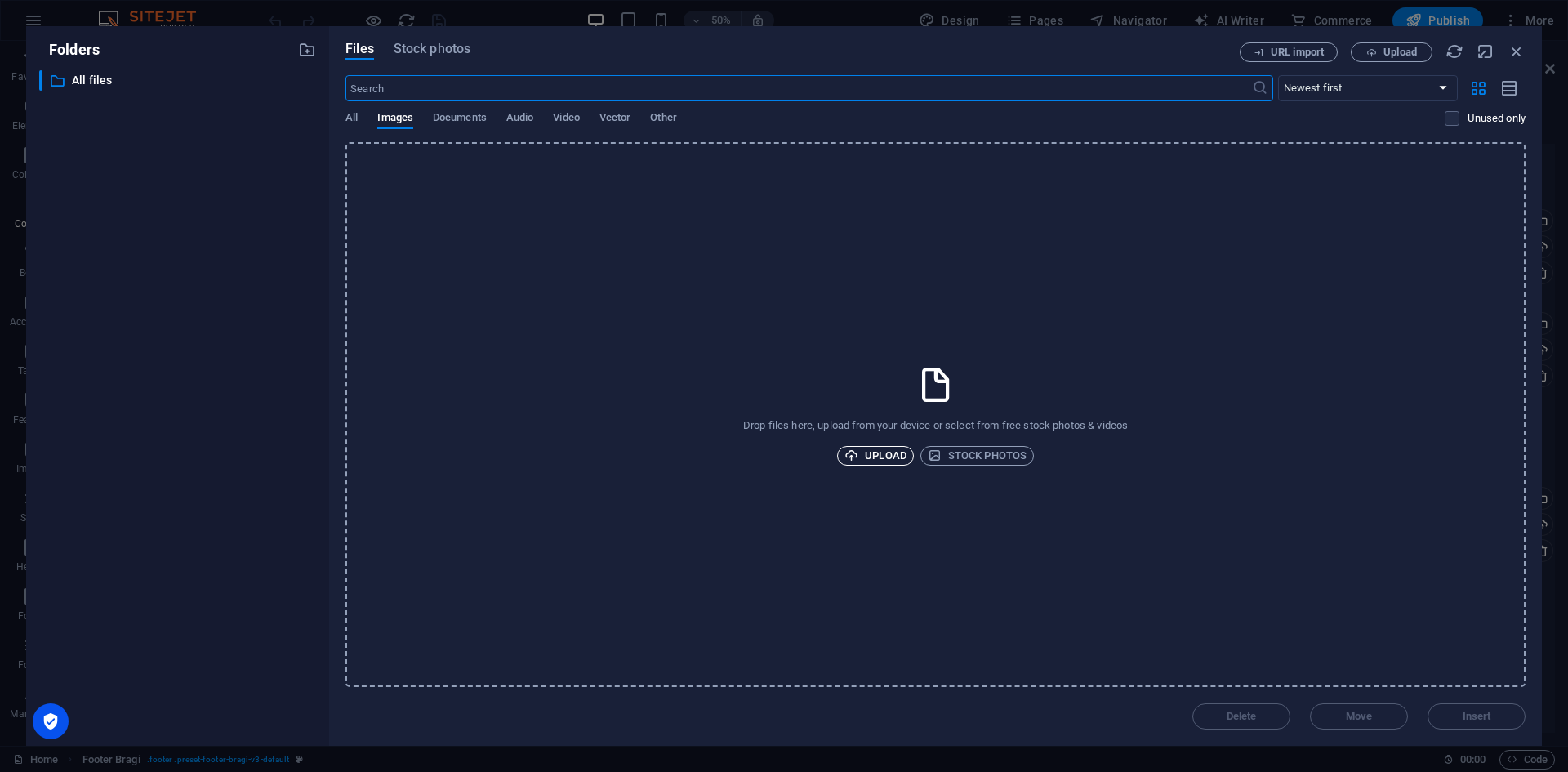 click on "Upload" at bounding box center (875, 456) 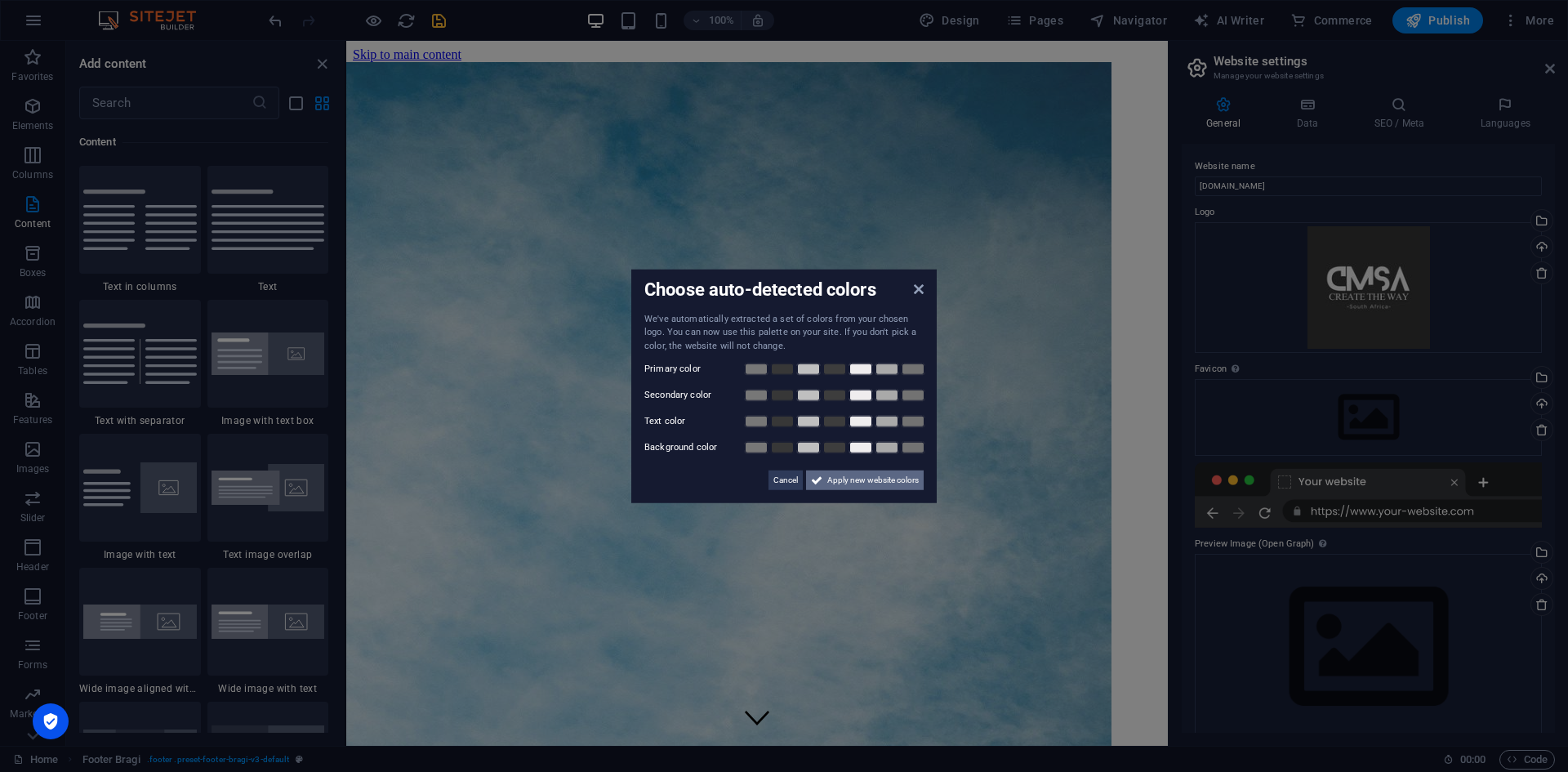 click on "Apply new website colors" at bounding box center [873, 480] 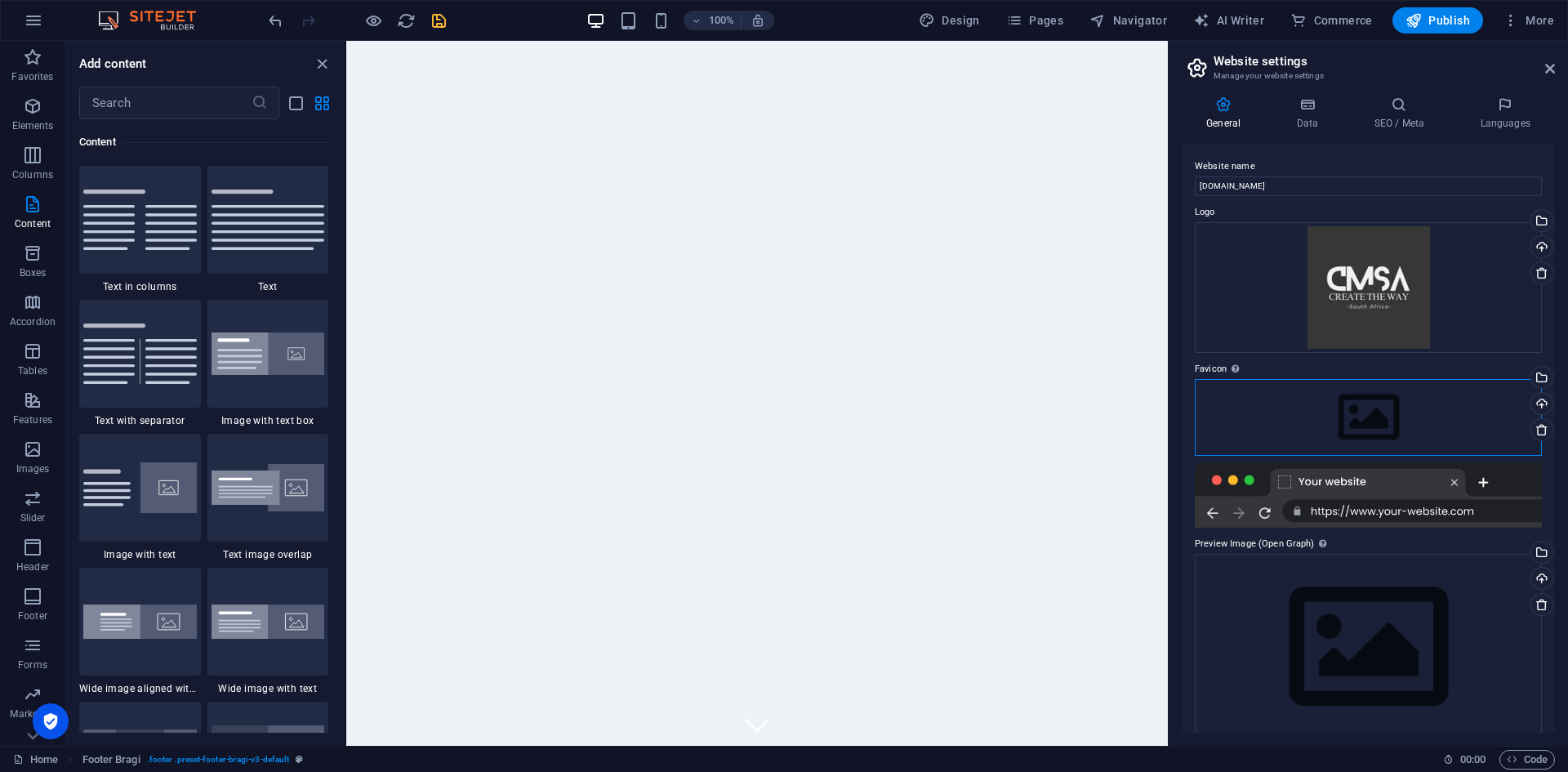 click on "Drag files here, click to choose files or select files from Files or our free stock photos & videos" at bounding box center (1368, 417) 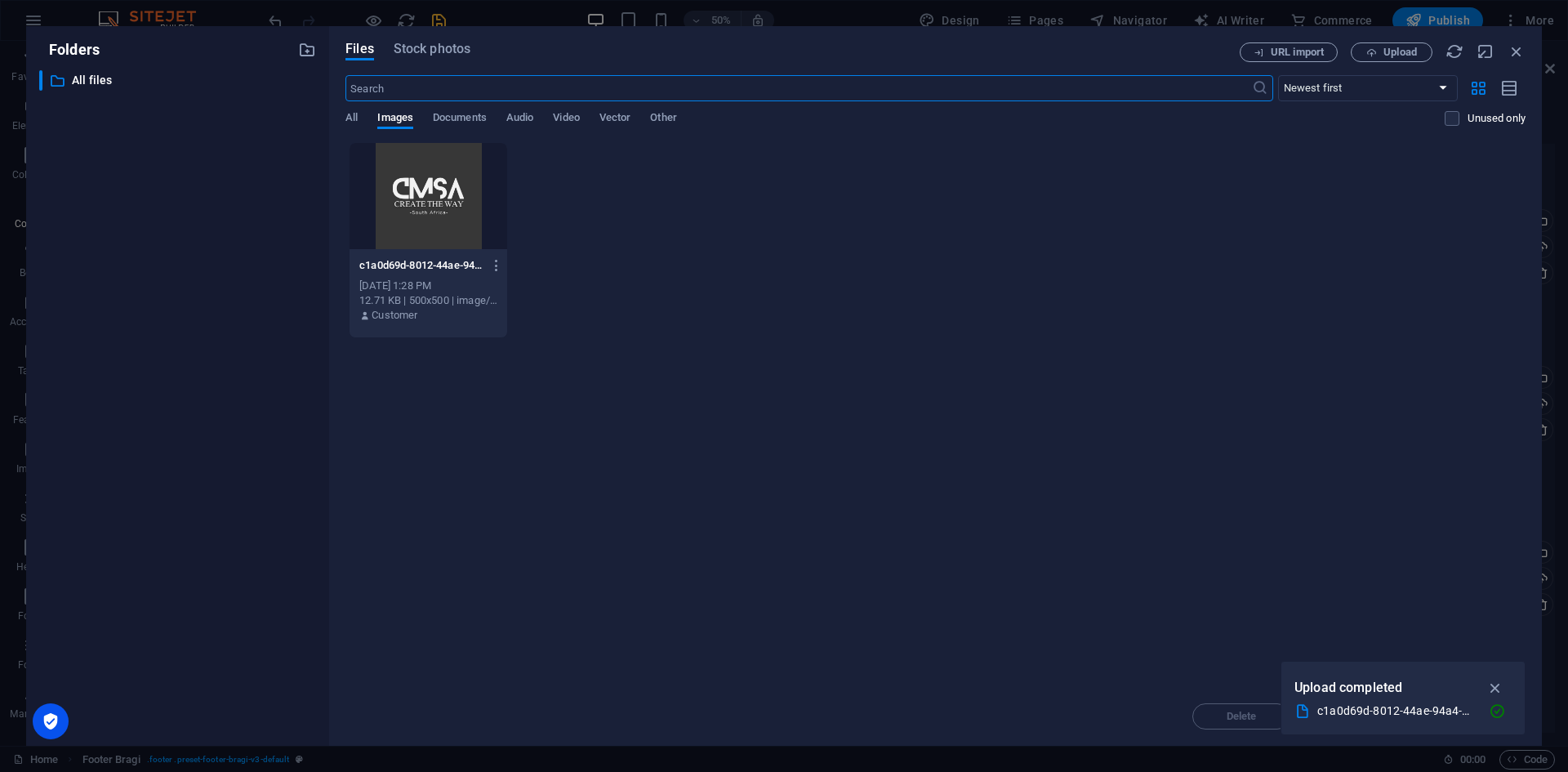 click at bounding box center (428, 196) 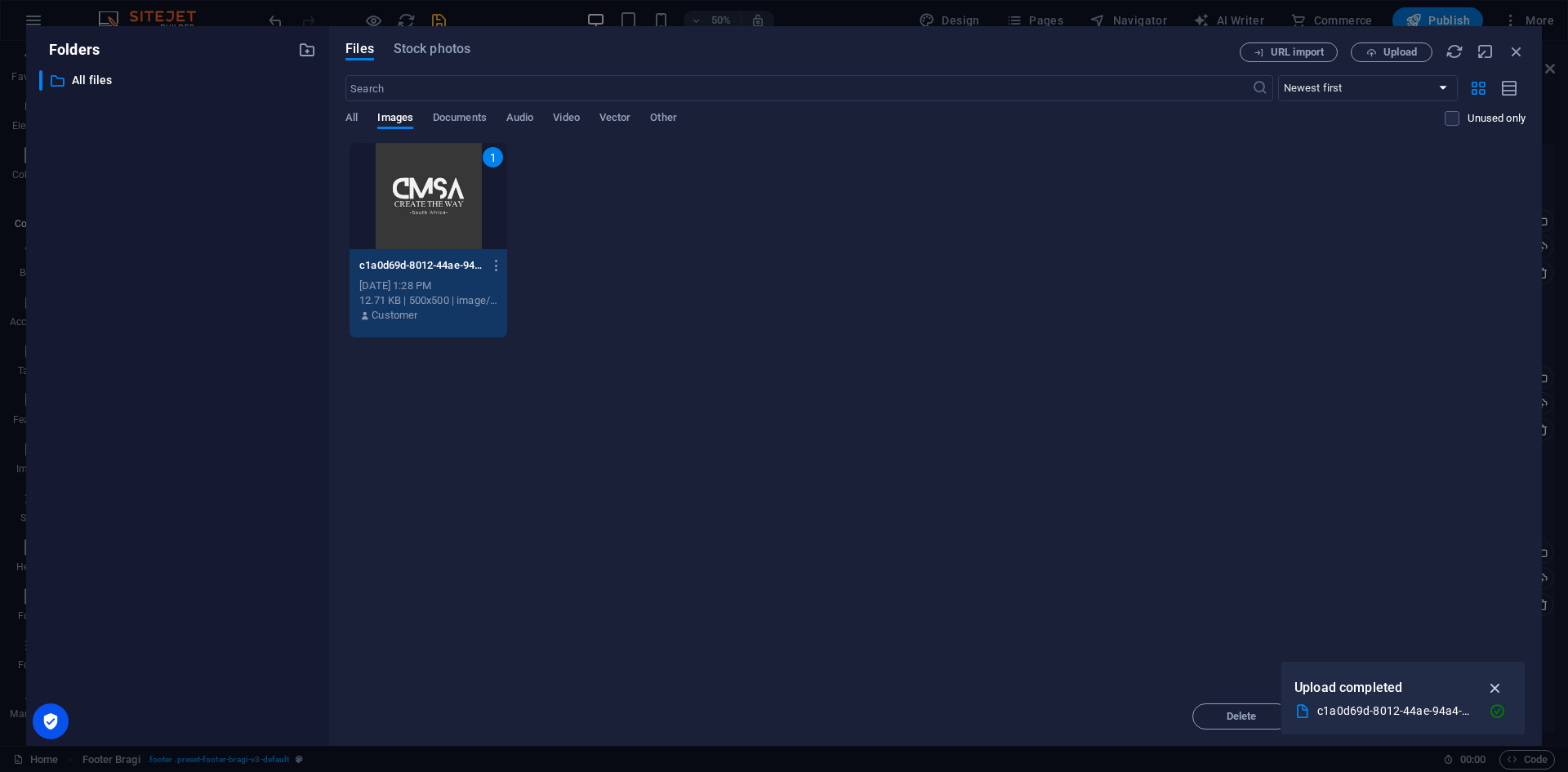 click at bounding box center (1495, 688) 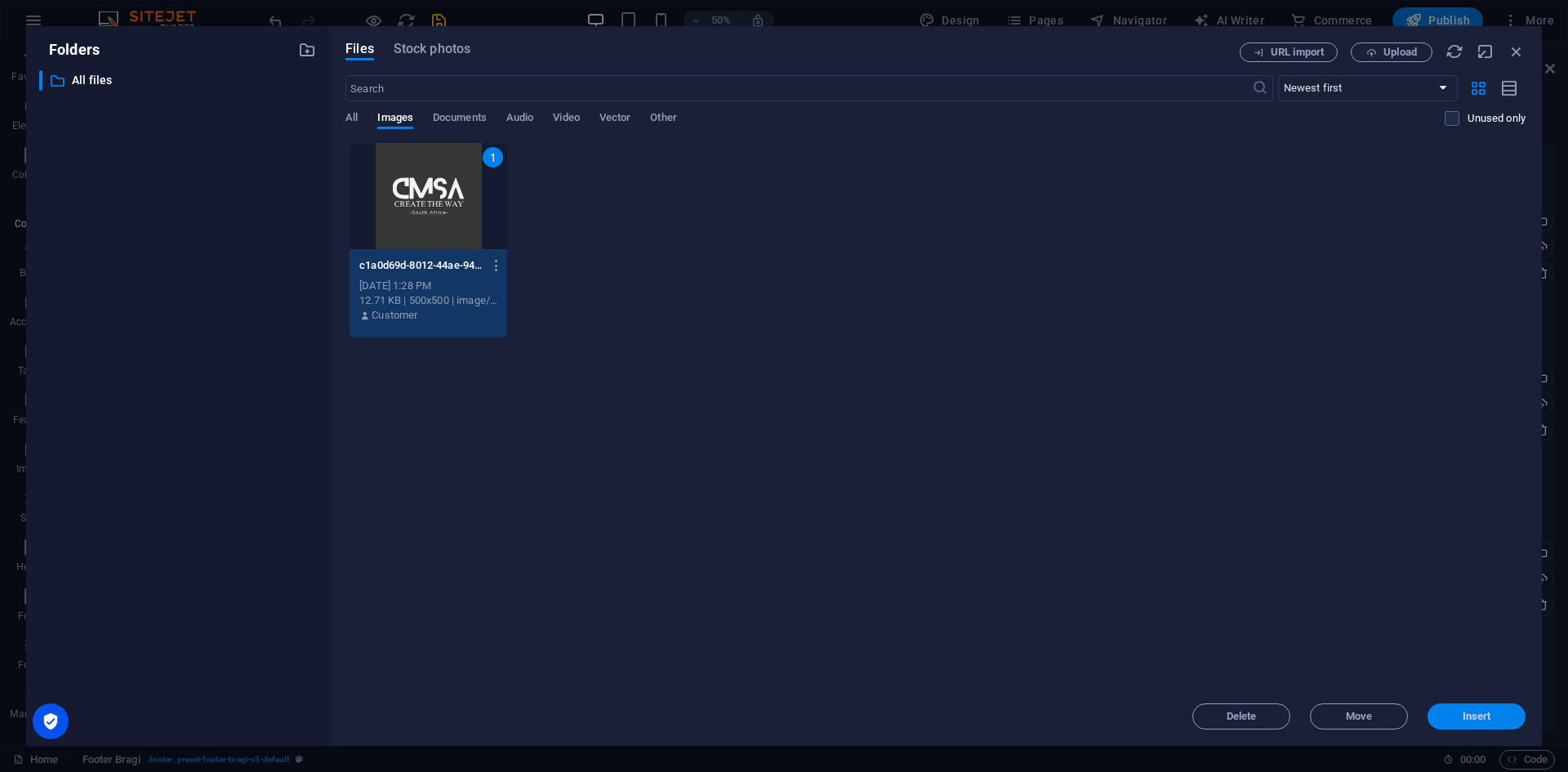 click on "Insert" at bounding box center [1477, 716] 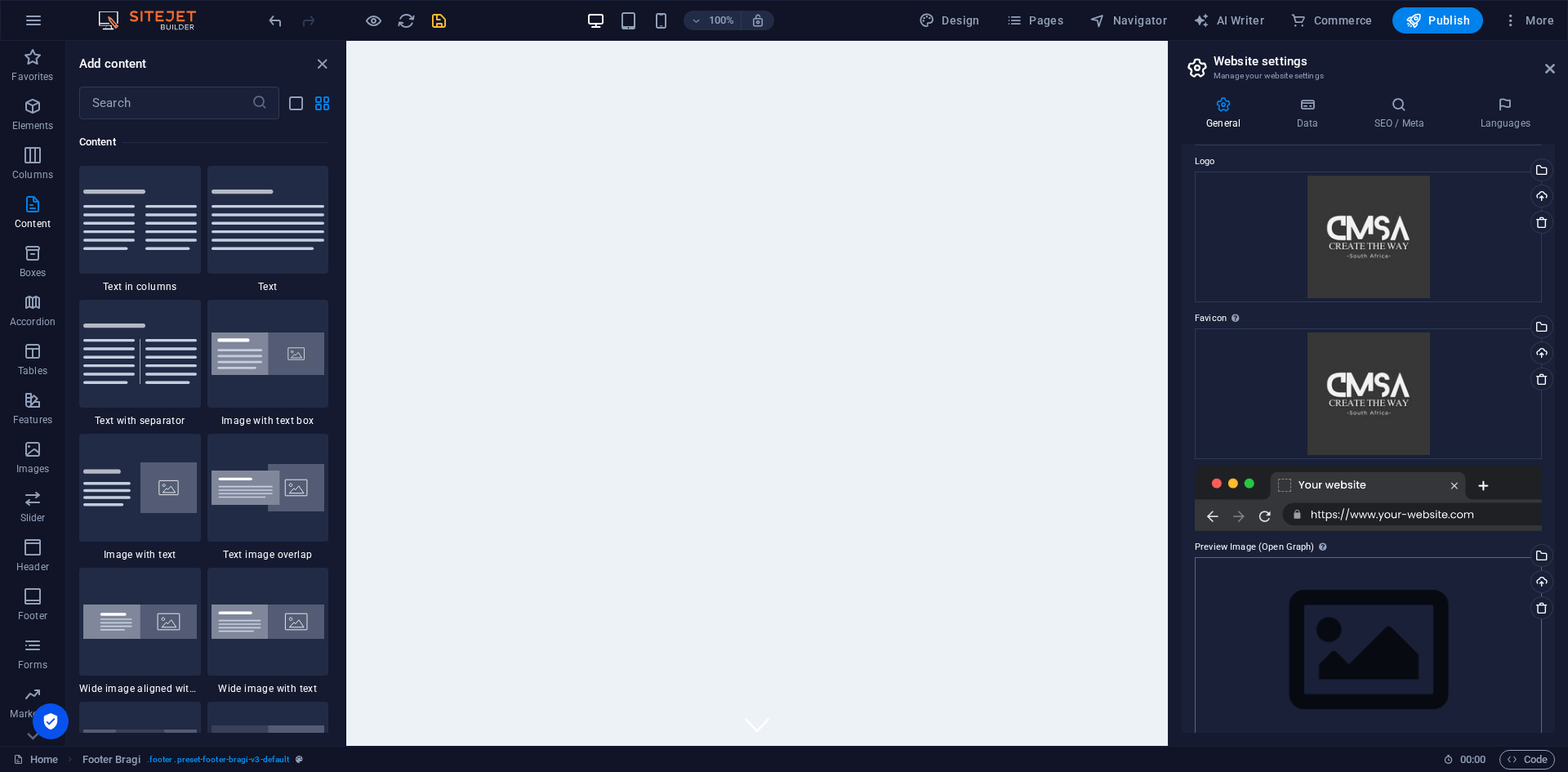 scroll, scrollTop: 75, scrollLeft: 0, axis: vertical 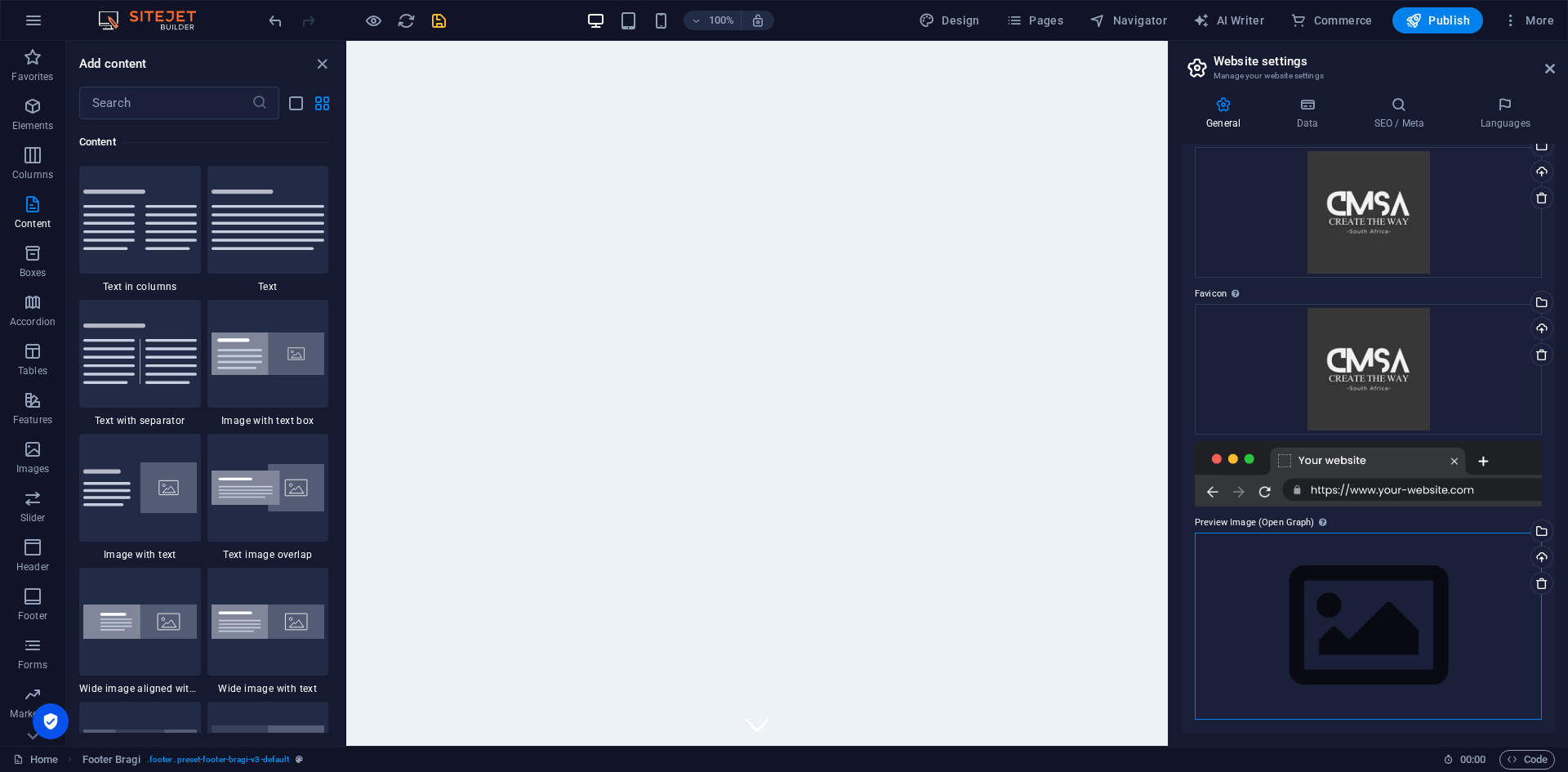 click on "Drag files here, click to choose files or select files from Files or our free stock photos & videos" at bounding box center [1368, 626] 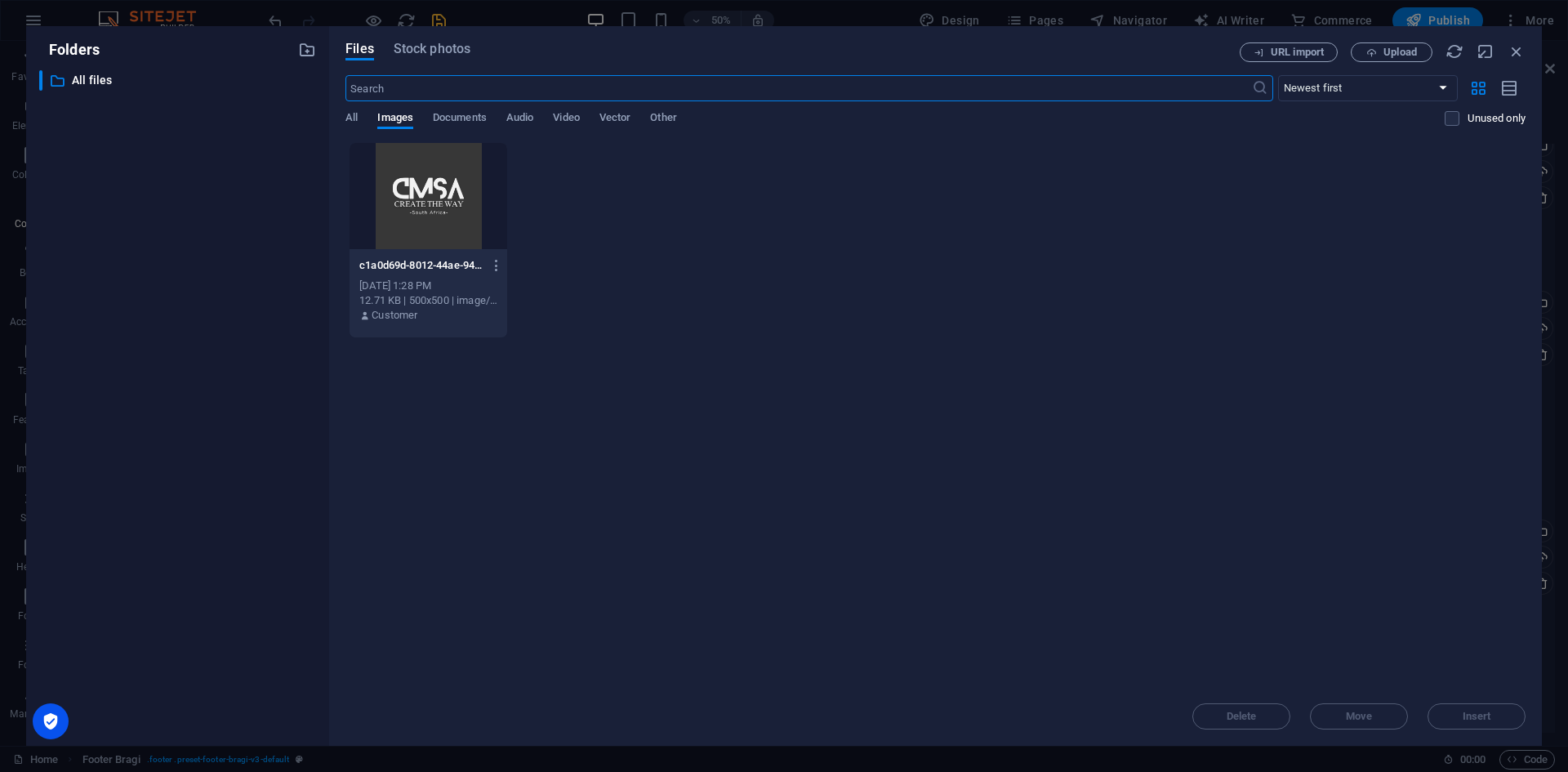 click at bounding box center [428, 196] 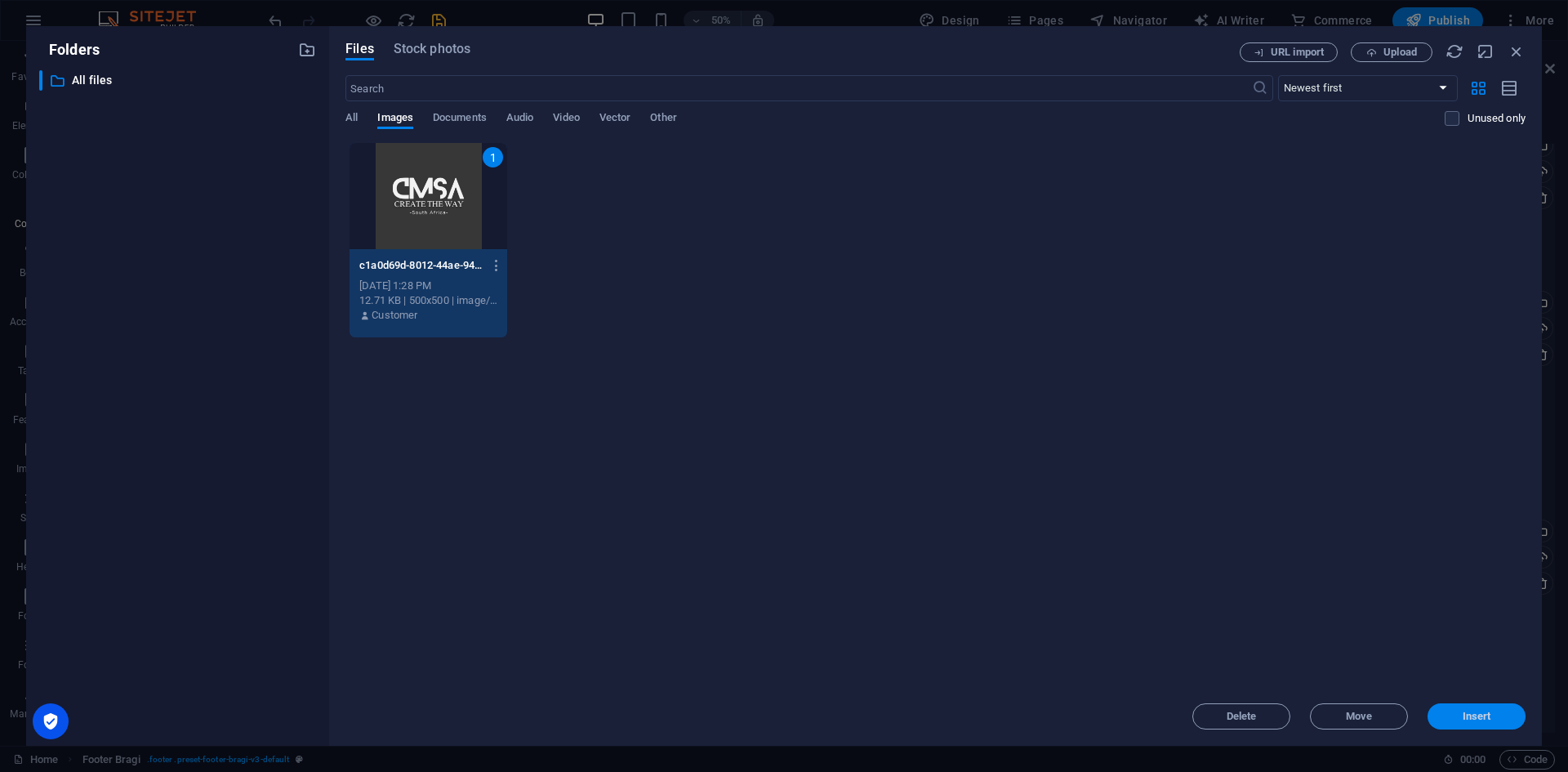 click on "Insert" at bounding box center [1477, 716] 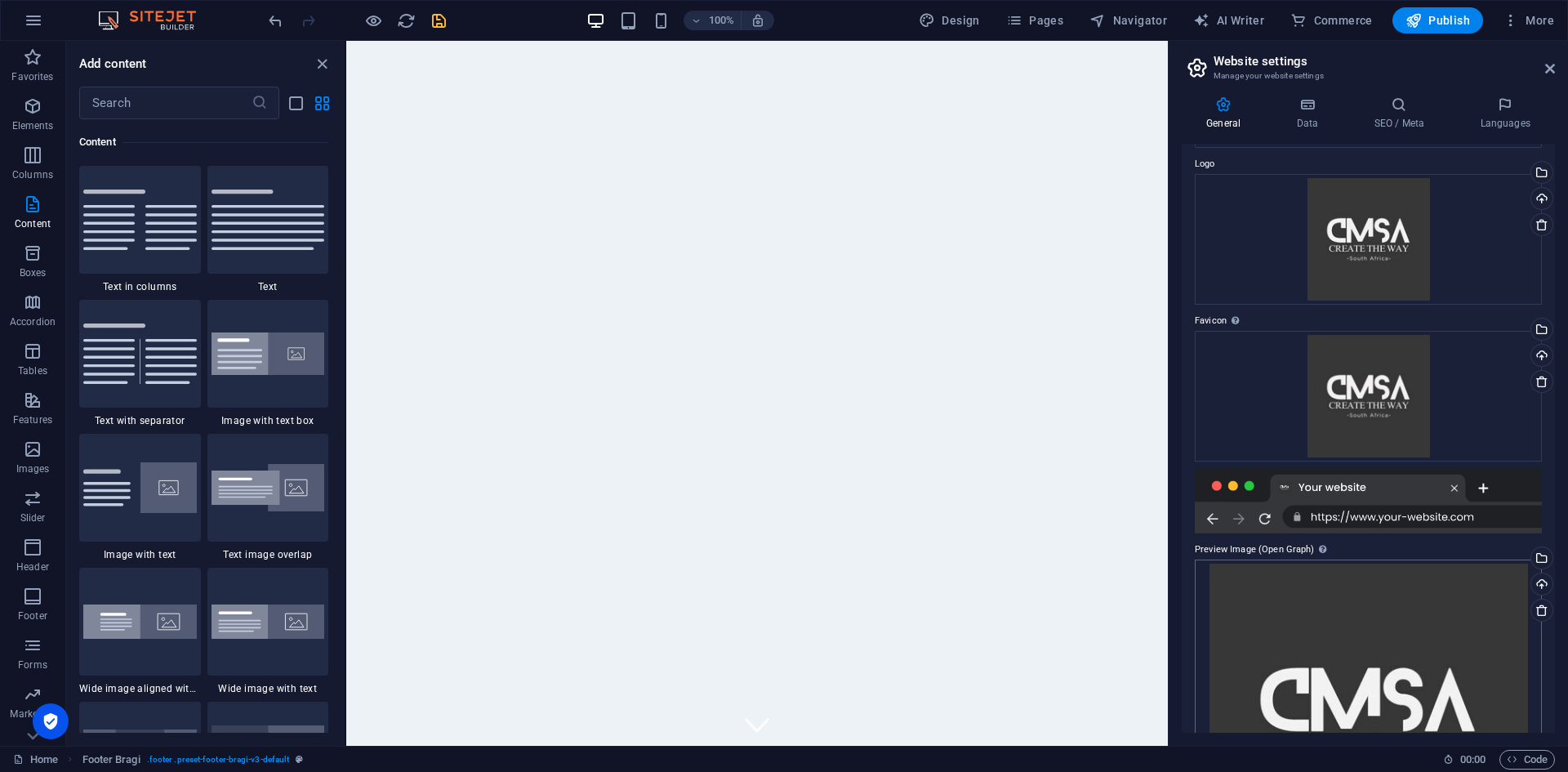 scroll, scrollTop: 0, scrollLeft: 0, axis: both 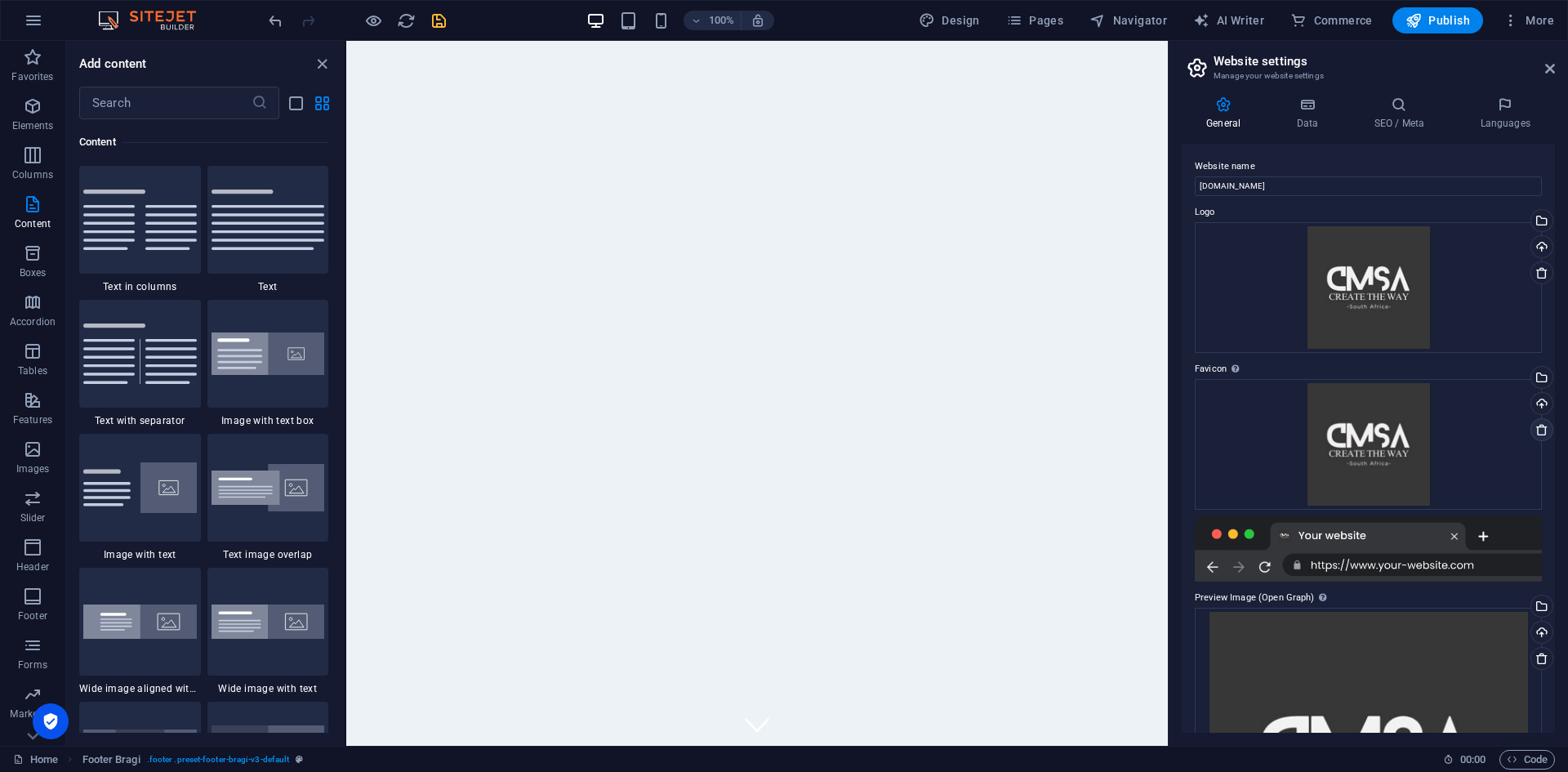 click at bounding box center [1542, 430] 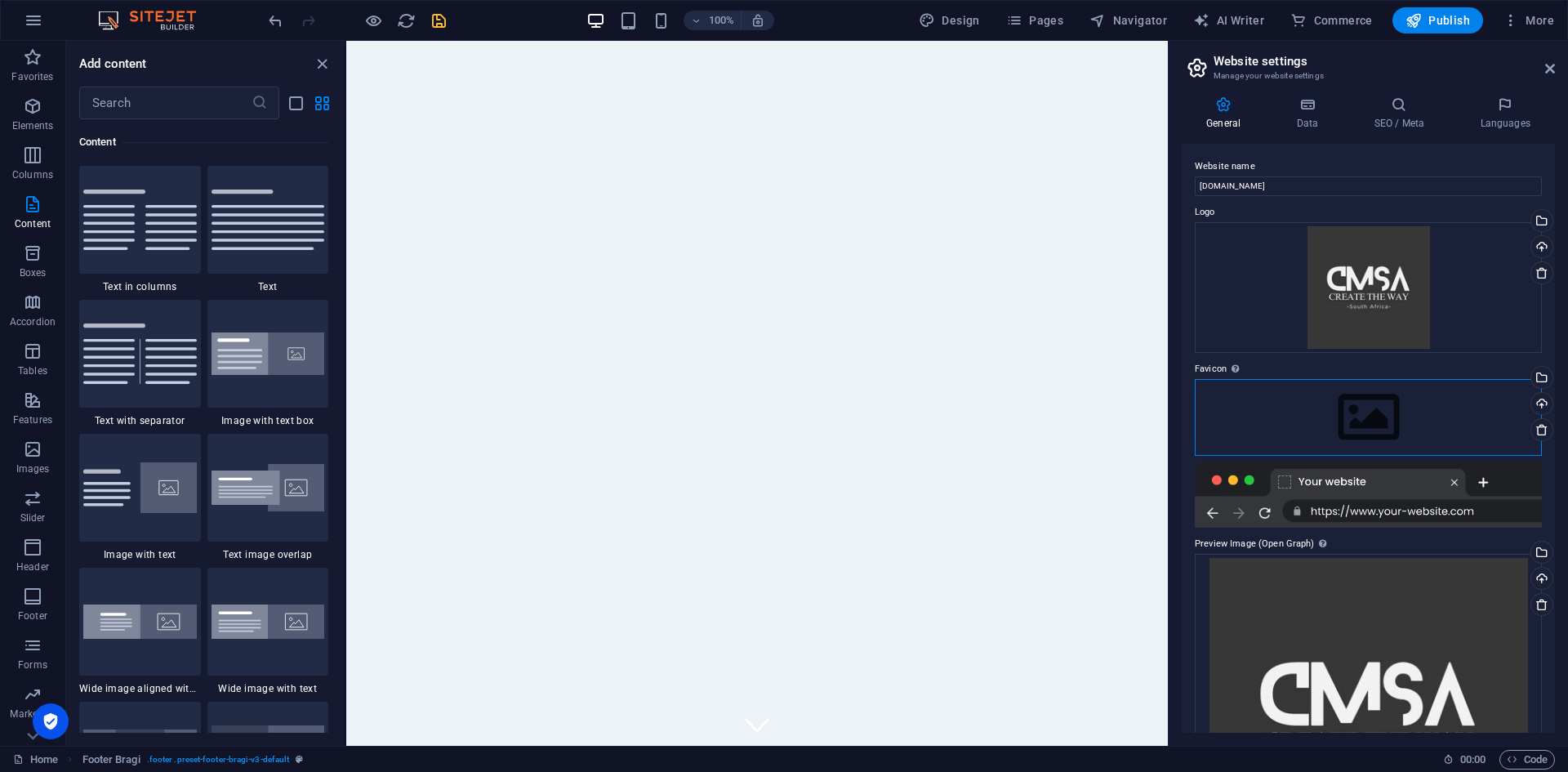 click on "Drag files here, click to choose files or select files from Files or our free stock photos & videos" at bounding box center (1368, 417) 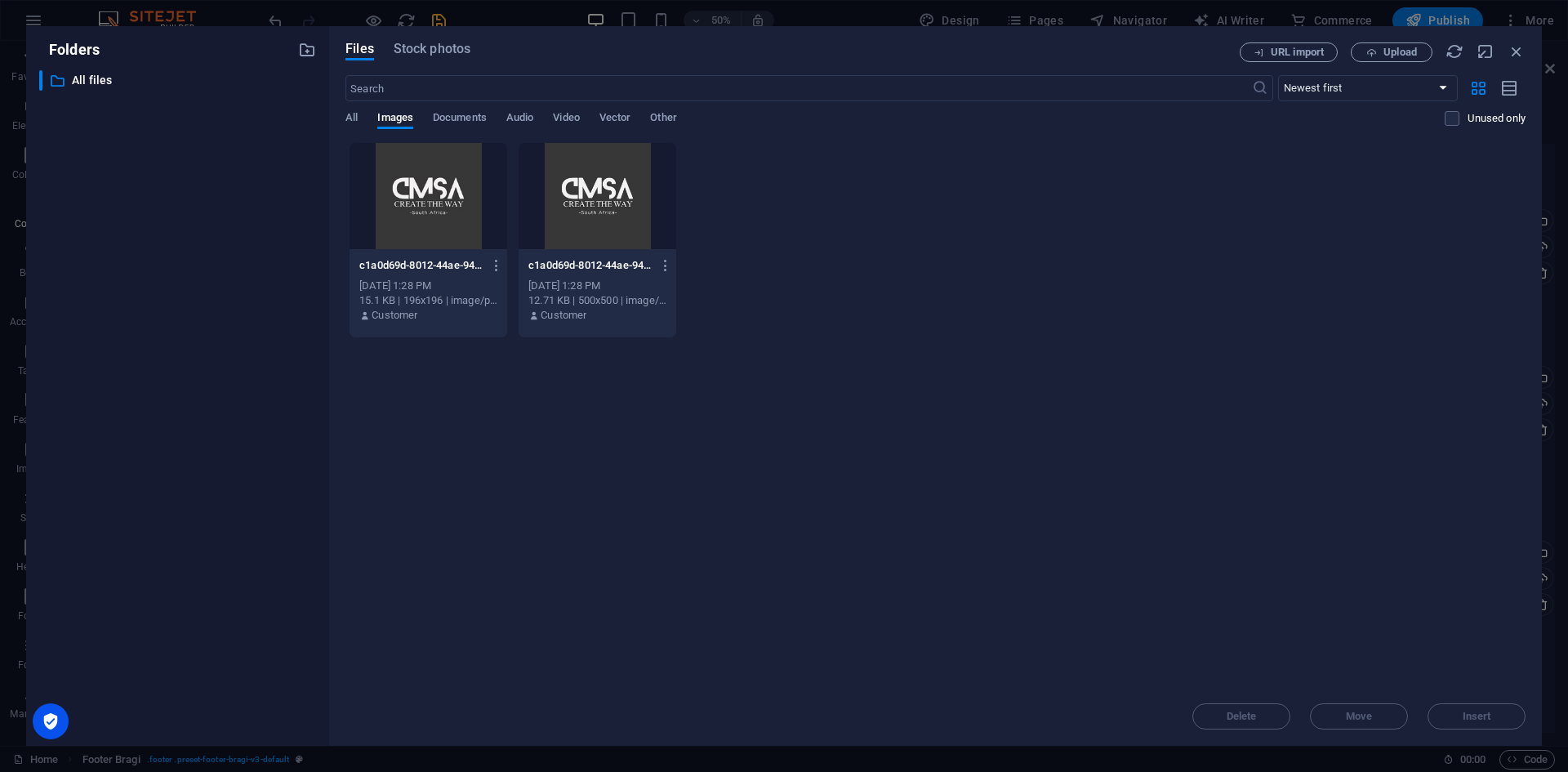 click at bounding box center [597, 196] 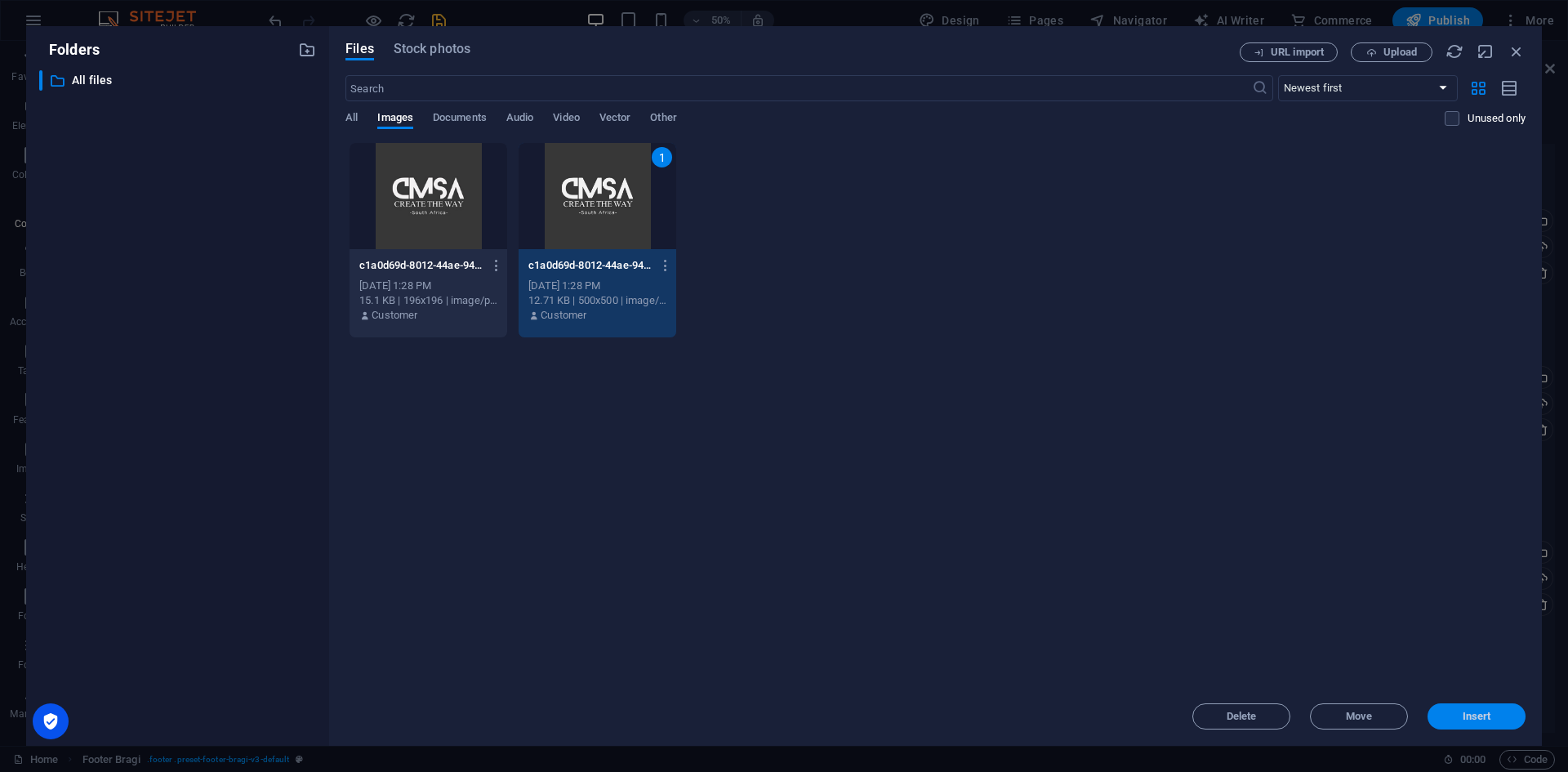 click on "Insert" at bounding box center [1477, 716] 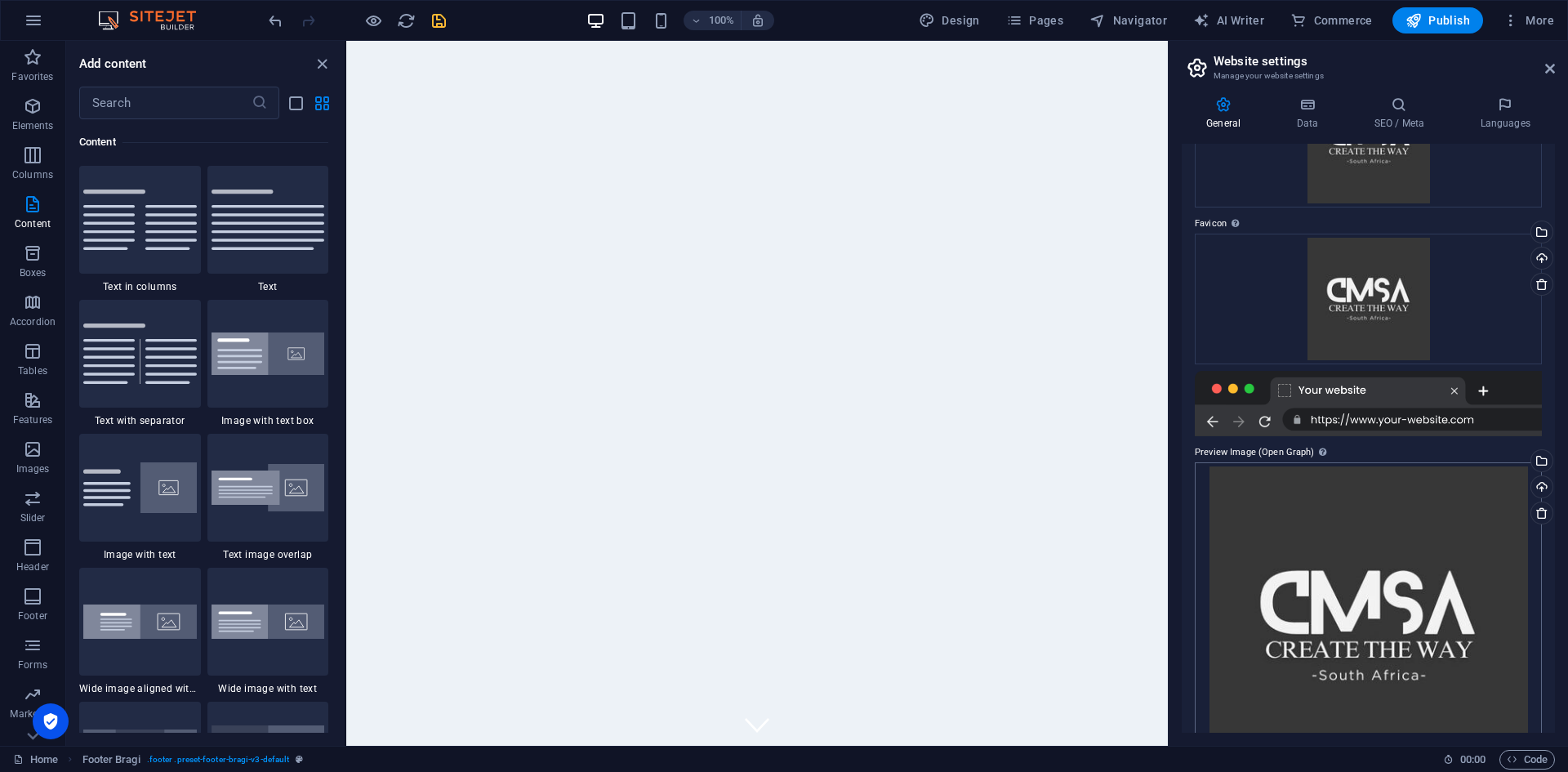 scroll, scrollTop: 215, scrollLeft: 0, axis: vertical 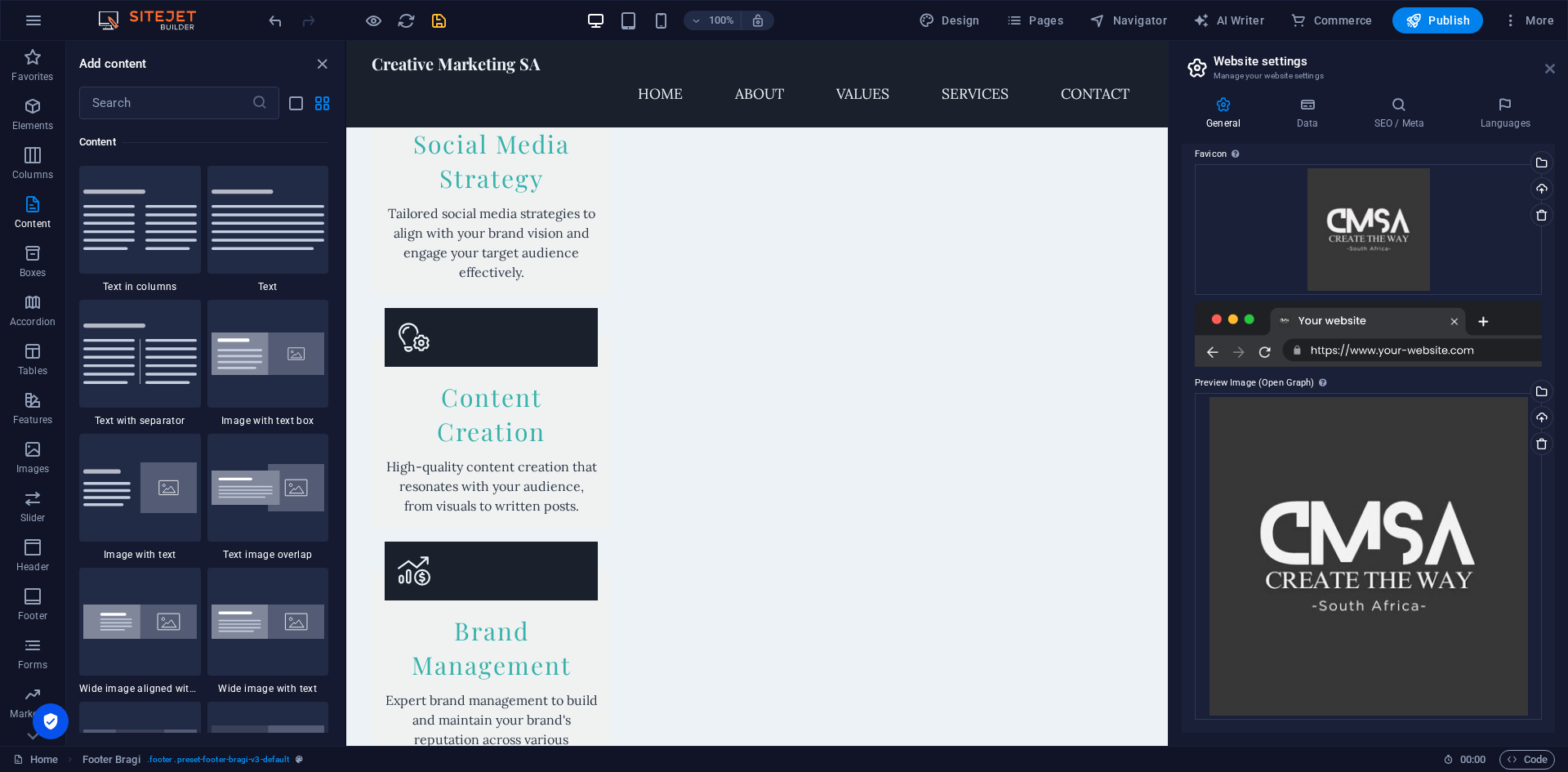 click at bounding box center [1550, 69] 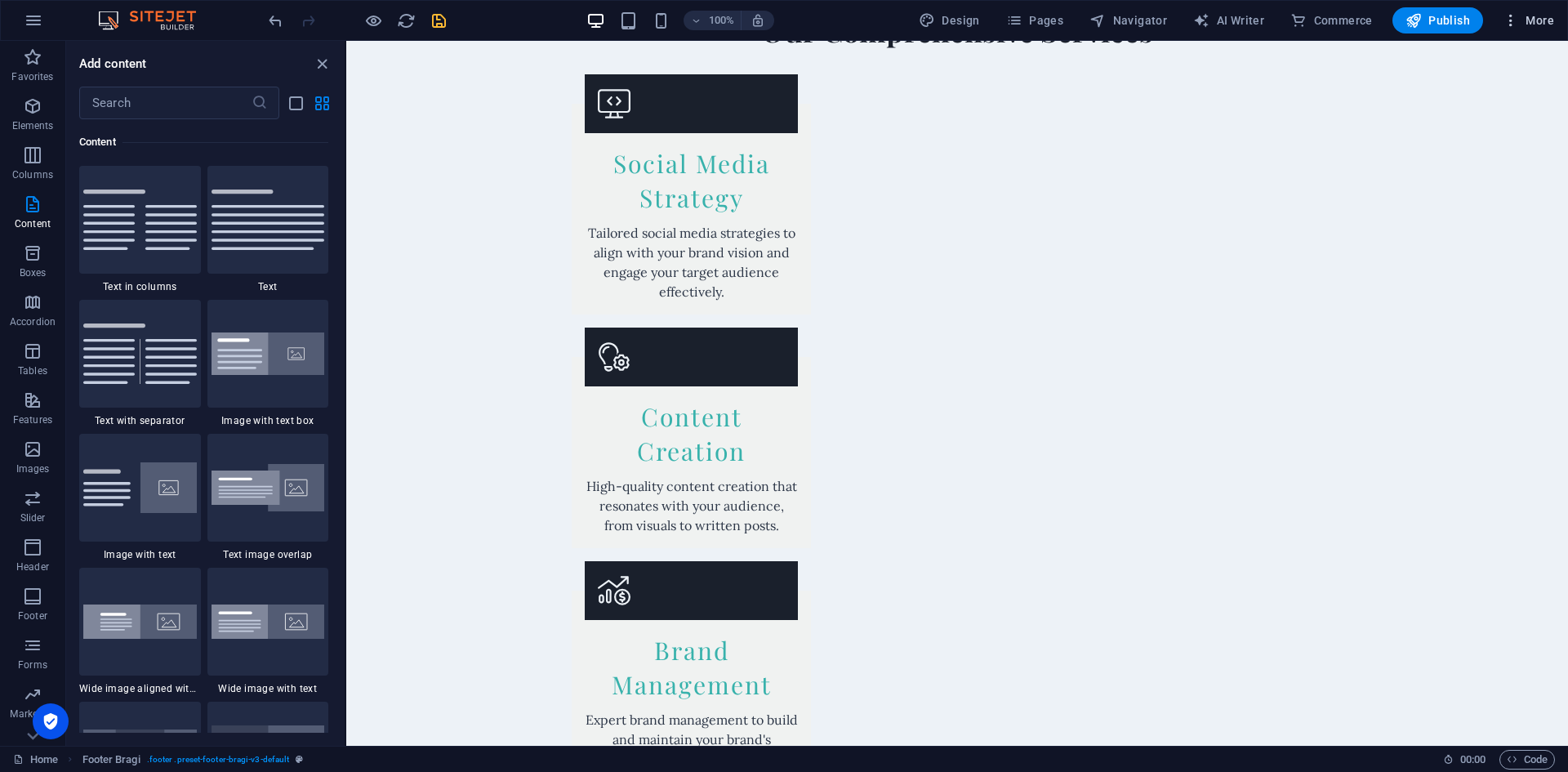 click on "More" at bounding box center [1528, 20] 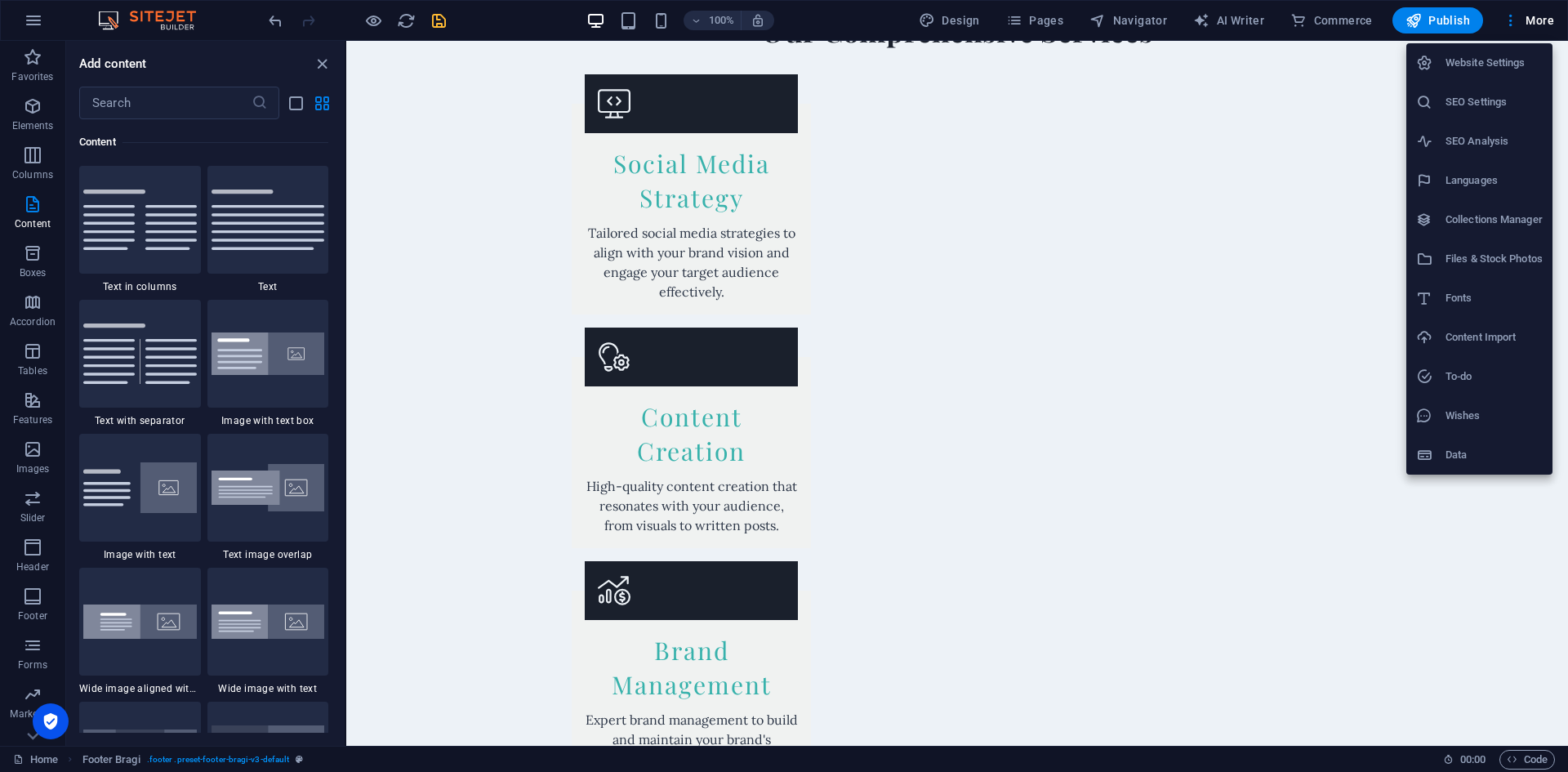 click at bounding box center [784, 386] 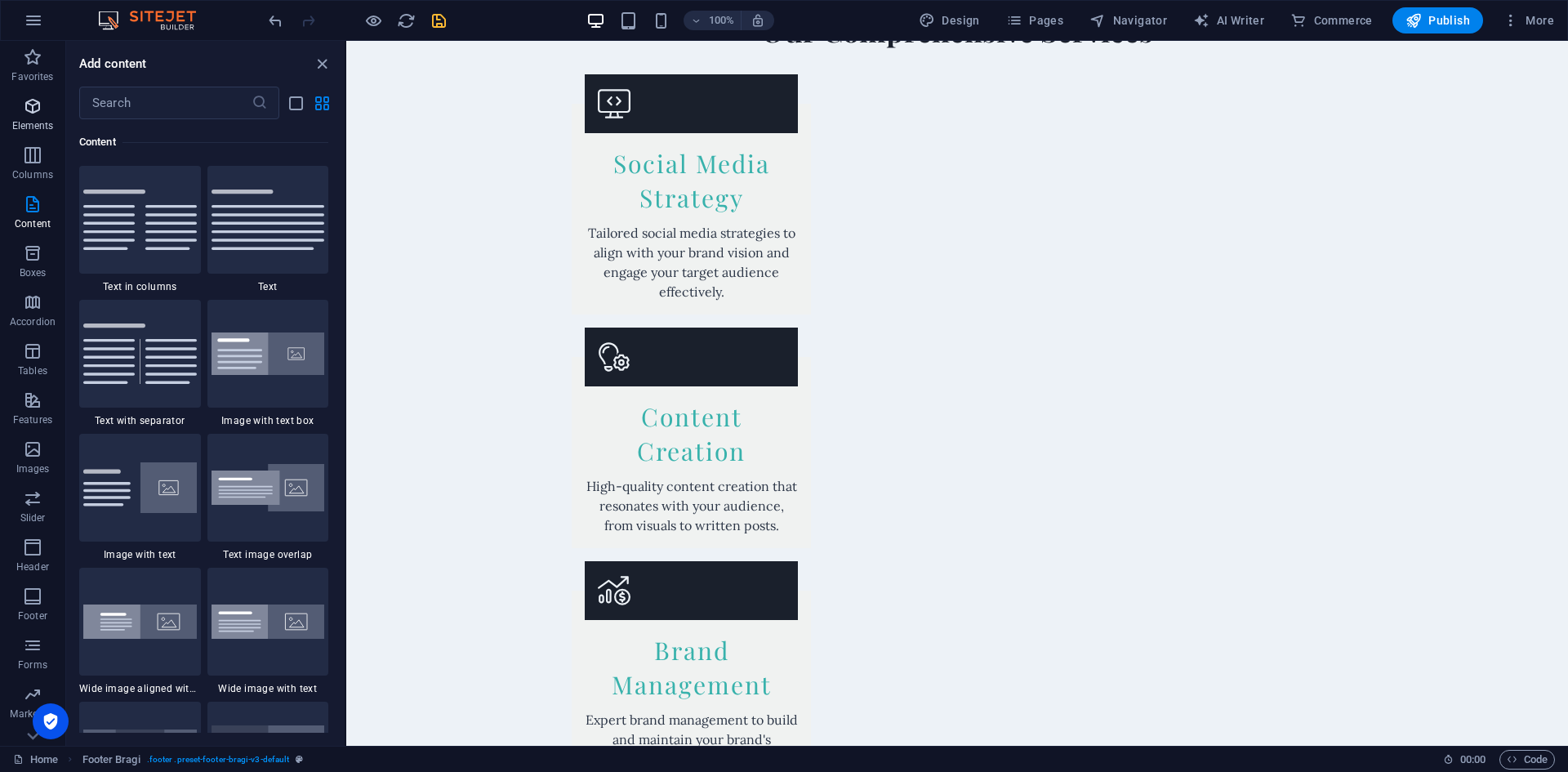 click at bounding box center (33, 106) 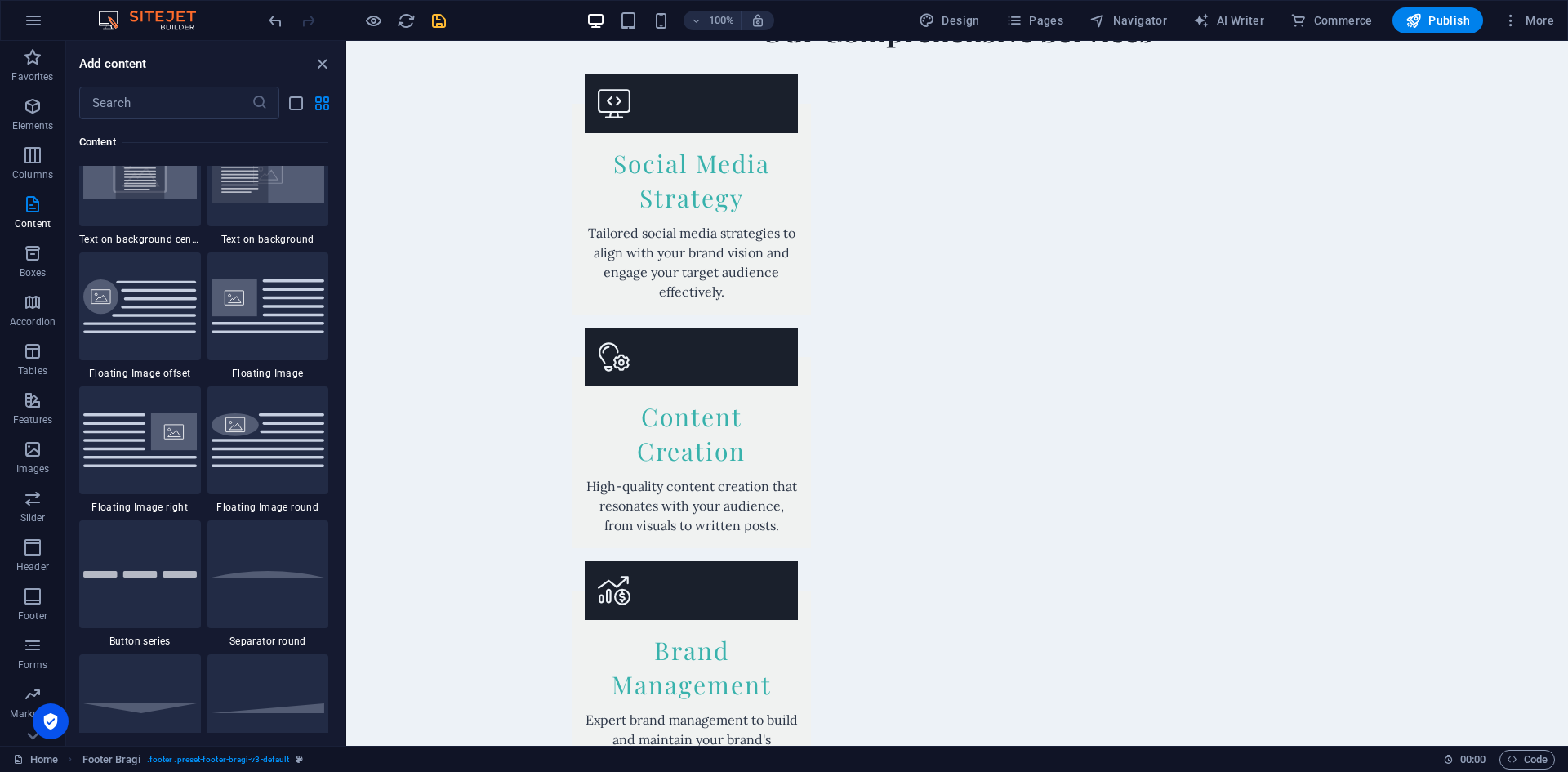scroll, scrollTop: 3932, scrollLeft: 0, axis: vertical 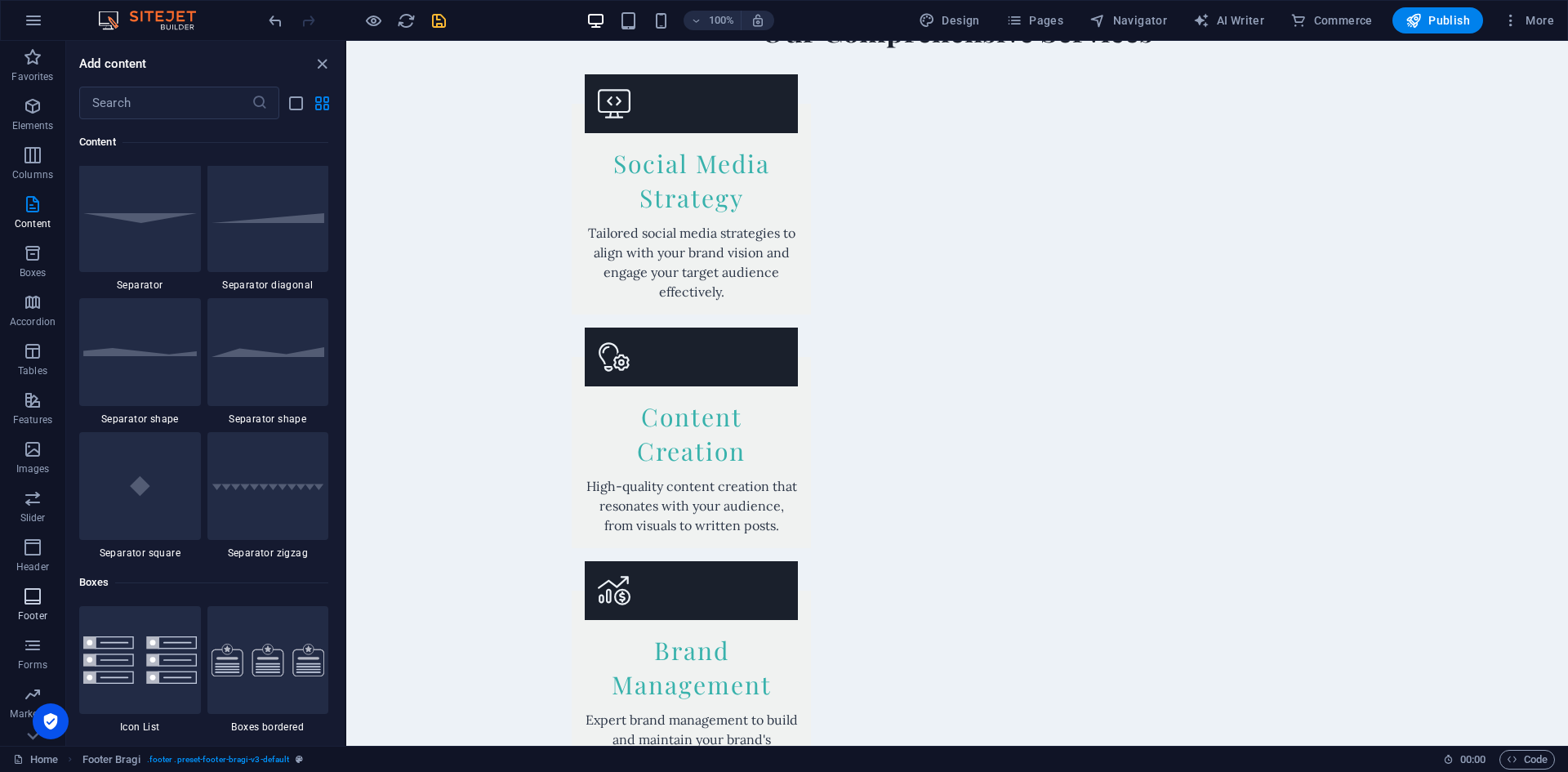 click on "Footer" at bounding box center (33, 606) 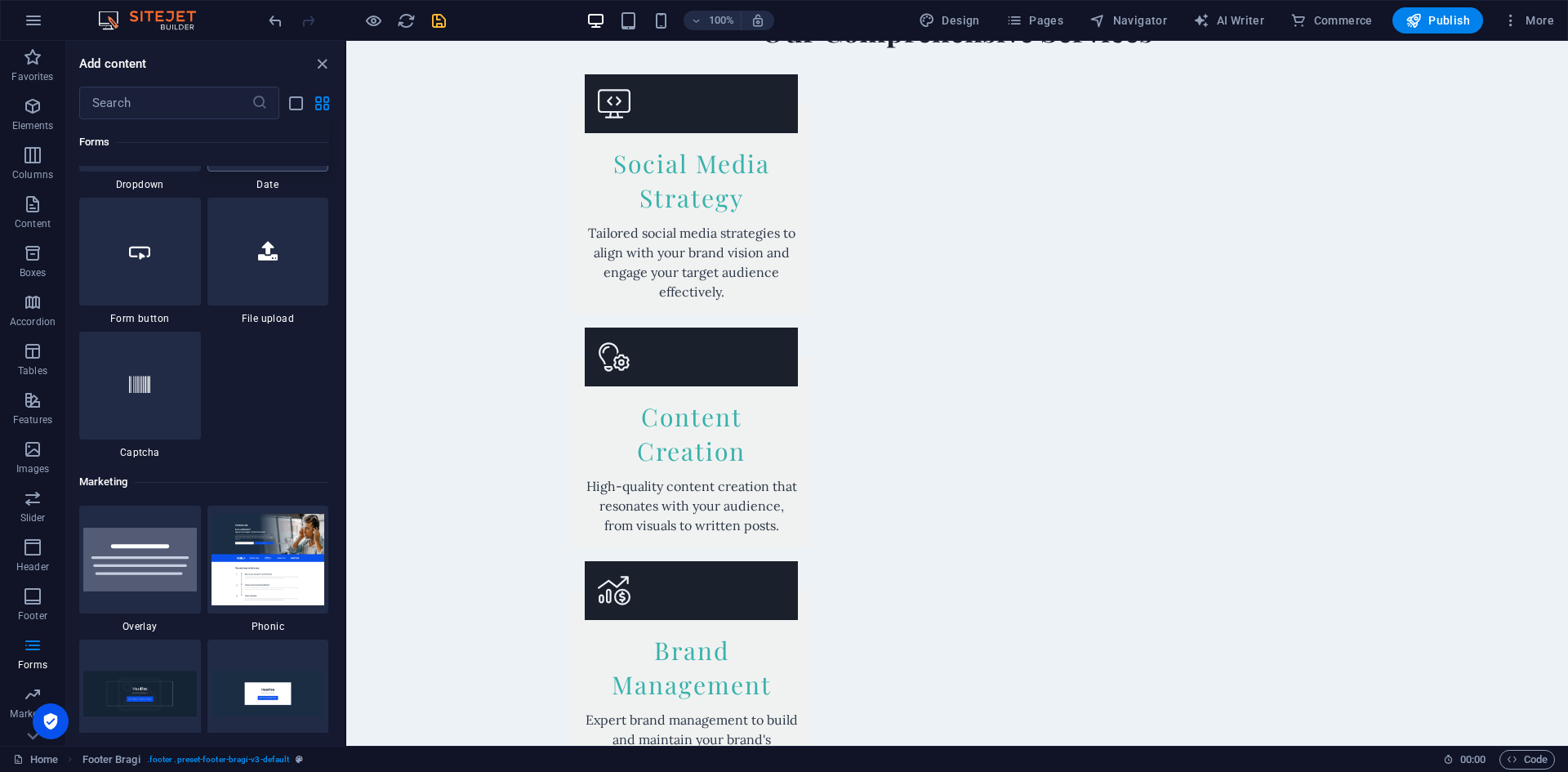 scroll, scrollTop: 12887, scrollLeft: 0, axis: vertical 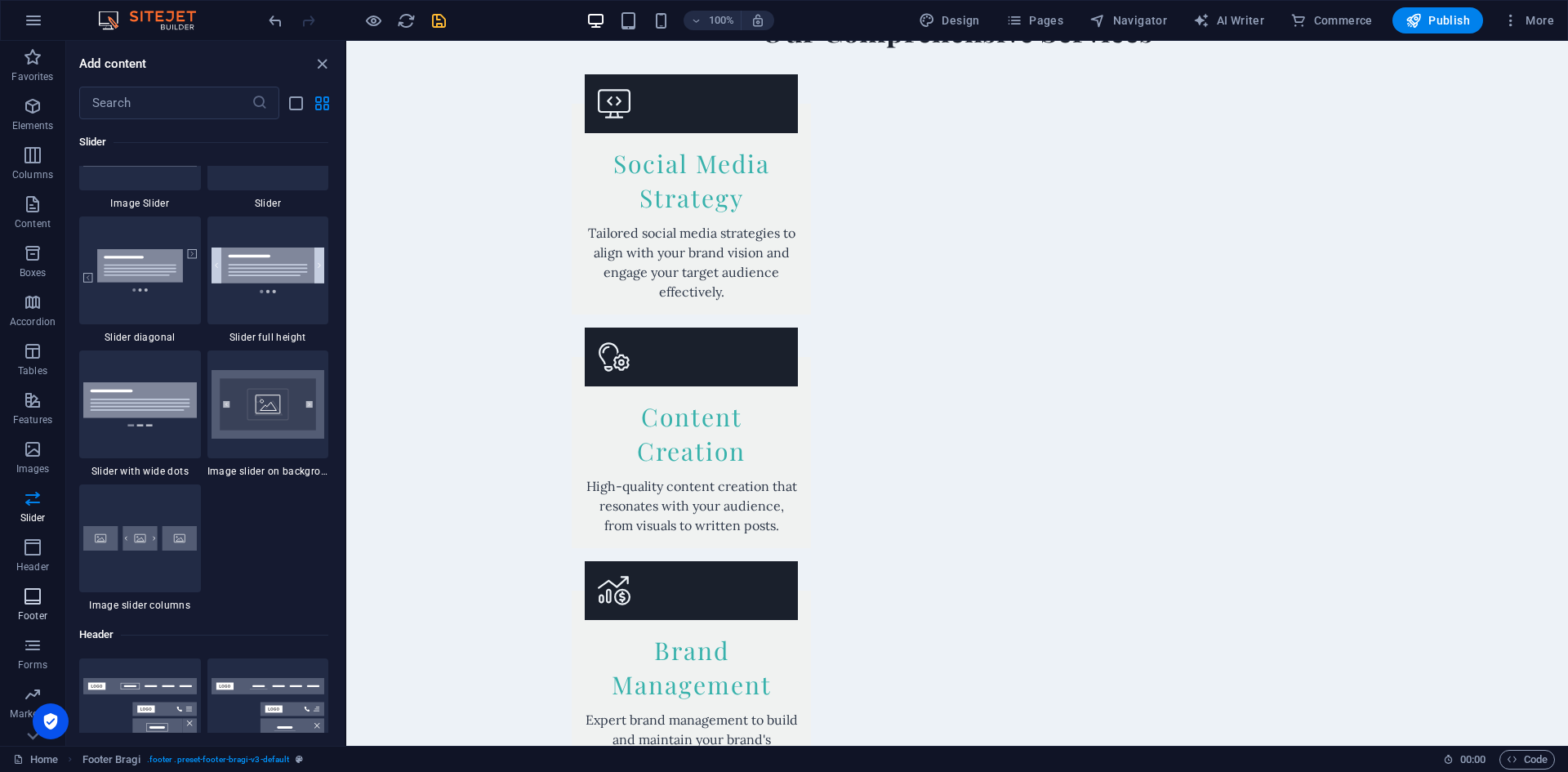 click on "Footer" at bounding box center (33, 606) 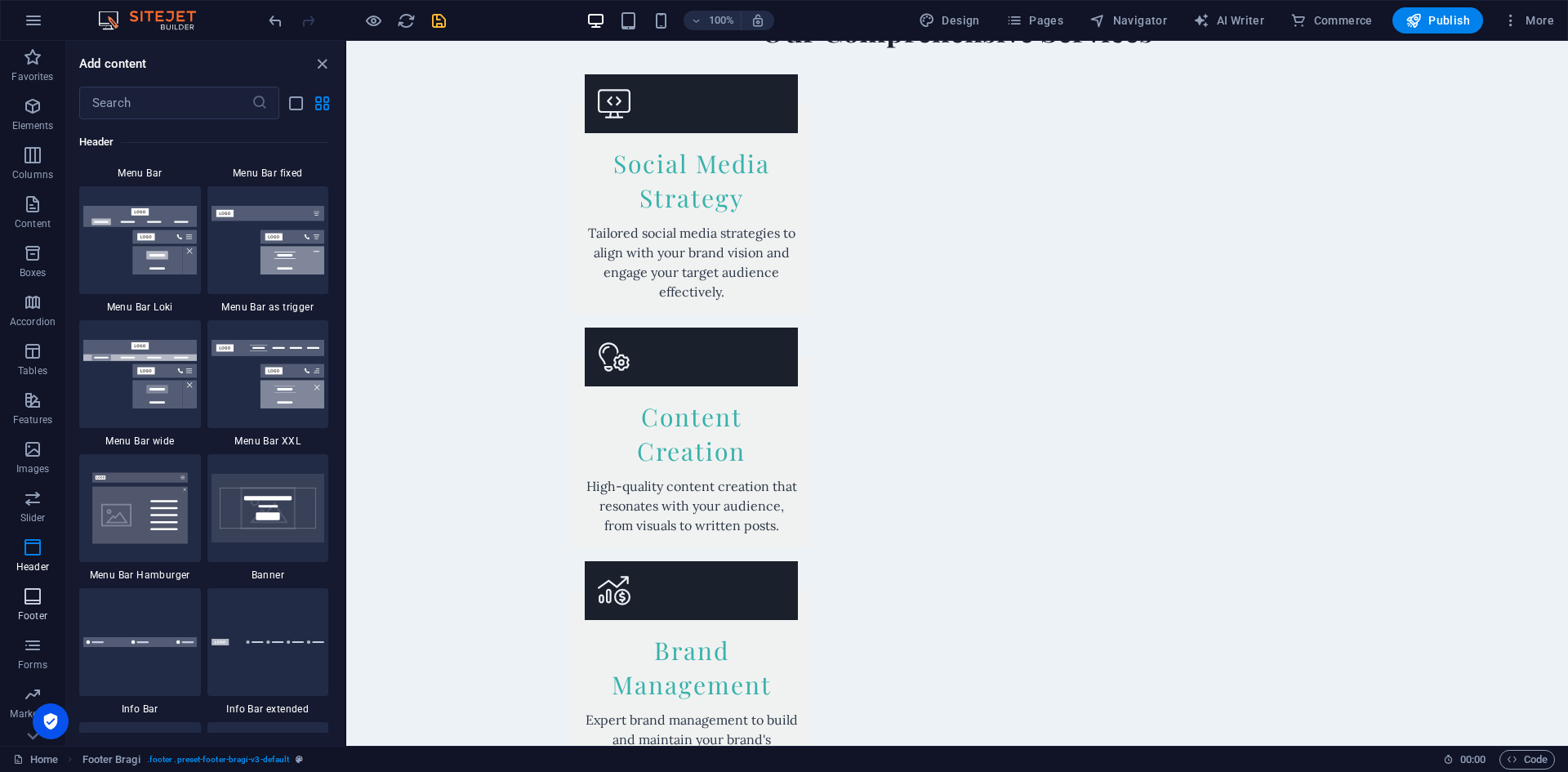 scroll, scrollTop: 10681, scrollLeft: 0, axis: vertical 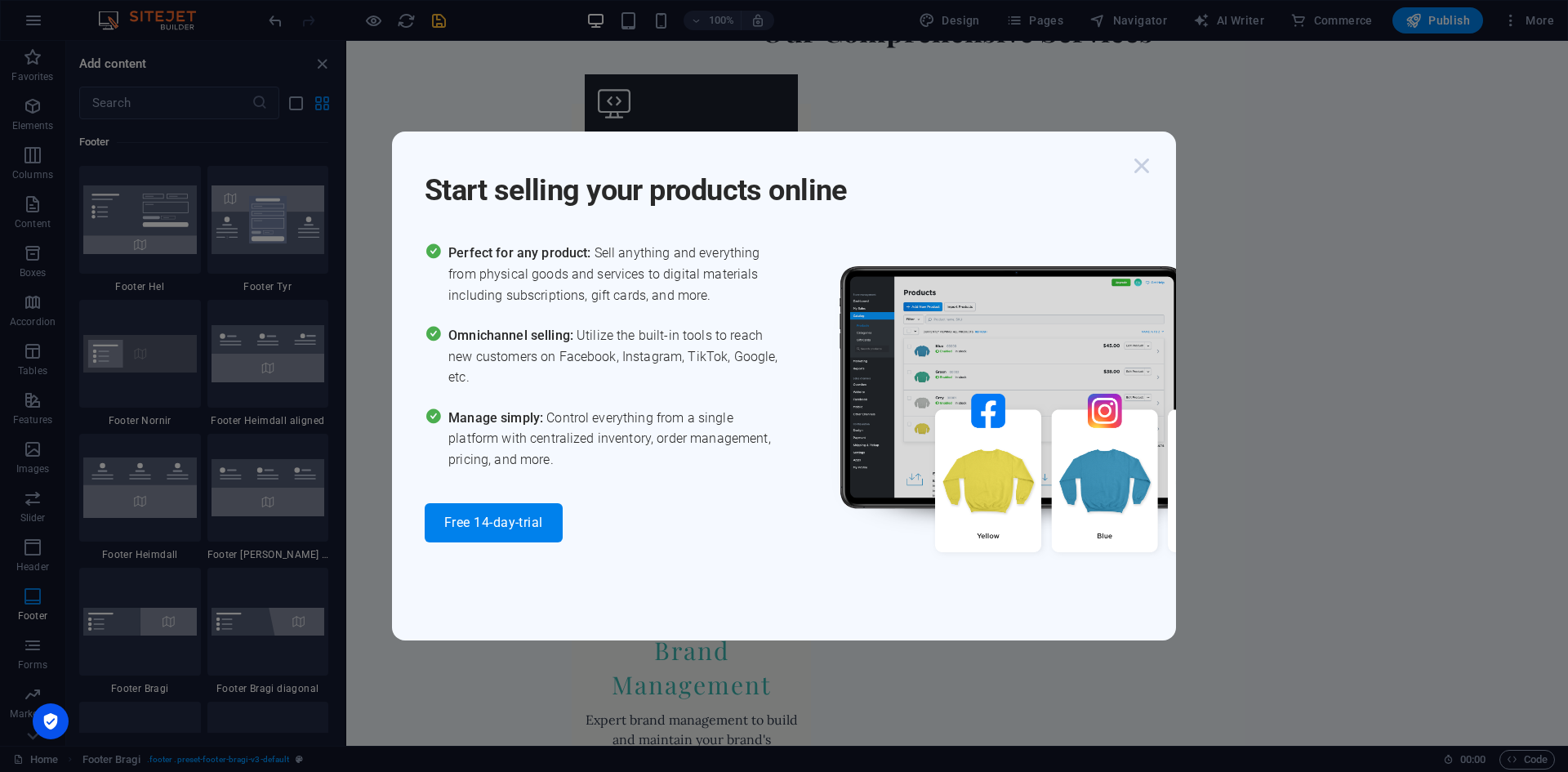 click at bounding box center [1142, 166] 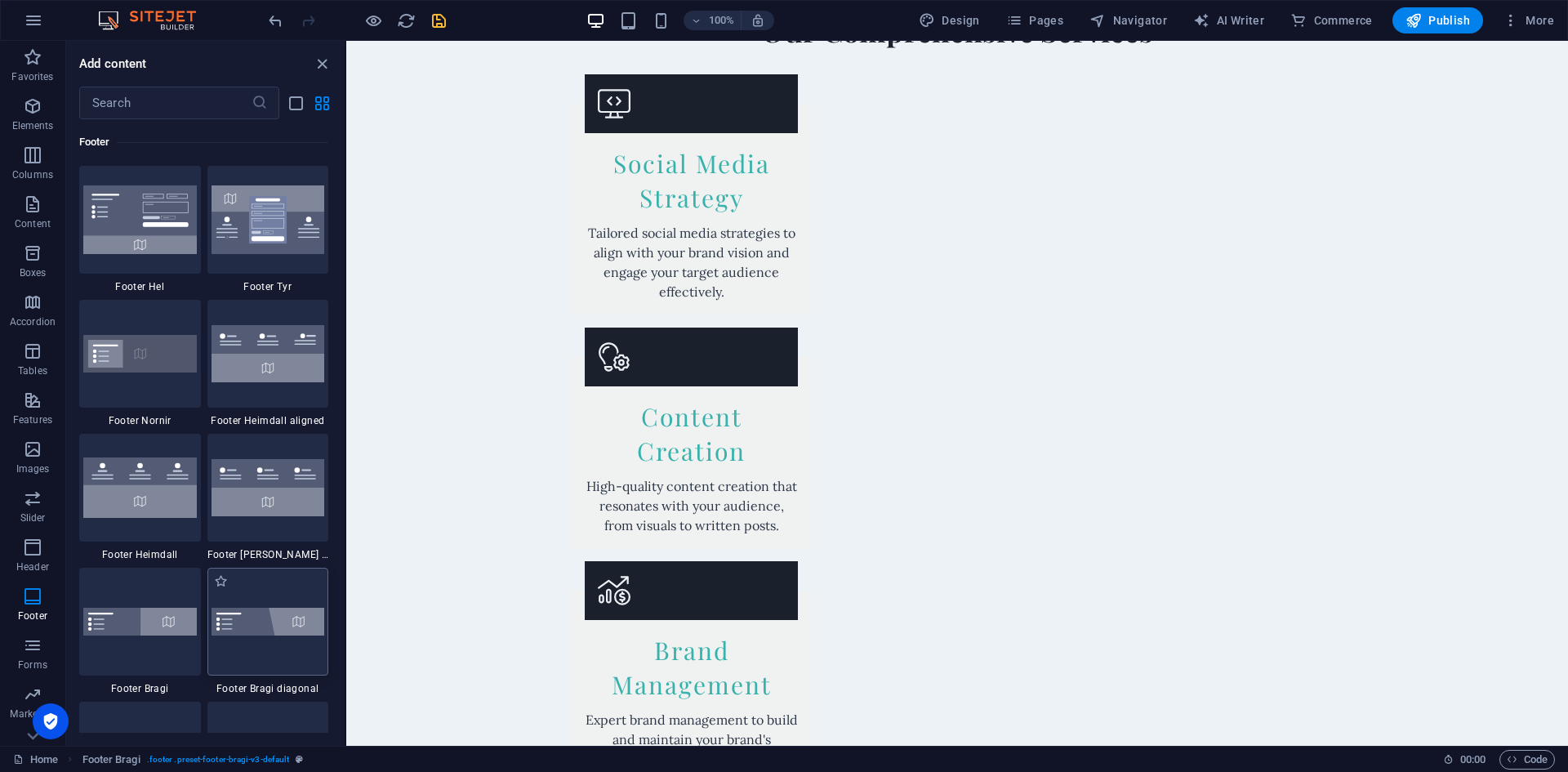 scroll, scrollTop: 10763, scrollLeft: 0, axis: vertical 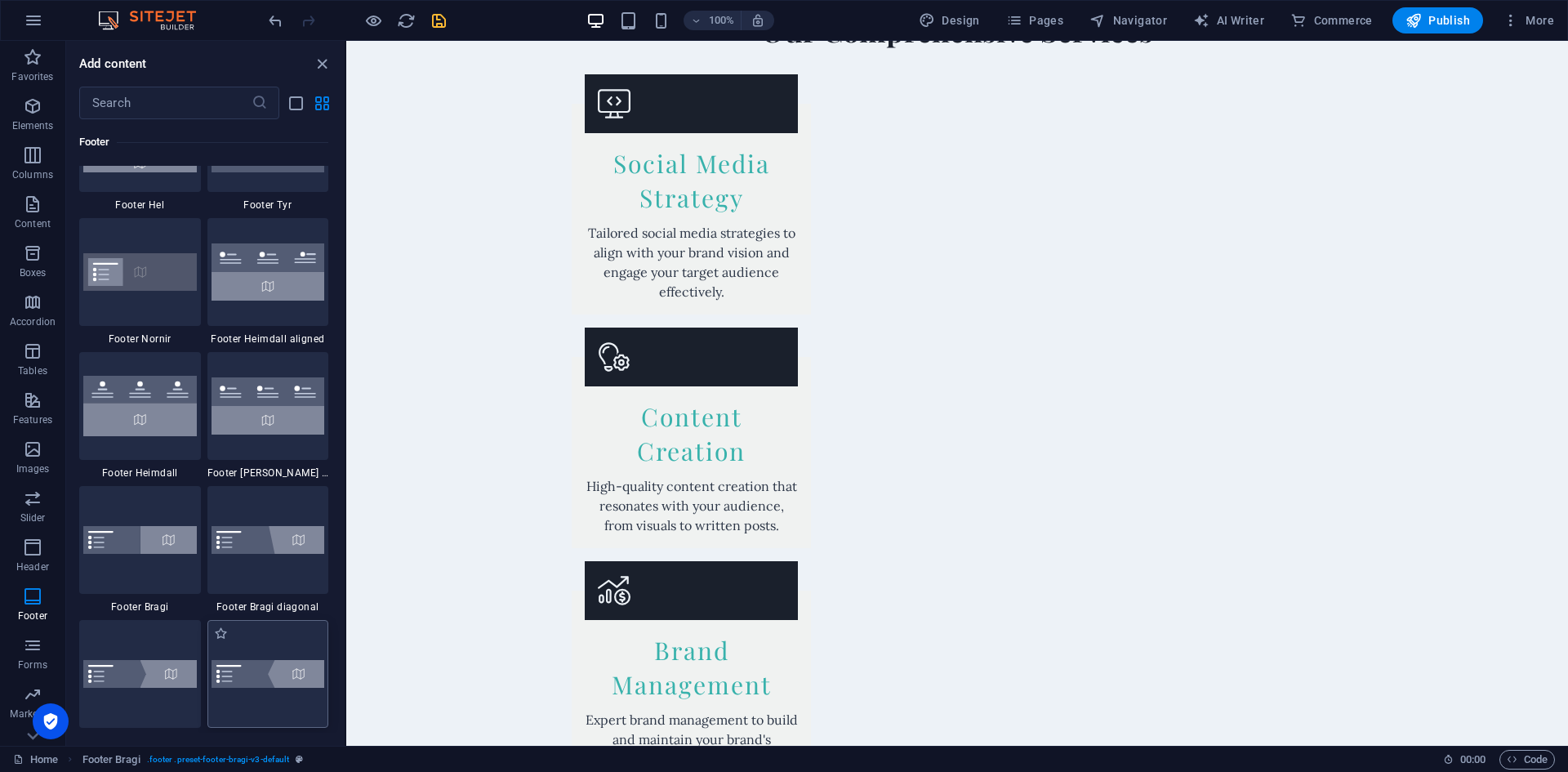 click at bounding box center [268, 674] 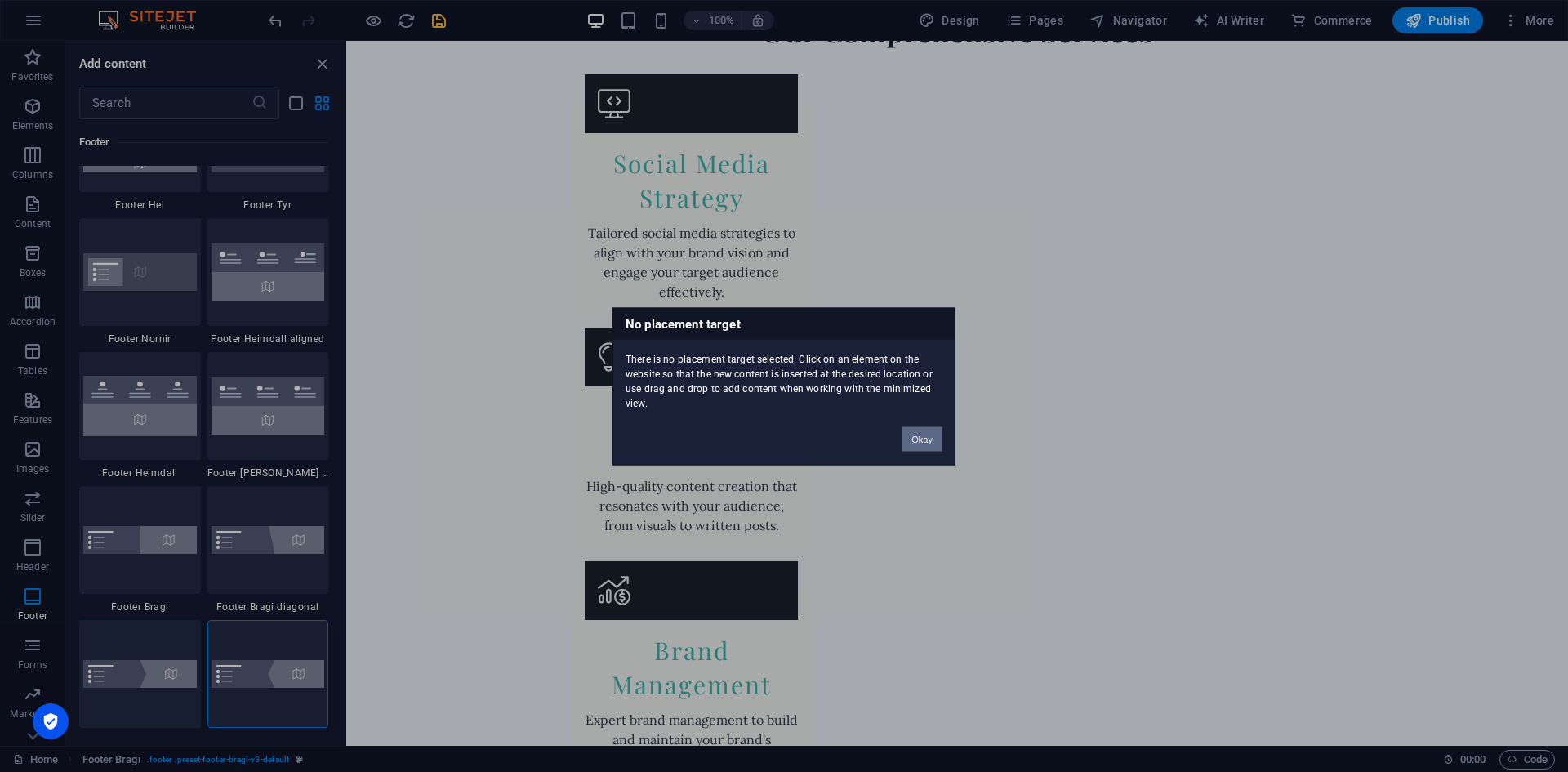 click on "Okay" at bounding box center (922, 439) 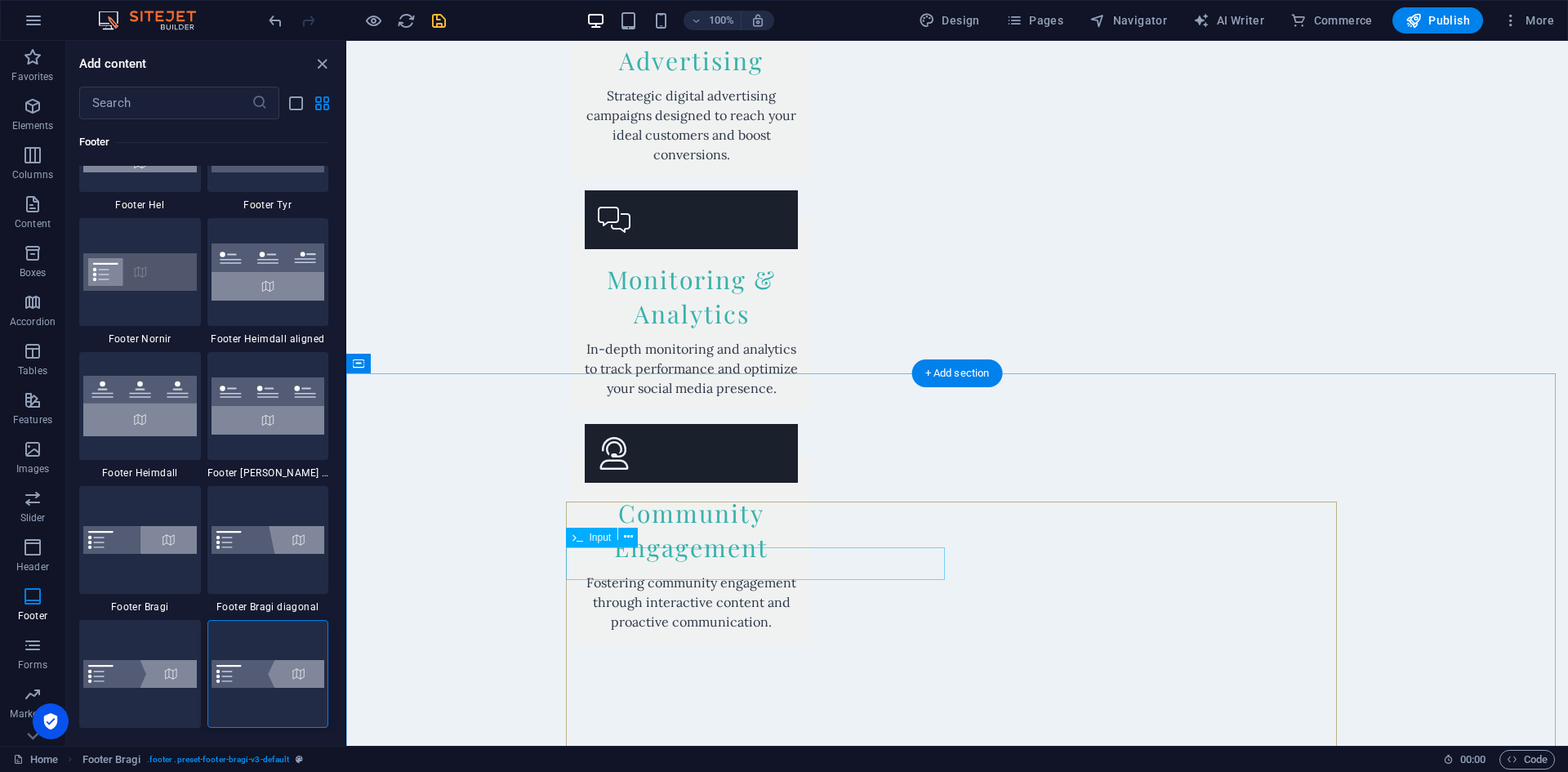 scroll, scrollTop: 3764, scrollLeft: 0, axis: vertical 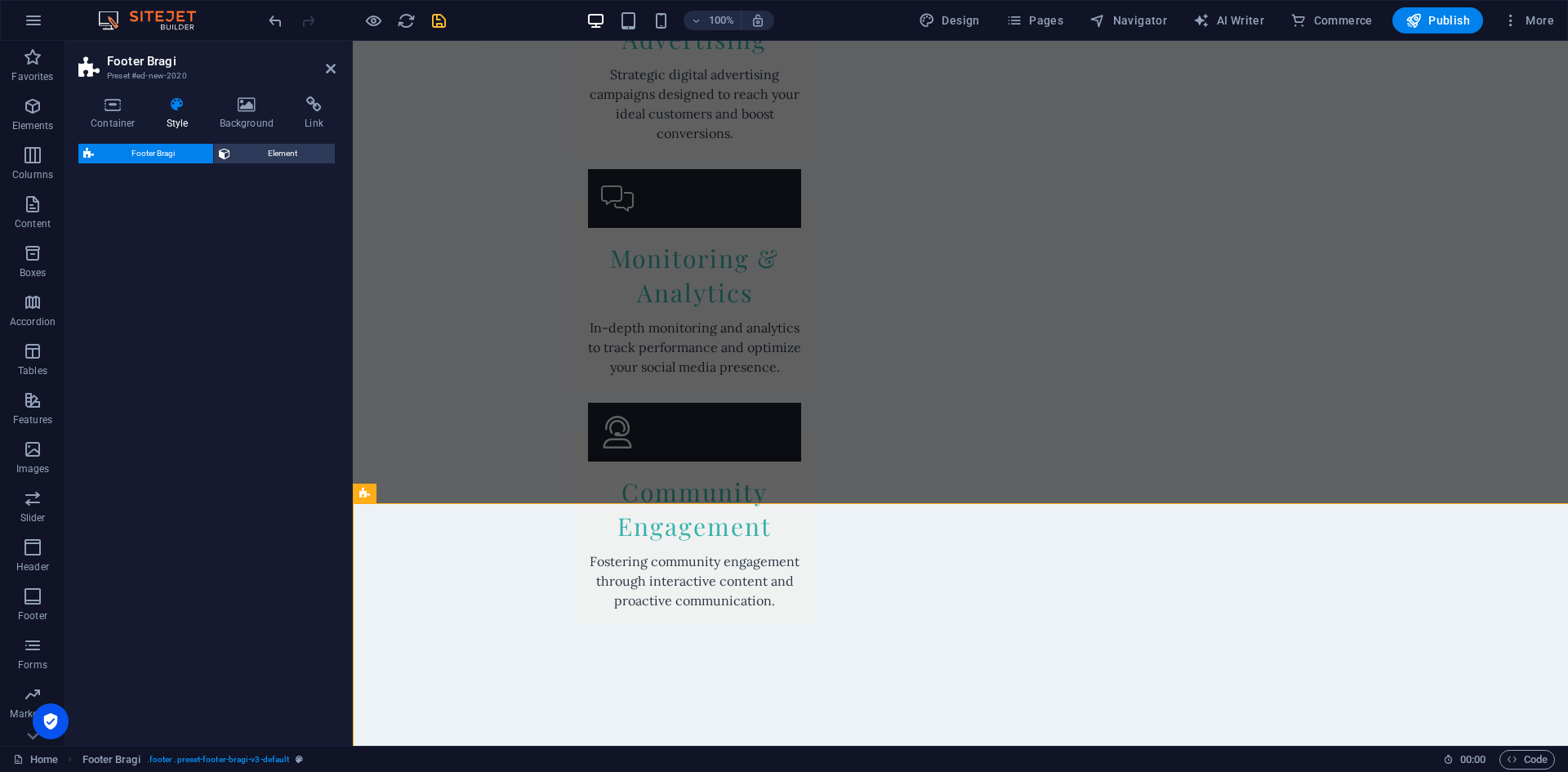 select on "%" 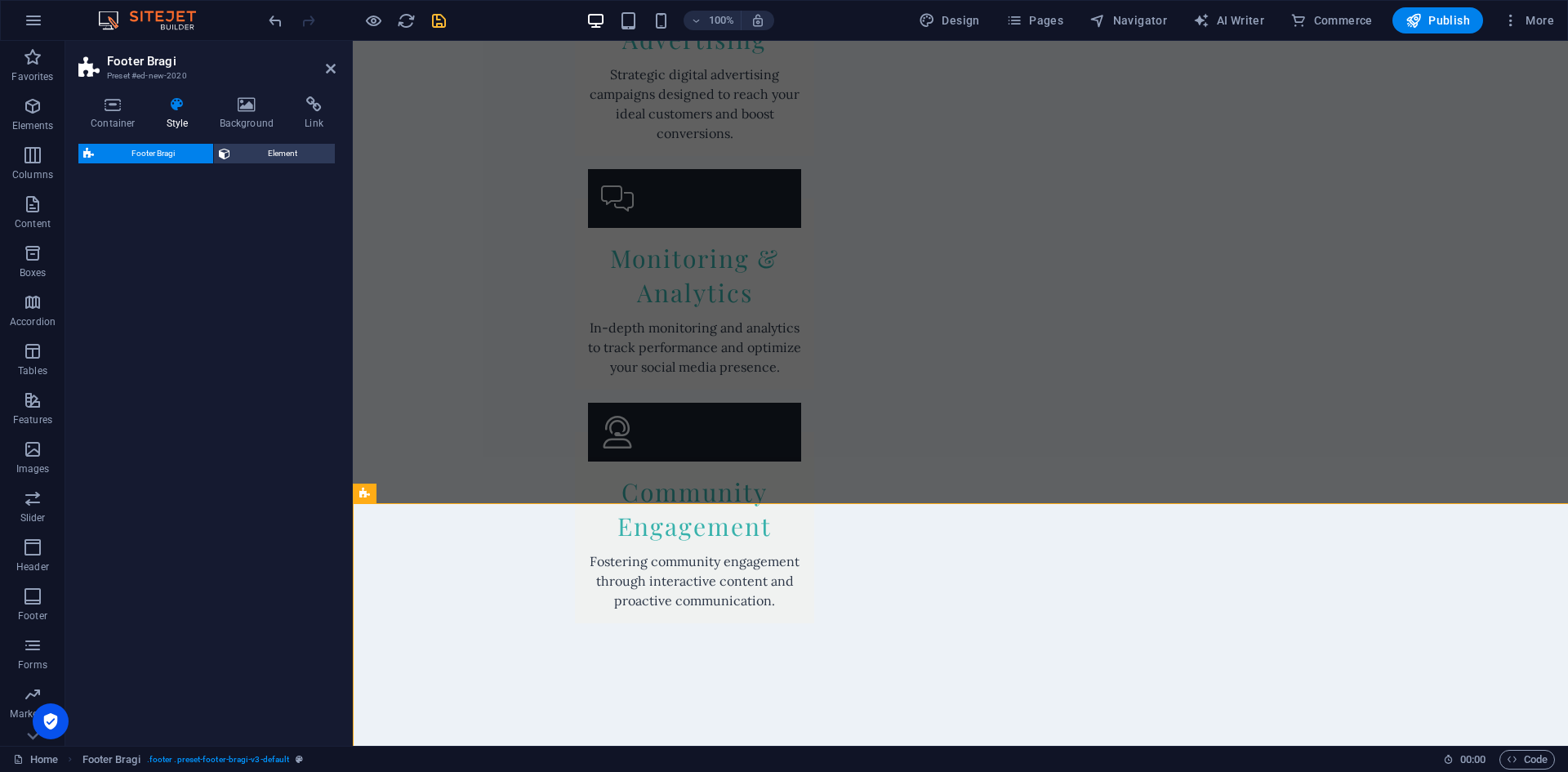 select on "rem" 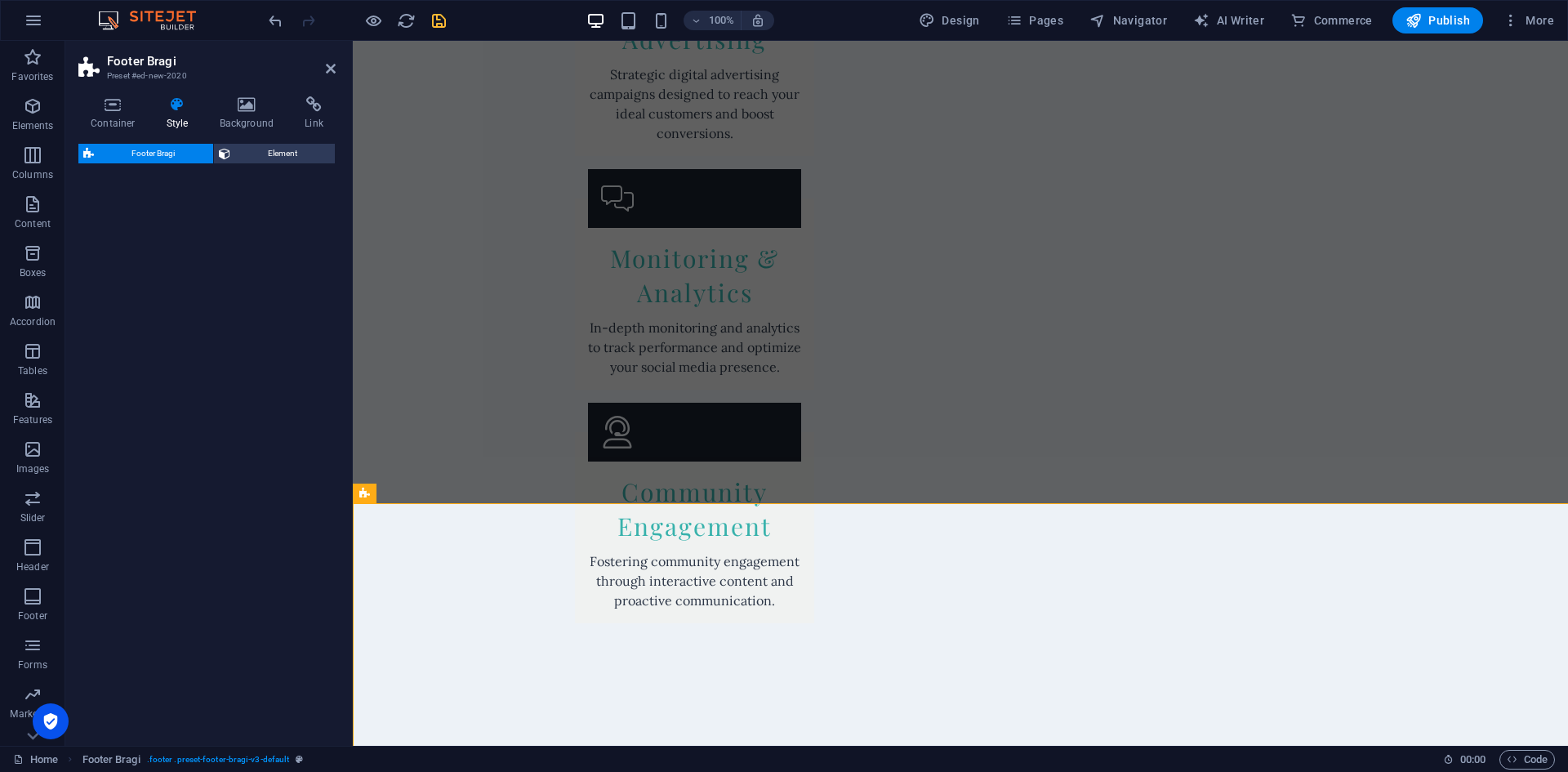 select on "px" 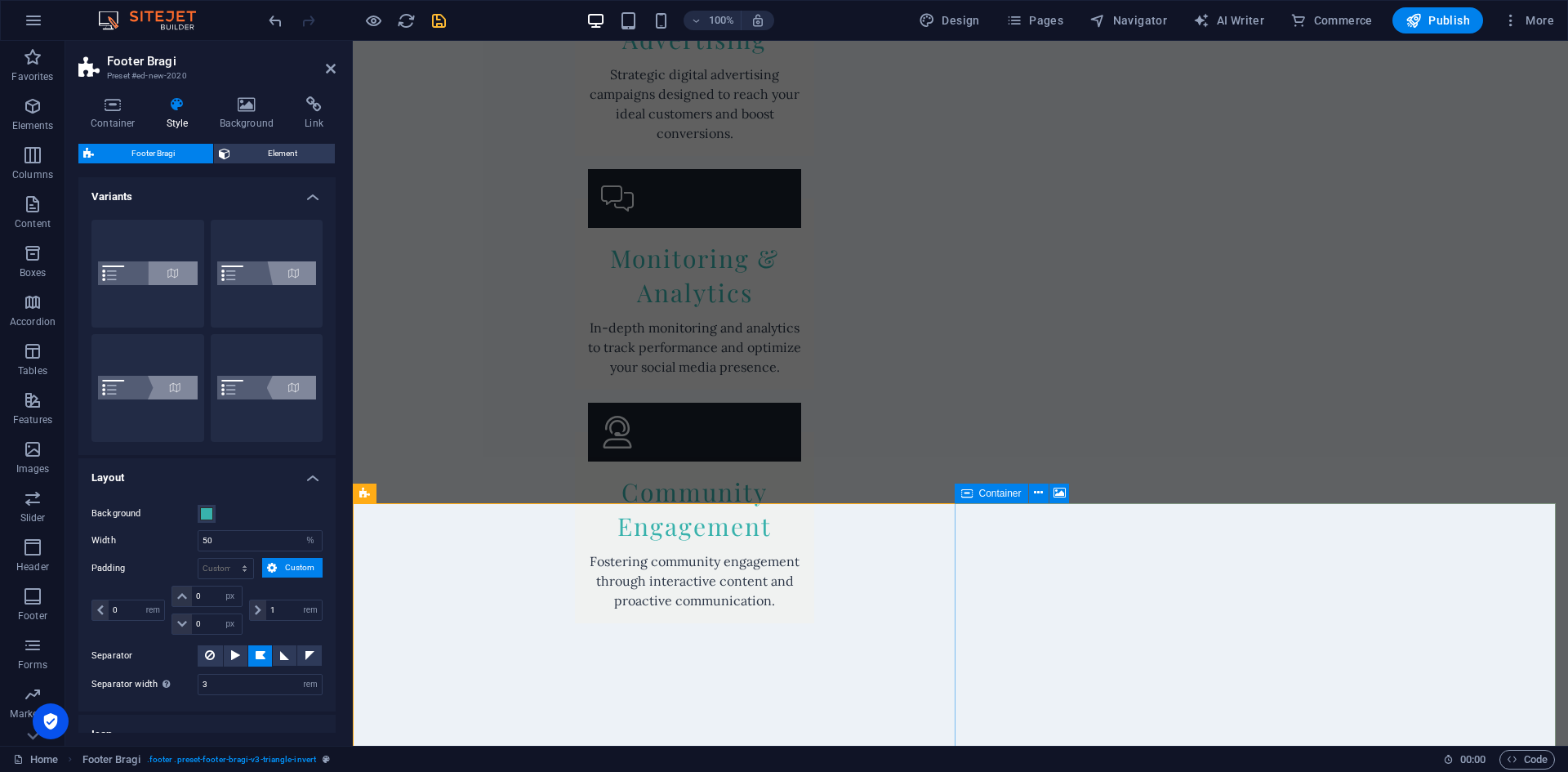 click on "Add elements" at bounding box center (912, 3759) 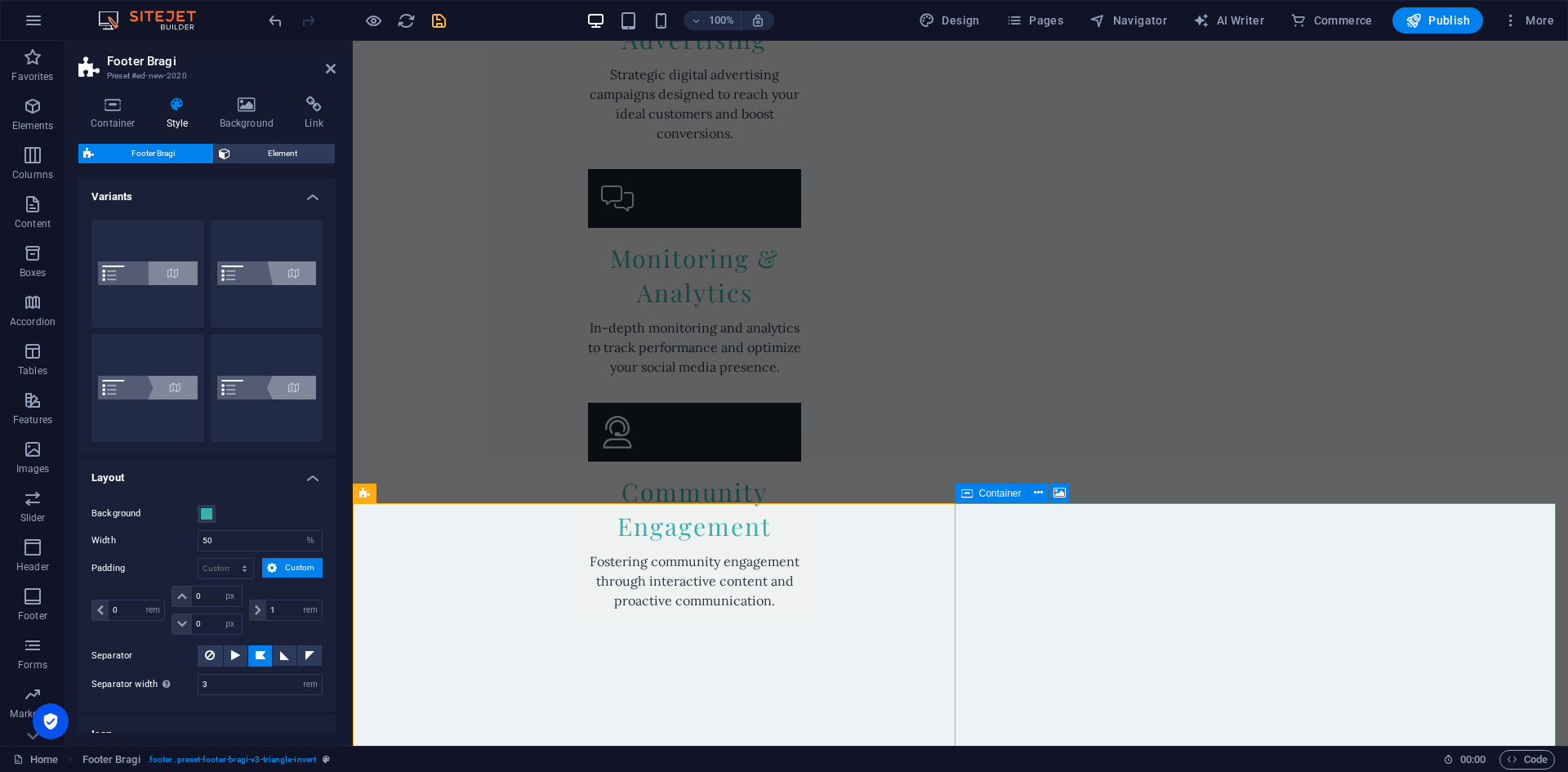 click on "Add elements" at bounding box center (912, 3759) 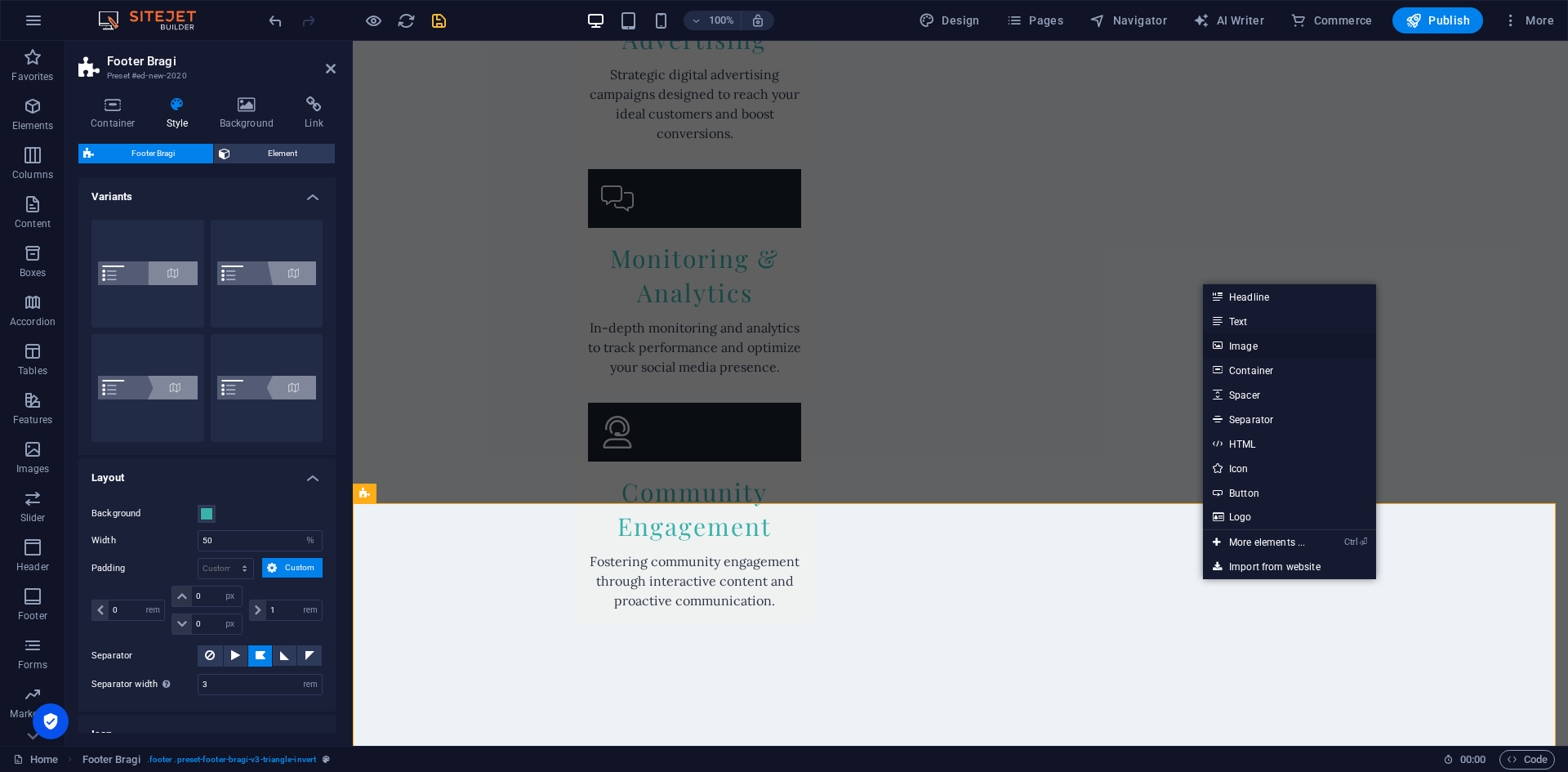 click on "Image" at bounding box center (1290, 346) 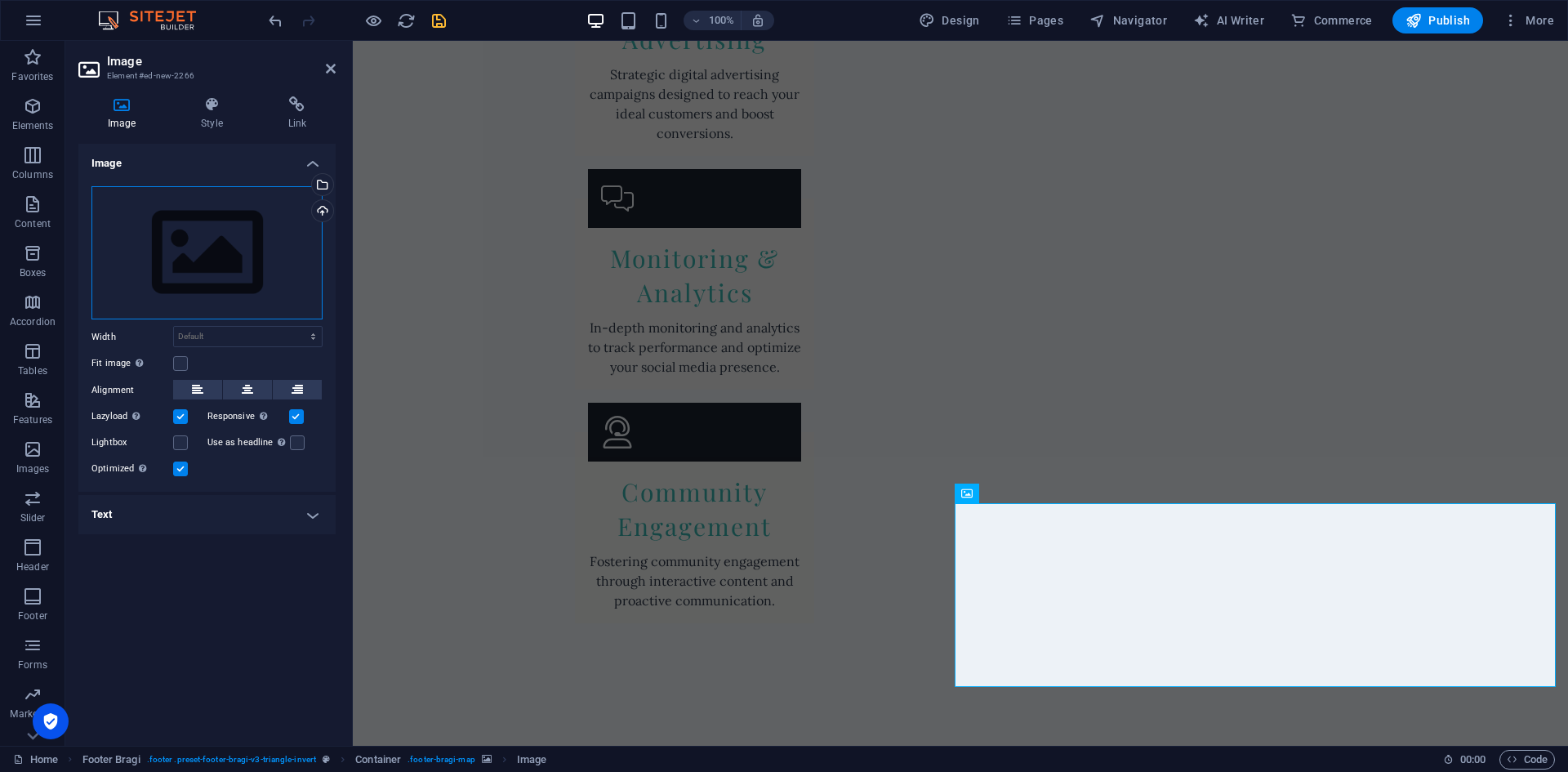 click on "Drag files here, click to choose files or select files from Files or our free stock photos & videos" at bounding box center (207, 253) 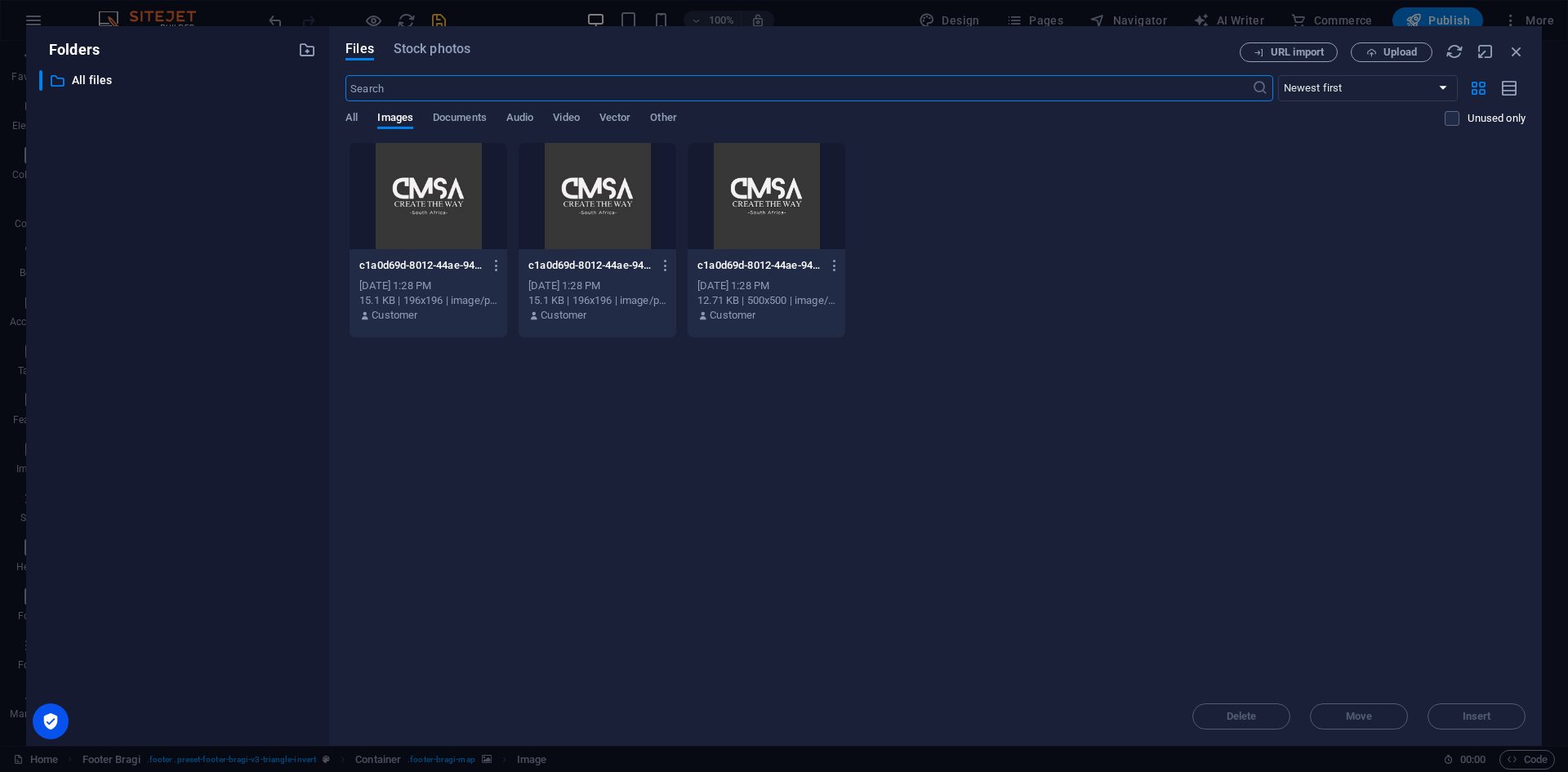 click at bounding box center (597, 196) 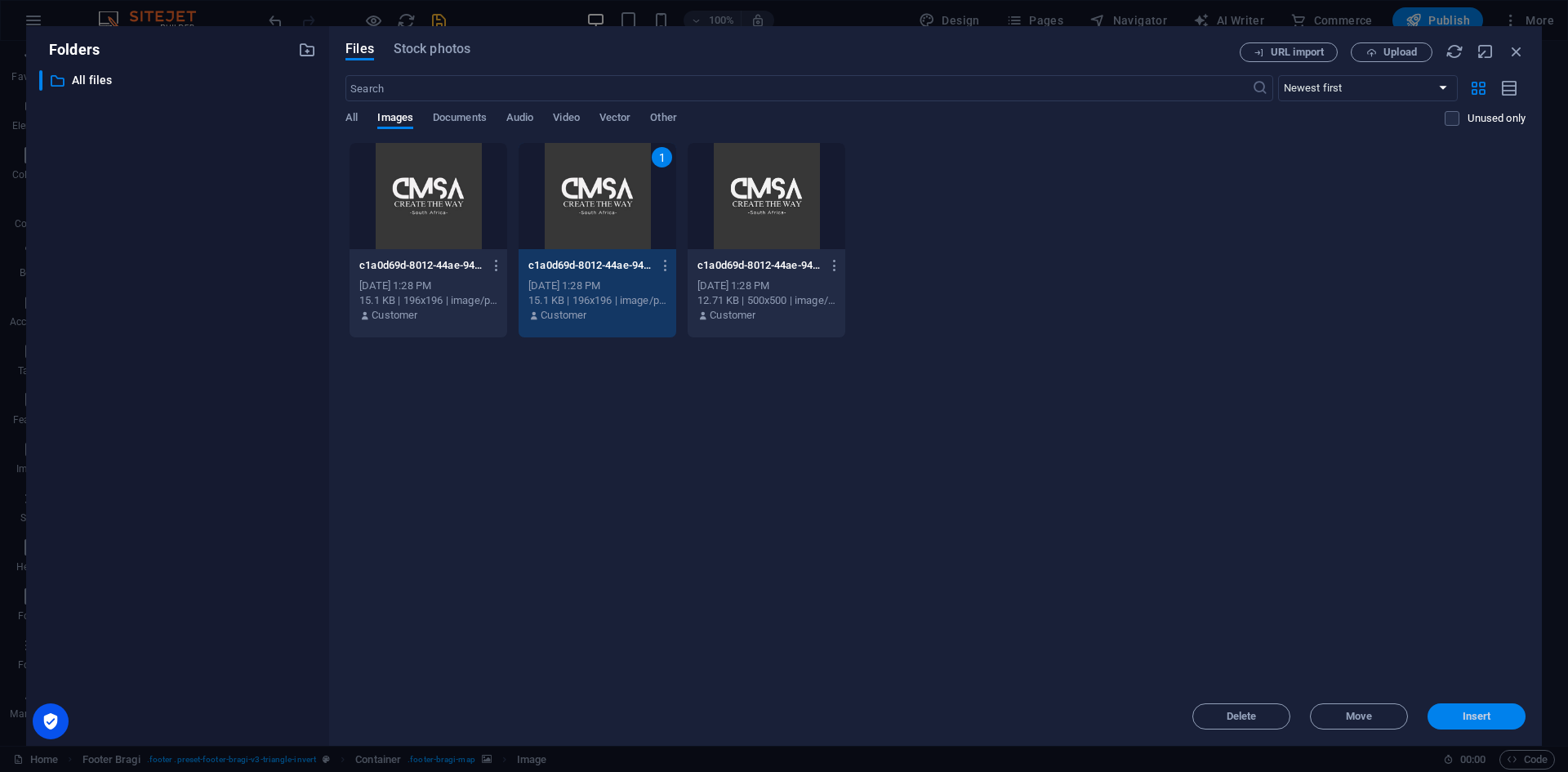 click on "Insert" at bounding box center [1477, 716] 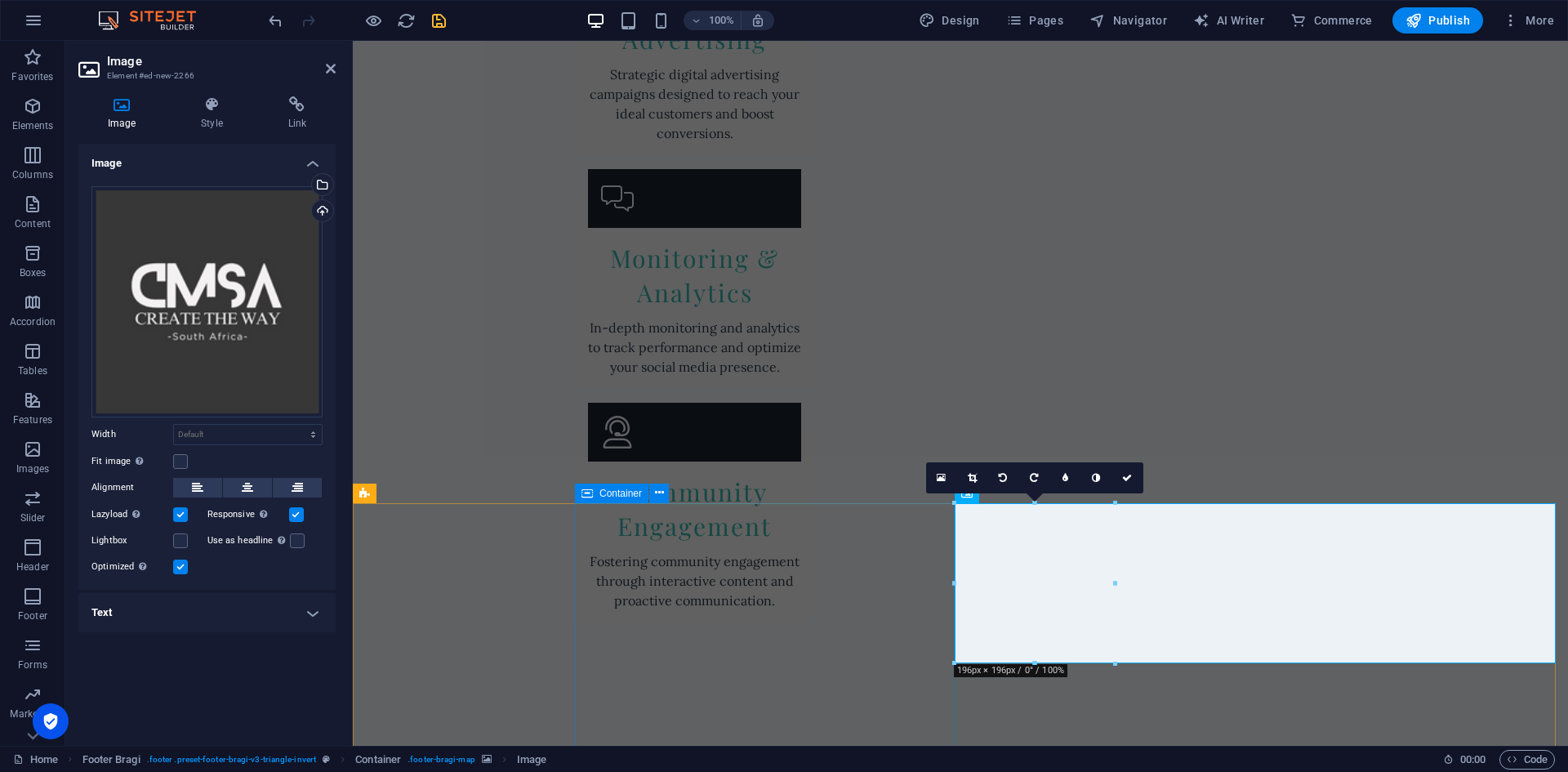 click on "Get in touch Creative Marketing SA [STREET_ADDRESS] [PHONE_NUMBER] [EMAIL_ADDRESS][DOMAIN_NAME] Legal Notice  |  Privacy Policy" at bounding box center [1071, 3197] 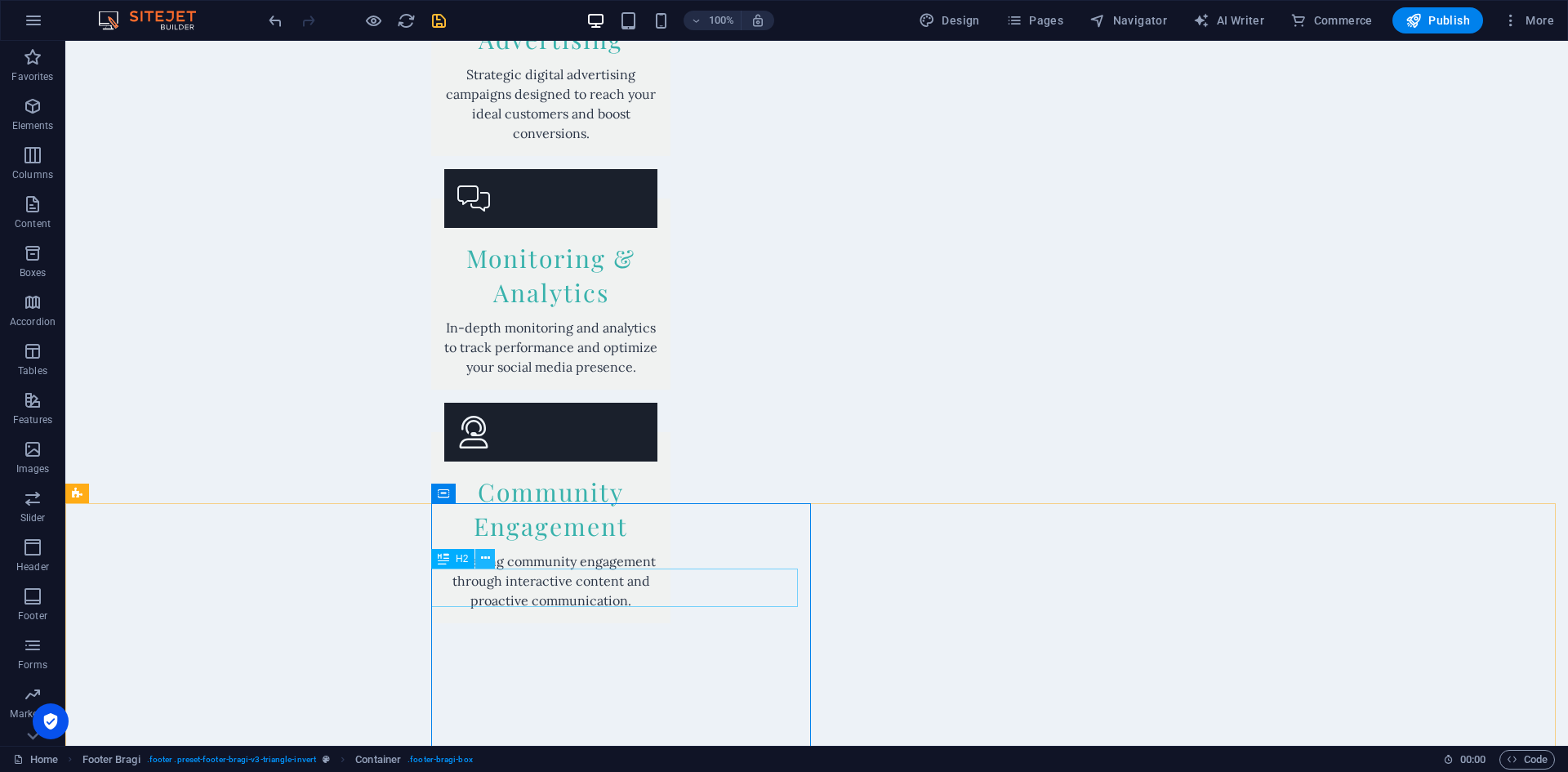 click at bounding box center [485, 558] 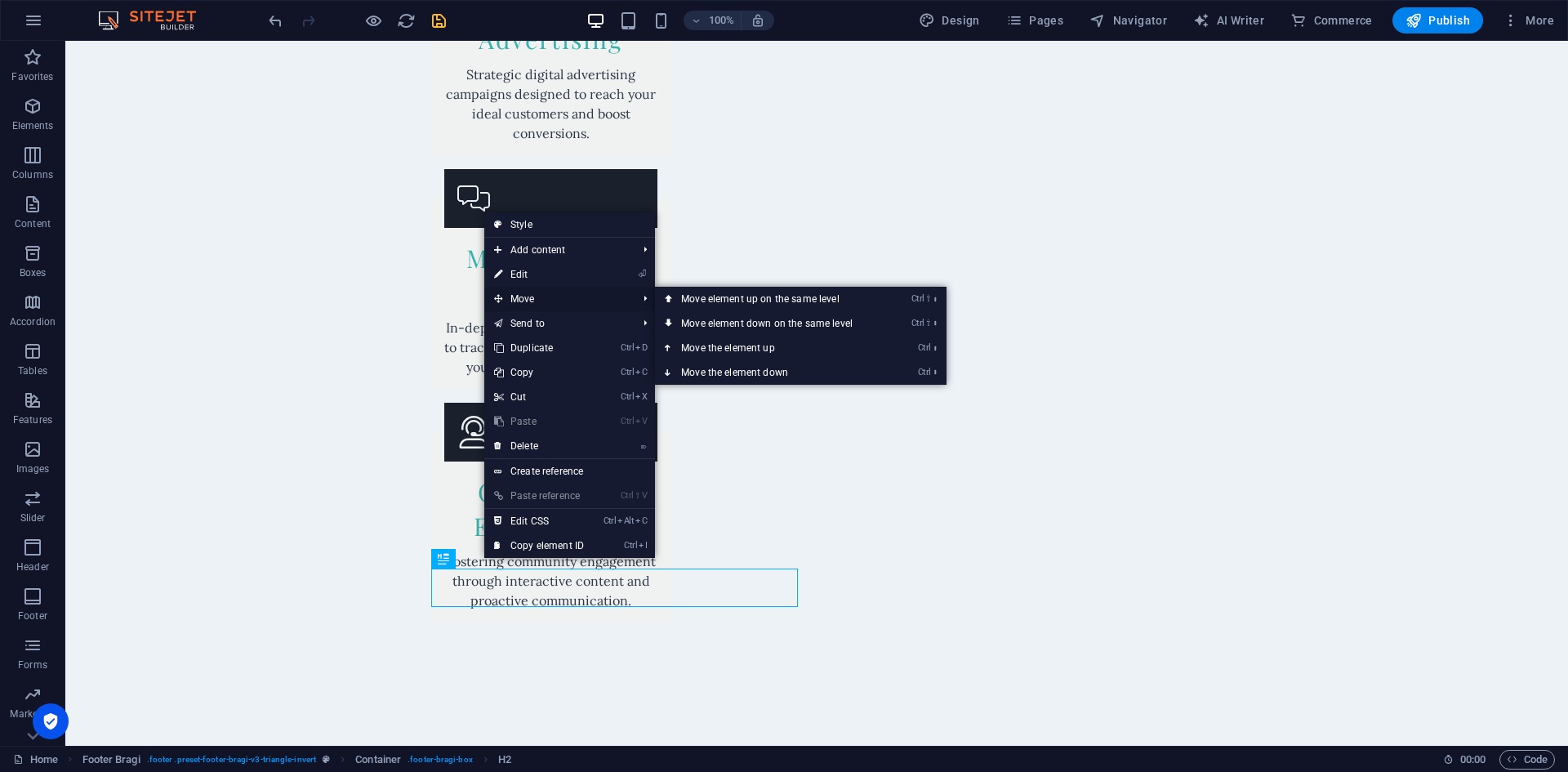 click on "Move" at bounding box center (557, 299) 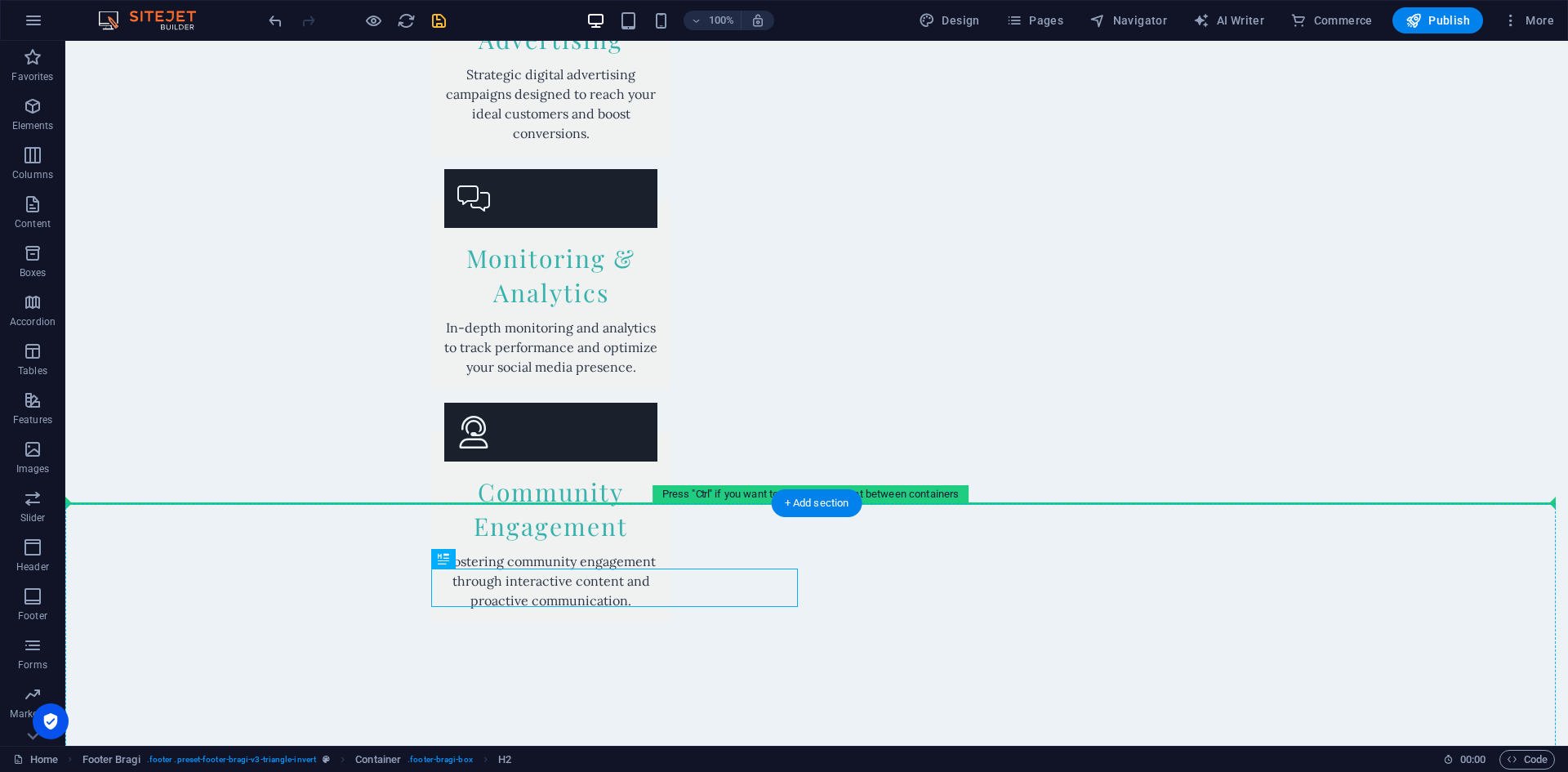 drag, startPoint x: 475, startPoint y: 578, endPoint x: 482, endPoint y: 524, distance: 54.45181 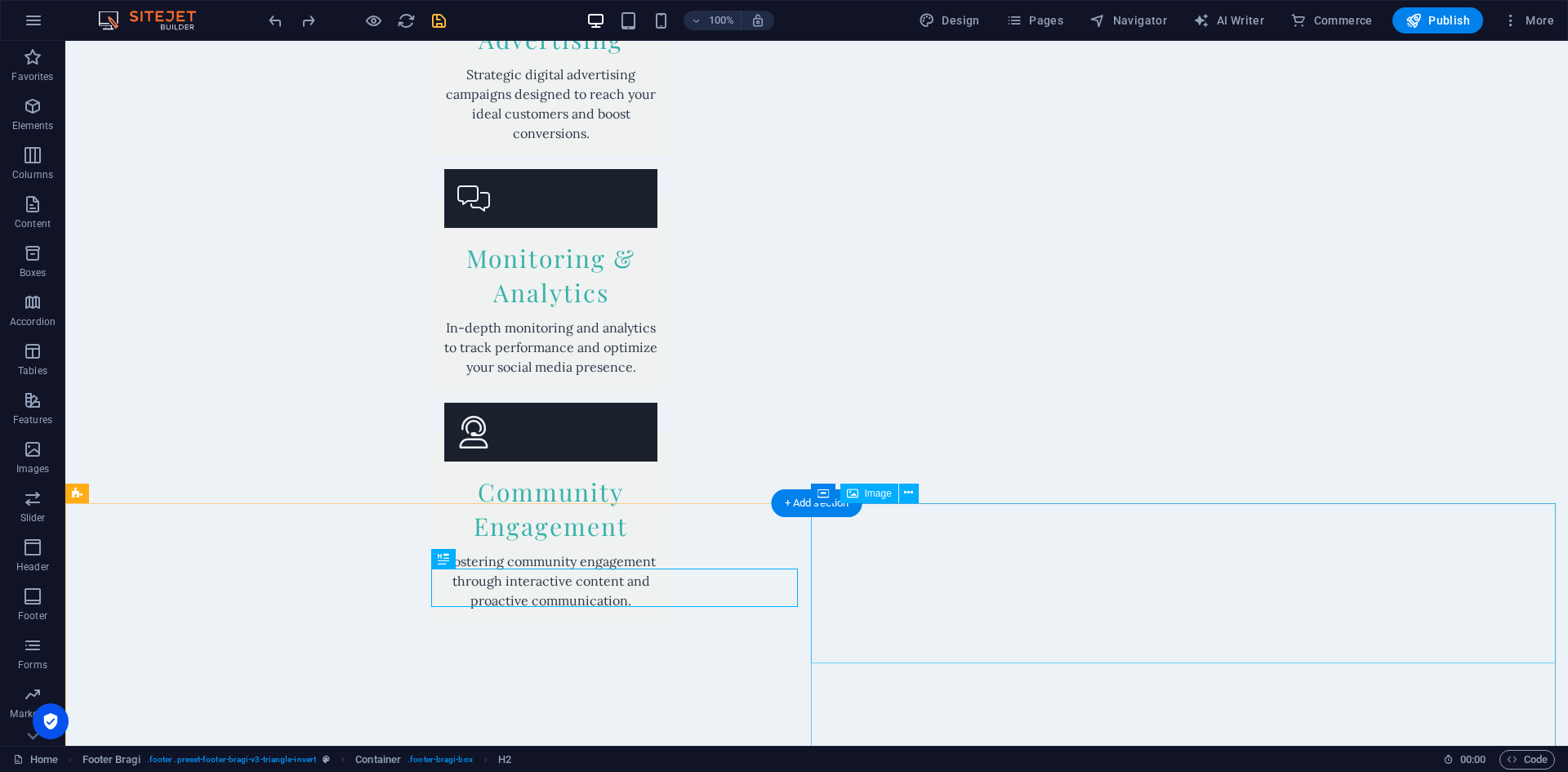 click at bounding box center (817, 3756) 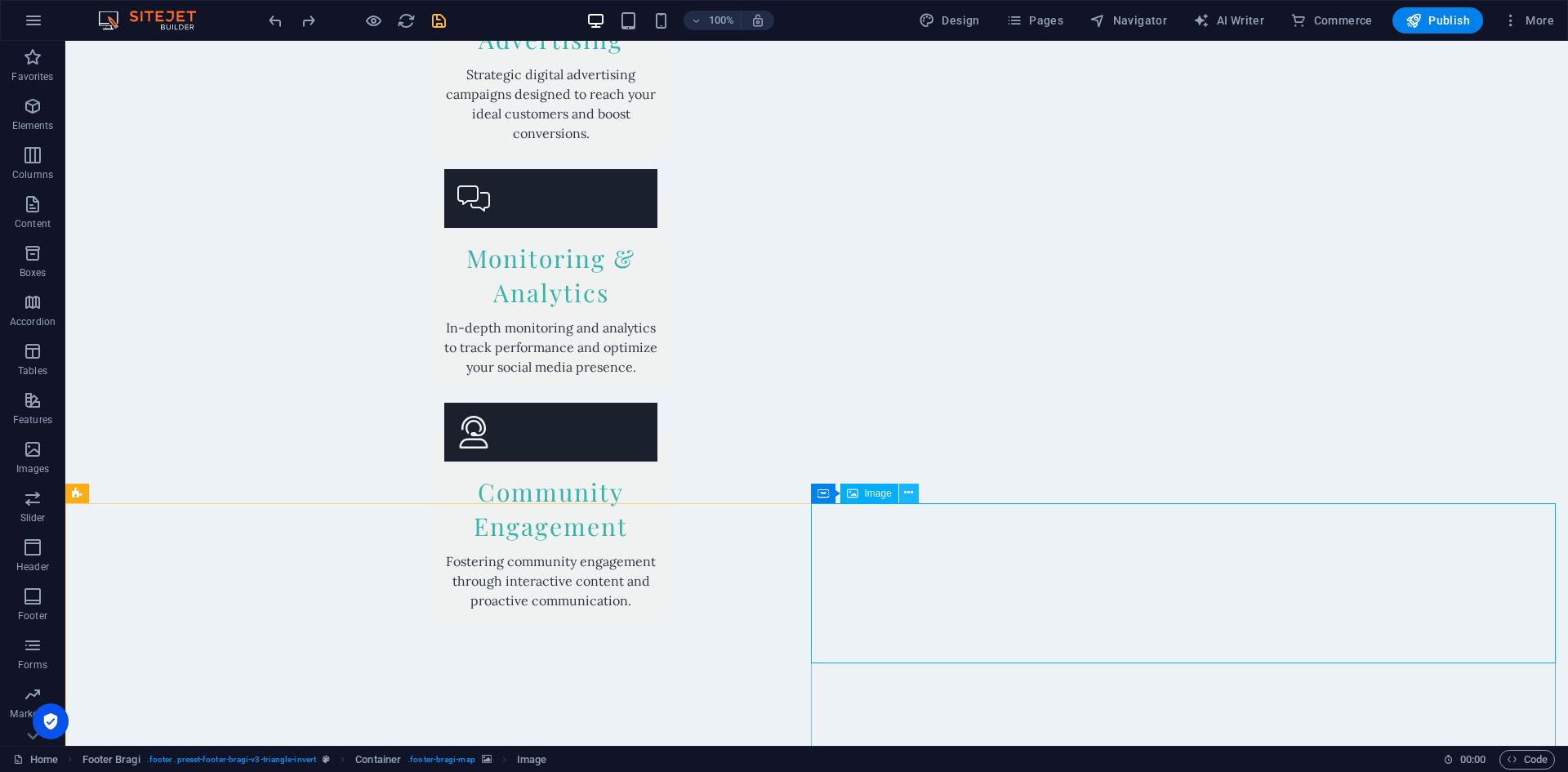 click at bounding box center (909, 493) 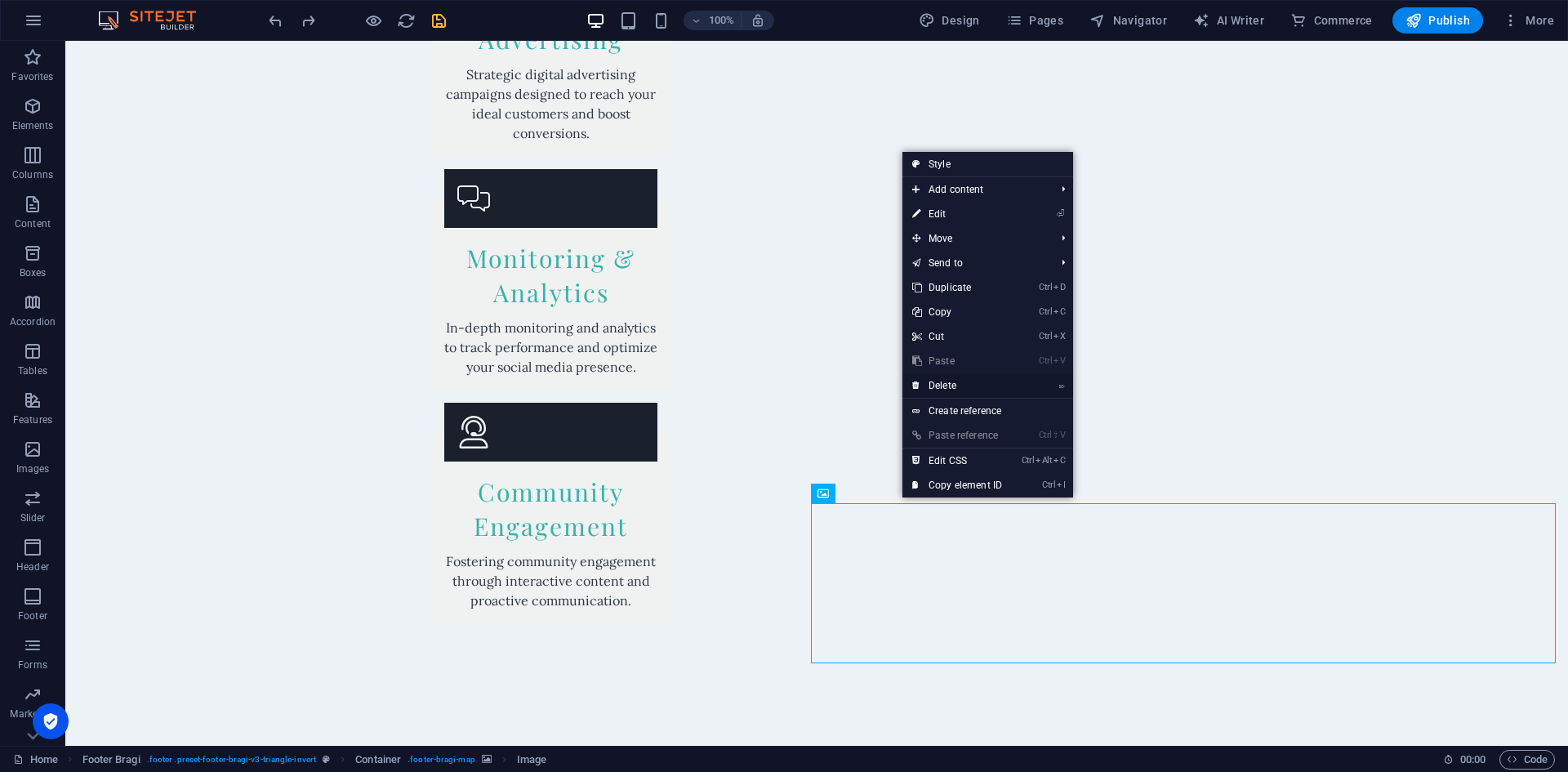 click on "⌦  Delete" at bounding box center (957, 386) 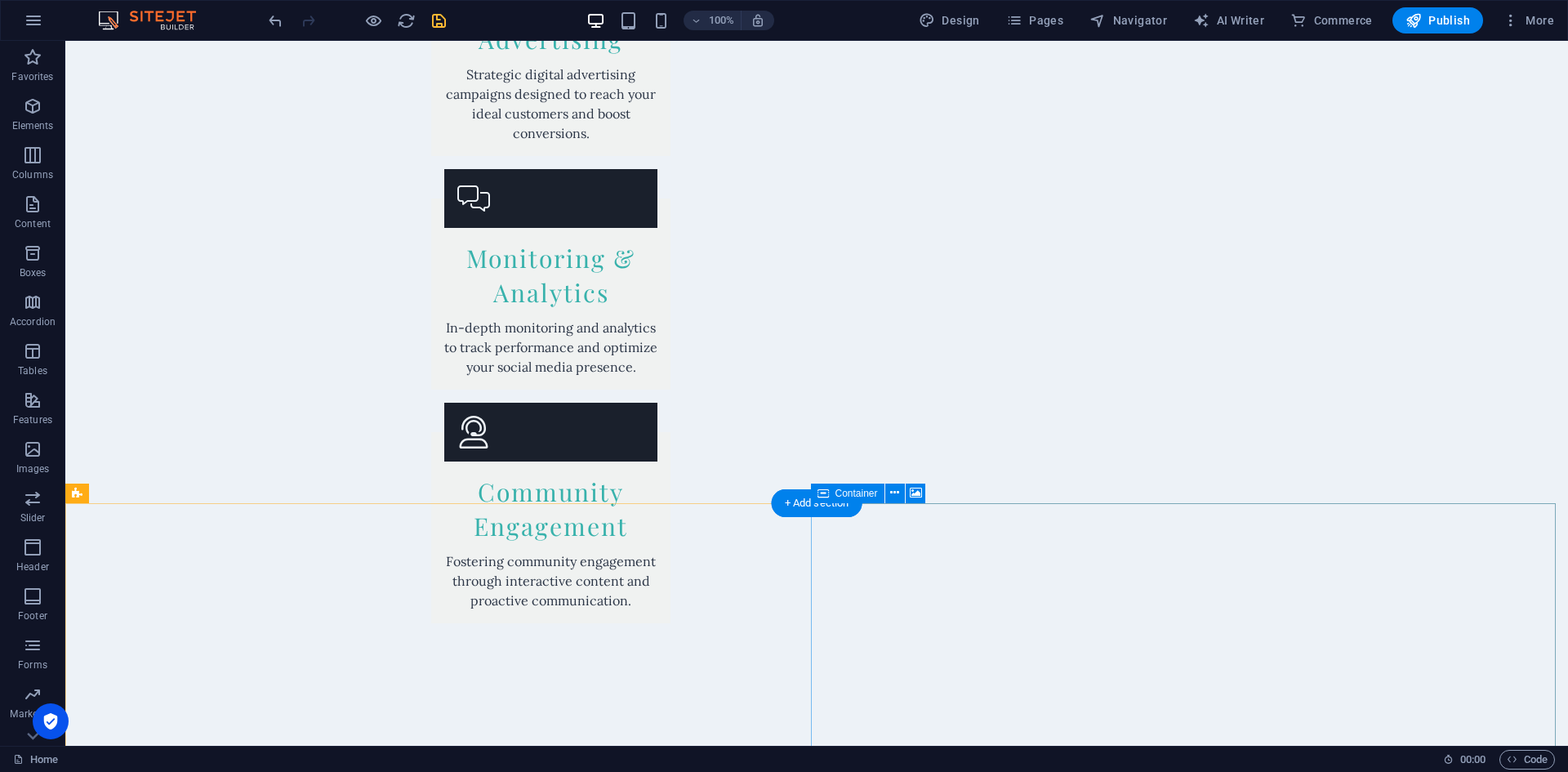 click on "Drop content here or  Add elements  Paste clipboard" at bounding box center [817, 3734] 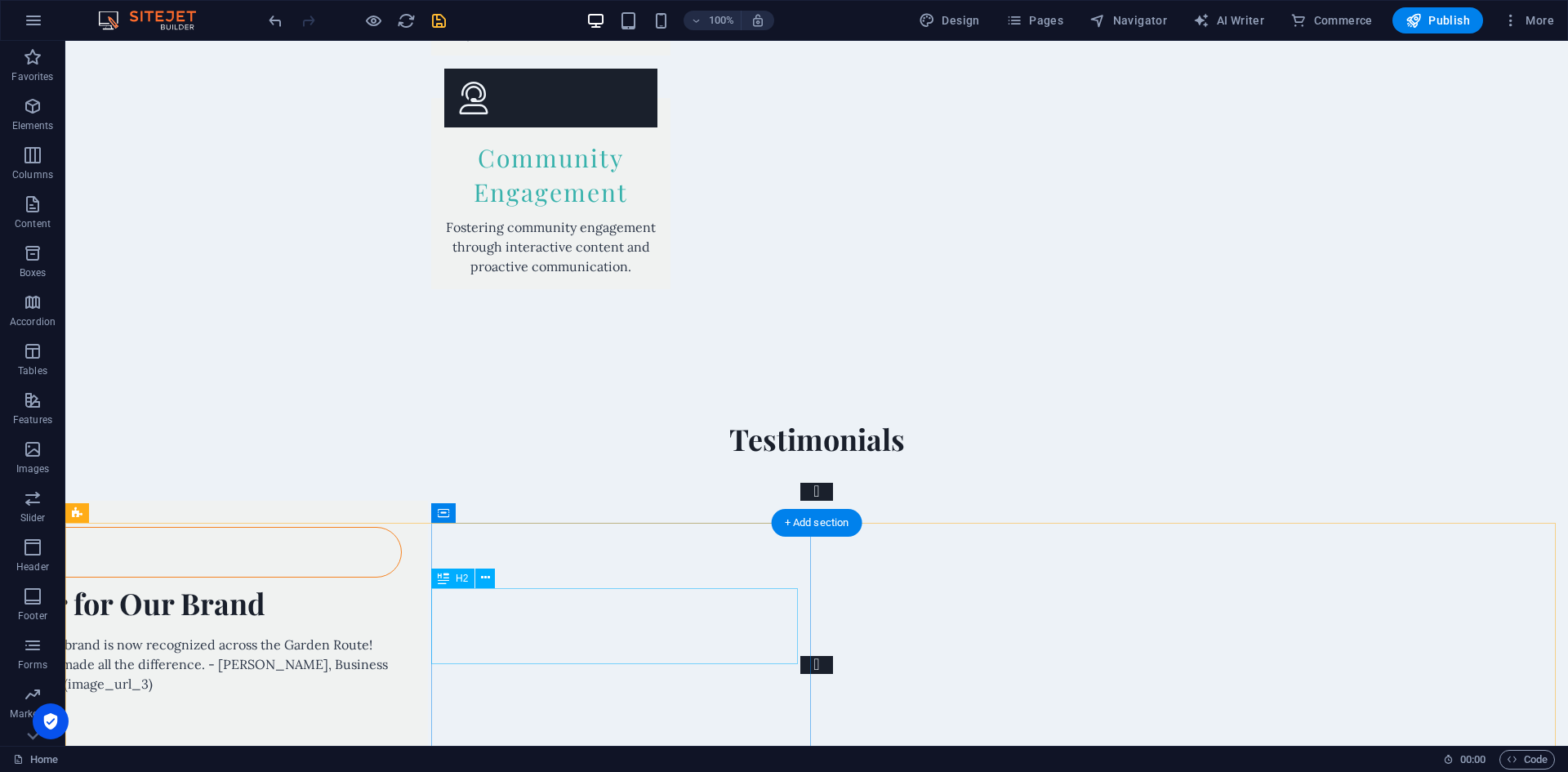 scroll, scrollTop: 4133, scrollLeft: 0, axis: vertical 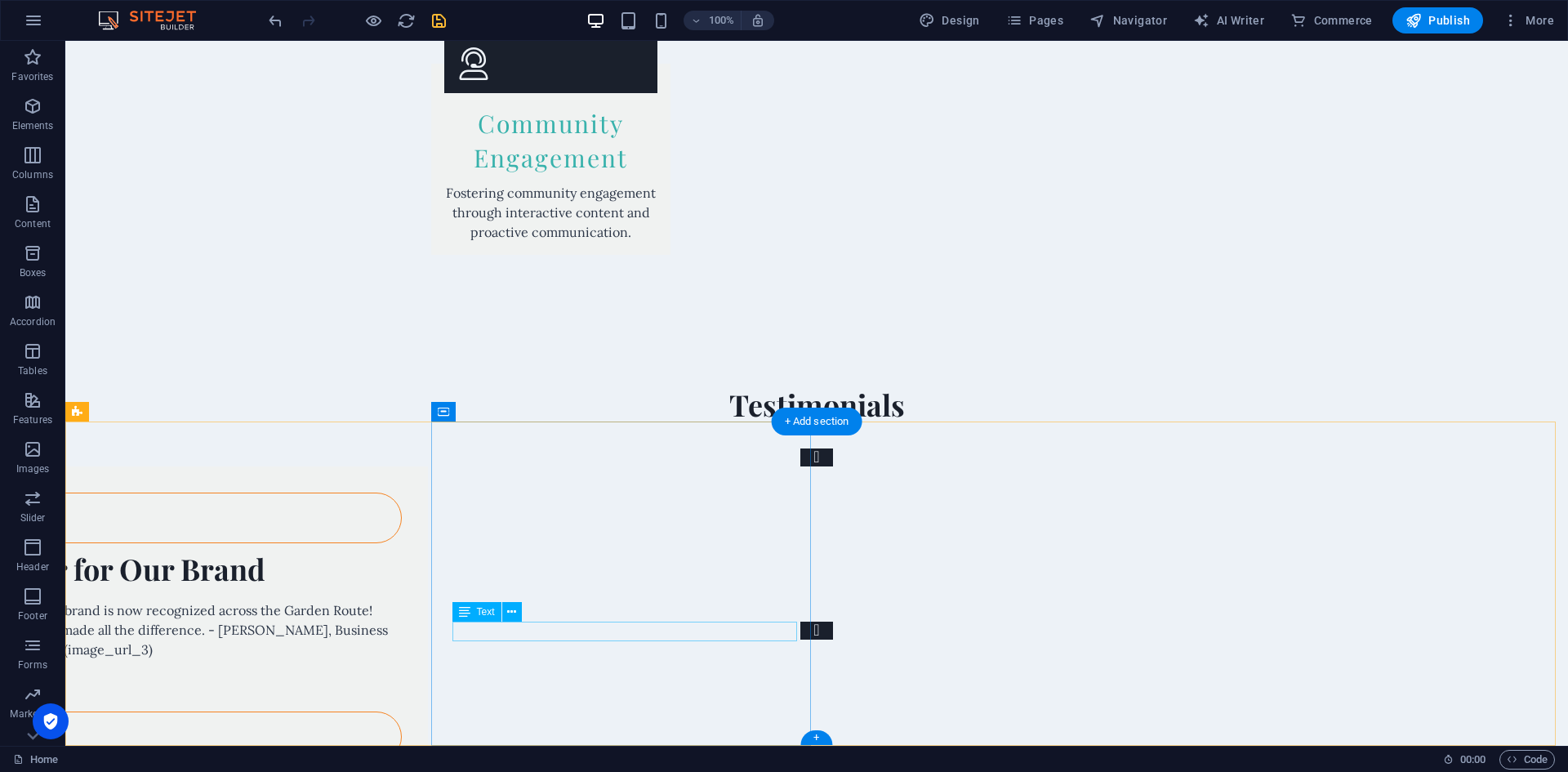 click on "[PHONE_NUMBER]" at bounding box center (993, 3251) 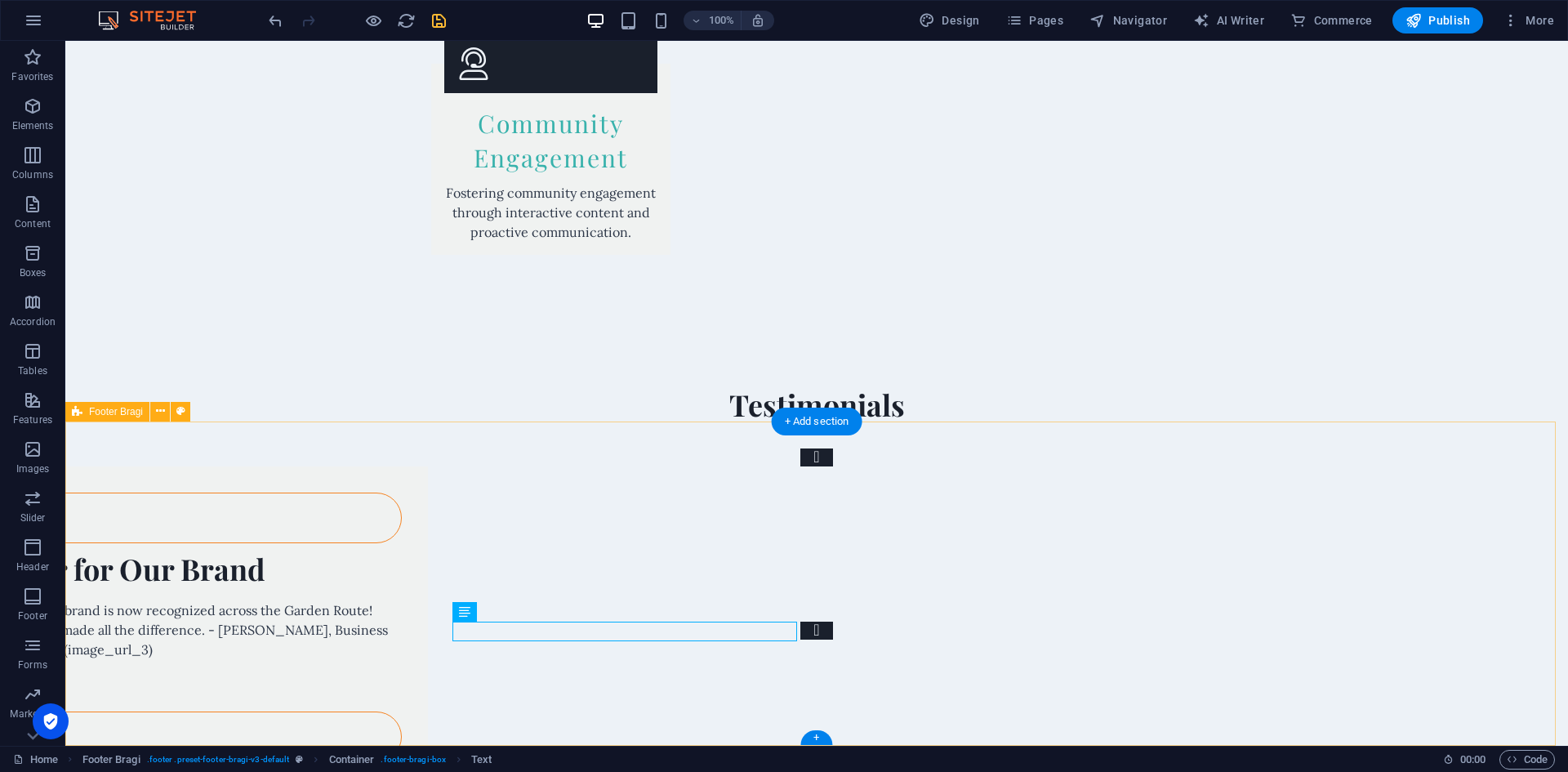 drag, startPoint x: 961, startPoint y: 604, endPoint x: 947, endPoint y: 599, distance: 14.866069 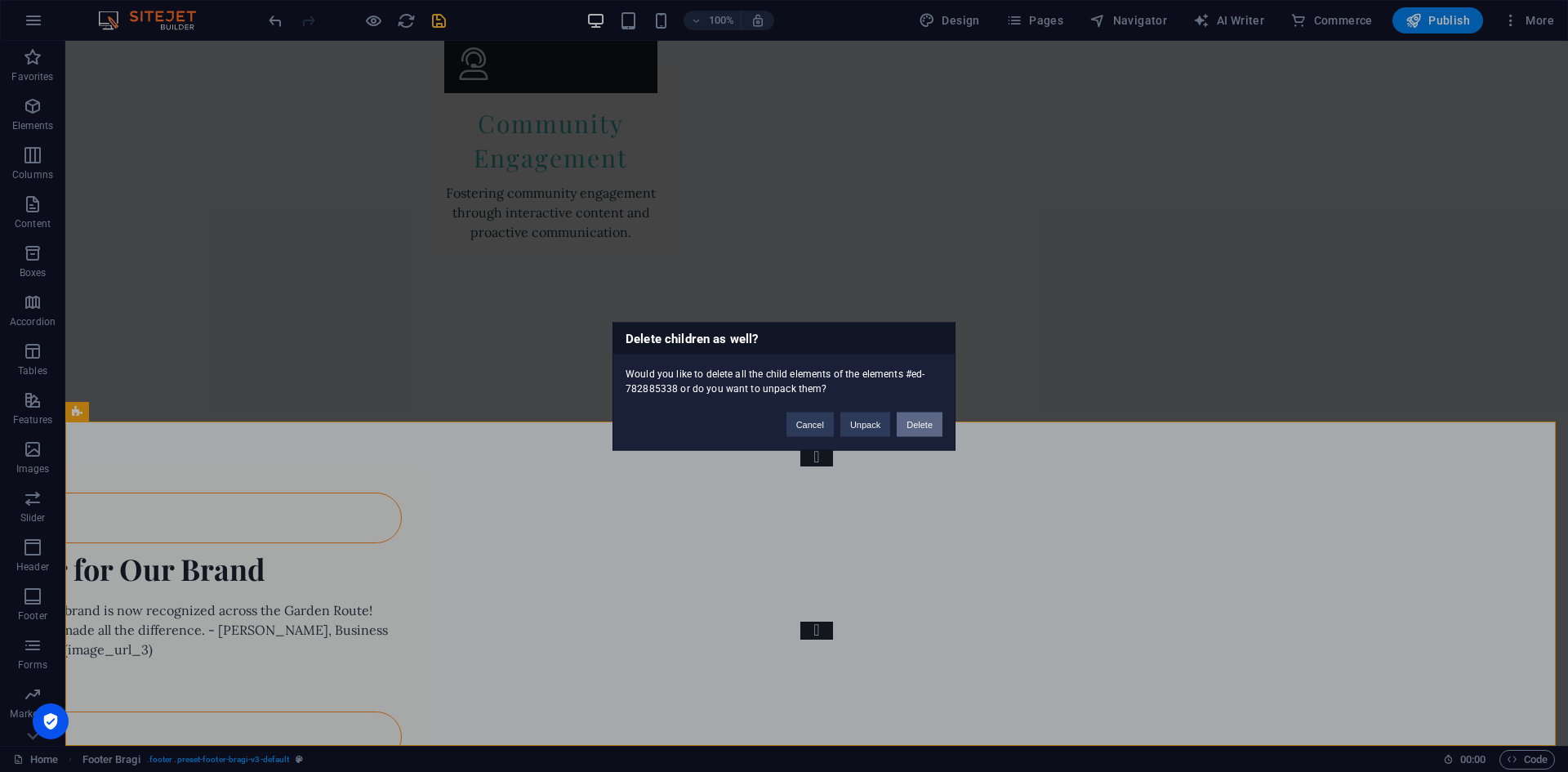 type 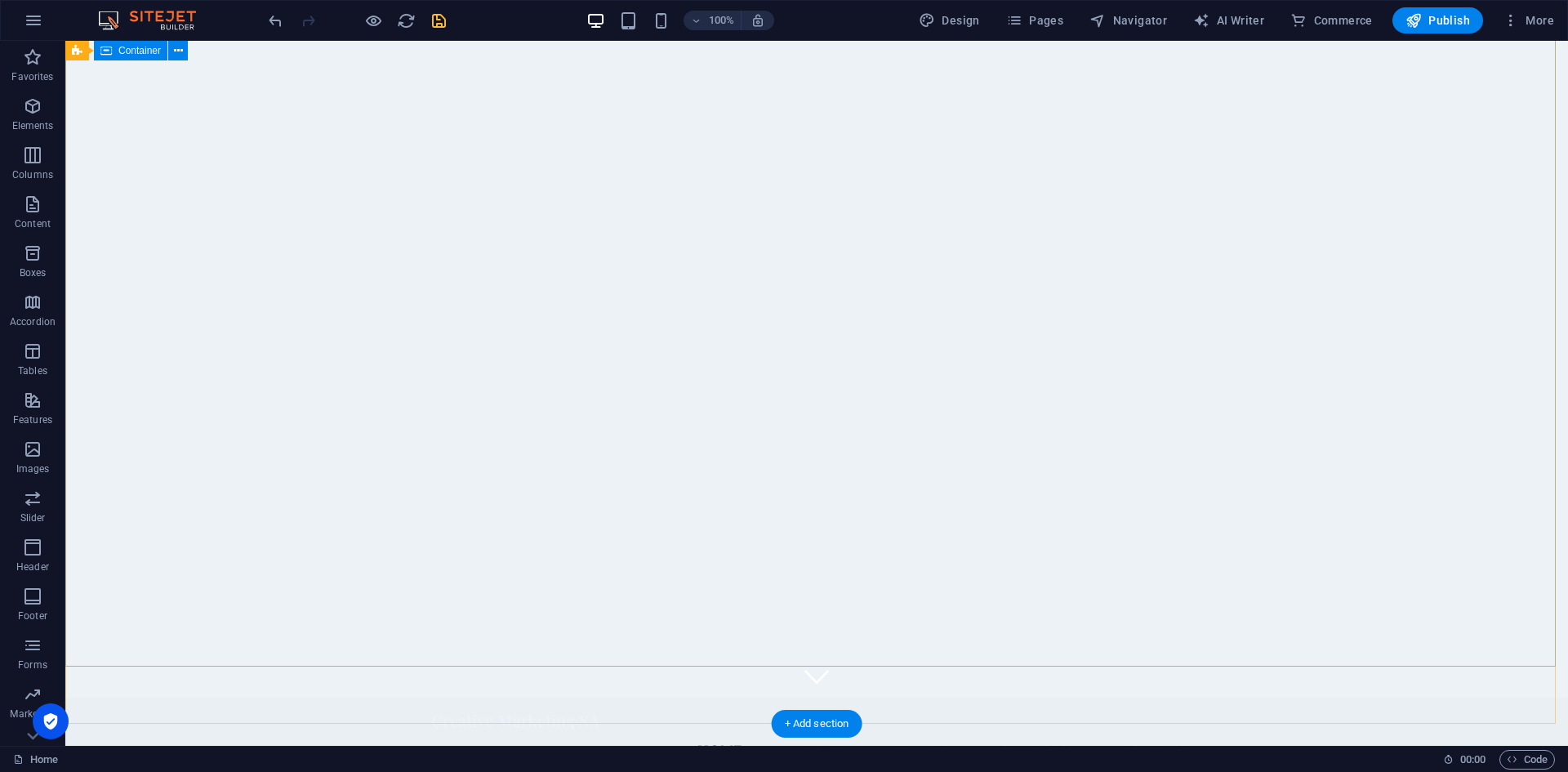 scroll, scrollTop: 0, scrollLeft: 0, axis: both 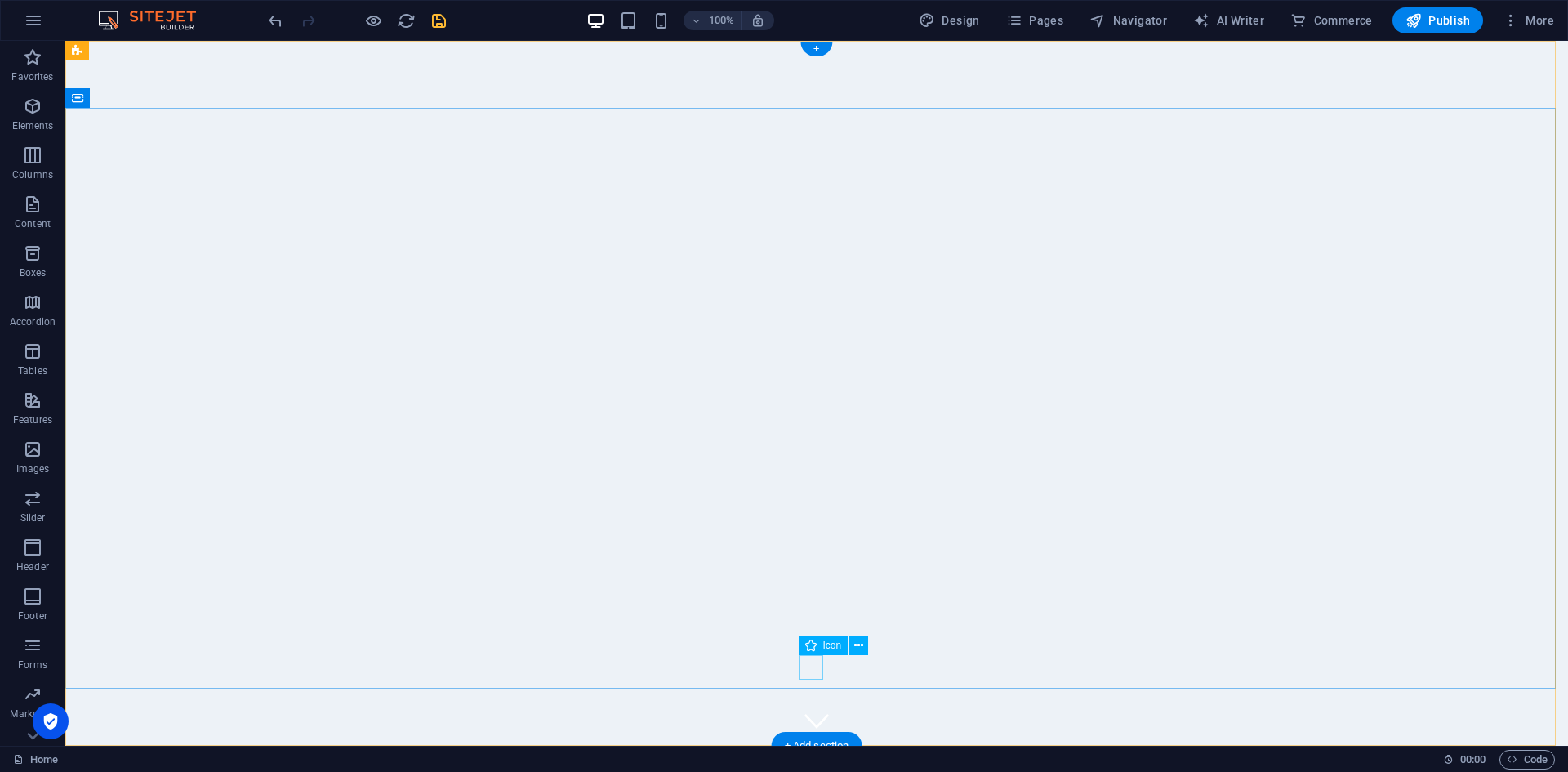 click at bounding box center (817, 721) 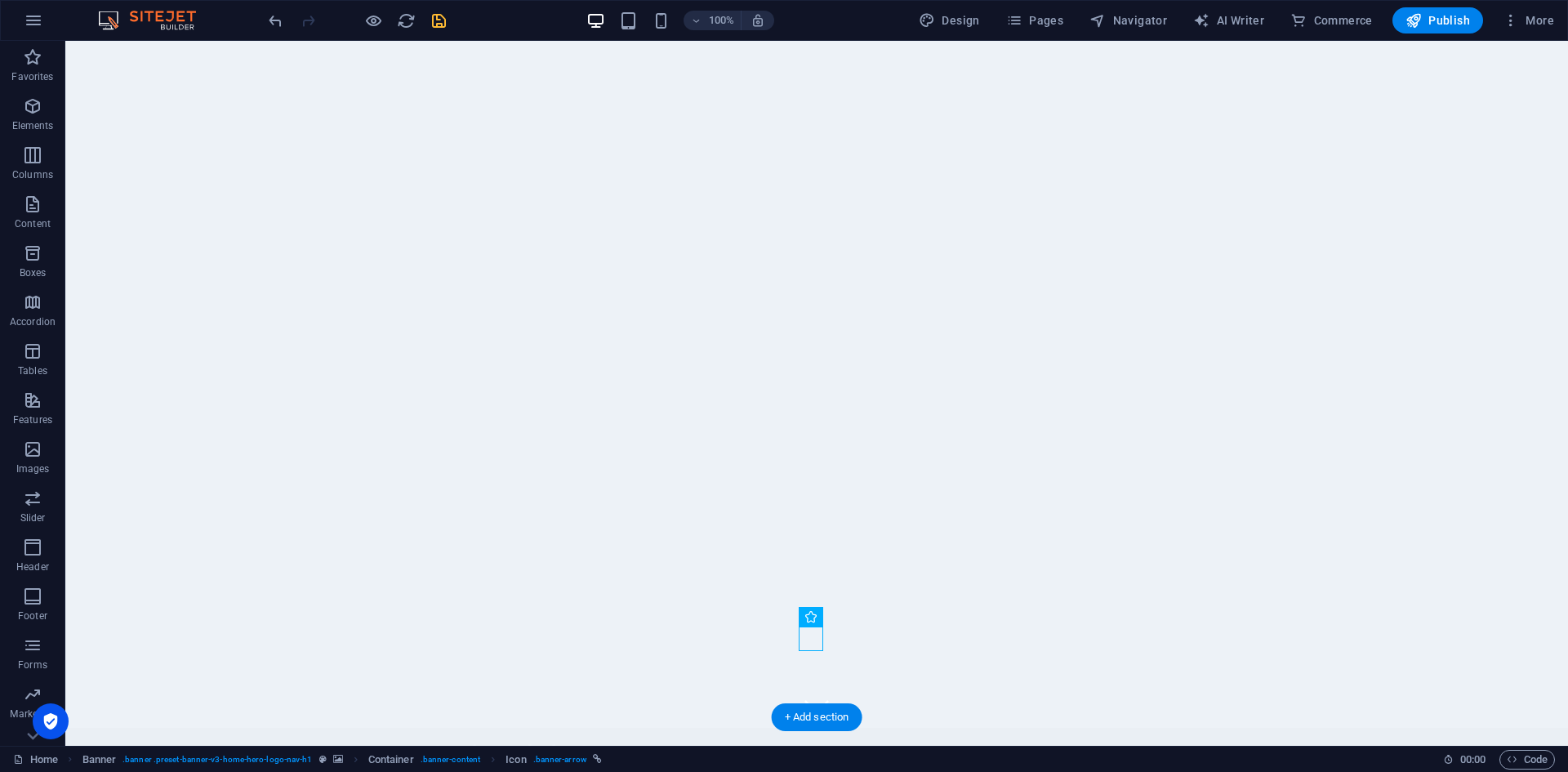 scroll, scrollTop: 0, scrollLeft: 0, axis: both 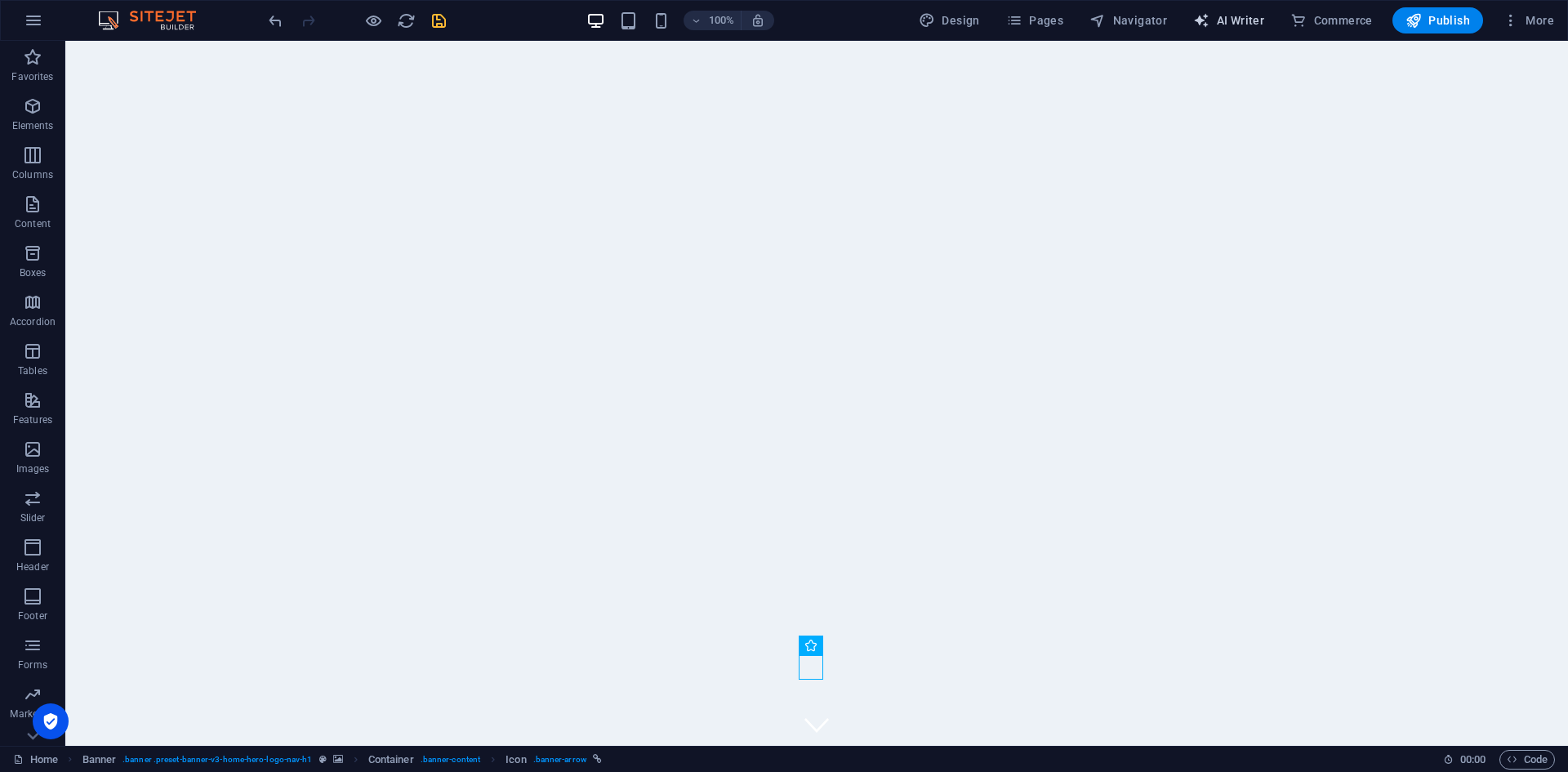 click at bounding box center (1201, 20) 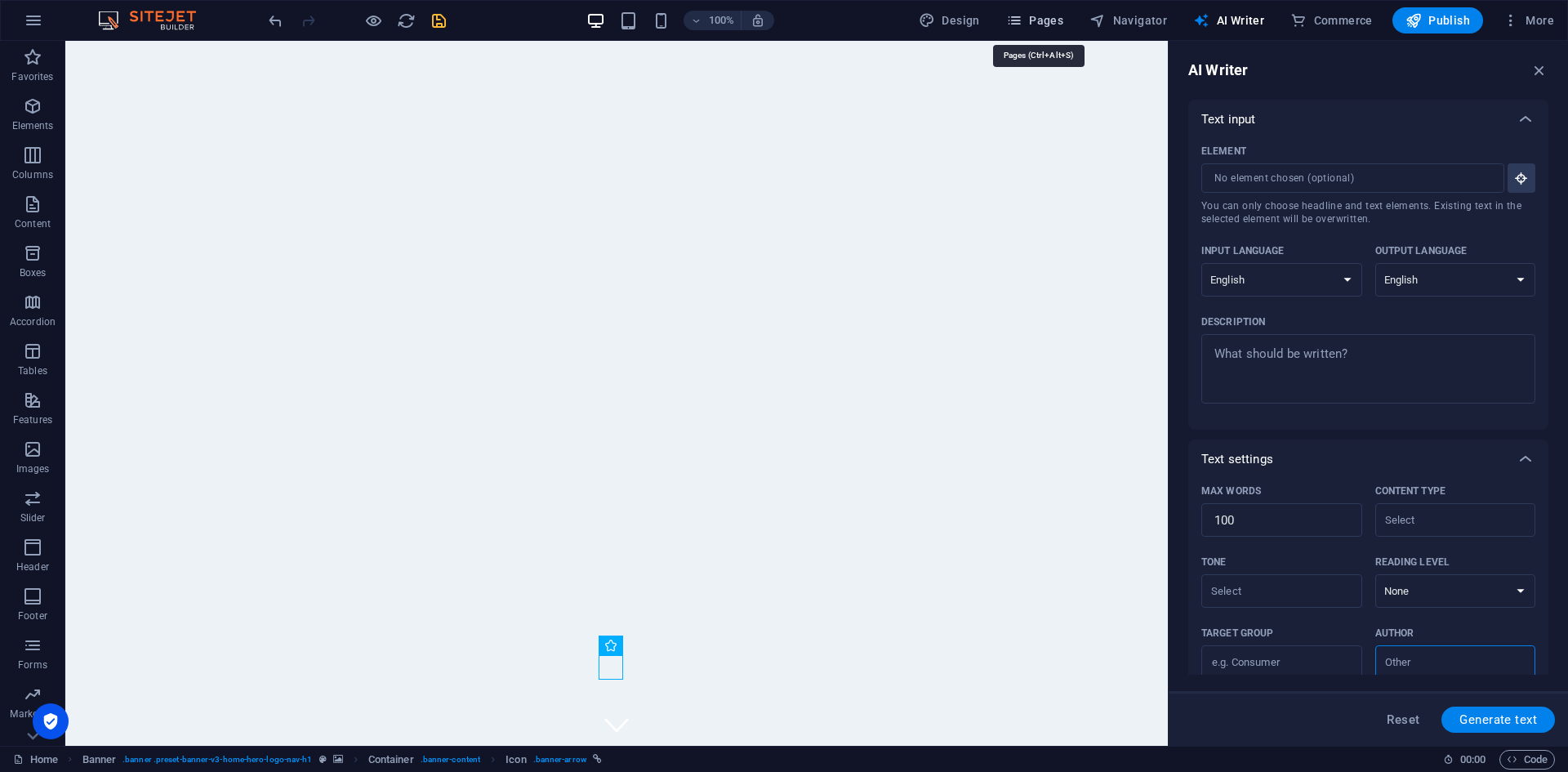 click on "Pages" at bounding box center [1035, 20] 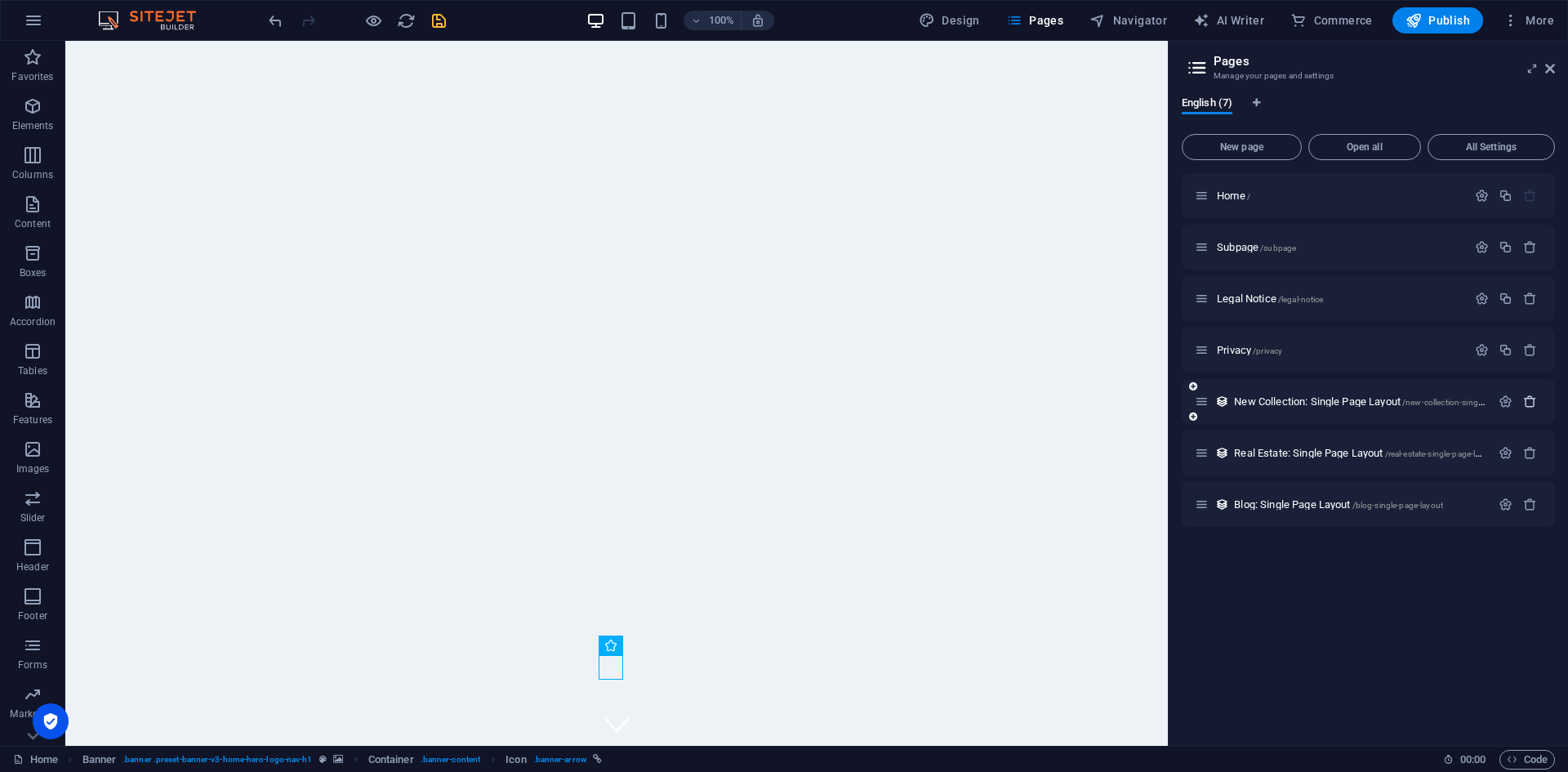 click at bounding box center [1530, 401] 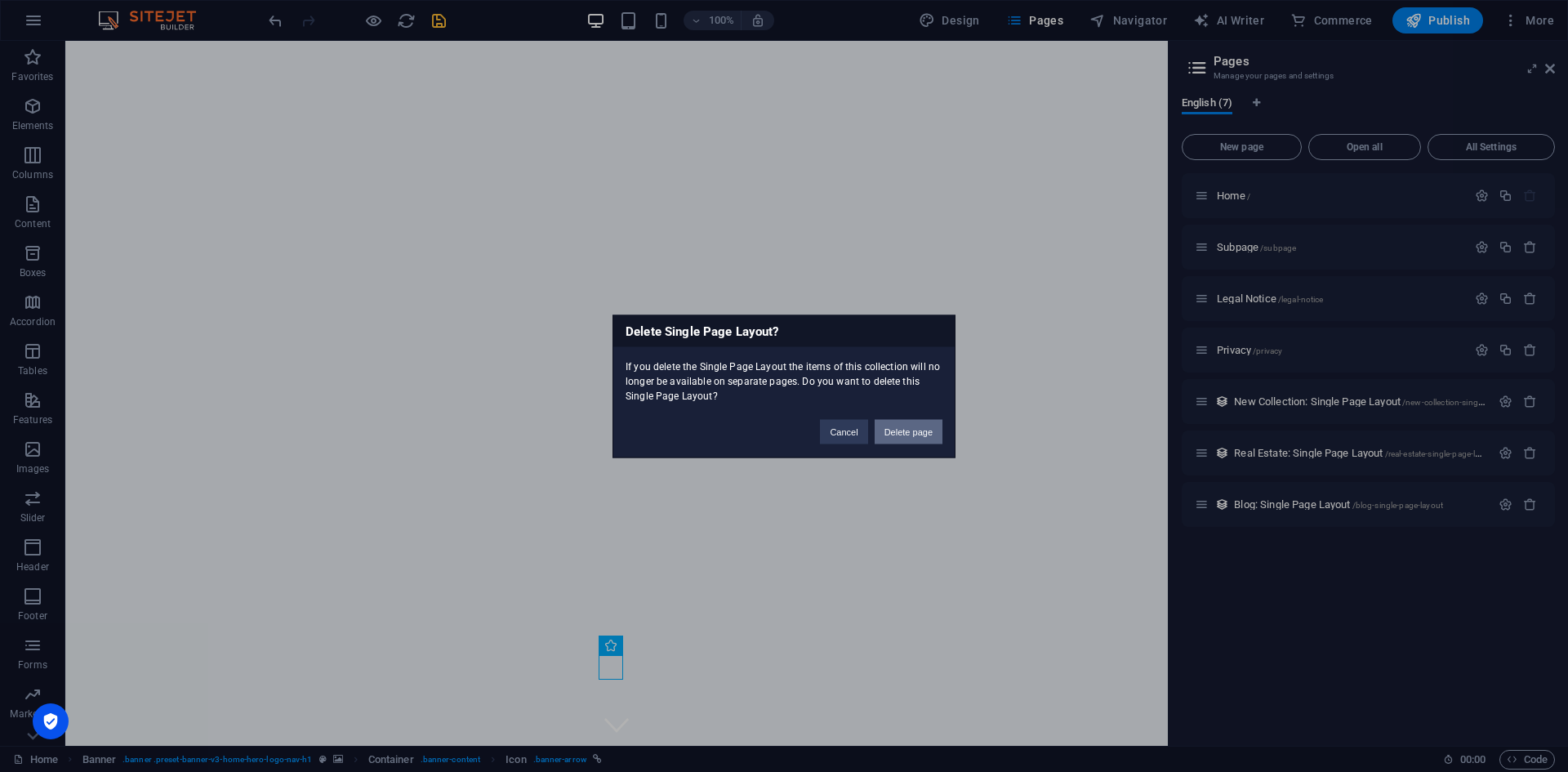 click on "Delete page" at bounding box center [908, 431] 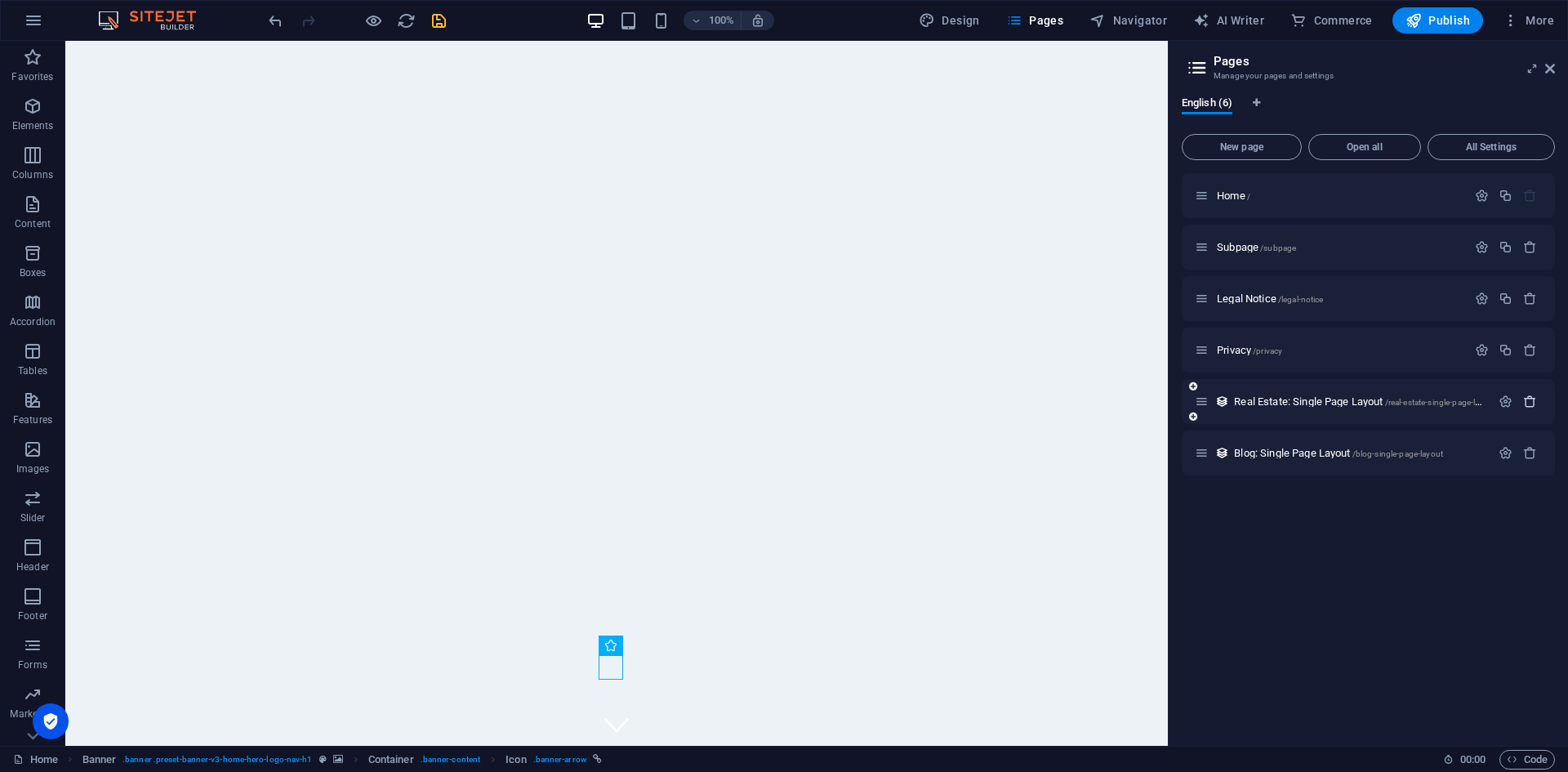 click at bounding box center [1530, 401] 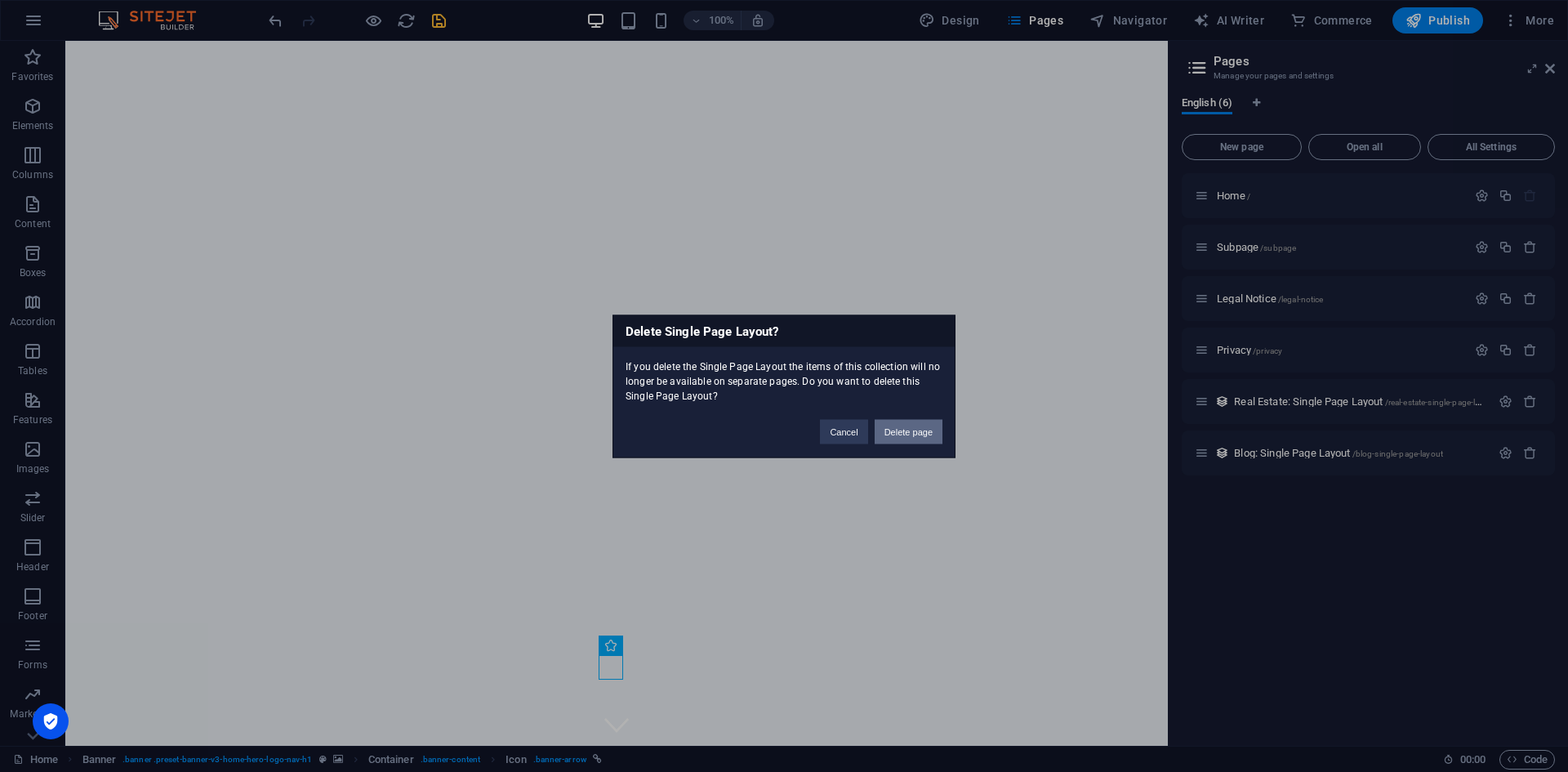 click on "Delete page" at bounding box center (908, 431) 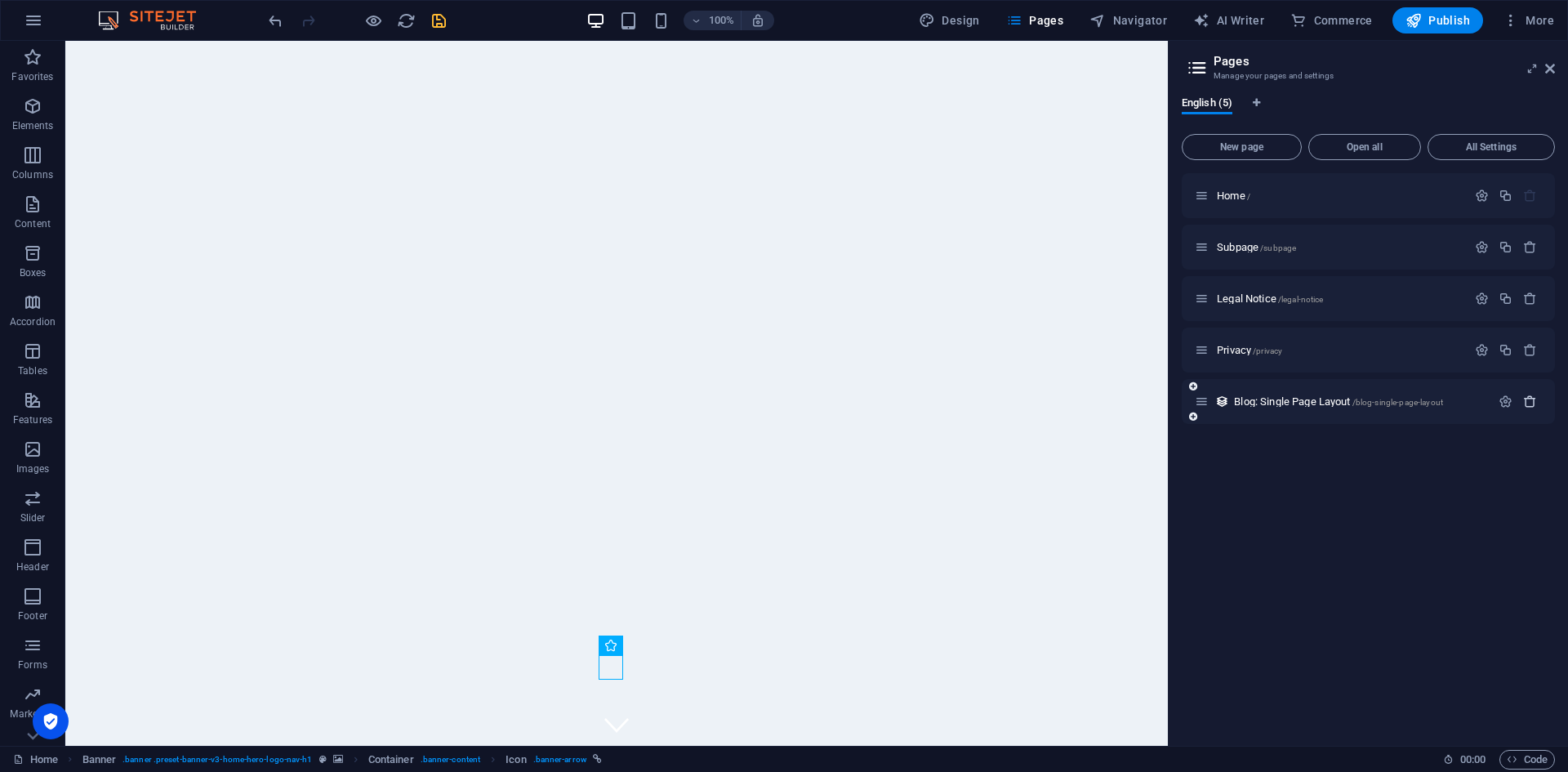 click at bounding box center [1530, 401] 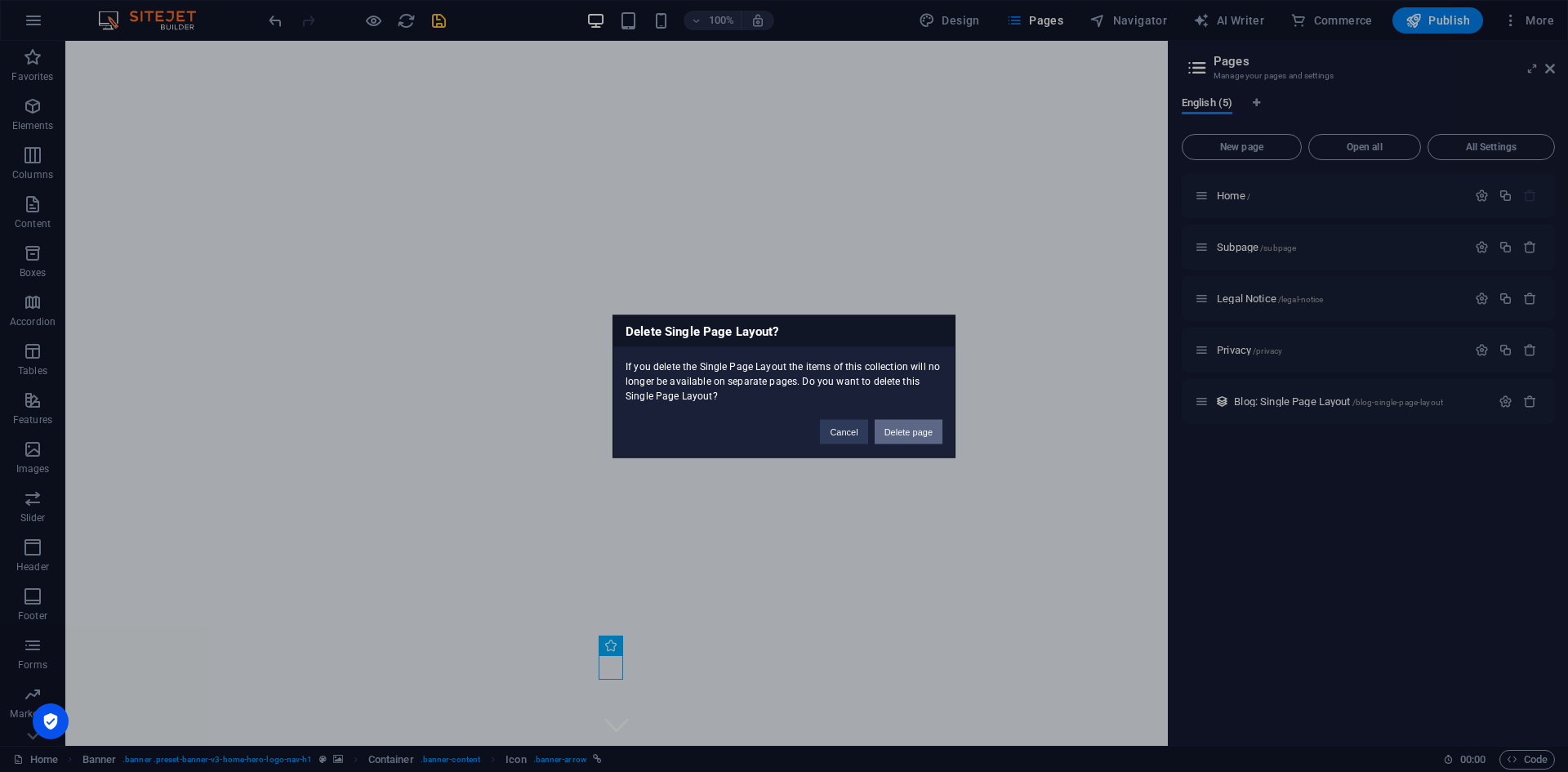 click on "Delete page" at bounding box center (908, 431) 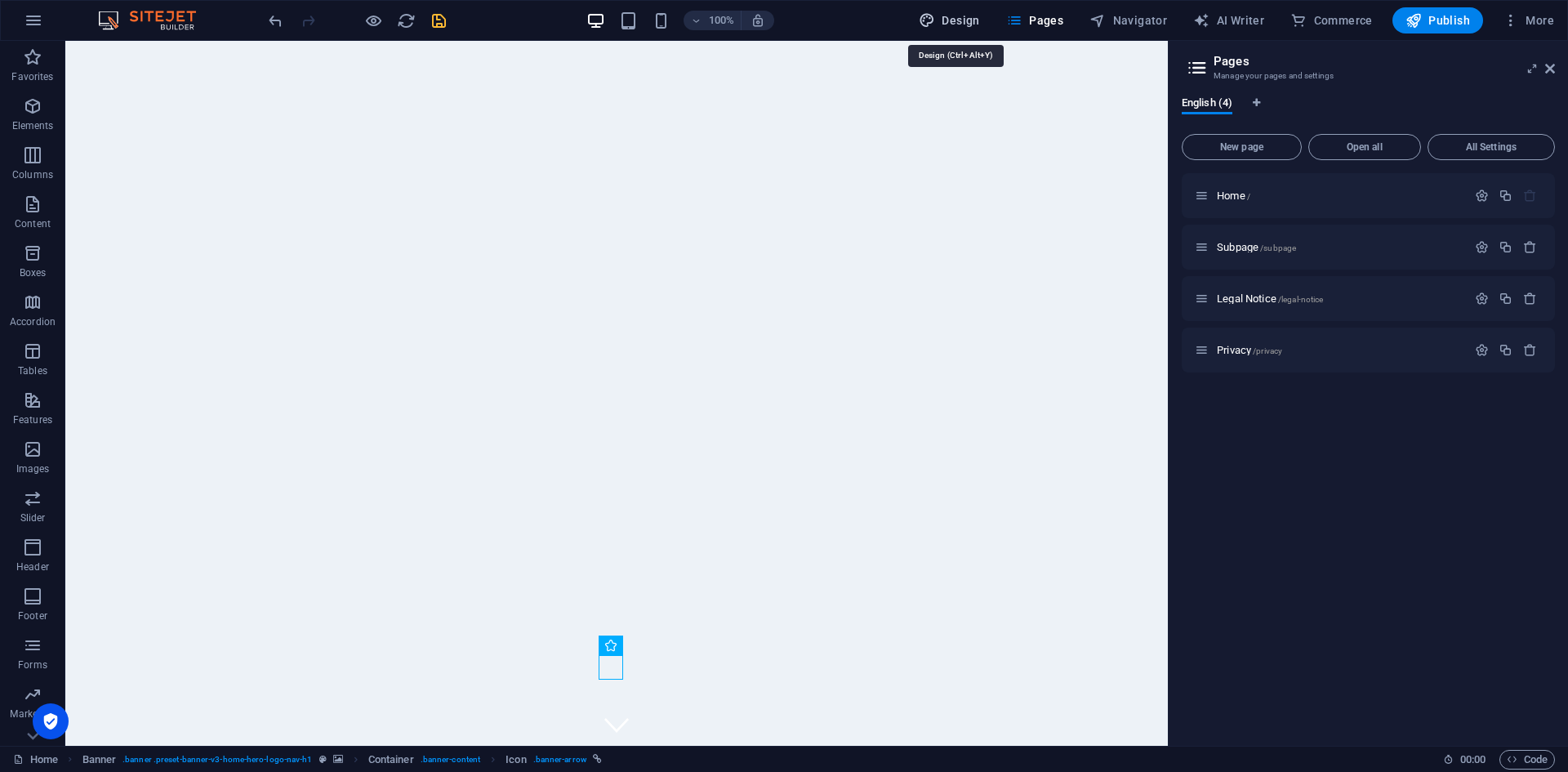 click on "Design" at bounding box center (949, 20) 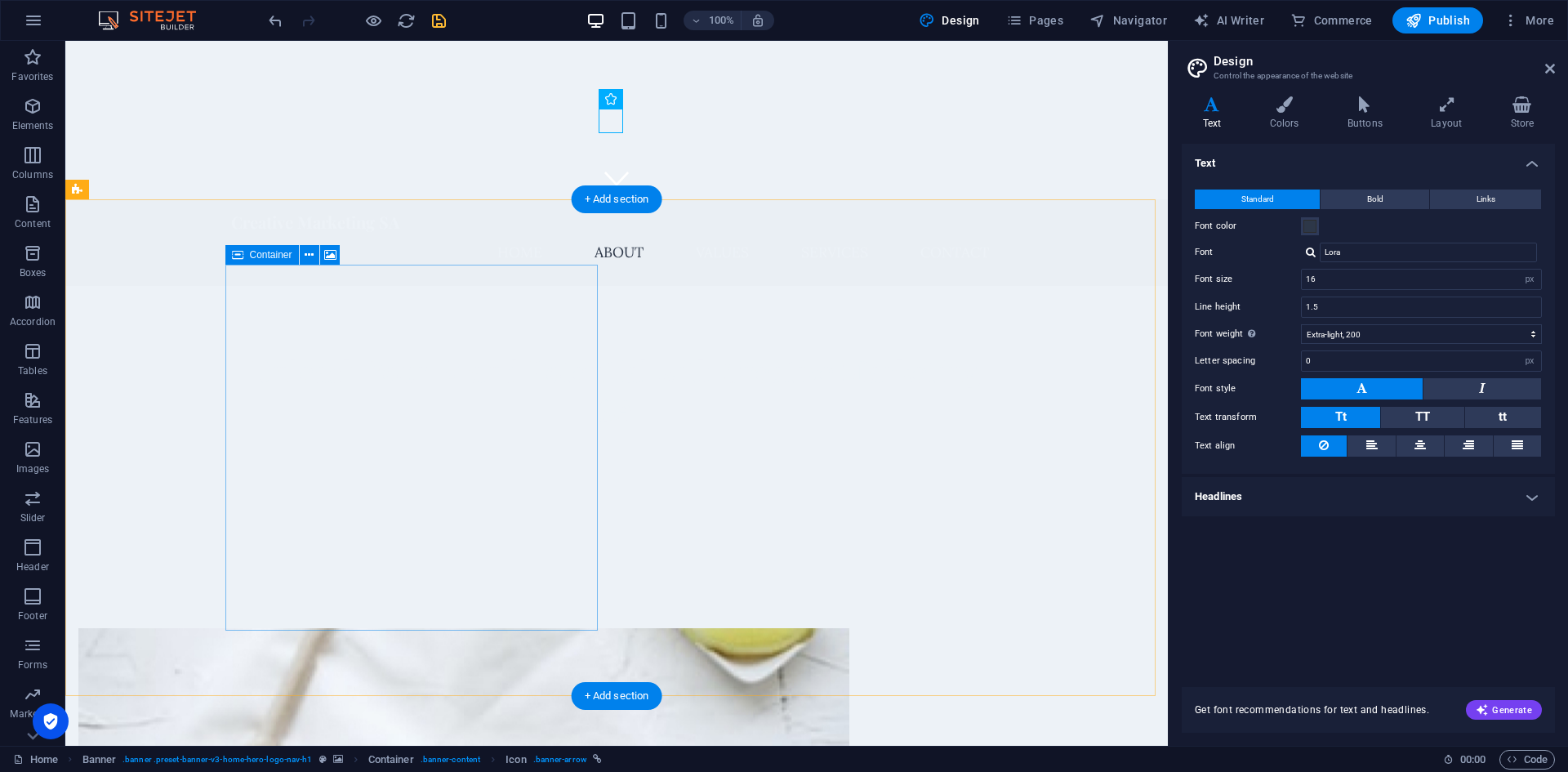 scroll, scrollTop: 572, scrollLeft: 0, axis: vertical 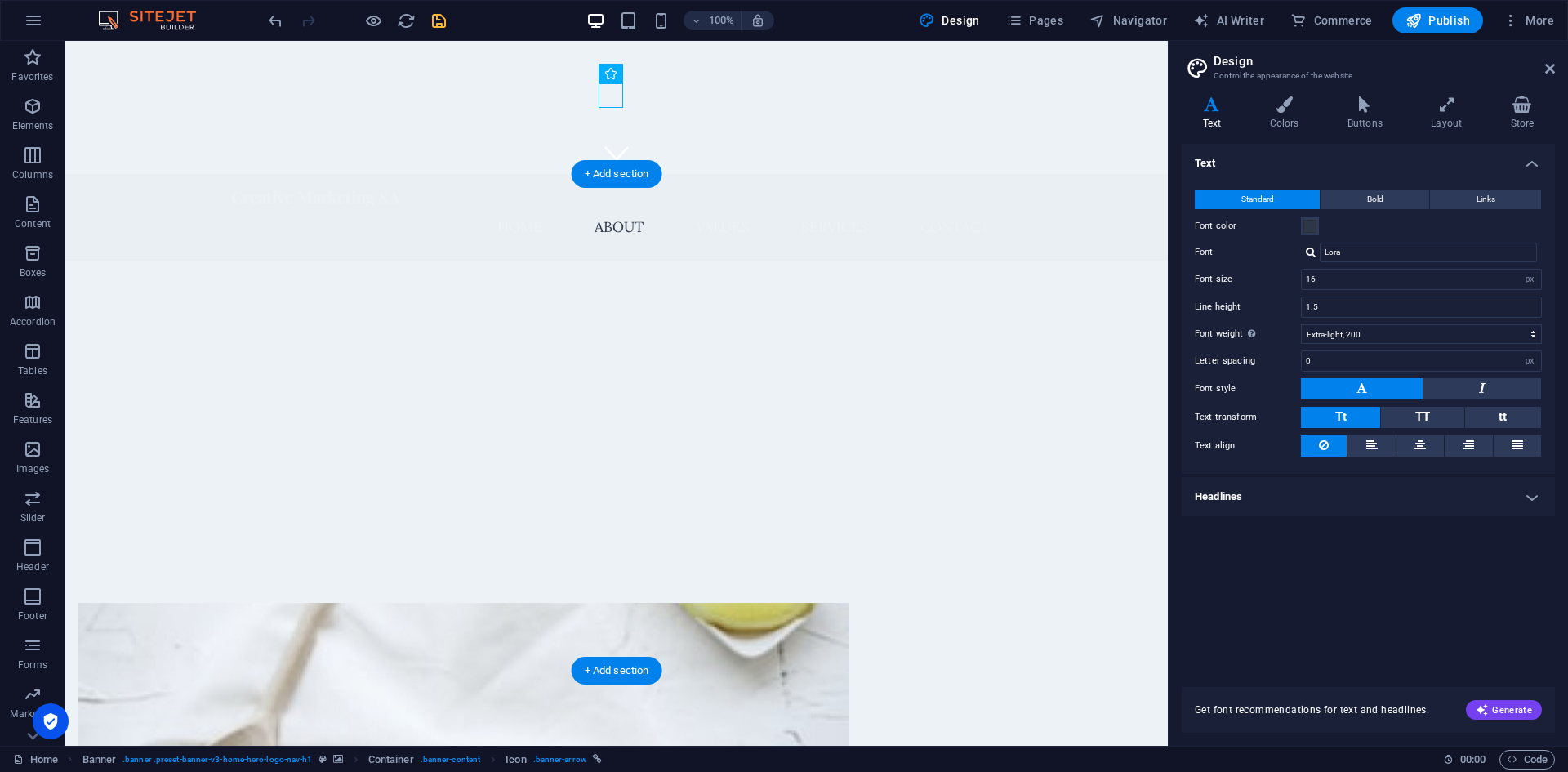 click at bounding box center (464, 786) 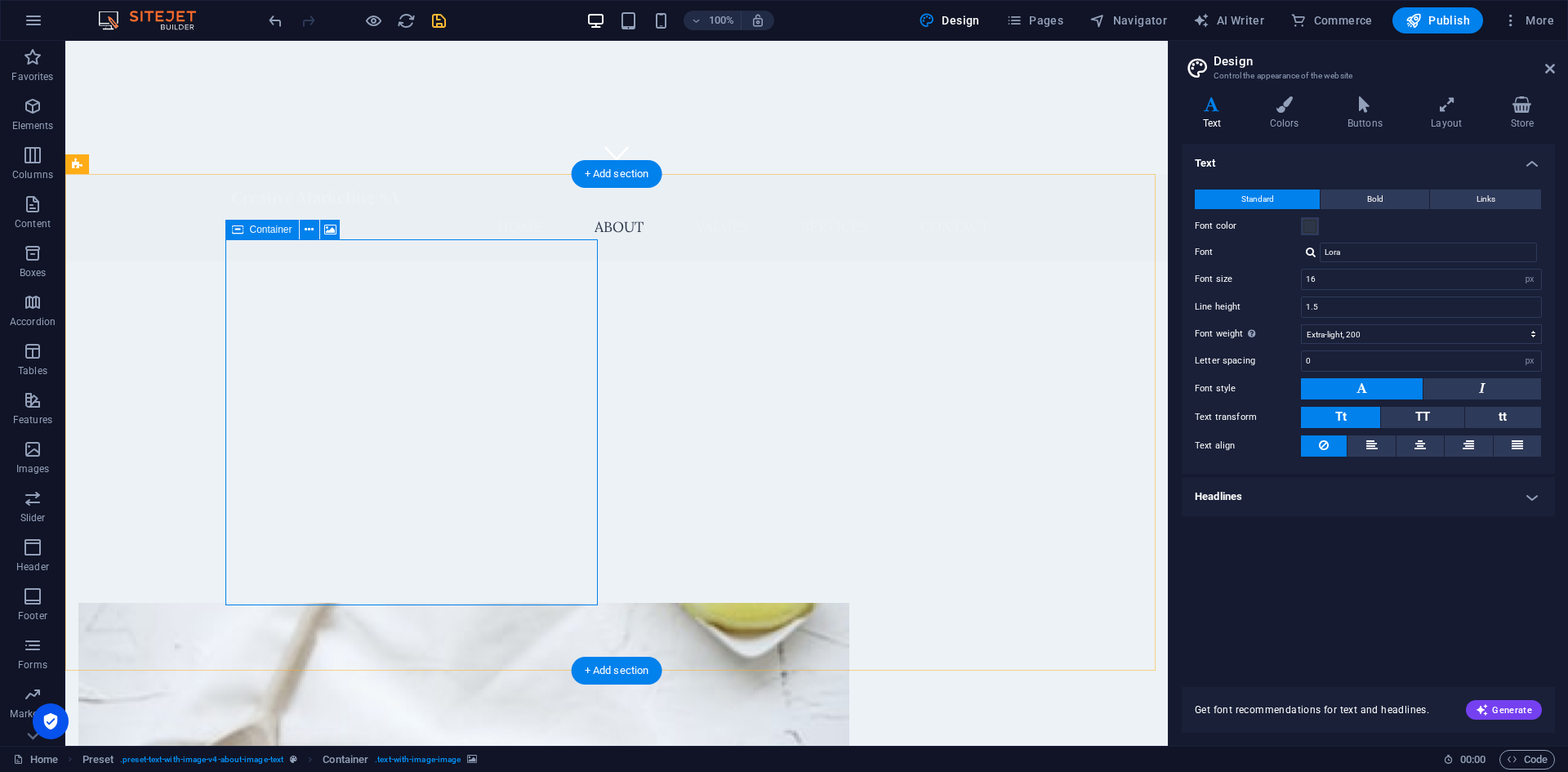 click on "Paste clipboard" at bounding box center [508, 1051] 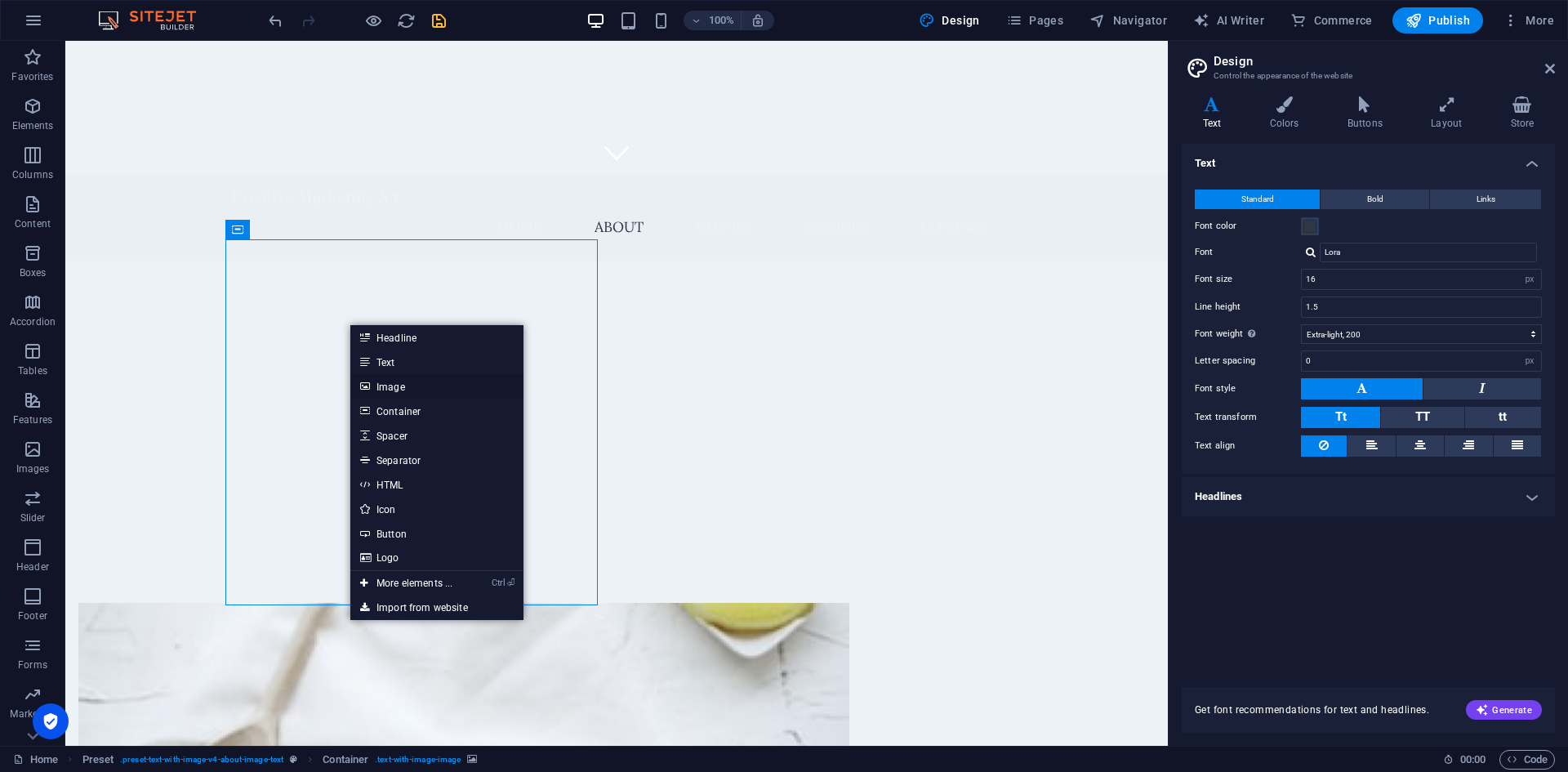 click on "Image" at bounding box center [437, 386] 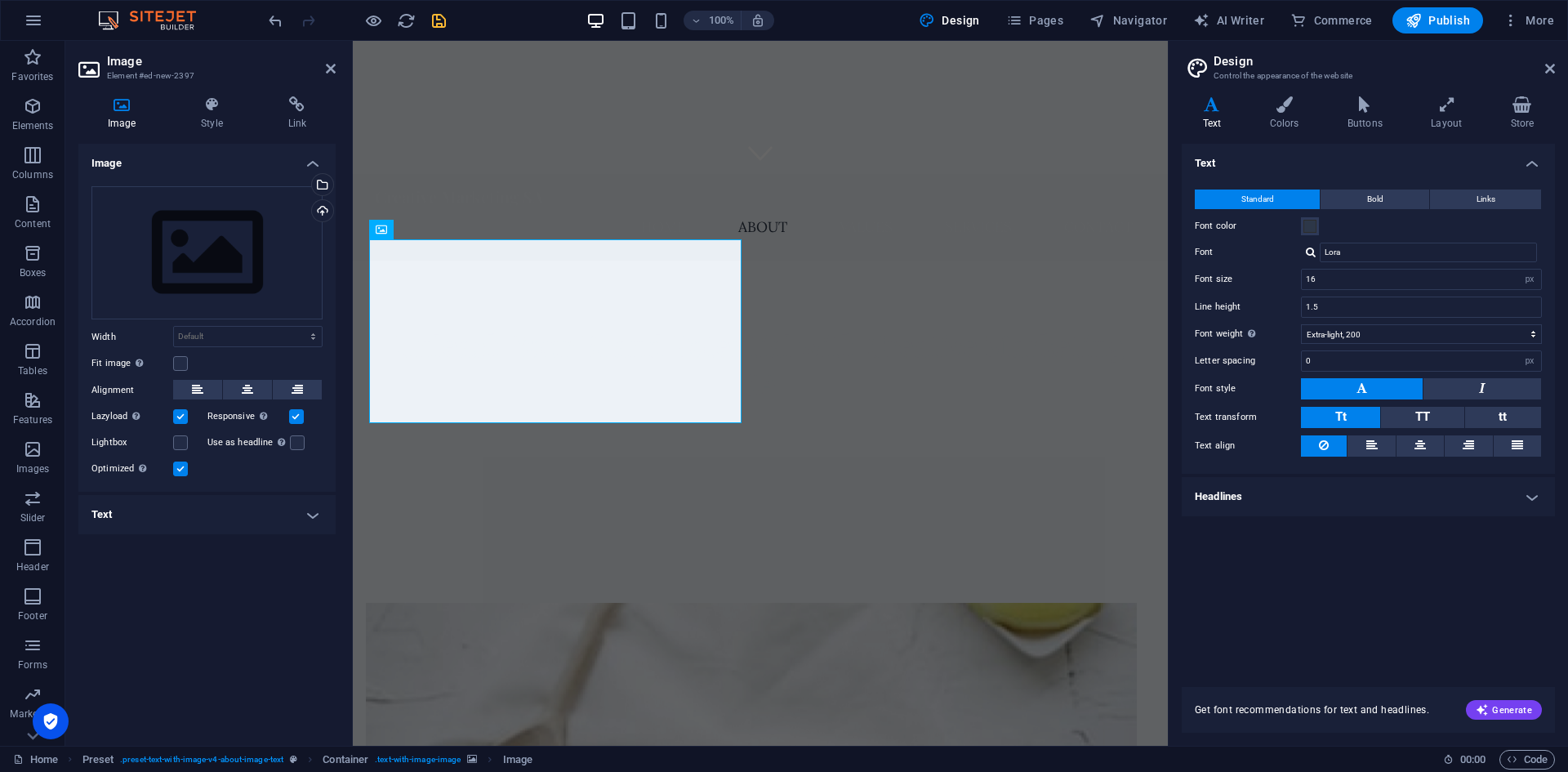 click at bounding box center [751, 786] 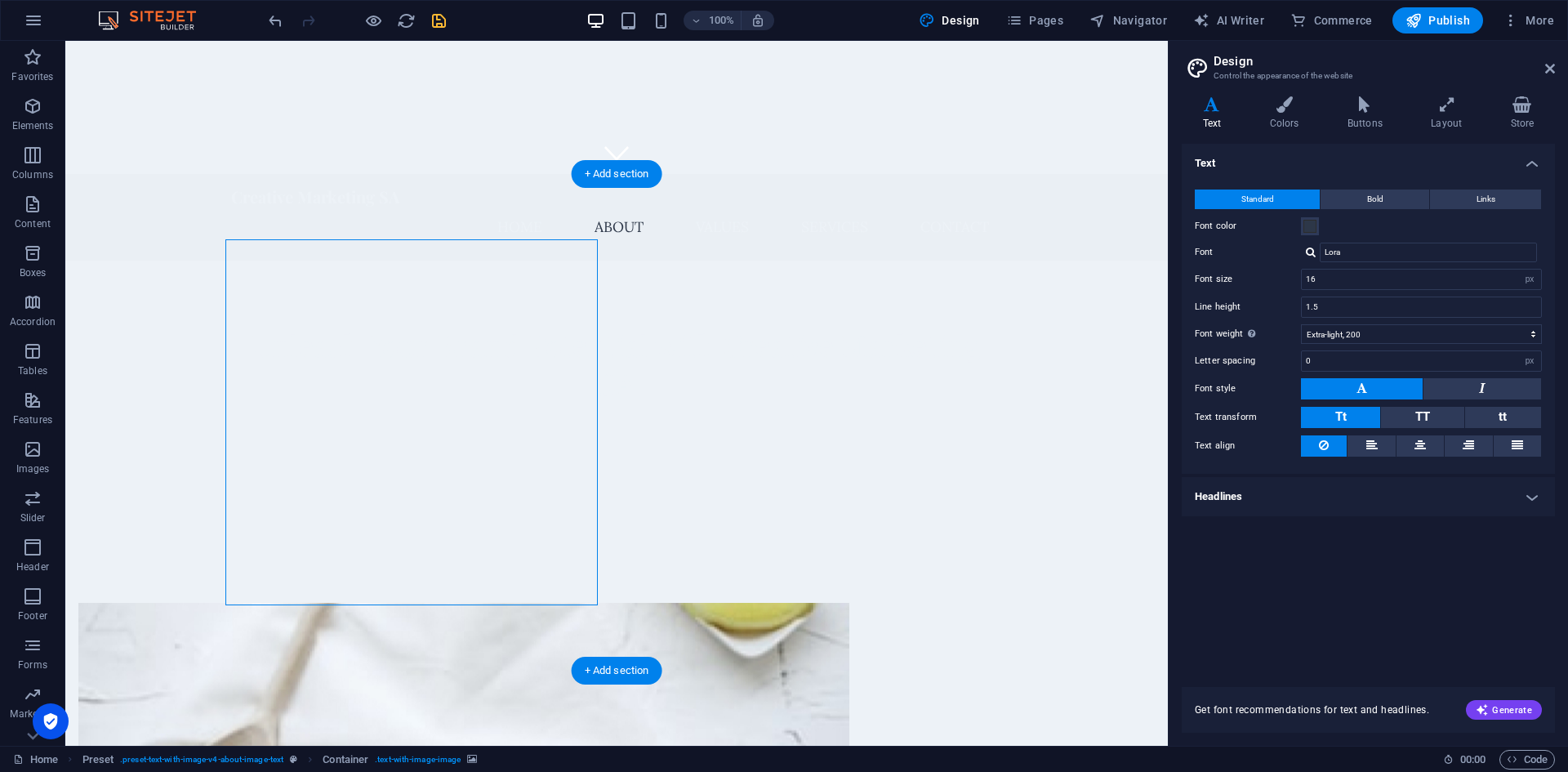 click at bounding box center [464, 786] 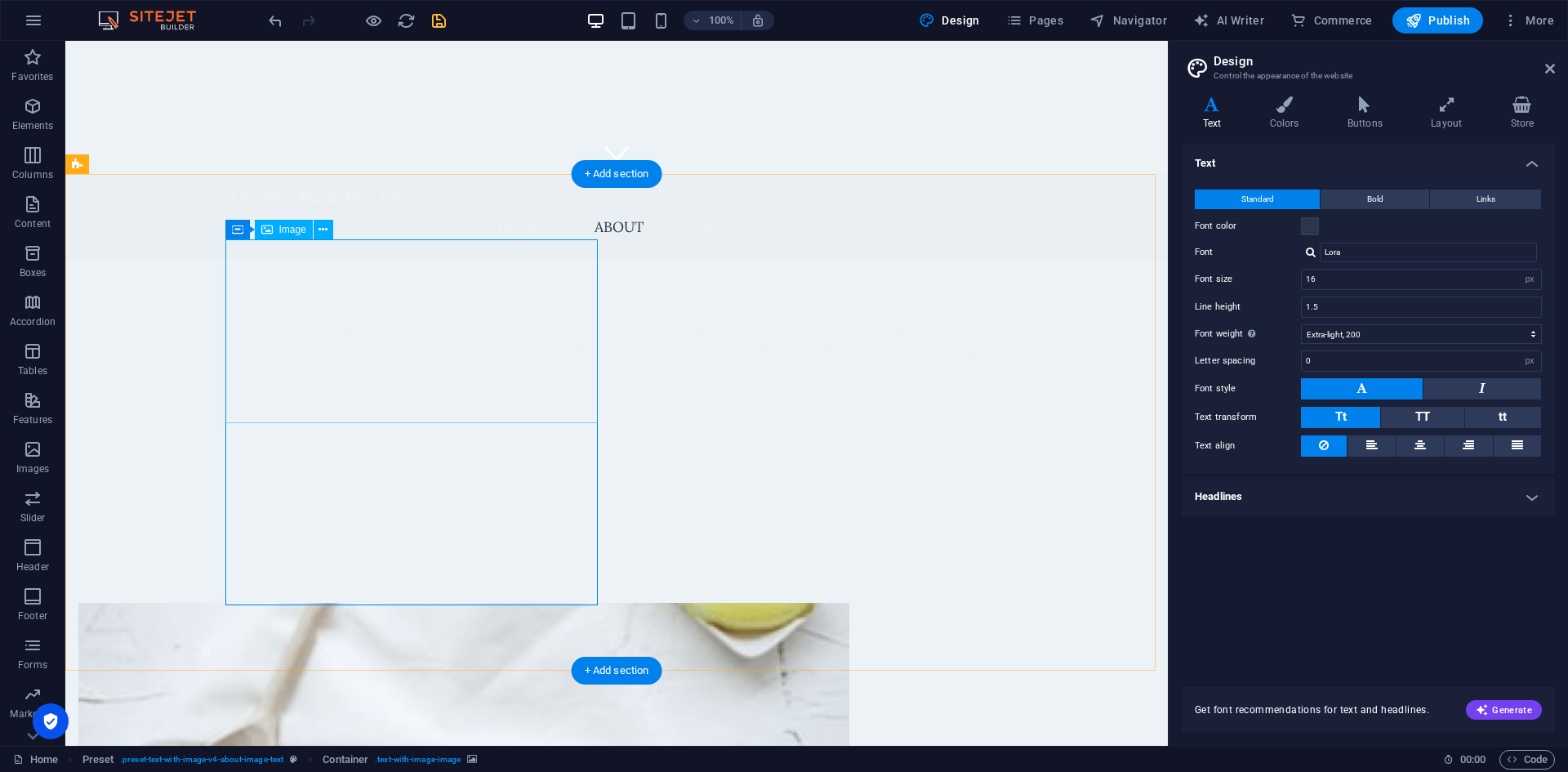 click at bounding box center (464, 1060) 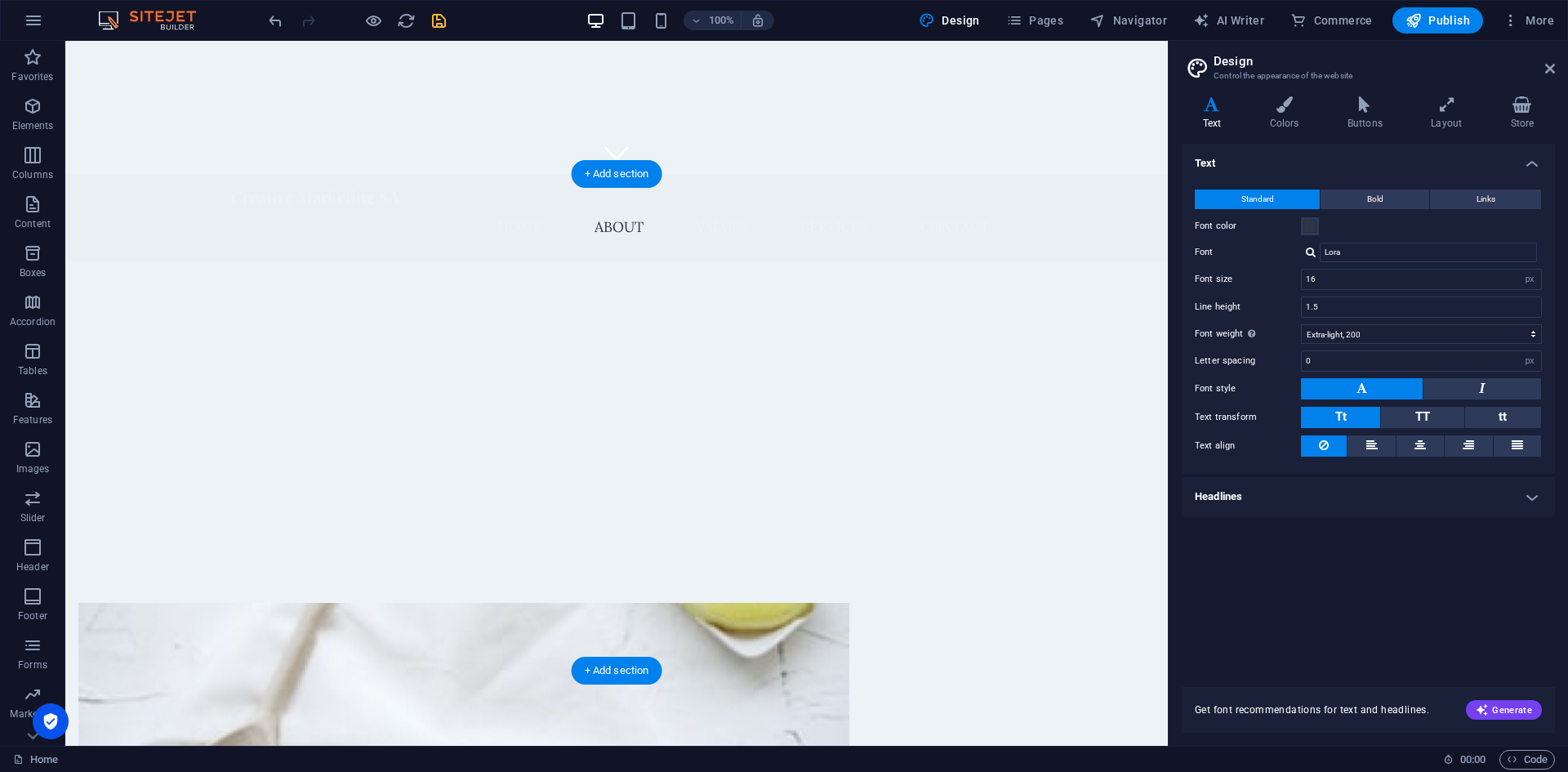 click at bounding box center (464, 786) 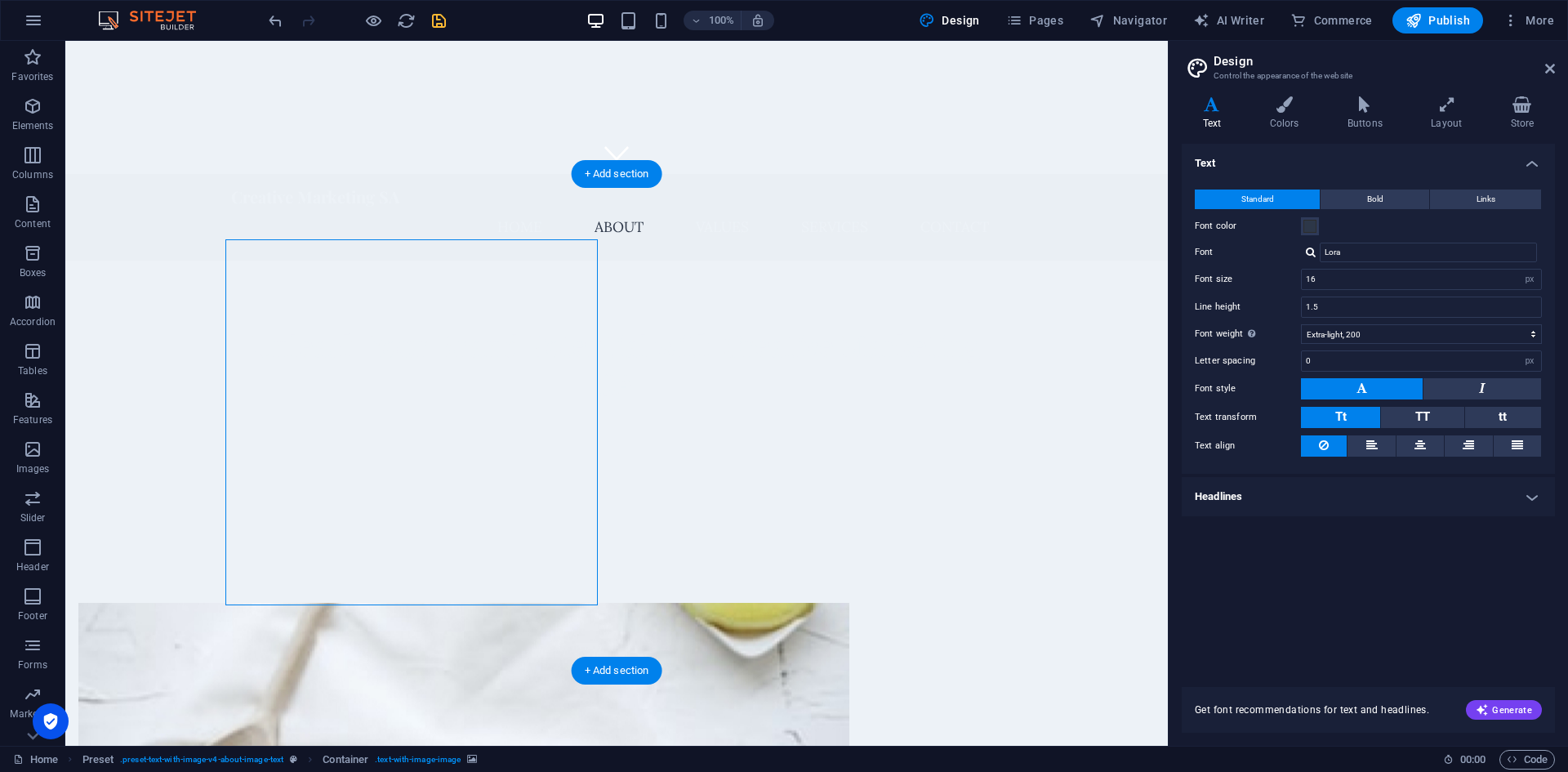 click at bounding box center [464, 786] 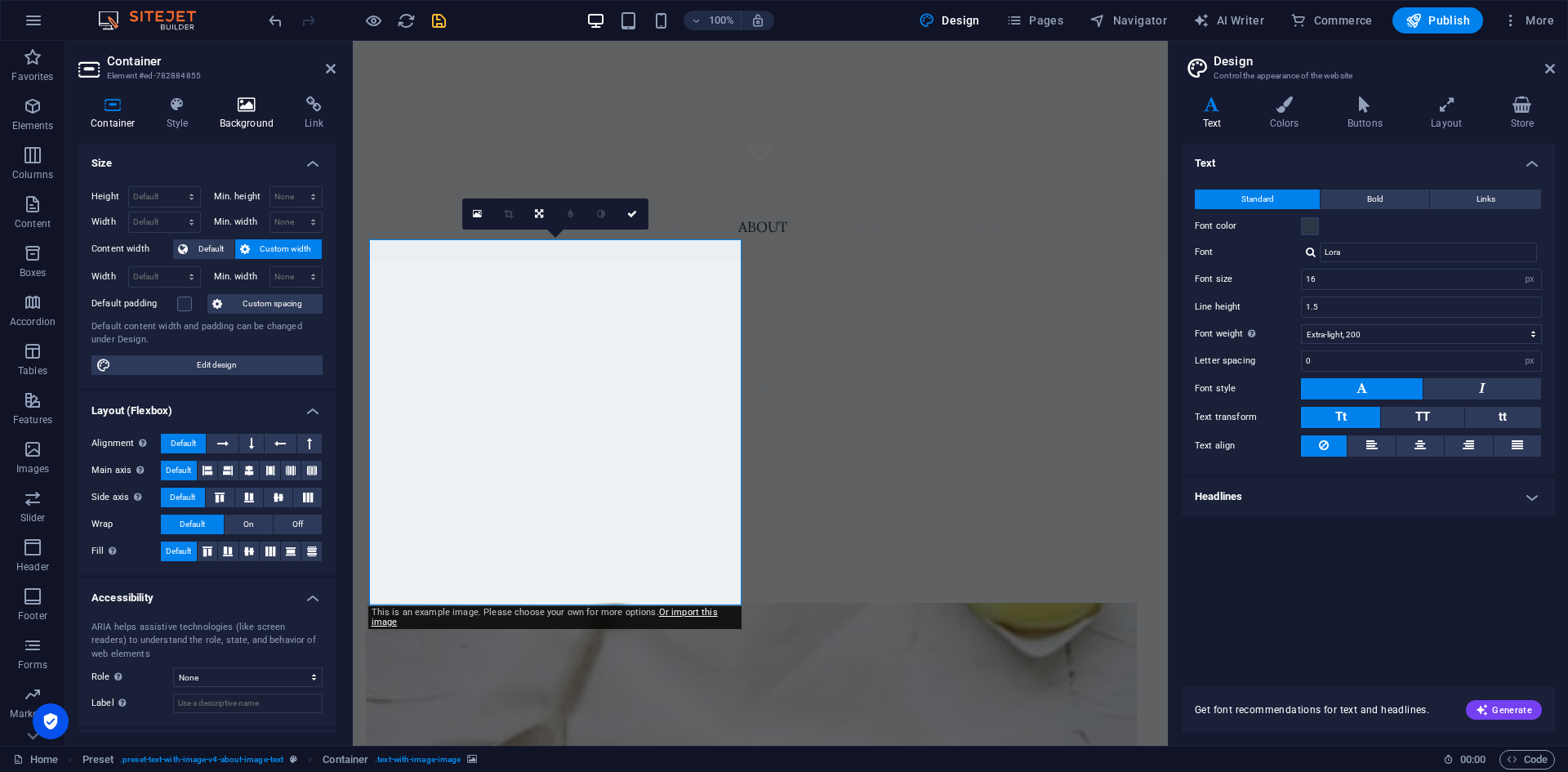 click at bounding box center (247, 105) 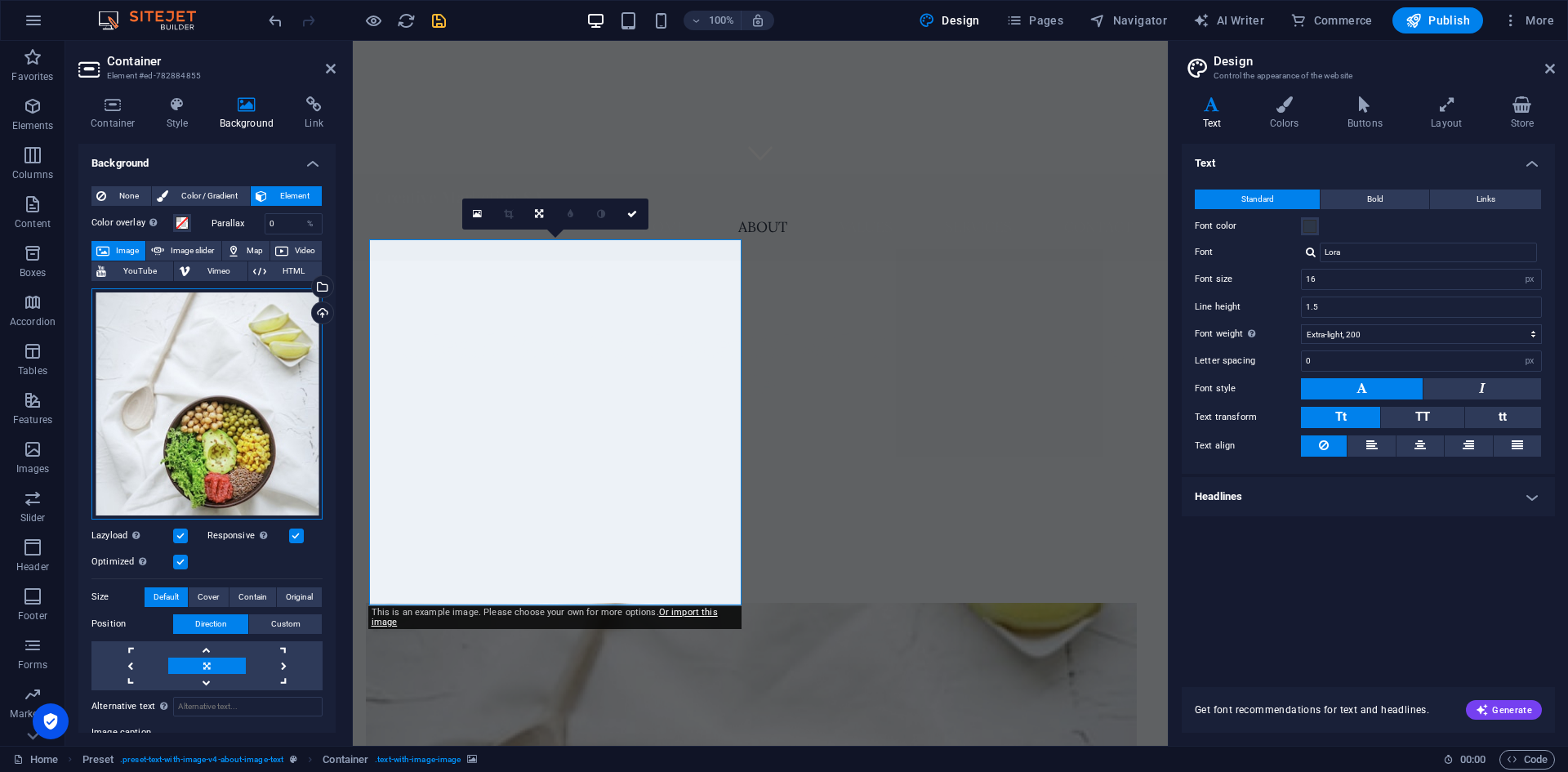click on "Drag files here, click to choose files or select files from Files or our free stock photos & videos" at bounding box center [207, 404] 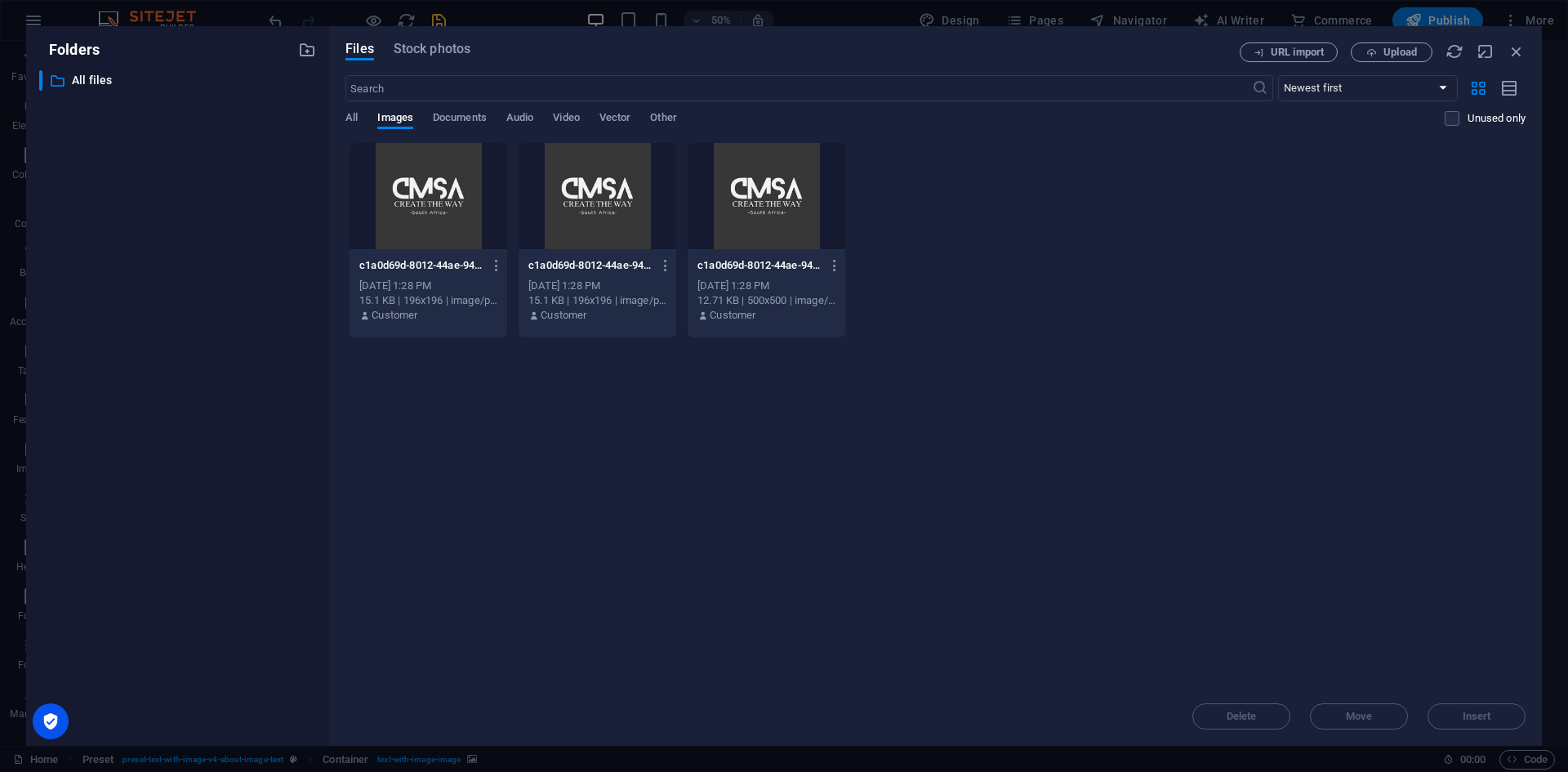 click at bounding box center (766, 196) 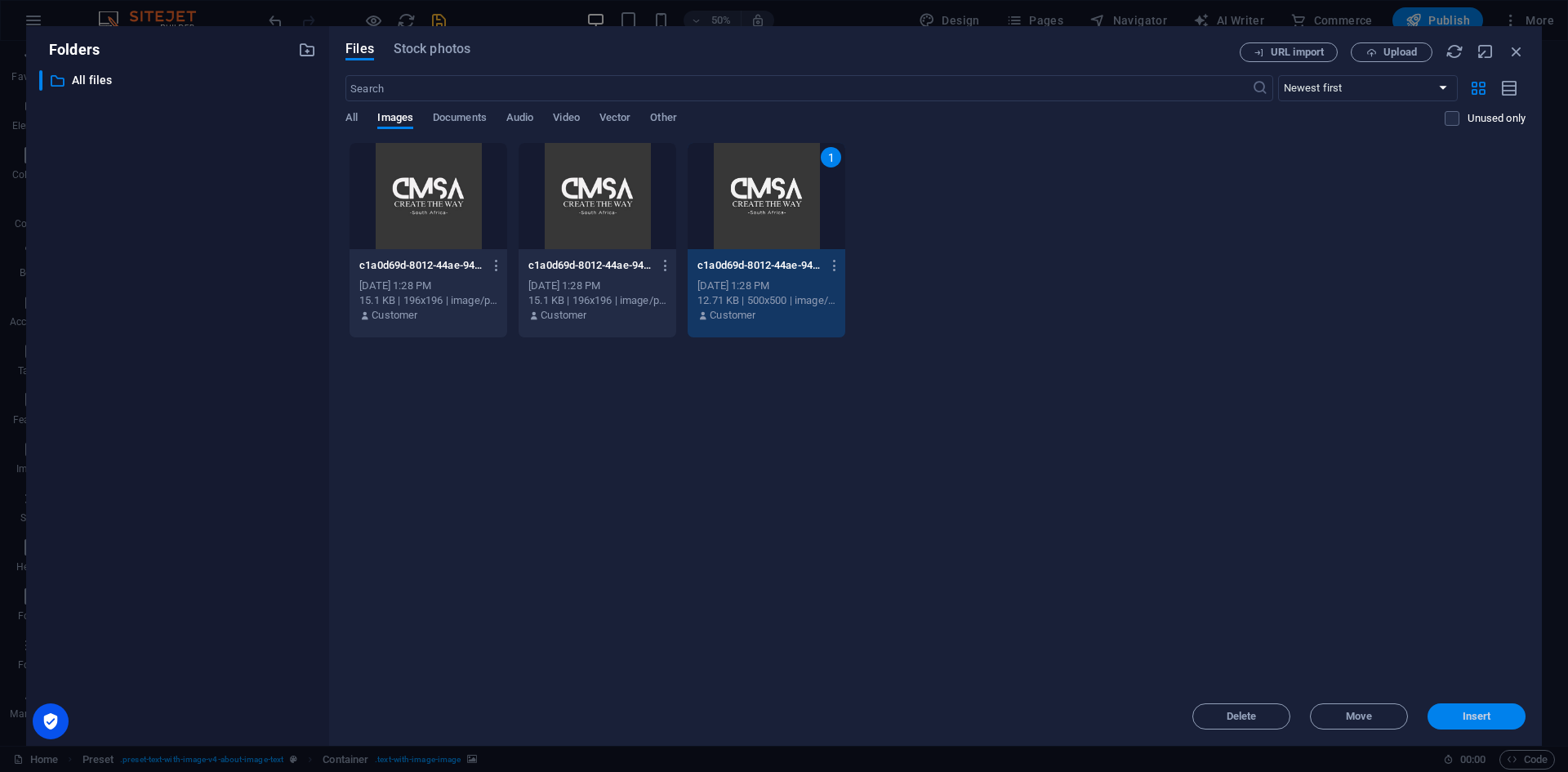 click on "Insert" at bounding box center (1477, 716) 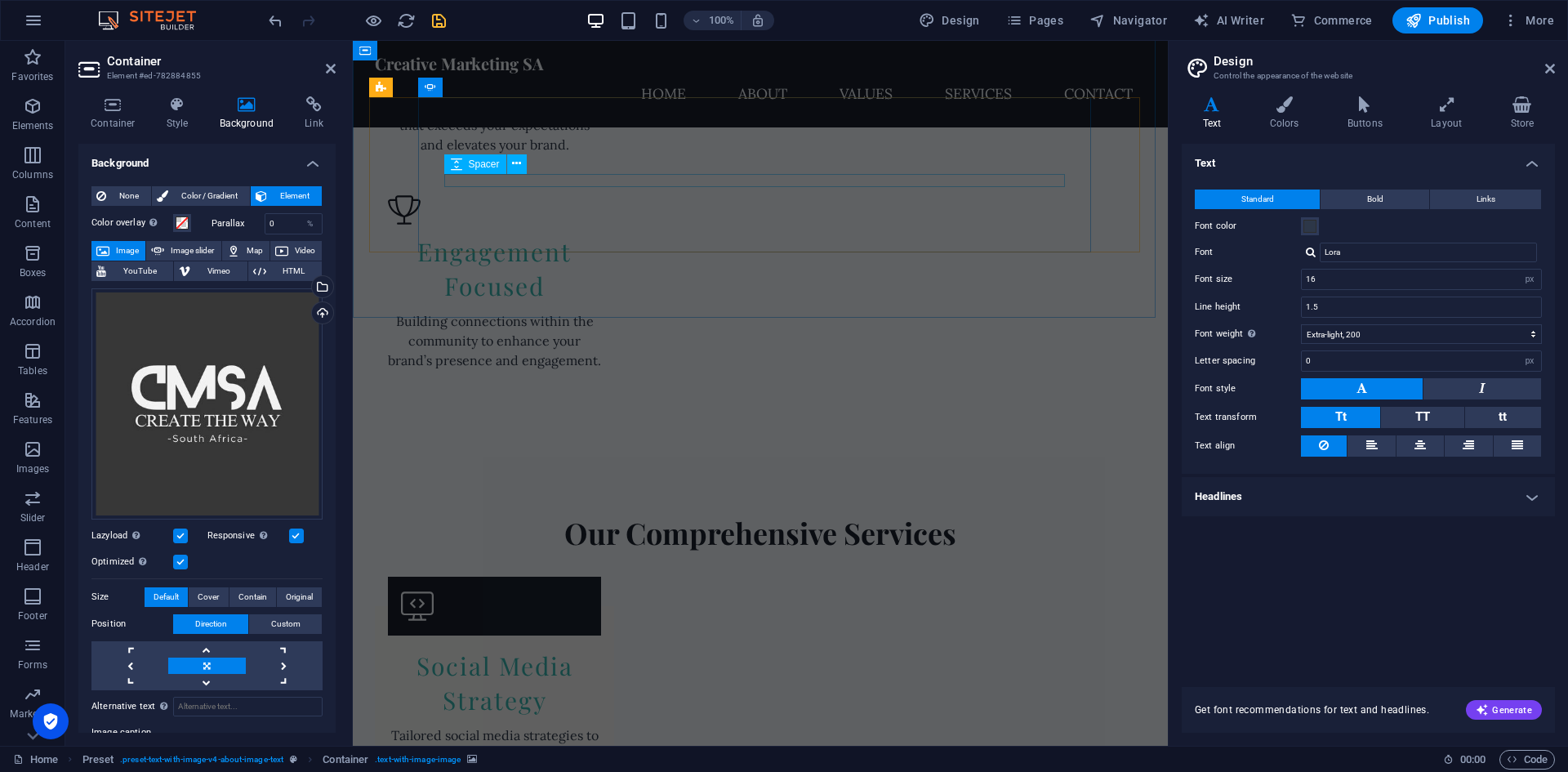 scroll, scrollTop: 2287, scrollLeft: 0, axis: vertical 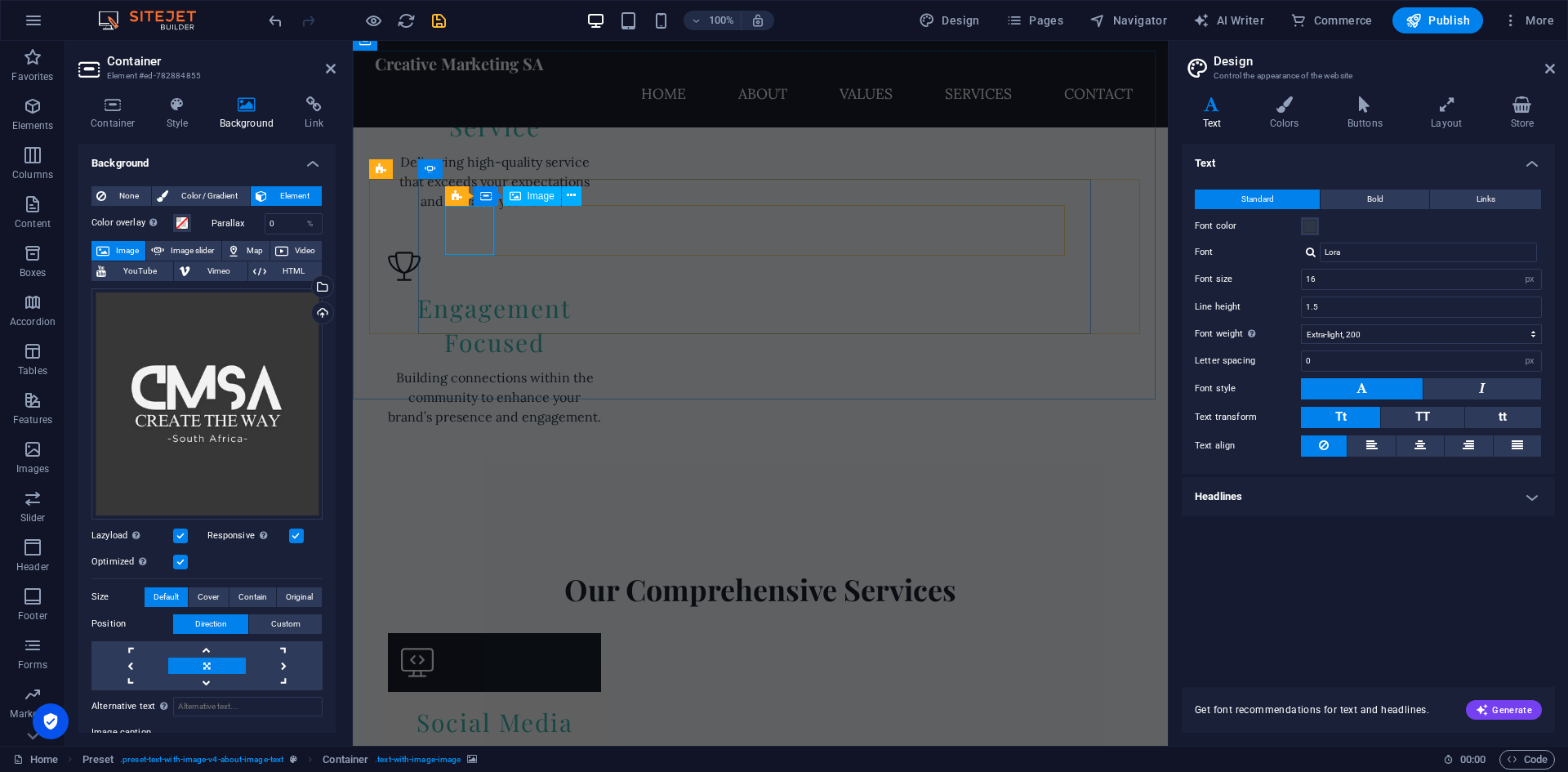 click at bounding box center (61, 2563) 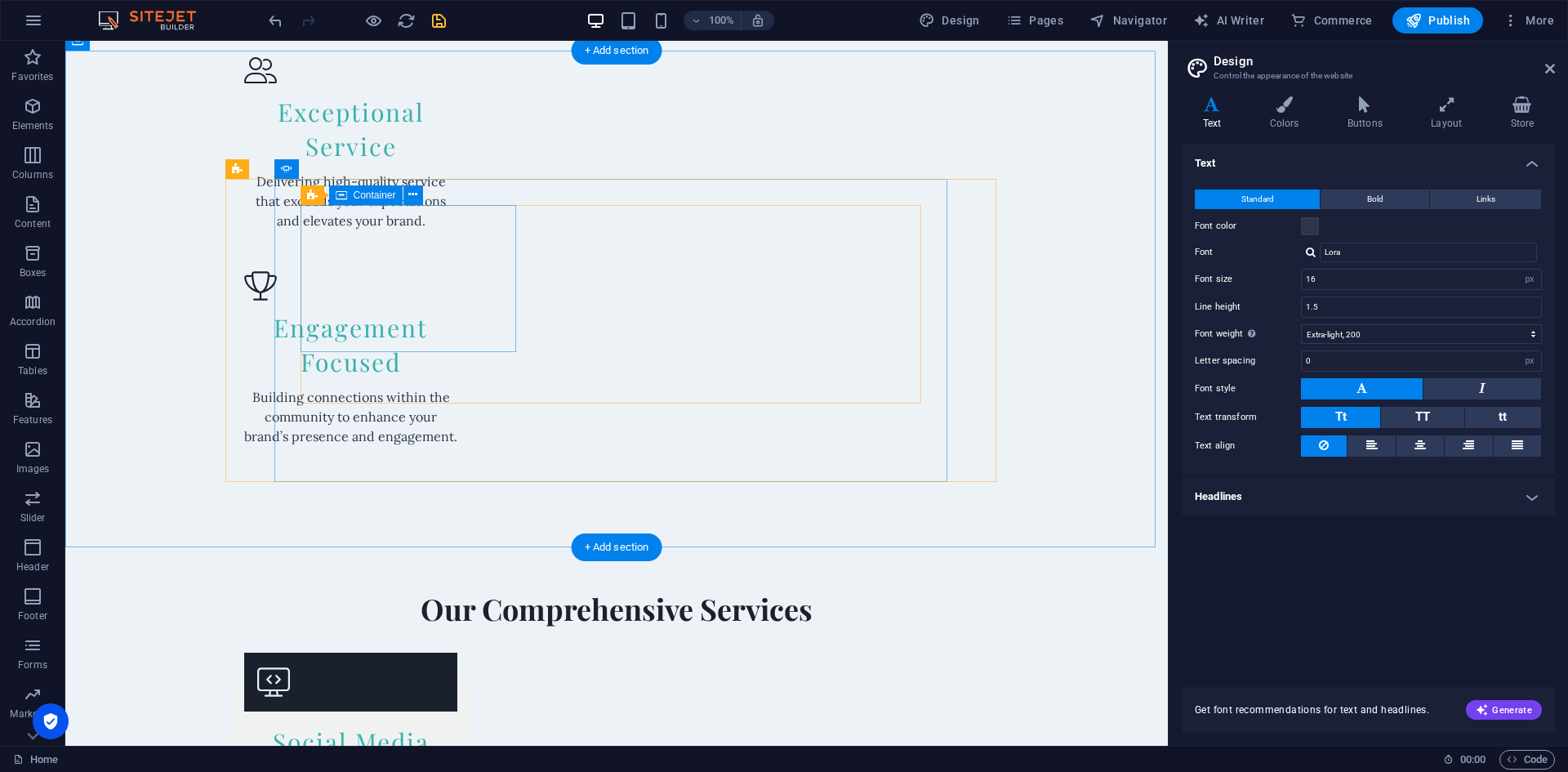 click on "Drop content here or  Add elements  Paste clipboard" at bounding box center (-82, 2616) 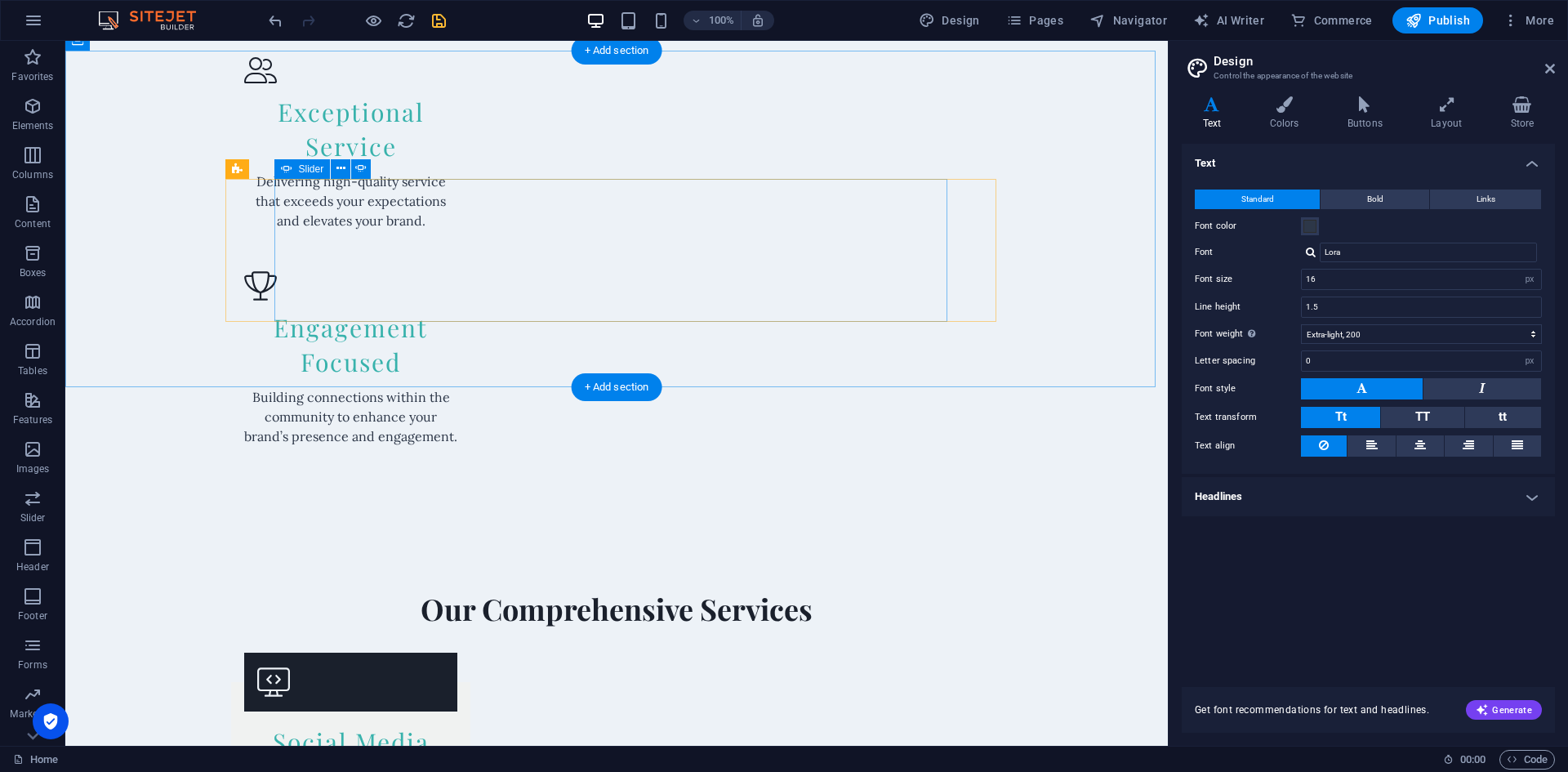 click at bounding box center (617, 2463) 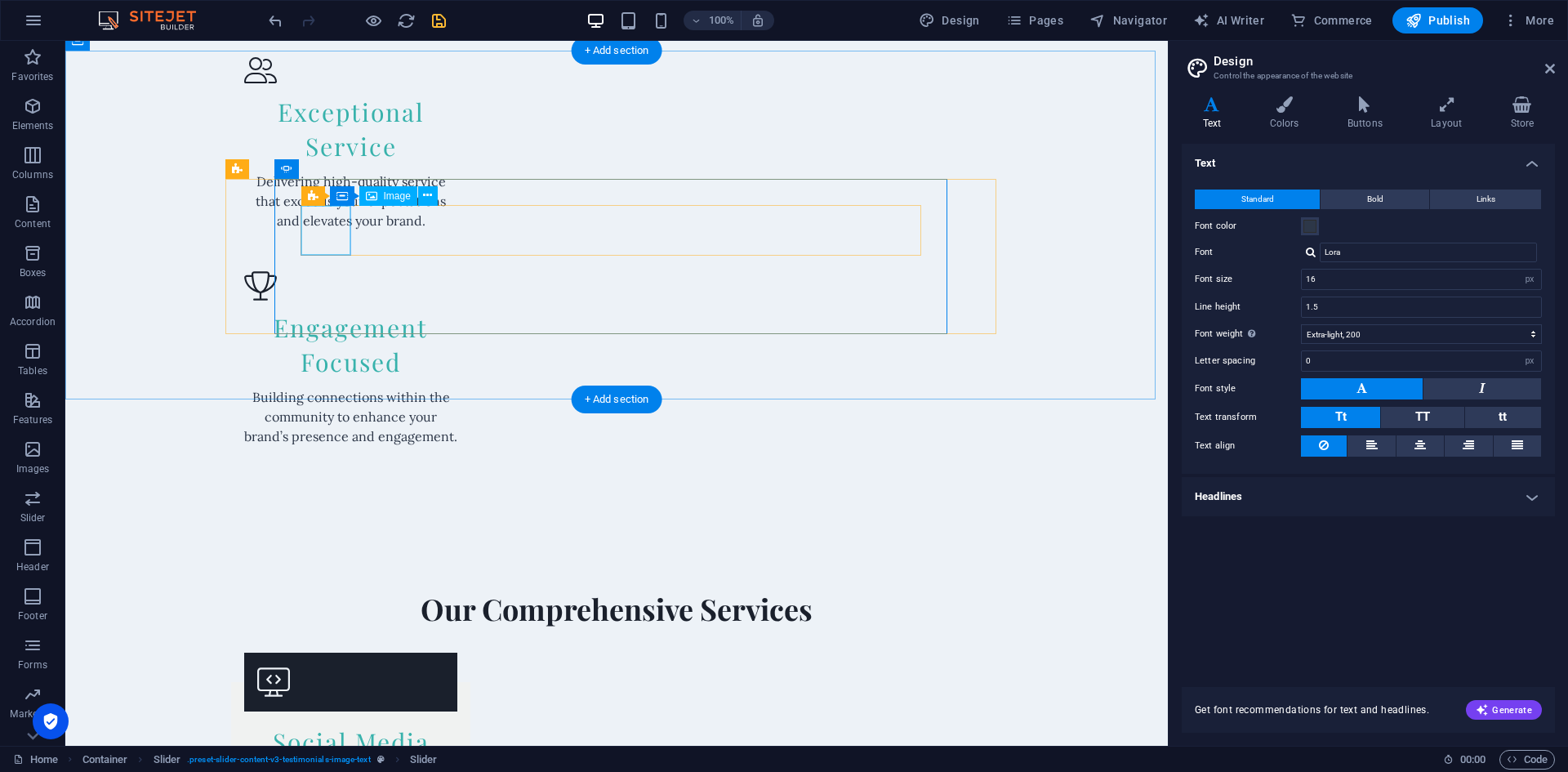 click at bounding box center [-755, 2745] 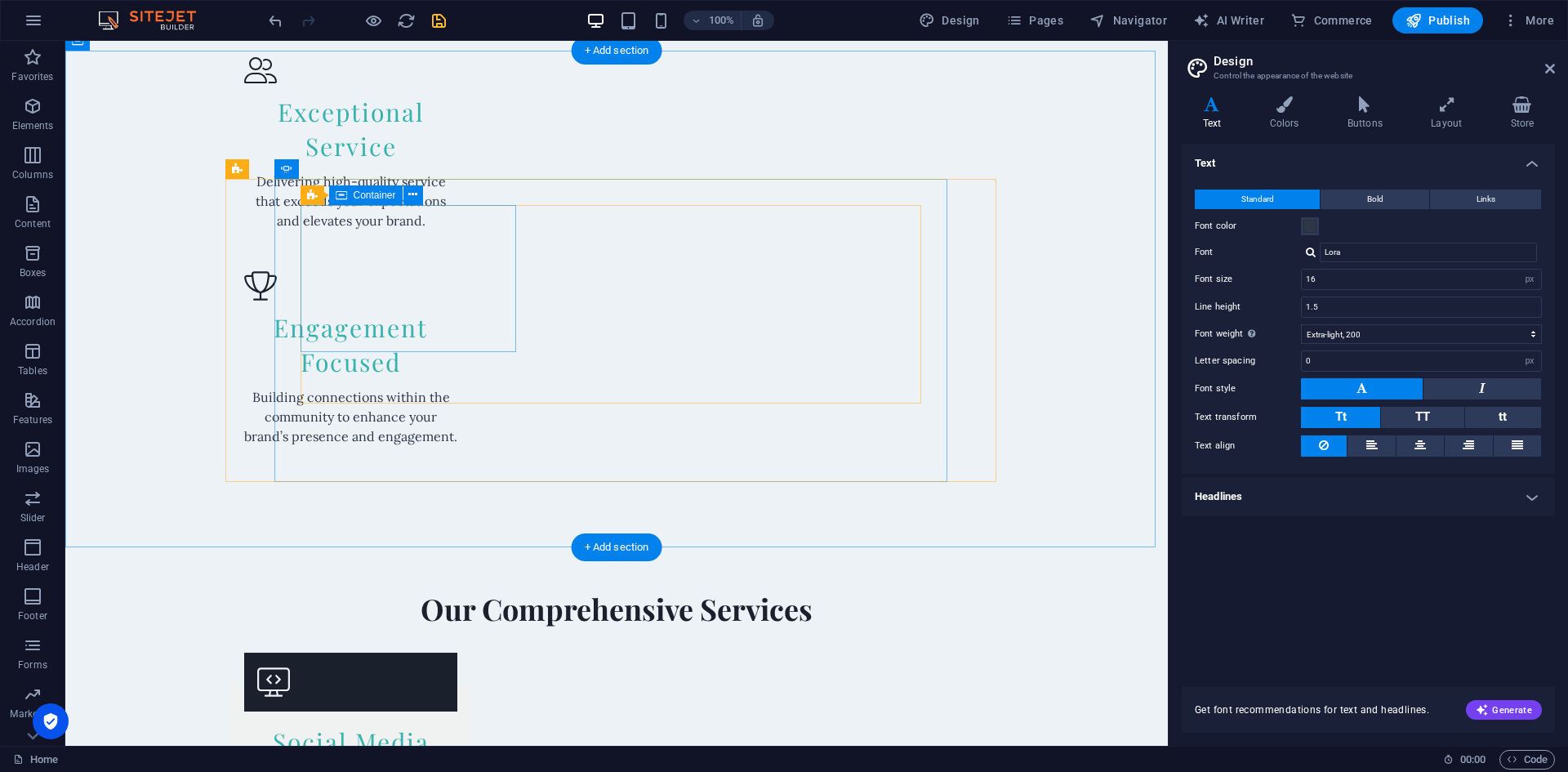 click on "Drop content here or  Add elements  Paste clipboard" at bounding box center [-755, 2778] 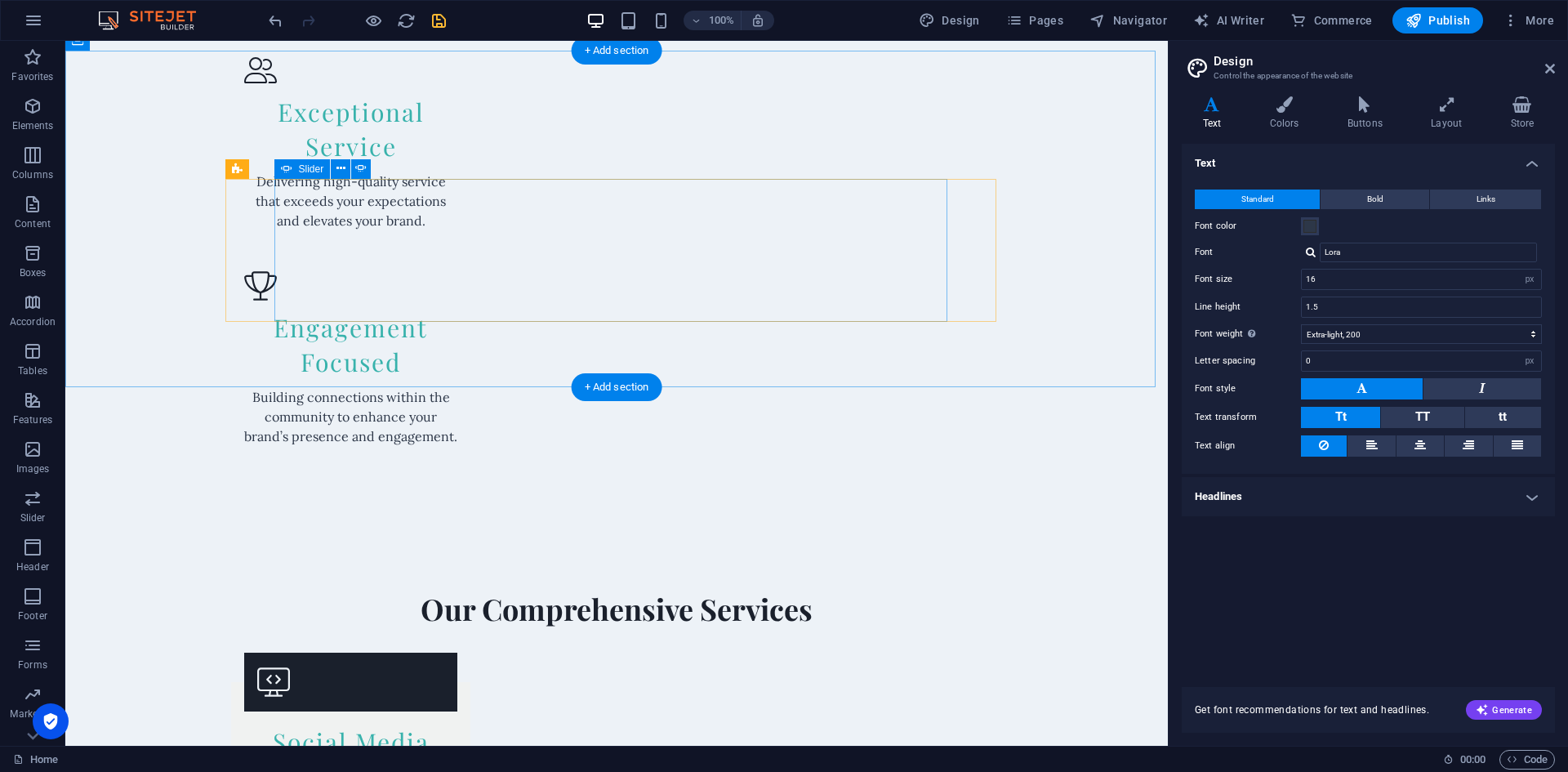 click at bounding box center (617, 2463) 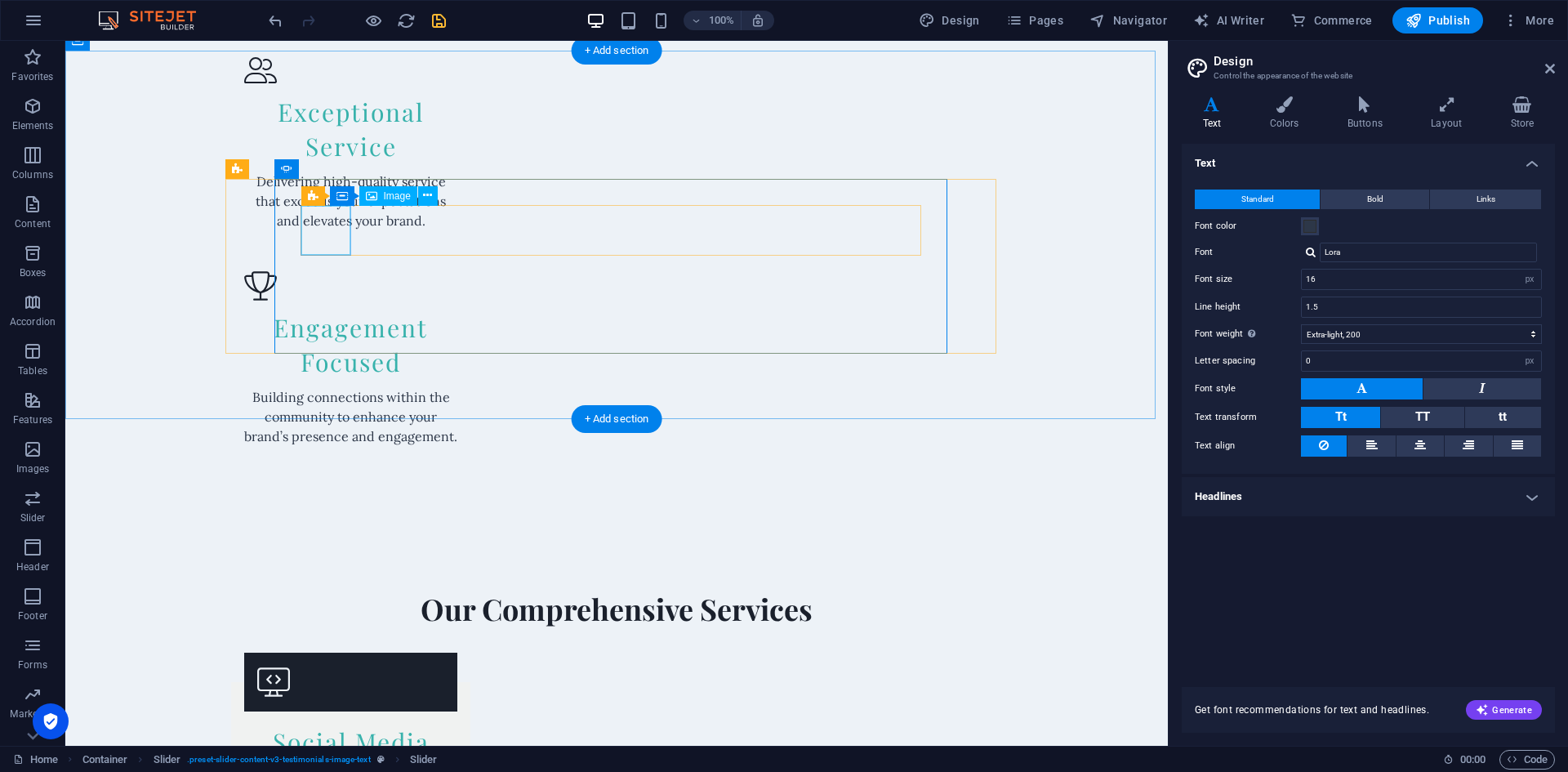 click at bounding box center [-1428, 2907] 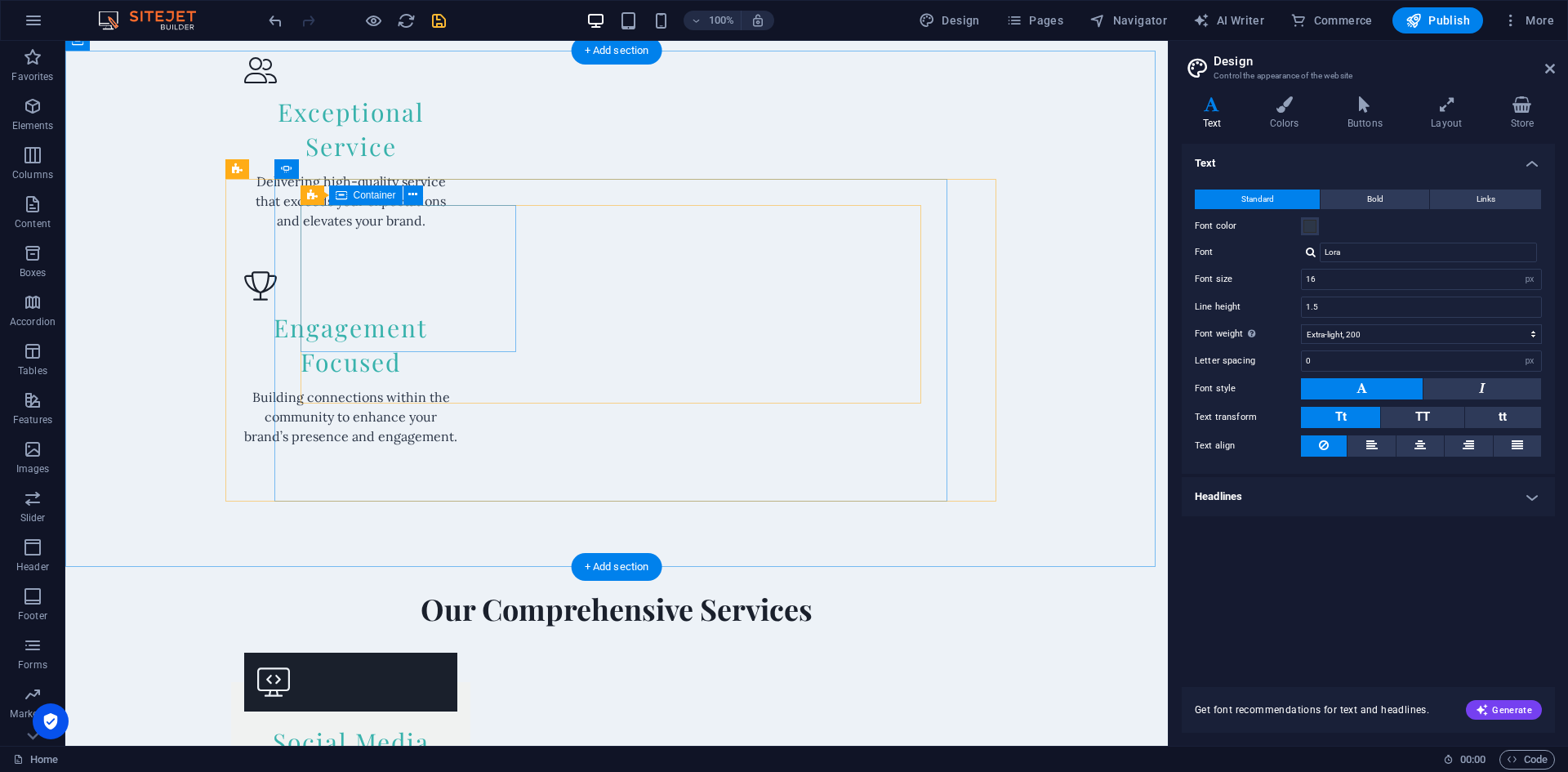 click on "Drop content here or  Add elements  Paste clipboard" at bounding box center (-1428, 3008) 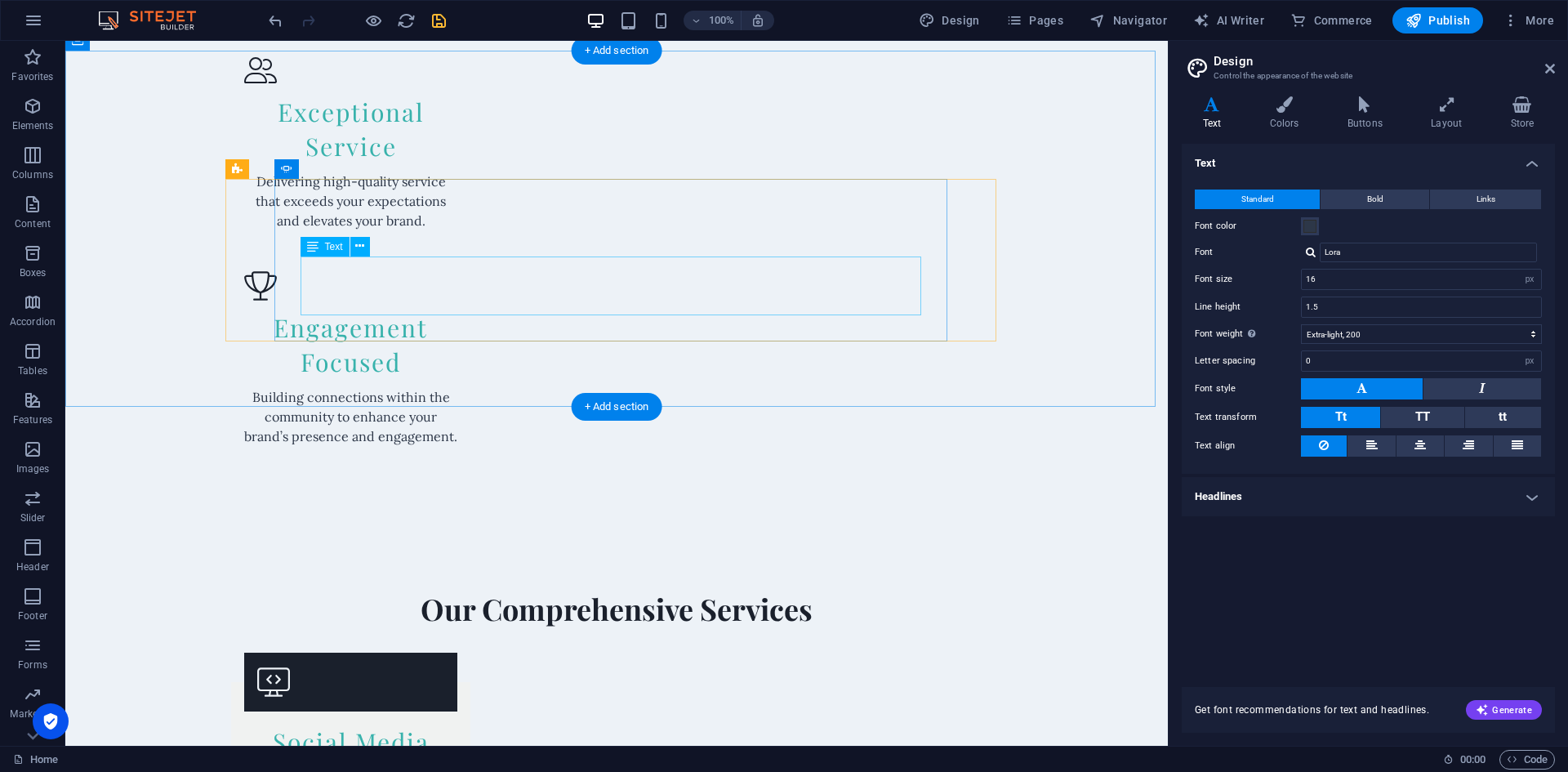 click on "Thanks to Creative Marketing SA, our brand is now recognized across the Garden Route! Their elegant approach to marketing made all the difference. - [PERSON_NAME], Business Owner 3! ![[PERSON_NAME]'s Image](image_url_3)" at bounding box center (-1428, 2906) 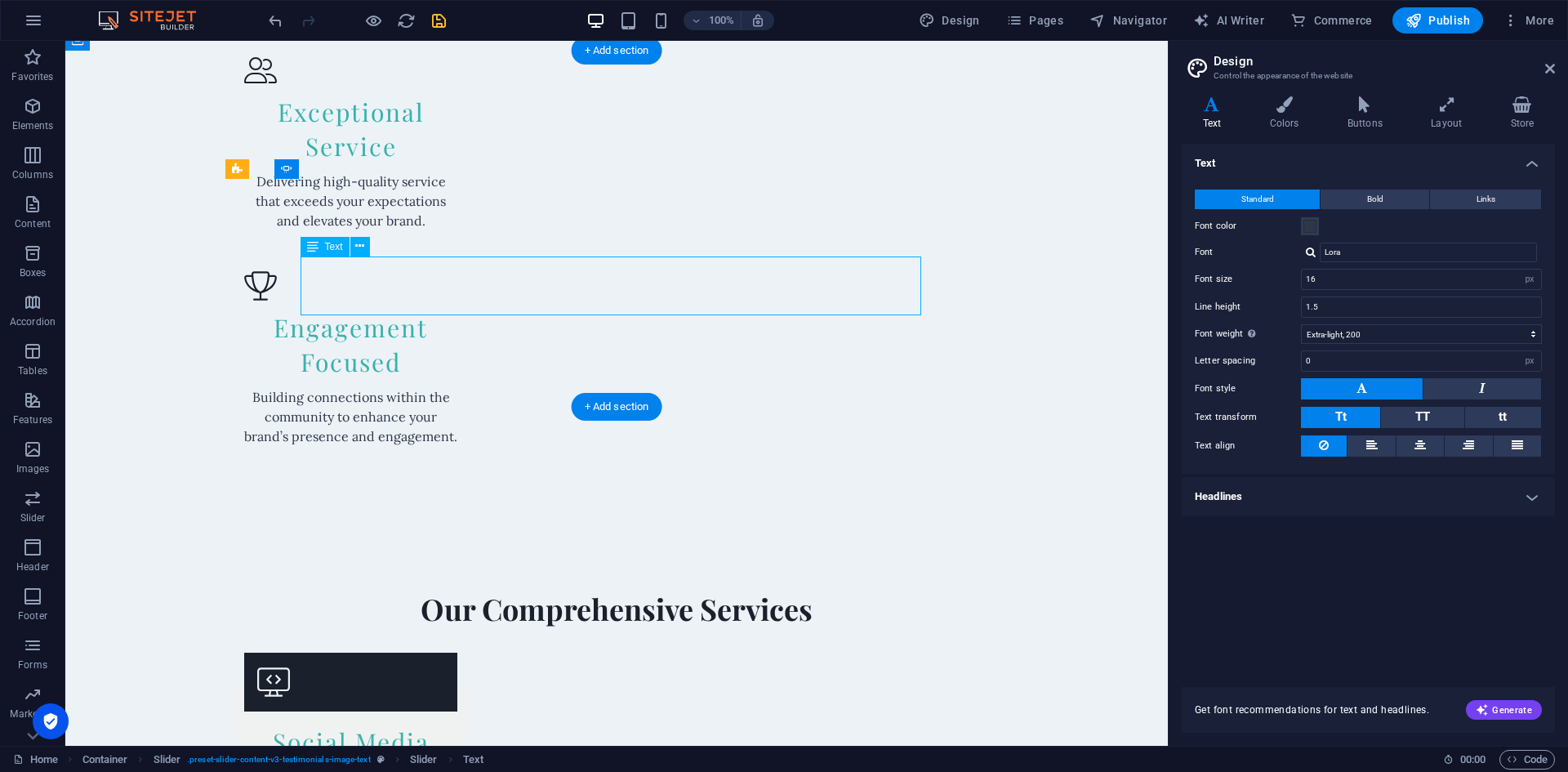 click on "Thanks to Creative Marketing SA, our brand is now recognized across the Garden Route! Their elegant approach to marketing made all the difference. - [PERSON_NAME], Business Owner 3! ![[PERSON_NAME]'s Image](image_url_3)" at bounding box center (-1428, 2906) 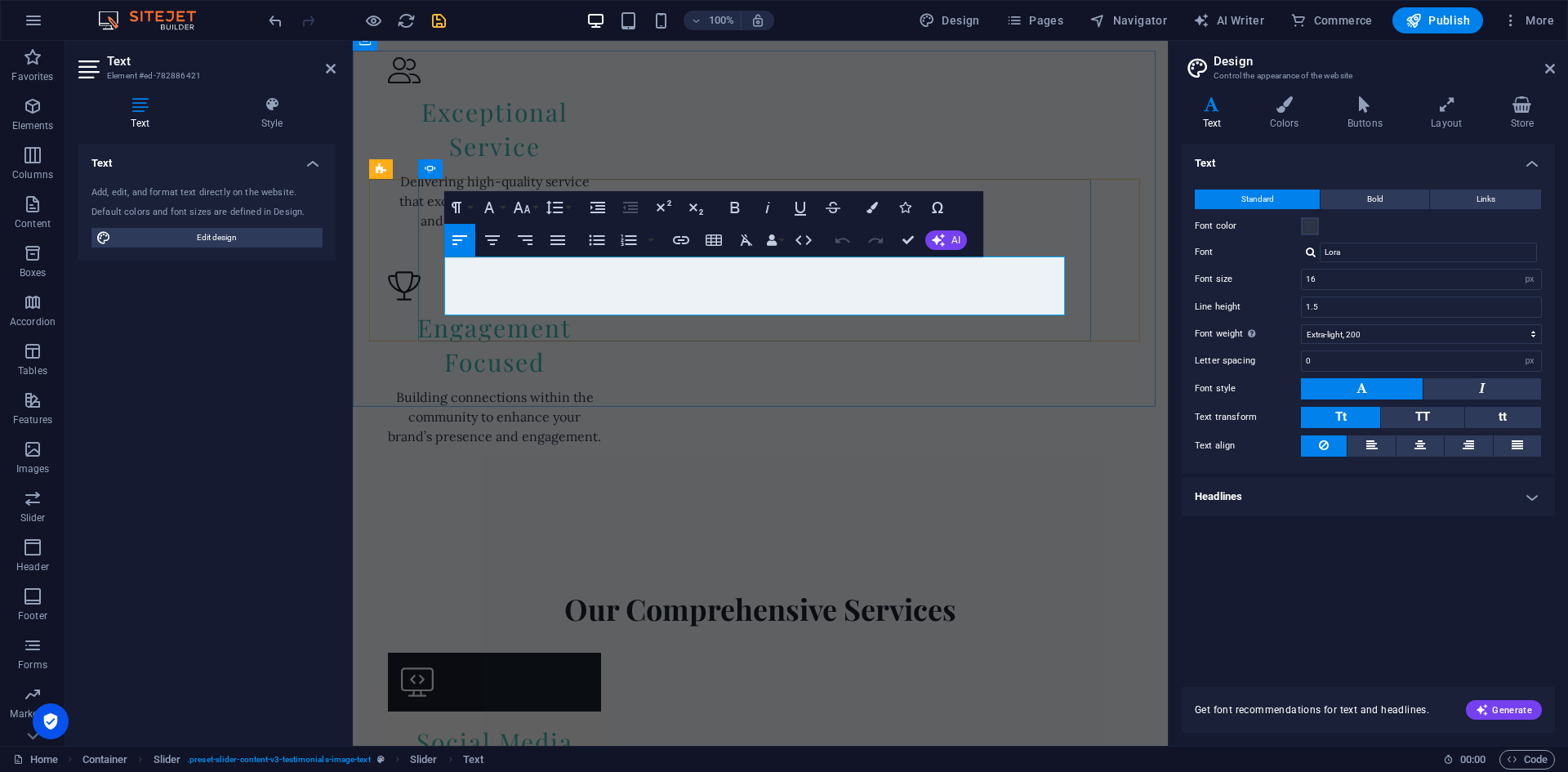 click on "Thanks to Creative Marketing SA, our brand is now recognized across the Garden Route! Their elegant approach to marketing made all the difference. - [PERSON_NAME], Business Owner 3! ![[PERSON_NAME]'s Image](image_url_3)" at bounding box center [-1285, 2906] 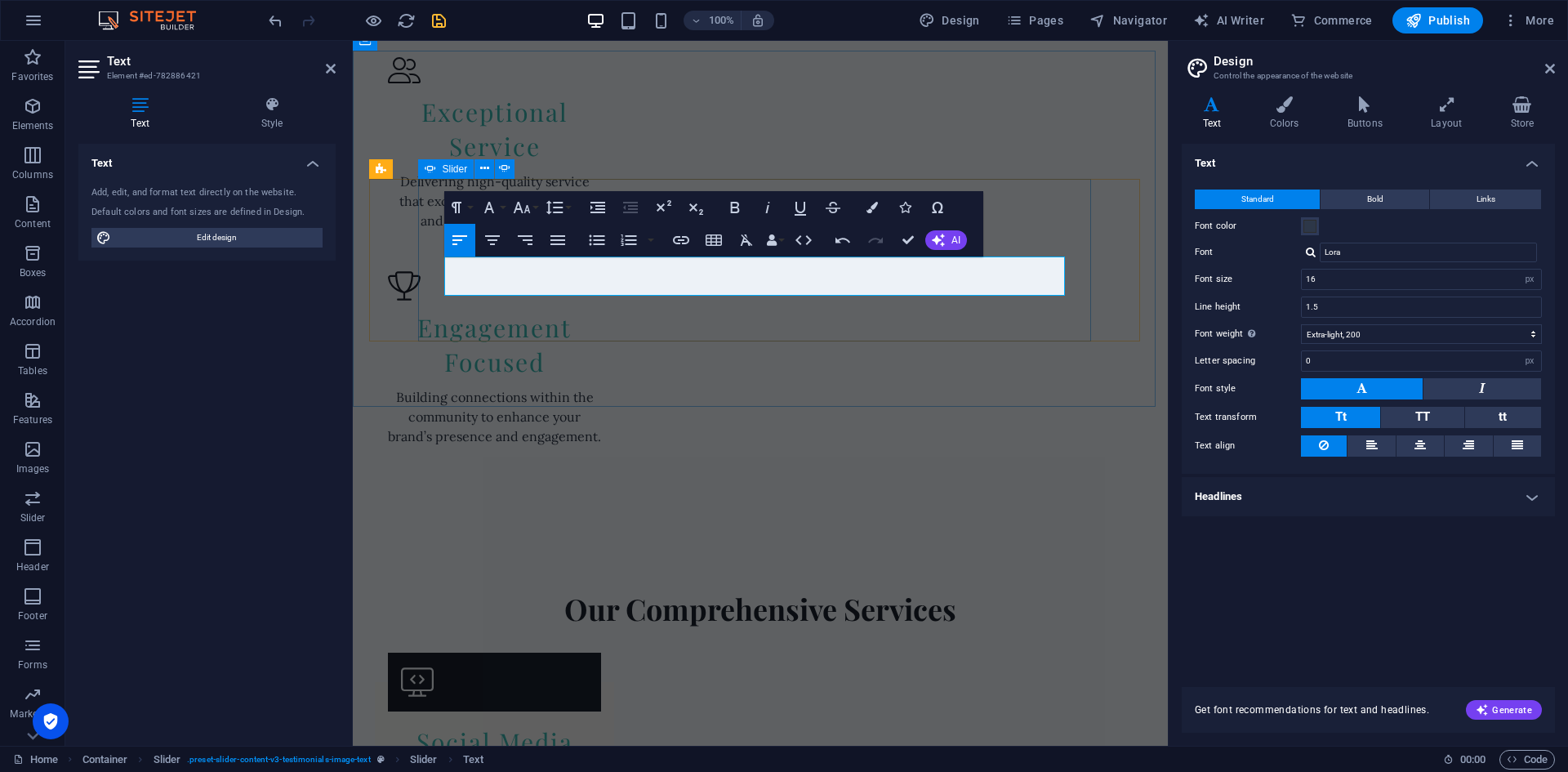 click on "A Game-Changer for Our Brand Thanks to Creative Marketing SA, our brand is now recognized across the Garden Route! Their elegant approach to marketing made all the difference. - [PERSON_NAME], Business Owner 3! ![[PERSON_NAME]'s Image](image_url_3) Incredible Results! Creative Marketing SA took our social media presence to the next level. Our engagement doubled in just a few months! Highly recommend! - [PERSON_NAME], Business Owner 1! ![[PERSON_NAME]'s Image](image_url_1) Professional and Dedicated Team The team at Creative Marketing SA really knows their stuff. They crafted a social media strategy that fits our brand perfectly.- [PERSON_NAME], Business Owner 2! ![[PERSON_NAME]'s Image](image_url_2) A Game-Changer for Our Brand Thanks to Creative Marketing SA, our brand is now recognized across the Garden Route! Their elegant approach to marketing made all the difference. - [PERSON_NAME], Business Owner  Incredible Results!" at bounding box center (760, 2393) 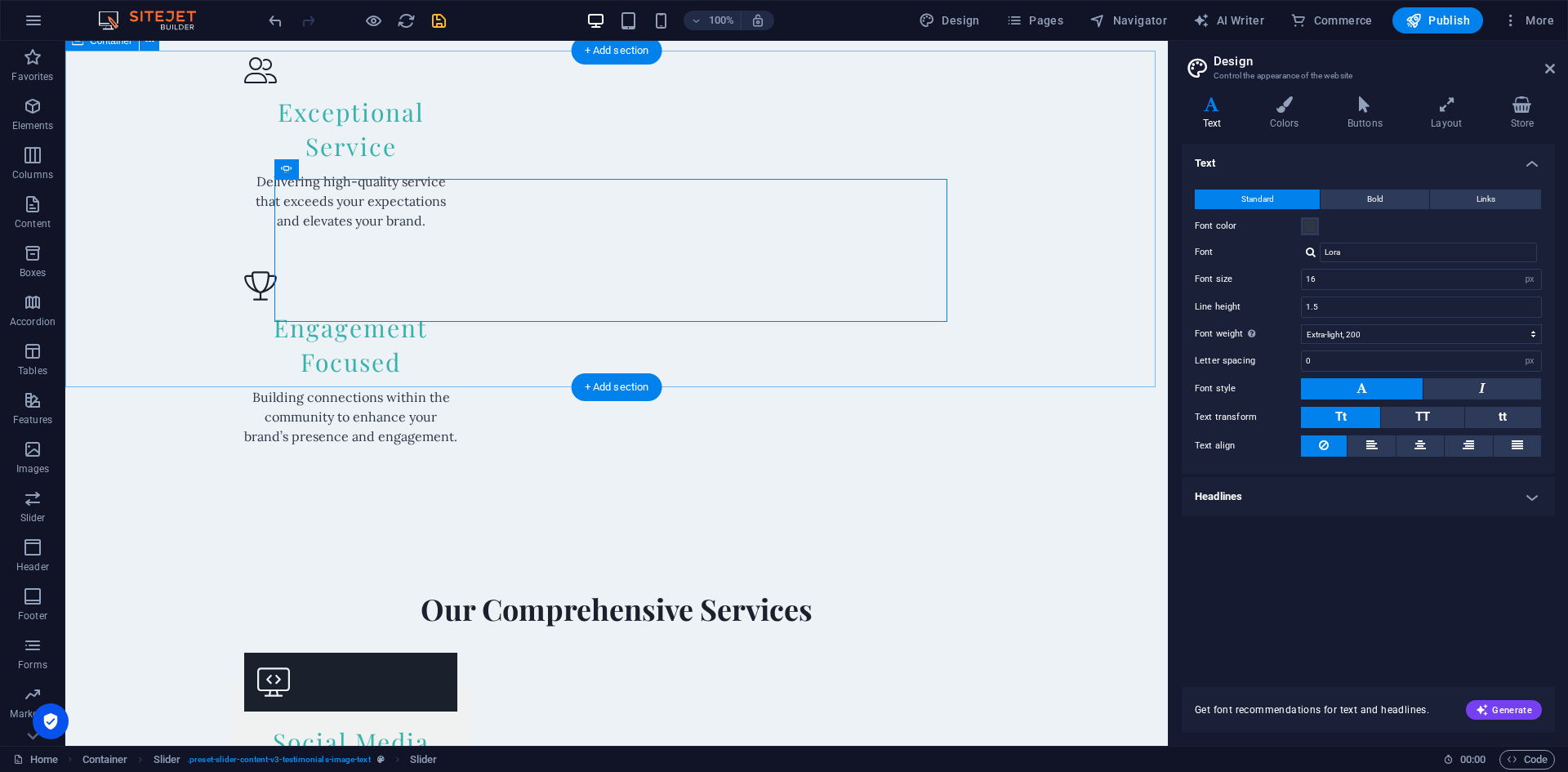 click on "Testimonials A Game-Changer for Our Brand Thanks to Creative Marketing SA, our brand is now recognized across the Garden Route! Their elegant approach to marketing made all the difference. - [PERSON_NAME], Business Owner 3! ![[PERSON_NAME]'s Image](image_url_3) Incredible Results! Creative Marketing SA took our social media presence to the next level. Our engagement doubled in just a few months! Highly recommend! - [PERSON_NAME], Business Owner 1! ![[PERSON_NAME]'s Image](image_url_1) Professional and Dedicated Team The team at Creative Marketing SA really knows their stuff. They crafted a social media strategy that fits our brand perfectly.- [PERSON_NAME], Business Owner 2! ![[PERSON_NAME]'s Image](image_url_2) A Game-Changer for Our Brand Thanks to Creative Marketing SA, our brand is now recognized across the Garden Route! Their elegant approach to marketing made all the difference. - [PERSON_NAME], Business Owner  Incredible Results!" at bounding box center (617, 2362) 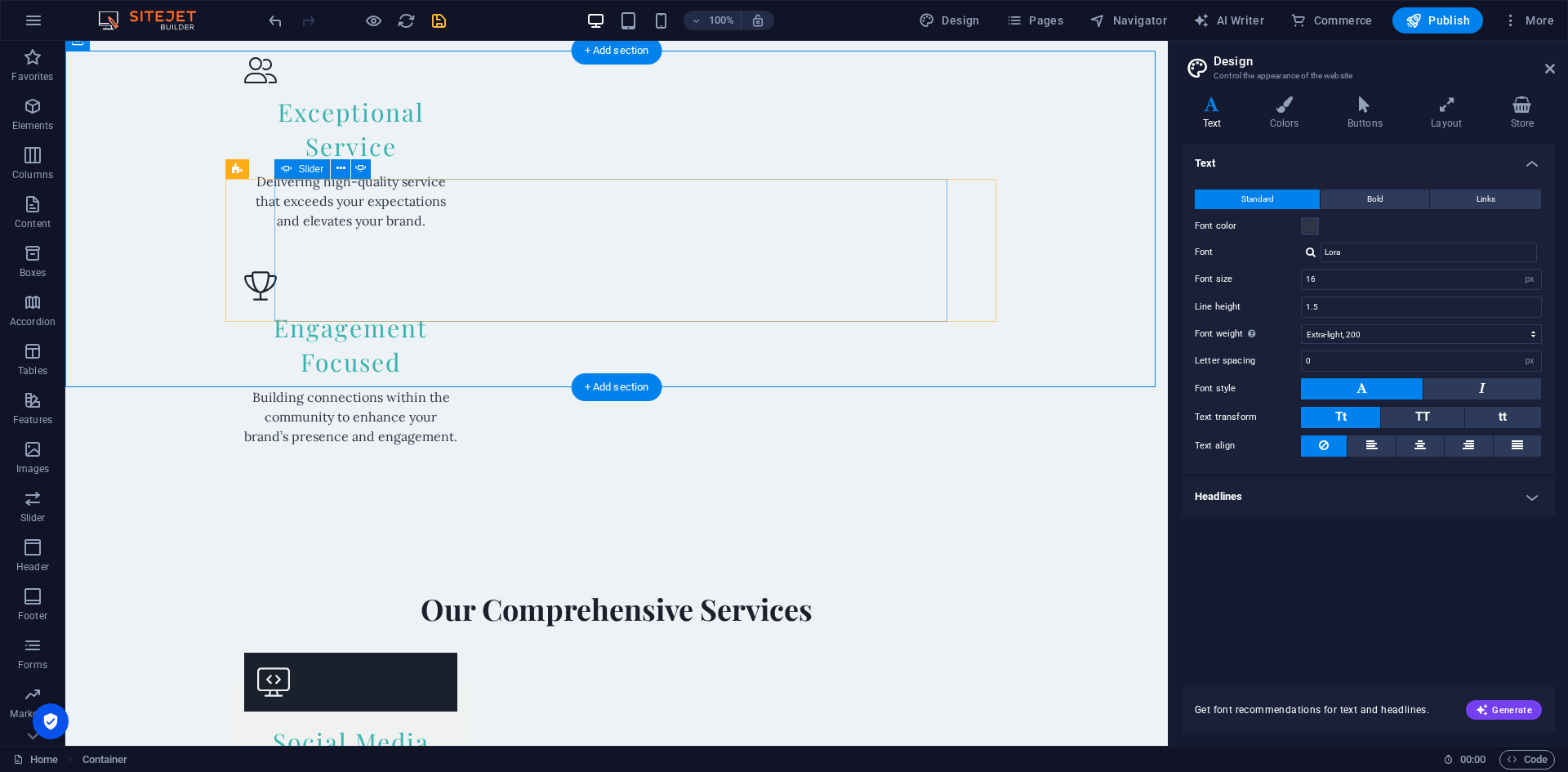 click at bounding box center [617, 2463] 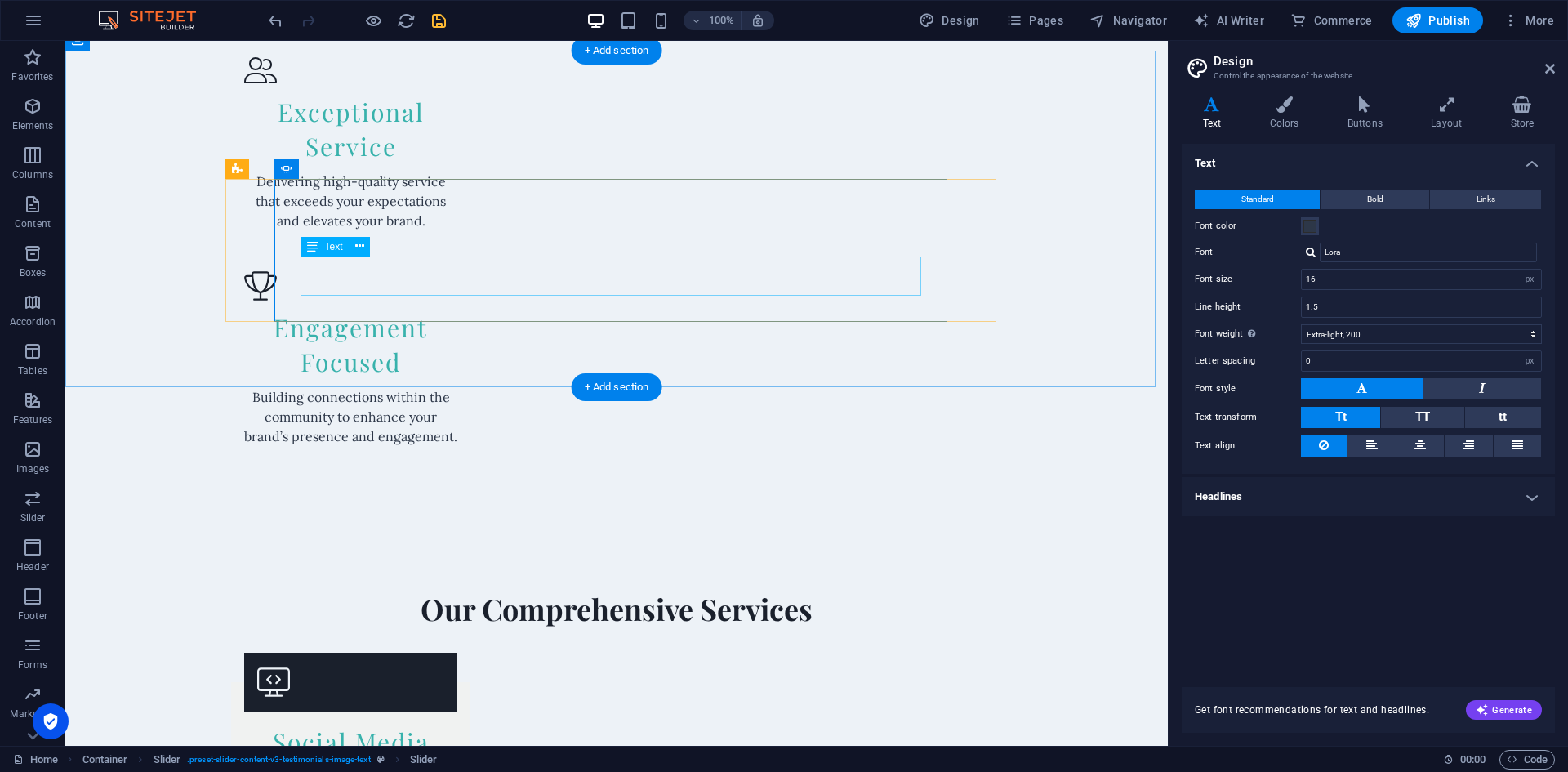 click on "Creative Marketing SA took our social media presence to the next level. Our engagement doubled in just a few months! Highly recommend! - [PERSON_NAME], Business Owner 1! ![[PERSON_NAME]'s Image](image_url_1)" at bounding box center [-82, 2581] 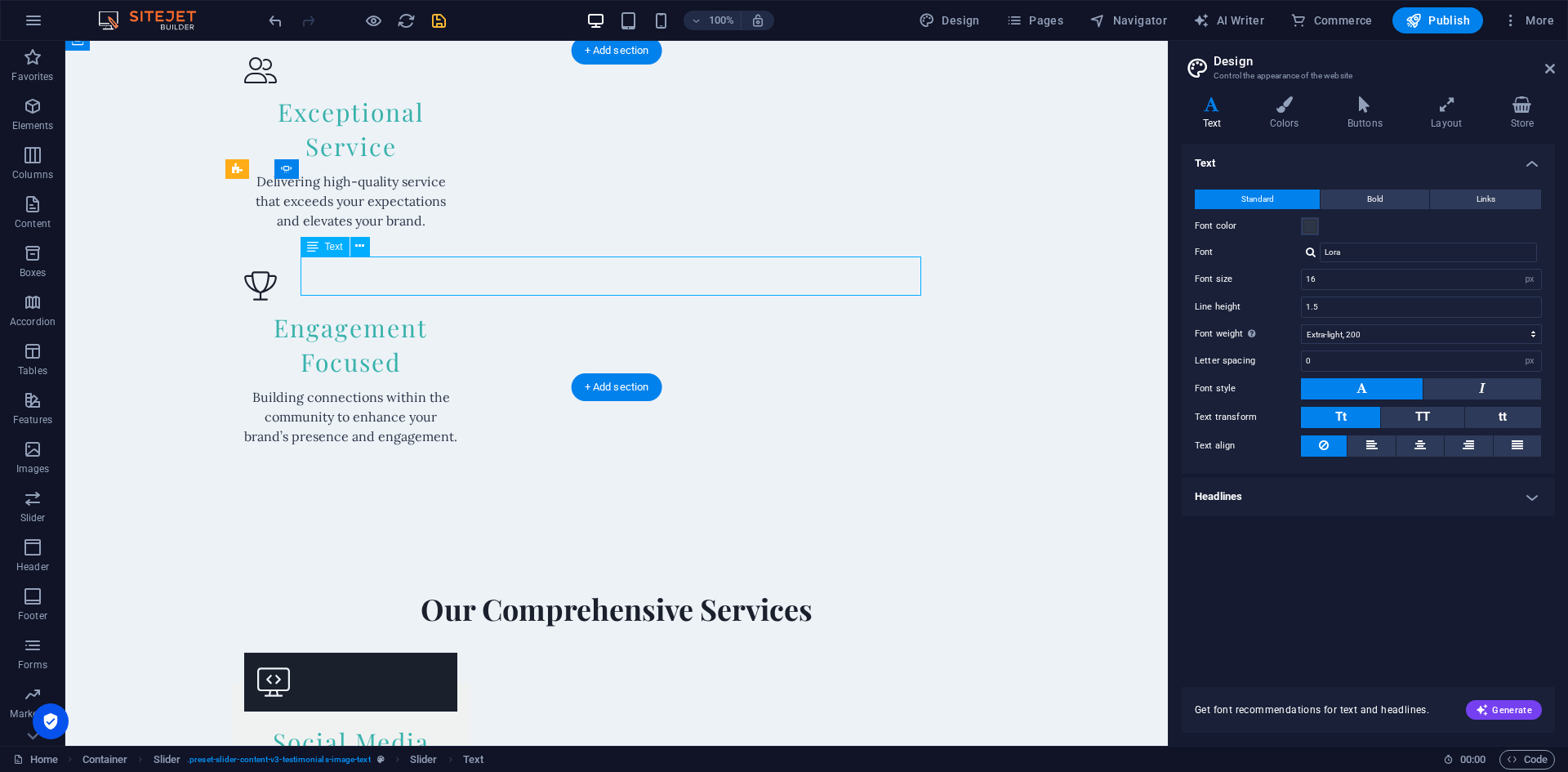 click on "Creative Marketing SA took our social media presence to the next level. Our engagement doubled in just a few months! Highly recommend! - [PERSON_NAME], Business Owner 1! ![[PERSON_NAME]'s Image](image_url_1)" at bounding box center (-82, 2581) 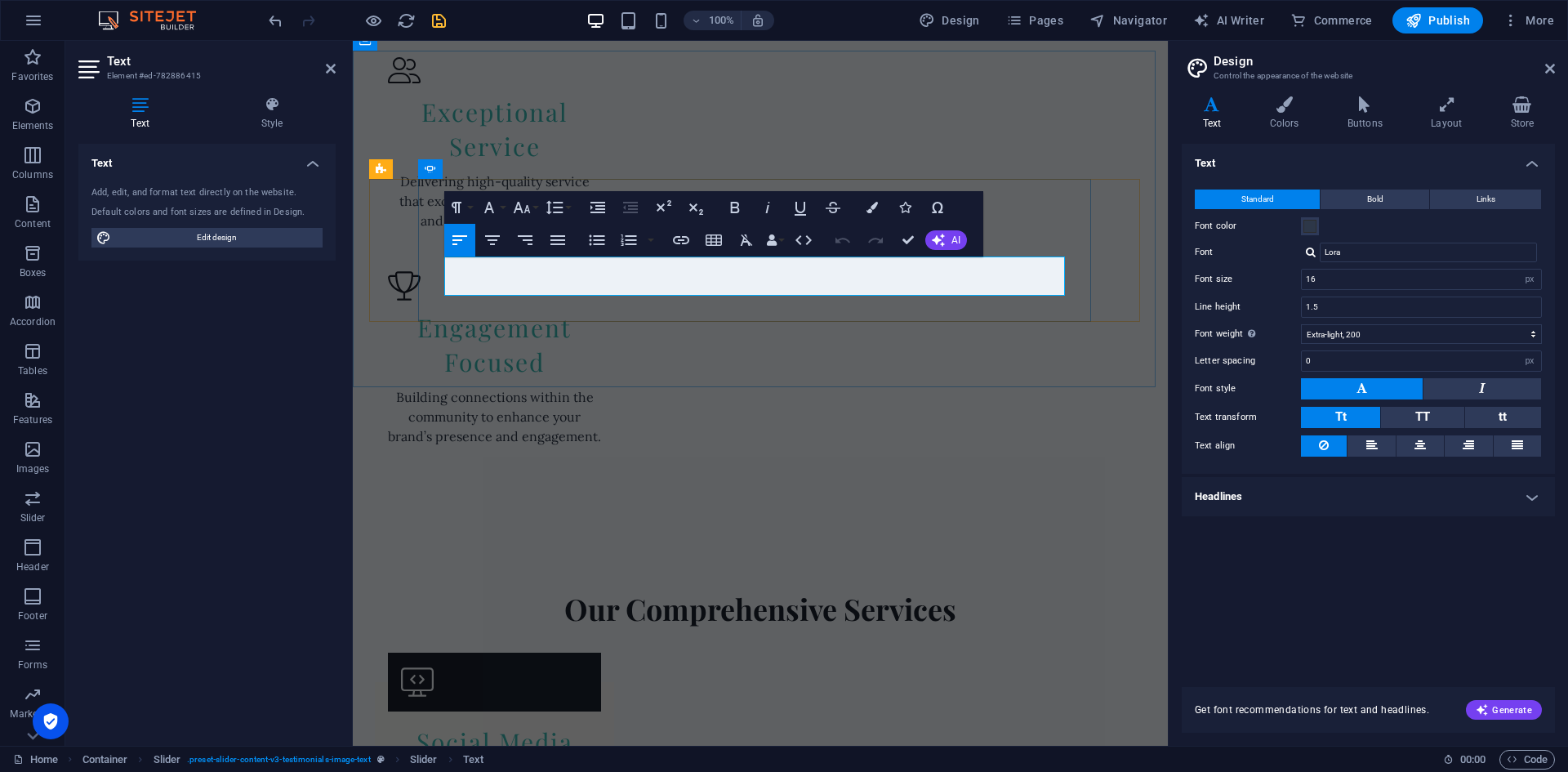 click on "Creative Marketing SA took our social media presence to the next level. Our engagement doubled in just a few months! Highly recommend! - [PERSON_NAME], Business Owner 1! ![[PERSON_NAME]'s Image](image_url_1)" at bounding box center (61, 2581) 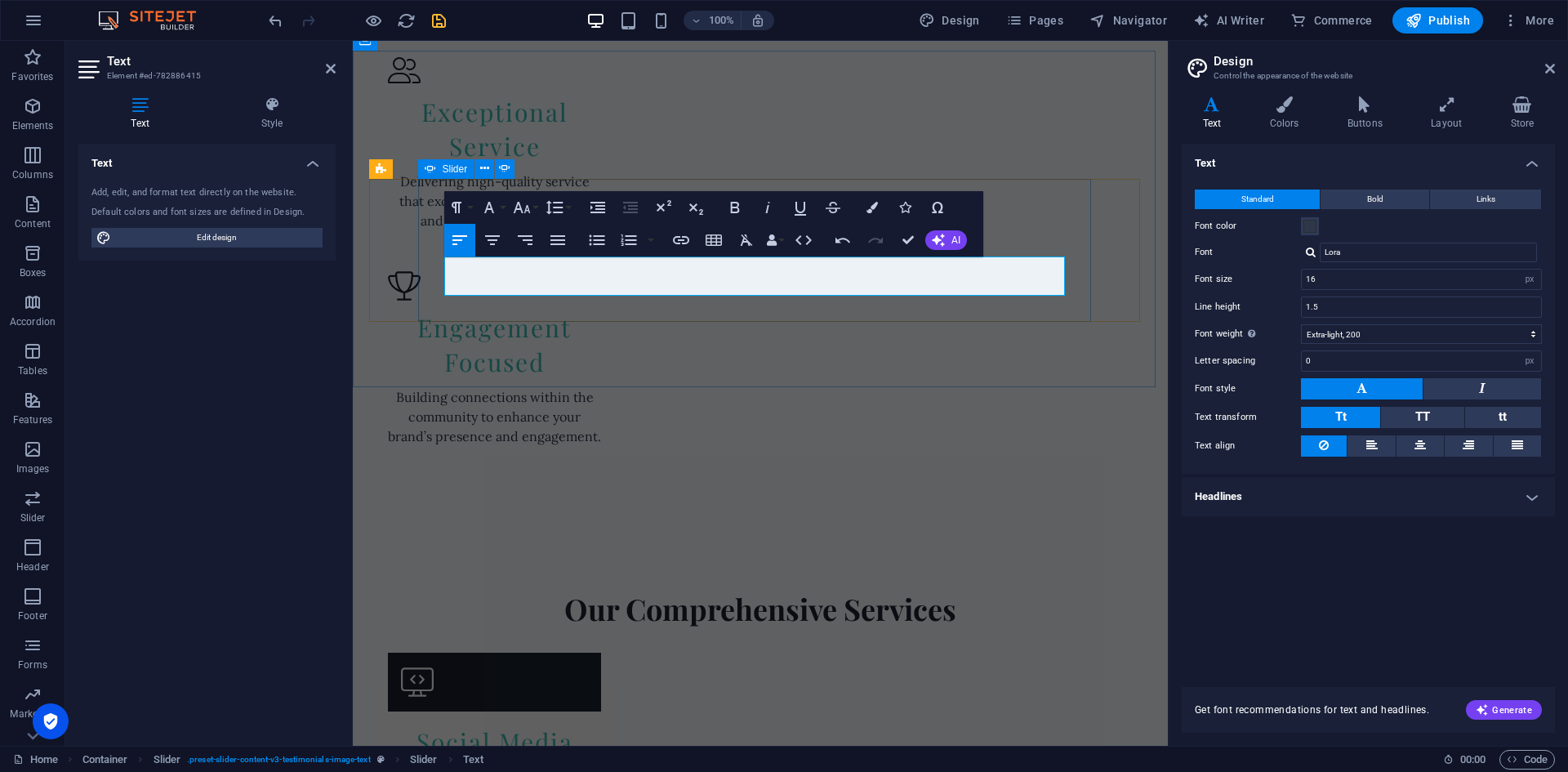 click on "A Game-Changer for Our Brand Thanks to Creative Marketing SA, our brand is now recognized across the Garden Route! Their elegant approach to marketing made all the difference. - [PERSON_NAME], Business Owner  Incredible Results! Creative Marketing SA took our social media presence to the next level. Our engagement doubled in just a few months! Highly recommend! - [PERSON_NAME], Business Owner  Professional and Dedicated Team The team at Creative Marketing SA really knows their stuff. They crafted a social media strategy that fits our brand perfectly.- [PERSON_NAME], Business Owner 2! ![[PERSON_NAME]'s Image](image_url_2) A Game-Changer for Our Brand Thanks to Creative Marketing SA, our brand is now recognized across the Garden Route! Their elegant approach to marketing made all the difference. - [PERSON_NAME], Business Owner  Incredible Results!" at bounding box center [760, 2383] 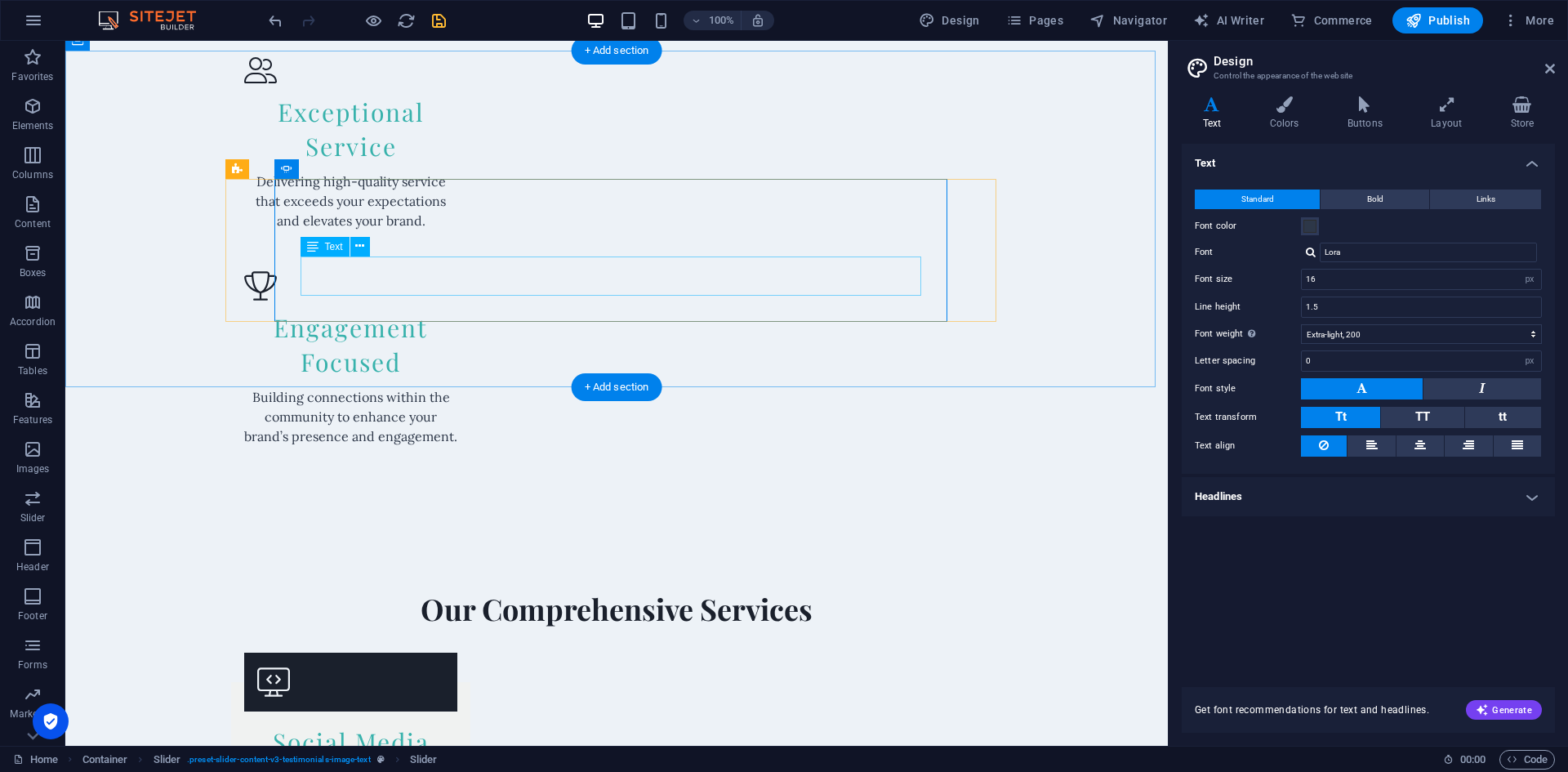 click on "Creative Marketing SA took our social media presence to the next level. Our engagement doubled in just a few months! Highly recommend! - [PERSON_NAME], Business Owner" at bounding box center (-82, 2571) 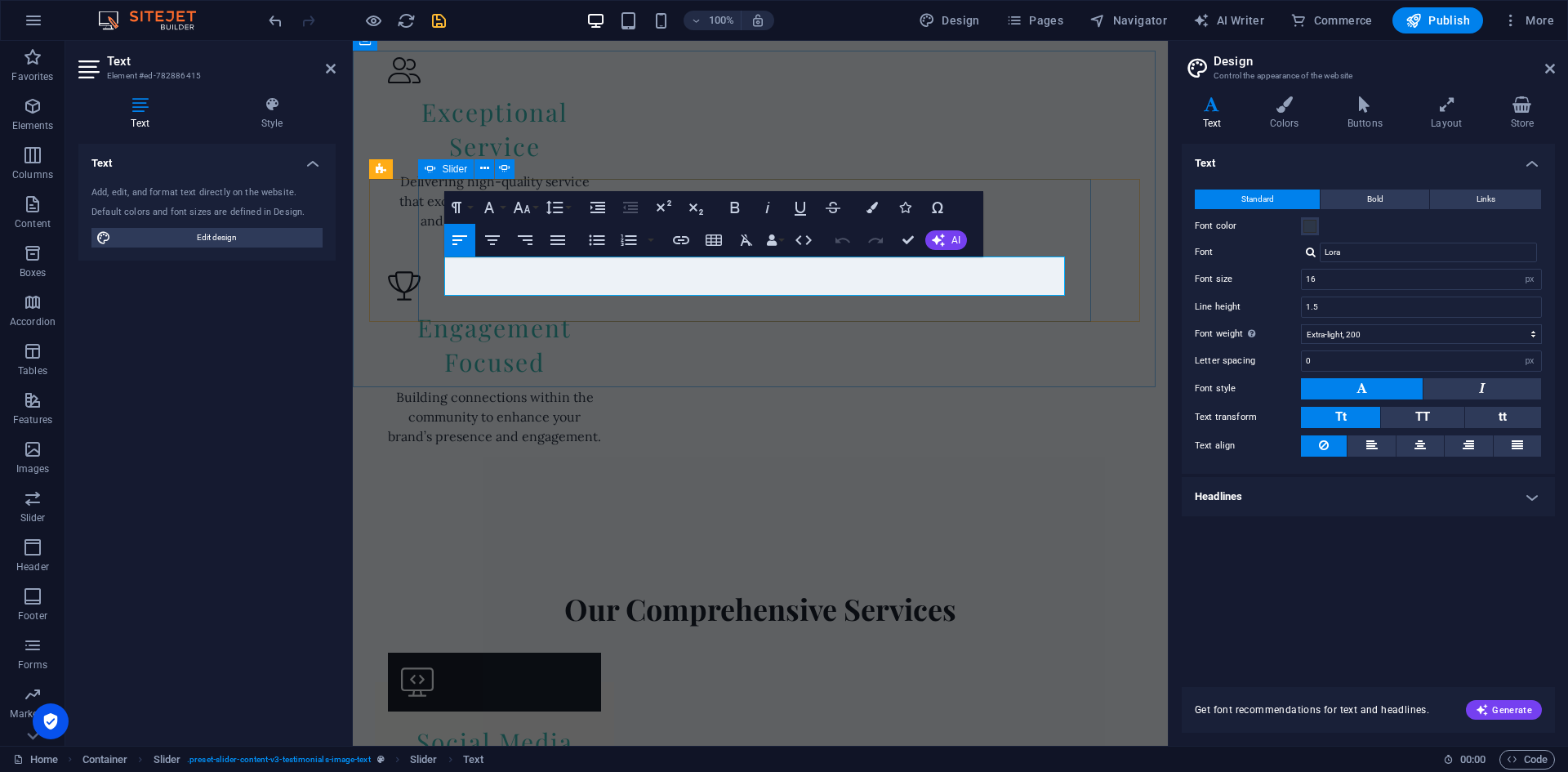 drag, startPoint x: 740, startPoint y: 288, endPoint x: 888, endPoint y: 299, distance: 148.40822 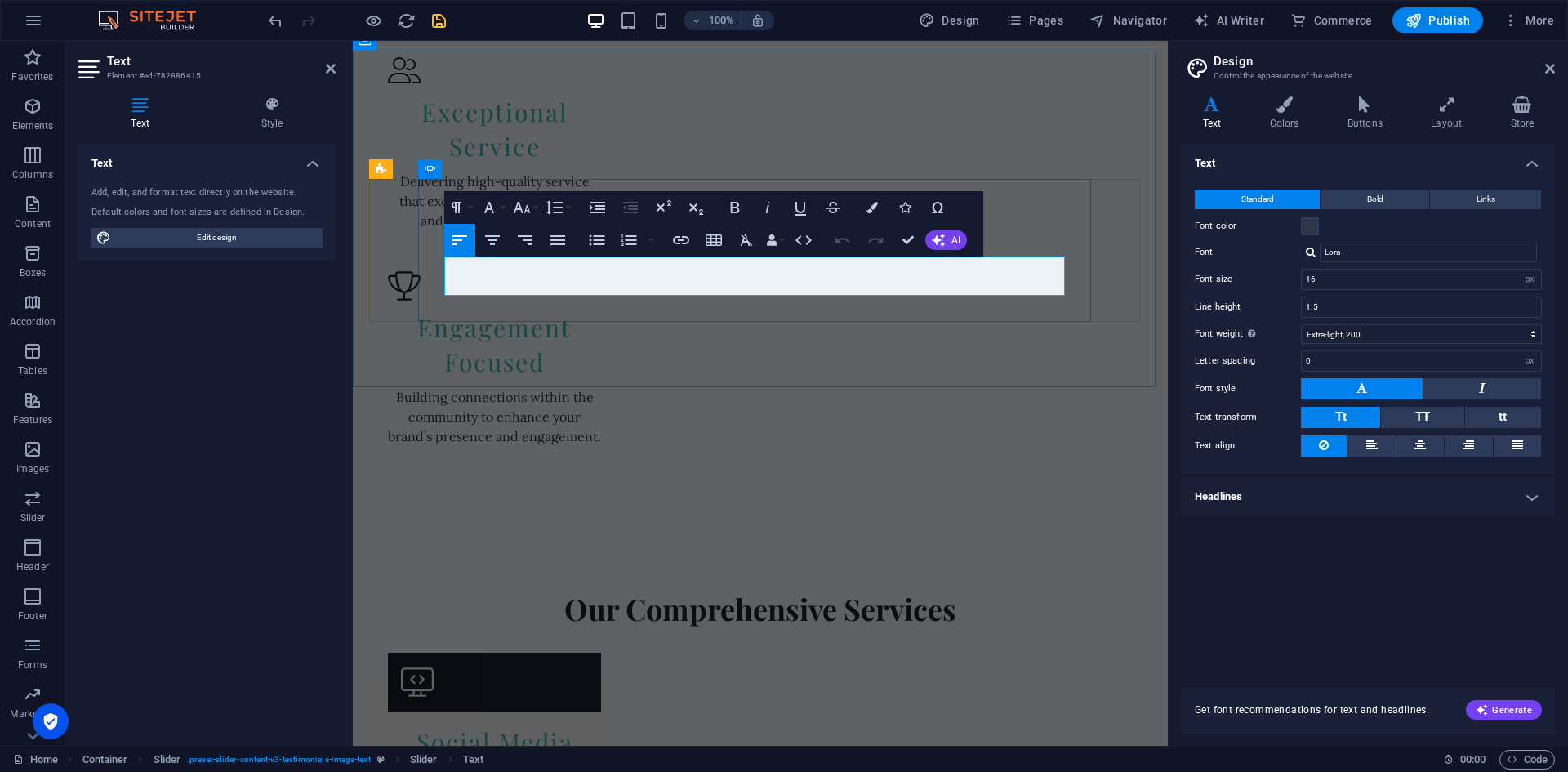 drag, startPoint x: 872, startPoint y: 289, endPoint x: 740, endPoint y: 288, distance: 132.00379 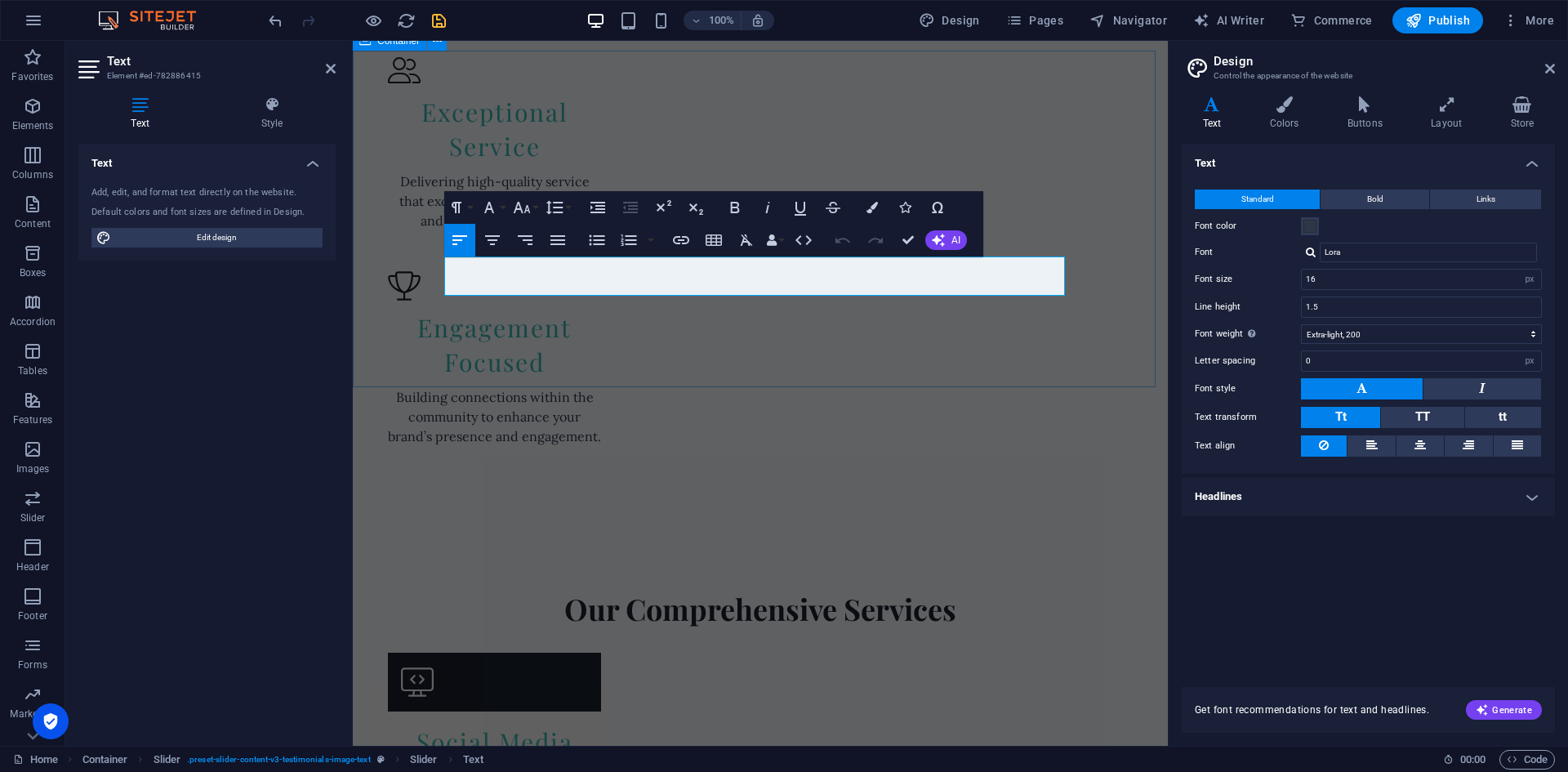 click on "Testimonials A Game-Changer for Our Brand Thanks to Creative Marketing SA, our brand is now recognized across the Garden Route! Their elegant approach to marketing made all the difference. - [PERSON_NAME], Business Owner  Incredible Results! Creative Marketing SA took our social media presence to the next level. Our engagement doubled in just a few months! Highly recommend! - [PERSON_NAME]  Professional and Dedicated Team The team at Creative Marketing SA really knows their stuff. They crafted a social media strategy that fits our brand perfectly.- [PERSON_NAME], Business Owner 2! ![[PERSON_NAME]'s Image](image_url_2) A Game-Changer for Our Brand Thanks to Creative Marketing SA, our brand is now recognized across the Garden Route! Their elegant approach to marketing made all the difference. - [PERSON_NAME], Business Owner  Incredible Results! Creative Marketing SA took our social media presence to the next level. Our engagement doubled in just a few months! Highly recommend! - [PERSON_NAME], Business Owner" at bounding box center [760, 2352] 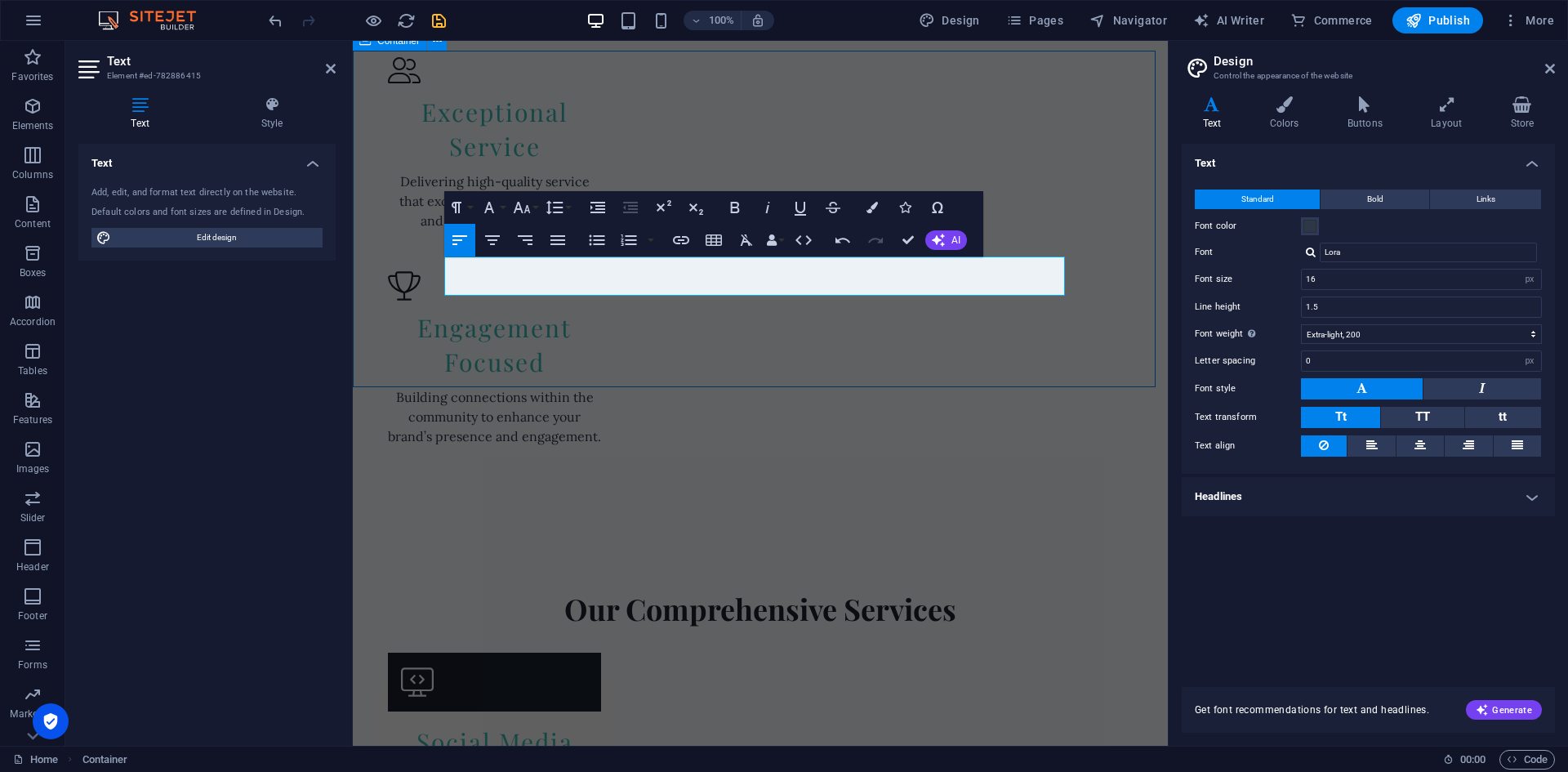 click on "Testimonials A Game-Changer for Our Brand Thanks to Creative Marketing SA, our brand is now recognized across the Garden Route! Their elegant approach to marketing made all the difference. - [PERSON_NAME], Business Owner  Incredible Results! Creative Marketing SA took our social media presence to the next level. Our engagement doubled in just a few months! Highly recommend! - [PERSON_NAME]  Professional and Dedicated Team The team at Creative Marketing SA really knows their stuff. They crafted a social media strategy that fits our brand perfectly.- [PERSON_NAME], Business Owner 2! ![[PERSON_NAME]'s Image](image_url_2) A Game-Changer for Our Brand Thanks to Creative Marketing SA, our brand is now recognized across the Garden Route! Their elegant approach to marketing made all the difference. - [PERSON_NAME], Business Owner  Incredible Results! Creative Marketing SA took our social media presence to the next level. Our engagement doubled in just a few months! Highly recommend! - [PERSON_NAME], Business Owner" at bounding box center [760, 2352] 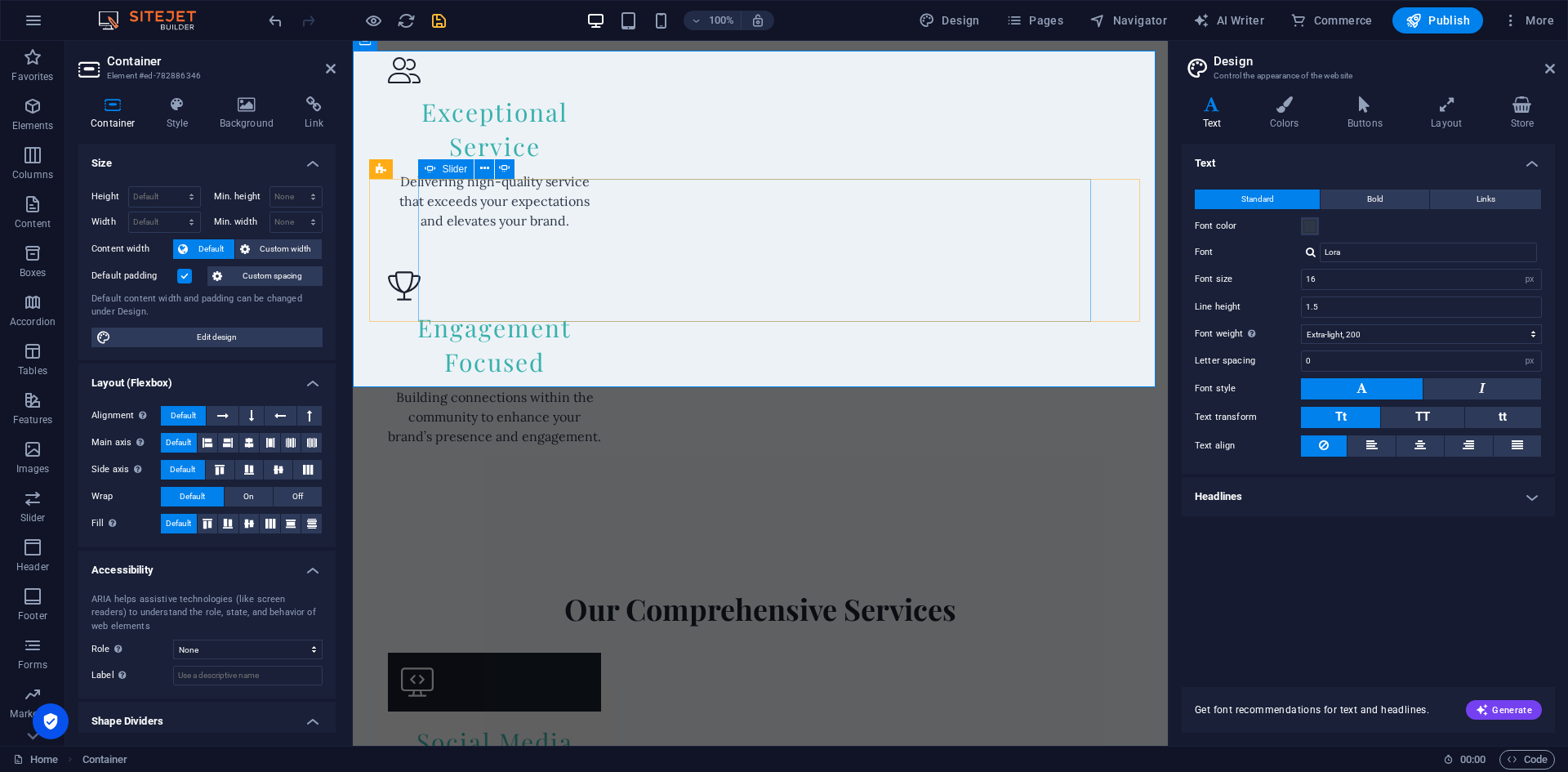 click at bounding box center [760, 2463] 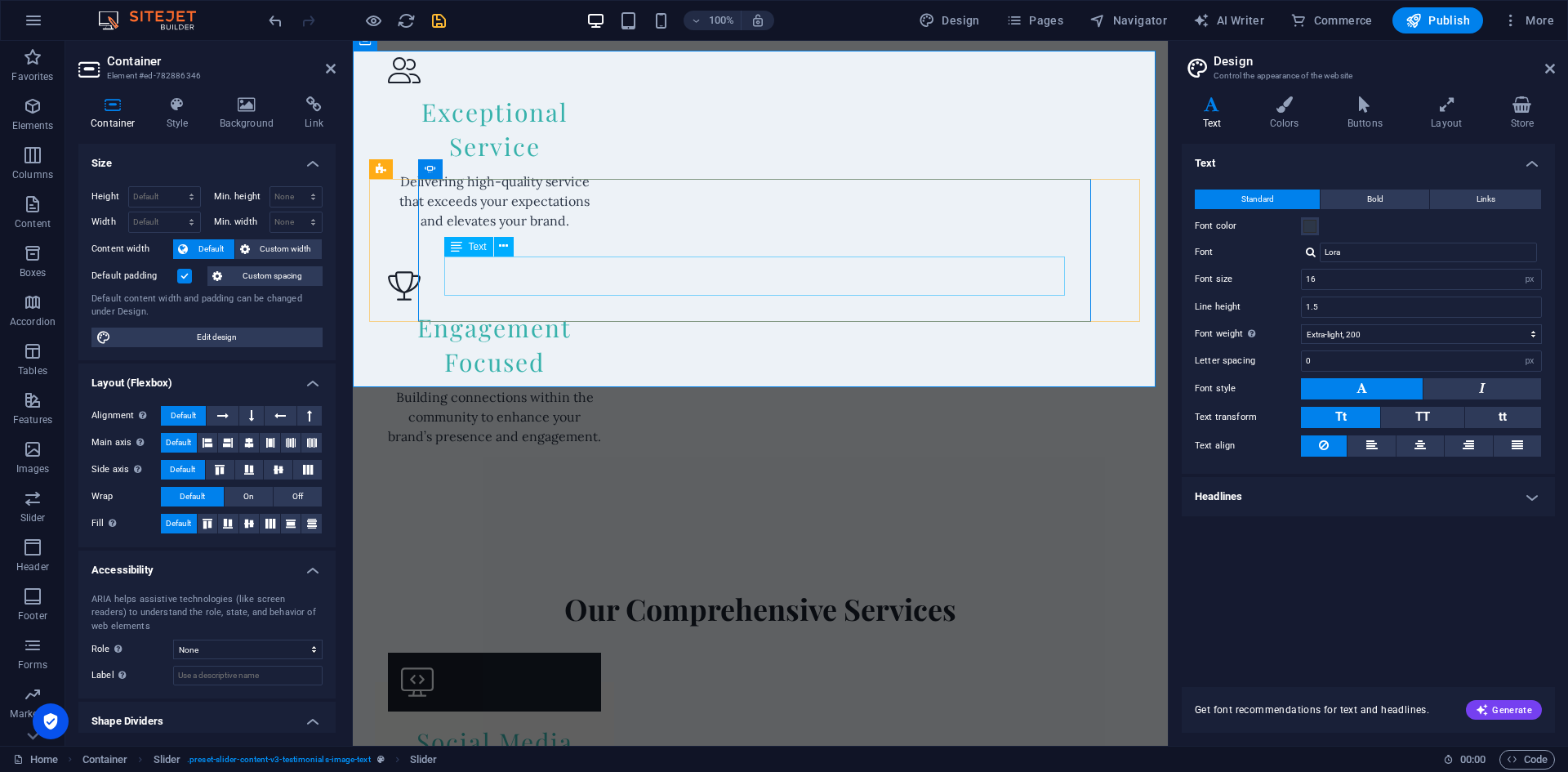 click on "The team at Creative Marketing SA really knows their stuff. They crafted a social media strategy that fits our brand perfectly.- [PERSON_NAME], Business Owner 2! ![[PERSON_NAME]'s Image](image_url_2)" at bounding box center (-612, 2724) 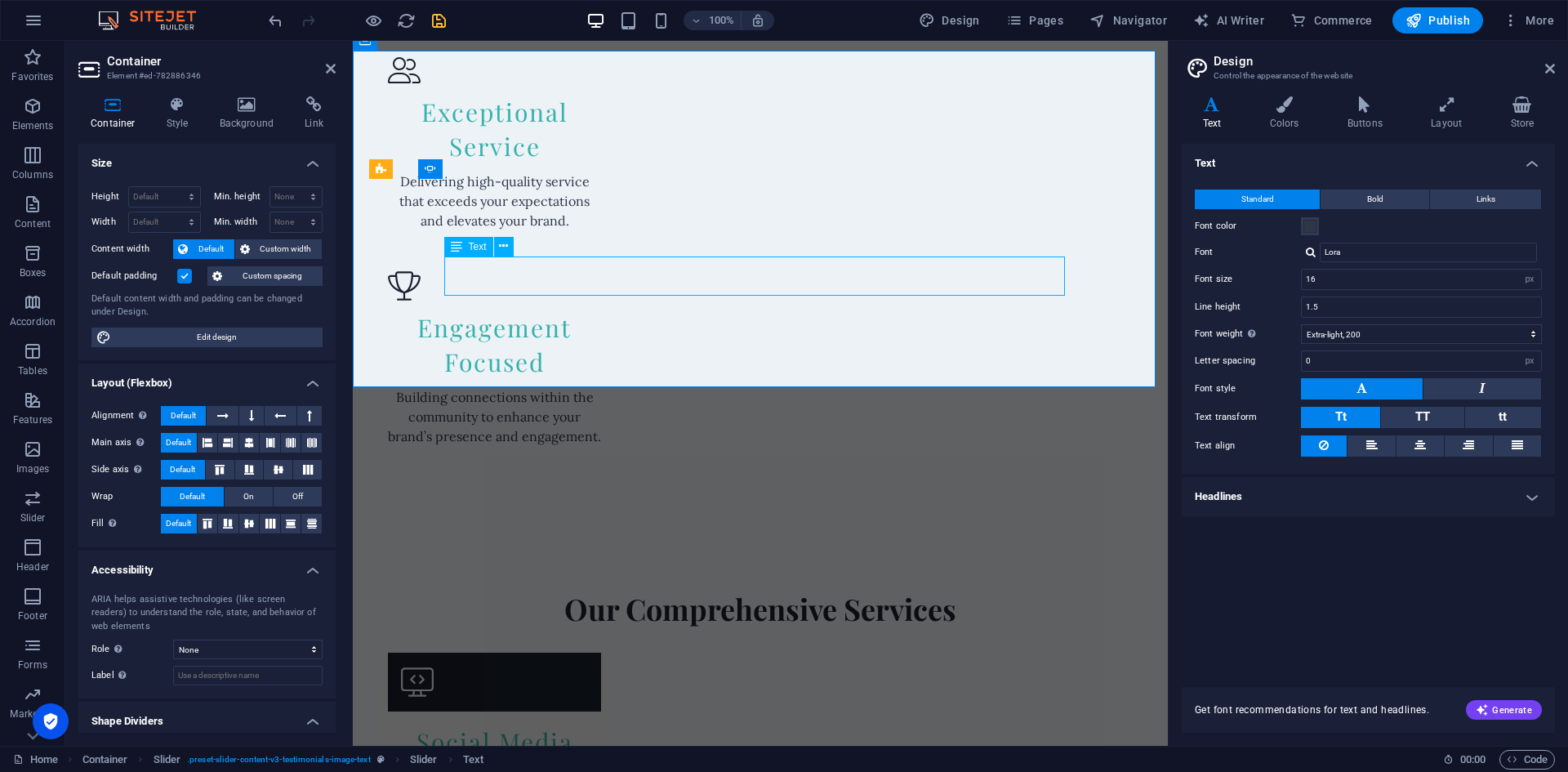 click on "The team at Creative Marketing SA really knows their stuff. They crafted a social media strategy that fits our brand perfectly.- [PERSON_NAME], Business Owner 2! ![[PERSON_NAME]'s Image](image_url_2)" at bounding box center (-612, 2724) 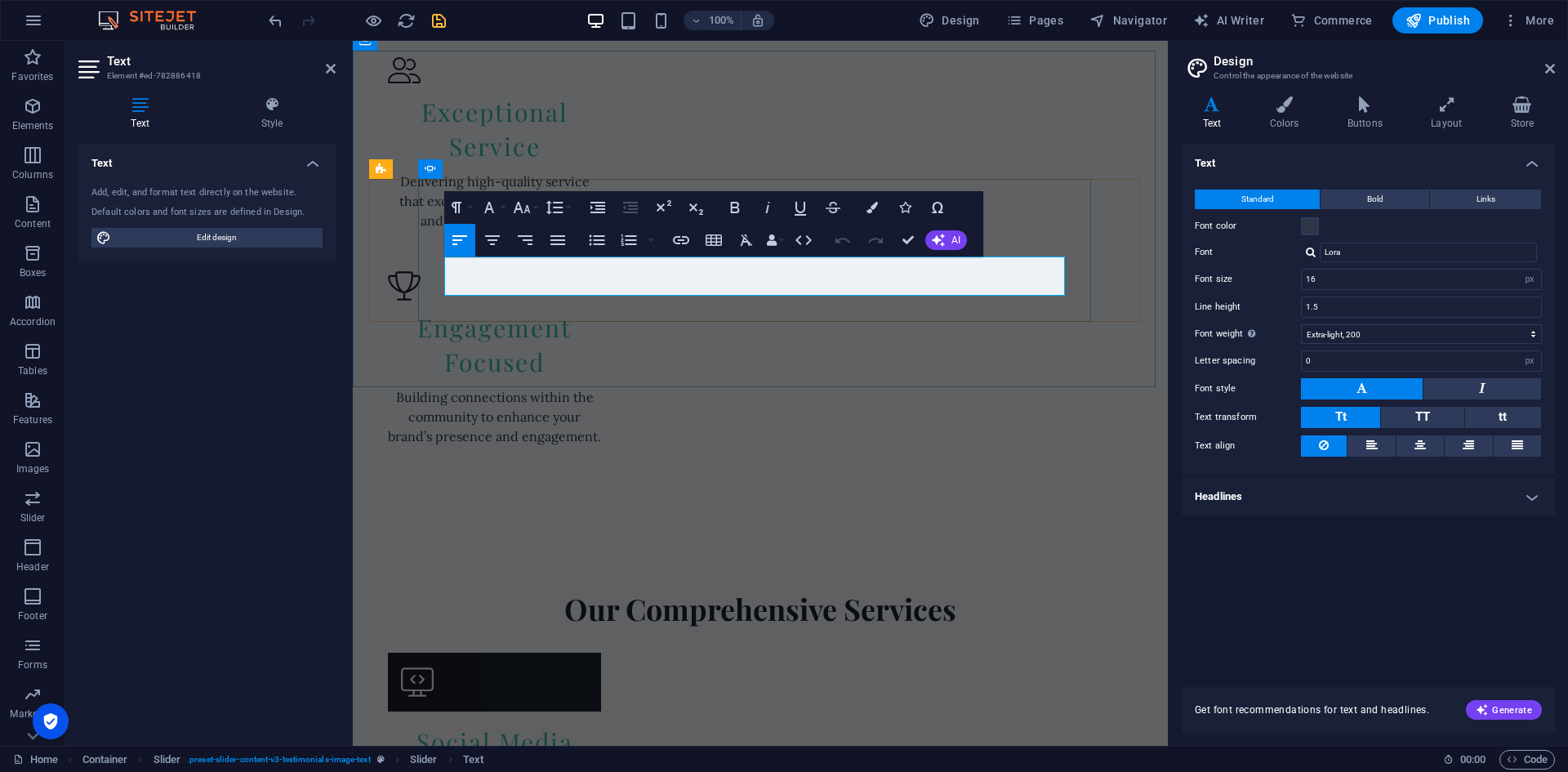 drag, startPoint x: 635, startPoint y: 285, endPoint x: 952, endPoint y: 284, distance: 317.00158 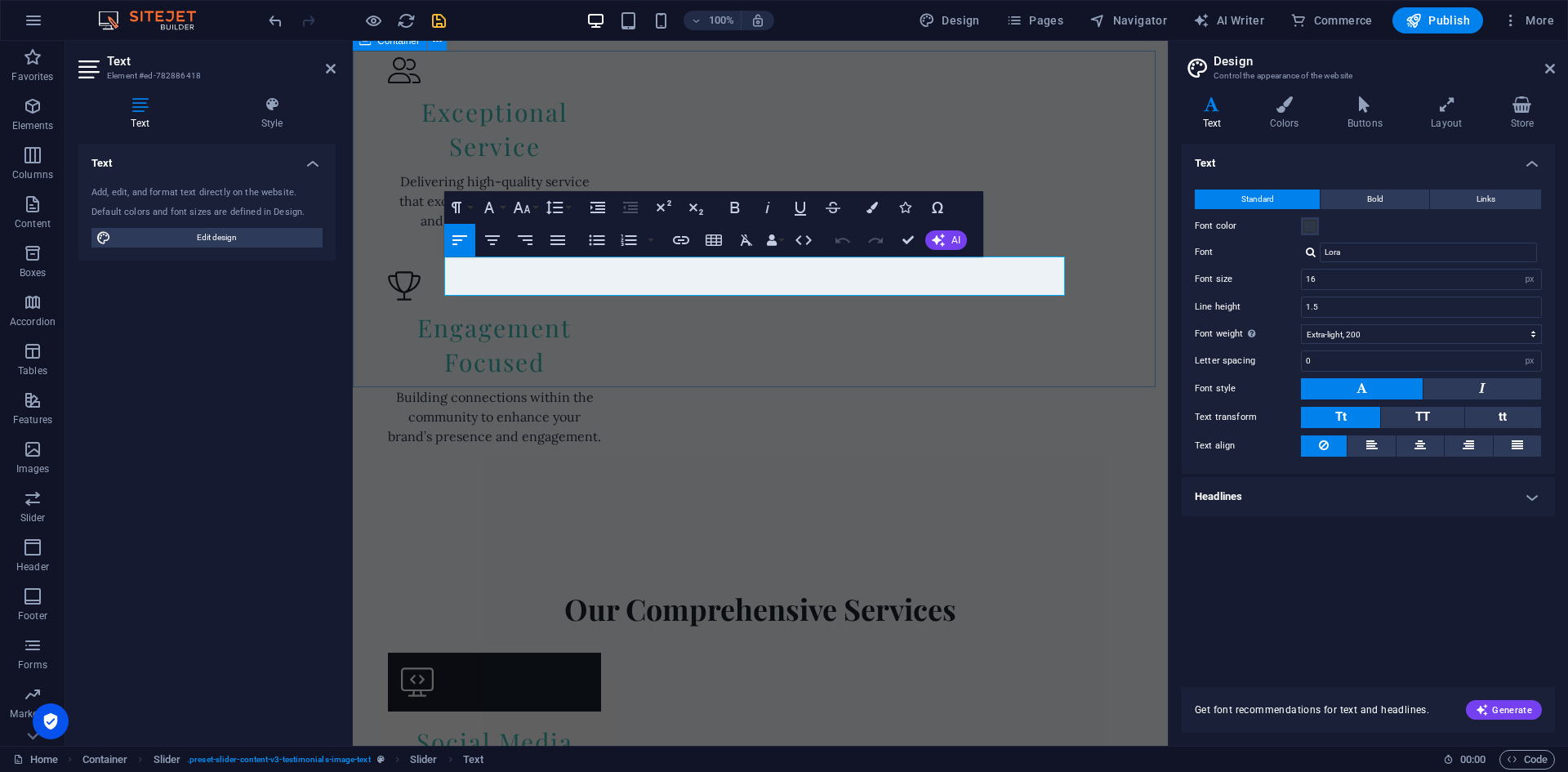 click on "Testimonials A Game-Changer for Our Brand Thanks to Creative Marketing SA, our brand is now recognized across the Garden Route! Their elegant approach to marketing made all the difference. - [PERSON_NAME], Business Owner  Incredible Results! Creative Marketing SA took our social media presence to the next level. Our engagement doubled in just a few months! Highly recommend! - [PERSON_NAME]  Professional and Dedicated Team The team at Creative Marketing SA really knows their stuff. They crafted a social media strategy that fits our brand perfectly.- [PERSON_NAME] A Game-Changer for Our Brand Thanks to Creative Marketing SA, our brand is now recognized across the Garden Route! Their elegant approach to marketing made all the difference. - [PERSON_NAME], Business Owner  Incredible Results! Creative Marketing SA took our social media presence to the next level. Our engagement doubled in just a few months! Highly recommend! - [PERSON_NAME]" at bounding box center [760, 2352] 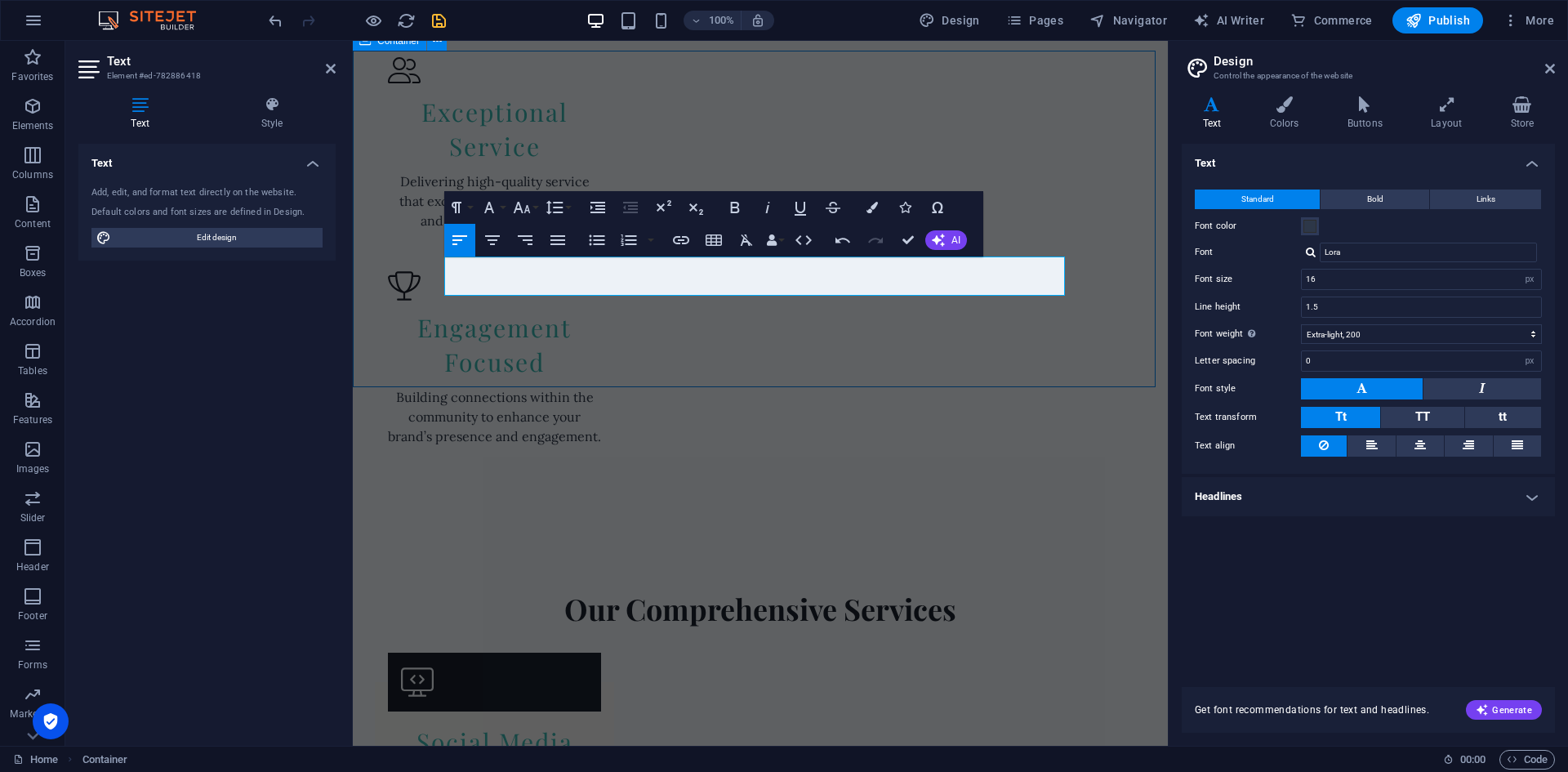click on "Testimonials A Game-Changer for Our Brand Thanks to Creative Marketing SA, our brand is now recognized across the Garden Route! Their elegant approach to marketing made all the difference. - [PERSON_NAME], Business Owner  Incredible Results! Creative Marketing SA took our social media presence to the next level. Our engagement doubled in just a few months! Highly recommend! - [PERSON_NAME]  Professional and Dedicated Team The team at Creative Marketing SA really knows their stuff. They crafted a social media strategy that fits our brand perfectly.- [PERSON_NAME] A Game-Changer for Our Brand Thanks to Creative Marketing SA, our brand is now recognized across the Garden Route! Their elegant approach to marketing made all the difference. - [PERSON_NAME], Business Owner  Incredible Results! Creative Marketing SA took our social media presence to the next level. Our engagement doubled in just a few months! Highly recommend! - [PERSON_NAME]" at bounding box center [760, 2352] 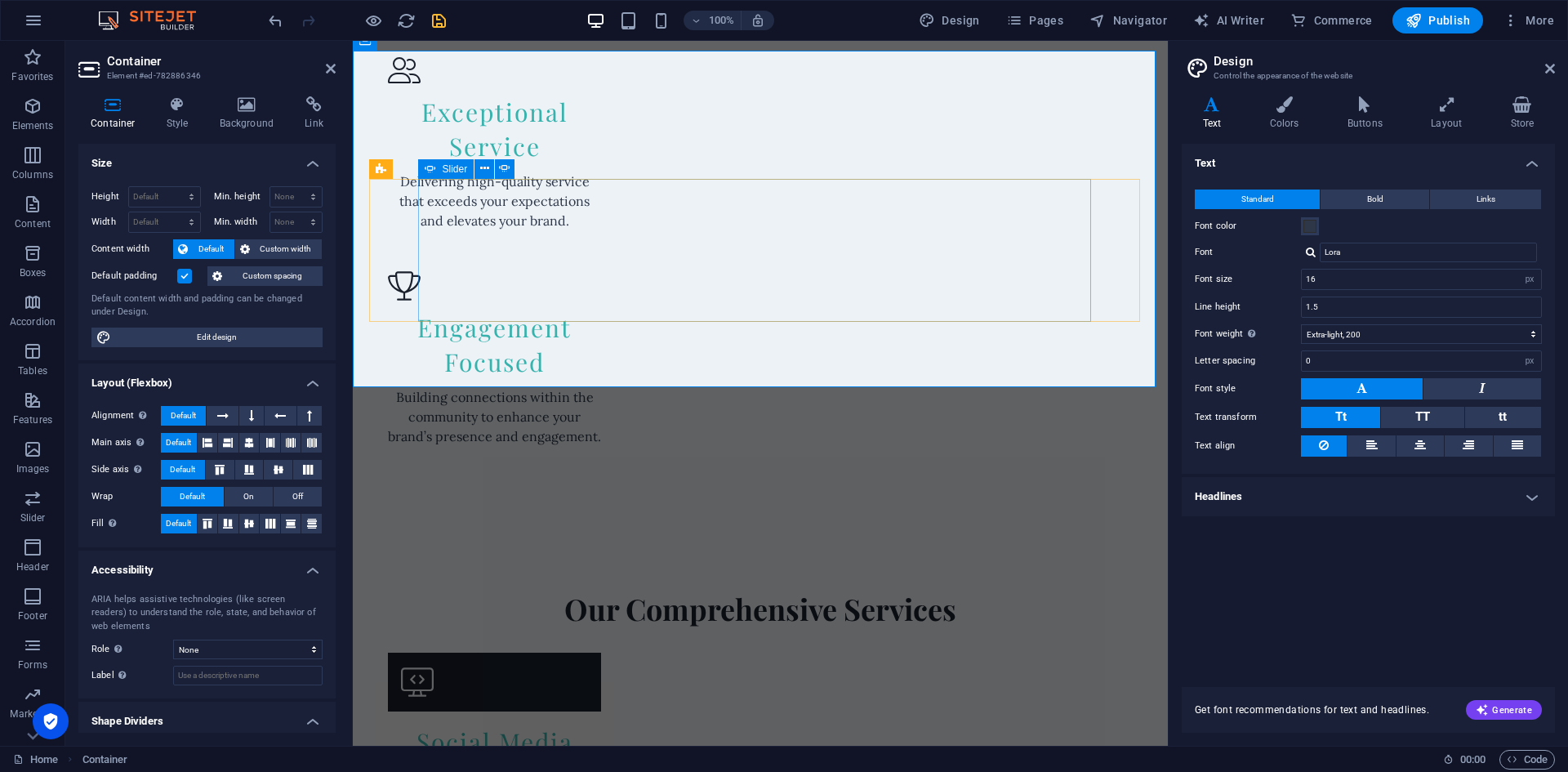 click at bounding box center (760, 2463) 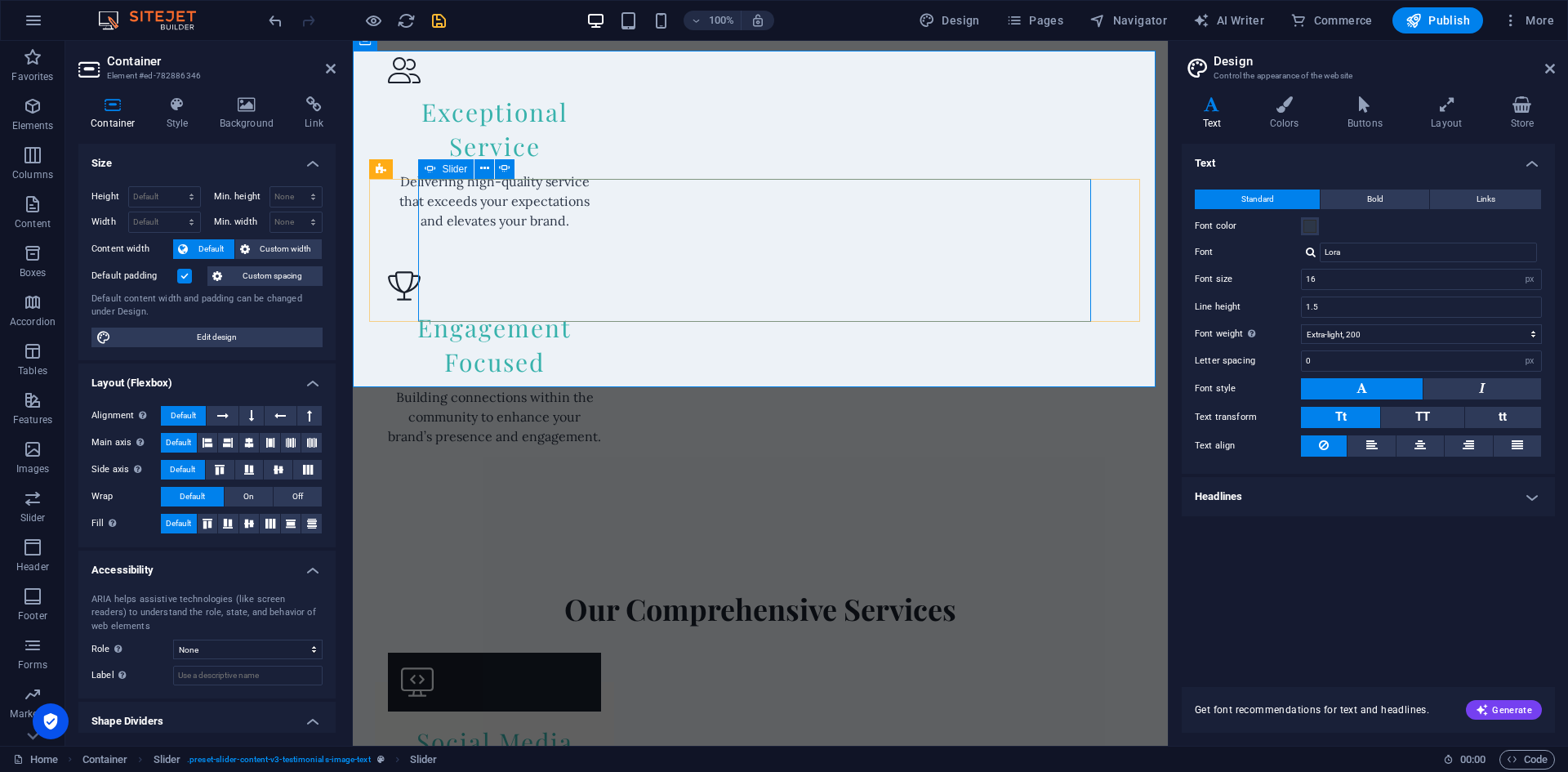 click on "Thanks to Creative Marketing SA, our brand is now recognized across the Garden Route! Their elegant approach to marketing made all the difference. - [PERSON_NAME], Business Owner" at bounding box center [-1285, 2867] 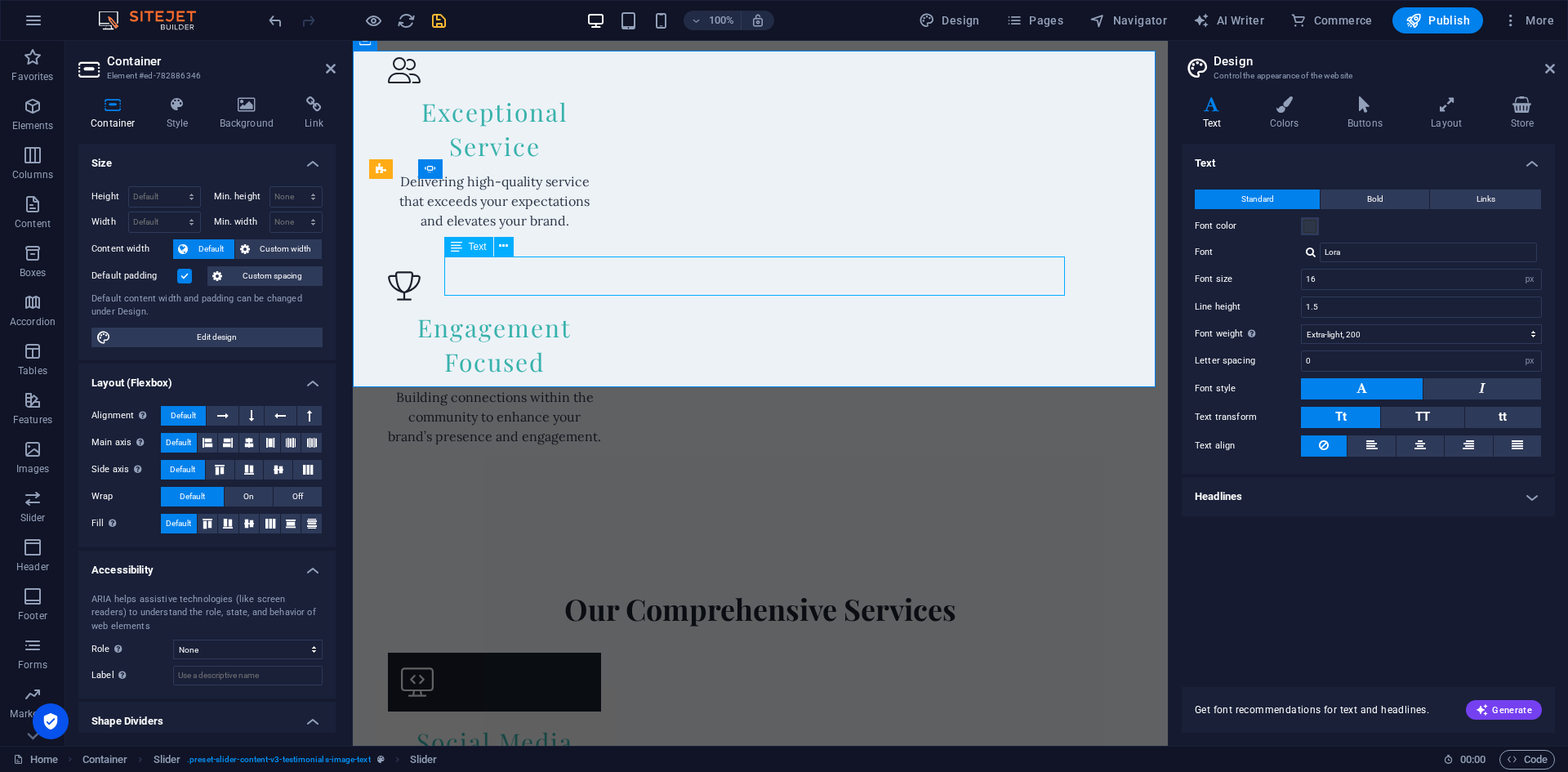 click on "Thanks to Creative Marketing SA, our brand is now recognized across the Garden Route! Their elegant approach to marketing made all the difference. - [PERSON_NAME], Business Owner" at bounding box center (-1285, 2867) 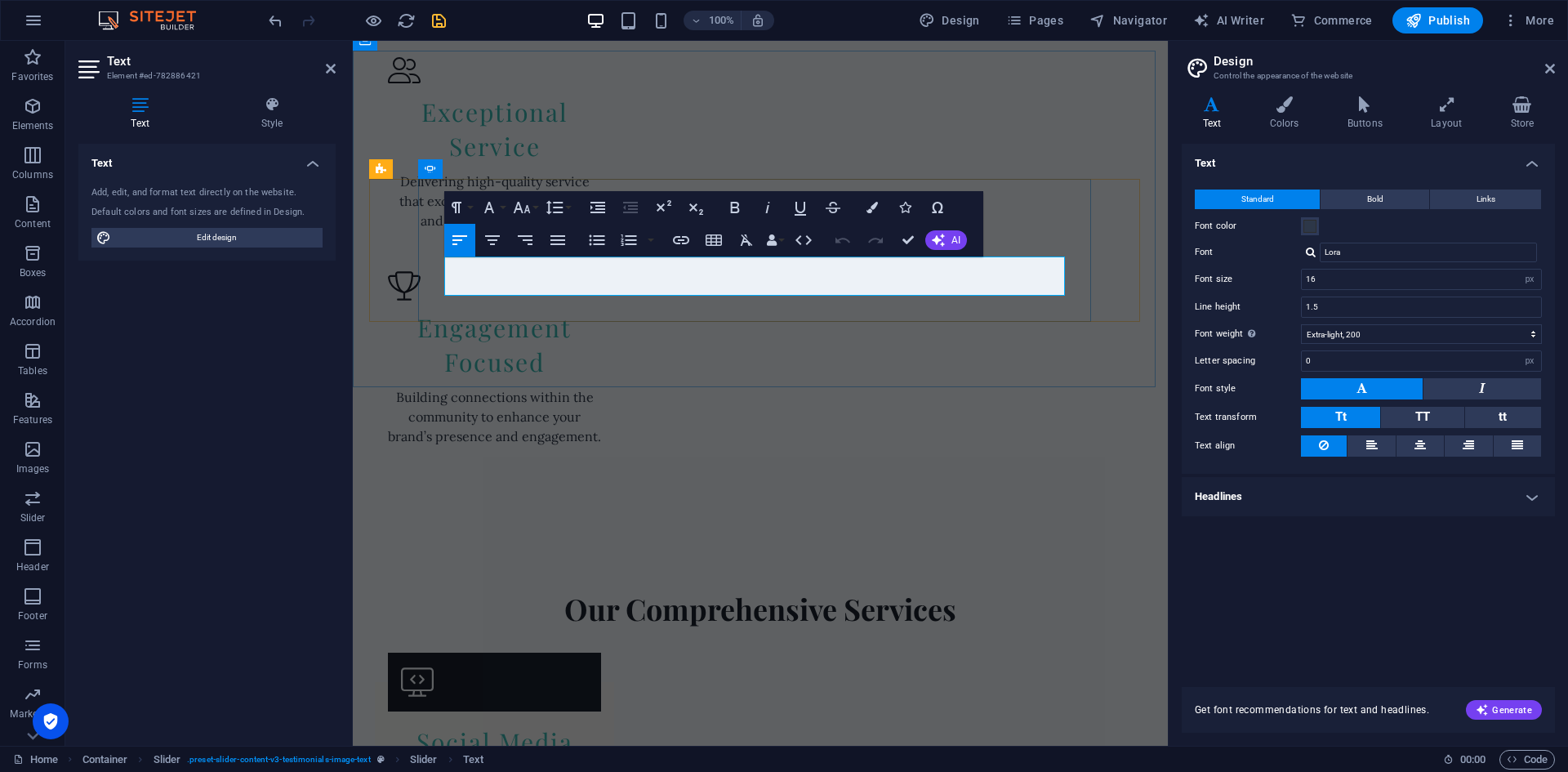 drag, startPoint x: 785, startPoint y: 286, endPoint x: 953, endPoint y: 287, distance: 168.00298 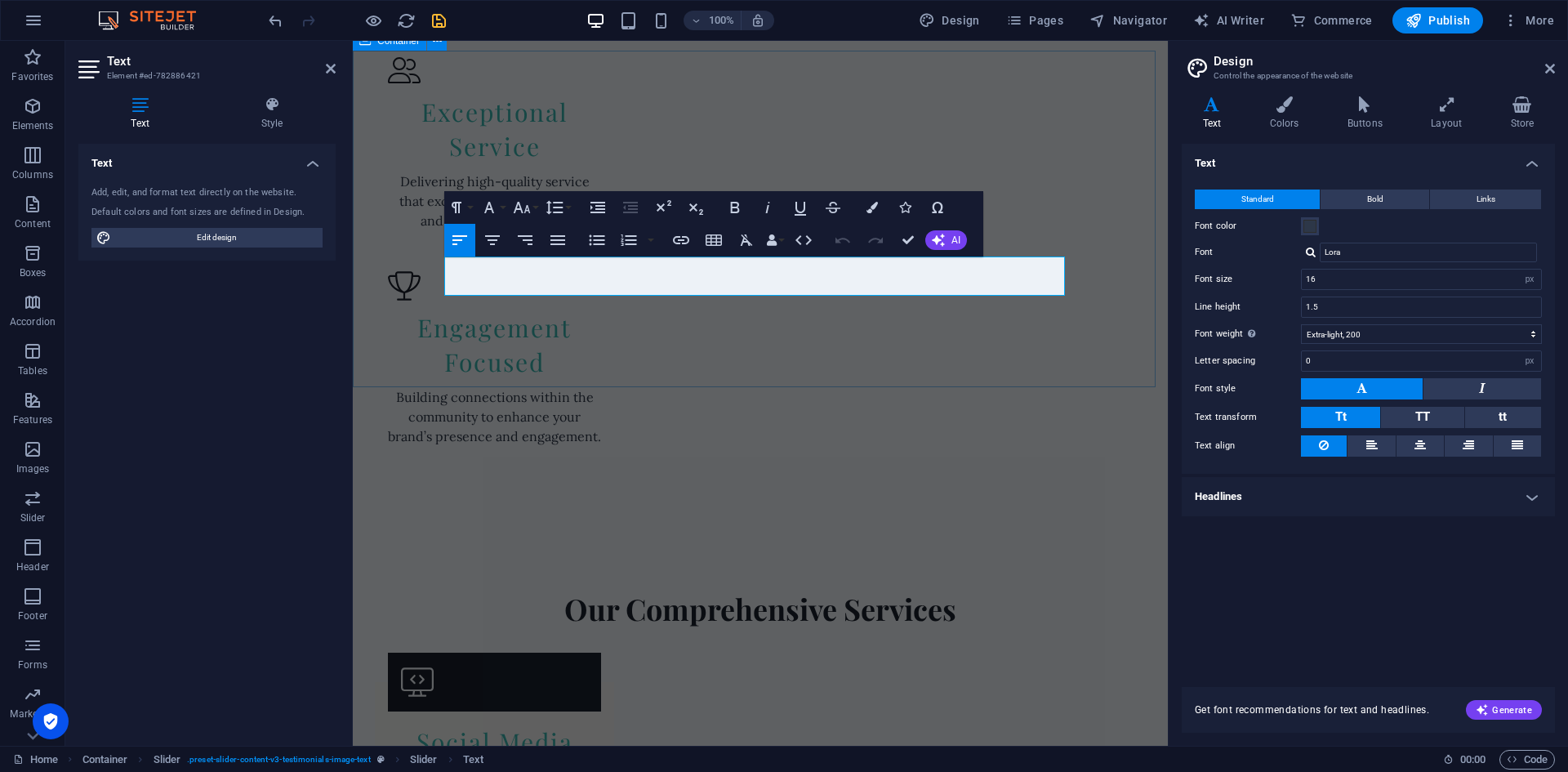 click on "Testimonials A Game-Changer for Our Brand Thanks to Creative Marketing SA, our brand is now recognized across the Garden Route! Their elegant approach to marketing made all the difference. - [PERSON_NAME], Business Owner  Incredible Results! Creative Marketing SA took our social media presence to the next level. Our engagement doubled in just a few months! Highly recommend! - [PERSON_NAME]  Professional and Dedicated Team The team at Creative Marketing SA really knows their stuff. They crafted a social media strategy that fits our brand perfectly.- [PERSON_NAME] A Game-Changer for Our Brand Thanks to Creative Marketing SA, our brand is now recognized across the Garden Route! Their elegant approach to marketing made all the difference. - [PERSON_NAME]   Incredible Results! Creative Marketing SA took our social media presence to the next level. Our engagement doubled in just a few months! Highly recommend! - [PERSON_NAME]" at bounding box center [760, 2352] 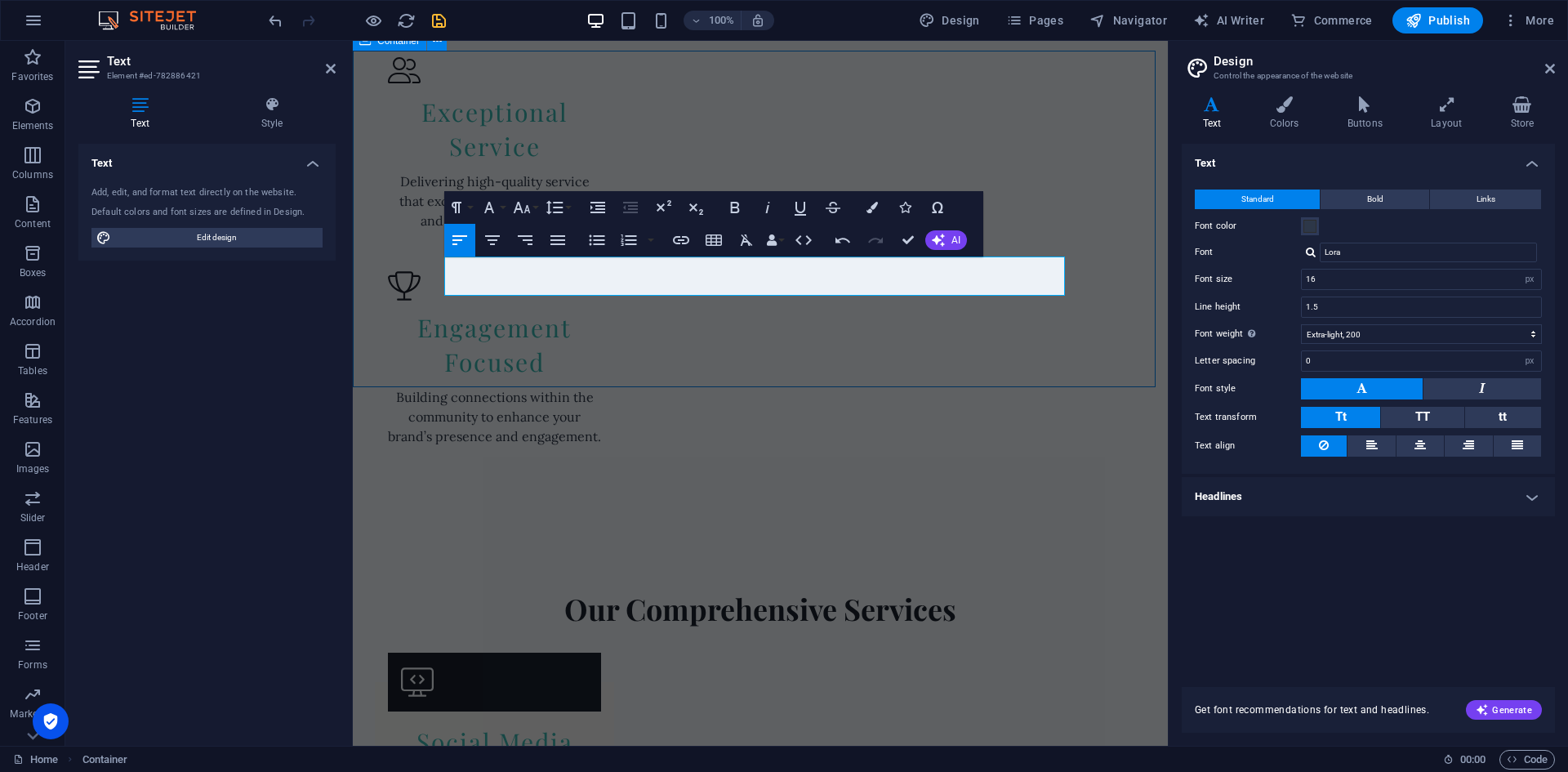 click on "Testimonials A Game-Changer for Our Brand Thanks to Creative Marketing SA, our brand is now recognized across the Garden Route! Their elegant approach to marketing made all the difference. - [PERSON_NAME], Business Owner  Incredible Results! Creative Marketing SA took our social media presence to the next level. Our engagement doubled in just a few months! Highly recommend! - [PERSON_NAME]  Professional and Dedicated Team The team at Creative Marketing SA really knows their stuff. They crafted a social media strategy that fits our brand perfectly.- [PERSON_NAME] A Game-Changer for Our Brand Thanks to Creative Marketing SA, our brand is now recognized across the Garden Route! Their elegant approach to marketing made all the difference. - [PERSON_NAME]   Incredible Results! Creative Marketing SA took our social media presence to the next level. Our engagement doubled in just a few months! Highly recommend! - [PERSON_NAME]" at bounding box center (760, 2352) 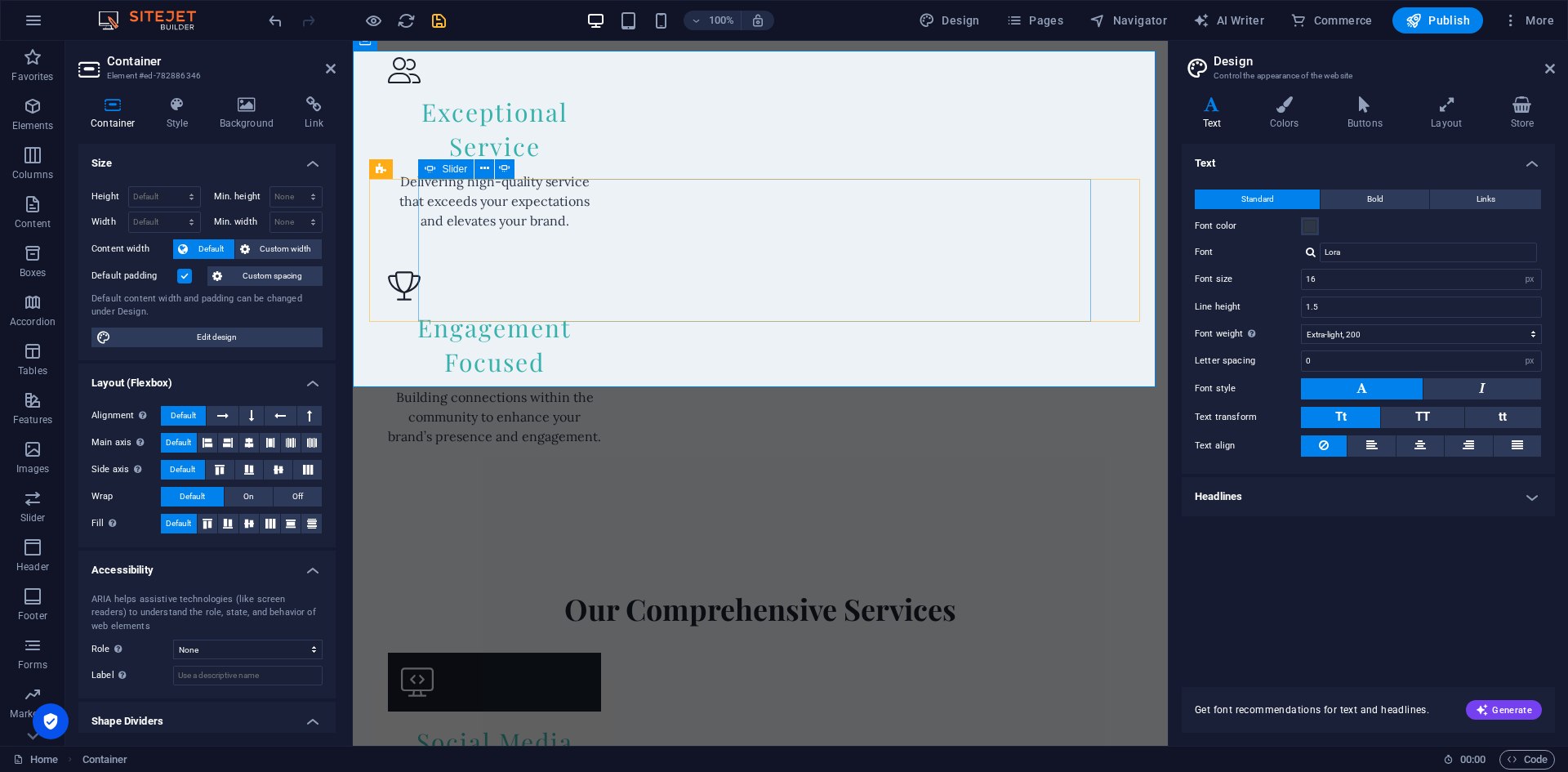 click at bounding box center [760, 2463] 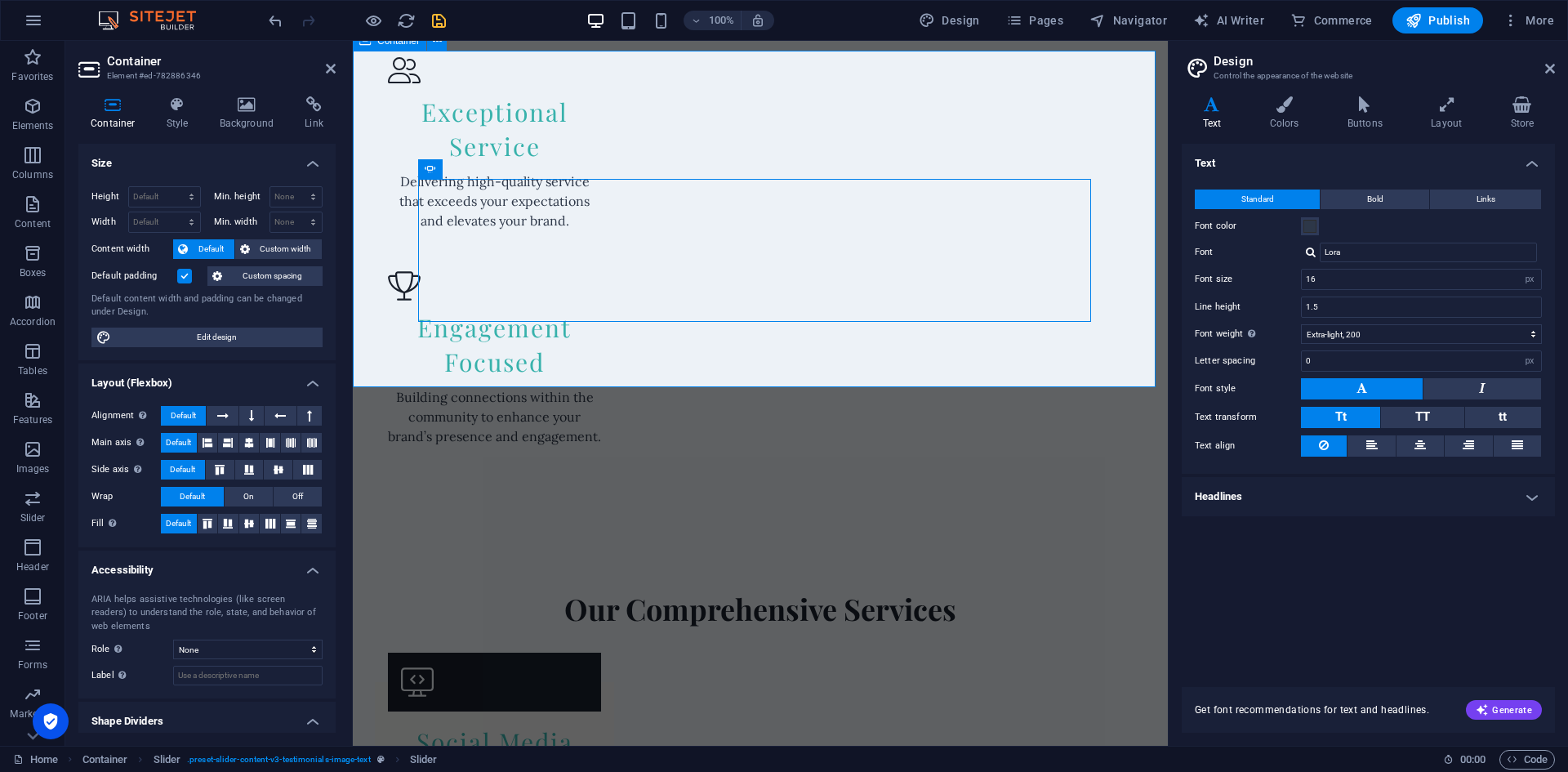 click on "Testimonials A Game-Changer for Our Brand Thanks to Creative Marketing SA, our brand is now recognized across the Garden Route! Their elegant approach to marketing made all the difference. - [PERSON_NAME]   Incredible Results! Creative Marketing SA took our social media presence to the next level. Our engagement doubled in just a few months! Highly recommend! - [PERSON_NAME]  Professional and Dedicated Team The team at Creative Marketing SA really knows their stuff. They crafted a social media strategy that fits our brand perfectly.- [PERSON_NAME] A Game-Changer for Our Brand Thanks to Creative Marketing SA, our brand is now recognized across the Garden Route! Their elegant approach to marketing made all the difference. - [PERSON_NAME]   Incredible Results! Creative Marketing SA took our social media presence to the next level. Our engagement doubled in just a few months! Highly recommend! - [PERSON_NAME]" at bounding box center [760, 2352] 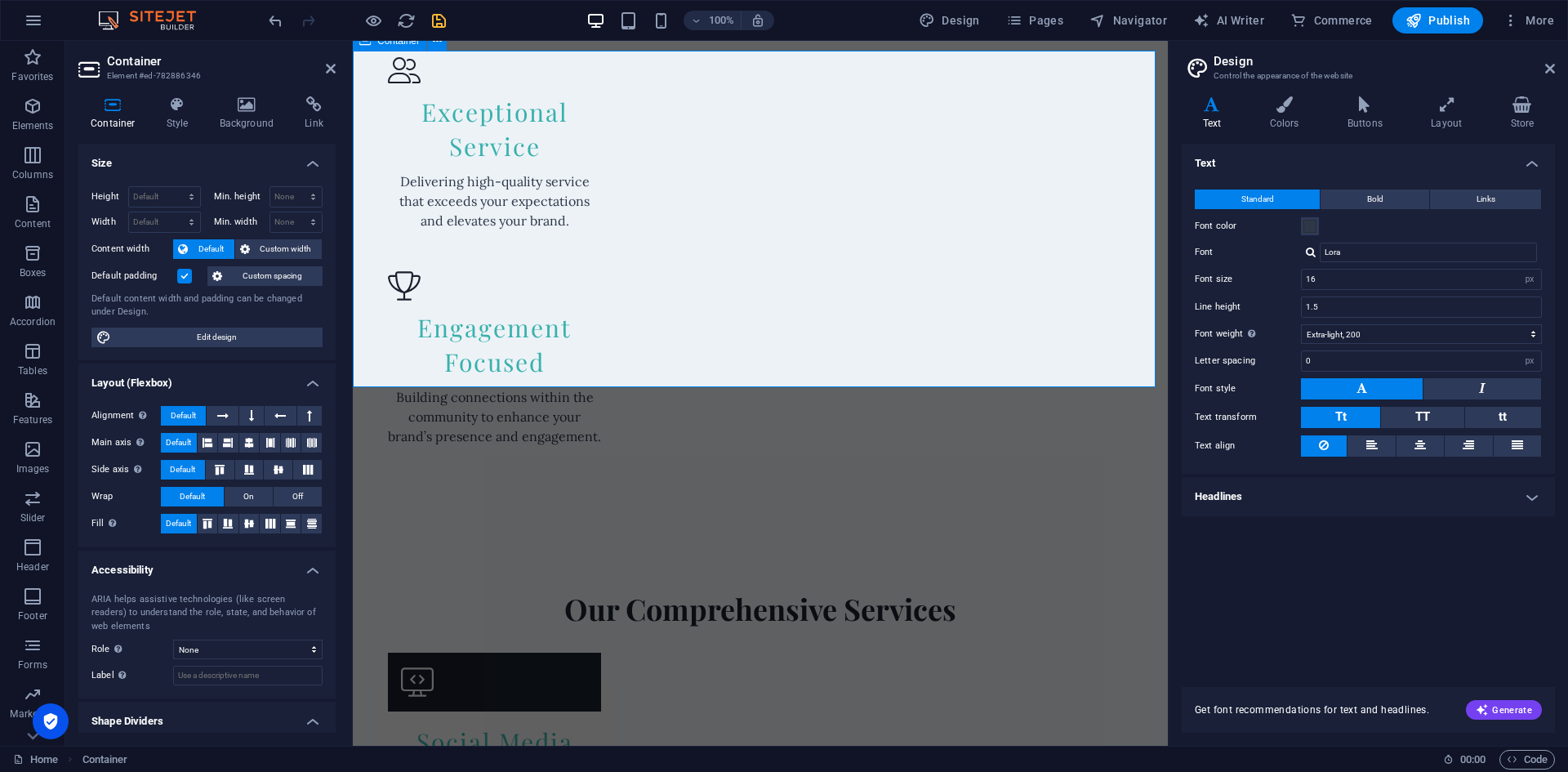 click on "Testimonials A Game-Changer for Our Brand Thanks to Creative Marketing SA, our brand is now recognized across the Garden Route! Their elegant approach to marketing made all the difference. - [PERSON_NAME]   Incredible Results! Creative Marketing SA took our social media presence to the next level. Our engagement doubled in just a few months! Highly recommend! - [PERSON_NAME]  Professional and Dedicated Team The team at Creative Marketing SA really knows their stuff. They crafted a social media strategy that fits our brand perfectly.- [PERSON_NAME] A Game-Changer for Our Brand Thanks to Creative Marketing SA, our brand is now recognized across the Garden Route! Their elegant approach to marketing made all the difference. - [PERSON_NAME]   Incredible Results! Creative Marketing SA took our social media presence to the next level. Our engagement doubled in just a few months! Highly recommend! - [PERSON_NAME]" at bounding box center [760, 2352] 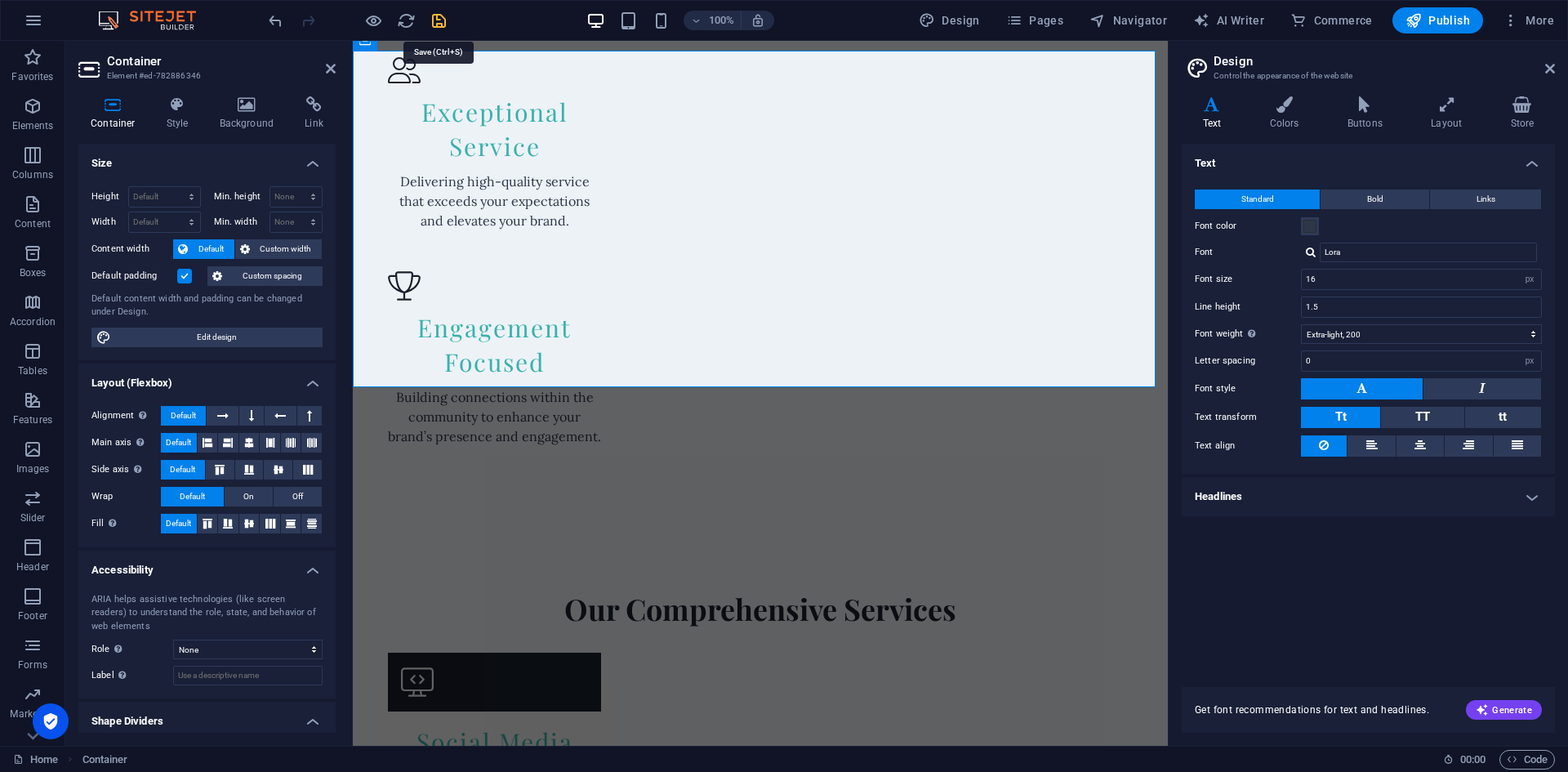 click at bounding box center [439, 20] 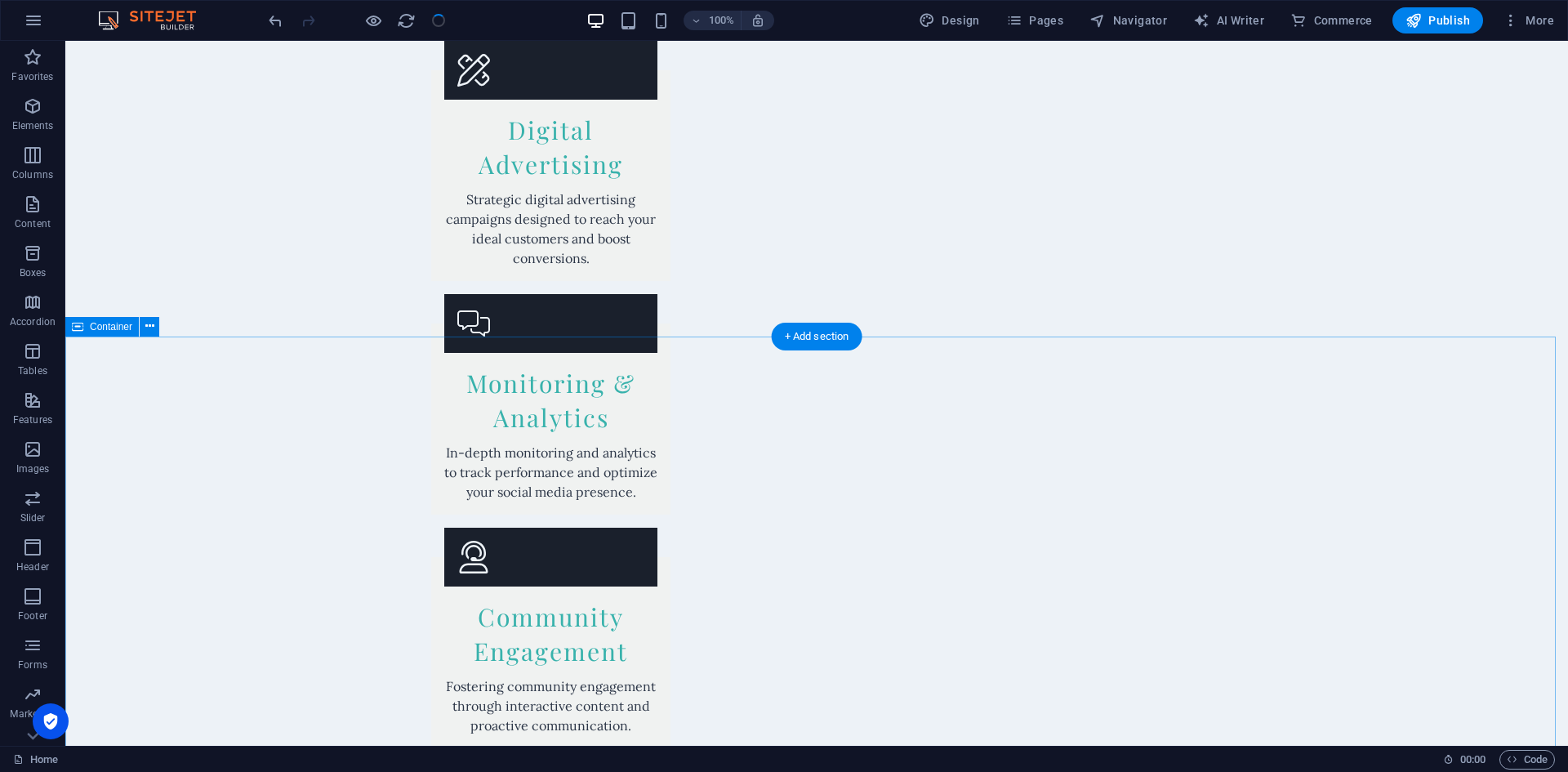 scroll, scrollTop: 3758, scrollLeft: 0, axis: vertical 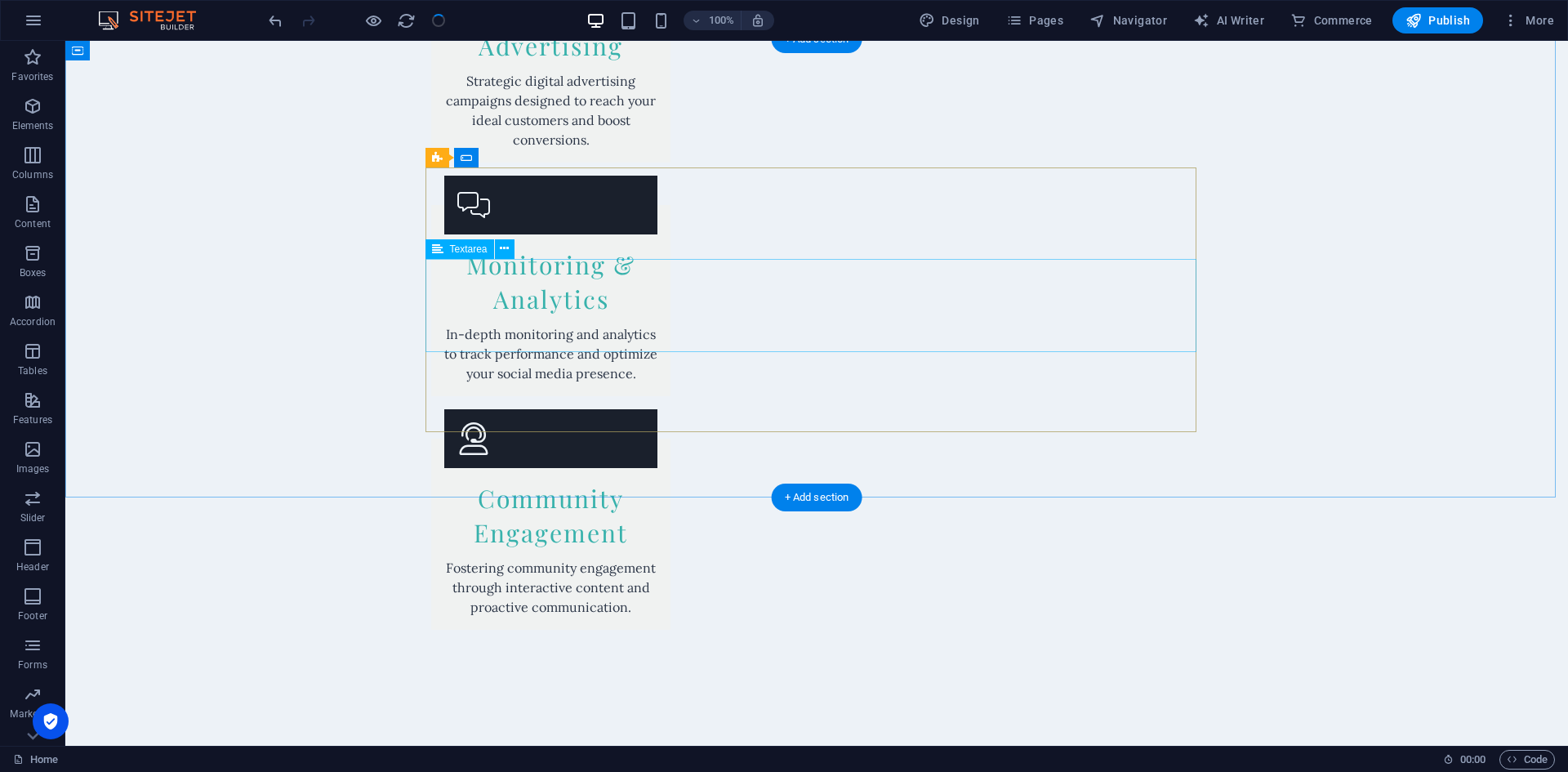 click at bounding box center (817, 2805) 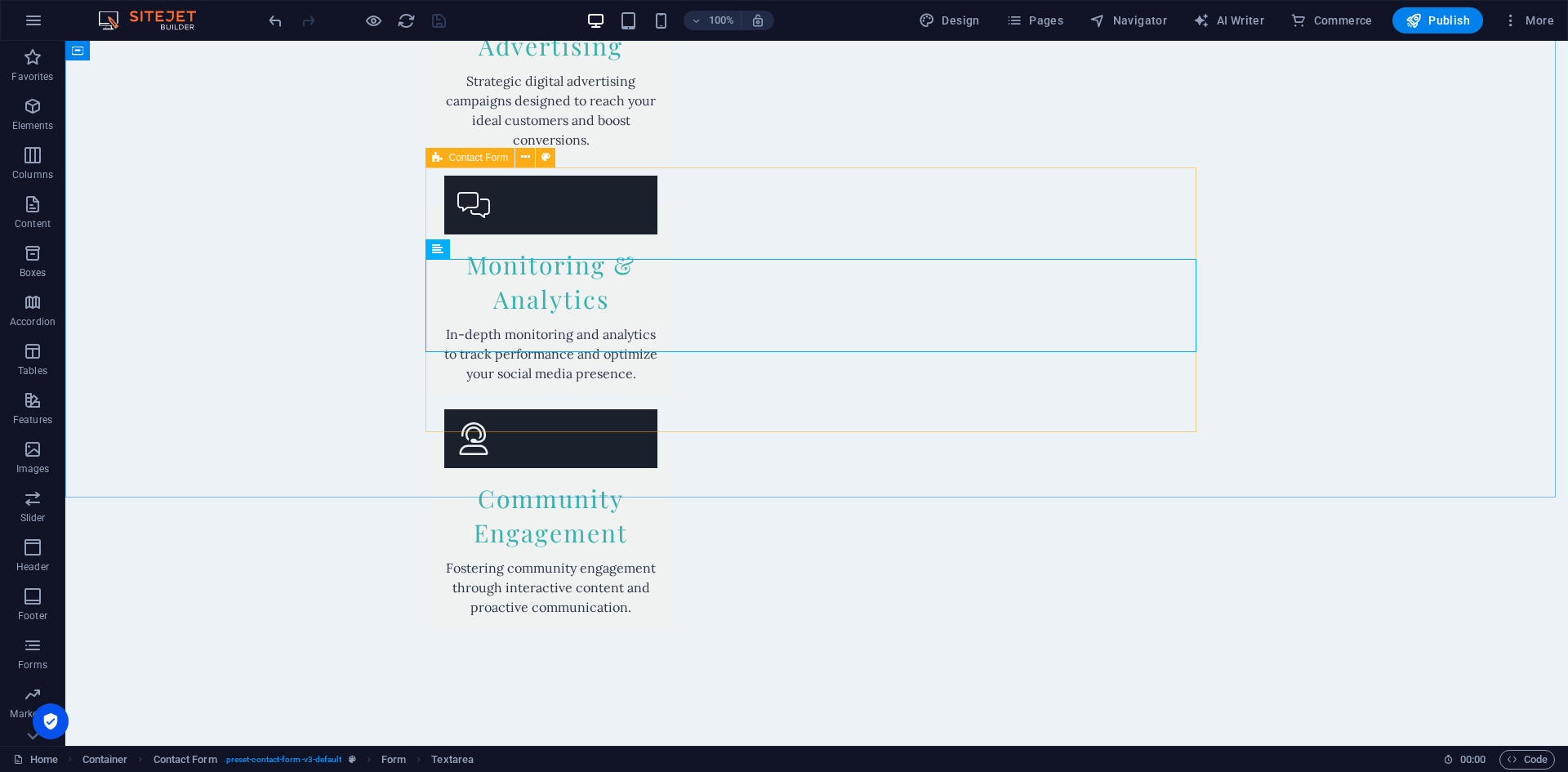 click on "Contact Form" at bounding box center [479, 158] 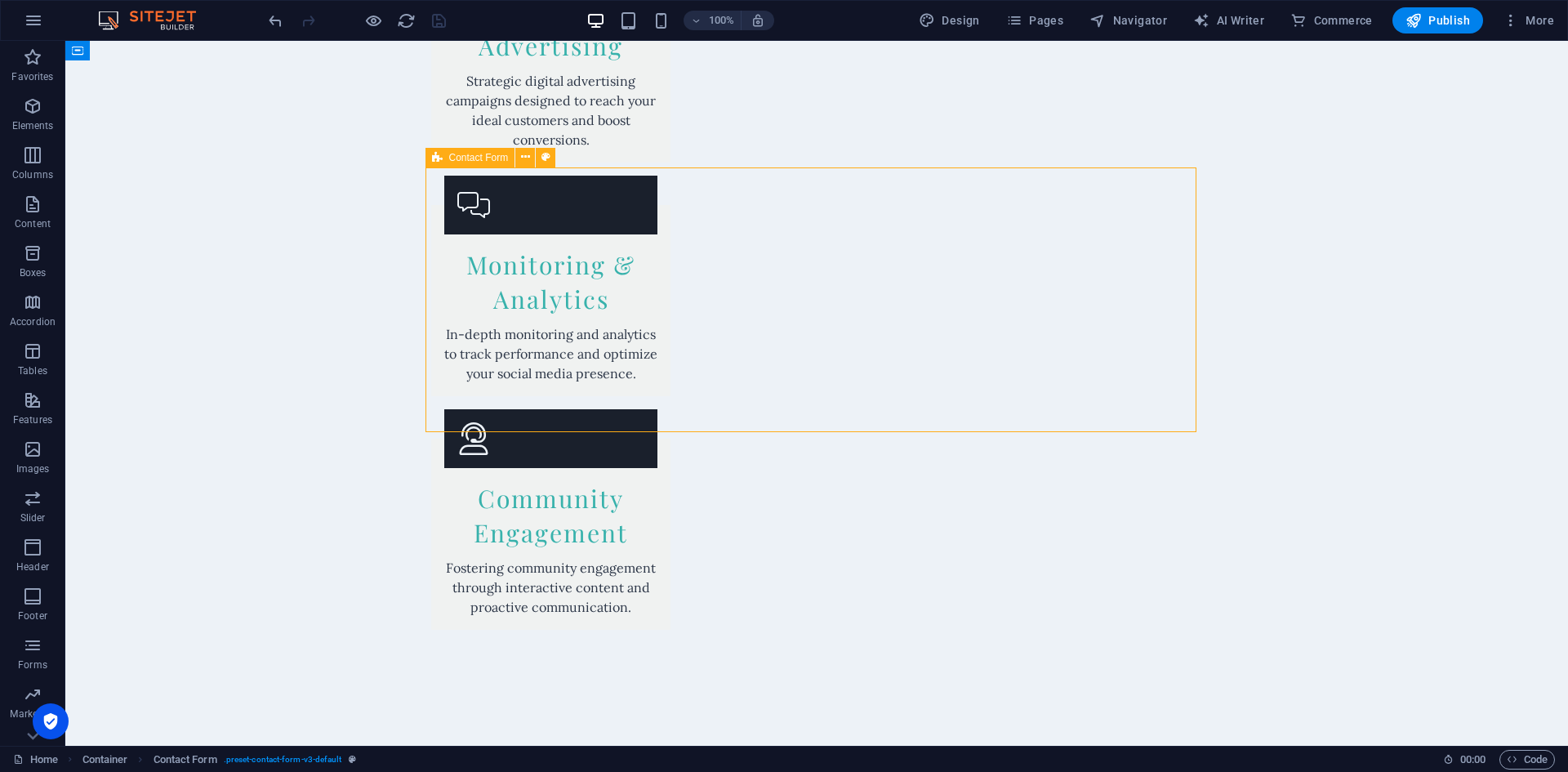 click on "Contact Form" at bounding box center [479, 158] 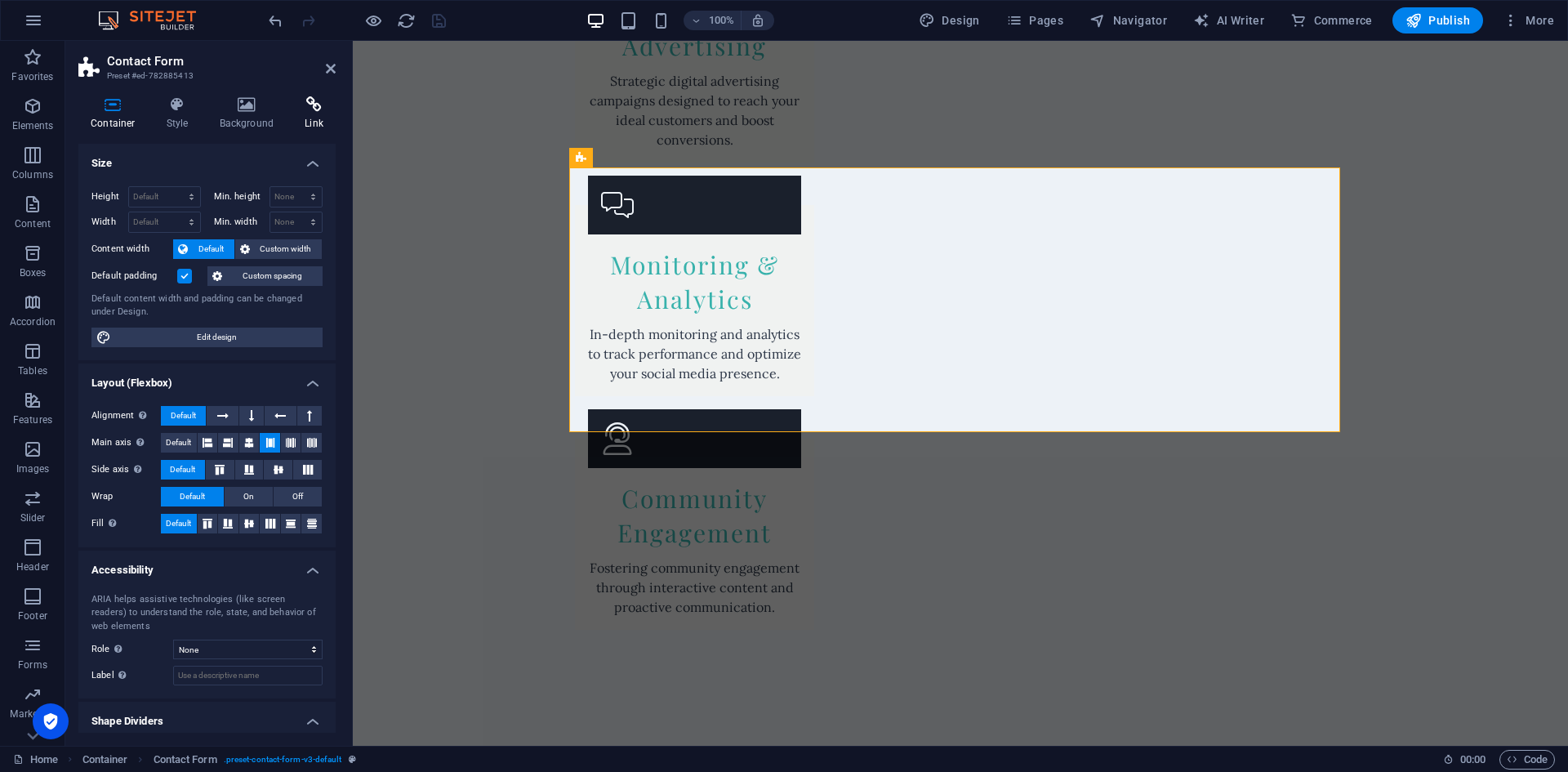 click at bounding box center [314, 105] 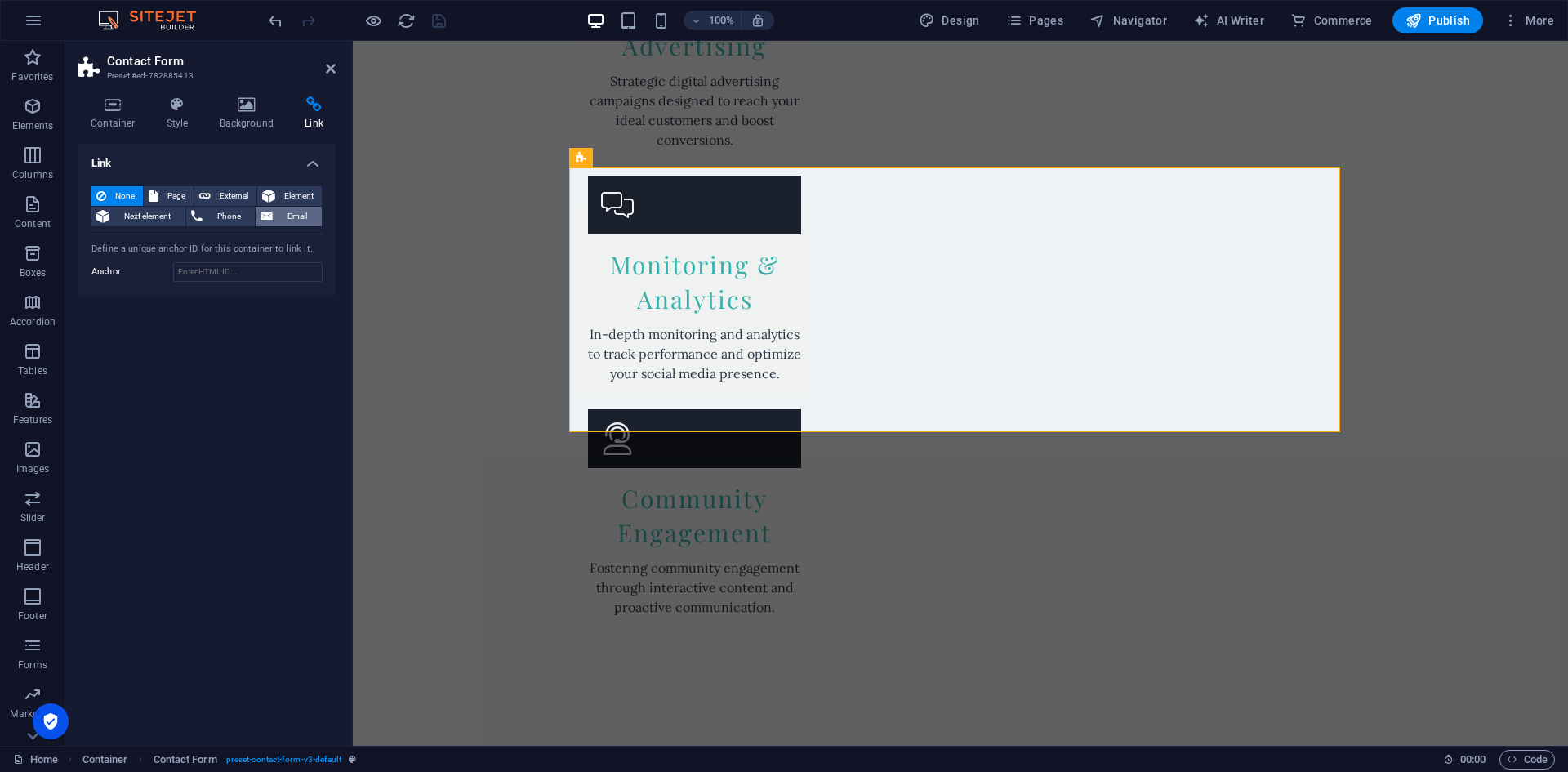click on "Email" at bounding box center [297, 216] 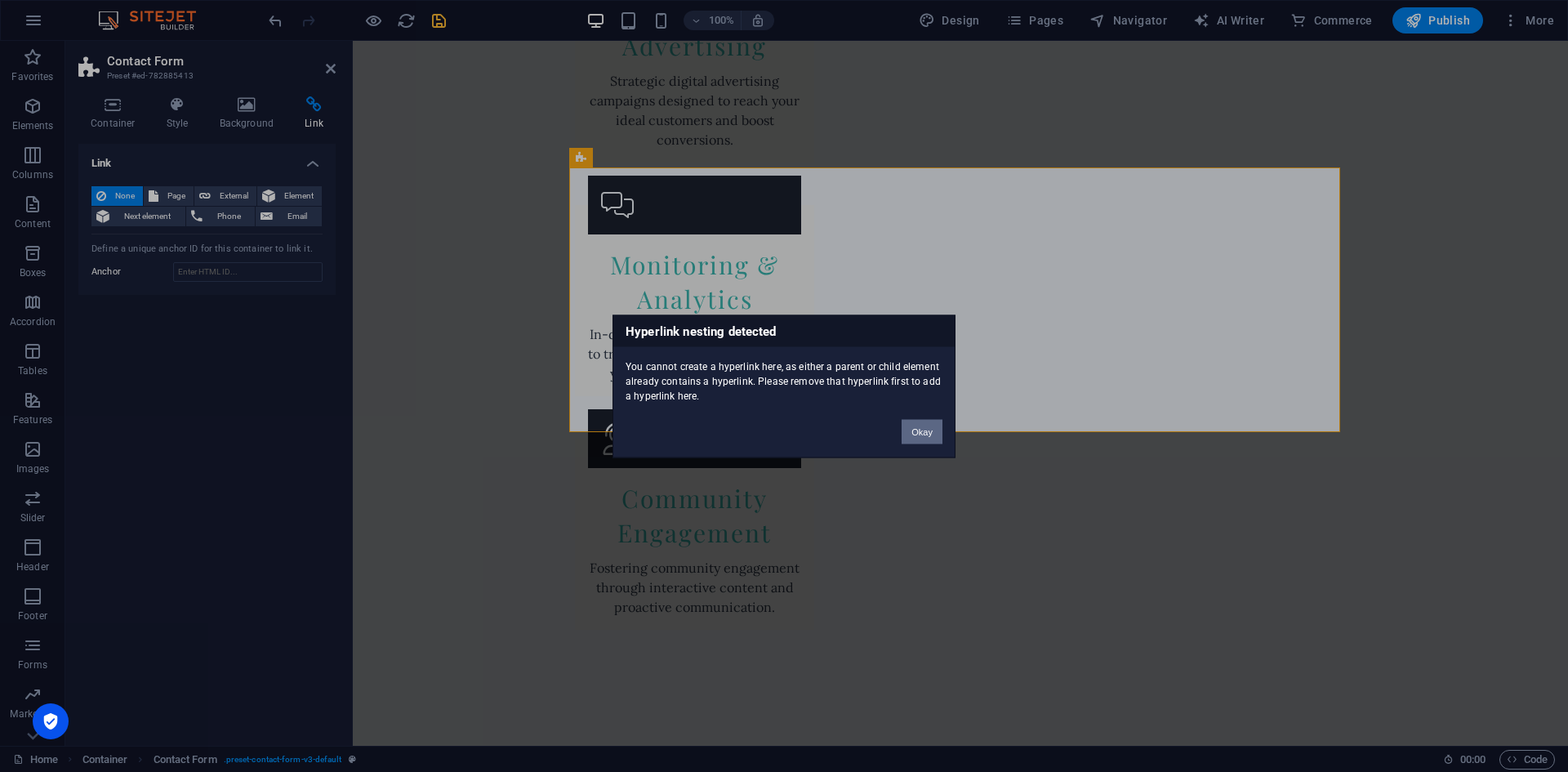click on "Okay" at bounding box center (922, 431) 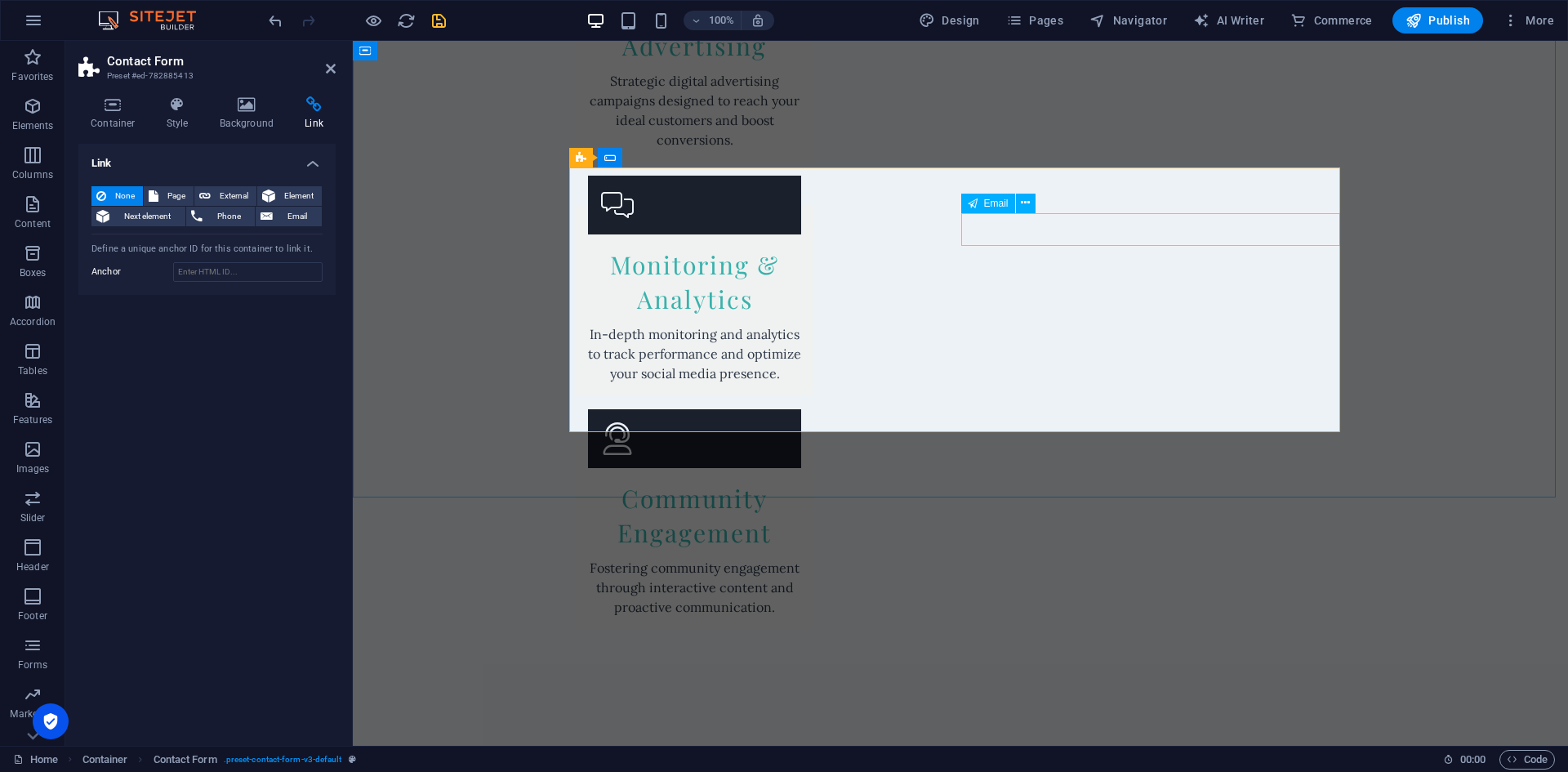 drag, startPoint x: 1026, startPoint y: 216, endPoint x: 1013, endPoint y: 230, distance: 19.104973 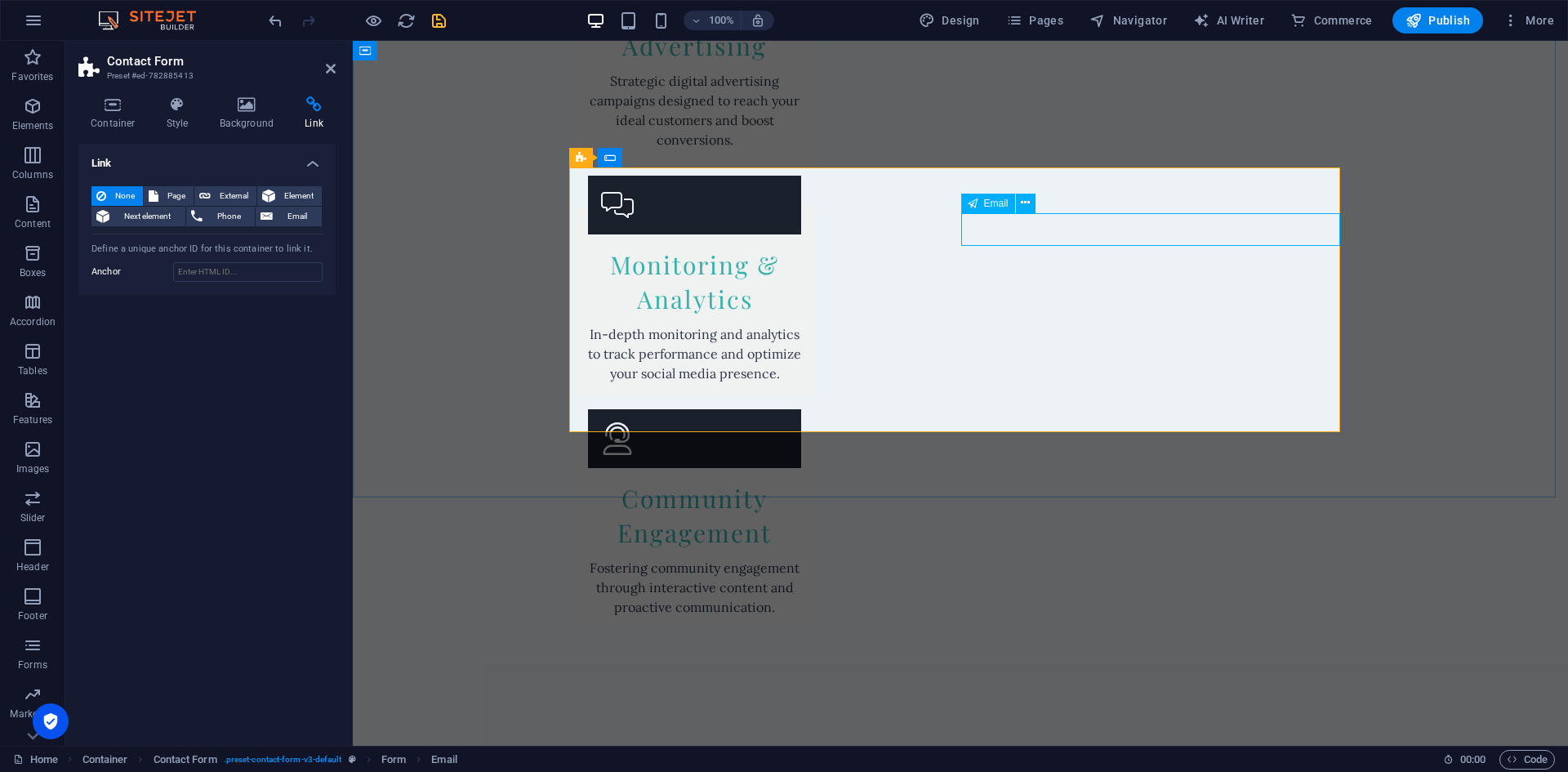 click on "Email" at bounding box center (1004, 203) 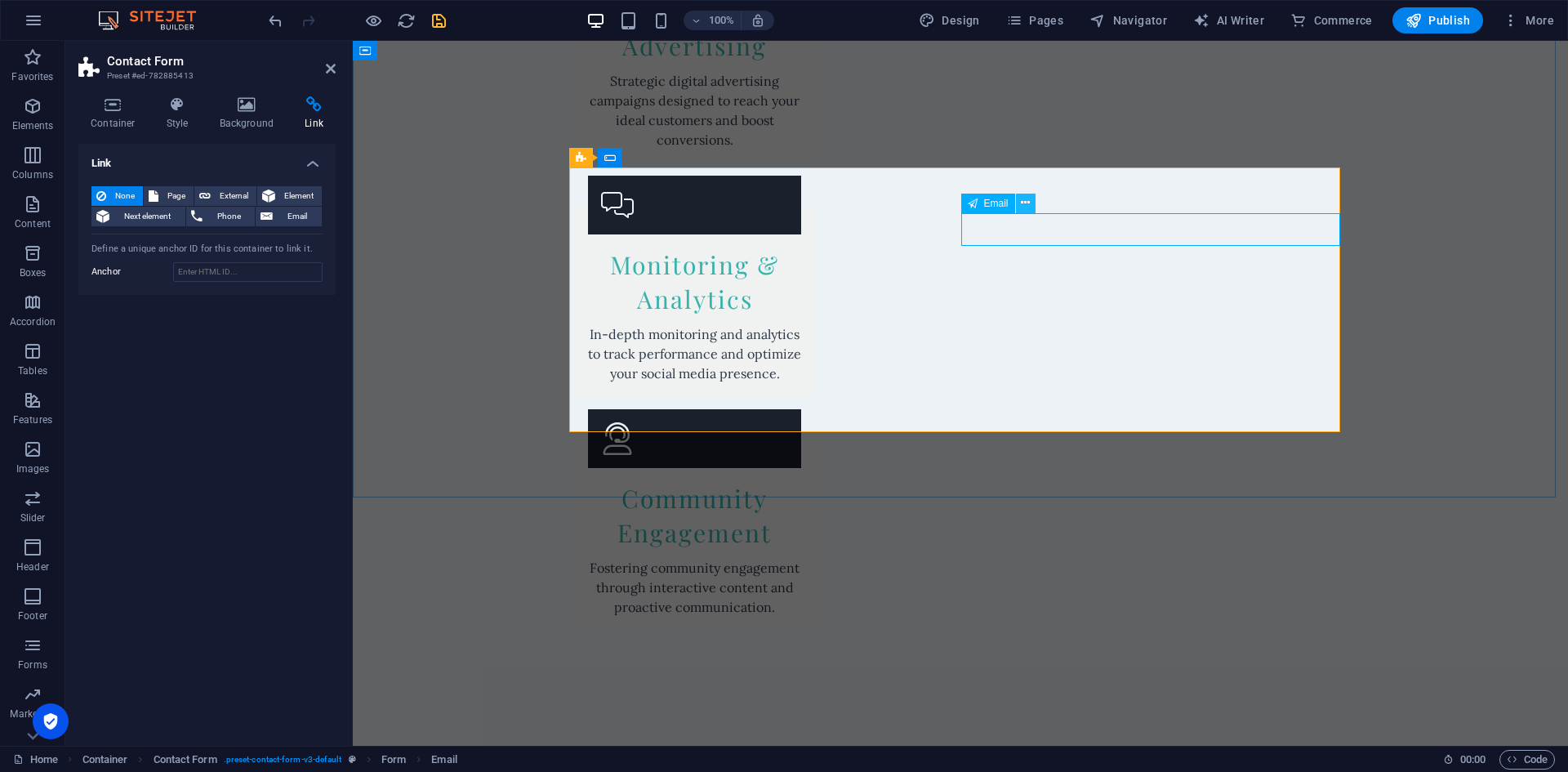 click at bounding box center (1025, 203) 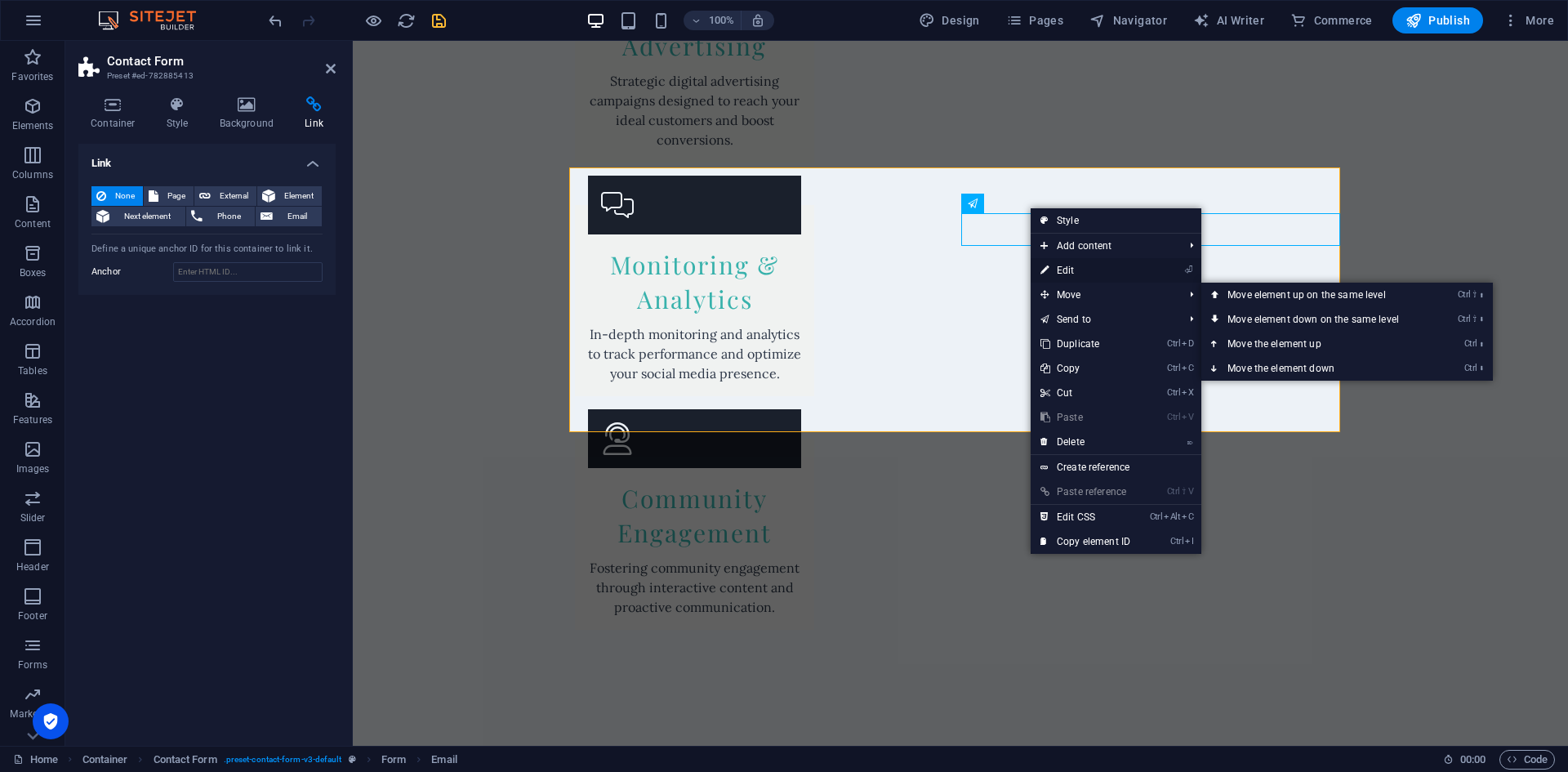 click on "⏎  Edit" at bounding box center [1085, 270] 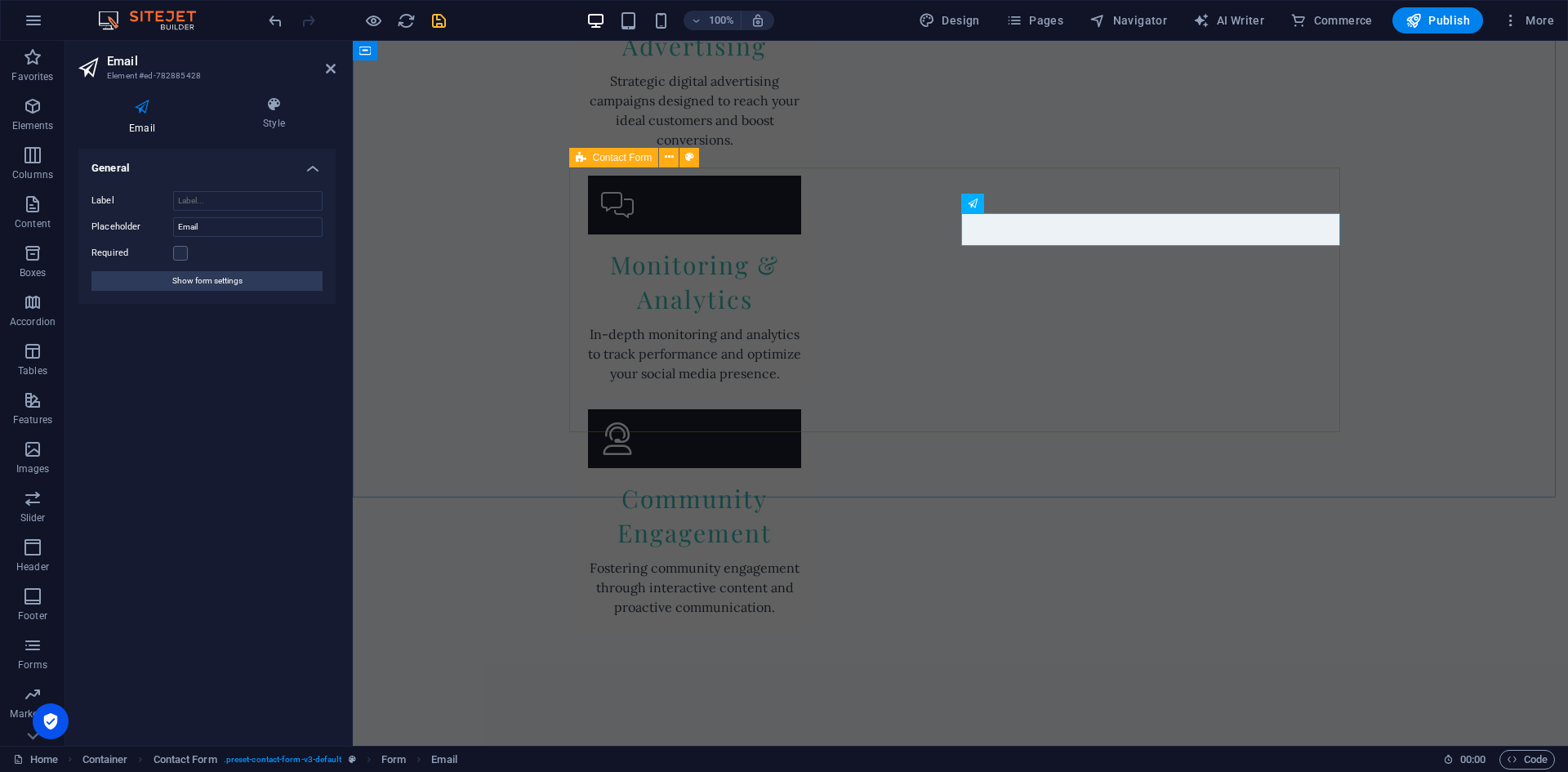 click at bounding box center (581, 158) 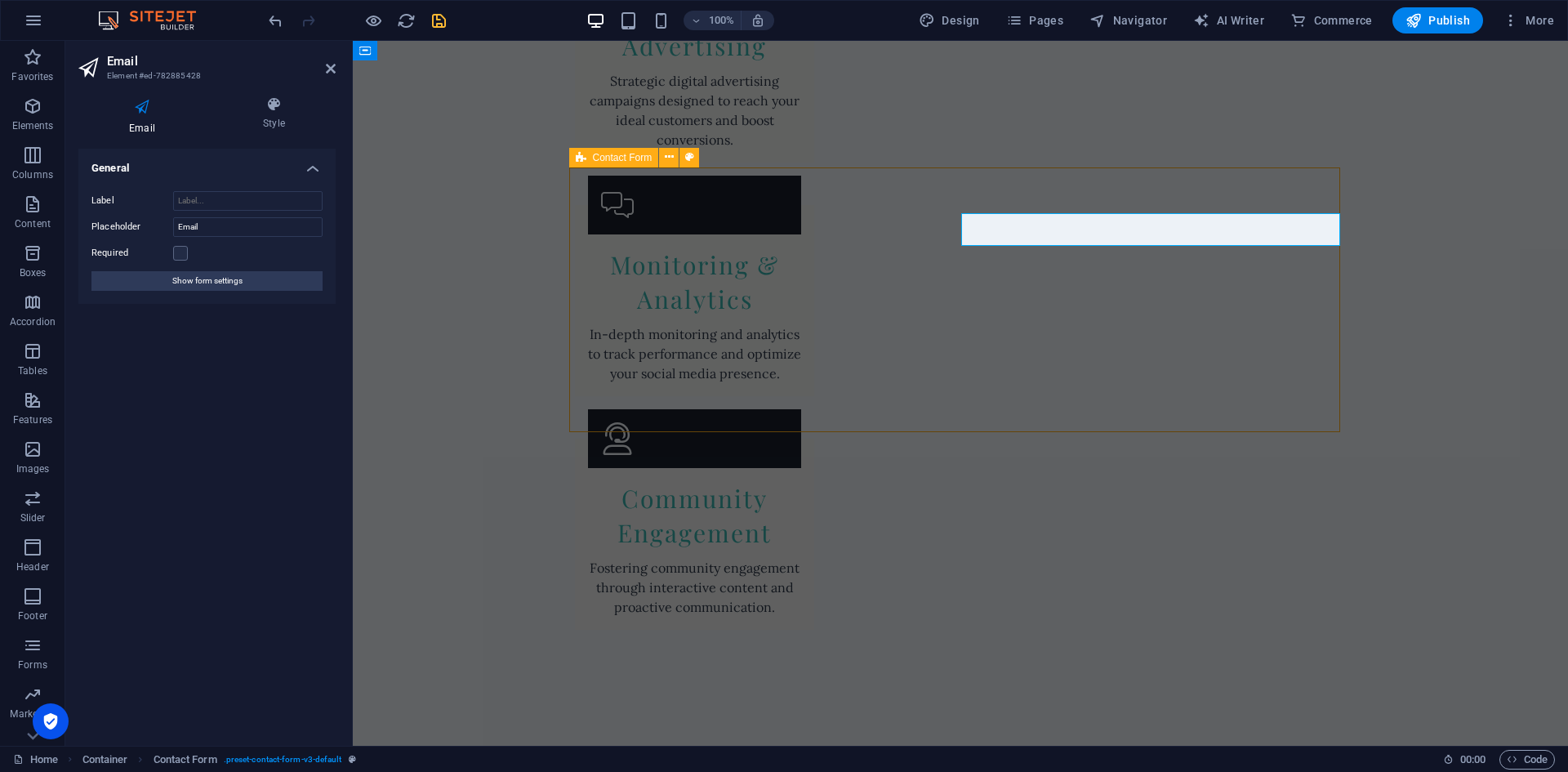 click at bounding box center [581, 158] 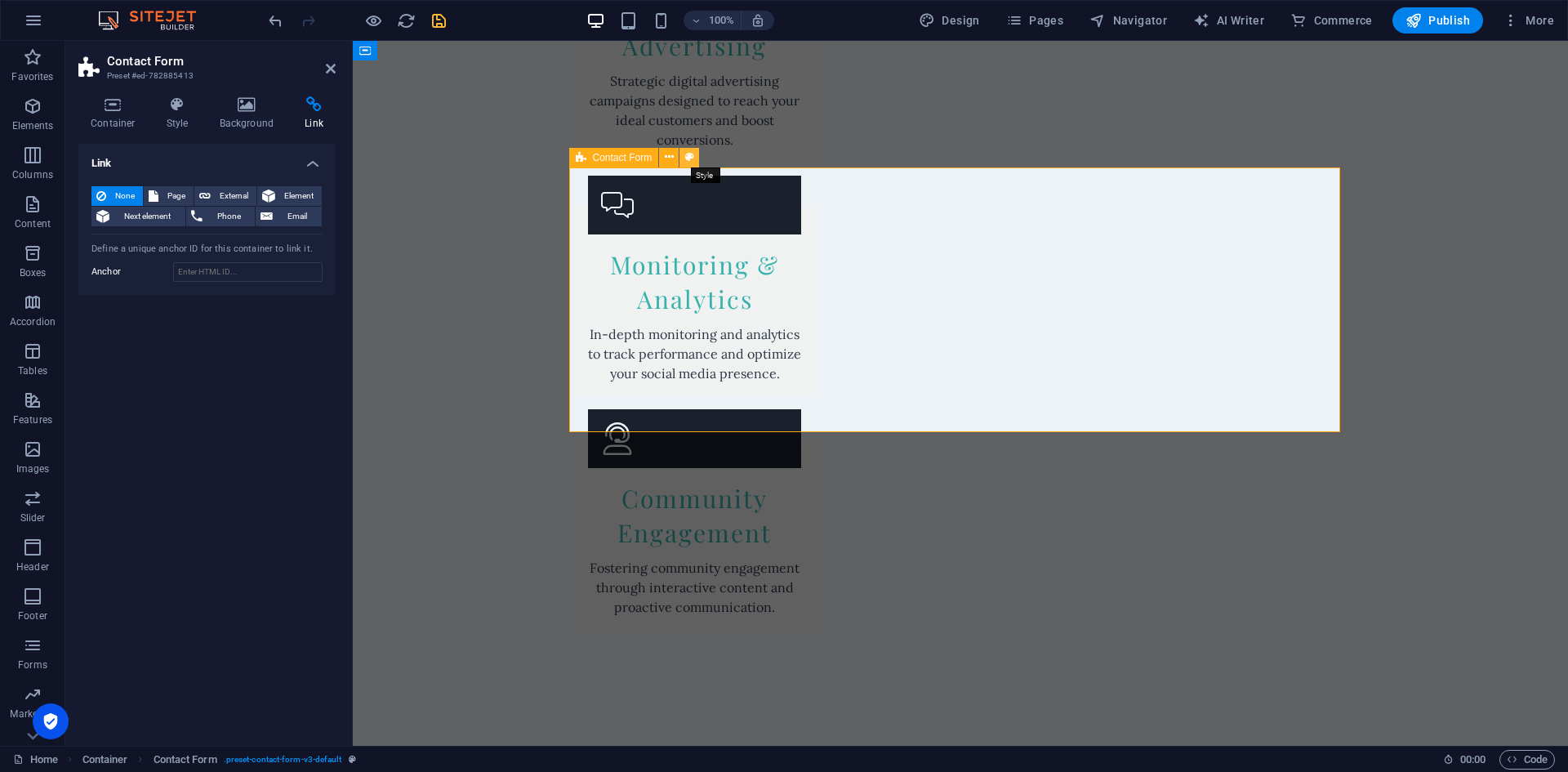 click at bounding box center (689, 157) 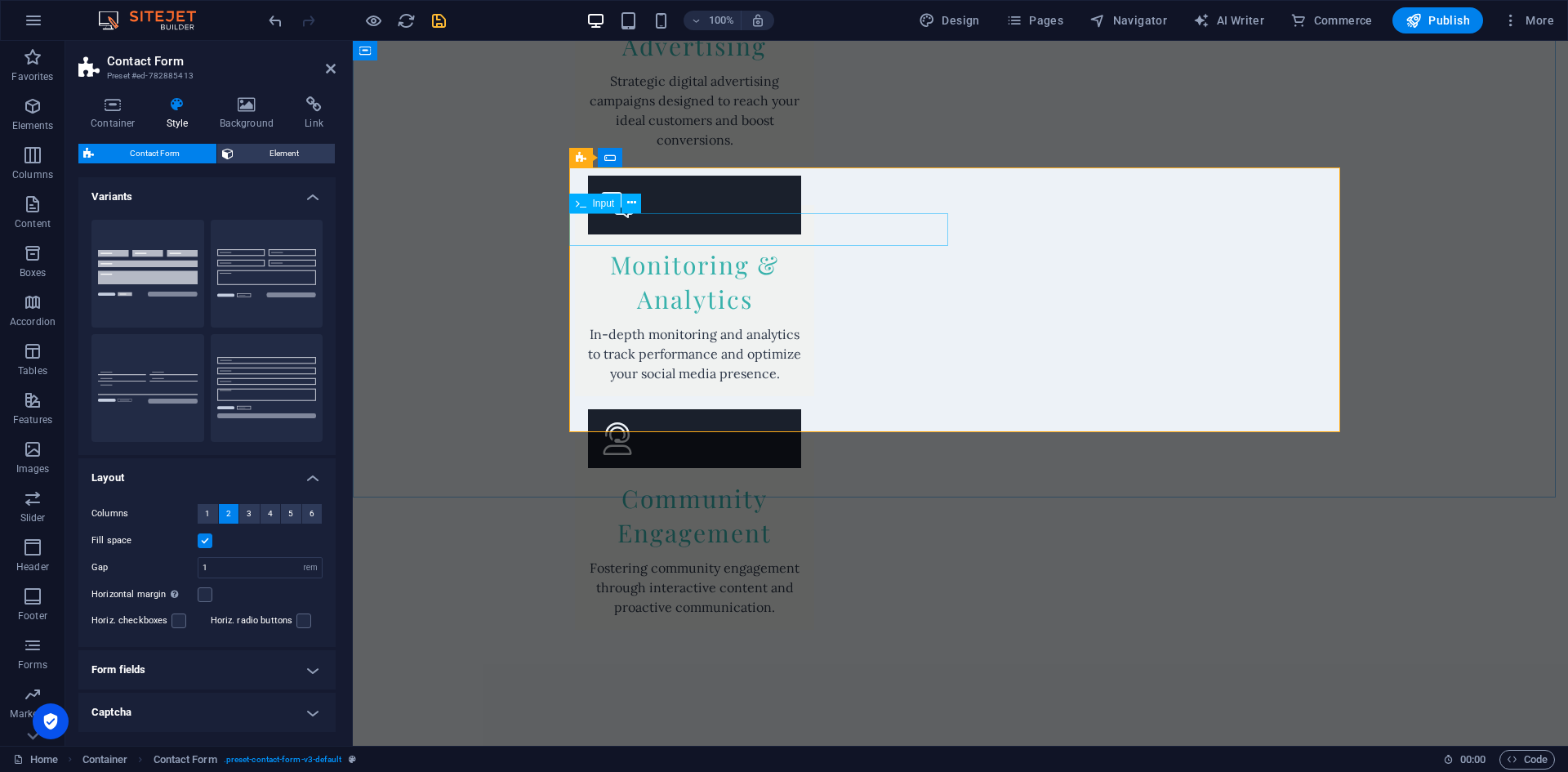 click on "Input" at bounding box center (604, 203) 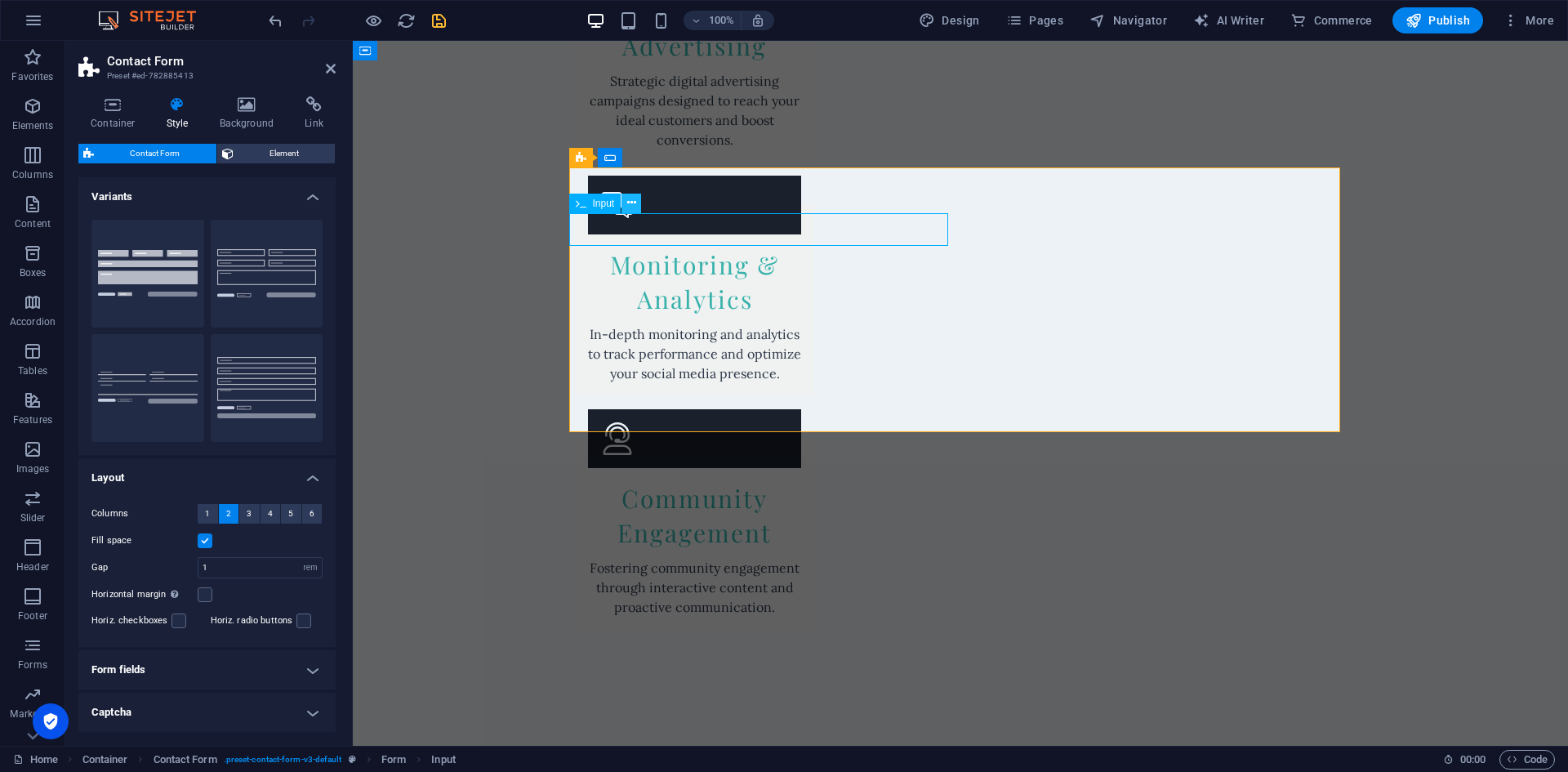 click at bounding box center [631, 203] 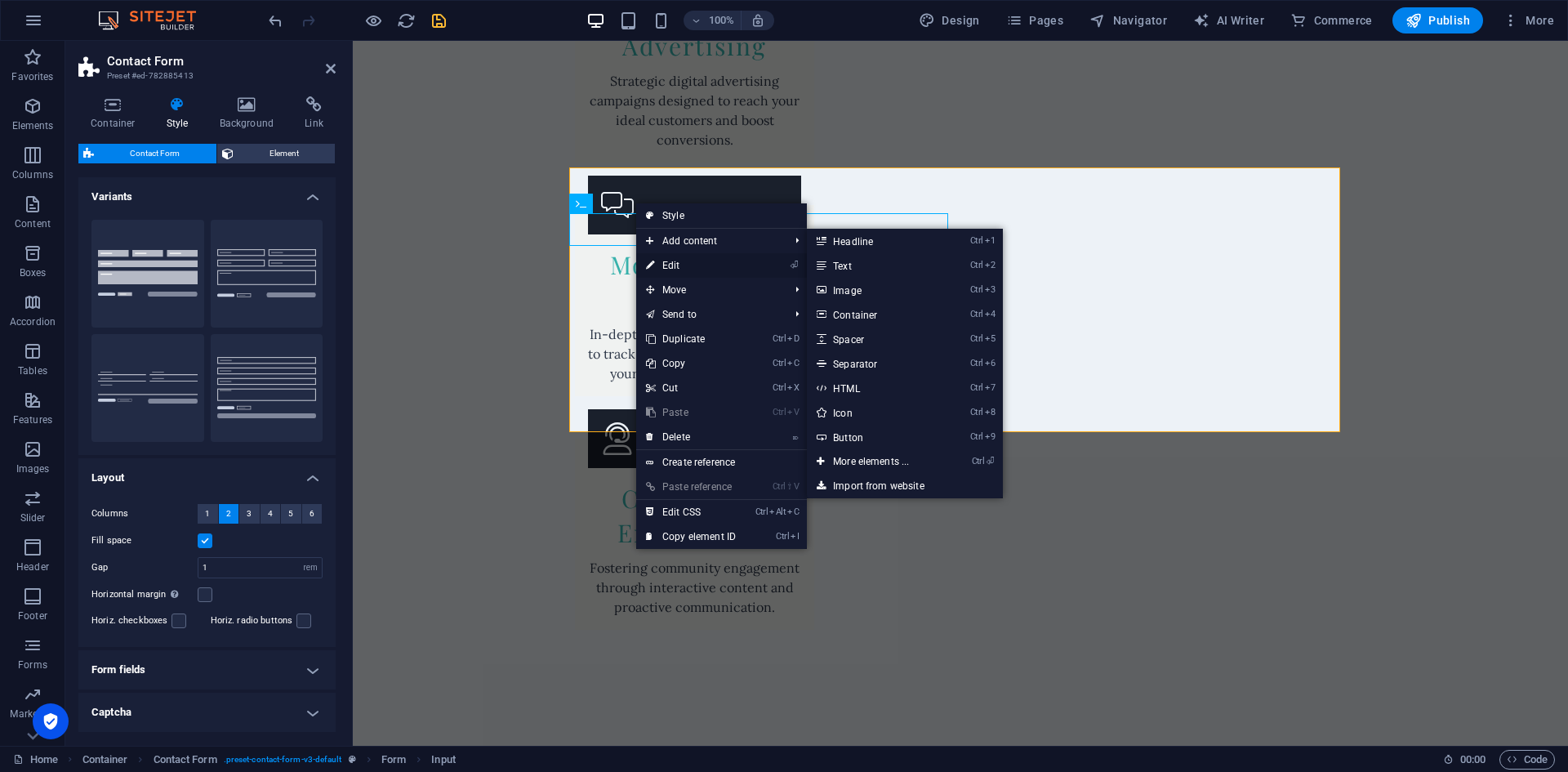 click on "⏎  Edit" at bounding box center (691, 266) 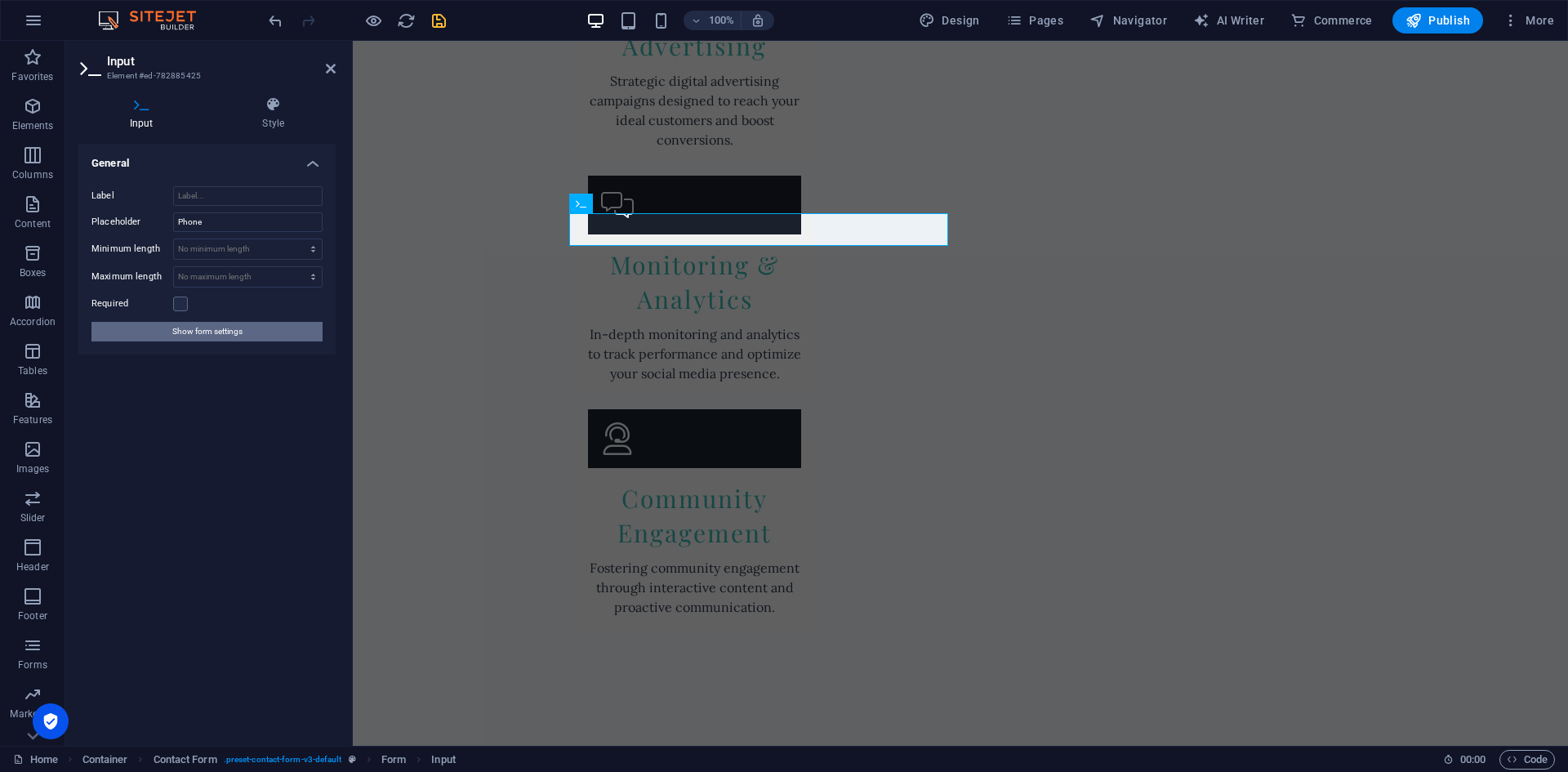 click on "Show form settings" at bounding box center (207, 332) 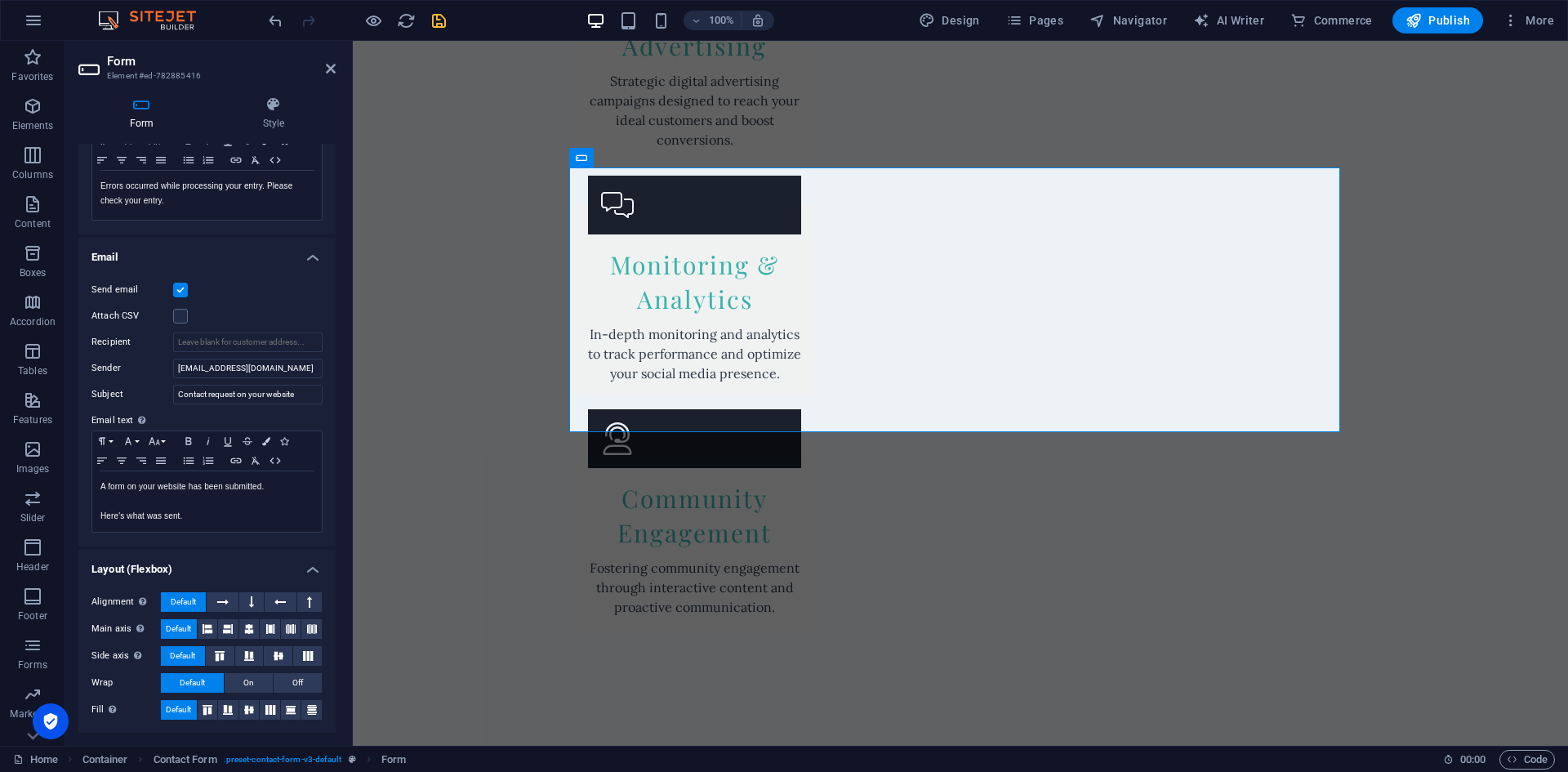scroll, scrollTop: 325, scrollLeft: 0, axis: vertical 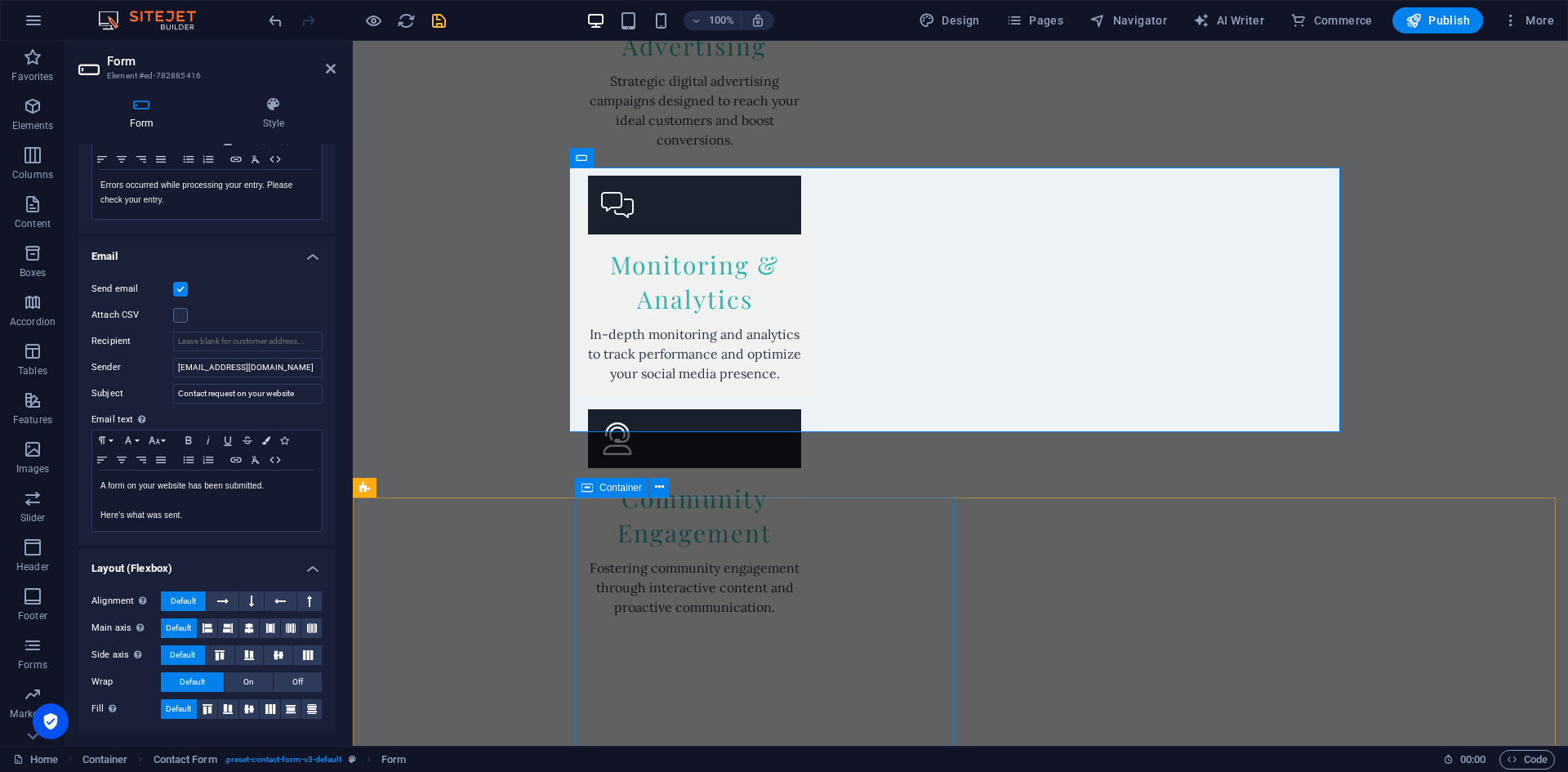 click on "Get in touch Creative Marketing SA [STREET_ADDRESS] [PHONE_NUMBER] [EMAIL_ADDRESS][DOMAIN_NAME] Legal Notice  |  Privacy Policy" at bounding box center (1071, 3191) 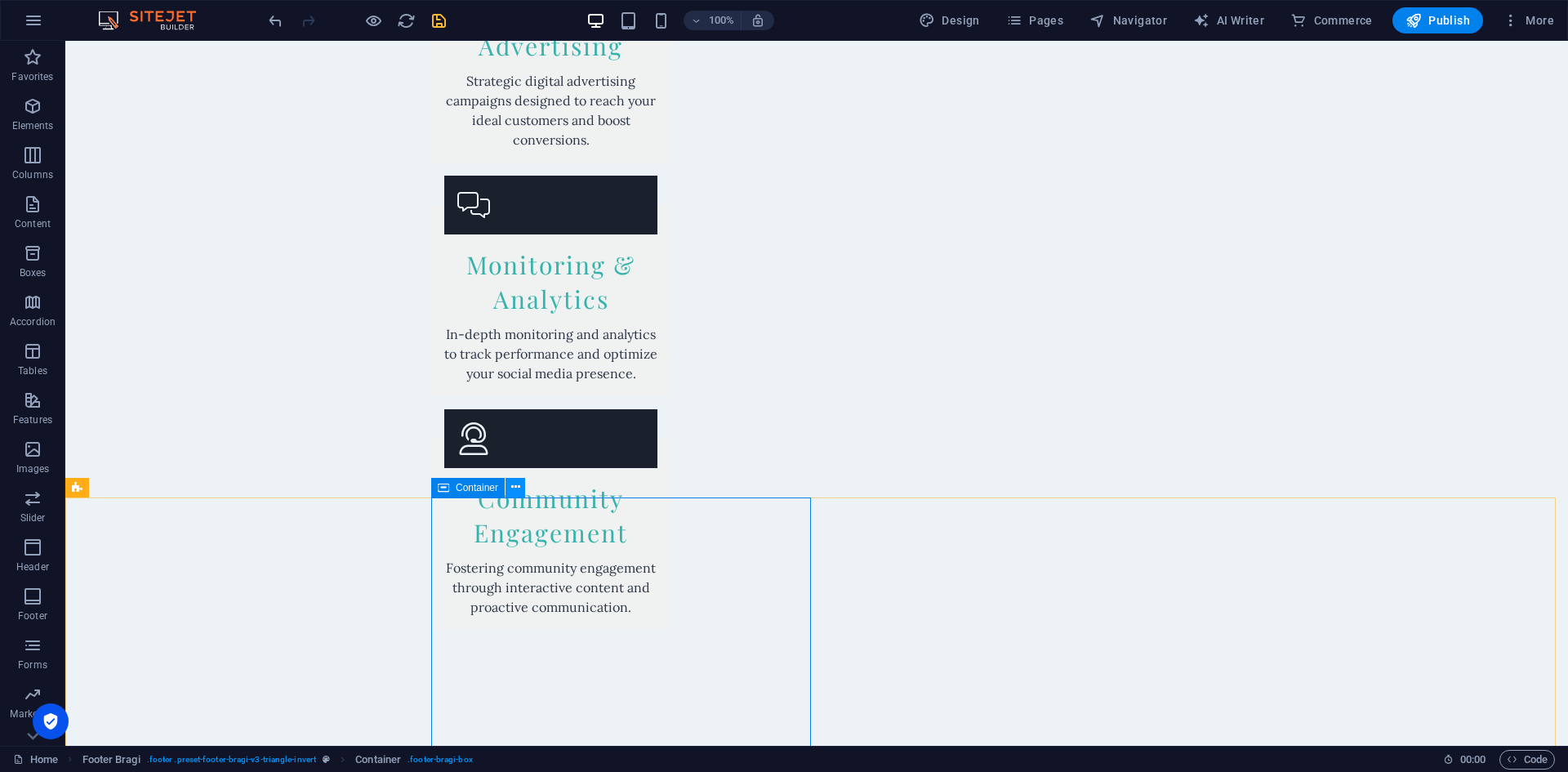 click at bounding box center (515, 487) 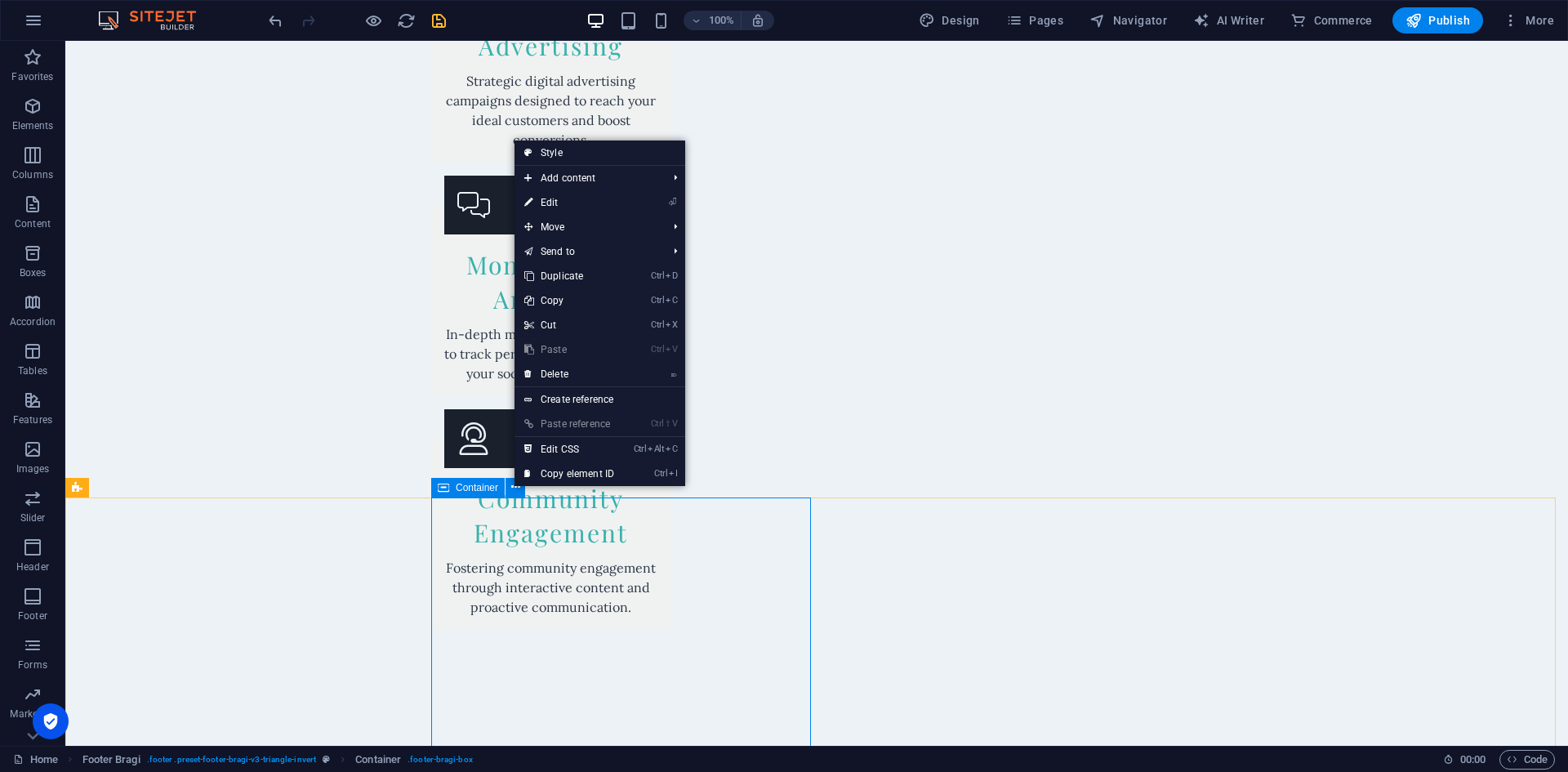 click on "Container" at bounding box center (477, 488) 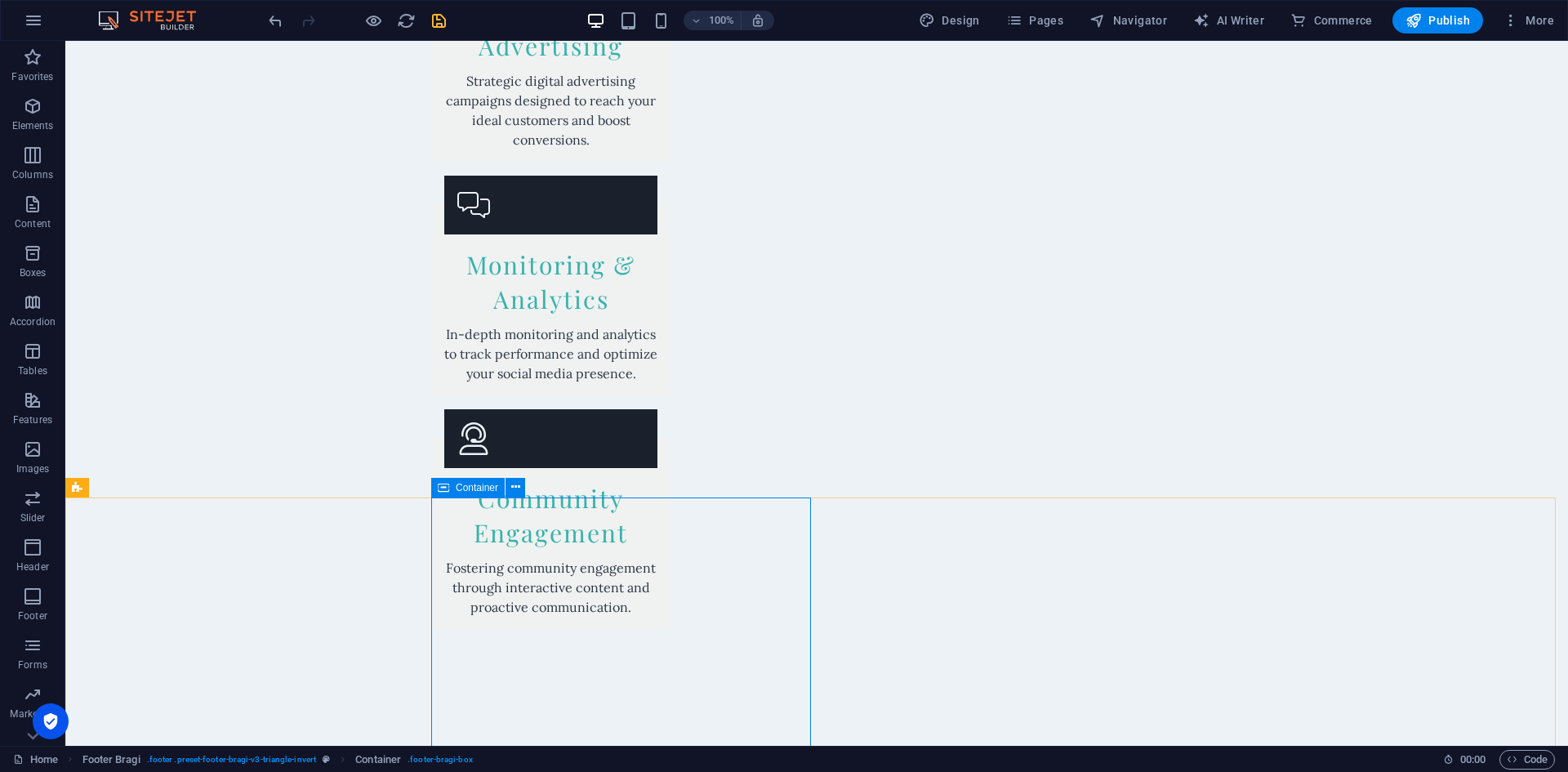 click on "Container" at bounding box center (477, 488) 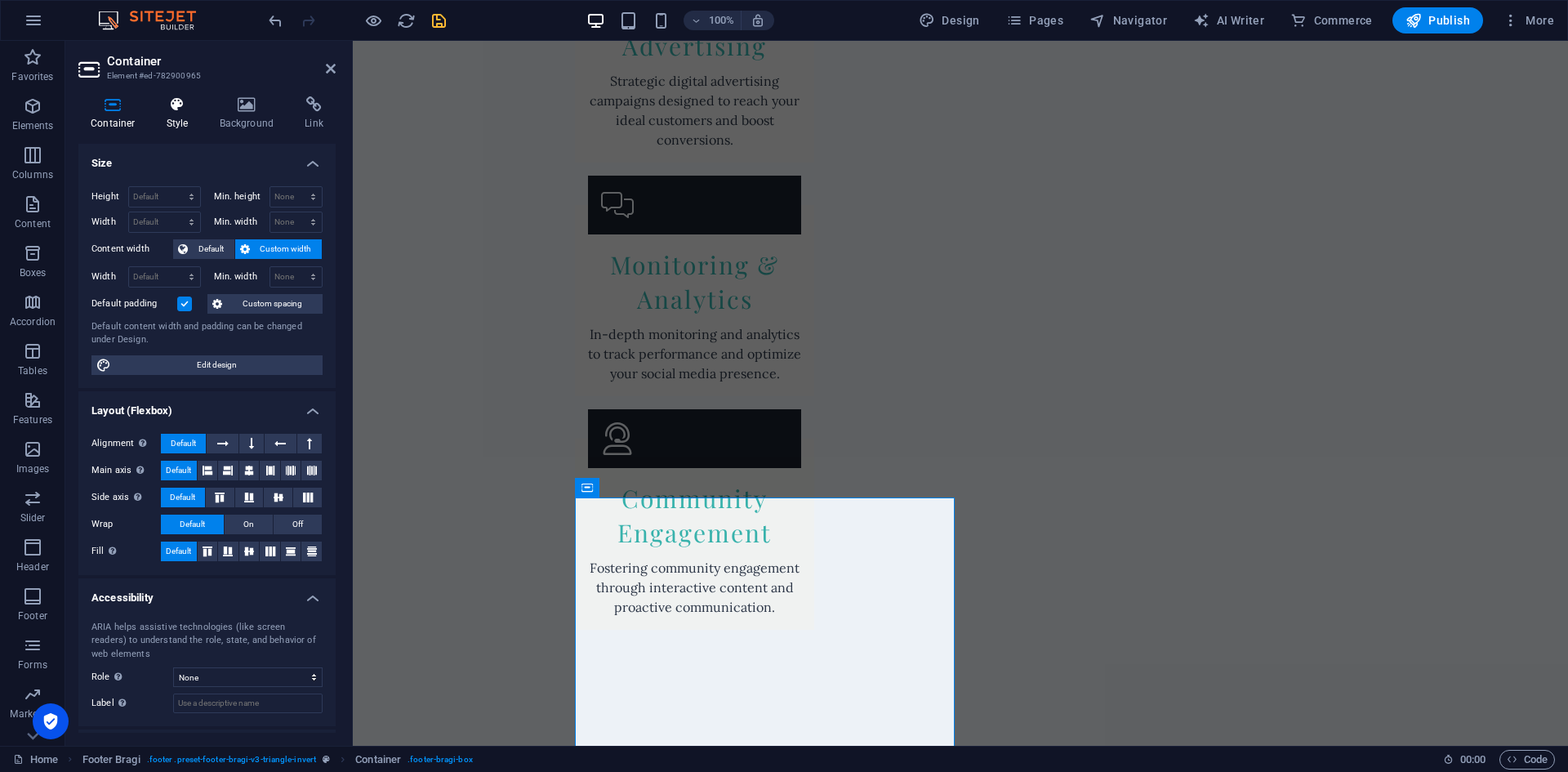 click on "Style" at bounding box center [180, 114] 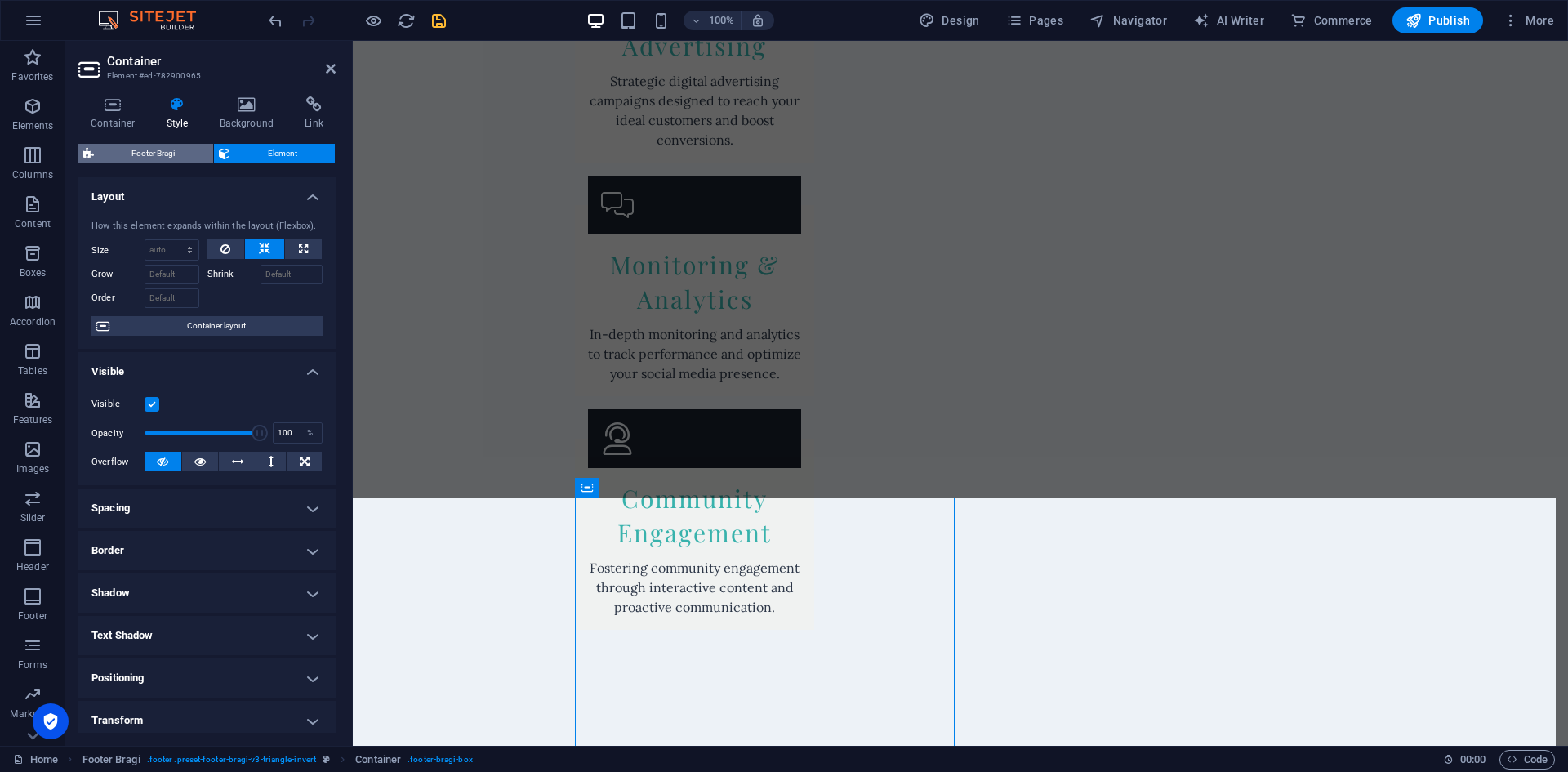 click on "Footer Bragi" at bounding box center (154, 154) 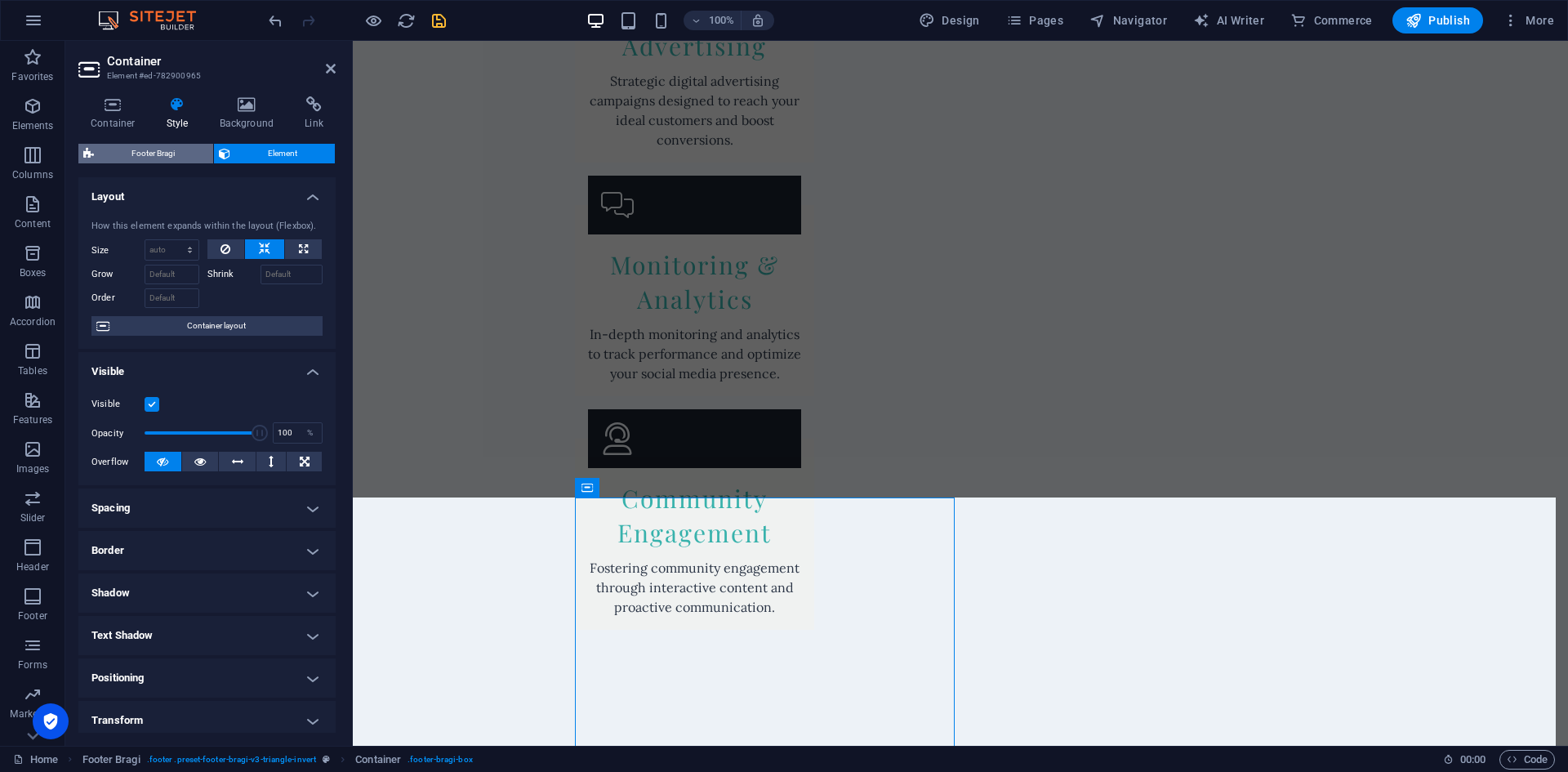 select on "preset-footer-bragi-v3-triangle-invert" 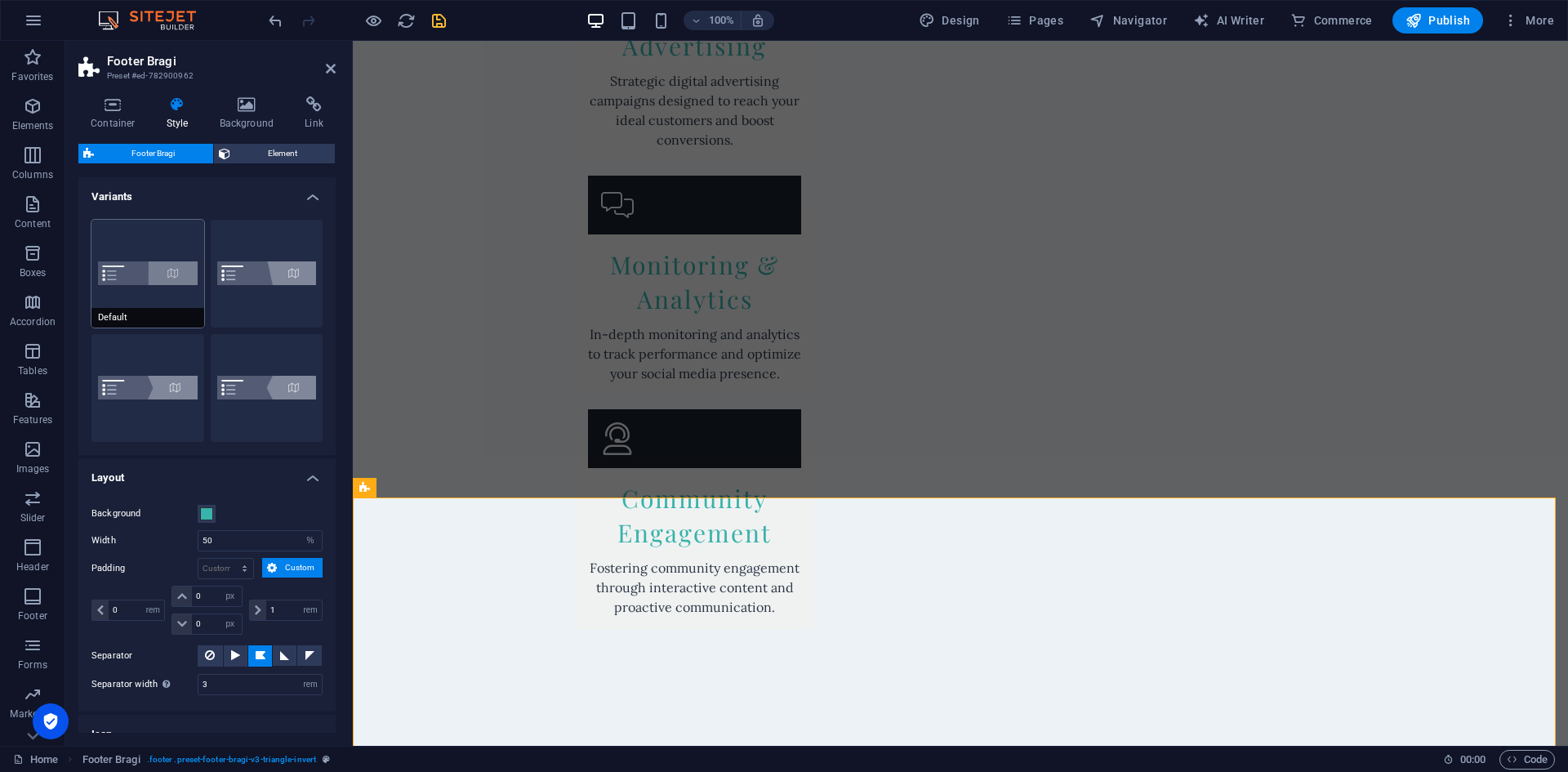 click on "Default" at bounding box center [148, 274] 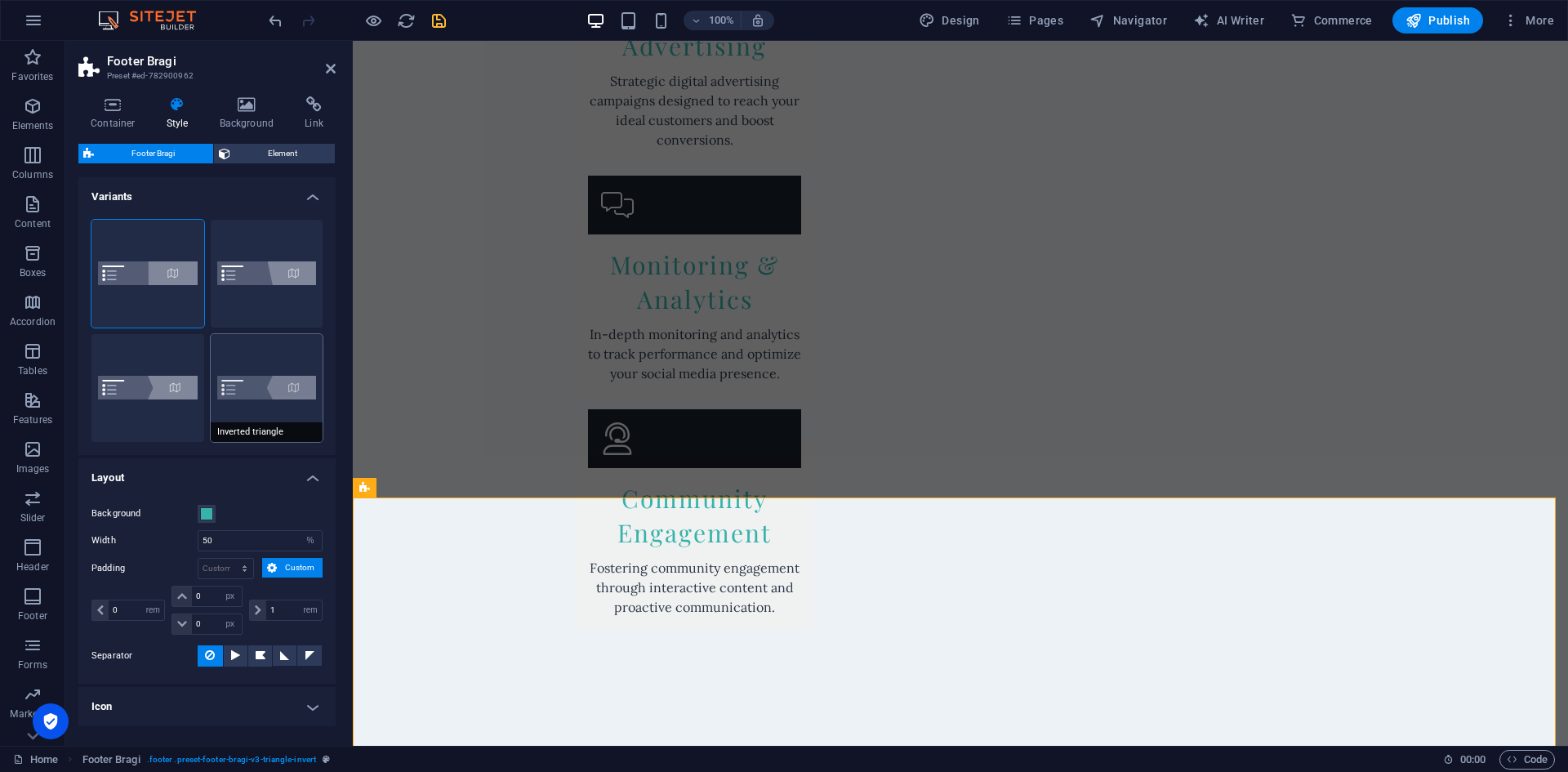 click on "Inverted triangle" at bounding box center [267, 388] 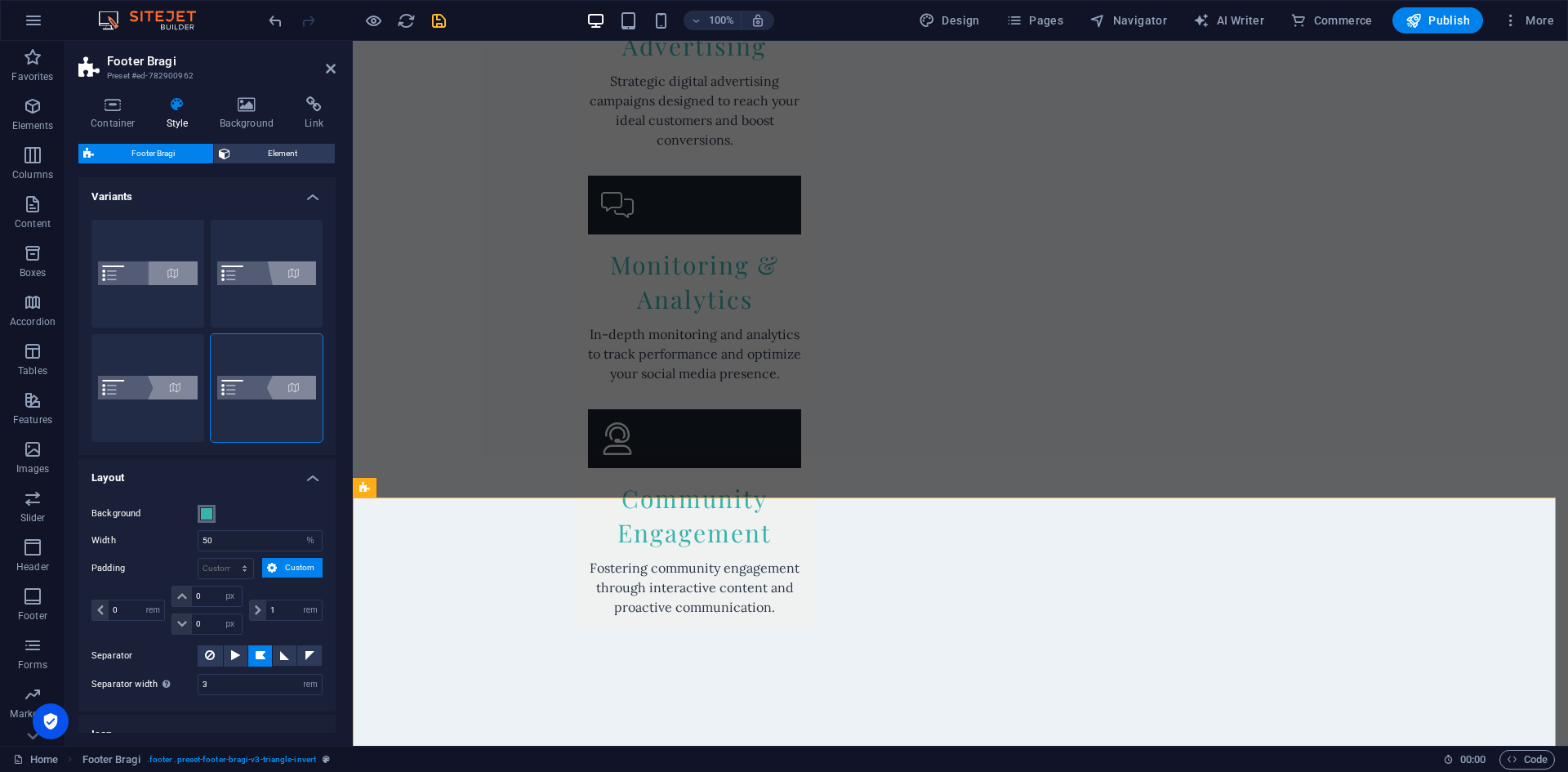 click at bounding box center (207, 514) 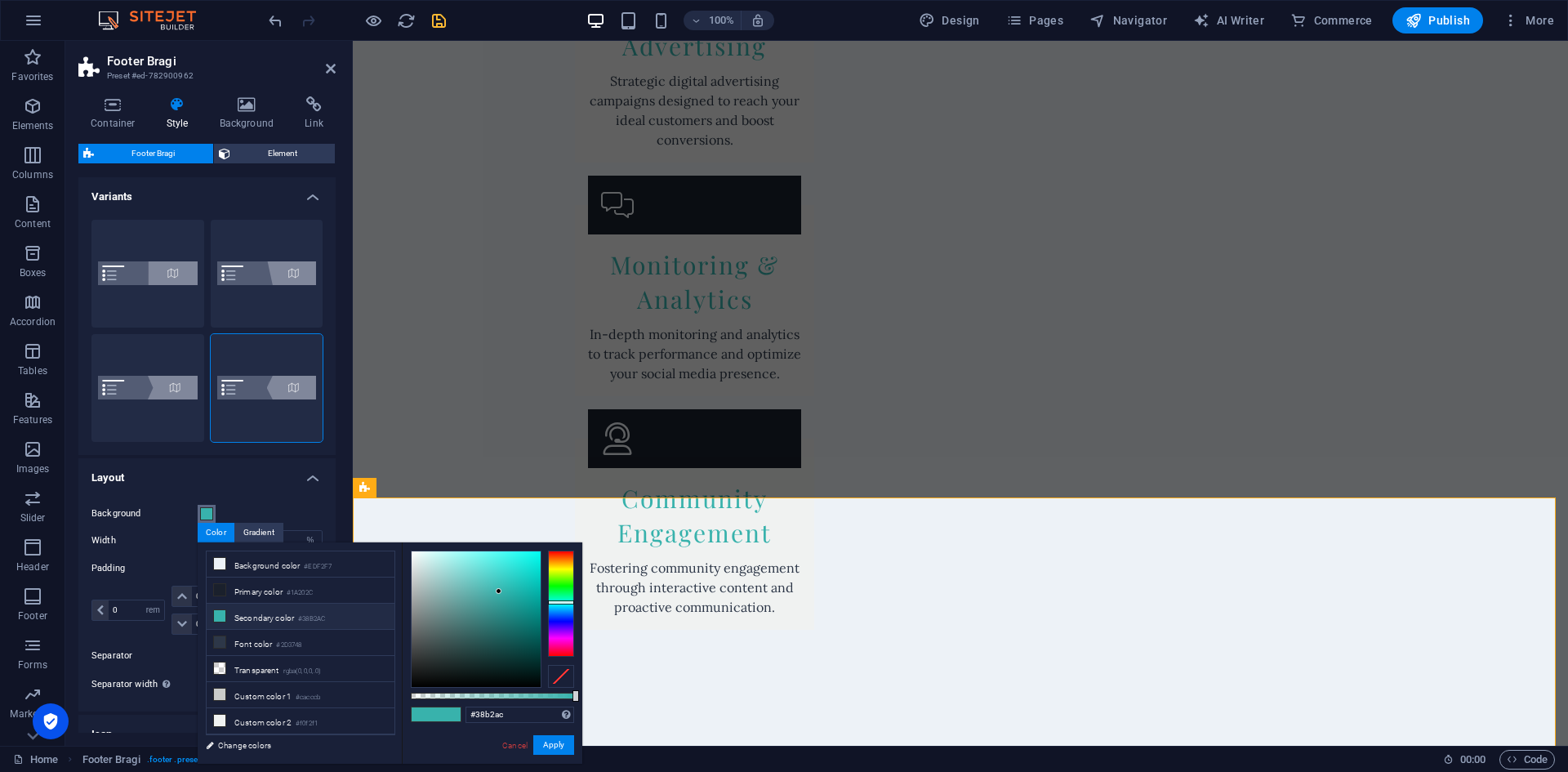 click at bounding box center [207, 514] 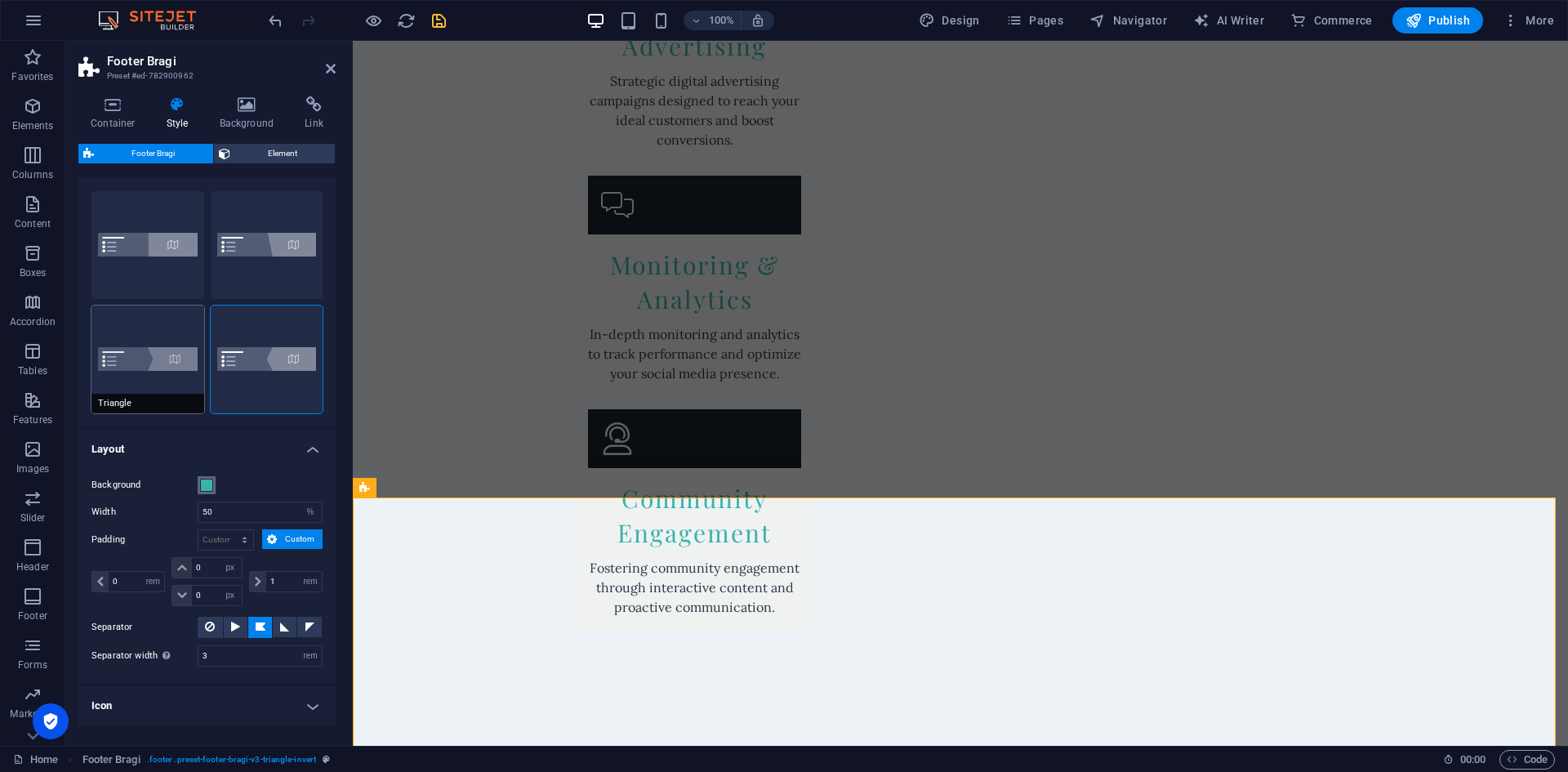 scroll, scrollTop: 0, scrollLeft: 0, axis: both 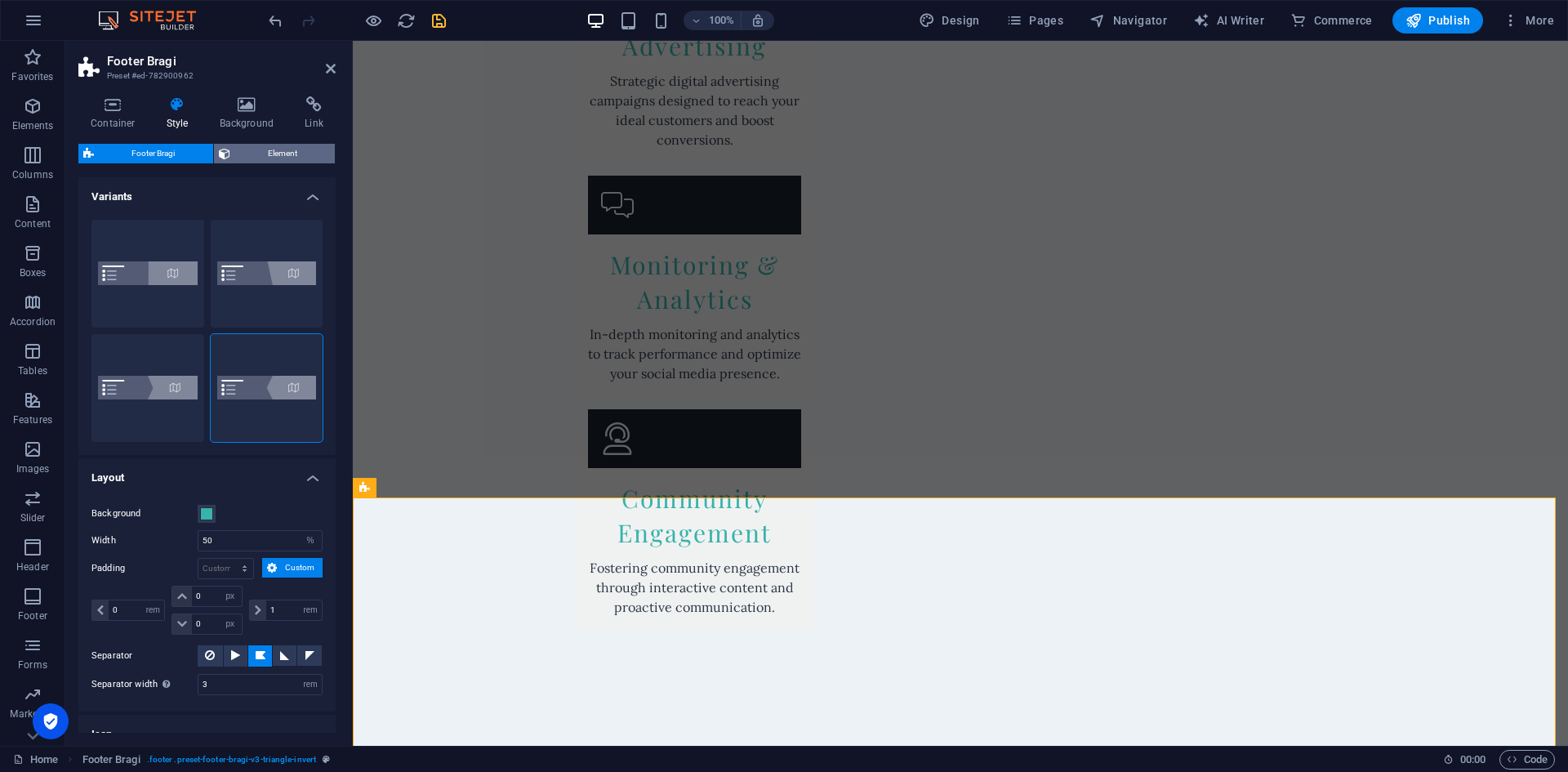 click on "Element" at bounding box center (283, 154) 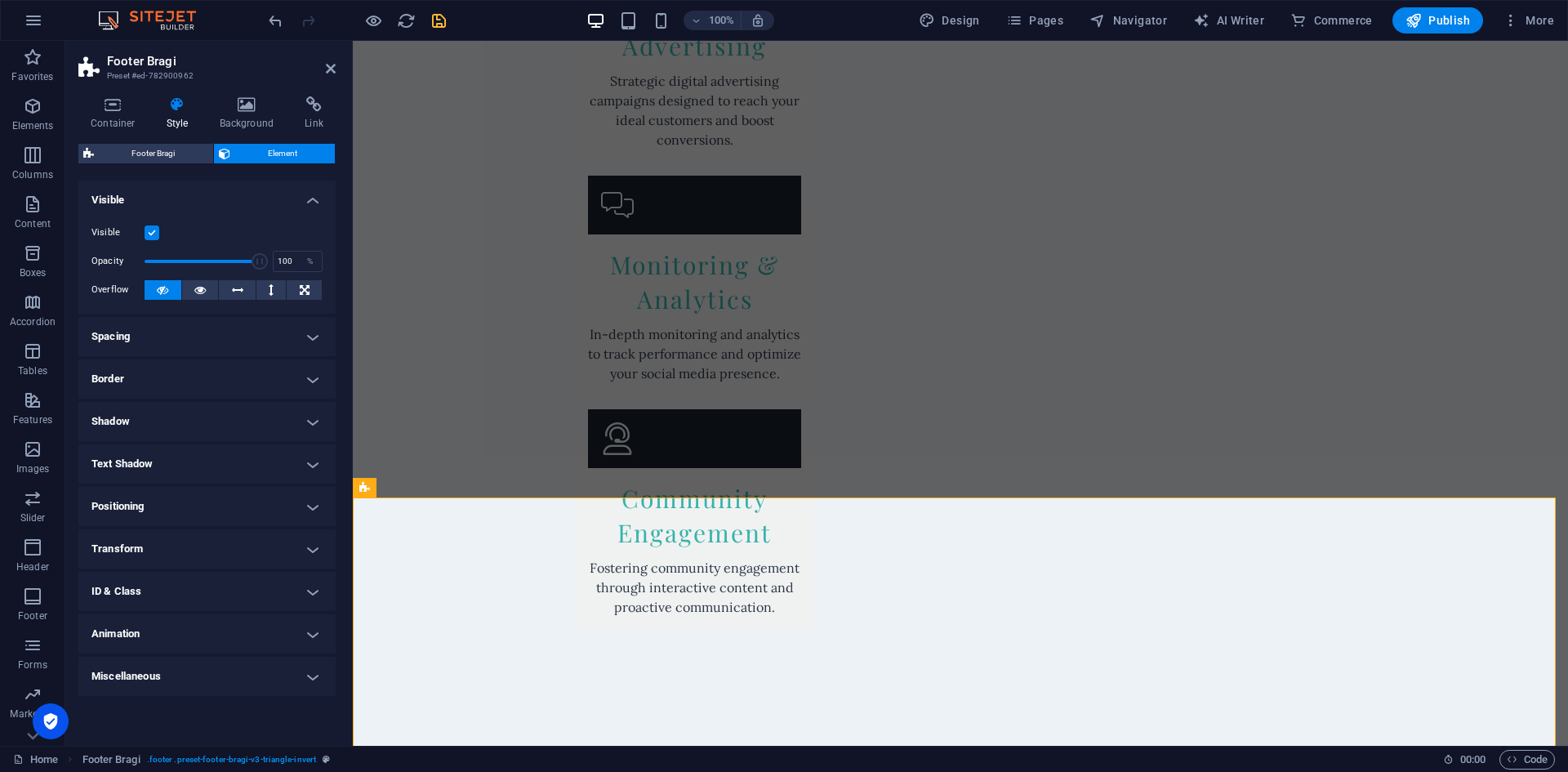 click at bounding box center [152, 233] 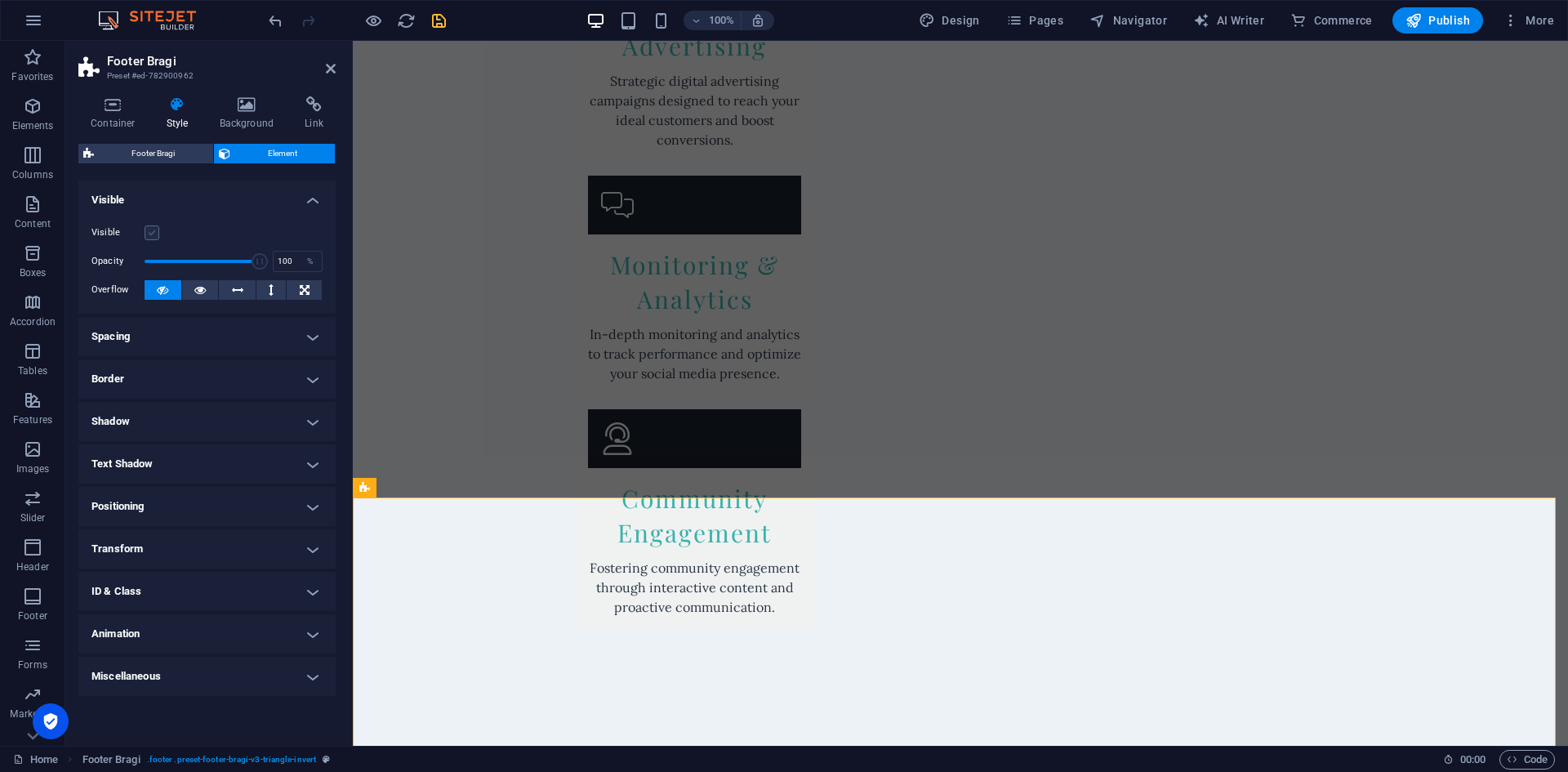 click at bounding box center (152, 233) 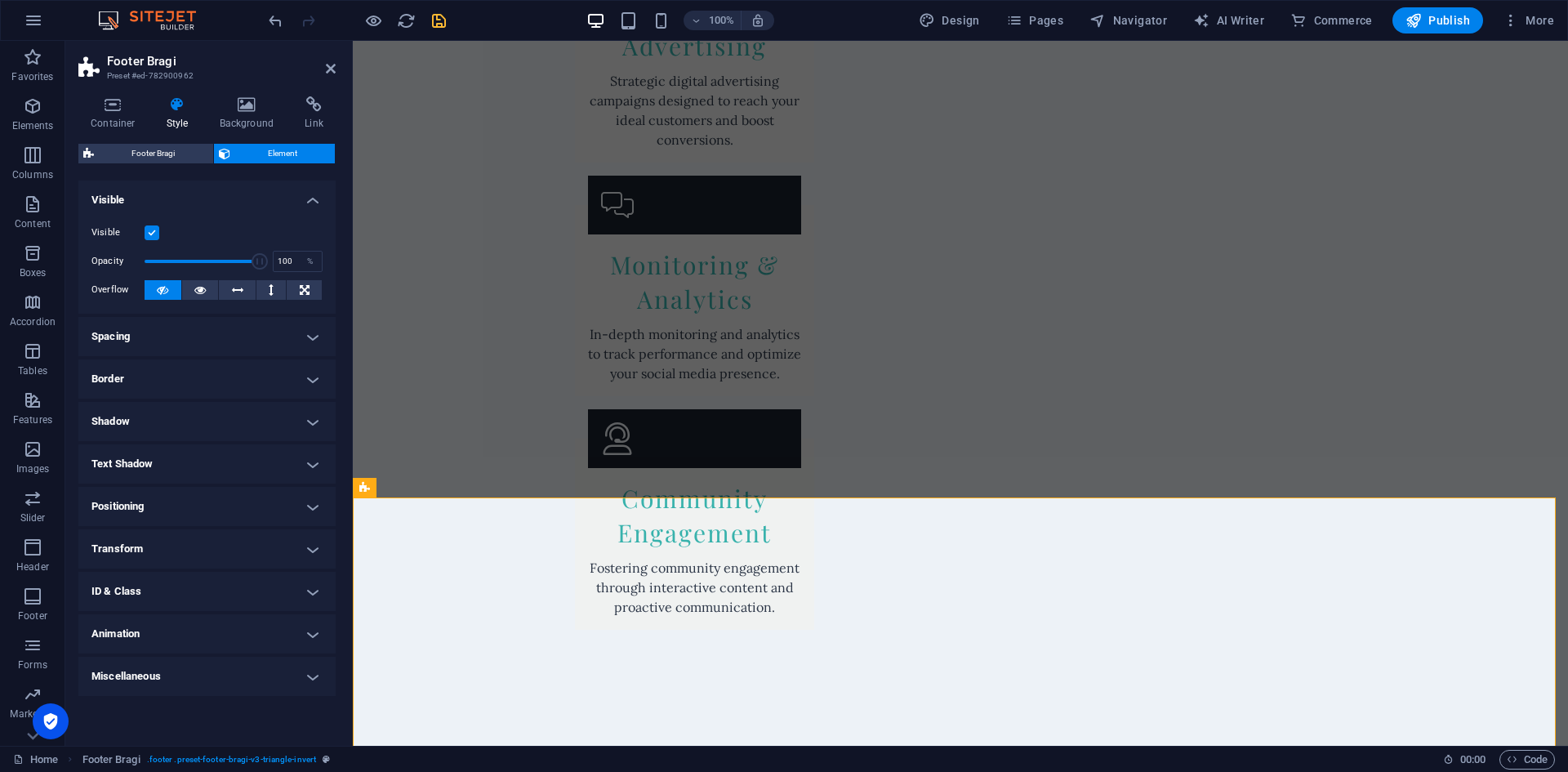 click on "Spacing" at bounding box center (207, 337) 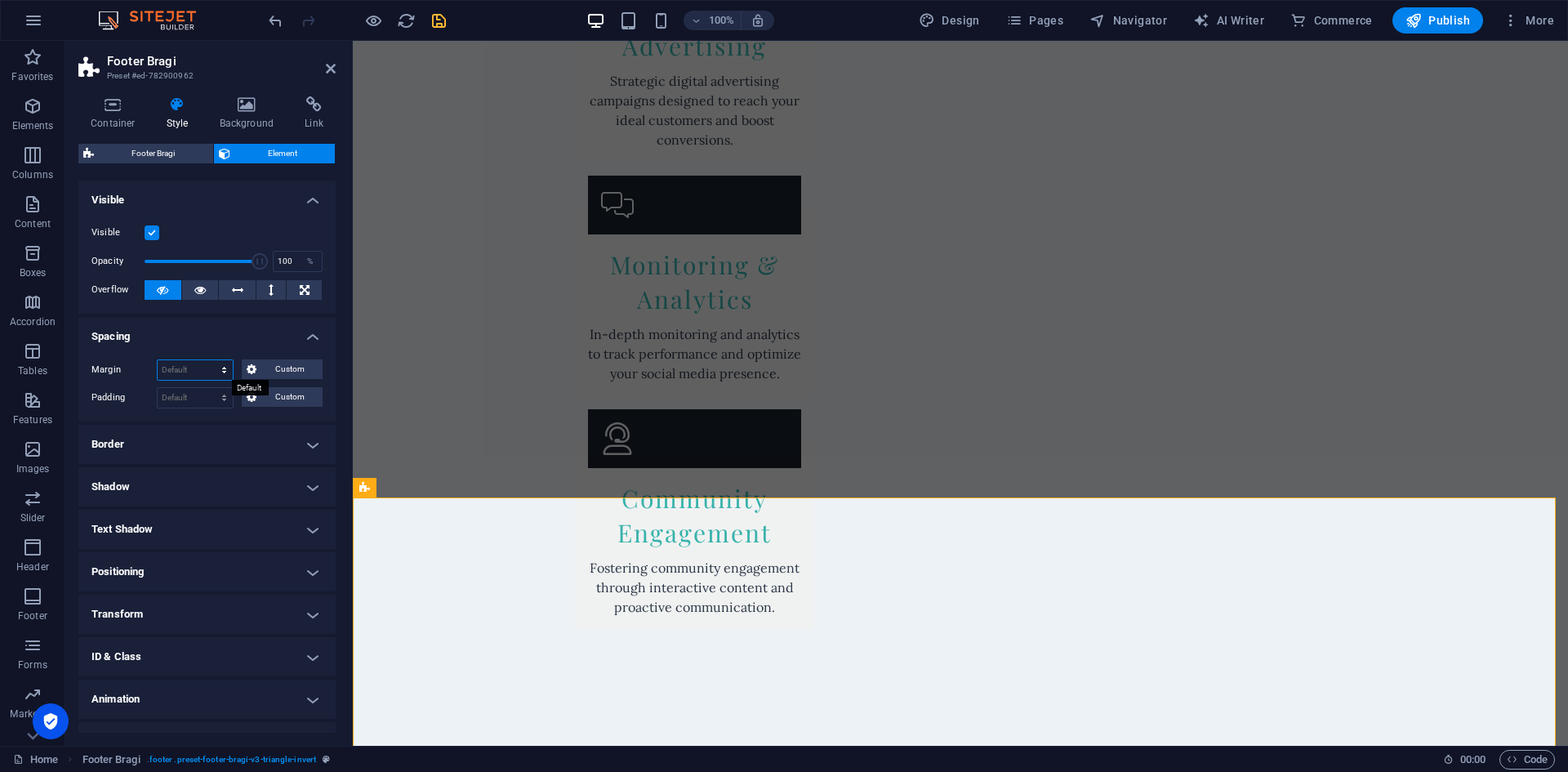click on "Default auto px % rem vw vh Custom" at bounding box center (195, 370) 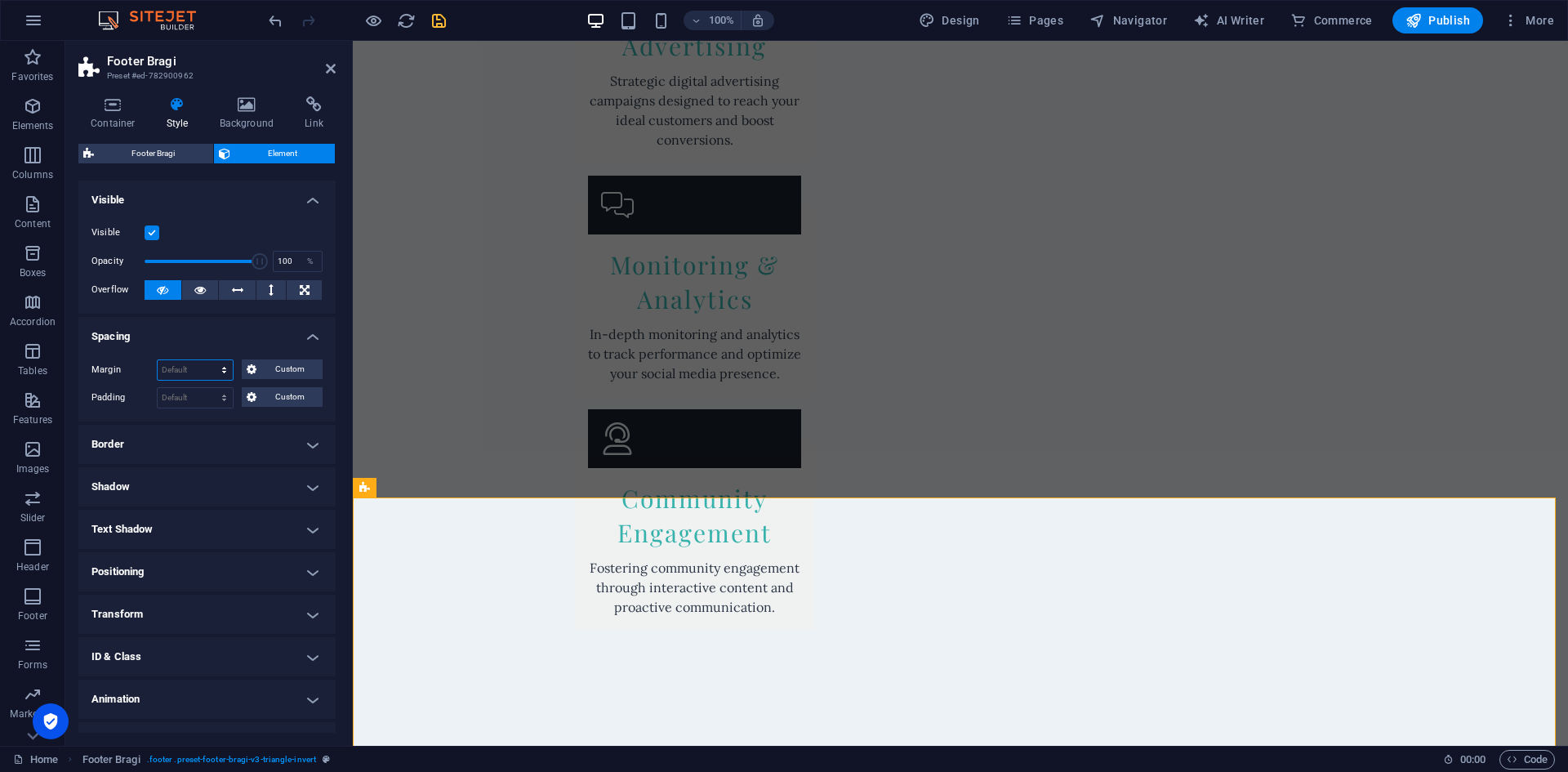 select on "px" 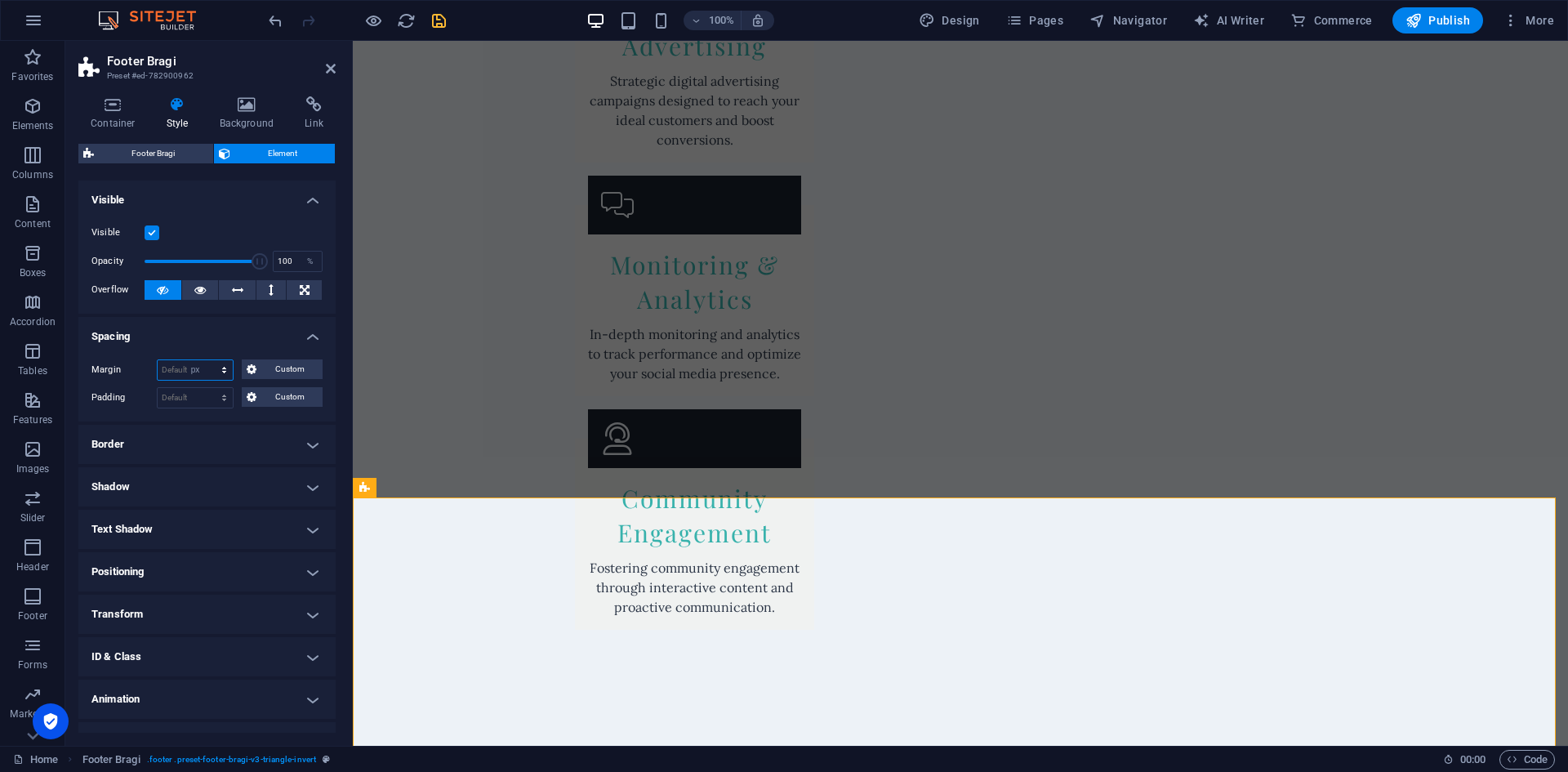 click on "Default auto px % rem vw vh Custom" at bounding box center [195, 370] 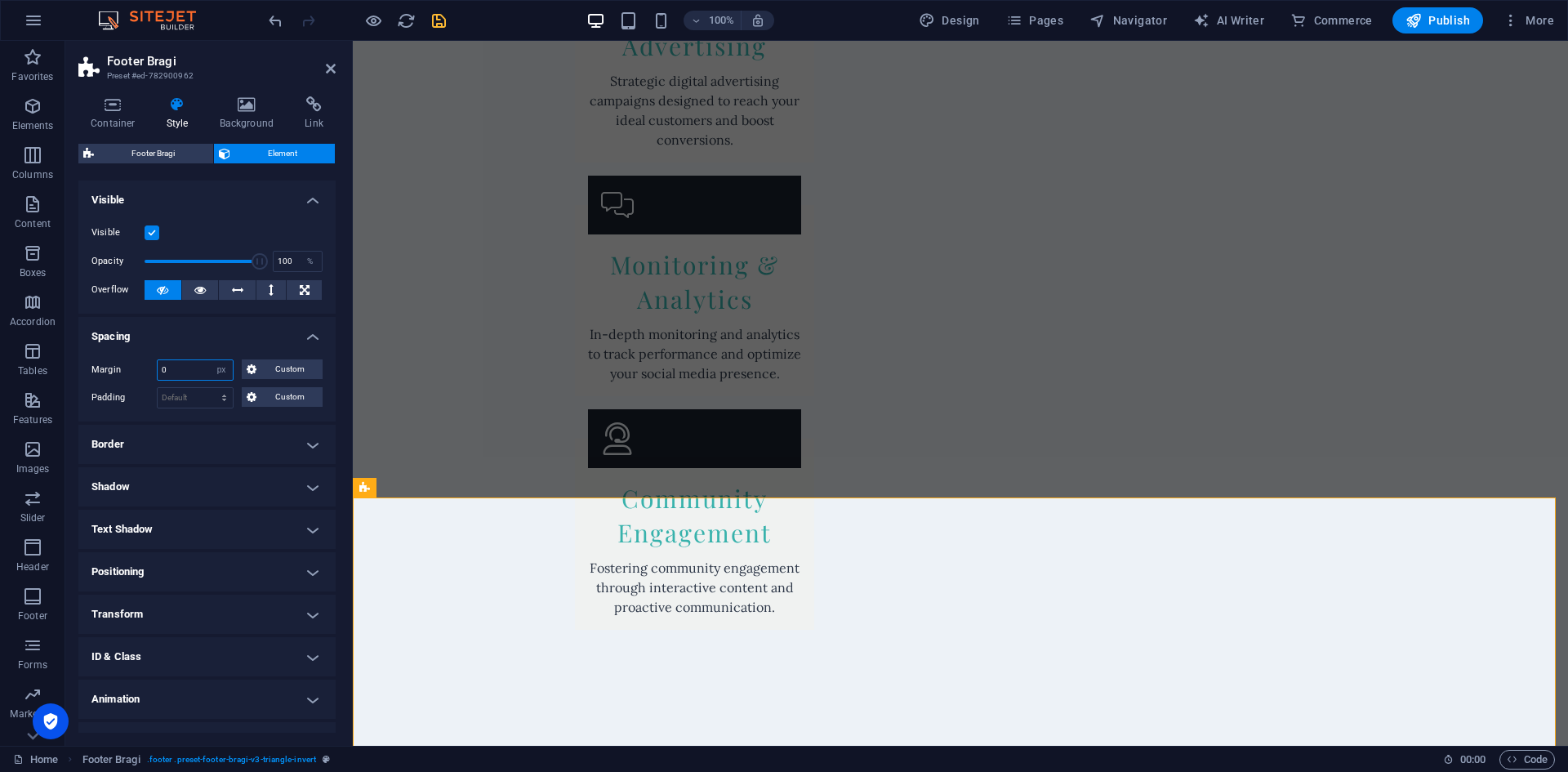 click on "0" at bounding box center (195, 370) 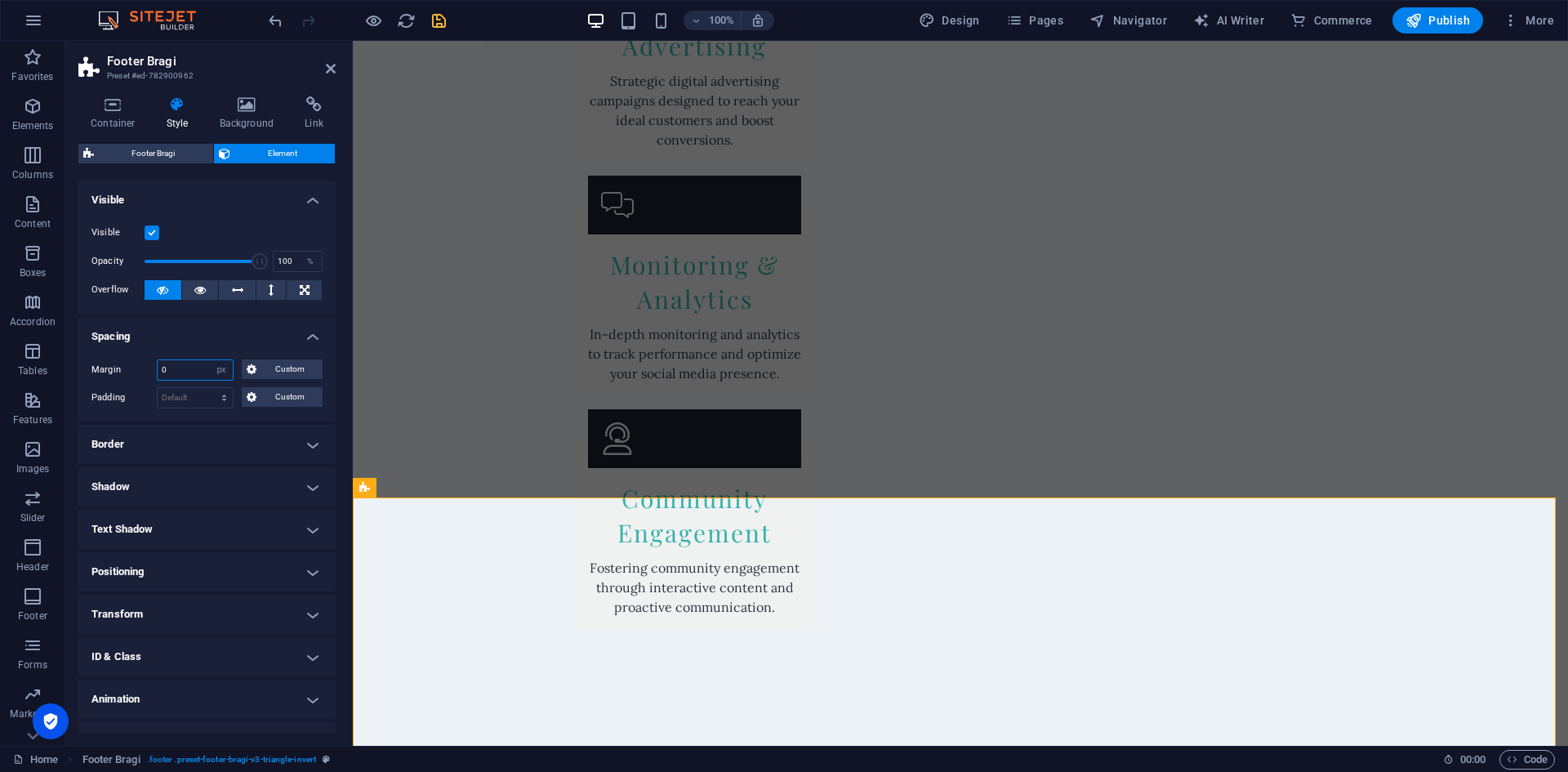 drag, startPoint x: 190, startPoint y: 369, endPoint x: 149, endPoint y: 370, distance: 41.012193 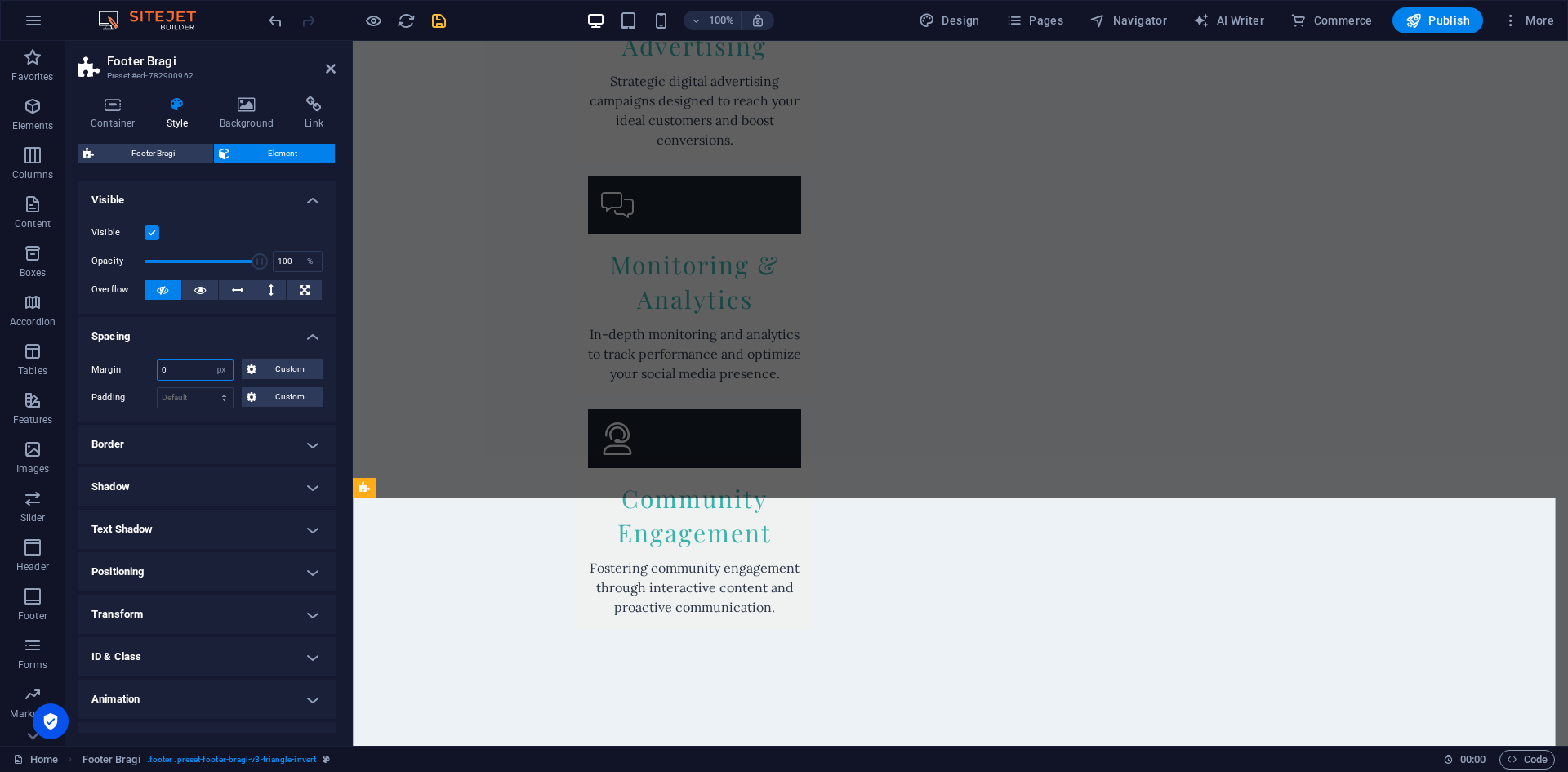 click on "Margin 0 Default auto px % rem vw vh Custom Custom" at bounding box center [207, 370] 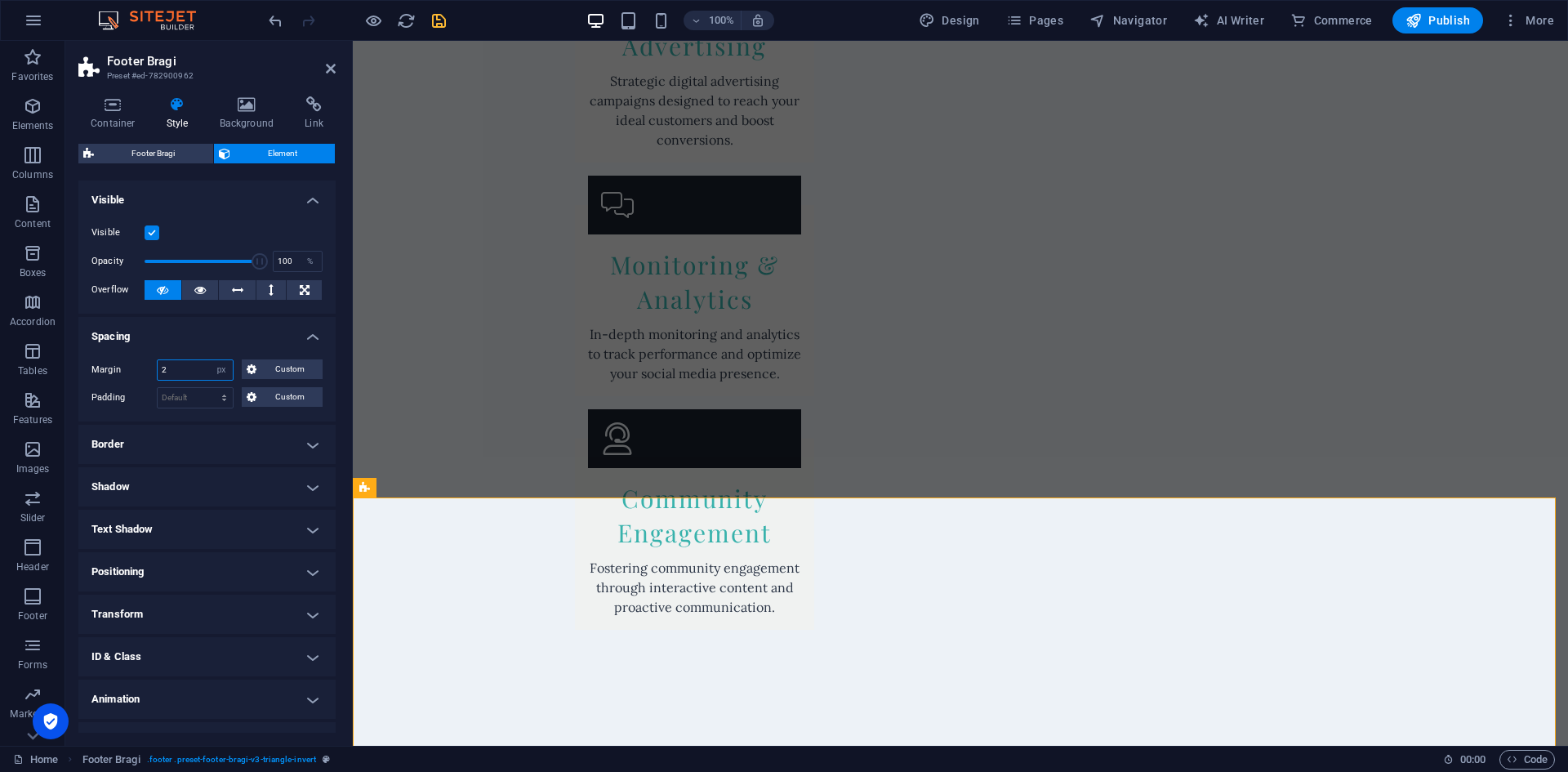 type on "2" 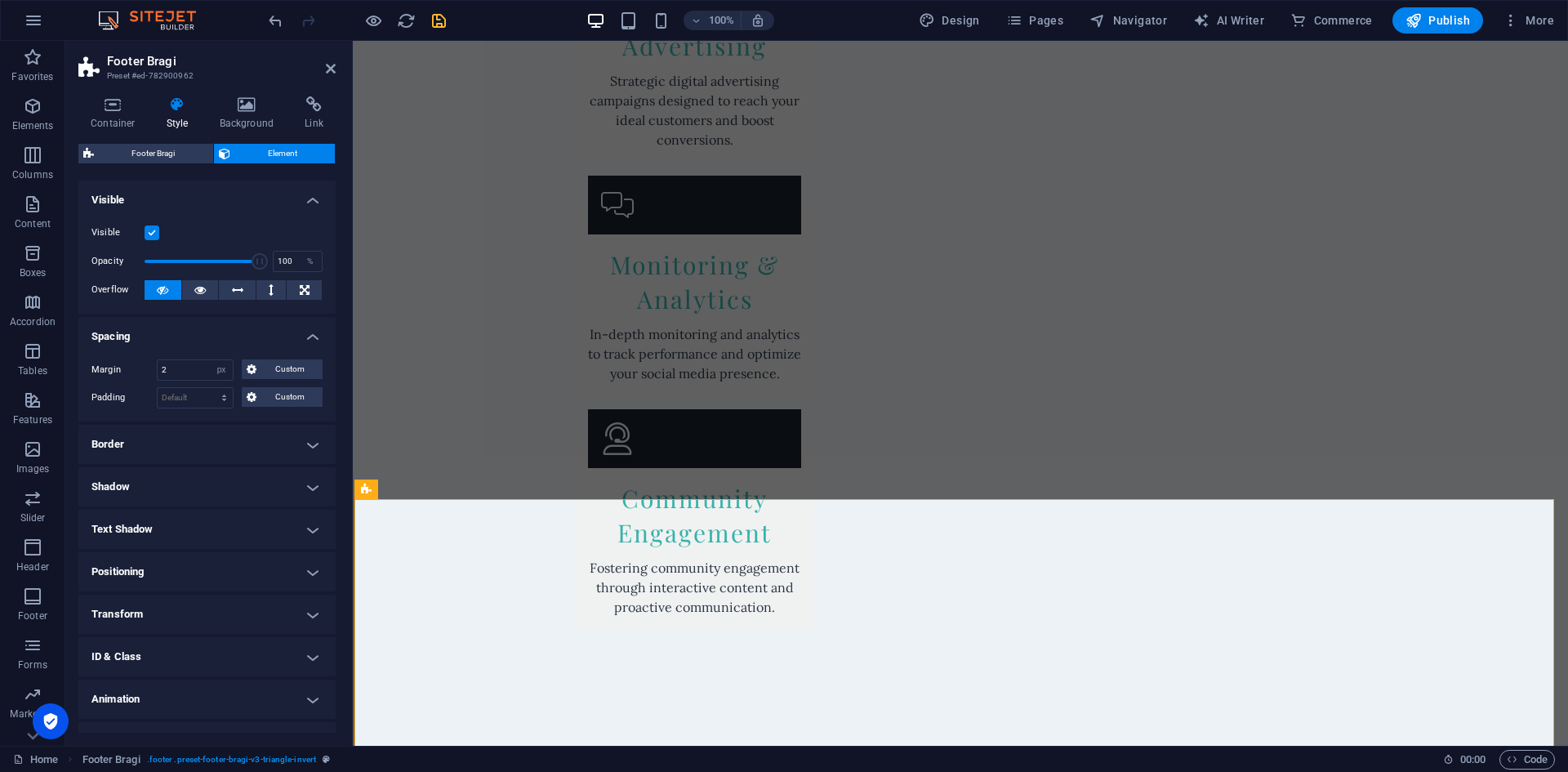 click on "Border" at bounding box center (207, 444) 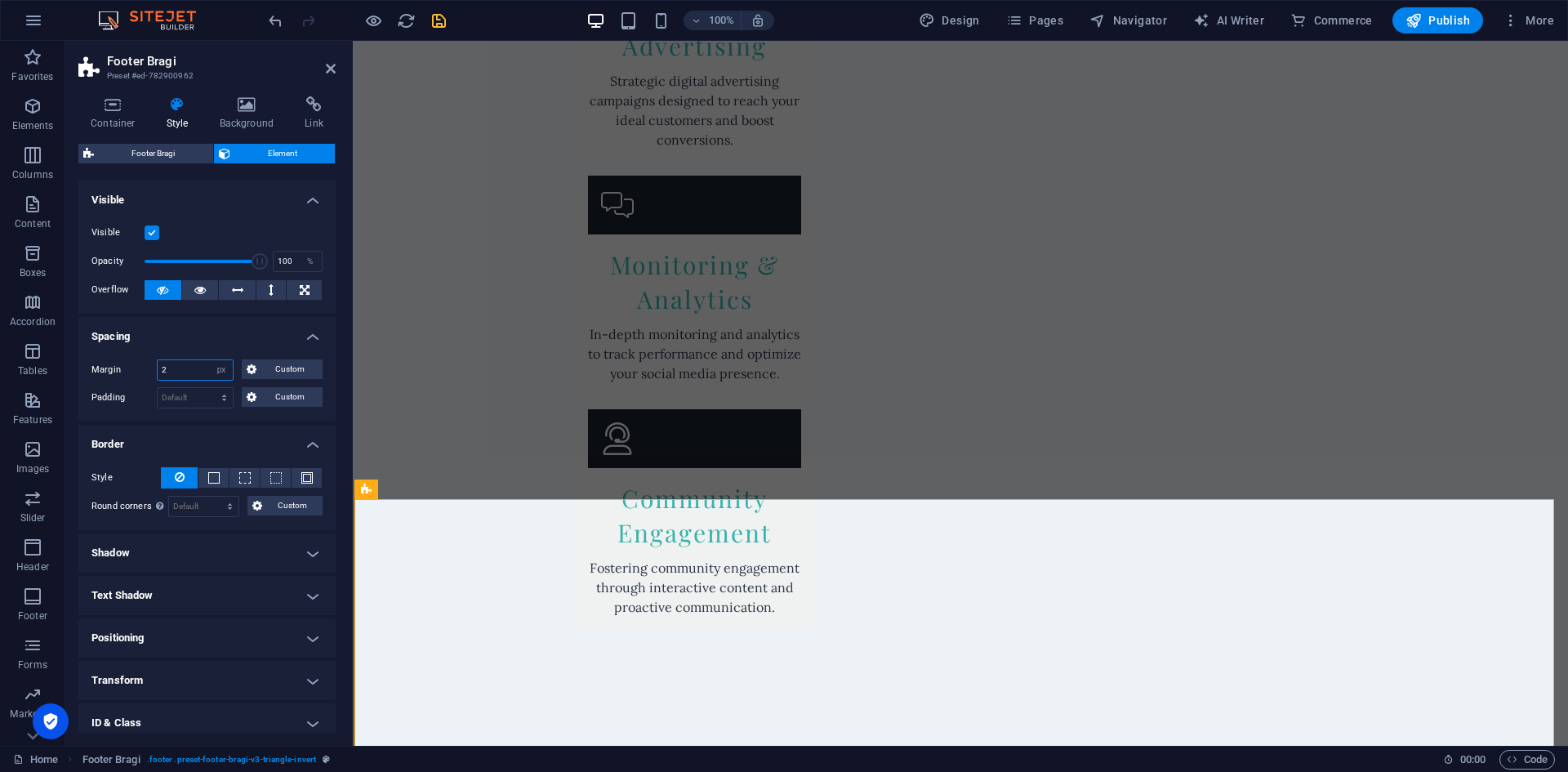 click on "2" at bounding box center (195, 370) 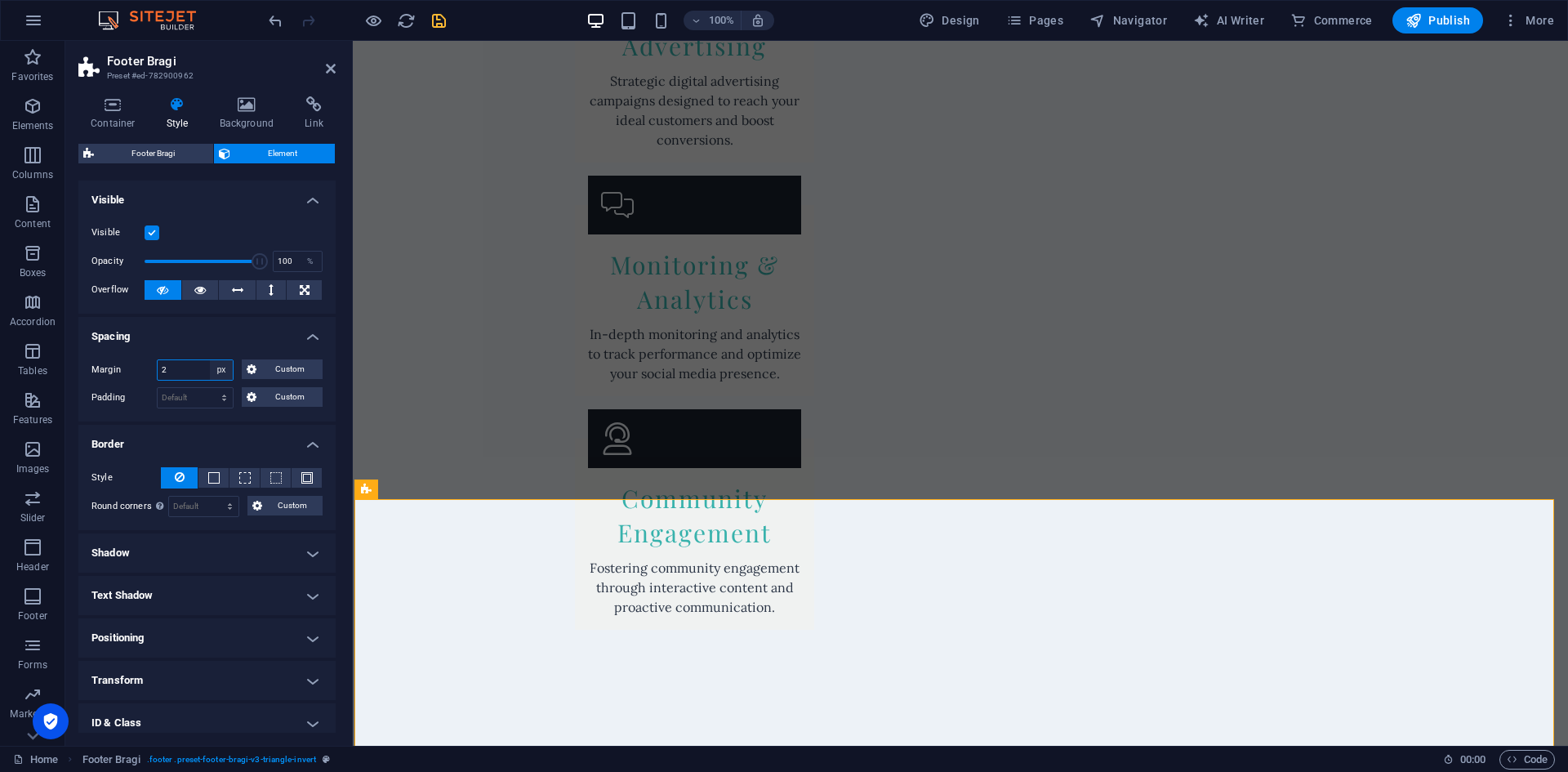 click on "Default auto px % rem vw vh Custom" at bounding box center [221, 370] 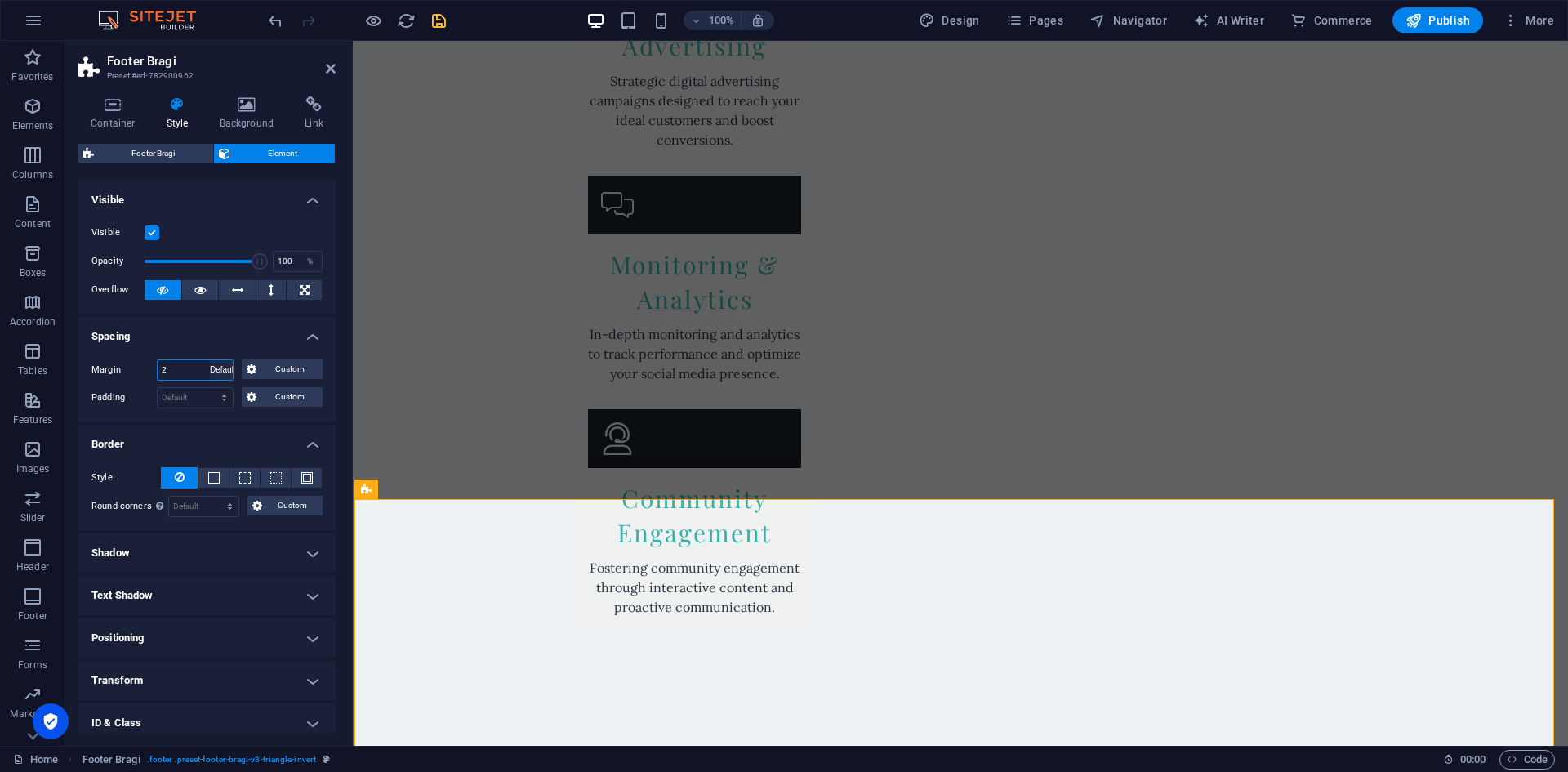 click on "Default auto px % rem vw vh Custom" at bounding box center [221, 370] 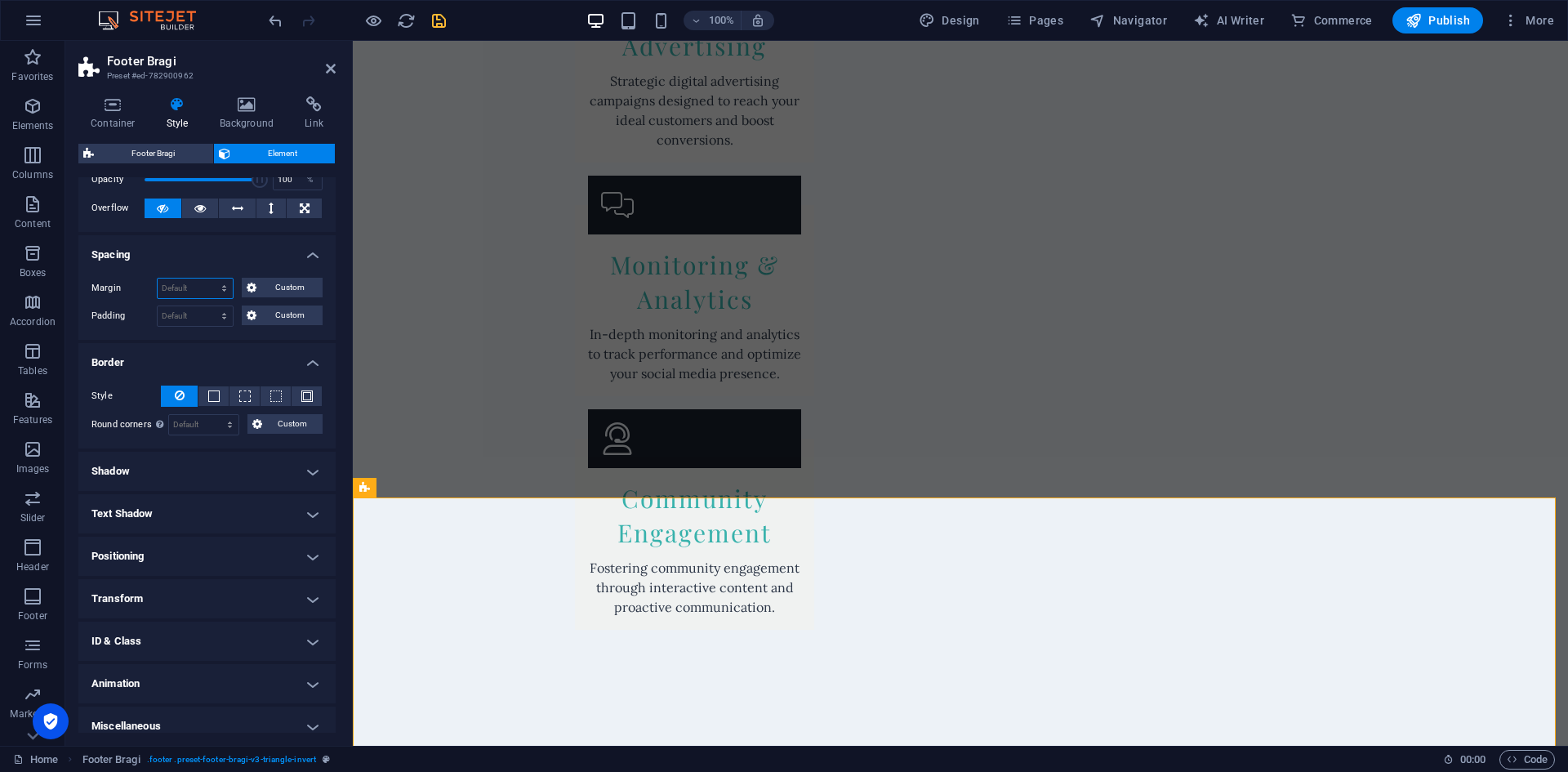 scroll, scrollTop: 95, scrollLeft: 0, axis: vertical 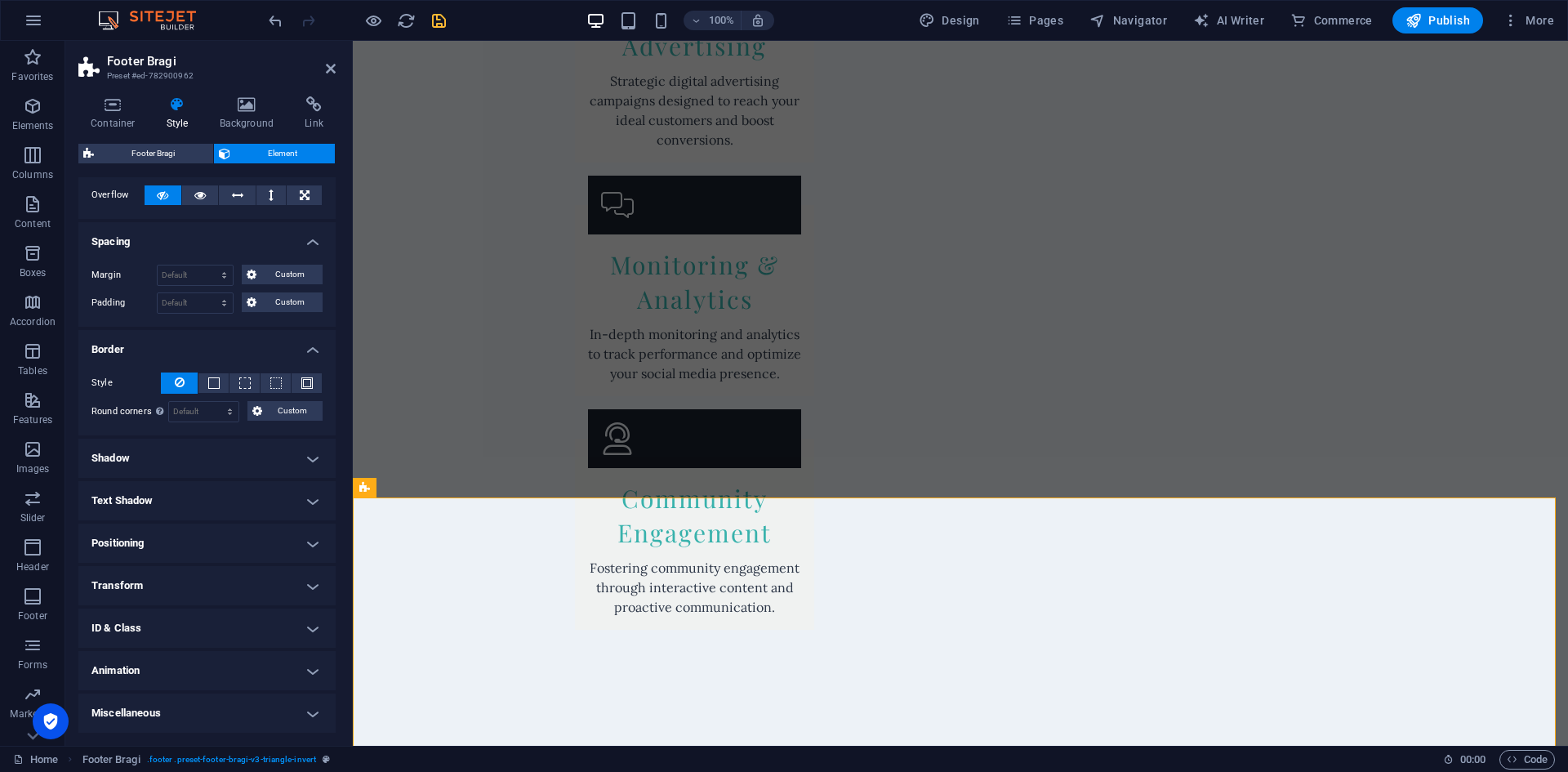 click on "Positioning" at bounding box center (207, 543) 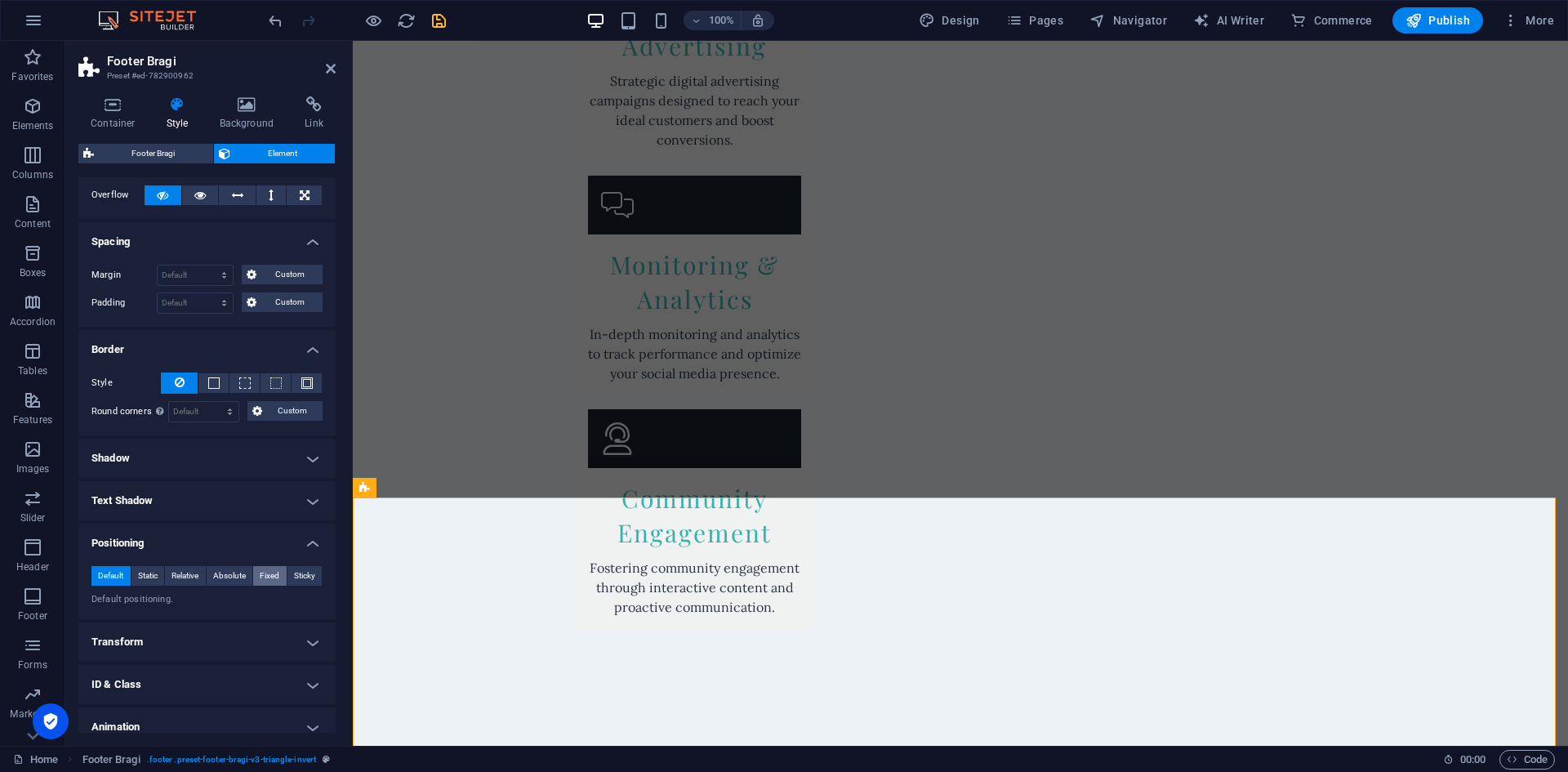 click on "Fixed" at bounding box center [270, 576] 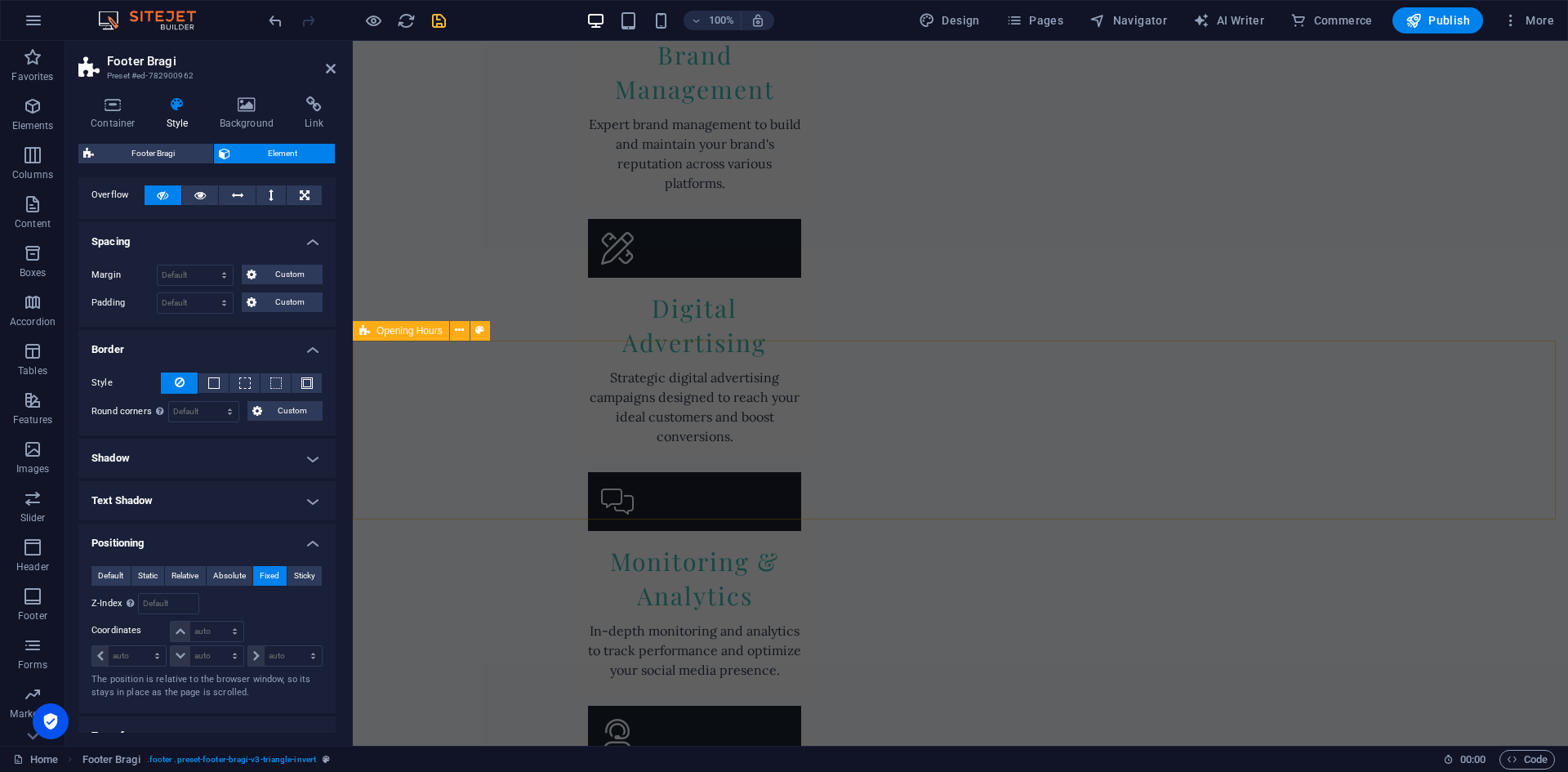 scroll, scrollTop: 3510, scrollLeft: 0, axis: vertical 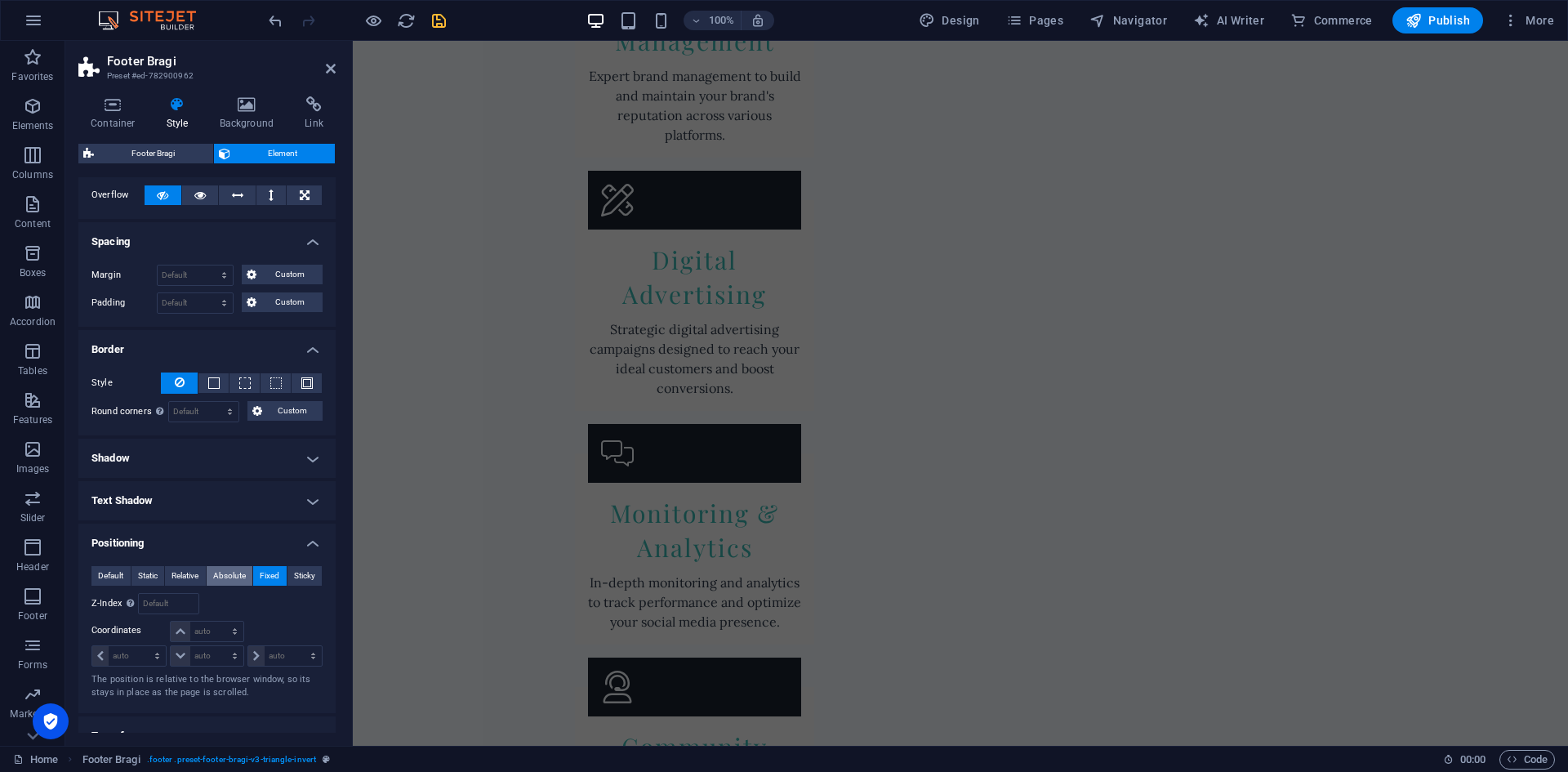 click on "Absolute" at bounding box center (229, 576) 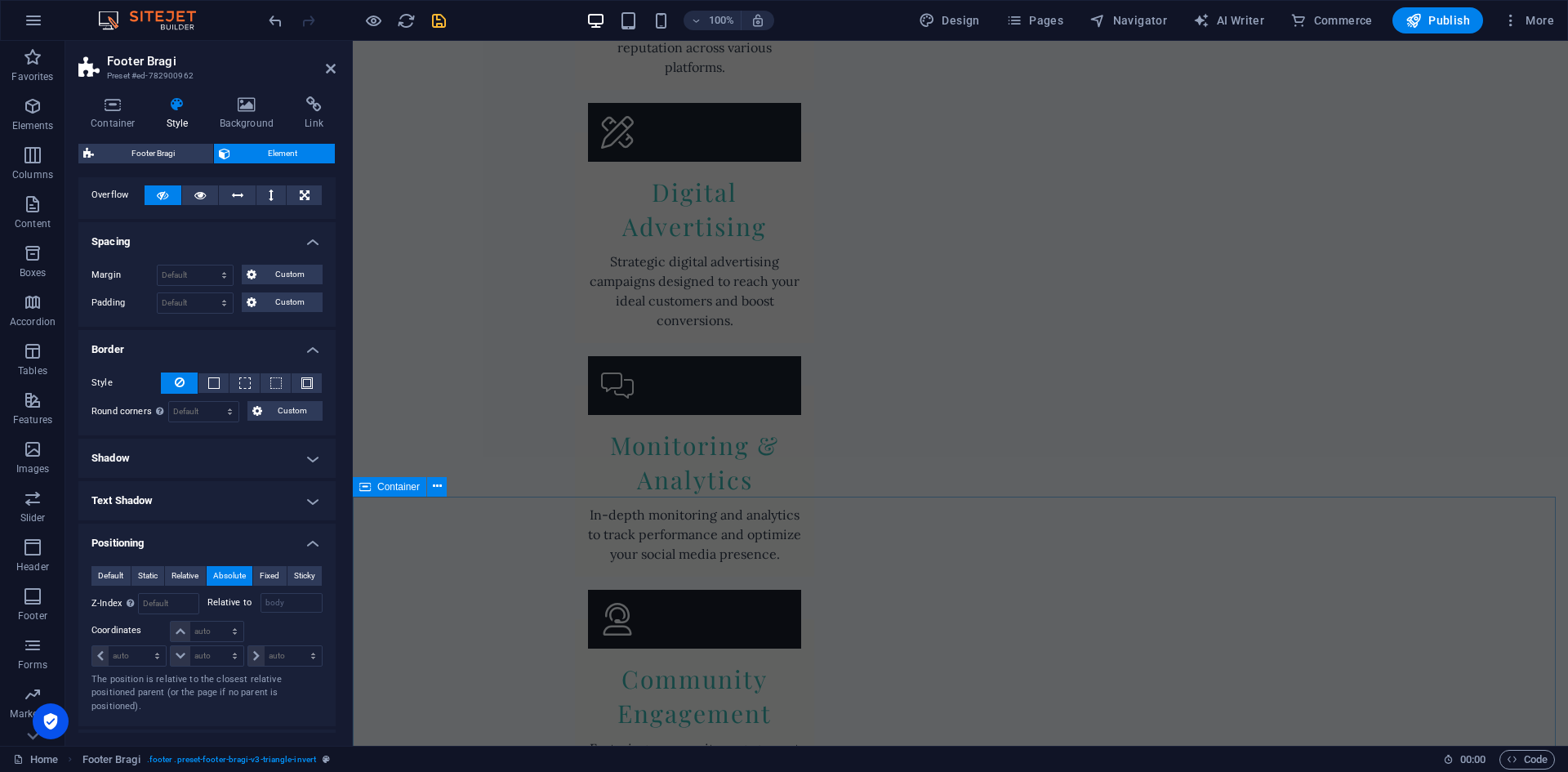 scroll, scrollTop: 3795, scrollLeft: 0, axis: vertical 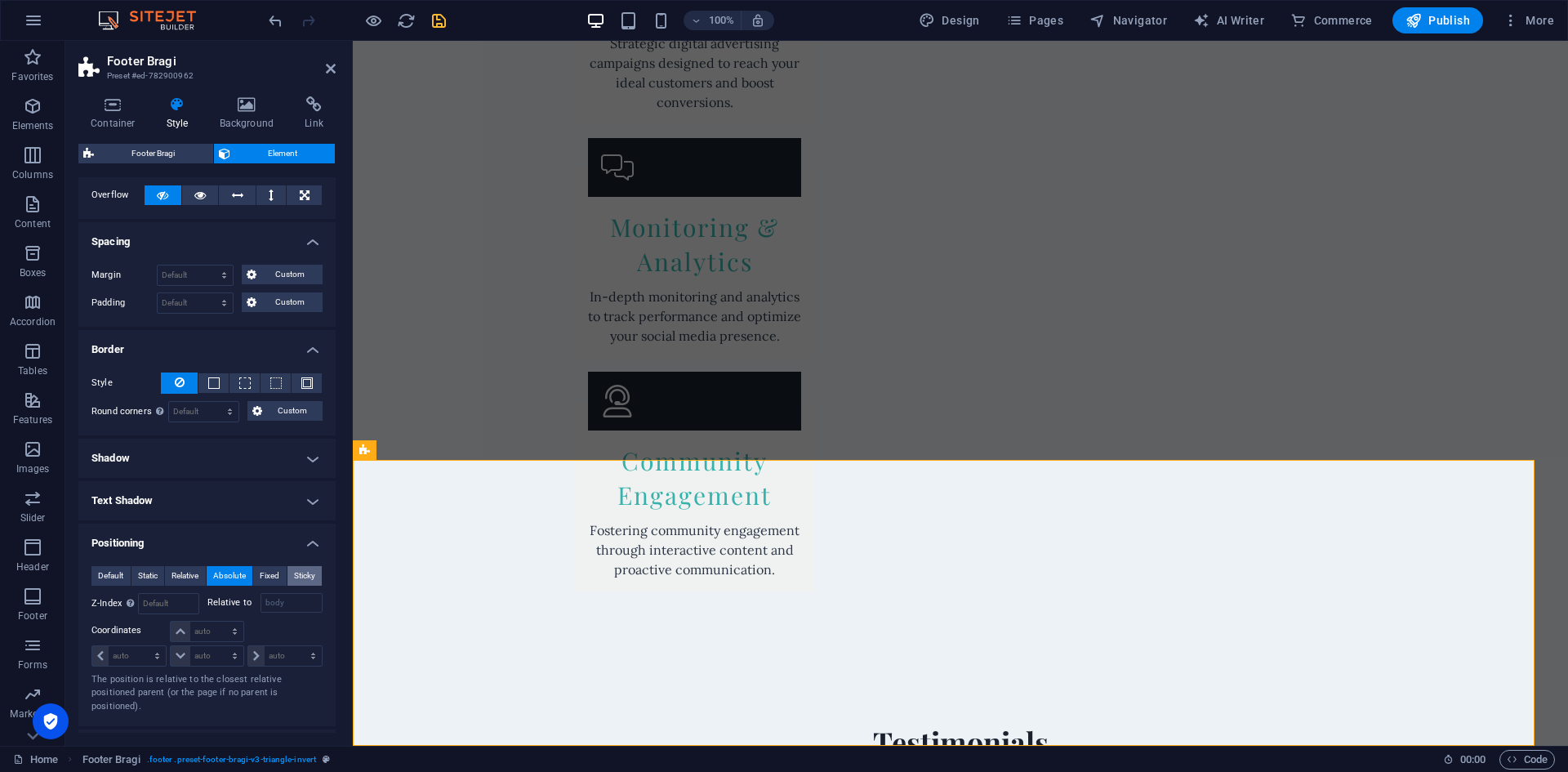 click on "Sticky" at bounding box center (305, 576) 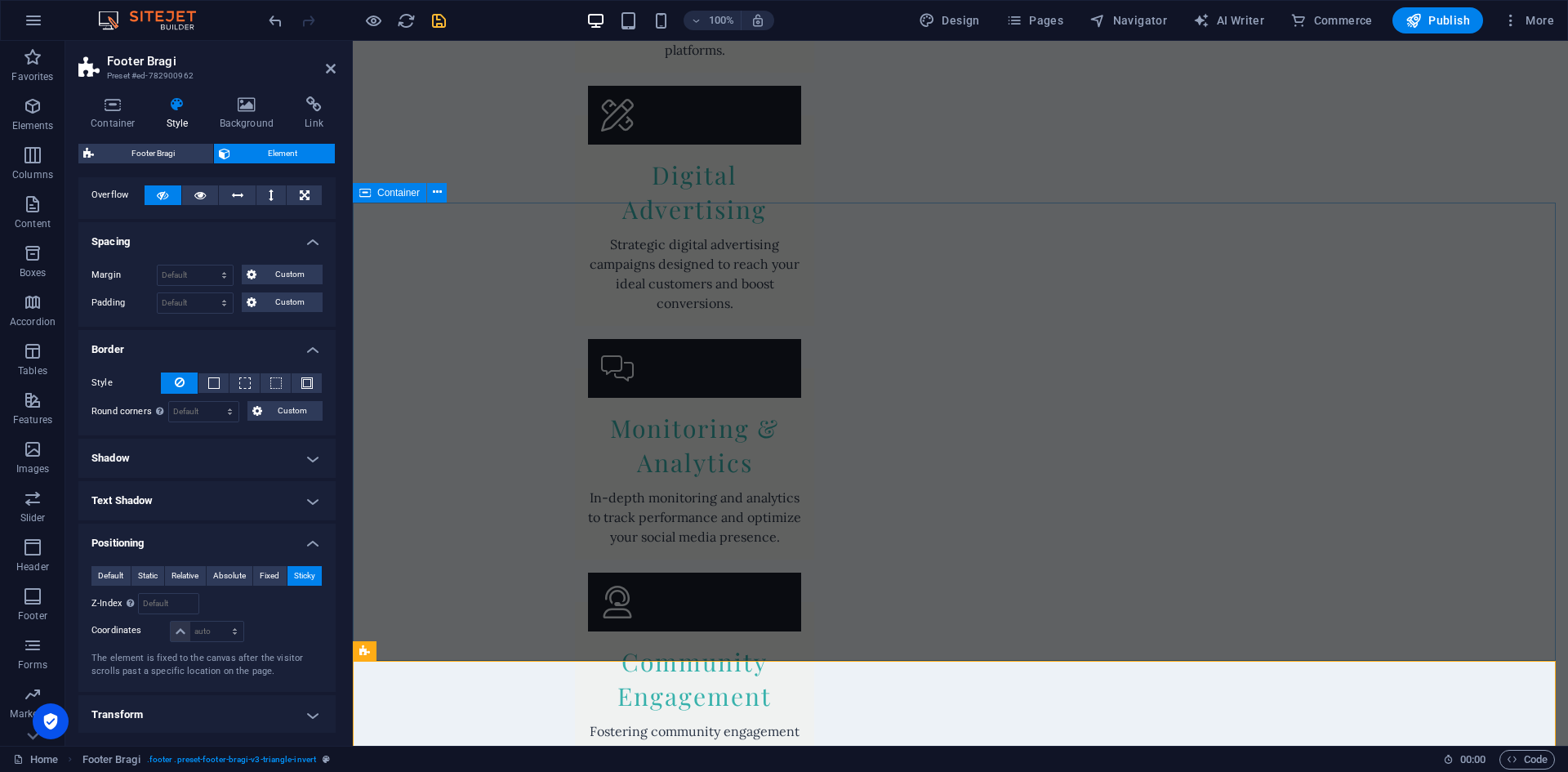 scroll, scrollTop: 3632, scrollLeft: 0, axis: vertical 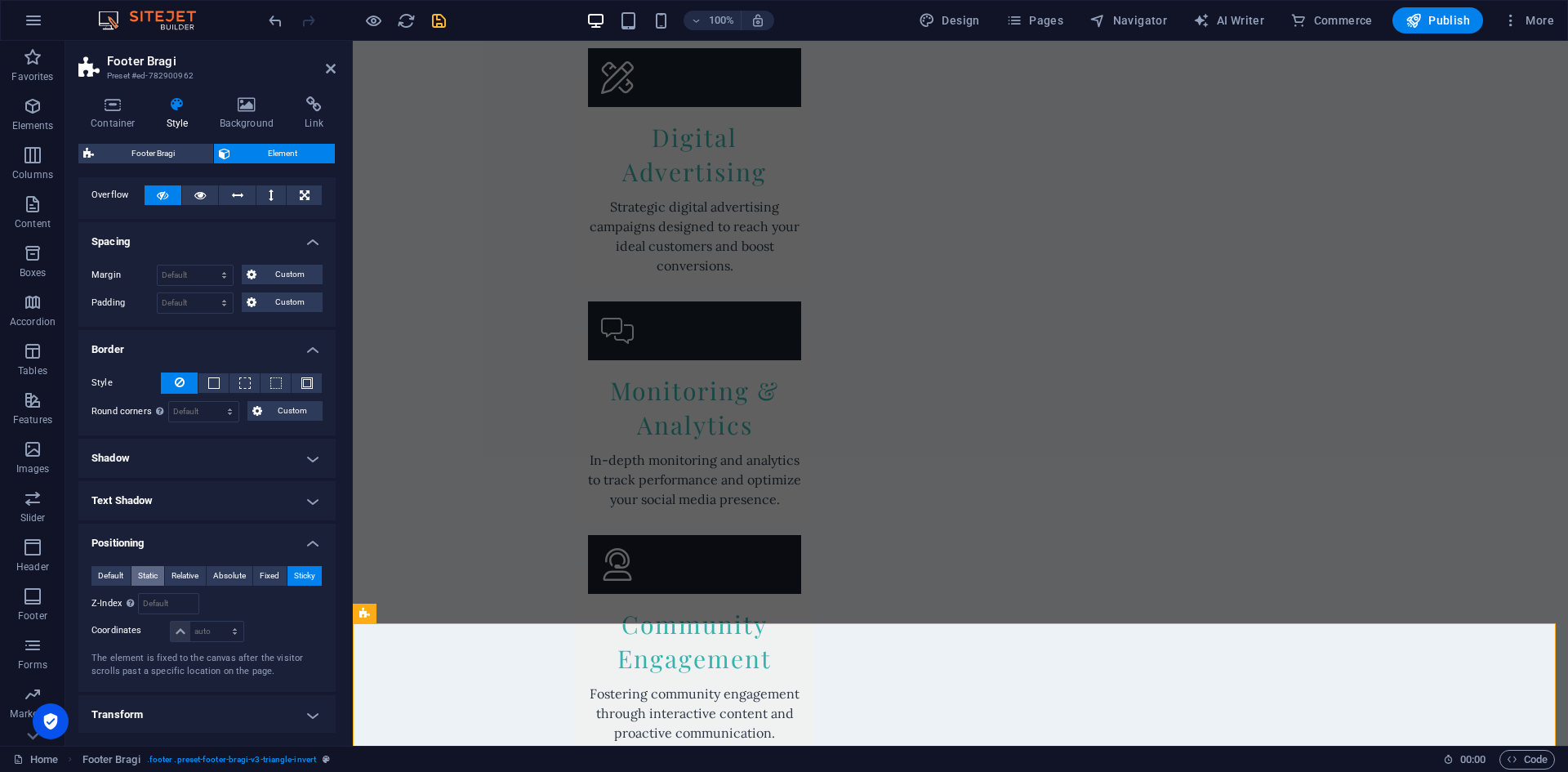 click on "Static" at bounding box center [148, 576] 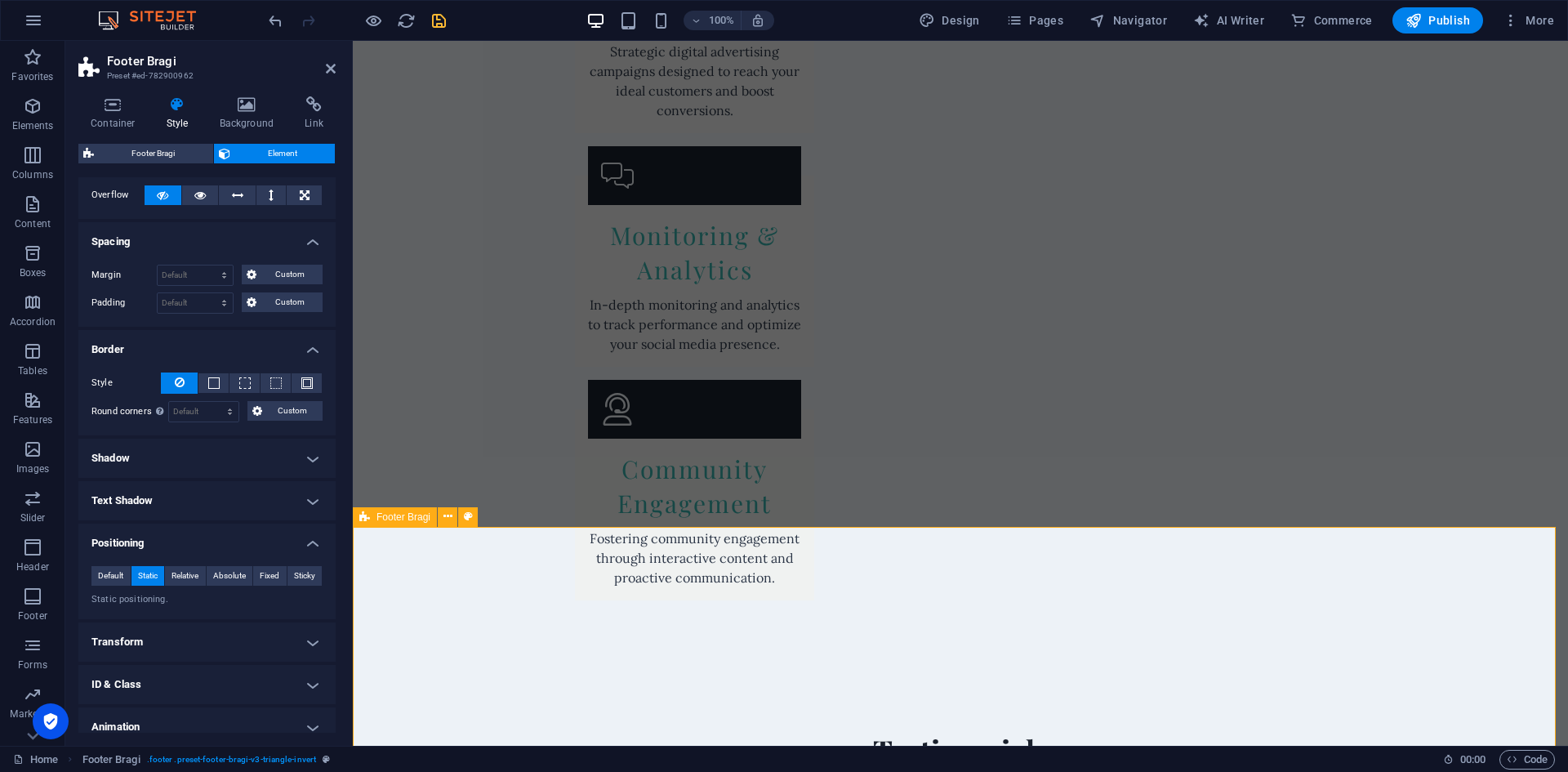 scroll, scrollTop: 3795, scrollLeft: 0, axis: vertical 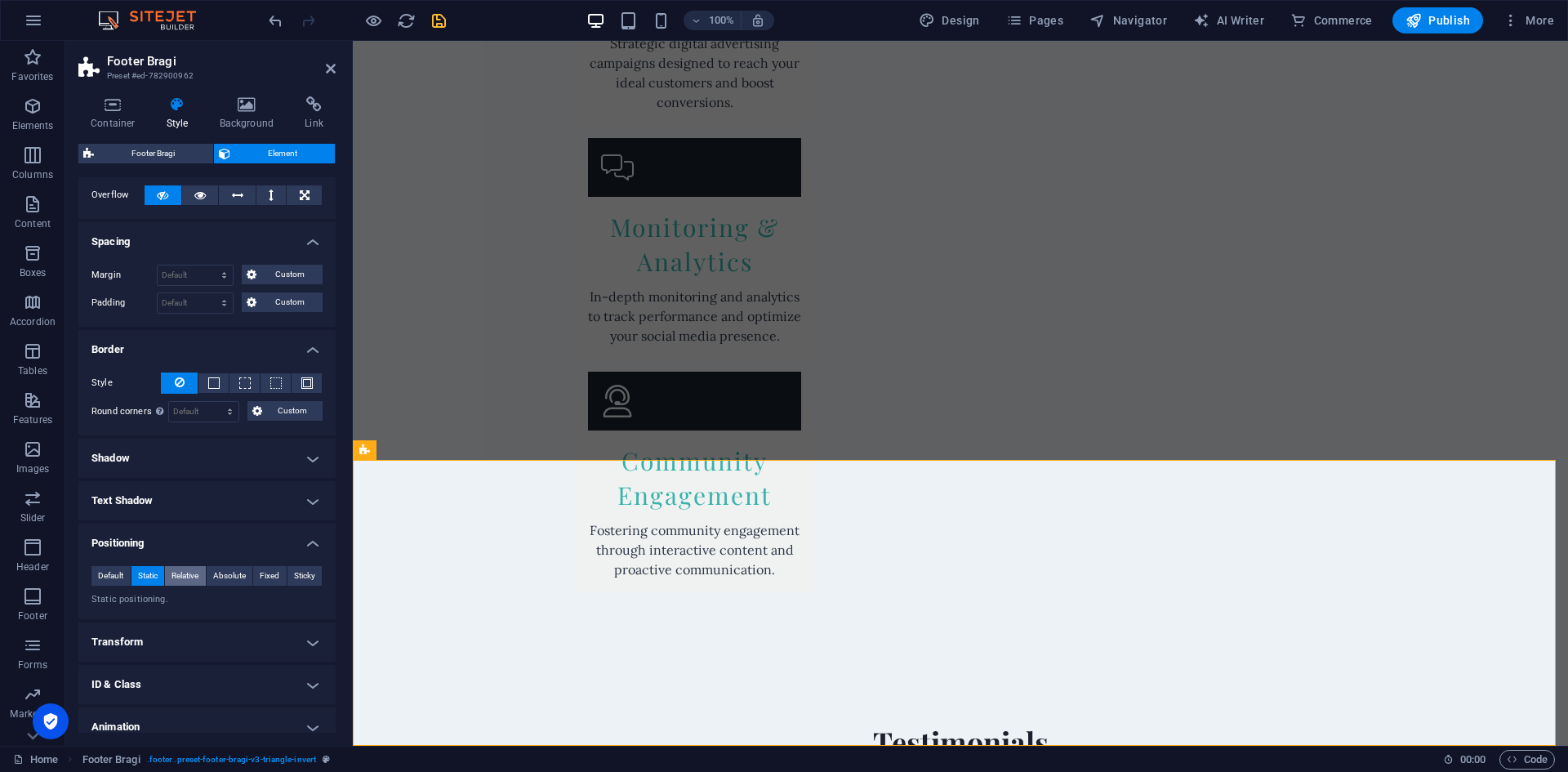 click on "Relative" at bounding box center [185, 576] 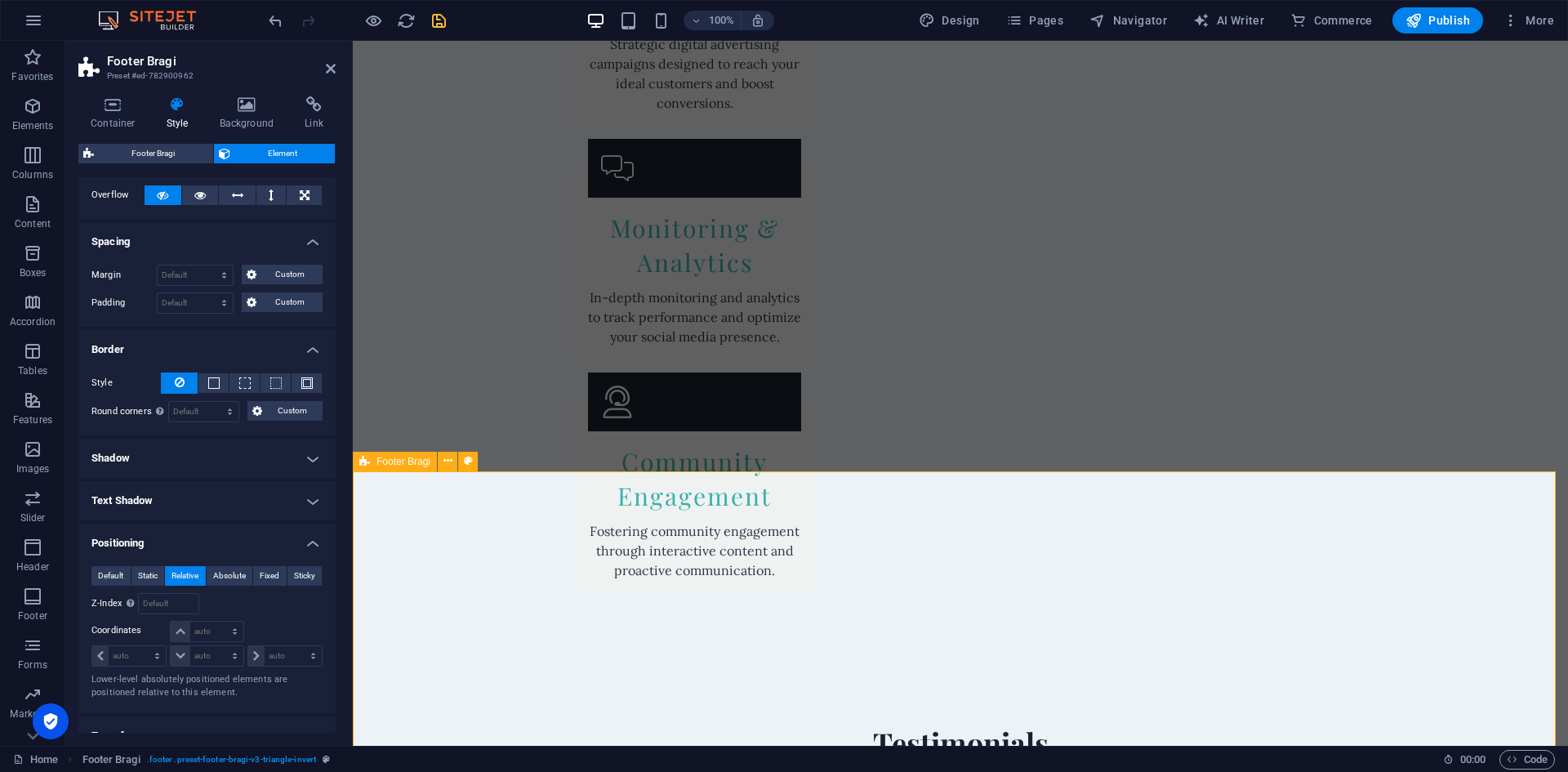 scroll, scrollTop: 3795, scrollLeft: 0, axis: vertical 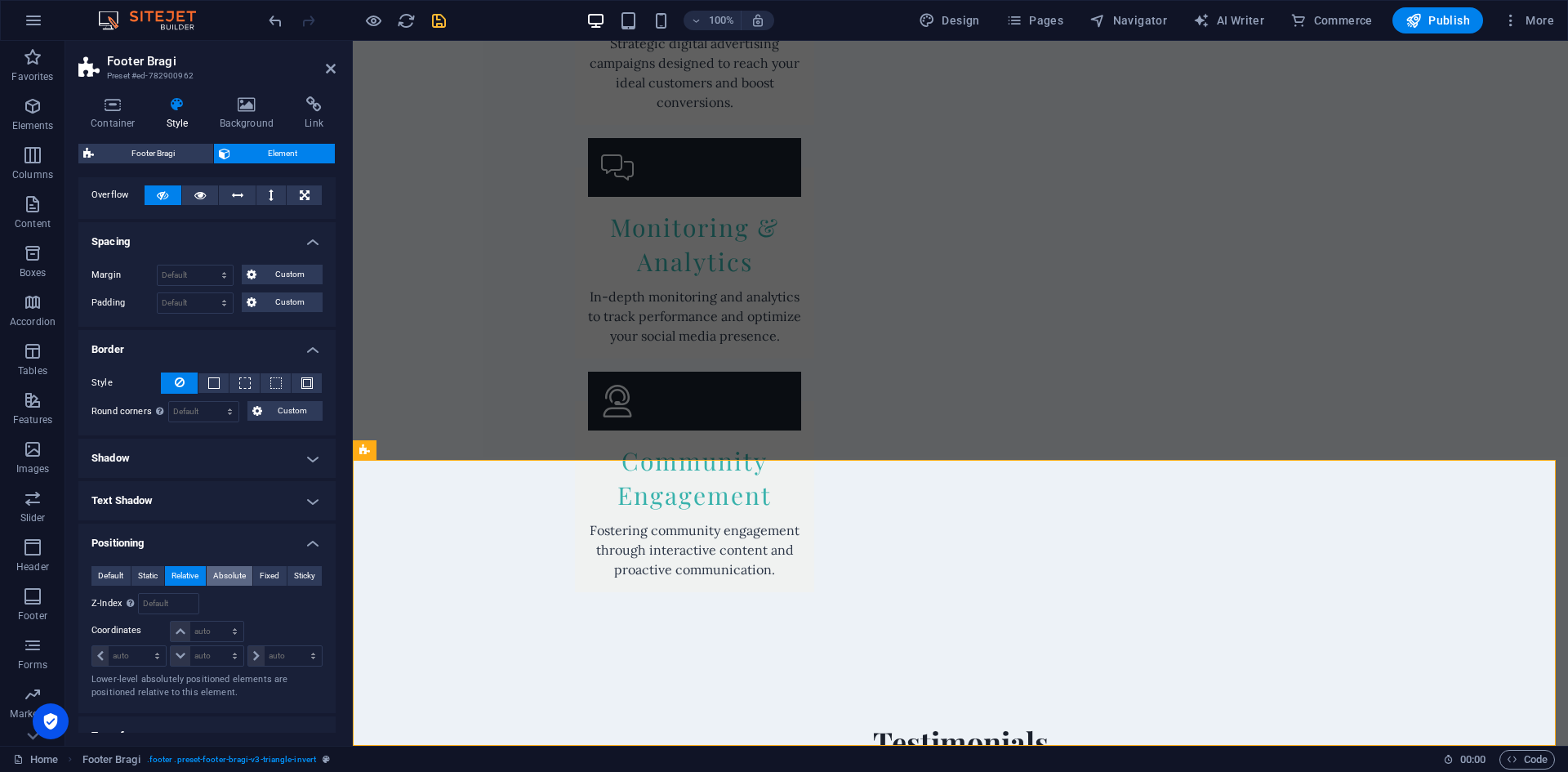 click on "Absolute" at bounding box center [229, 576] 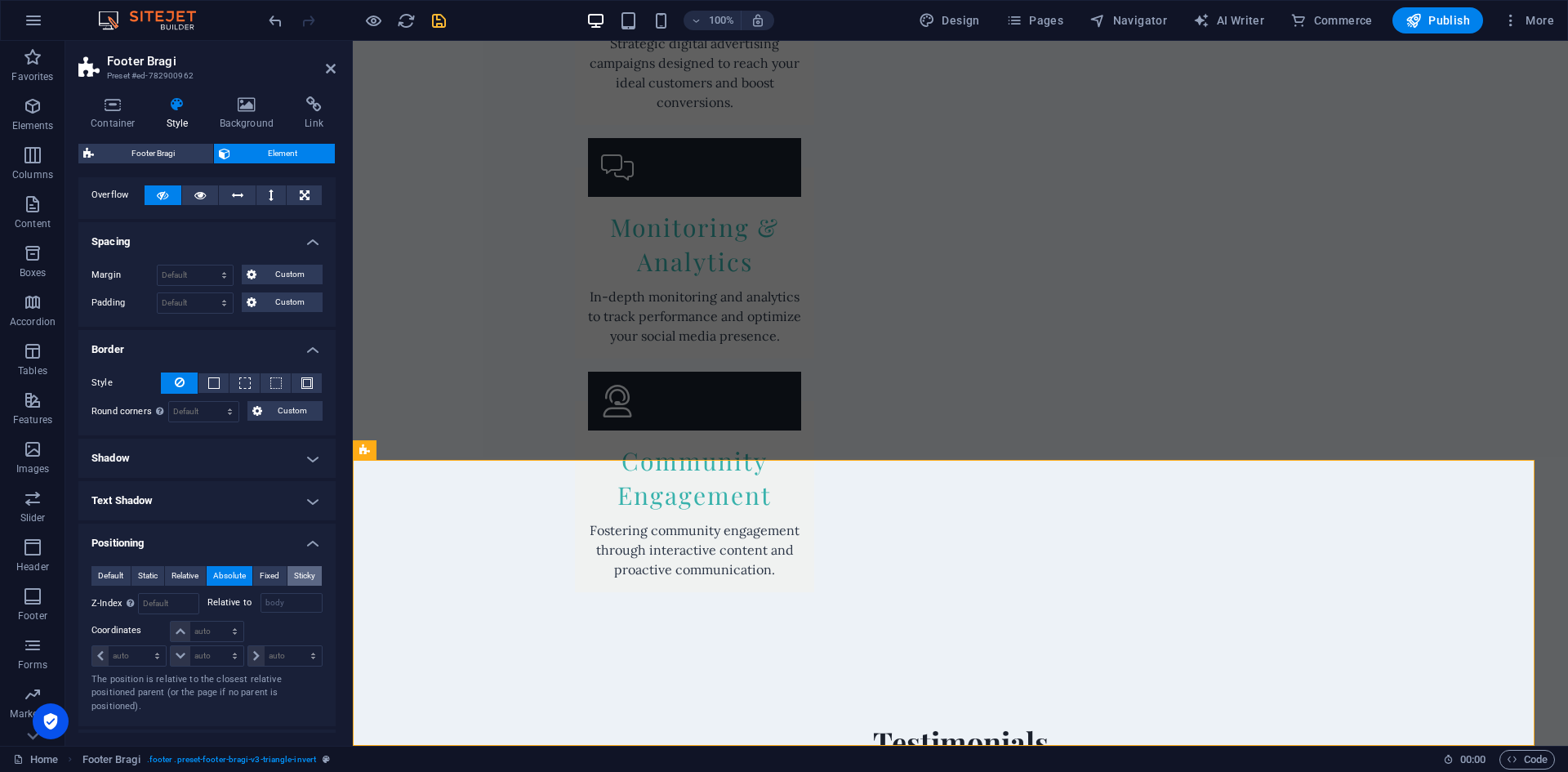 click on "Sticky" at bounding box center (305, 576) 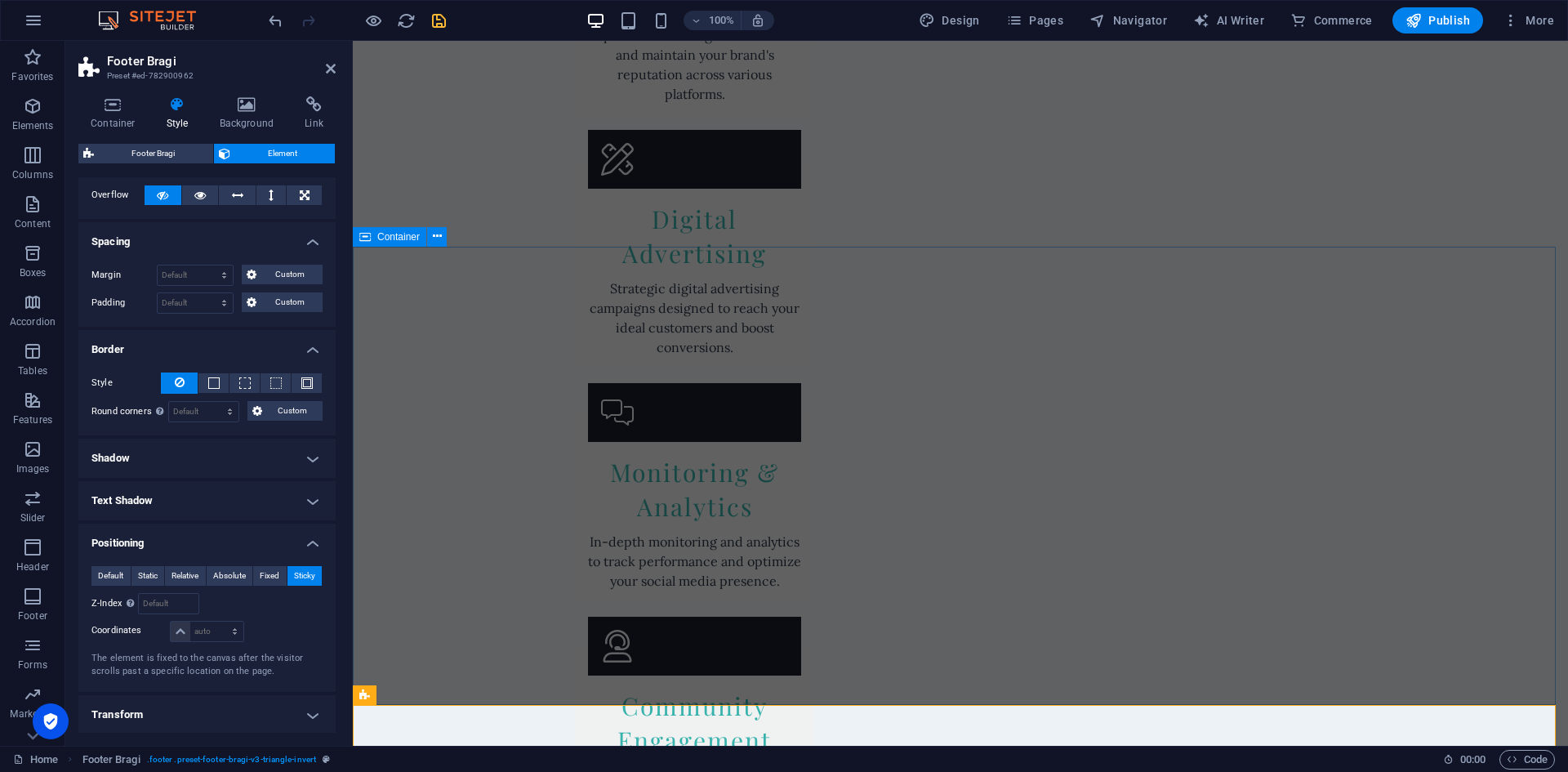 scroll, scrollTop: 3632, scrollLeft: 0, axis: vertical 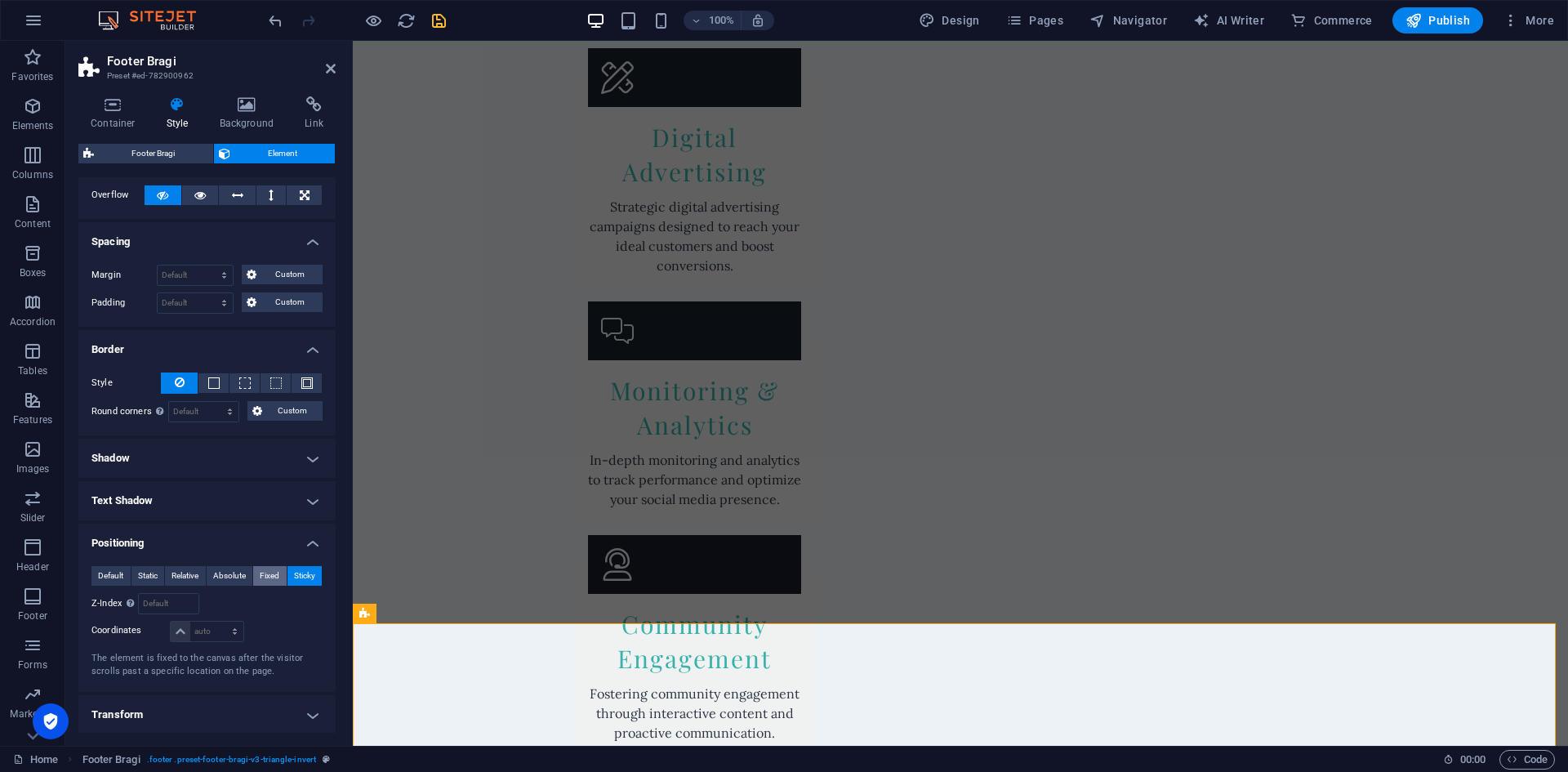 click on "Fixed" at bounding box center (270, 576) 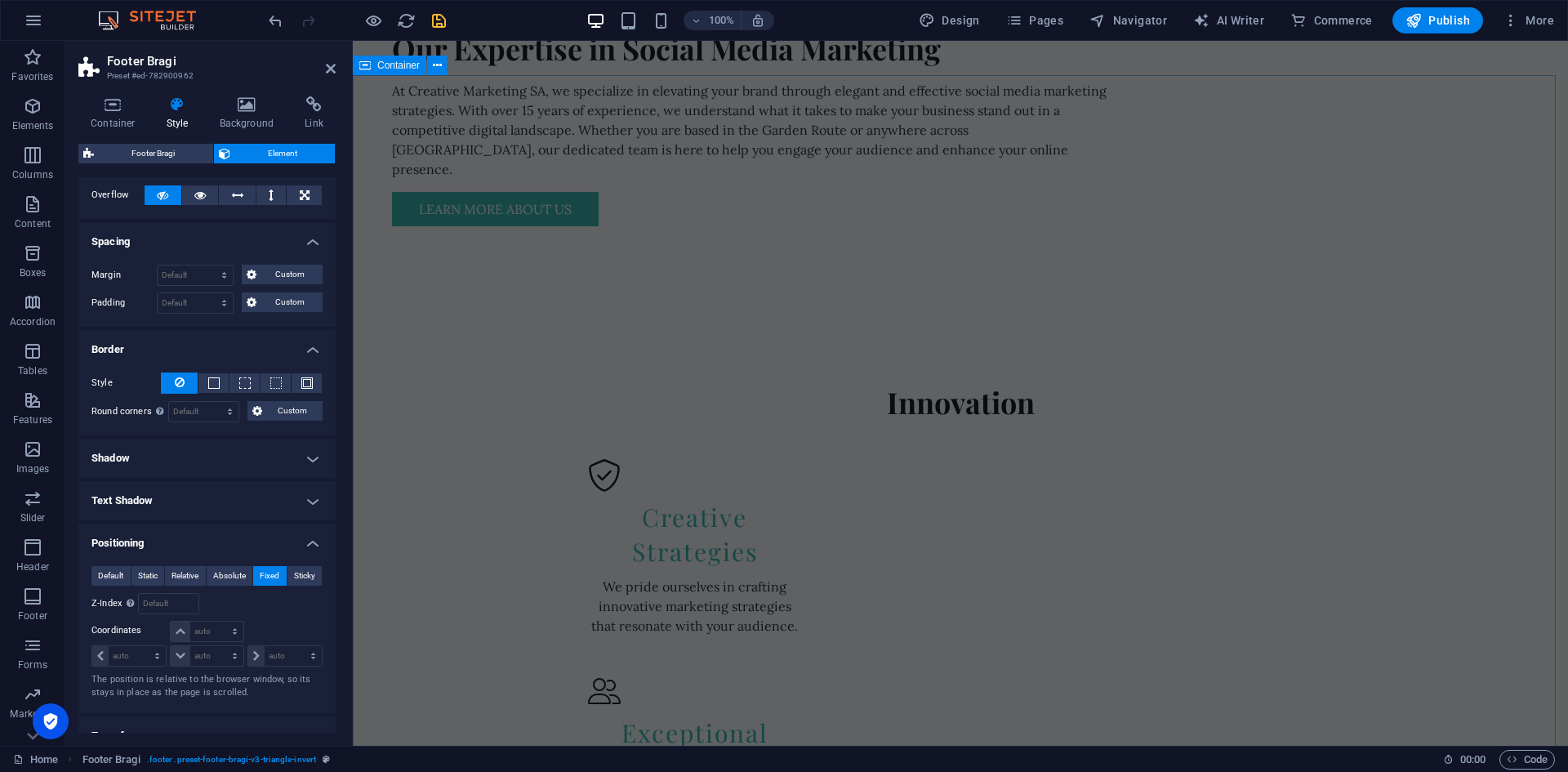 scroll, scrollTop: 1879, scrollLeft: 0, axis: vertical 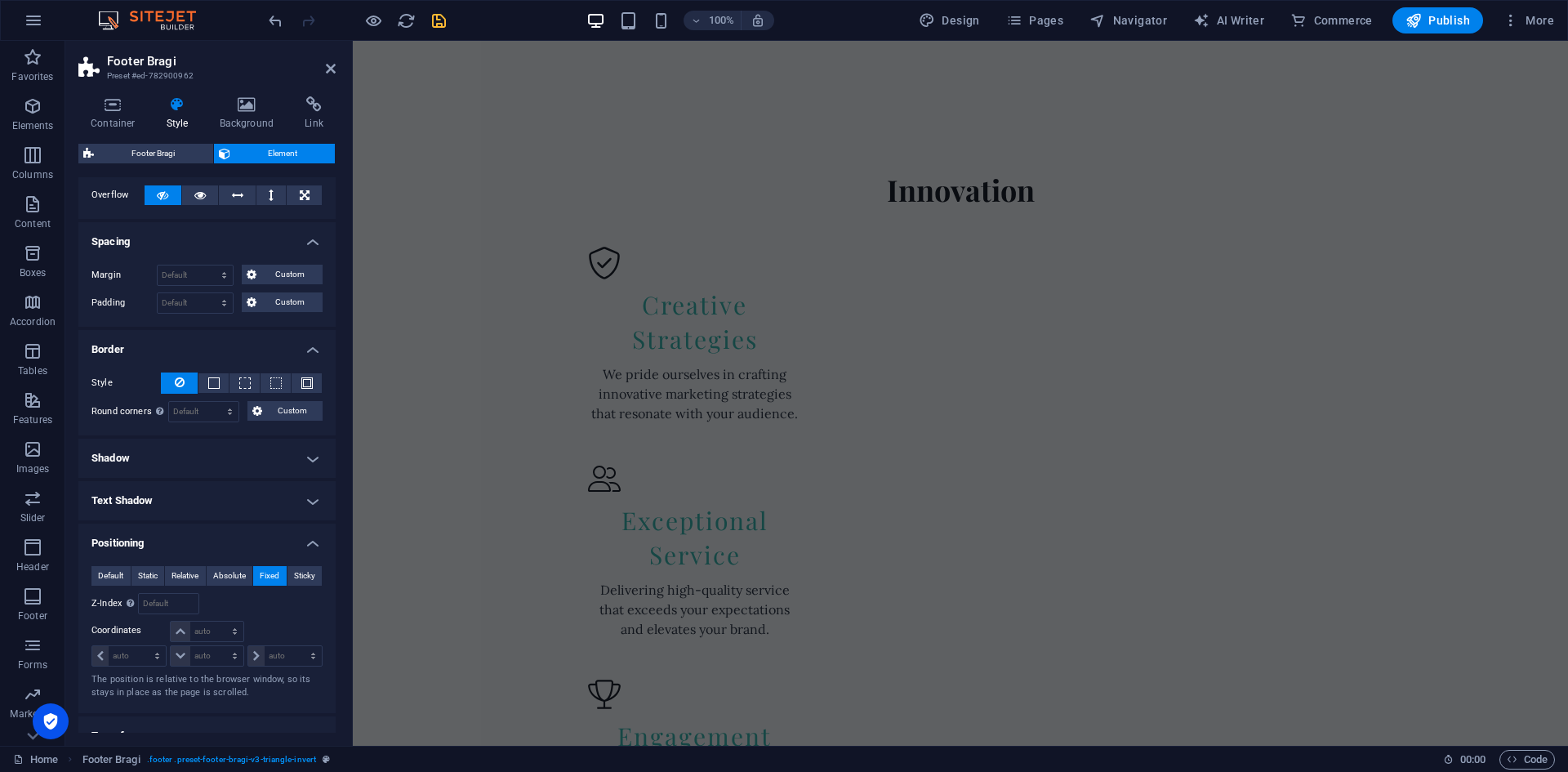 click on "Default Static Relative Absolute Fixed Sticky Z-Index Sets the order of the element from back to front. The higher the value, the higher is the element. Relative to body Coordinates auto px rem % em auto px rem % em auto px rem % em auto px rem % em The position is relative to the browser window, so its stays in place as the page is scrolled." at bounding box center (207, 633) 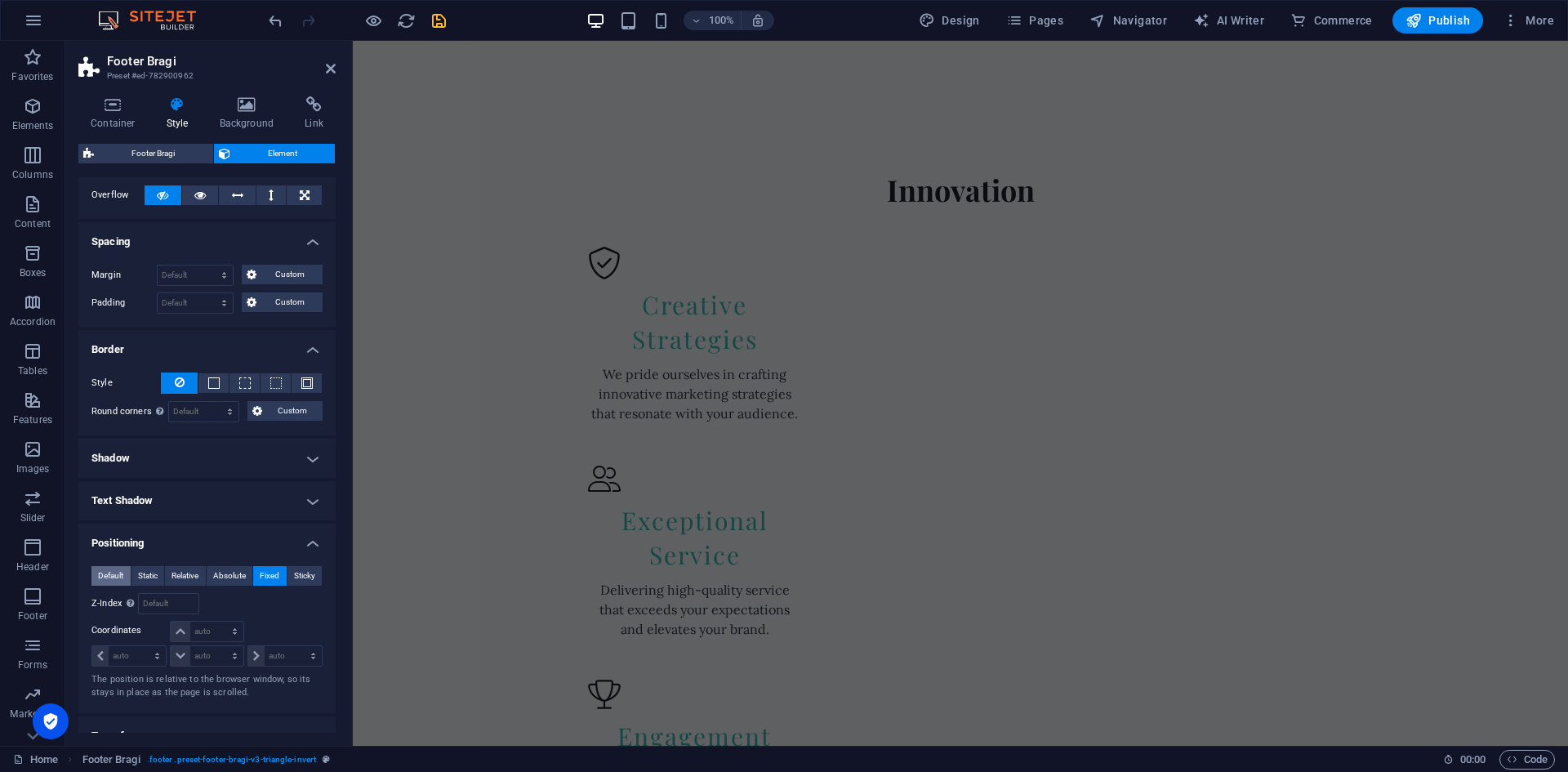 click on "Default" at bounding box center [110, 576] 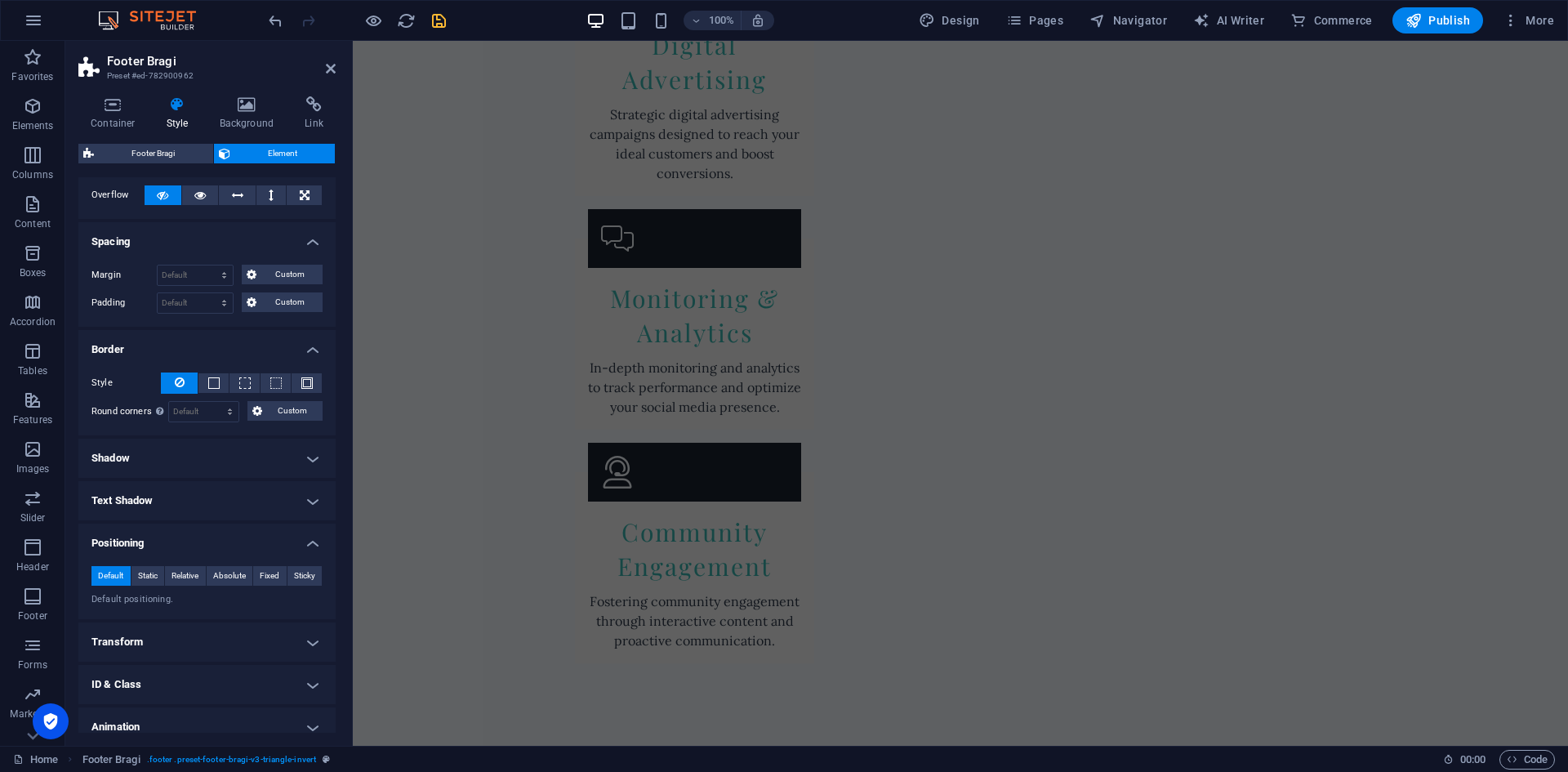 scroll, scrollTop: 3795, scrollLeft: 0, axis: vertical 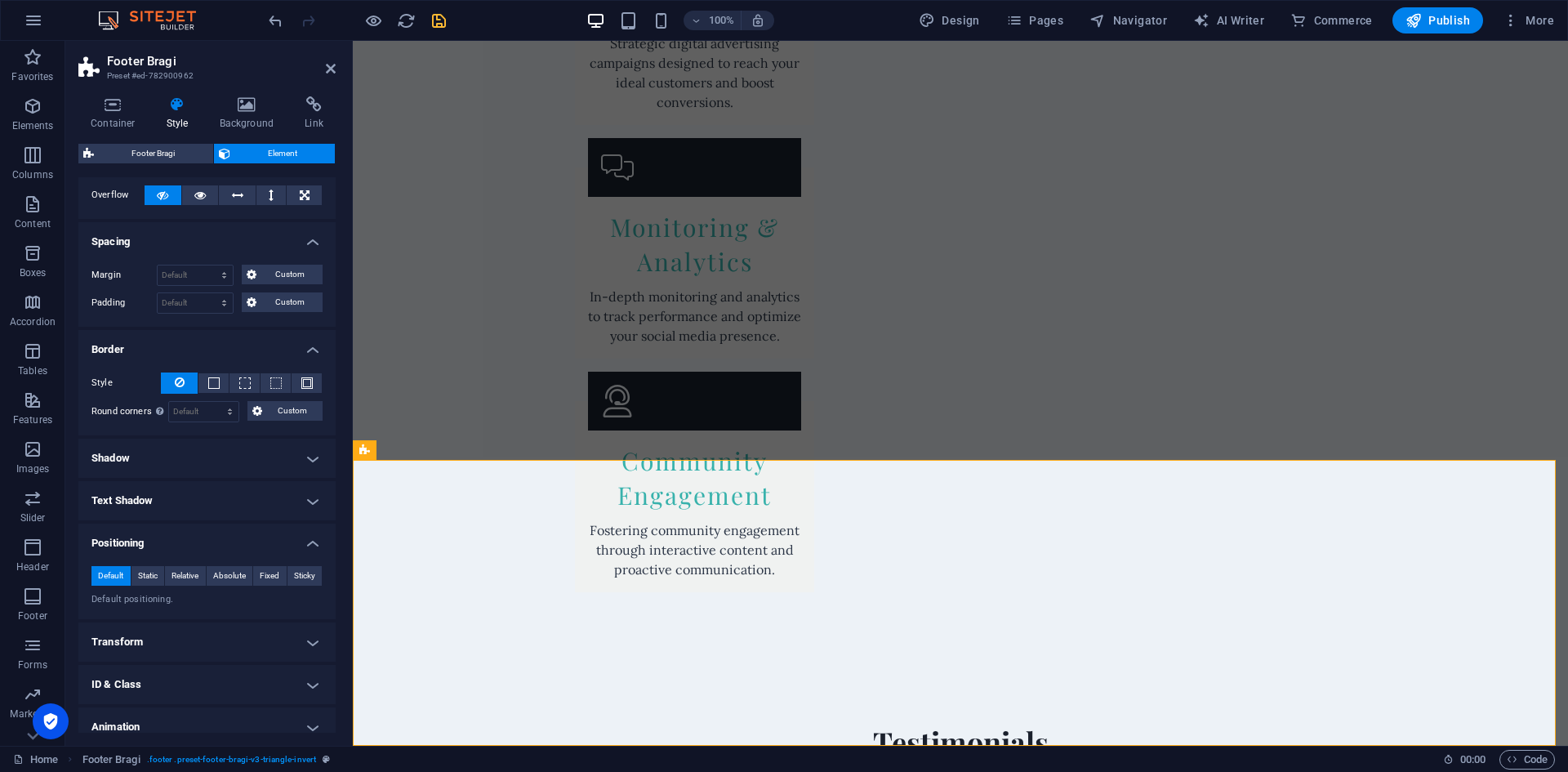 click on "Transform" at bounding box center [207, 642] 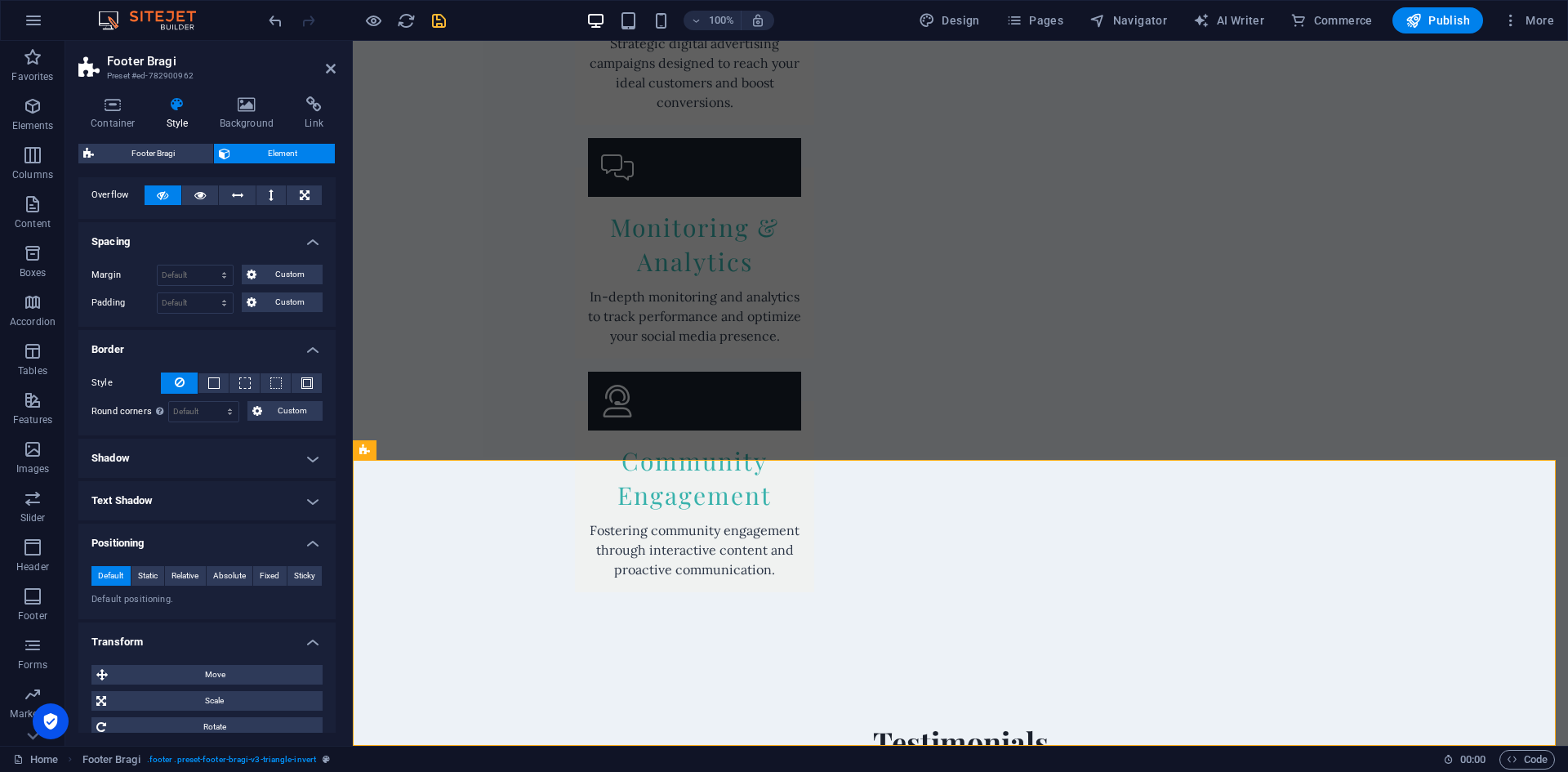 scroll, scrollTop: 176, scrollLeft: 0, axis: vertical 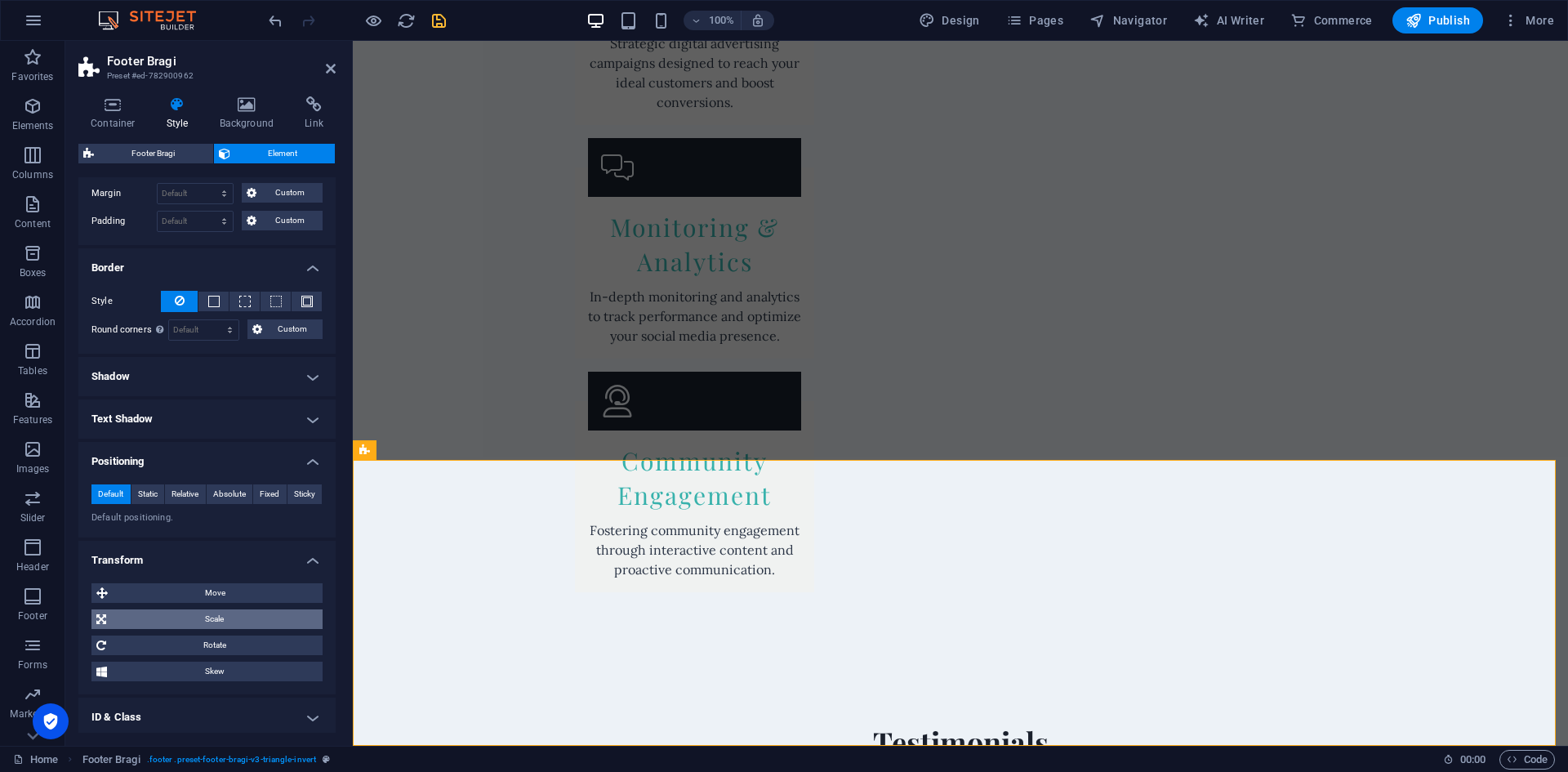 click on "Scale" at bounding box center (214, 619) 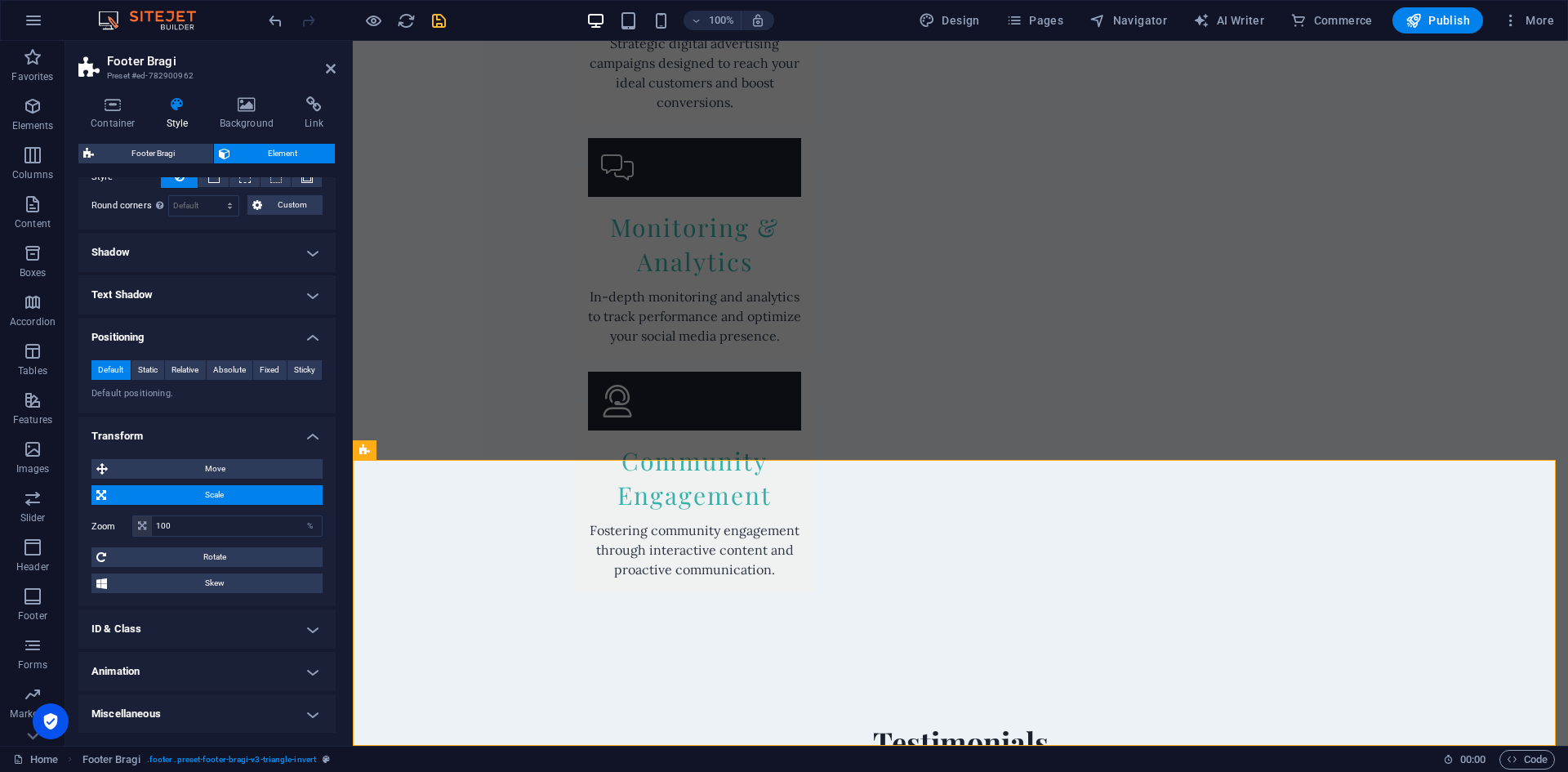 scroll, scrollTop: 301, scrollLeft: 0, axis: vertical 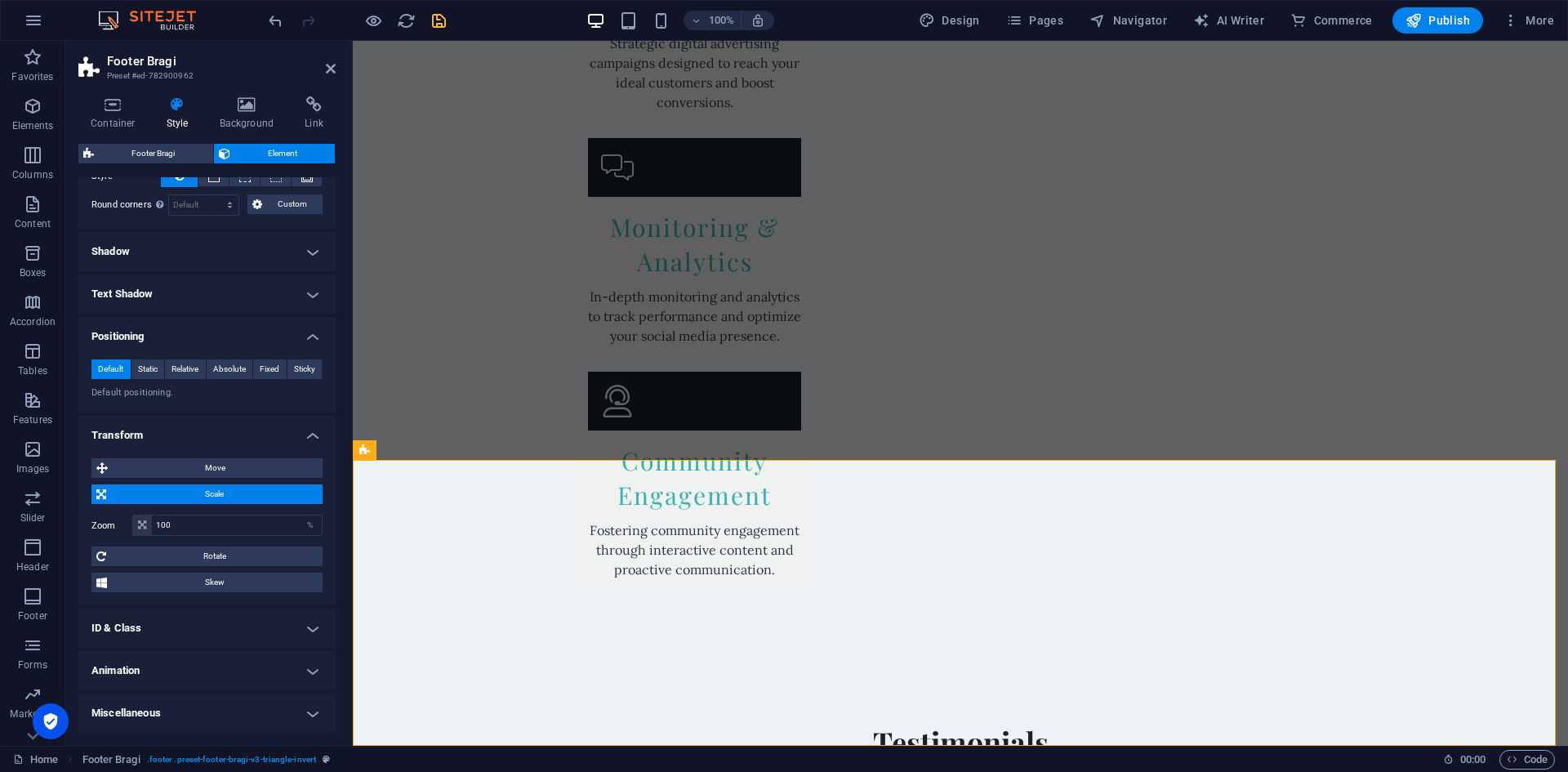 click on "ID & Class" at bounding box center (207, 628) 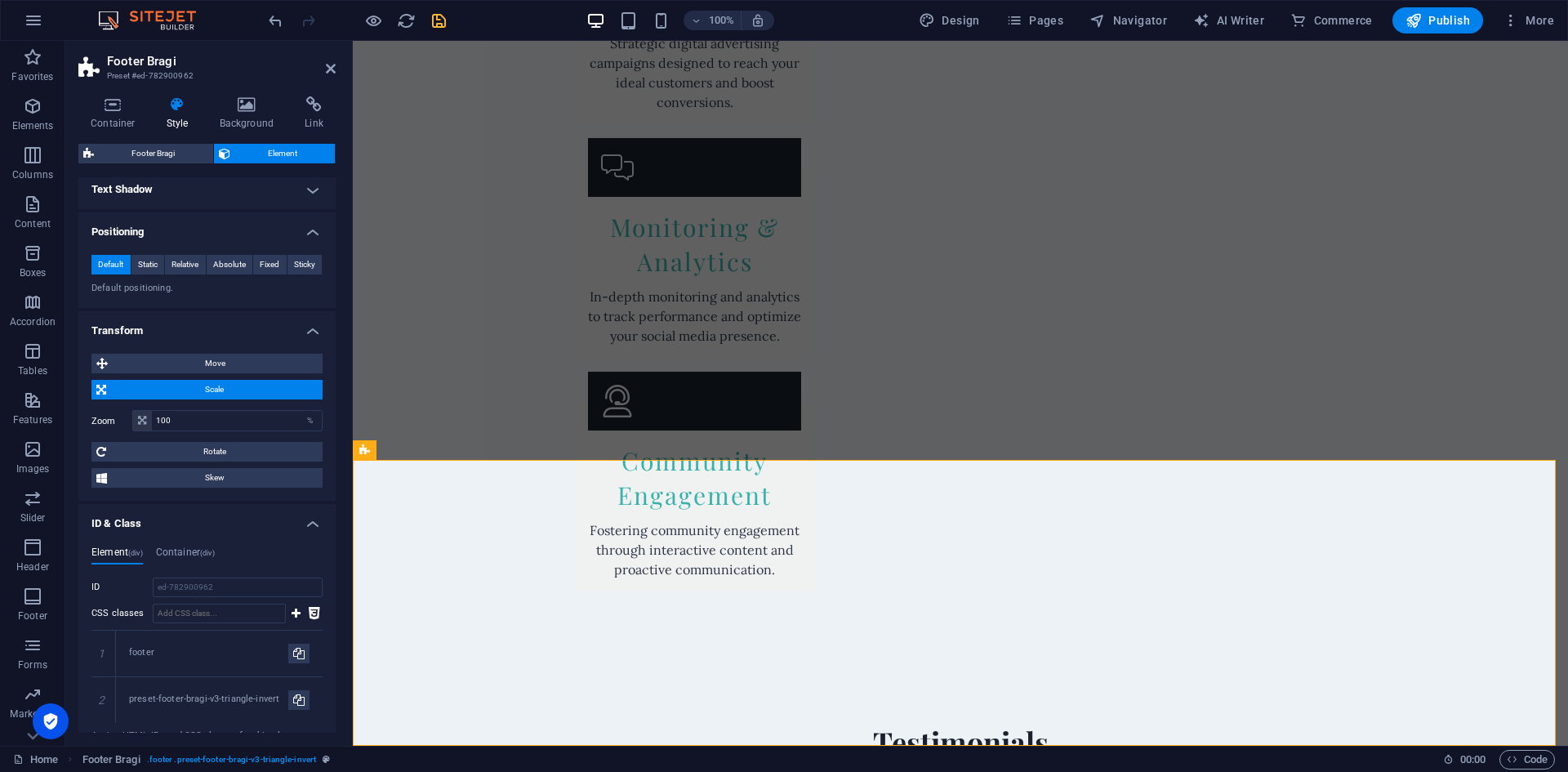 scroll, scrollTop: 541, scrollLeft: 0, axis: vertical 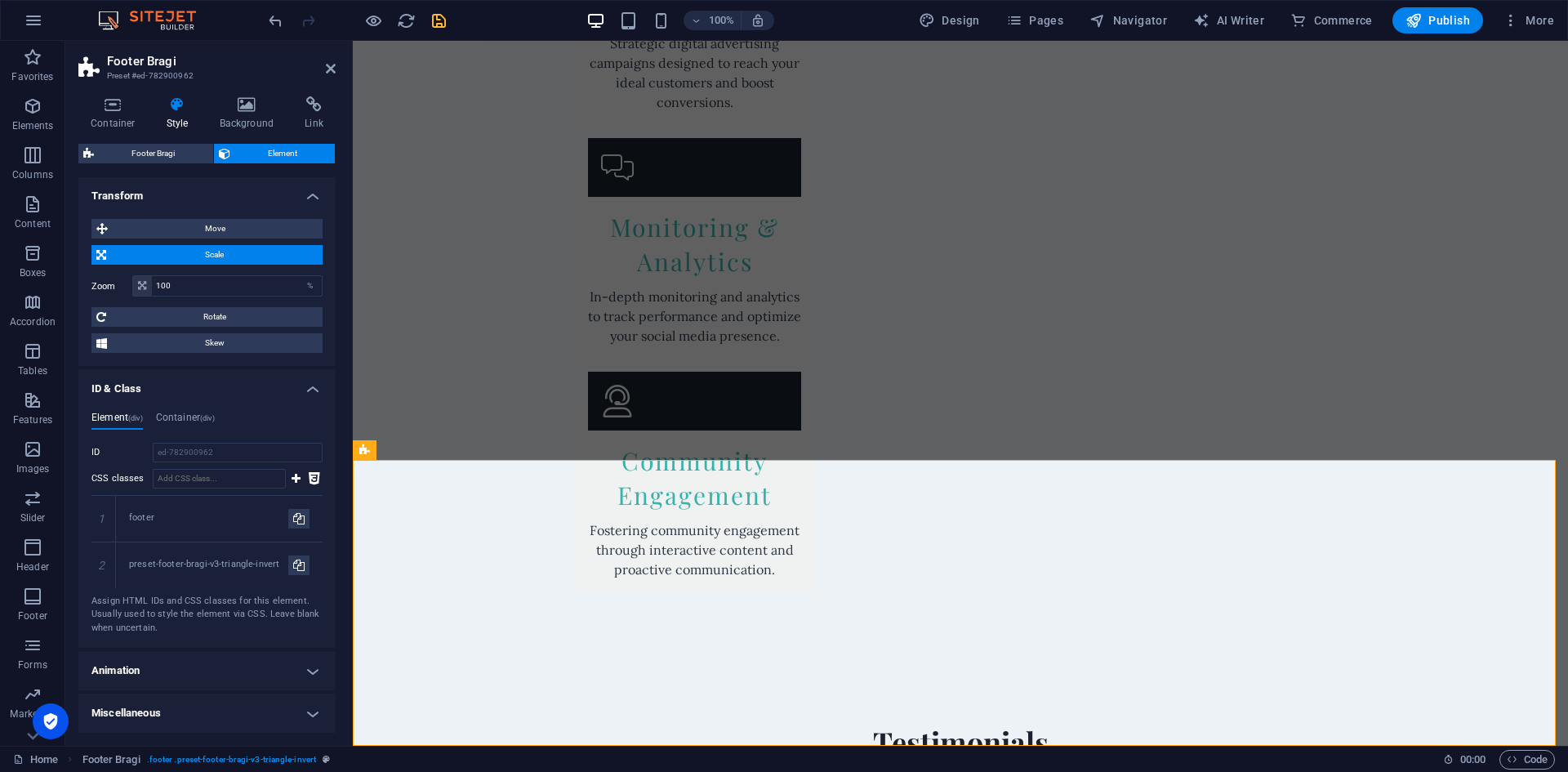 click on "Animation" at bounding box center (207, 671) 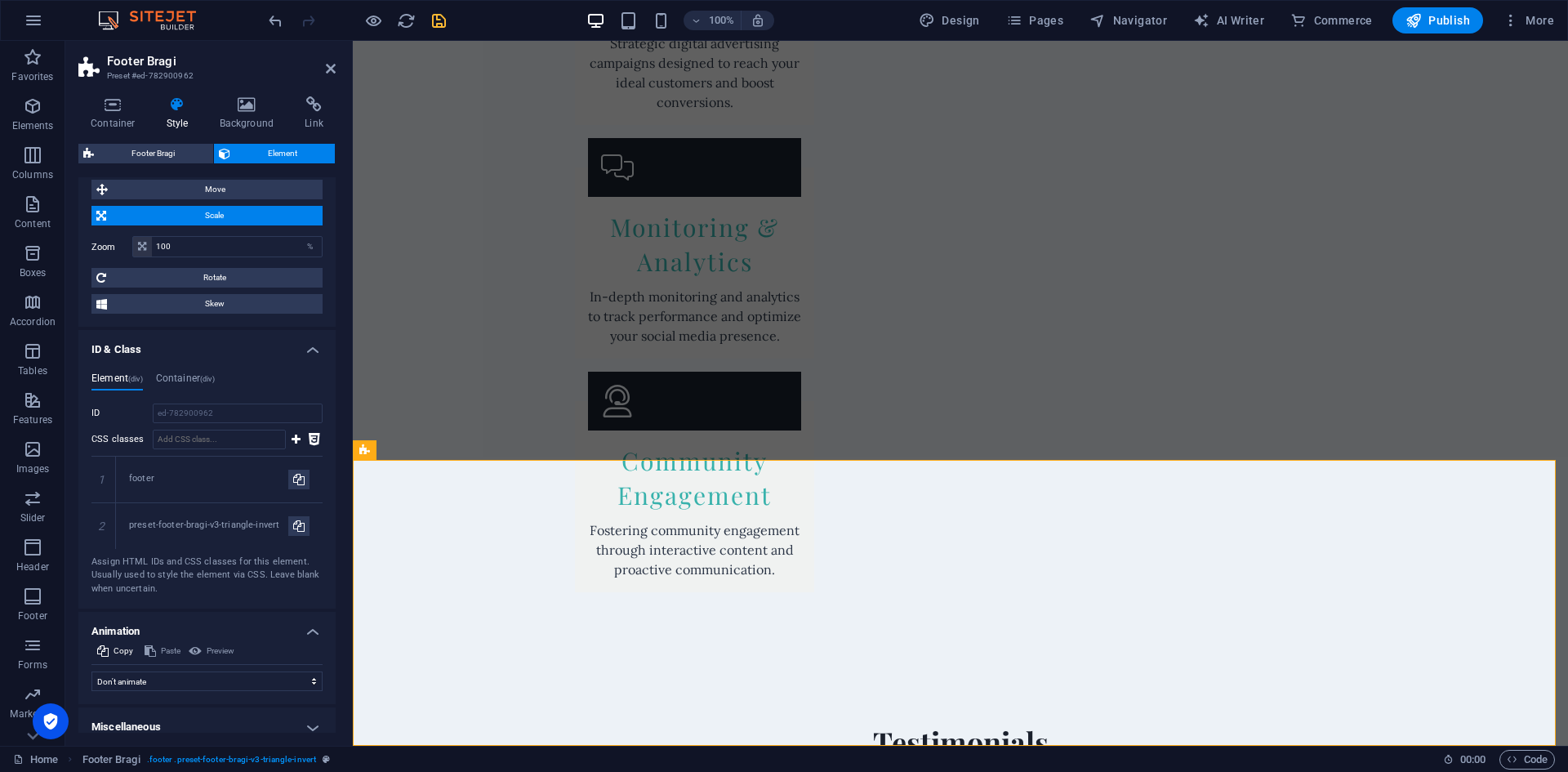 scroll, scrollTop: 594, scrollLeft: 0, axis: vertical 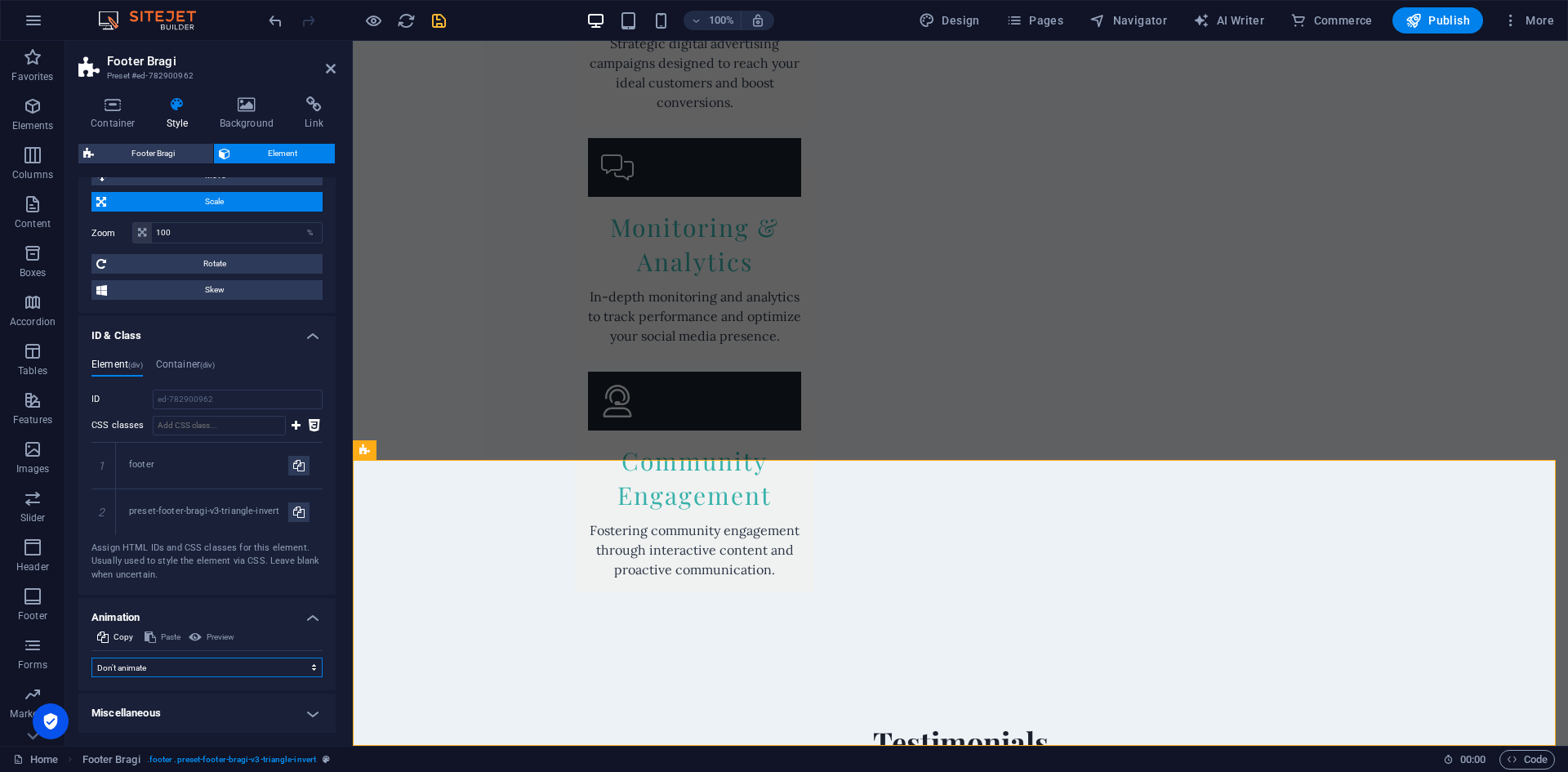 click on "Don't animate Show / Hide Slide up/down Zoom in/out Slide left to right Slide right to left Slide top to bottom Slide bottom to top Pulse Blink Open as overlay" at bounding box center (207, 667) 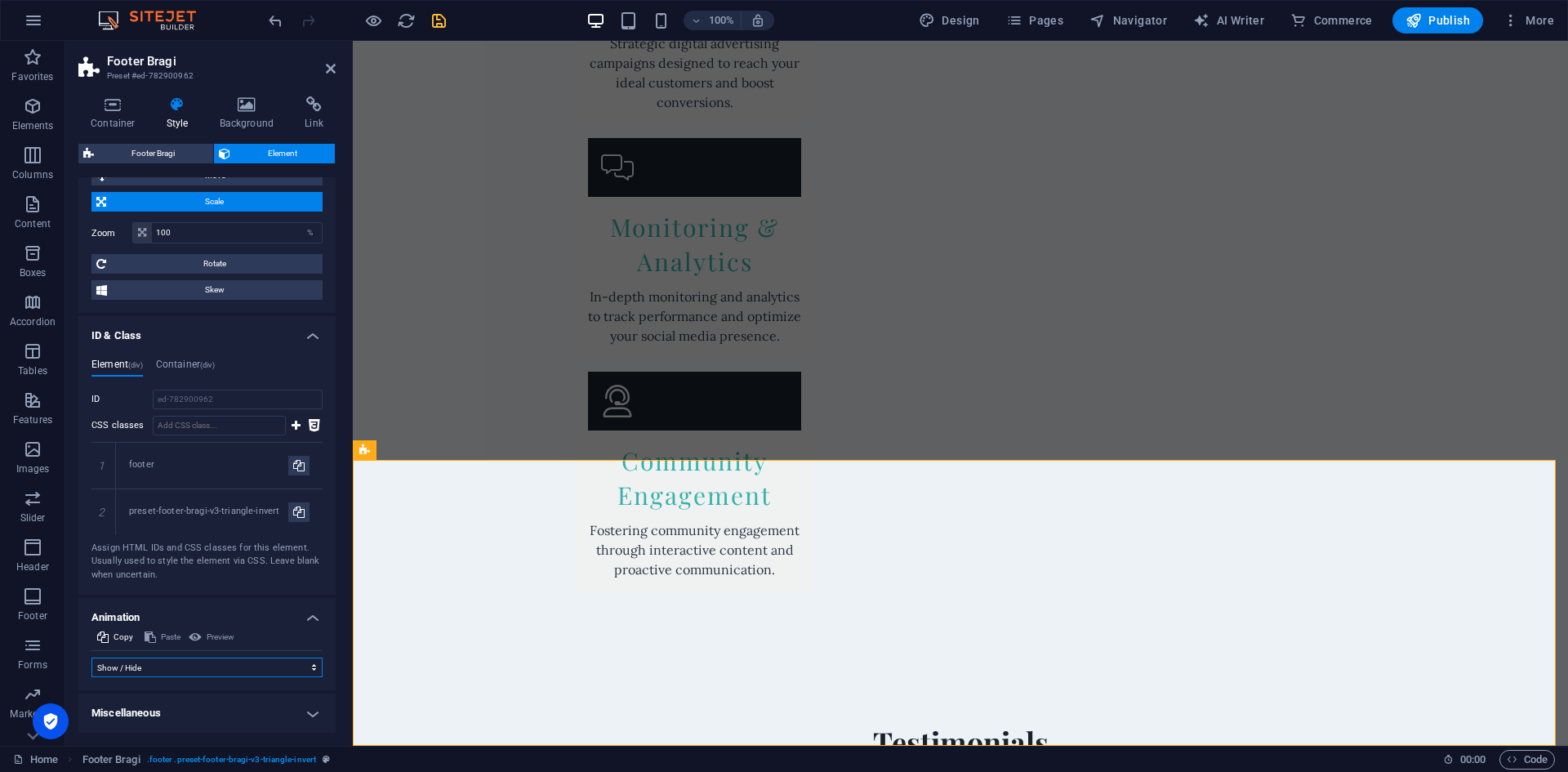 click on "Don't animate Show / Hide Slide up/down Zoom in/out Slide left to right Slide right to left Slide top to bottom Slide bottom to top Pulse Blink Open as overlay" at bounding box center [207, 667] 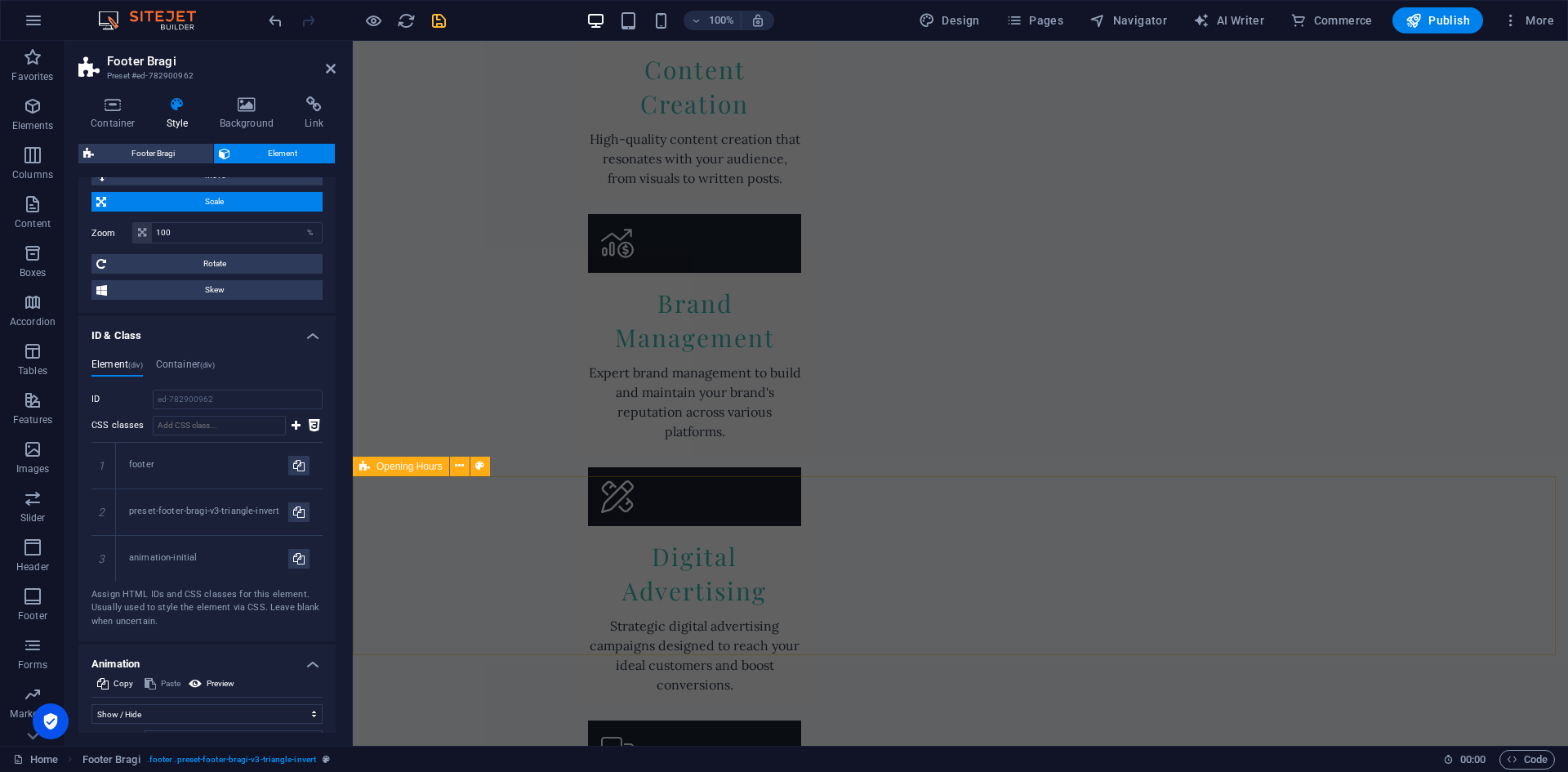 scroll, scrollTop: 3714, scrollLeft: 0, axis: vertical 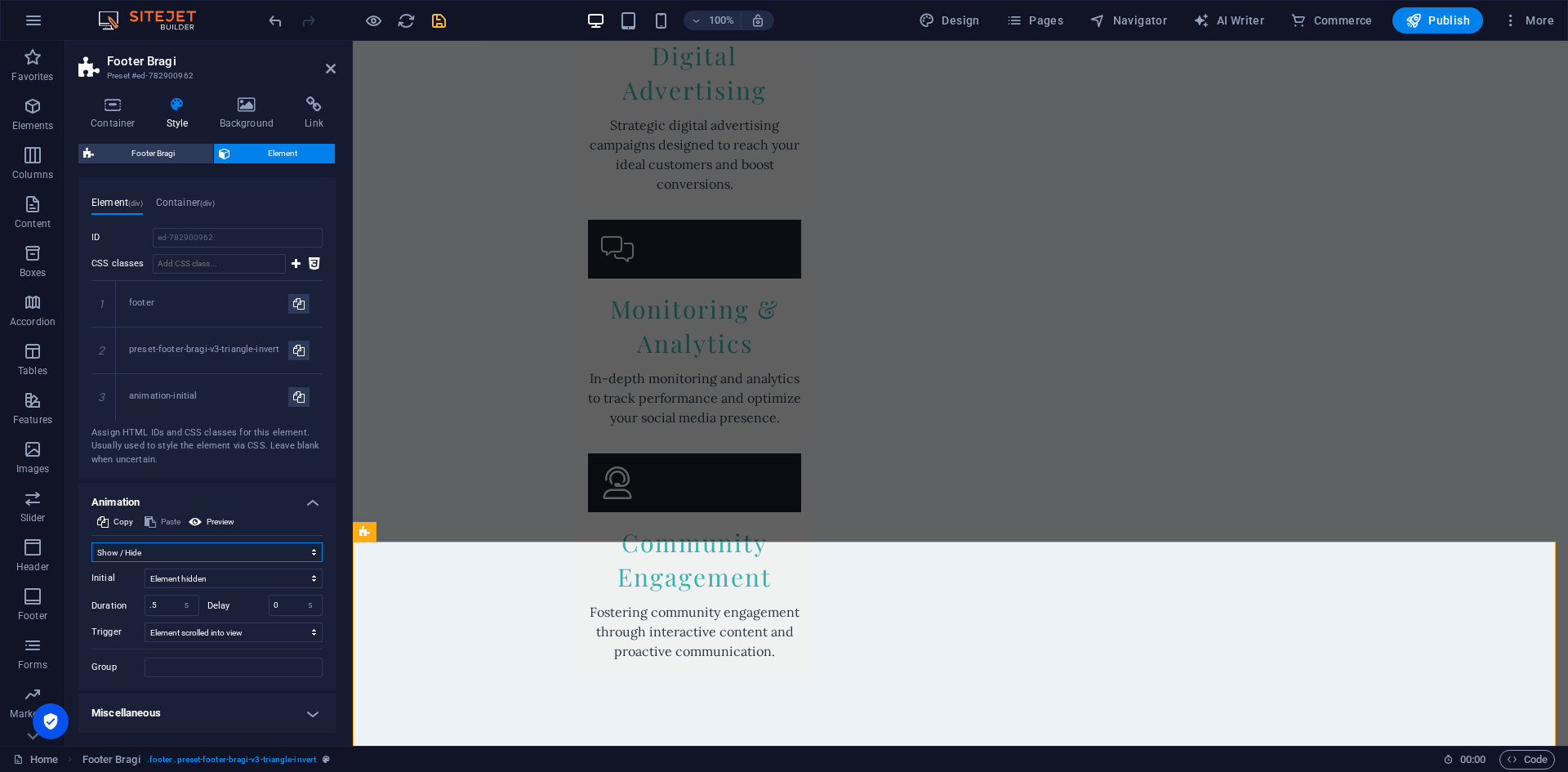 click on "Don't animate Show / Hide Slide up/down Zoom in/out Slide left to right Slide right to left Slide top to bottom Slide bottom to top Pulse Blink Open as overlay" at bounding box center (207, 552) 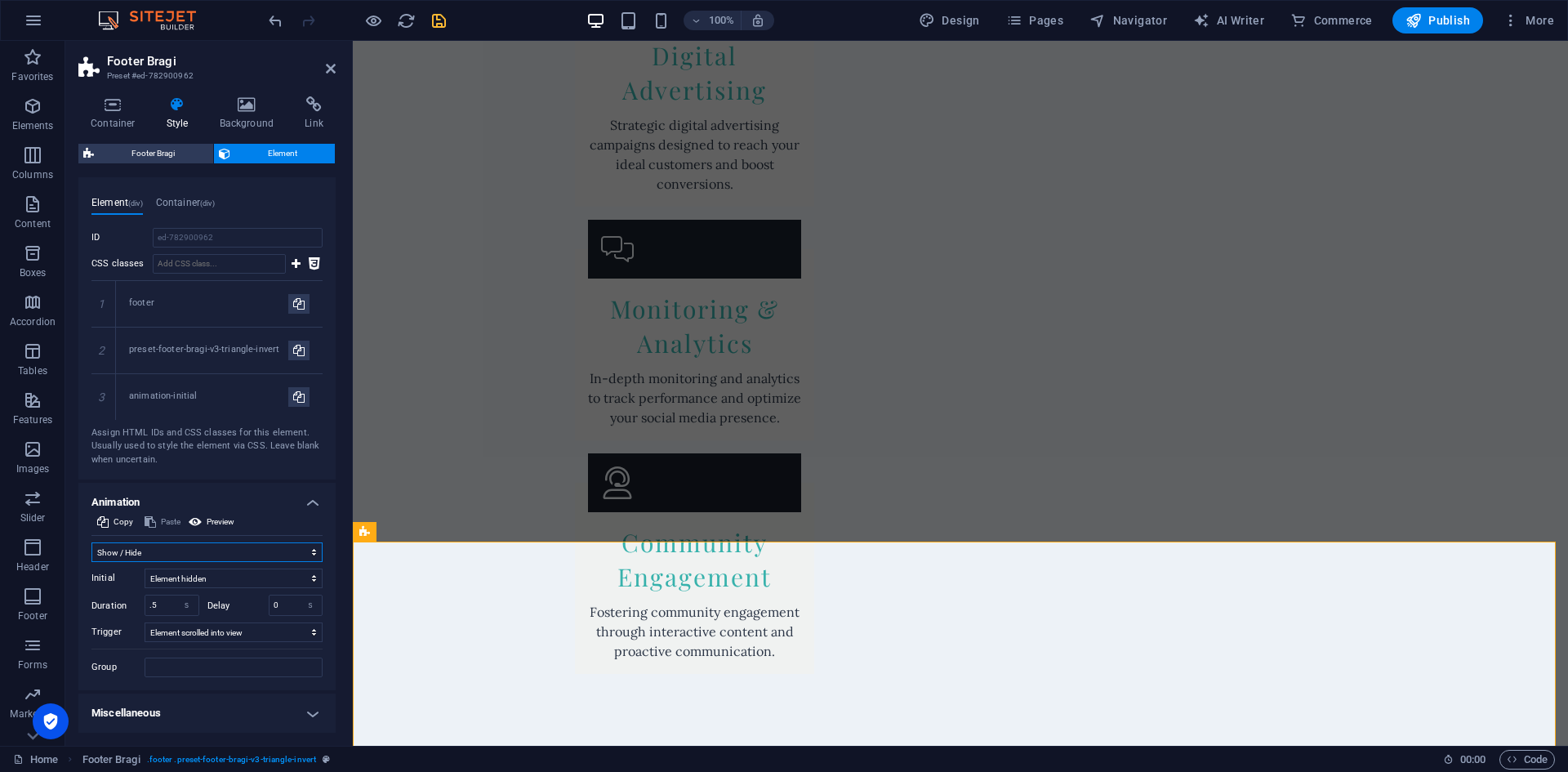 select on "none" 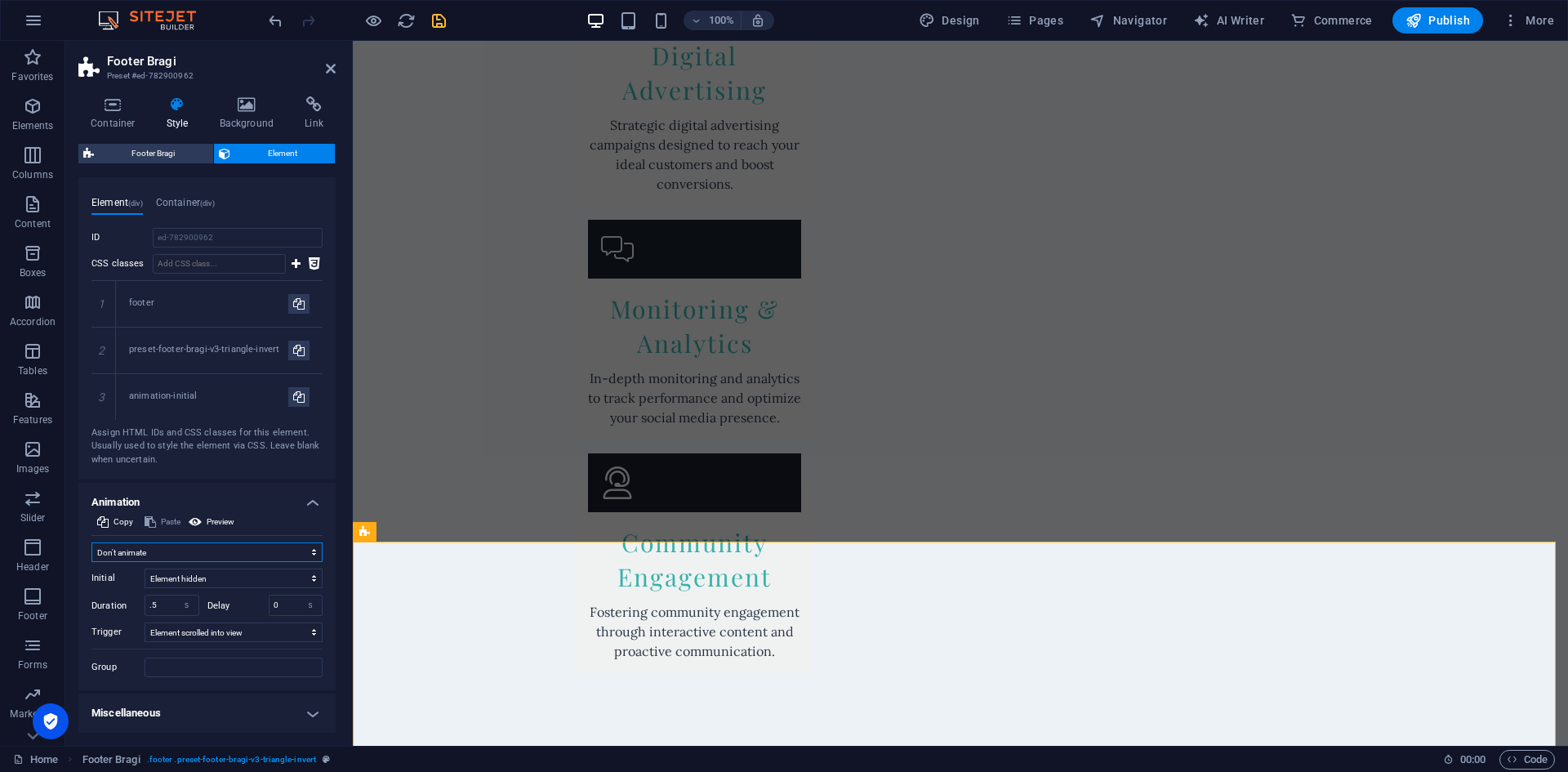 click on "Don't animate Show / Hide Slide up/down Zoom in/out Slide left to right Slide right to left Slide top to bottom Slide bottom to top Pulse Blink Open as overlay" at bounding box center [207, 552] 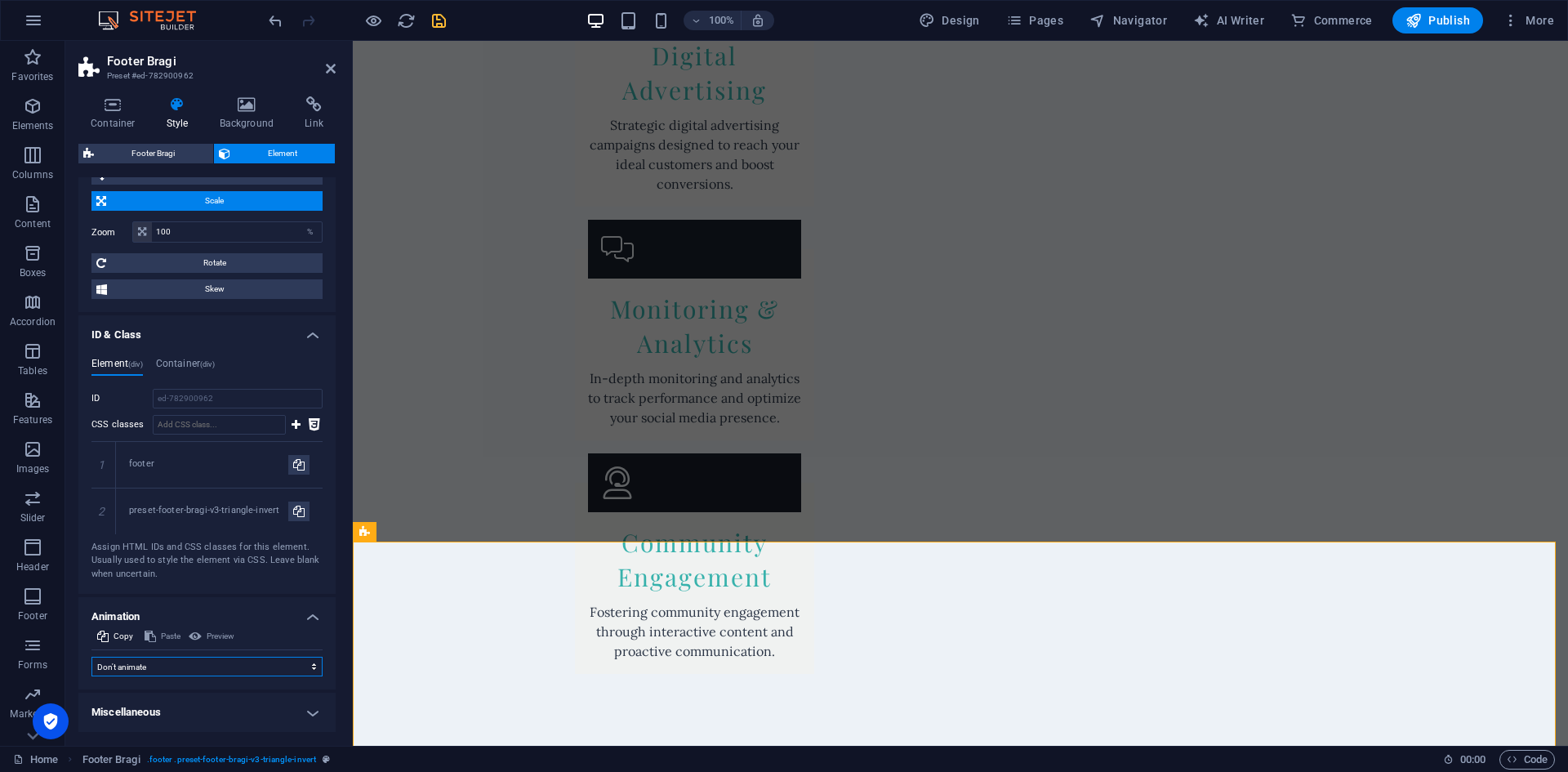 scroll, scrollTop: 594, scrollLeft: 0, axis: vertical 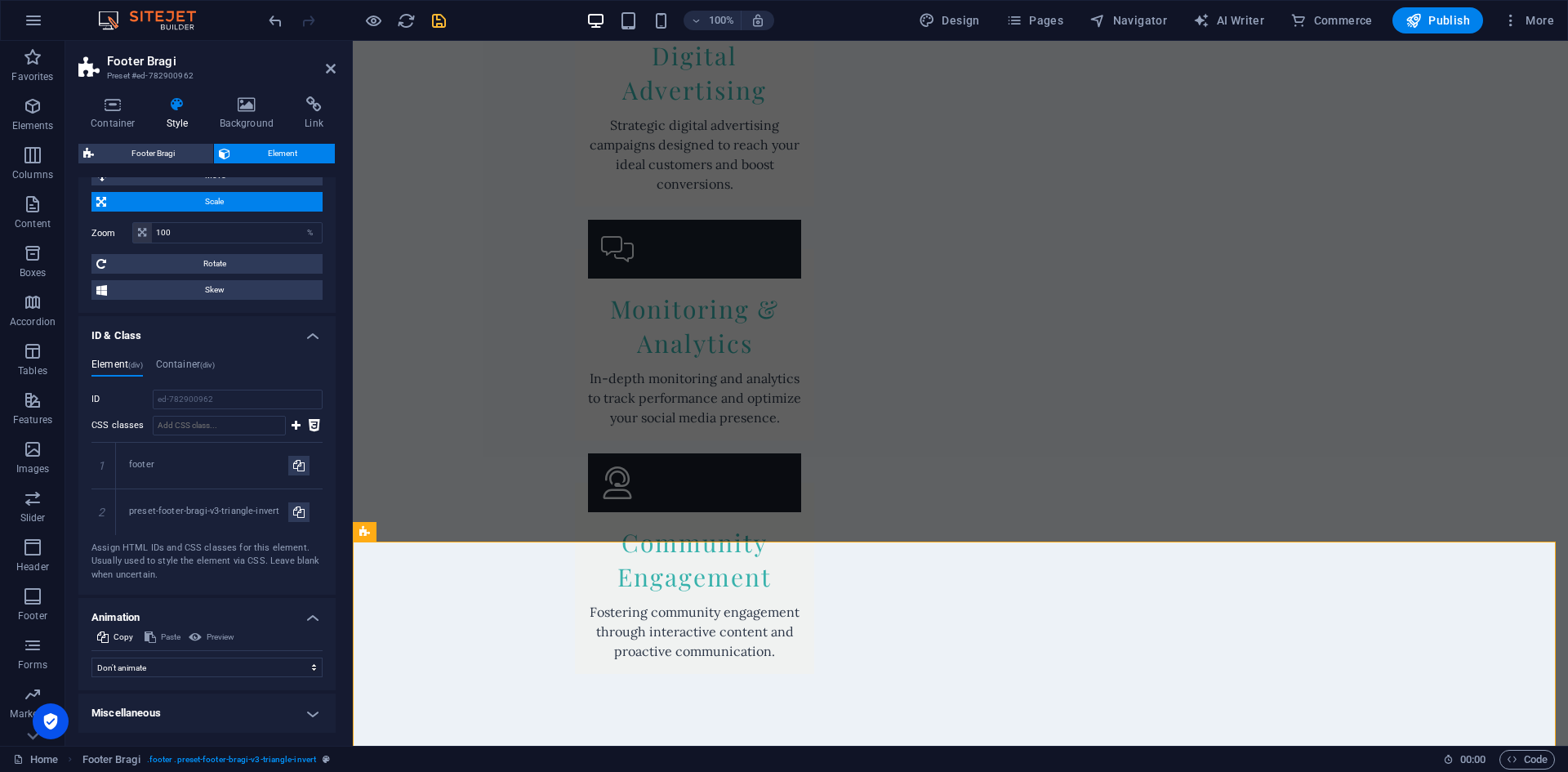 click on "Miscellaneous" at bounding box center (207, 713) 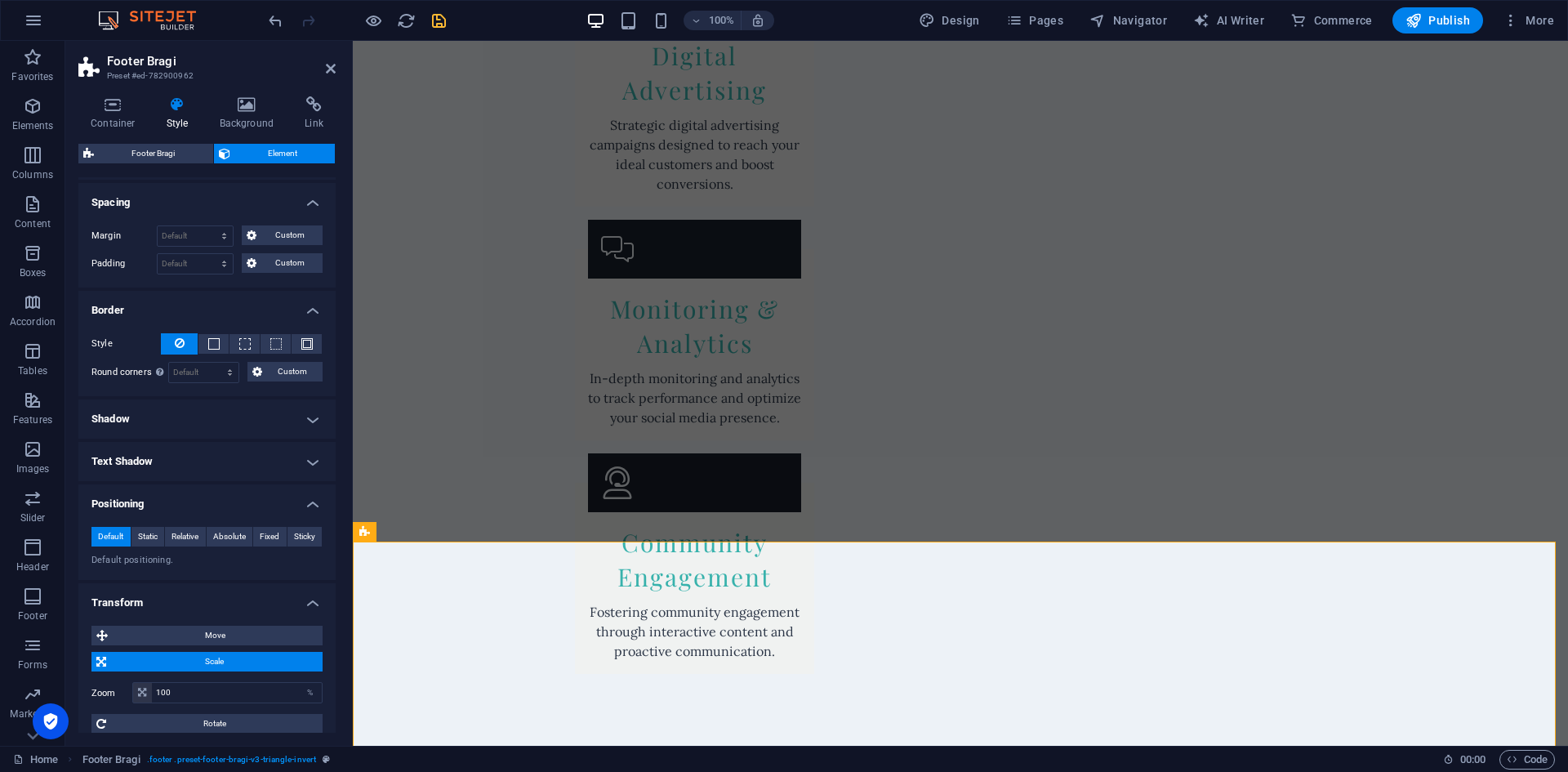 scroll, scrollTop: 0, scrollLeft: 0, axis: both 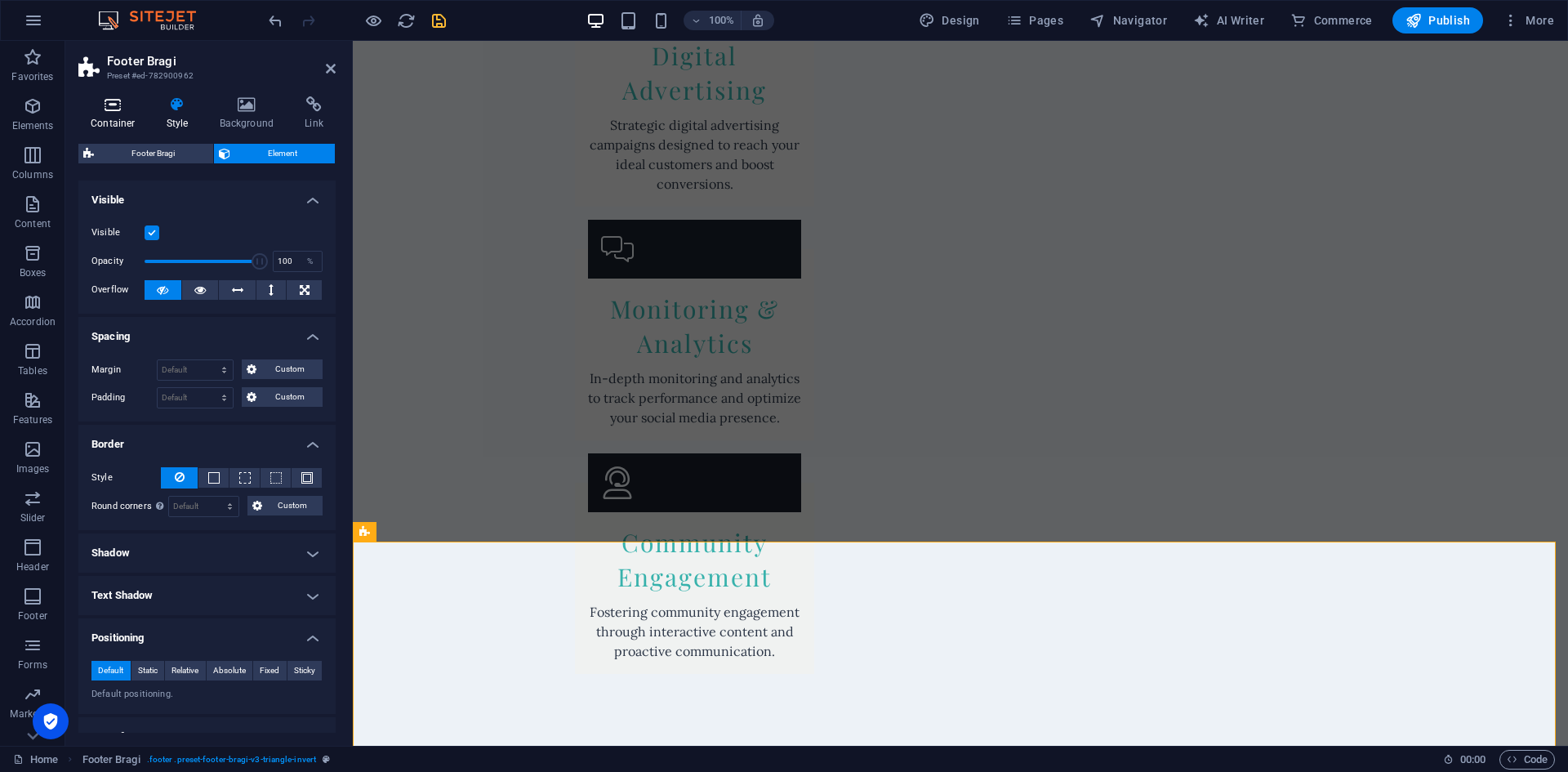 click at bounding box center [113, 105] 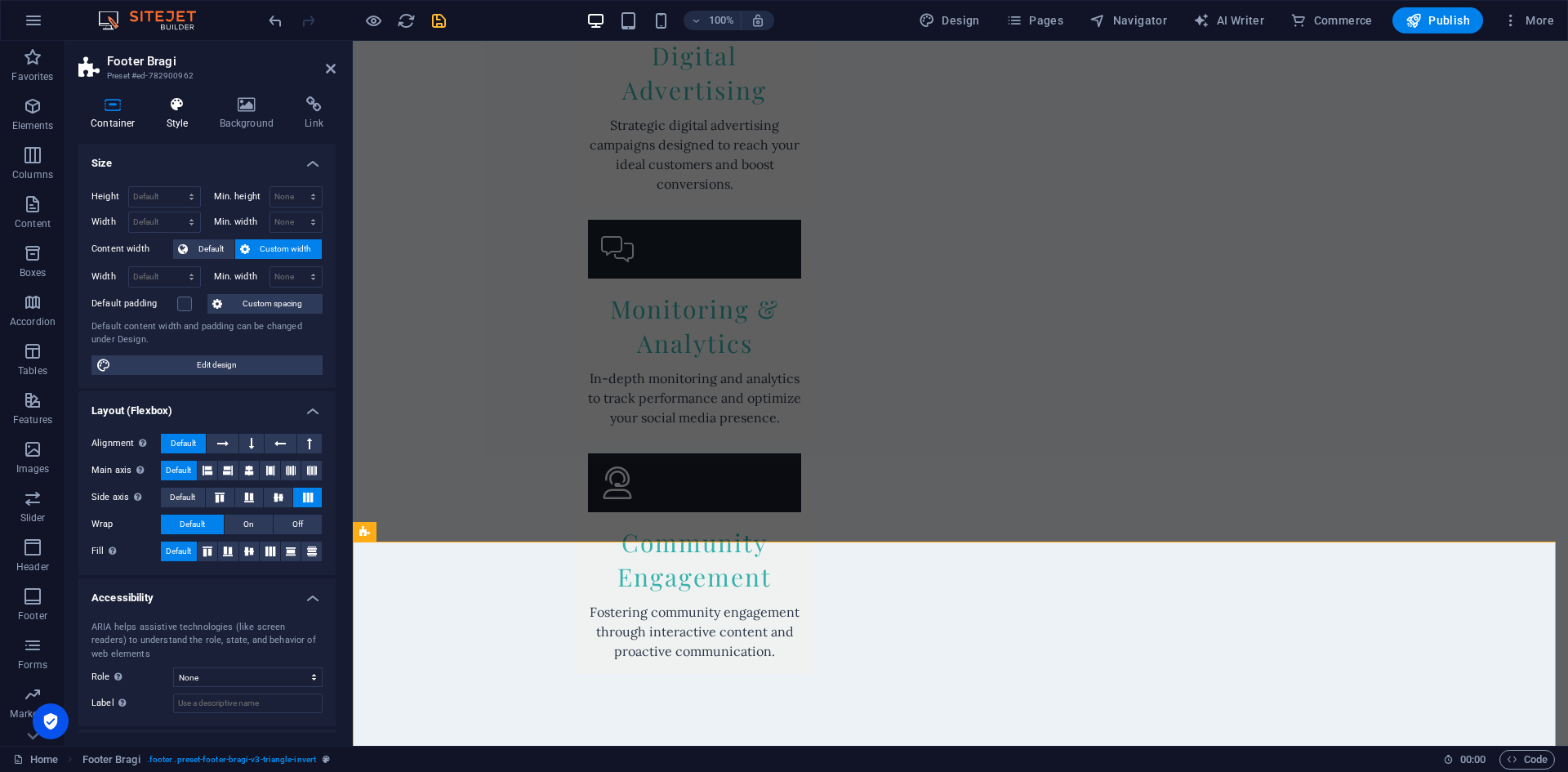 click at bounding box center (177, 105) 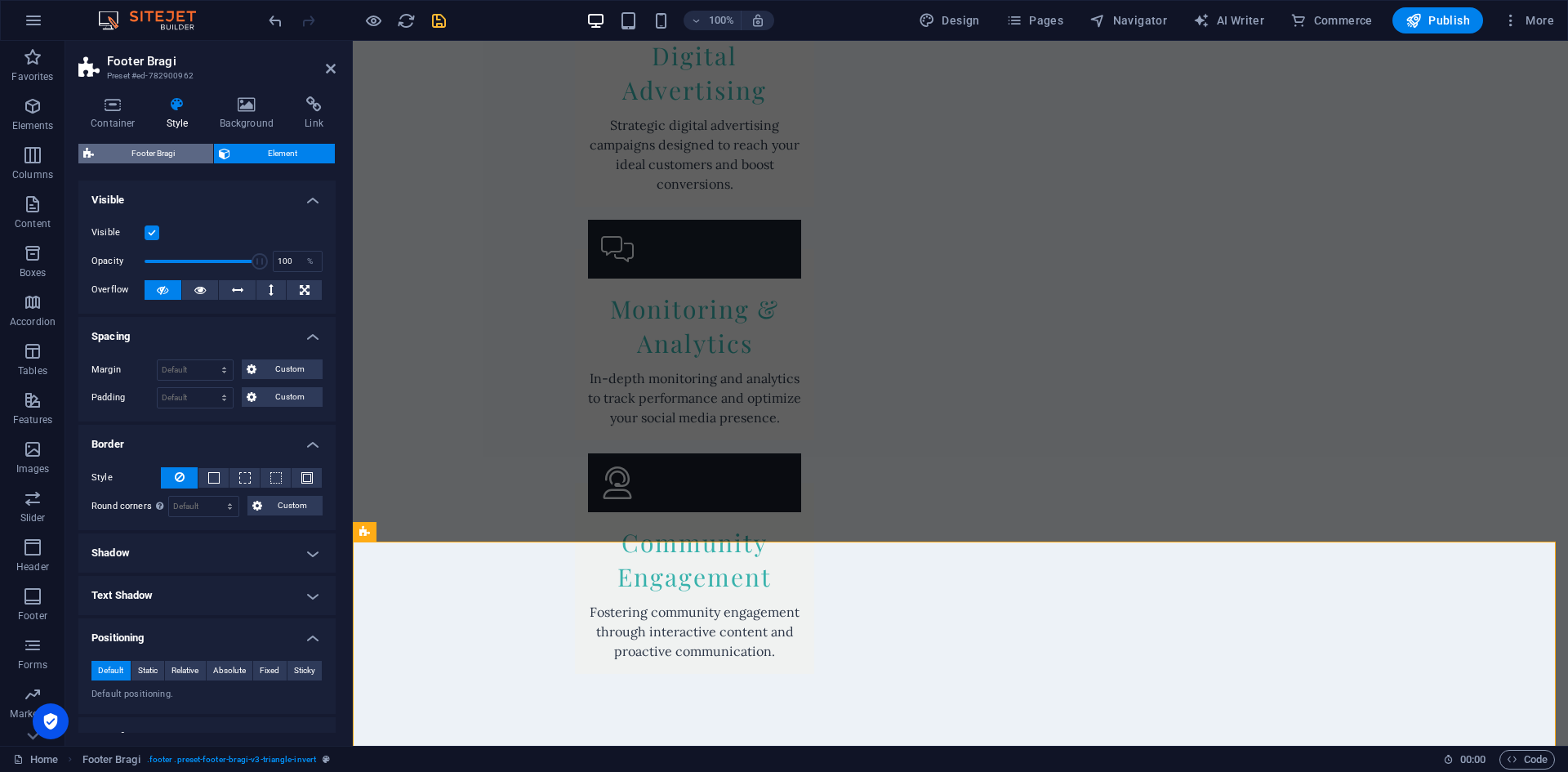 click on "Footer Bragi" at bounding box center (154, 154) 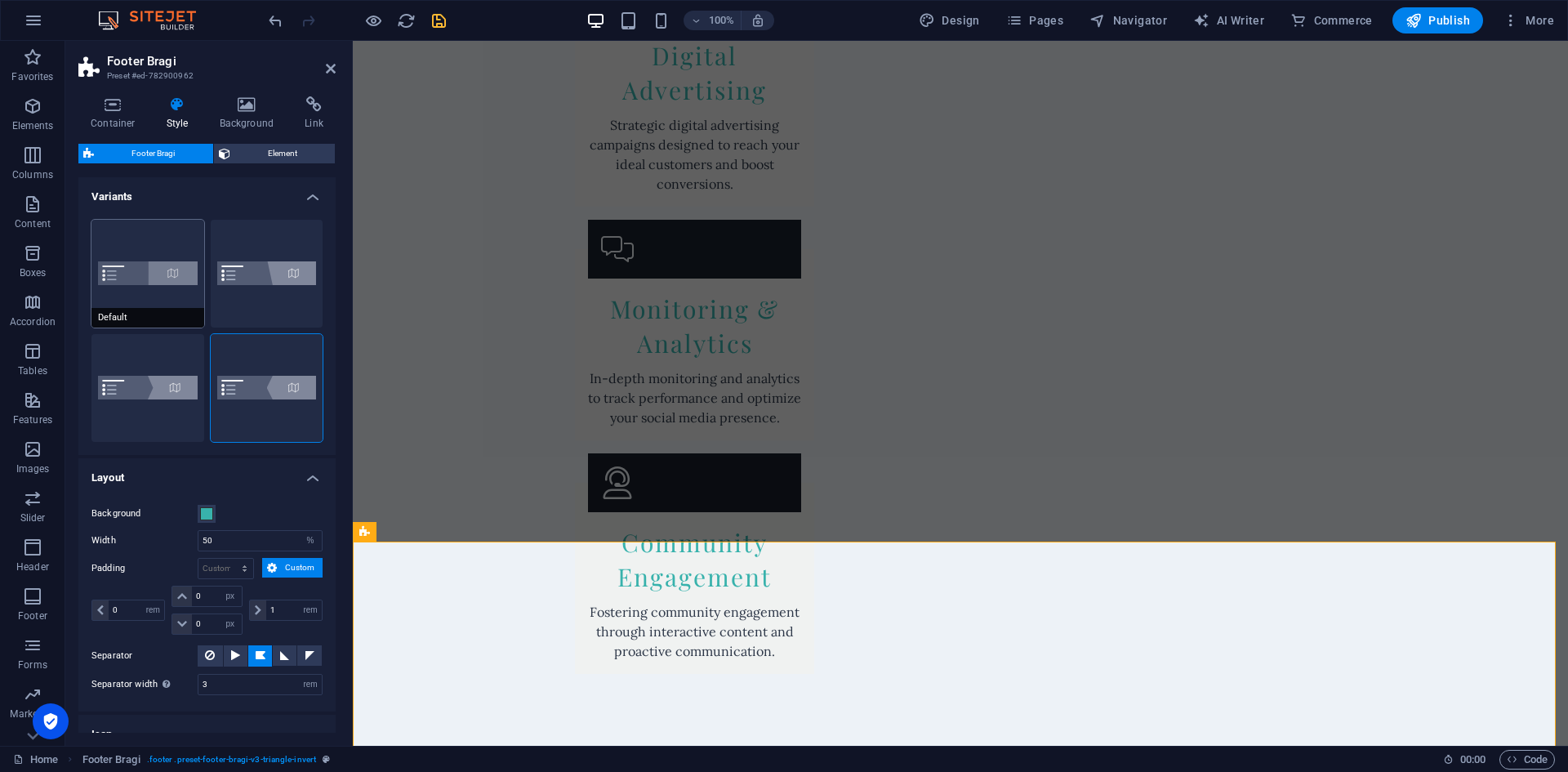 click on "Default" at bounding box center [148, 274] 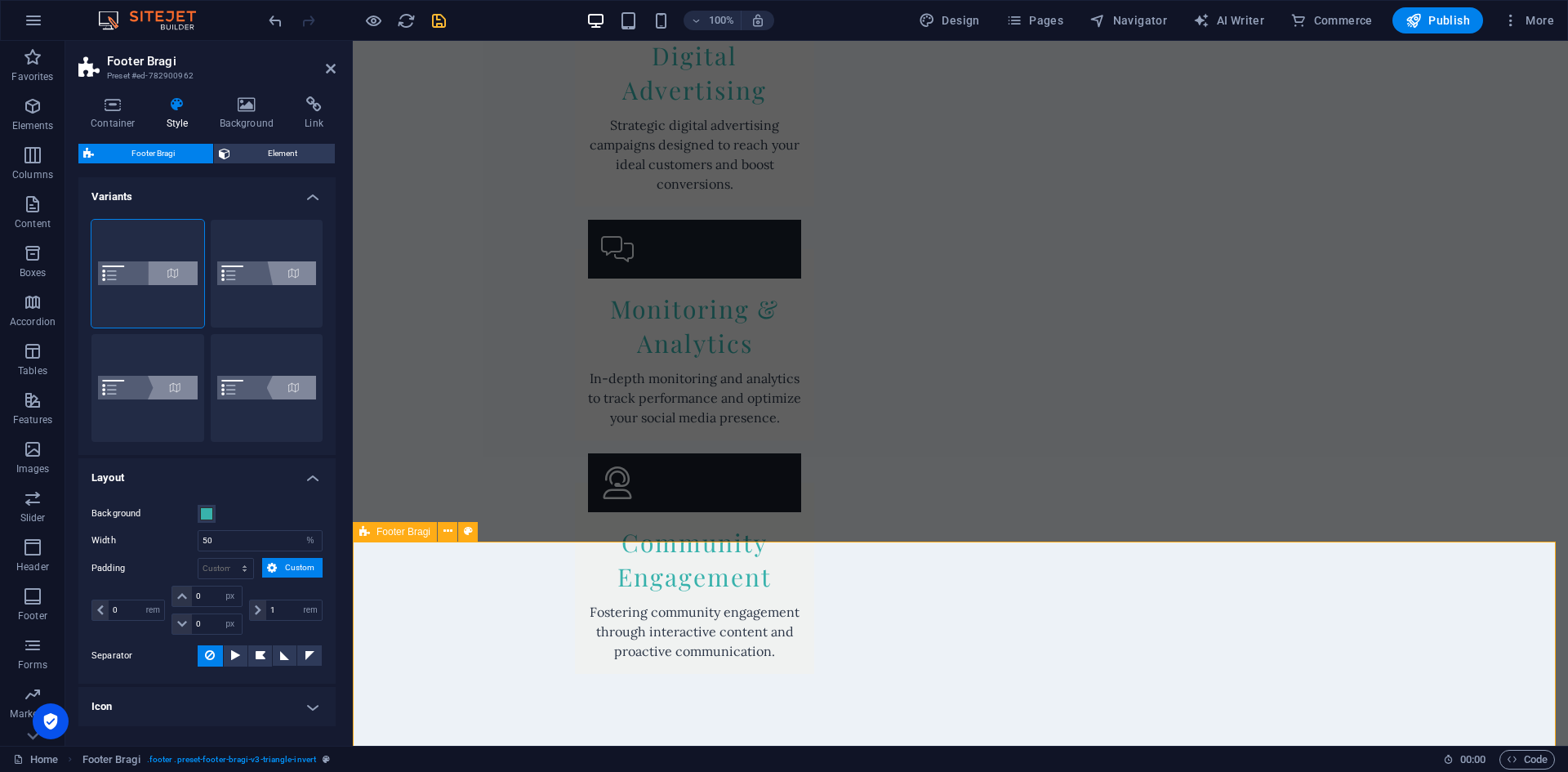 click on "Get in touch Creative Marketing SA [STREET_ADDRESS] [PHONE_NUMBER] [EMAIL_ADDRESS][DOMAIN_NAME] Legal Notice  |  Privacy Policy" at bounding box center (960, 3235) 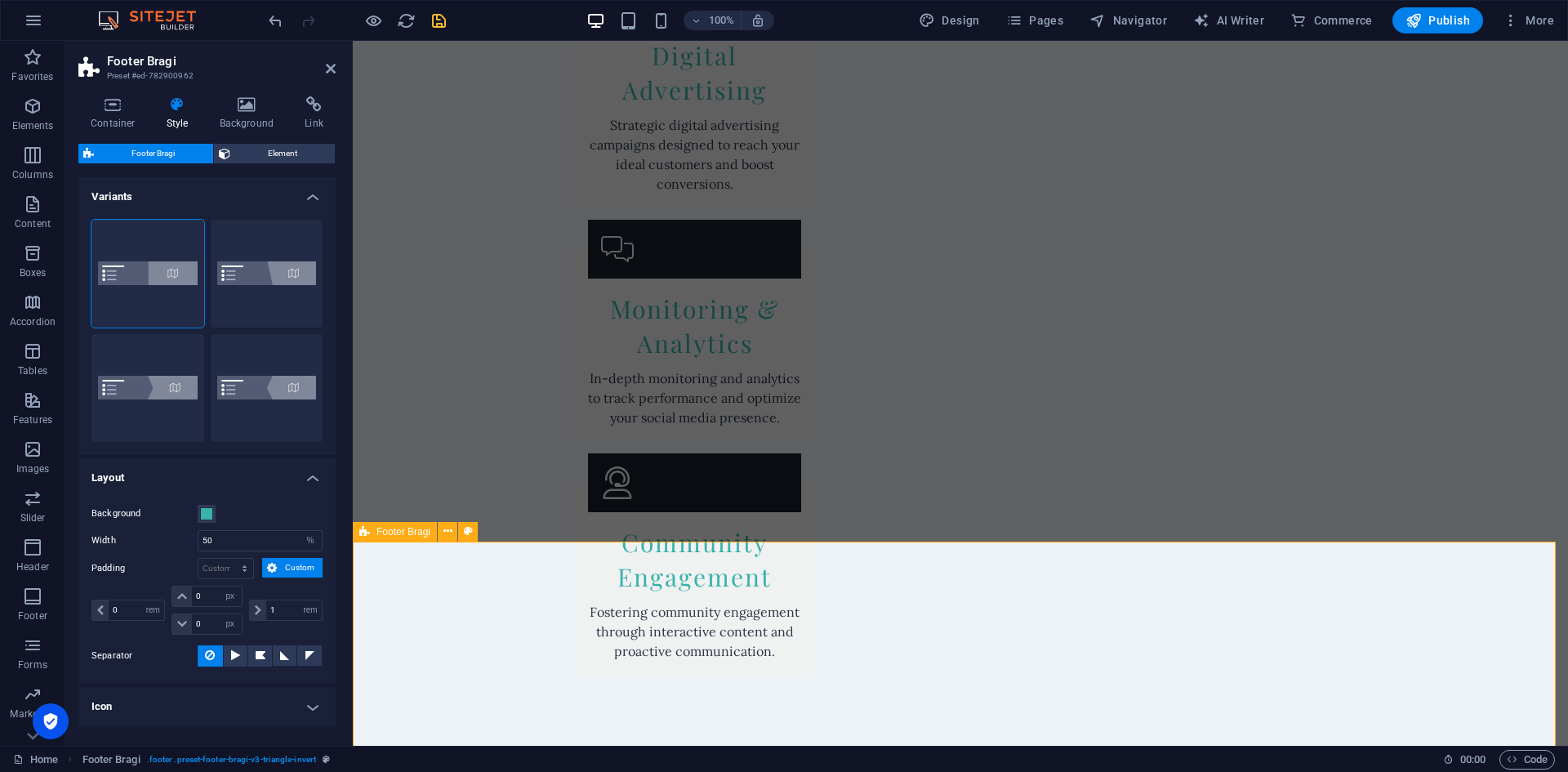 click on "Get in touch Creative Marketing SA [STREET_ADDRESS] [PHONE_NUMBER] [EMAIL_ADDRESS][DOMAIN_NAME] Legal Notice  |  Privacy Policy" at bounding box center (960, 3235) 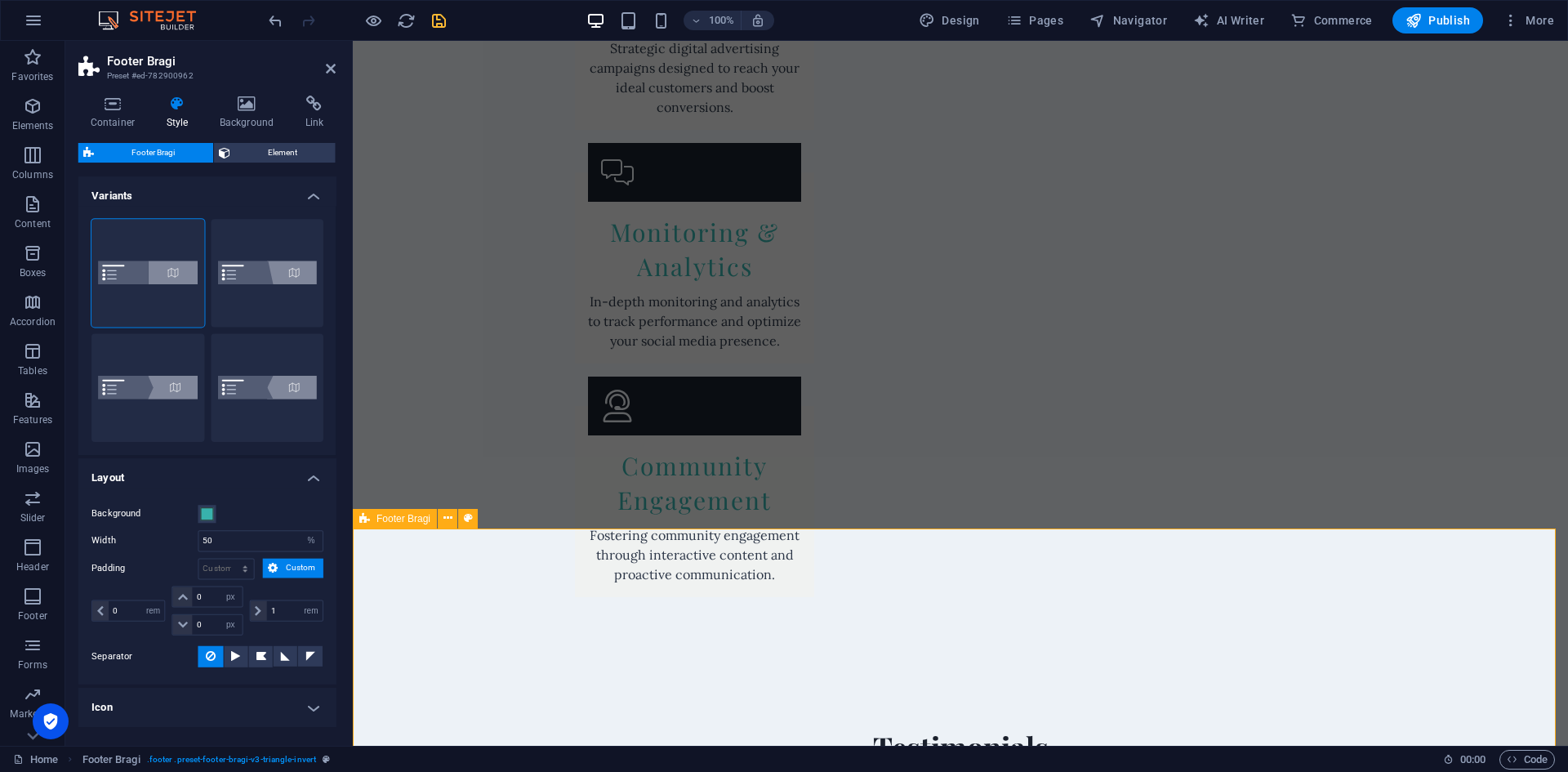 scroll, scrollTop: 3795, scrollLeft: 0, axis: vertical 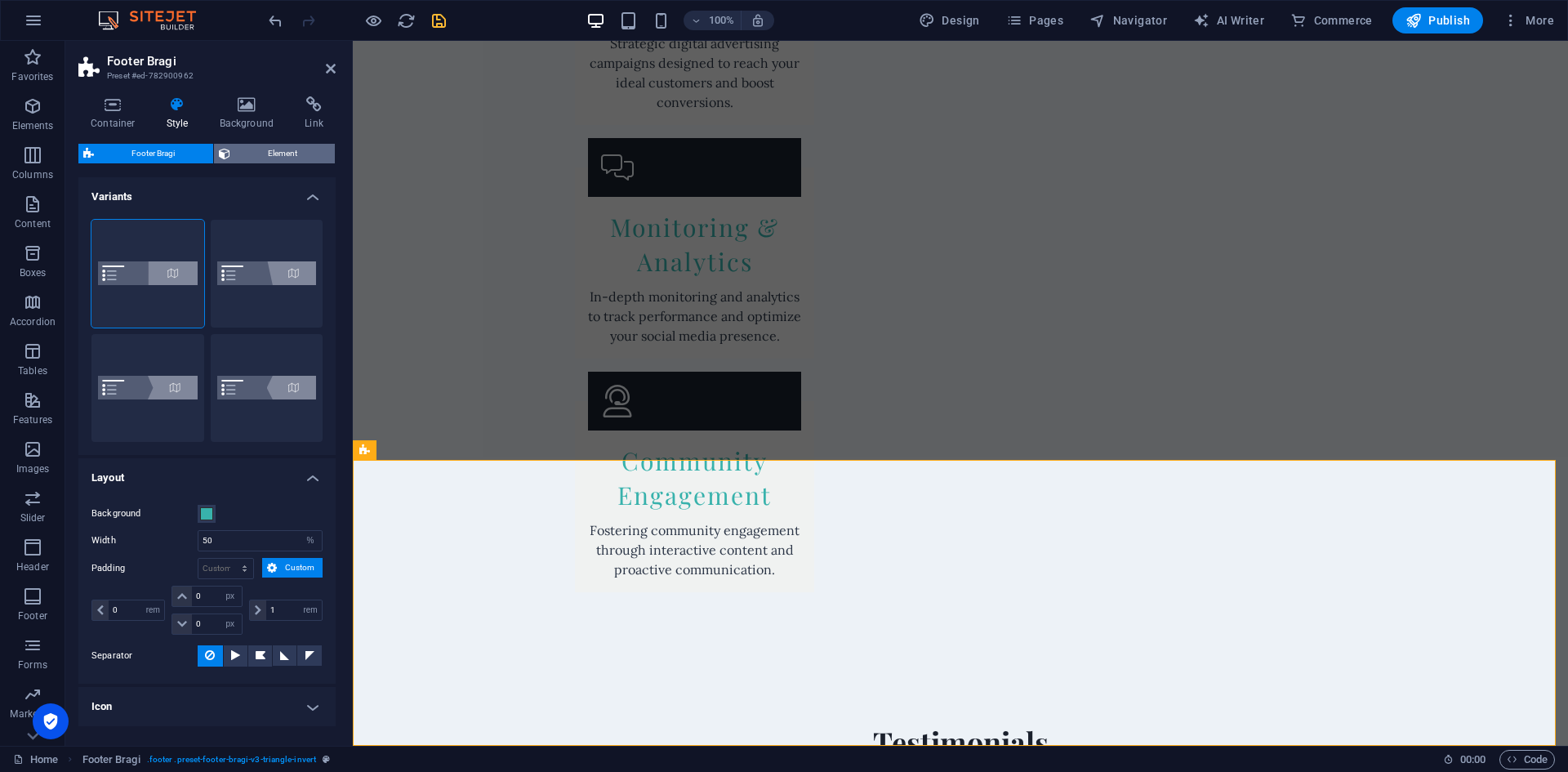 click at bounding box center [225, 154] 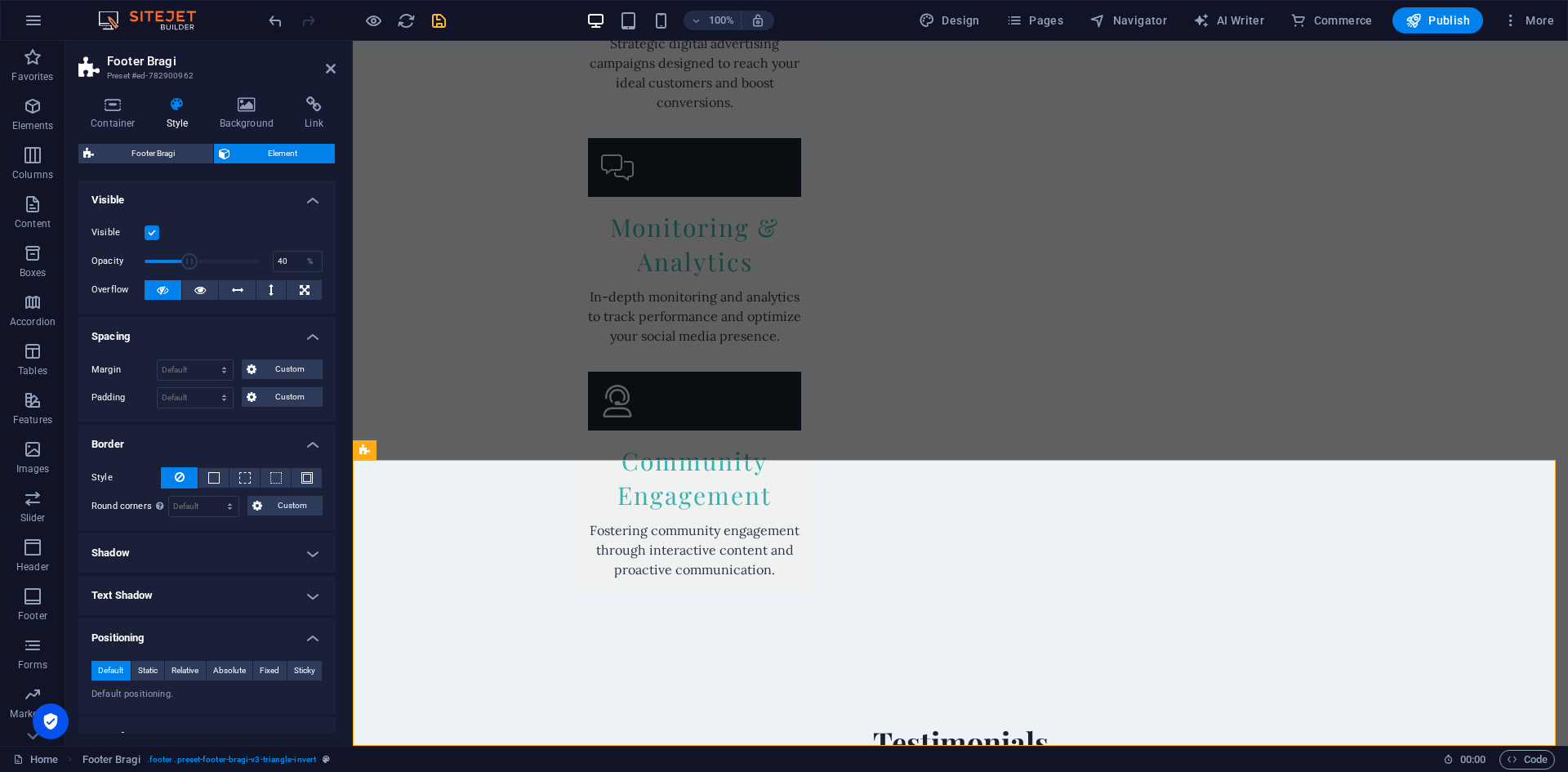 drag, startPoint x: 254, startPoint y: 261, endPoint x: 189, endPoint y: 263, distance: 65.03076 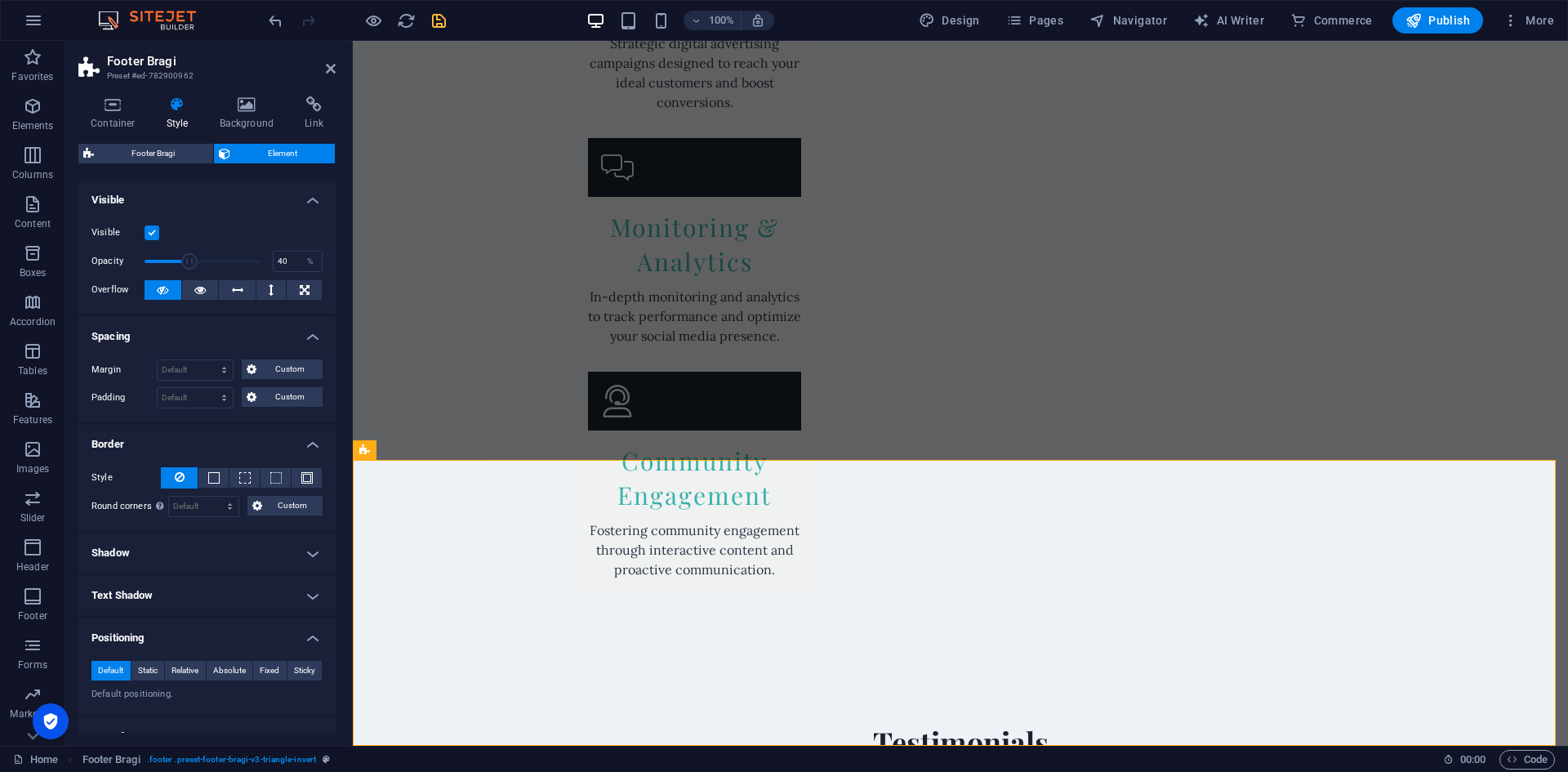 click at bounding box center [190, 261] 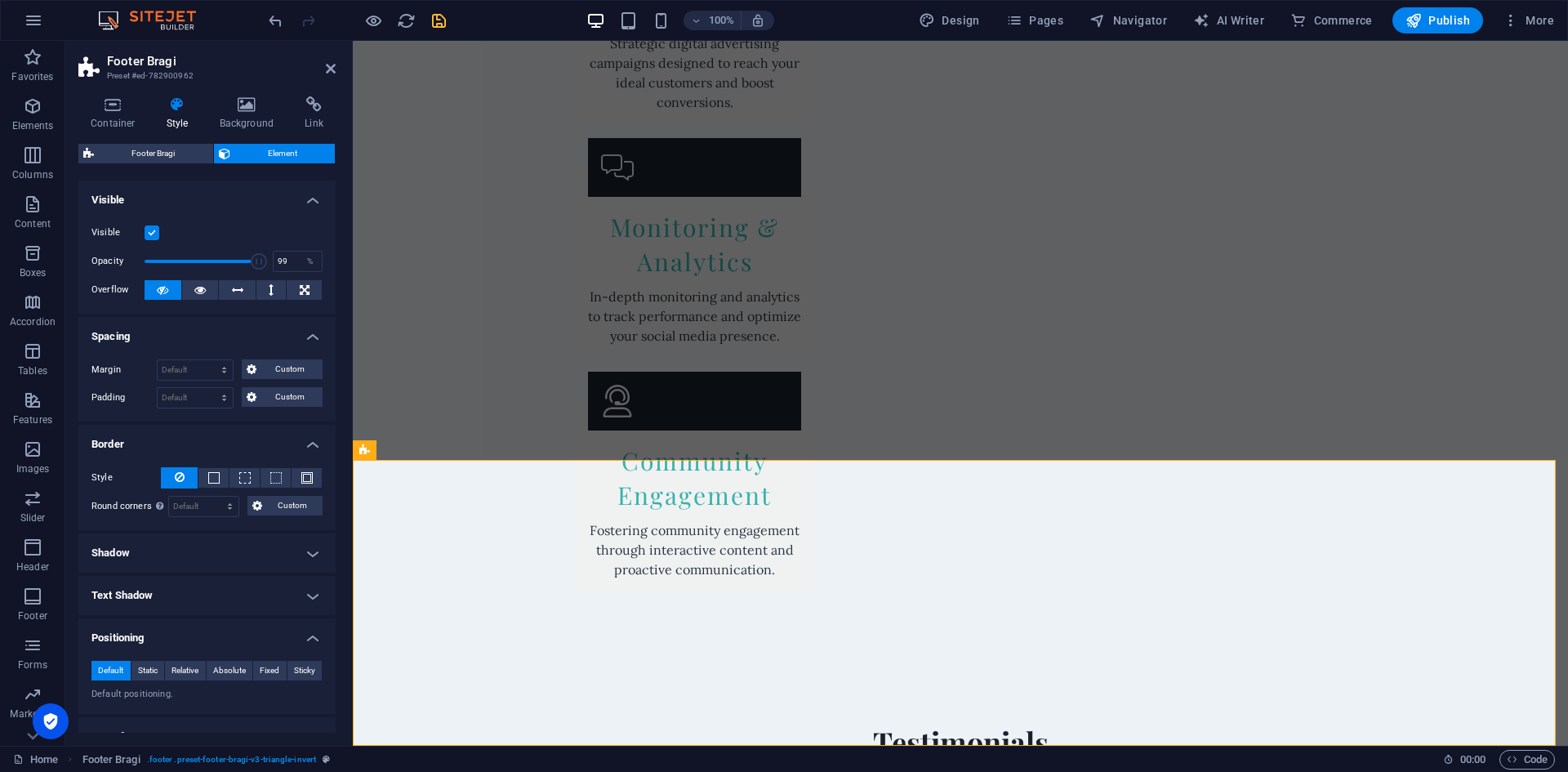 type on "100" 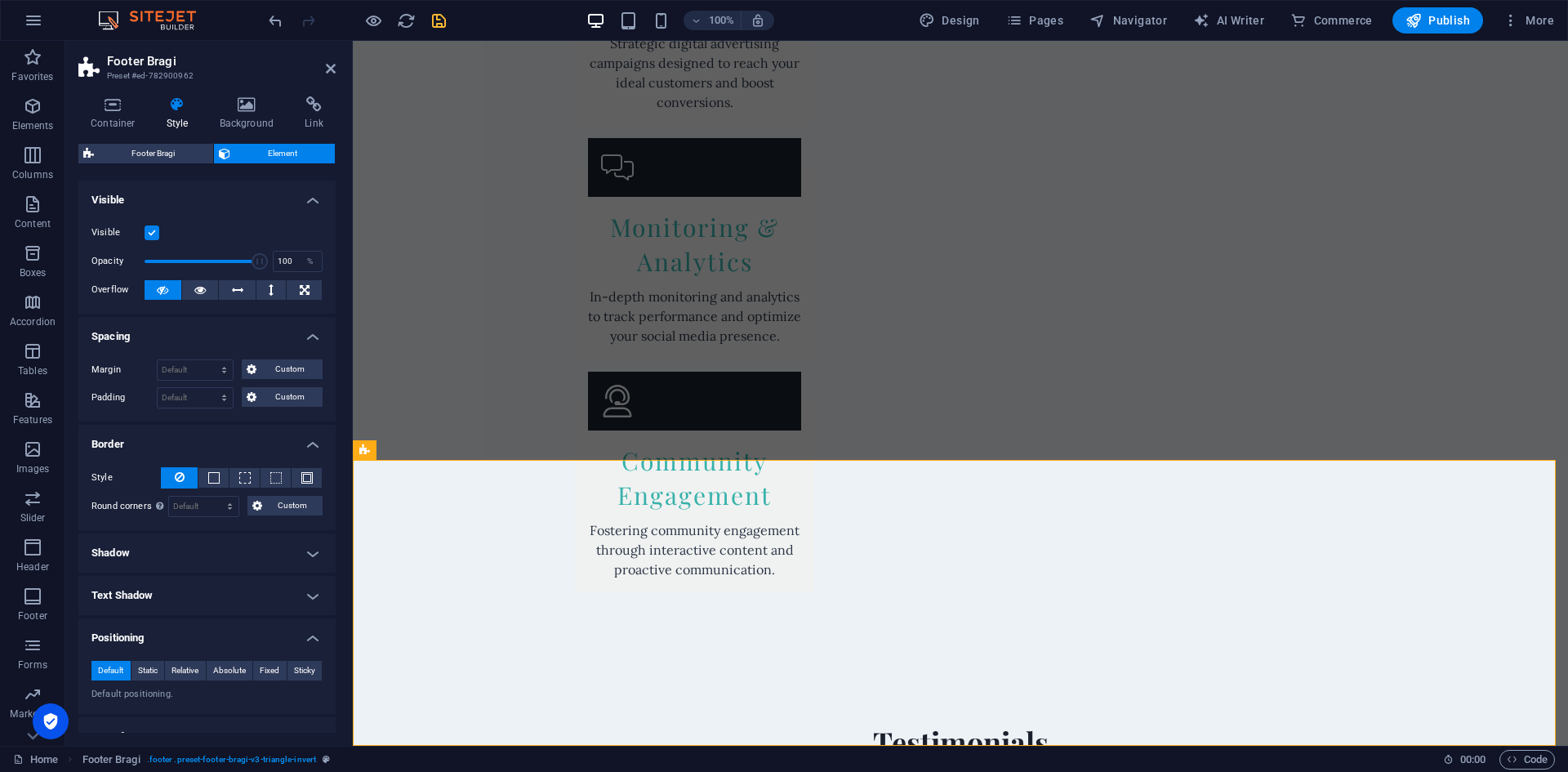 drag, startPoint x: 189, startPoint y: 261, endPoint x: 264, endPoint y: 256, distance: 75.166482 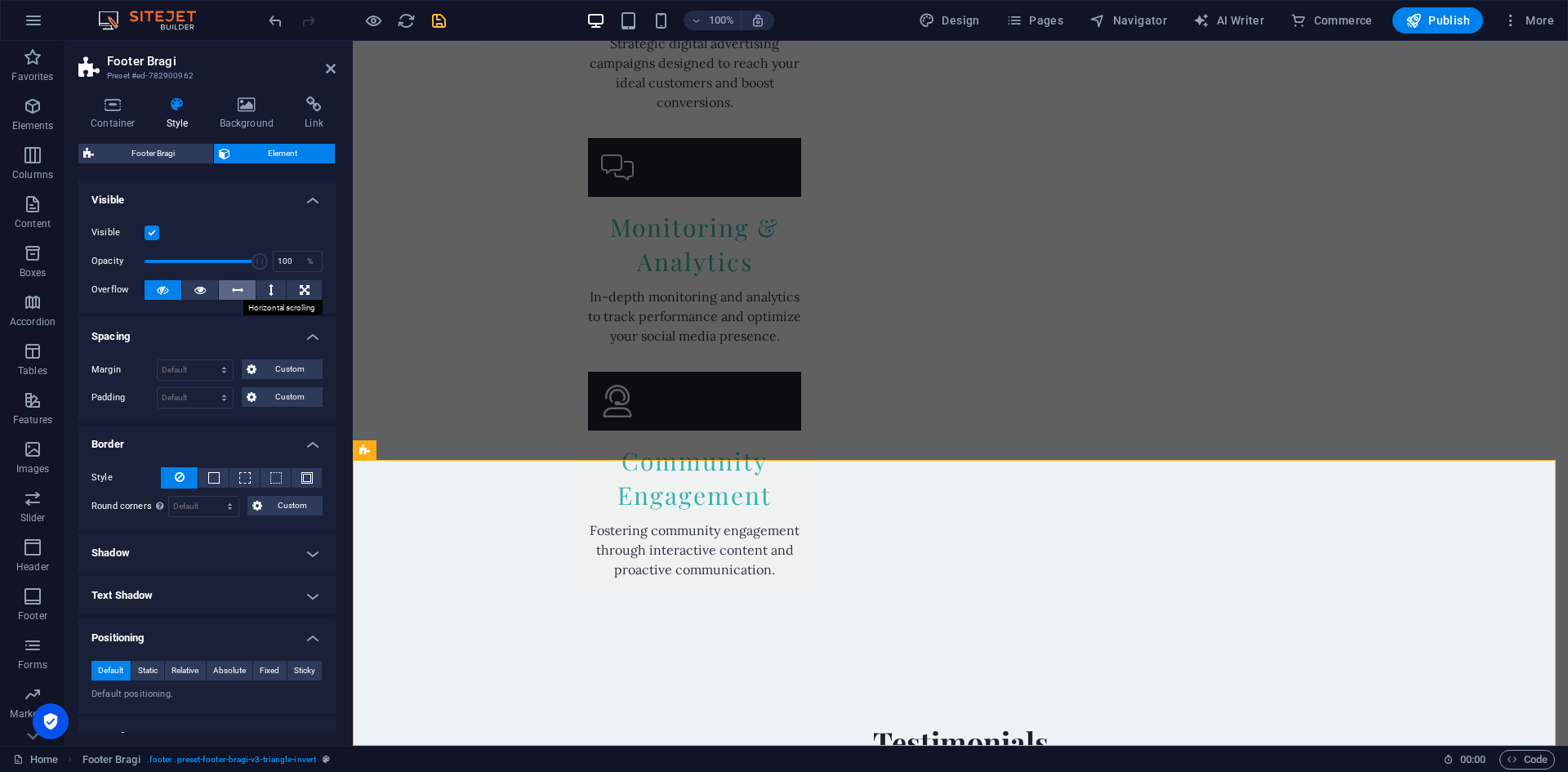 click at bounding box center [238, 290] 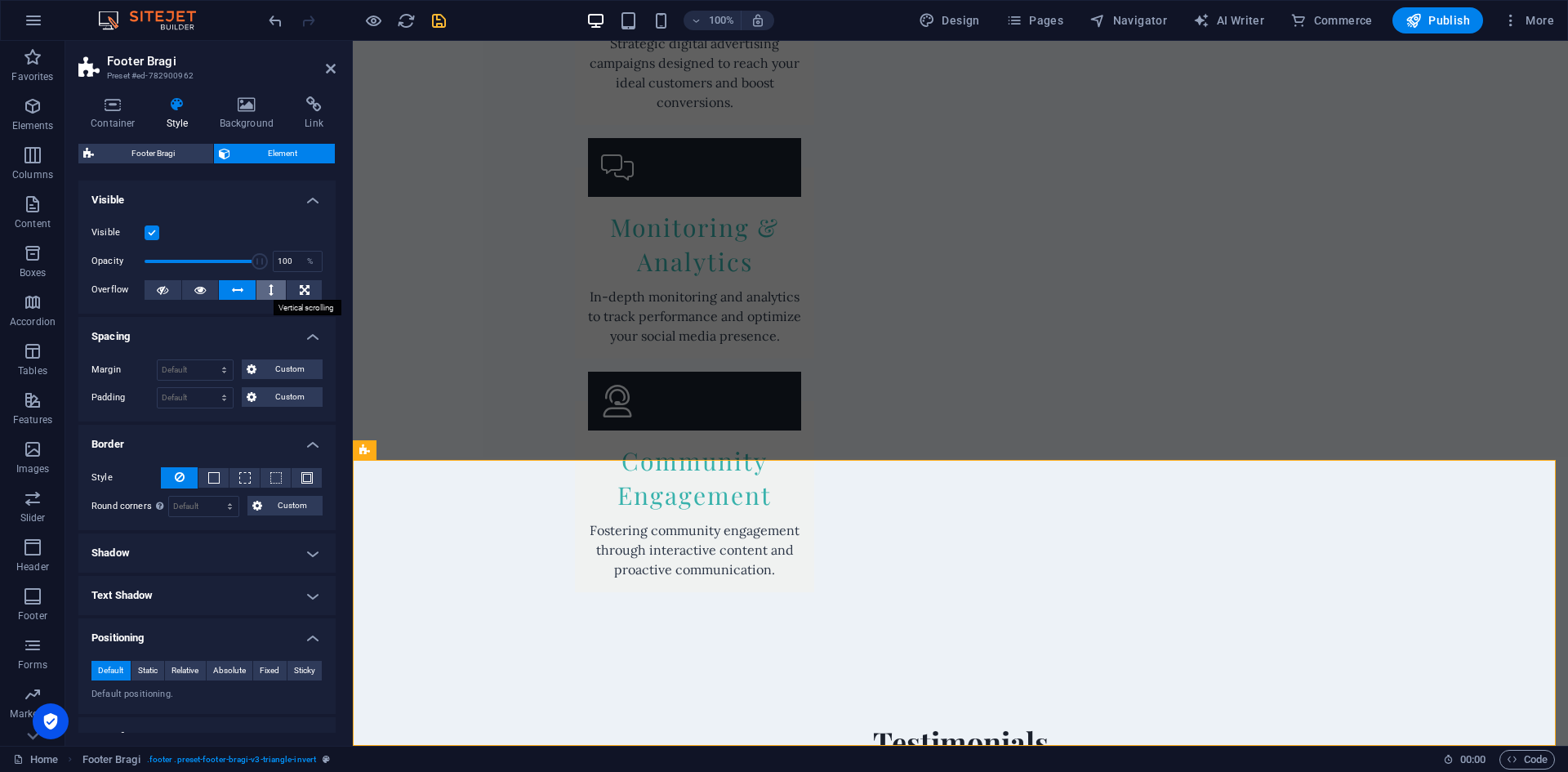 click at bounding box center (271, 290) 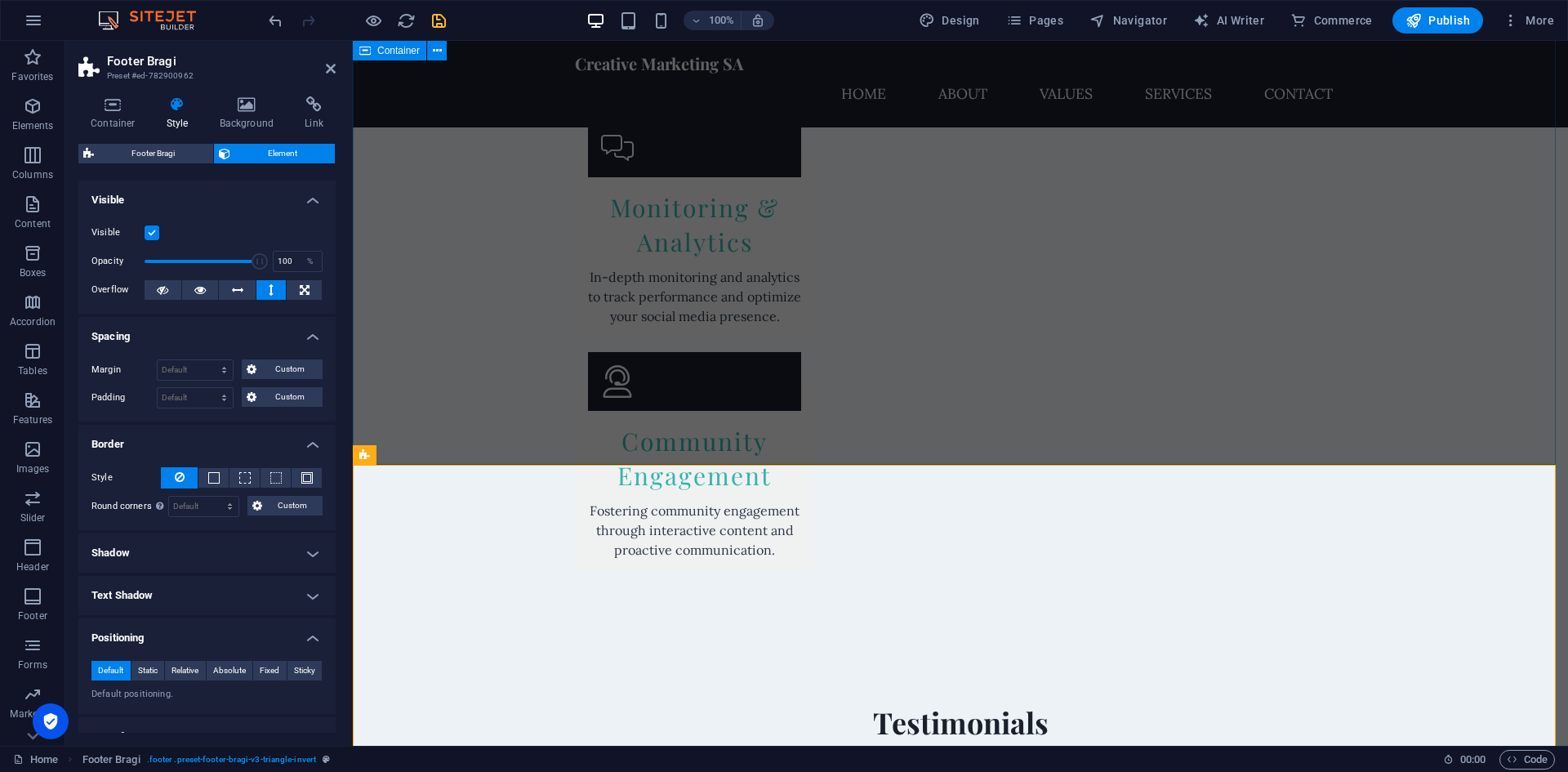 scroll, scrollTop: 3714, scrollLeft: 0, axis: vertical 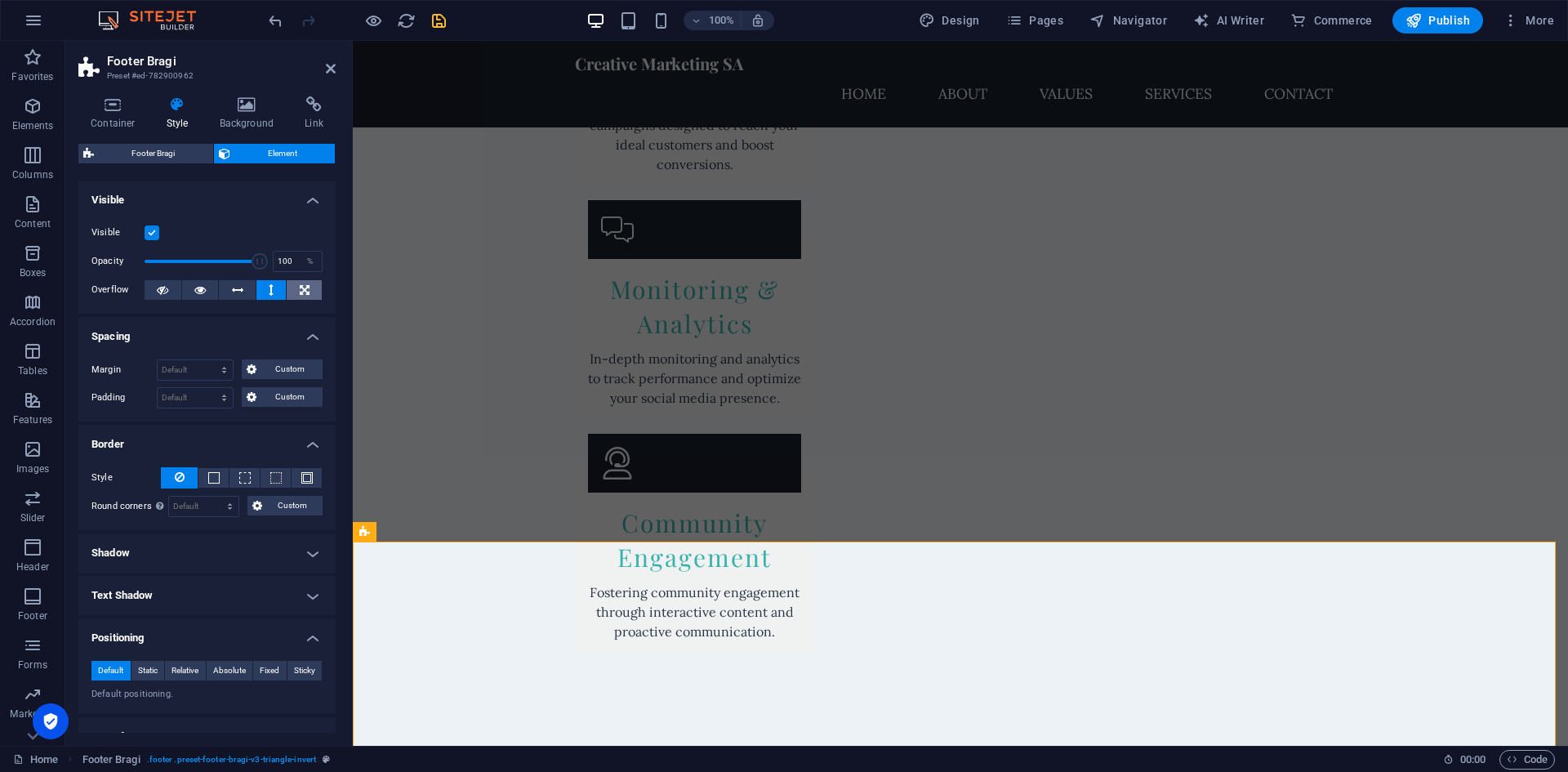 click at bounding box center (304, 290) 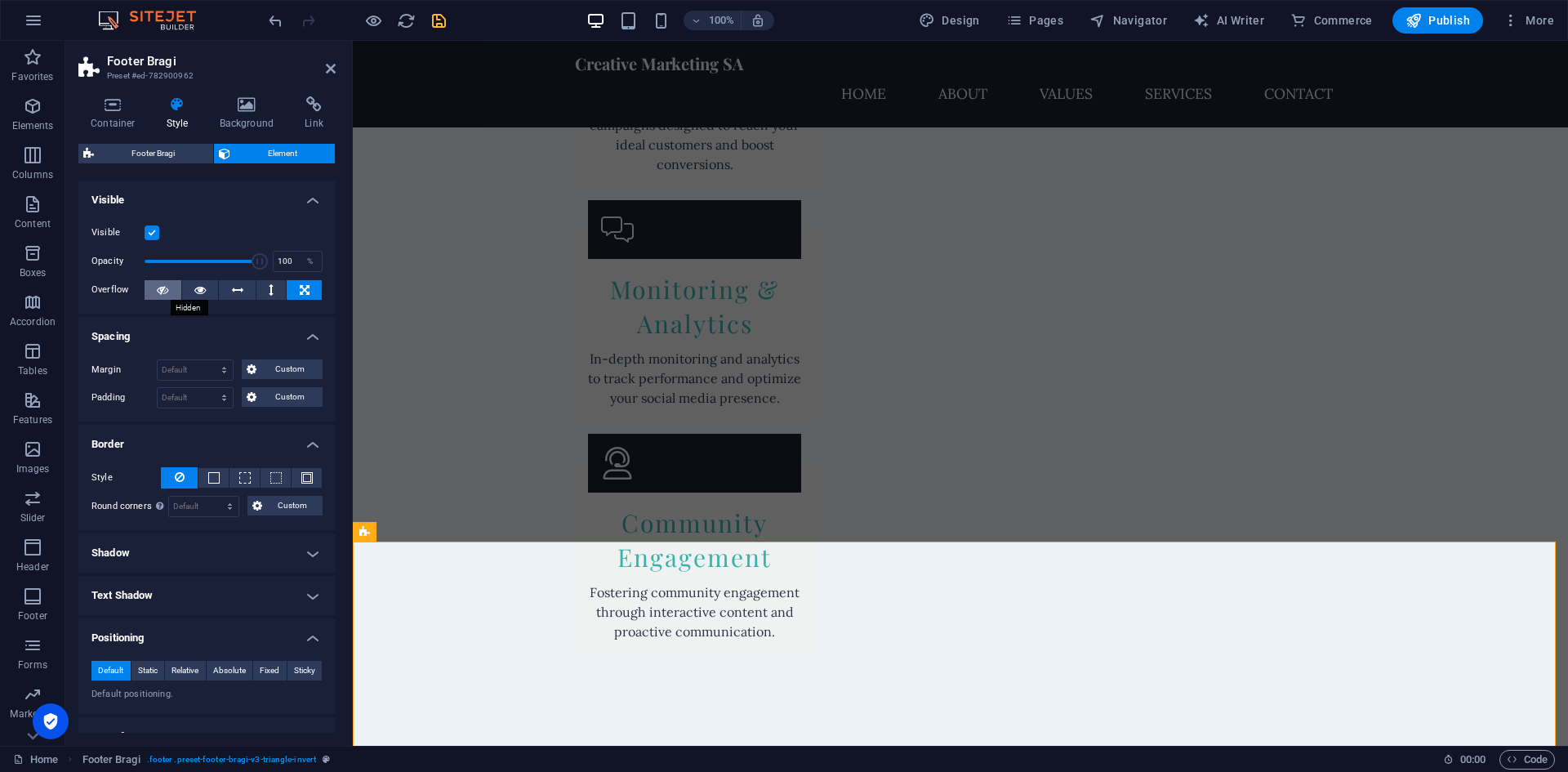 click at bounding box center (163, 290) 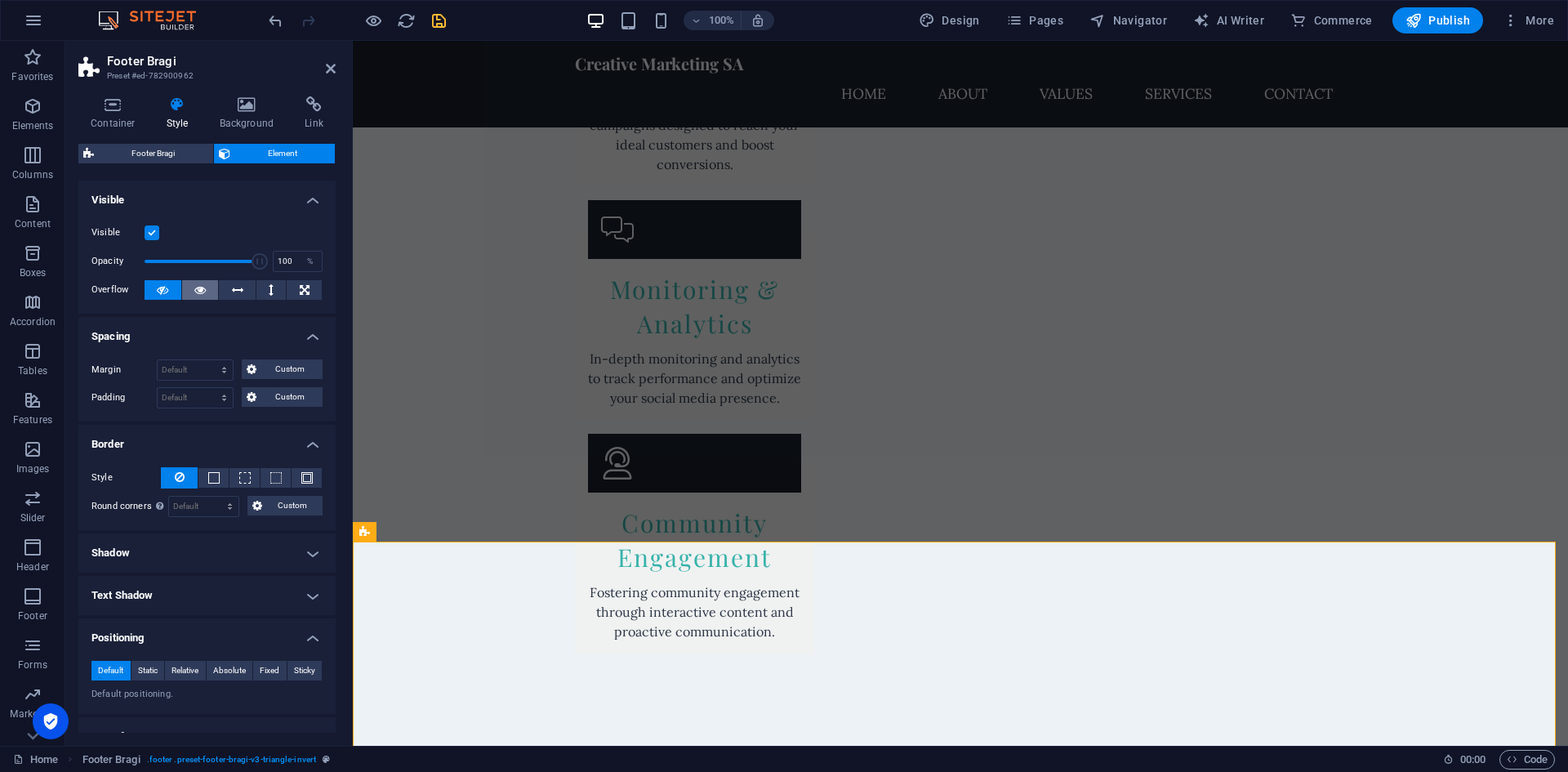 click at bounding box center [200, 290] 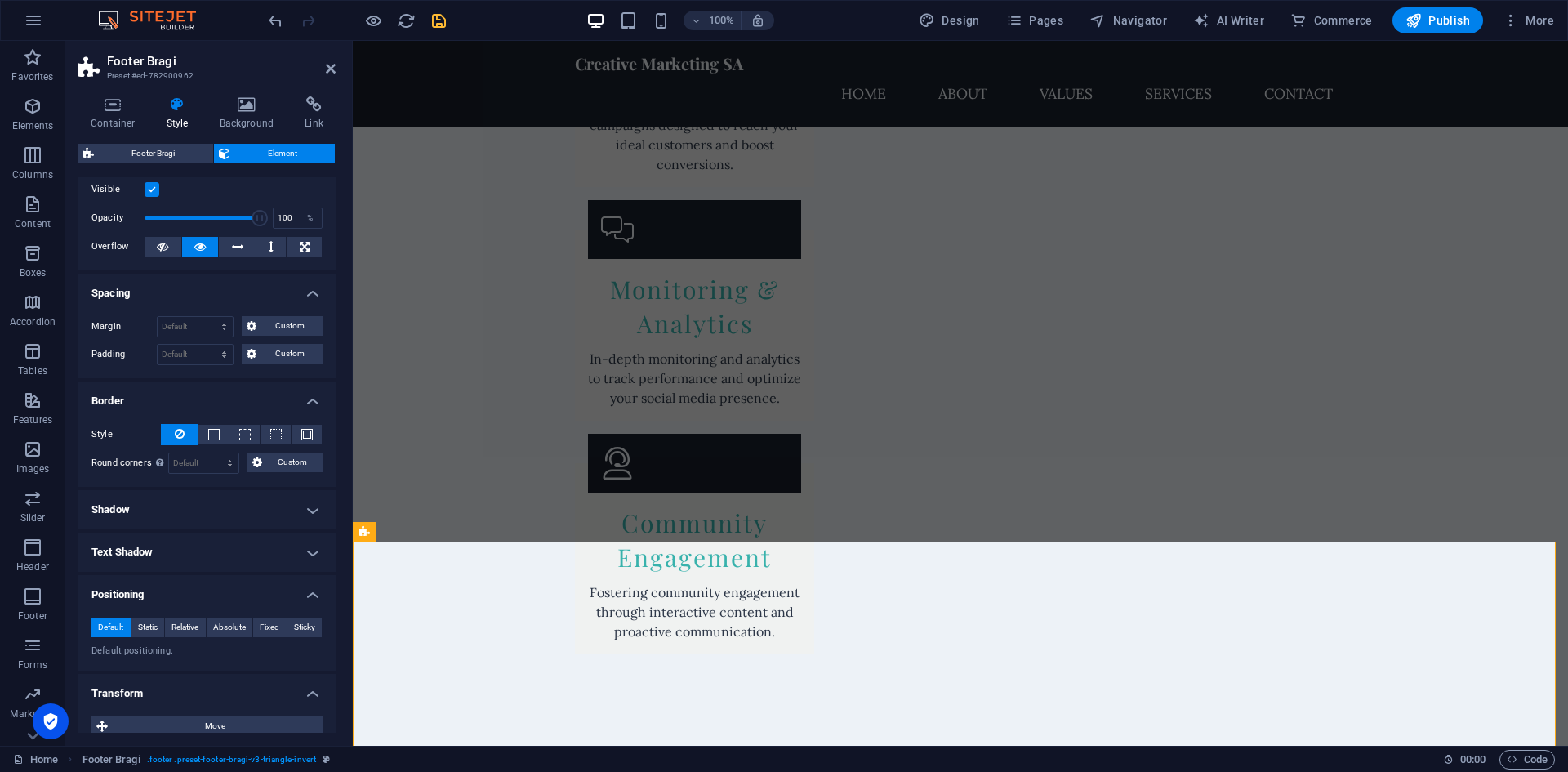 scroll, scrollTop: 82, scrollLeft: 0, axis: vertical 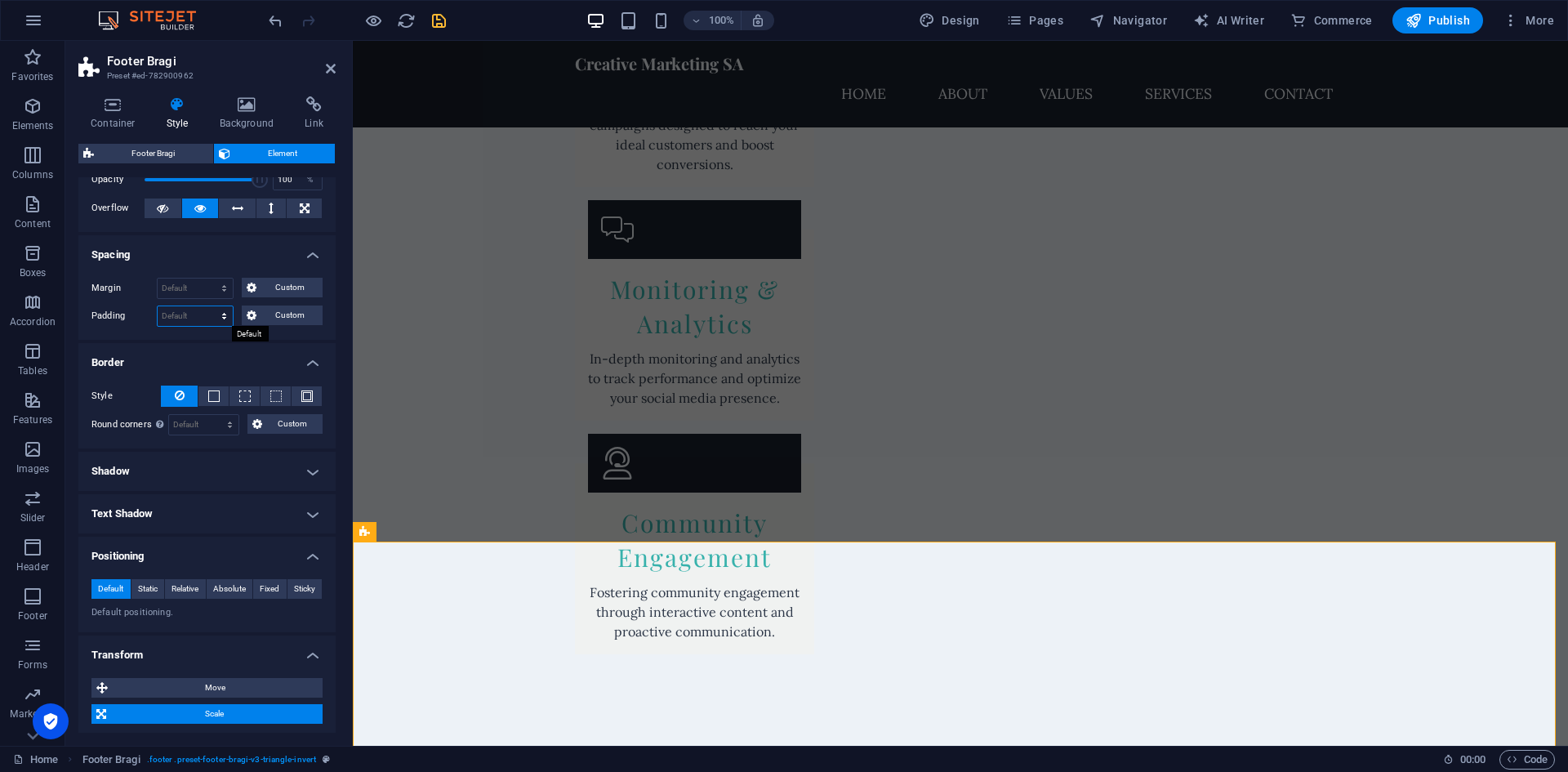click on "Default px rem % vh vw Custom" at bounding box center (195, 316) 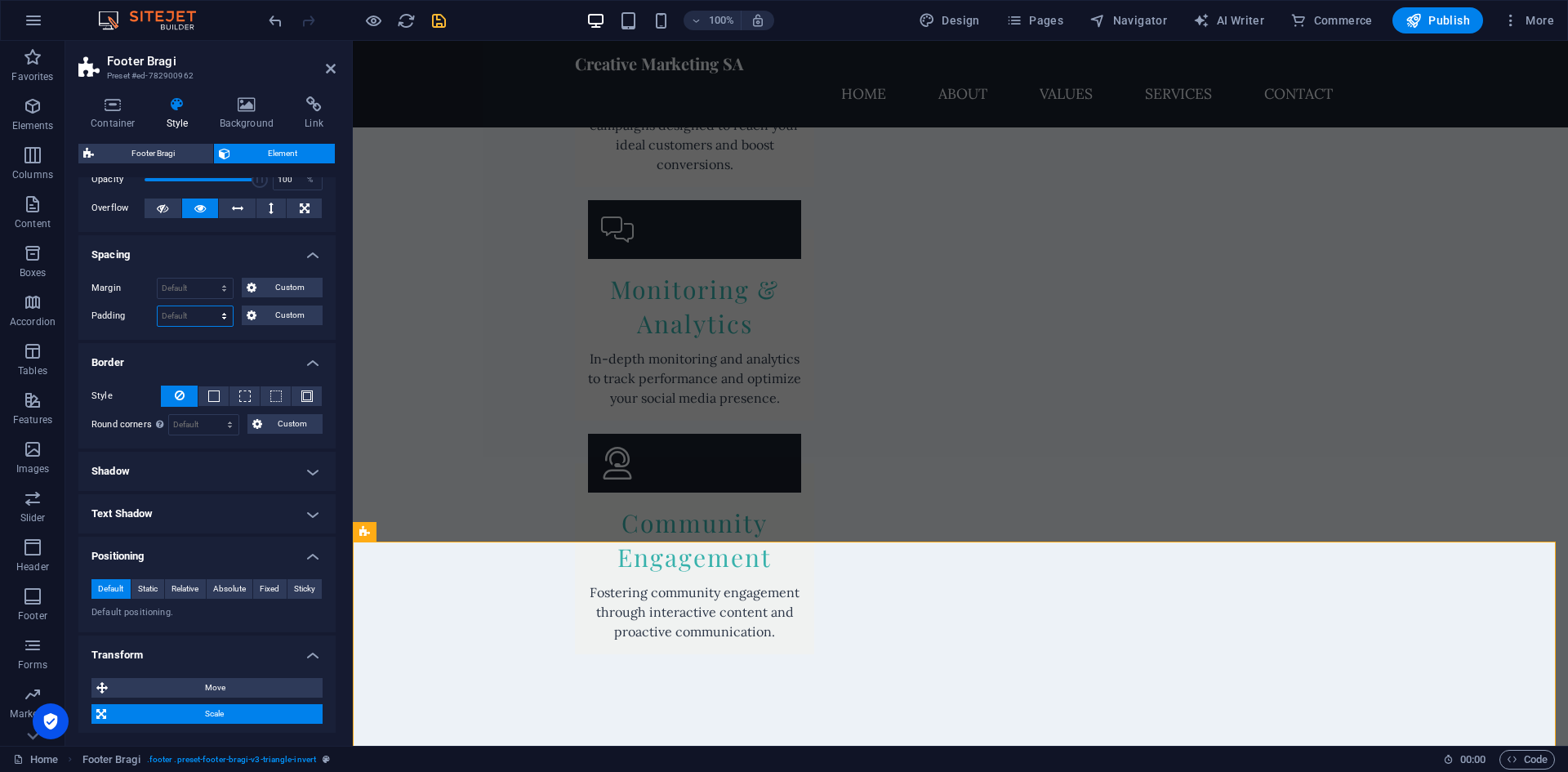 click on "Default px rem % vh vw Custom" at bounding box center [195, 316] 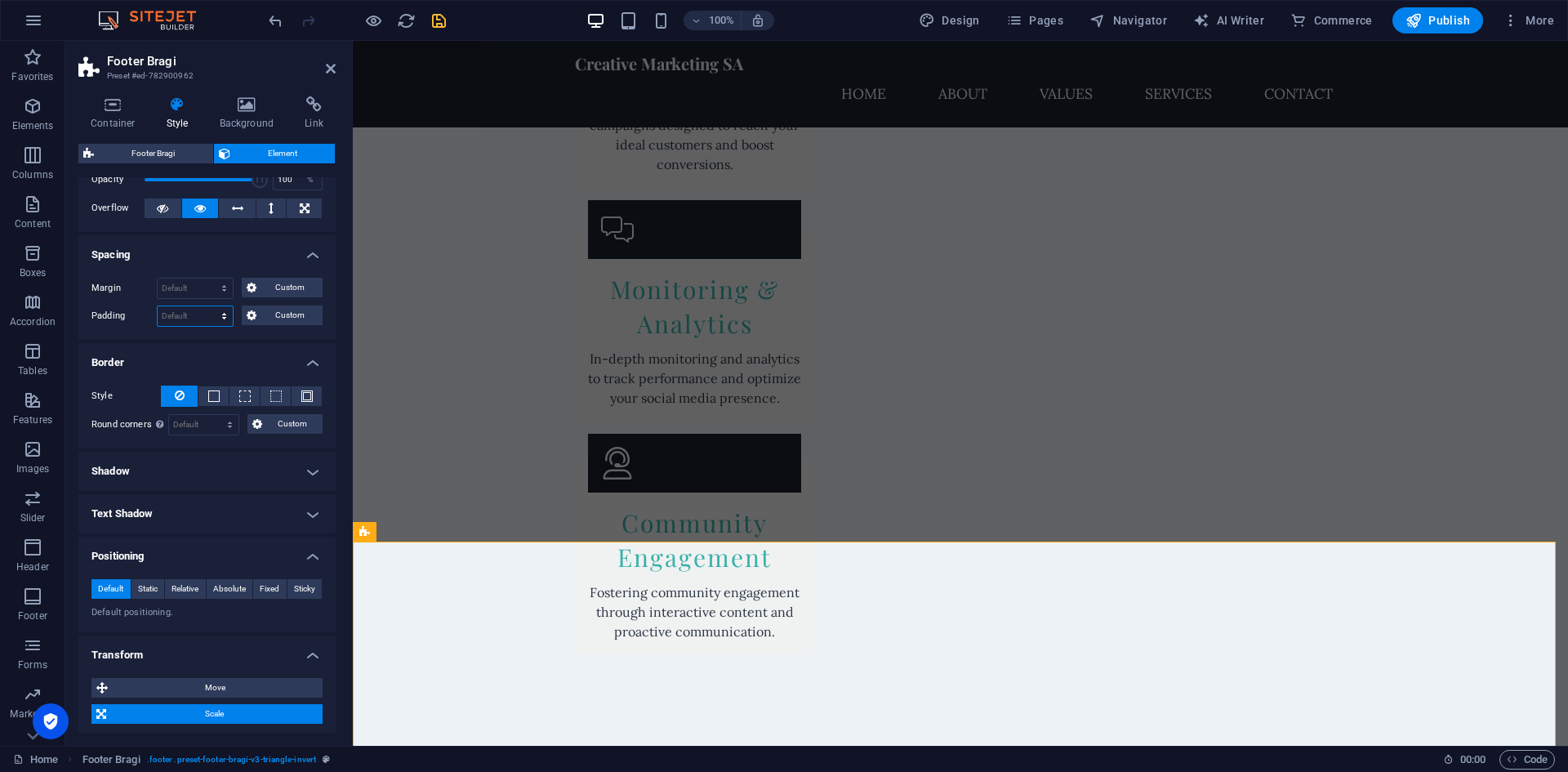 select on "px" 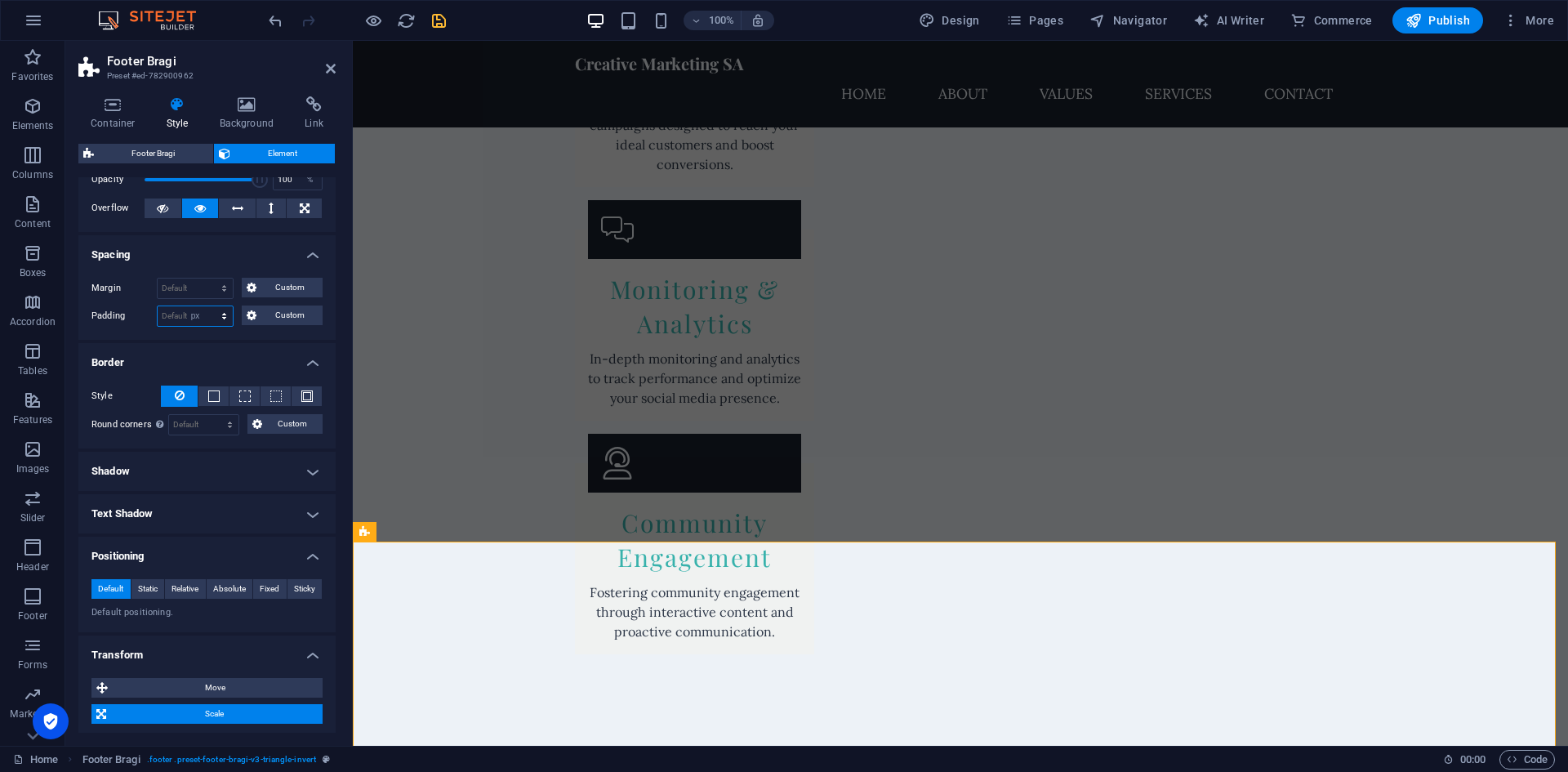 click on "Default px rem % vh vw Custom" at bounding box center [195, 316] 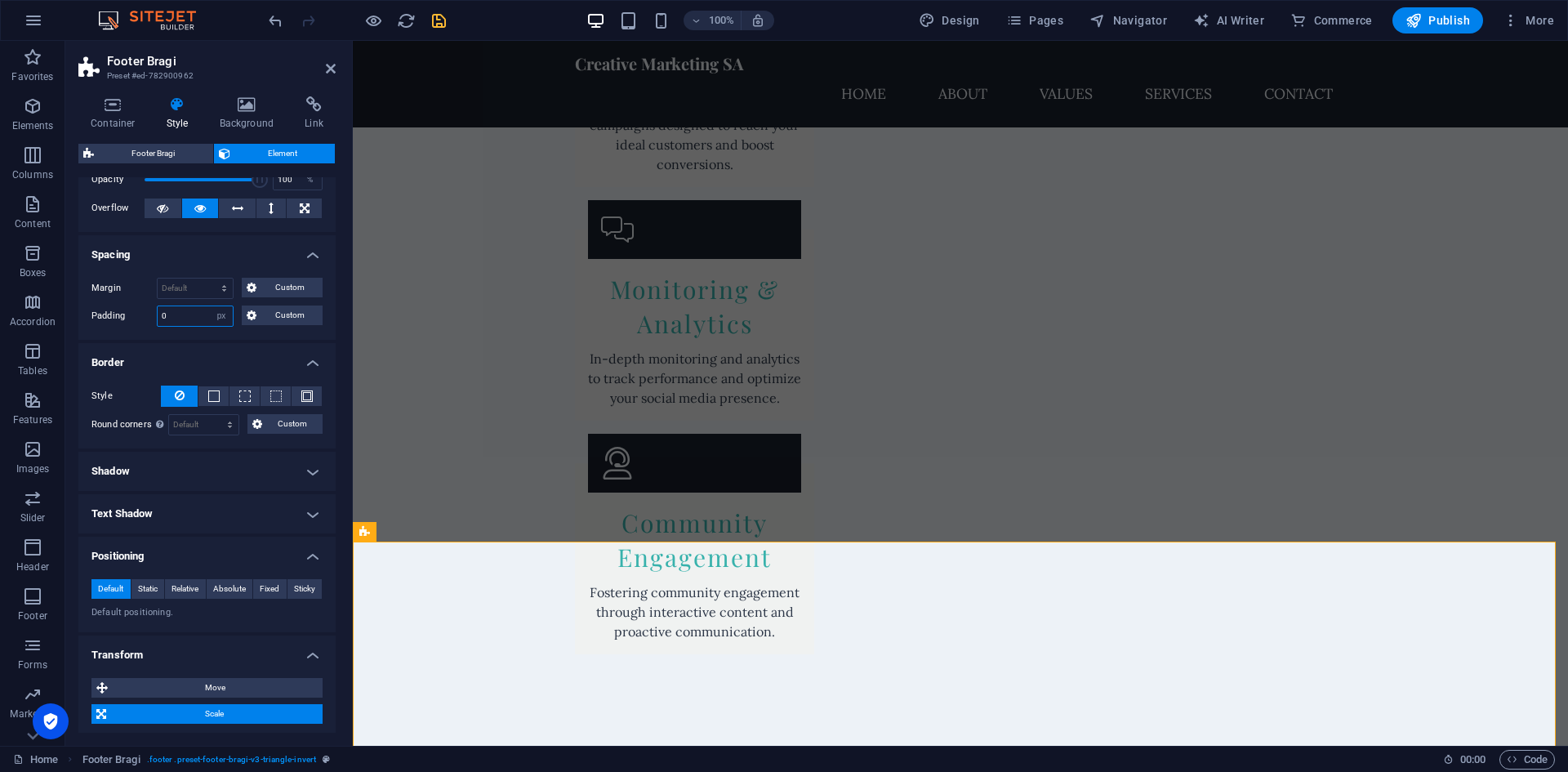 click on "0" at bounding box center (195, 316) 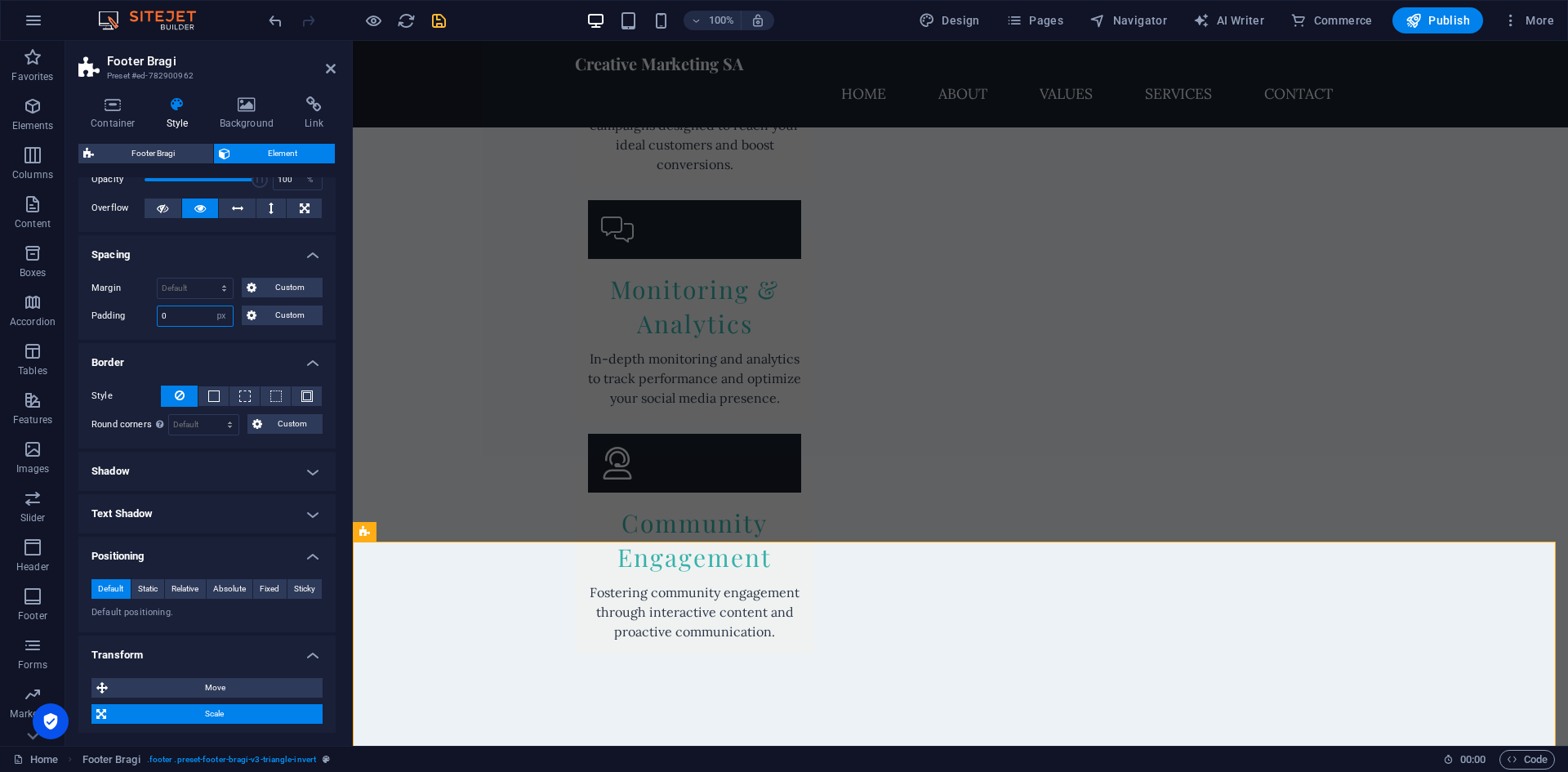 click on "0" at bounding box center (195, 316) 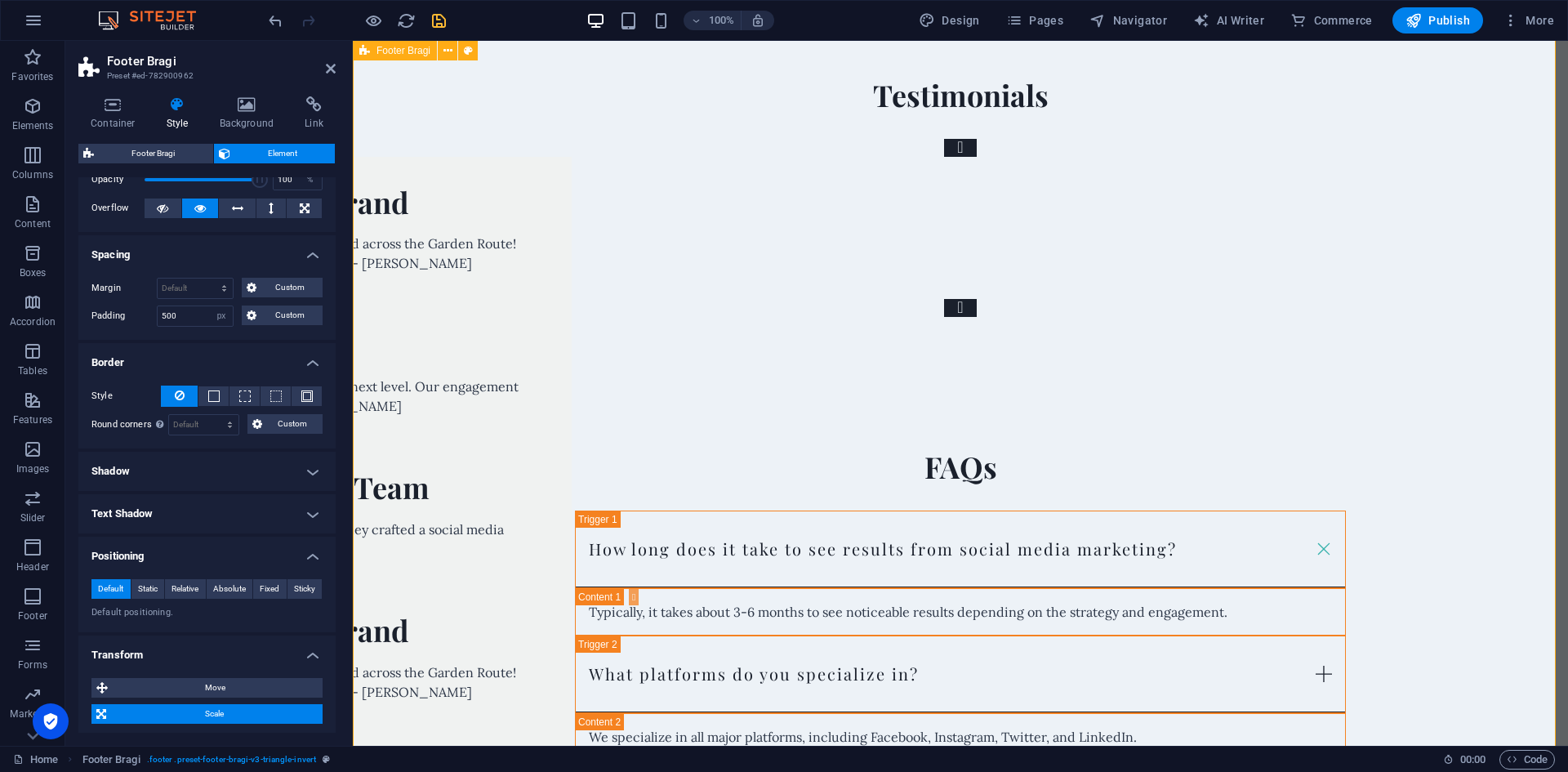 scroll, scrollTop: 4531, scrollLeft: 0, axis: vertical 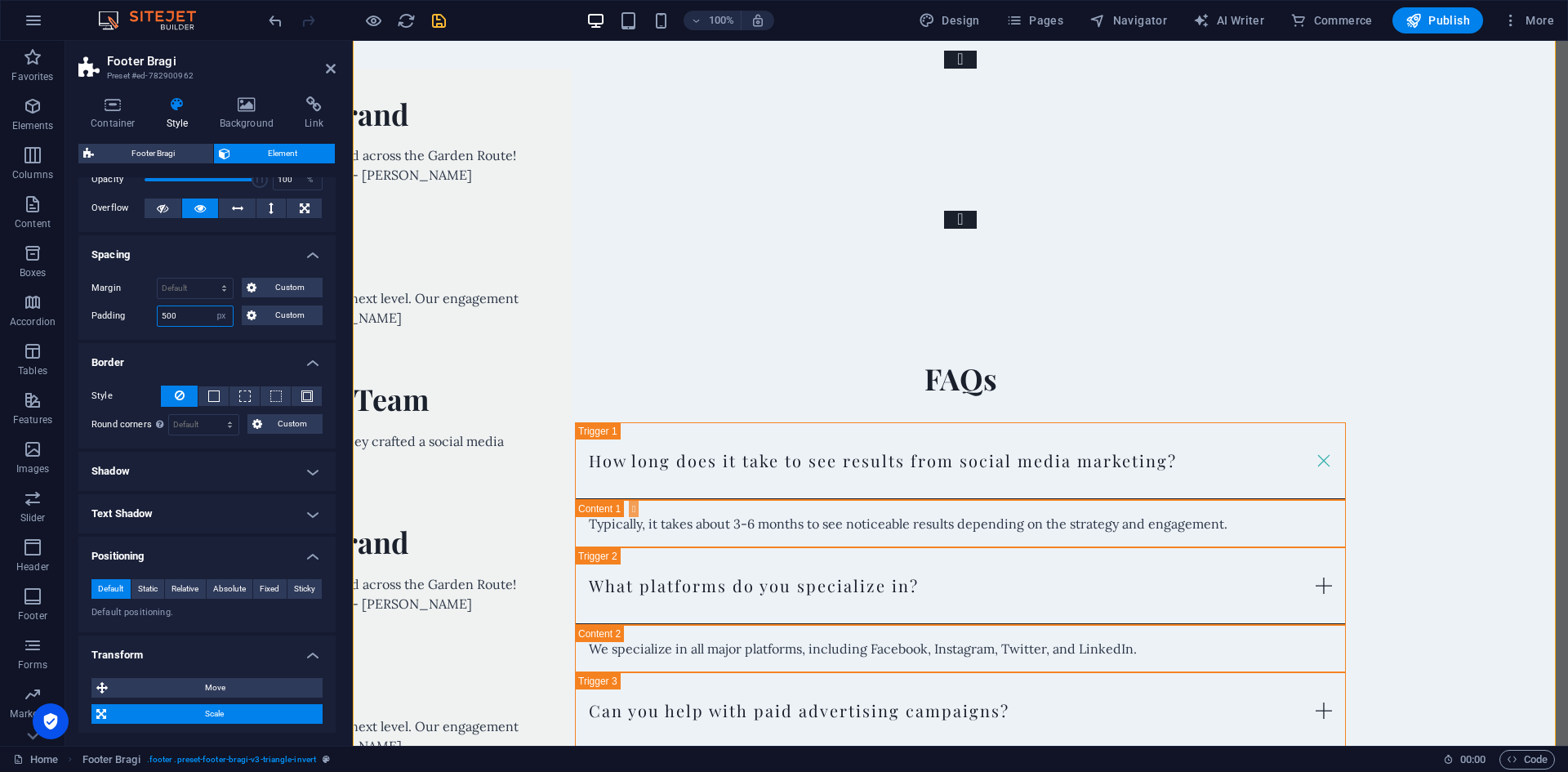 click on "500" at bounding box center (195, 316) 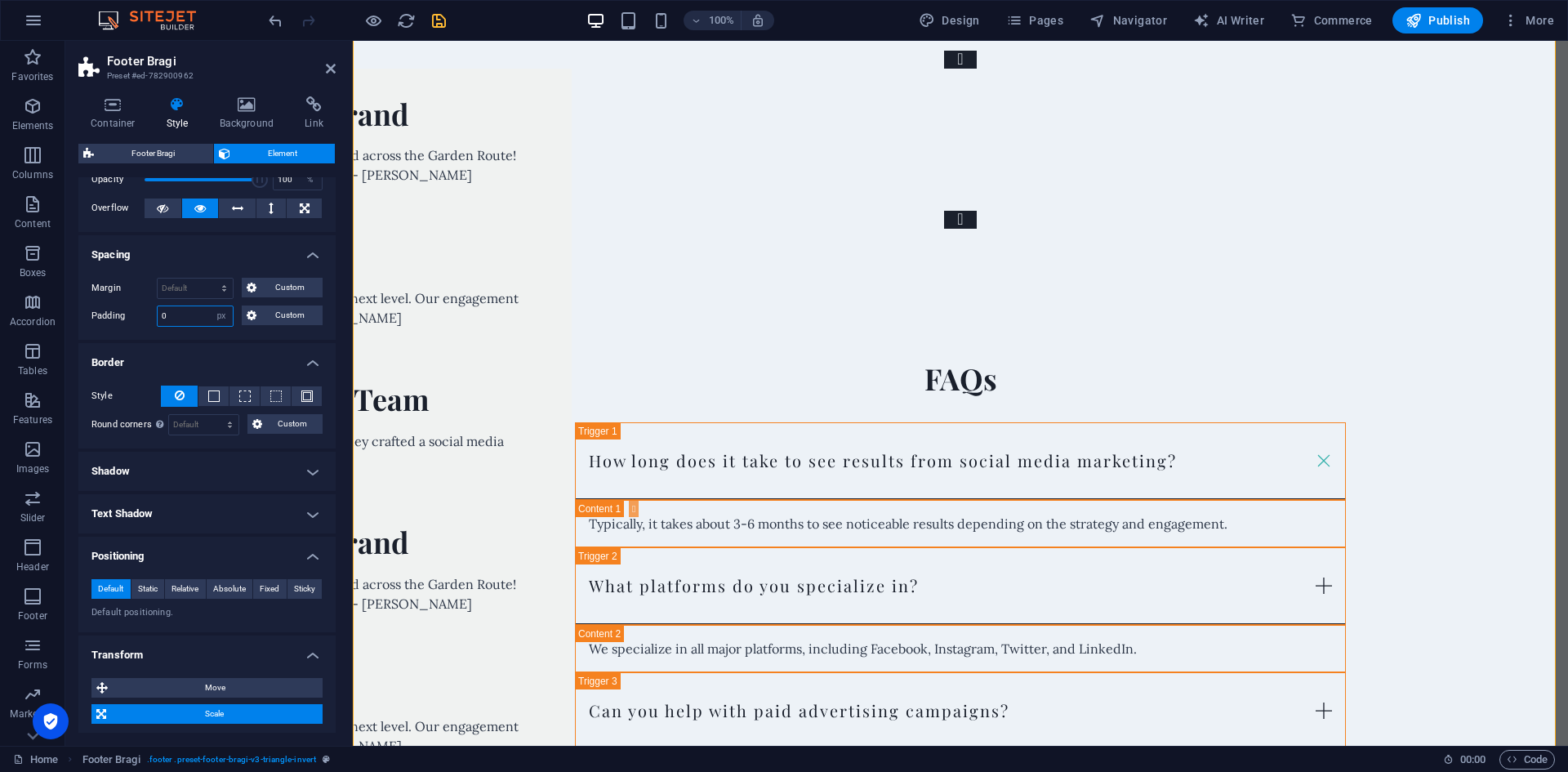 type on "0" 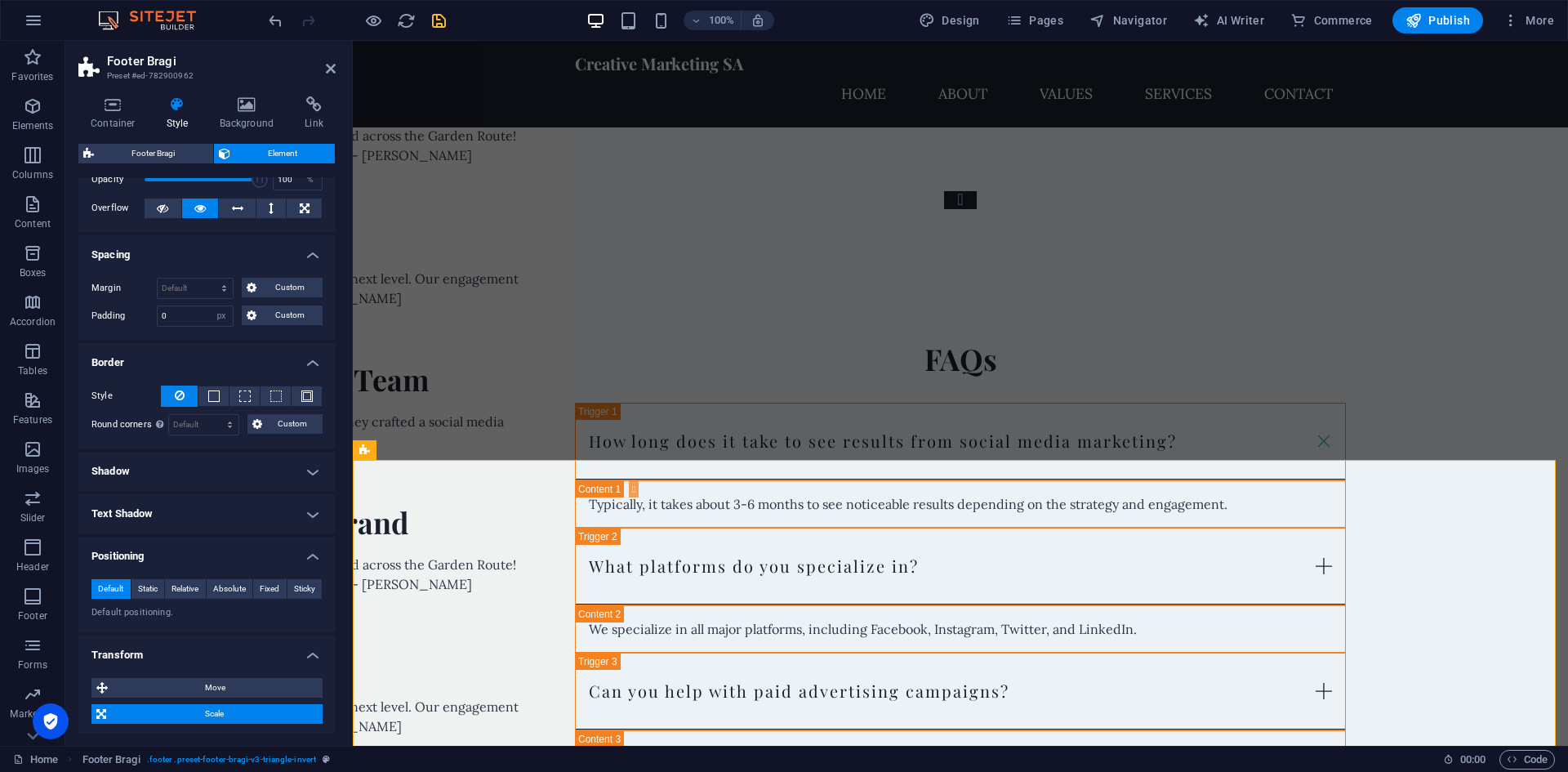 scroll, scrollTop: 3795, scrollLeft: 0, axis: vertical 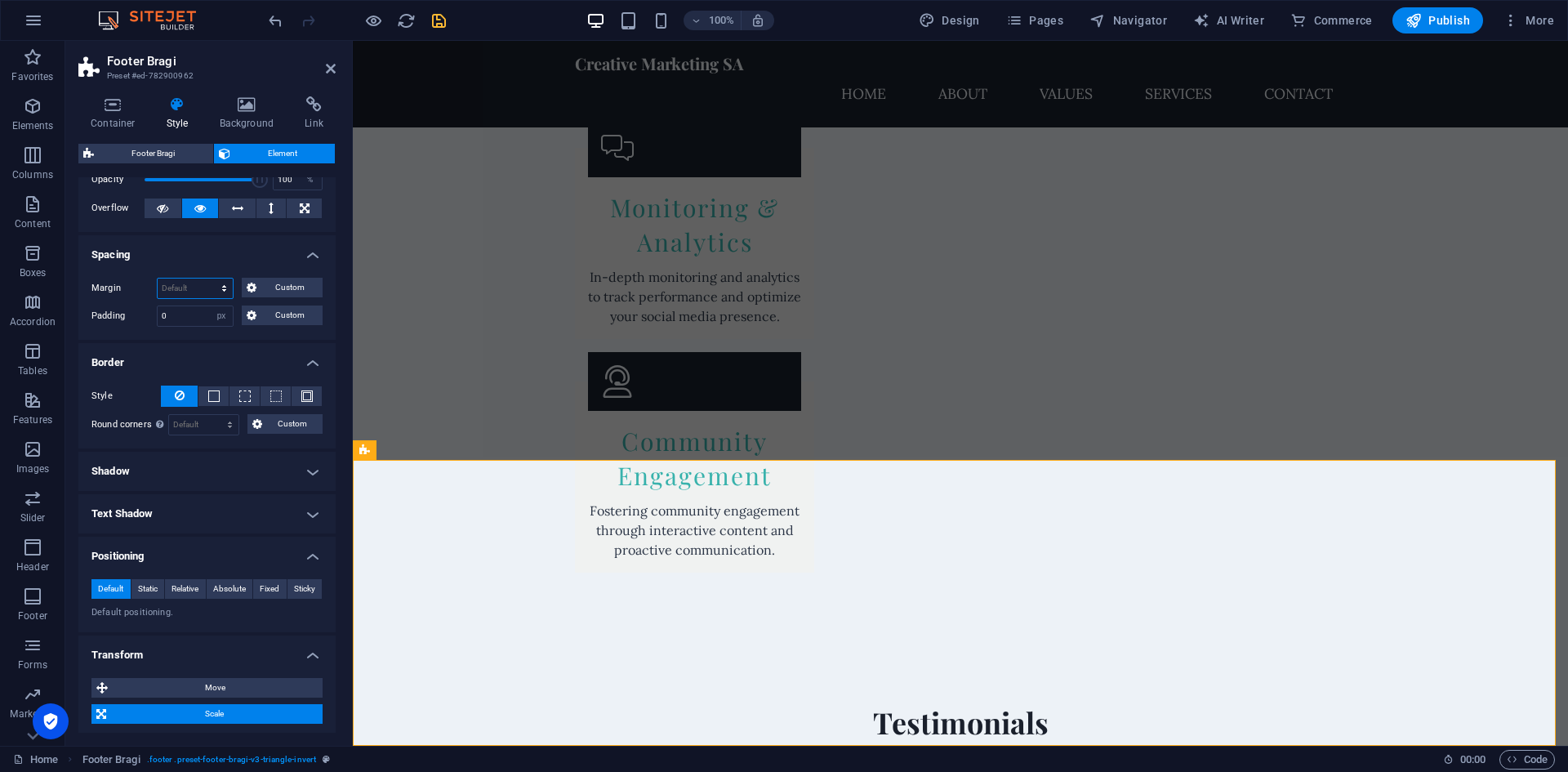 click on "Default auto px % rem vw vh Custom" at bounding box center [195, 288] 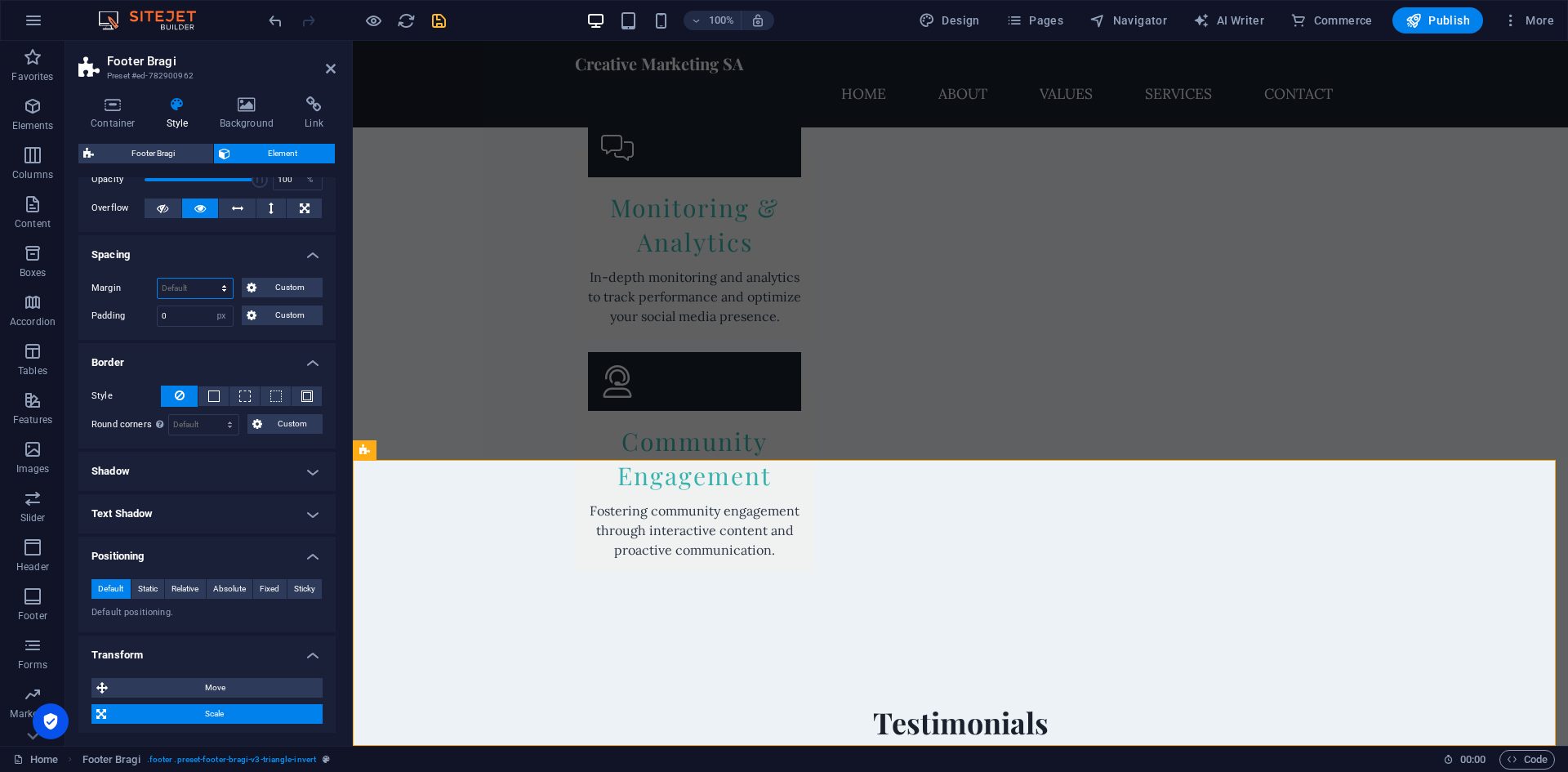 click on "Default auto px % rem vw vh Custom" at bounding box center (195, 288) 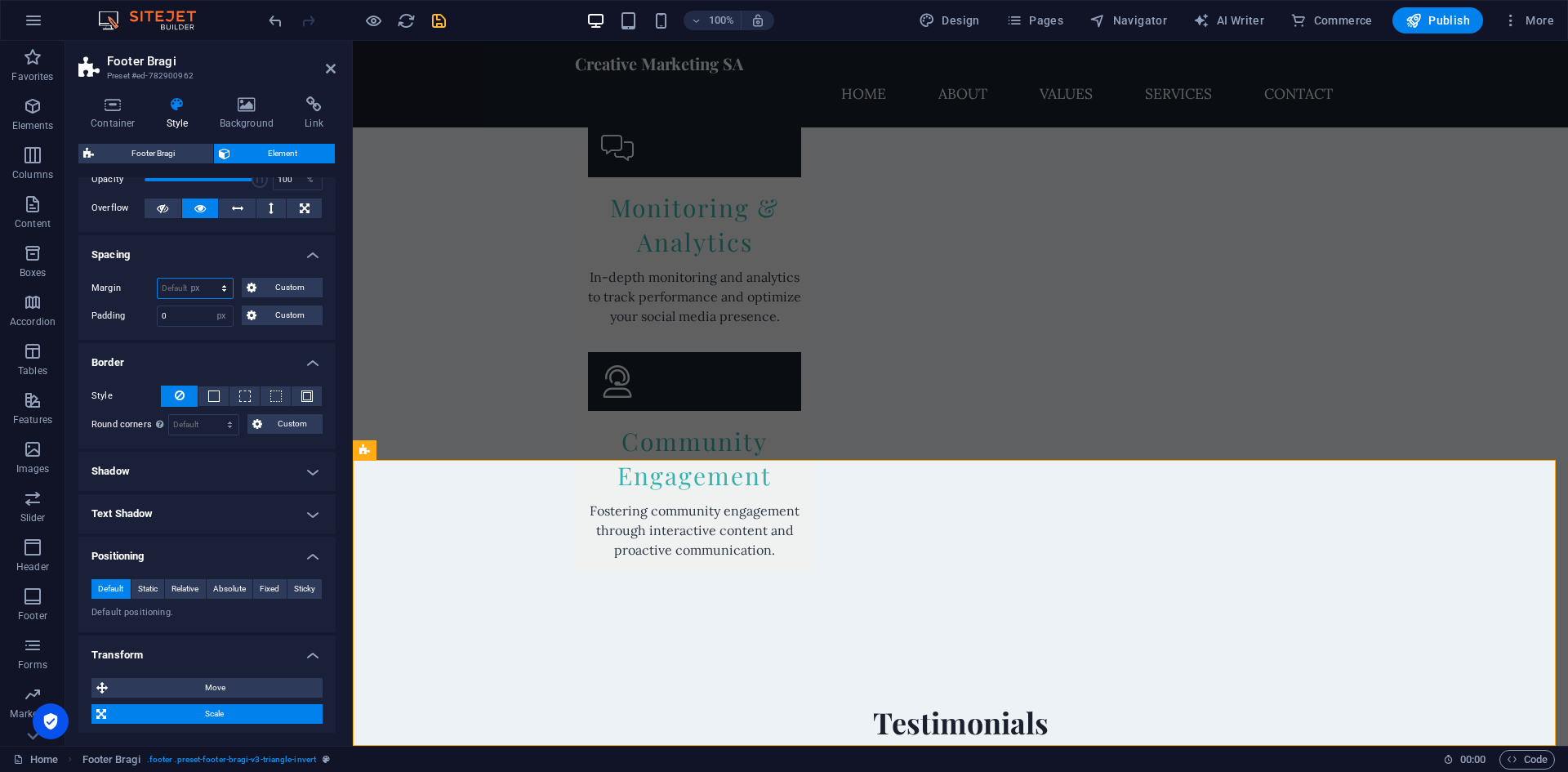 click on "Default auto px % rem vw vh Custom" at bounding box center [195, 288] 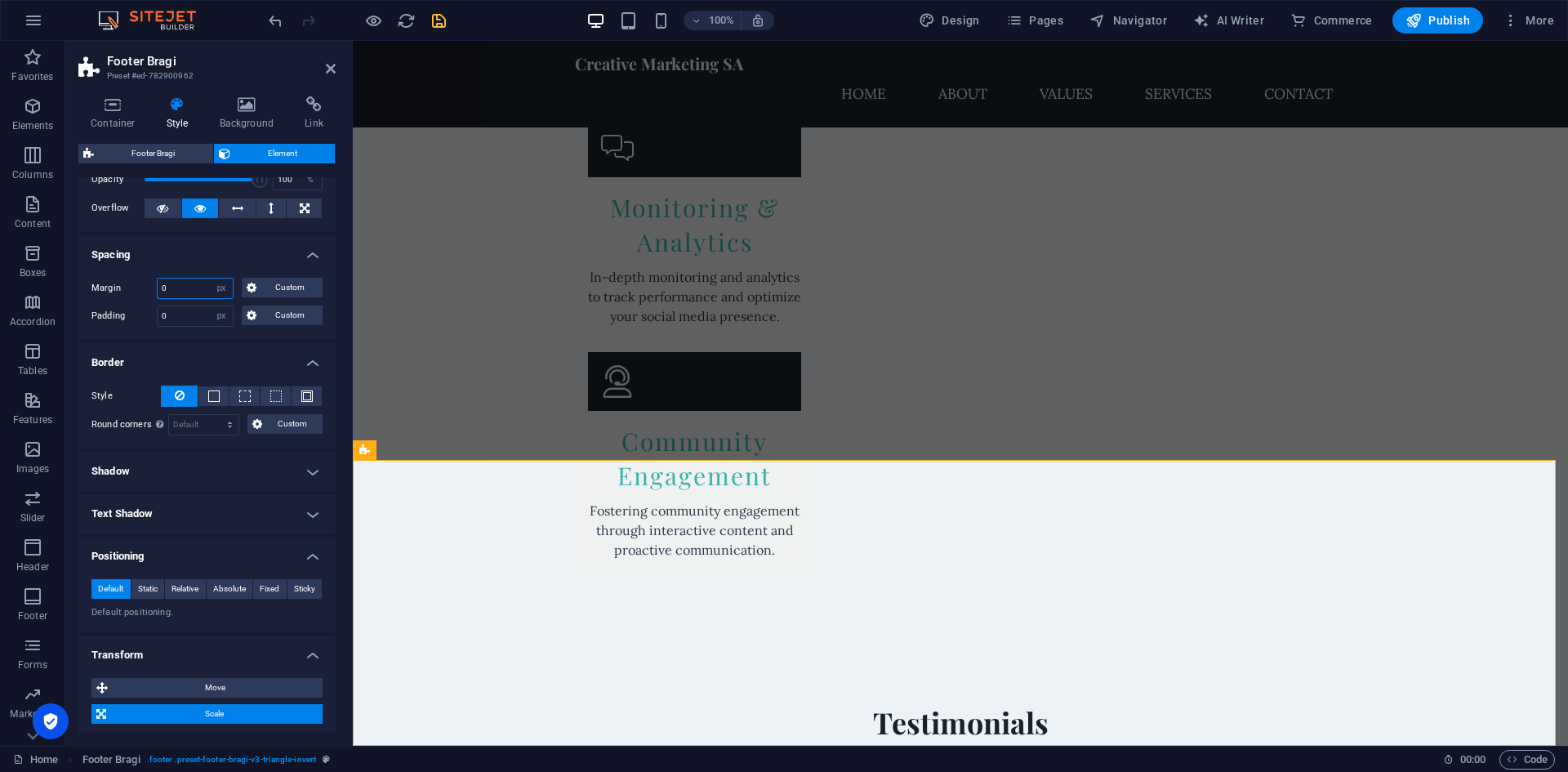 click on "0" at bounding box center [195, 288] 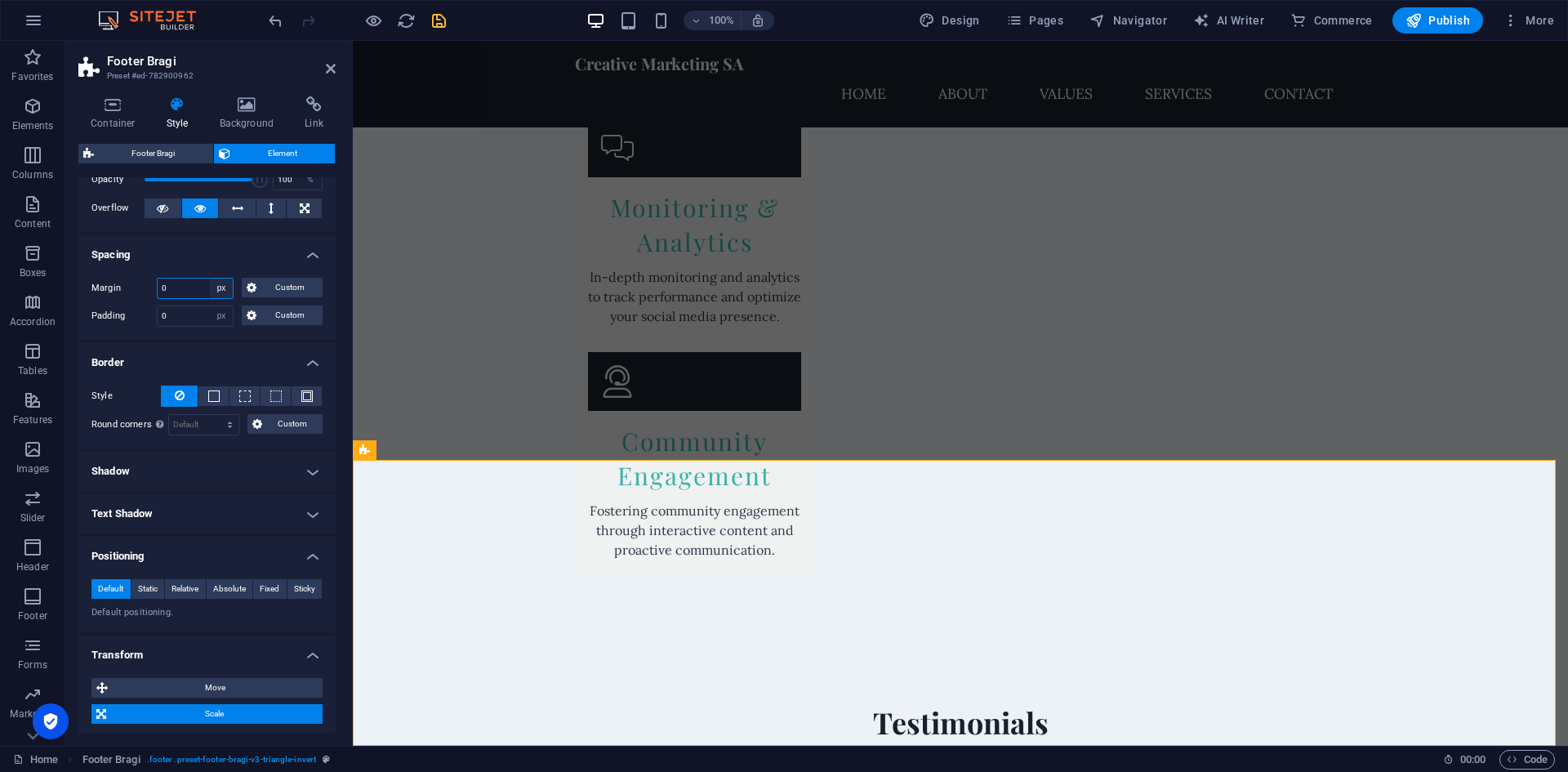 click on "Default auto px % rem vw vh Custom" at bounding box center [221, 288] 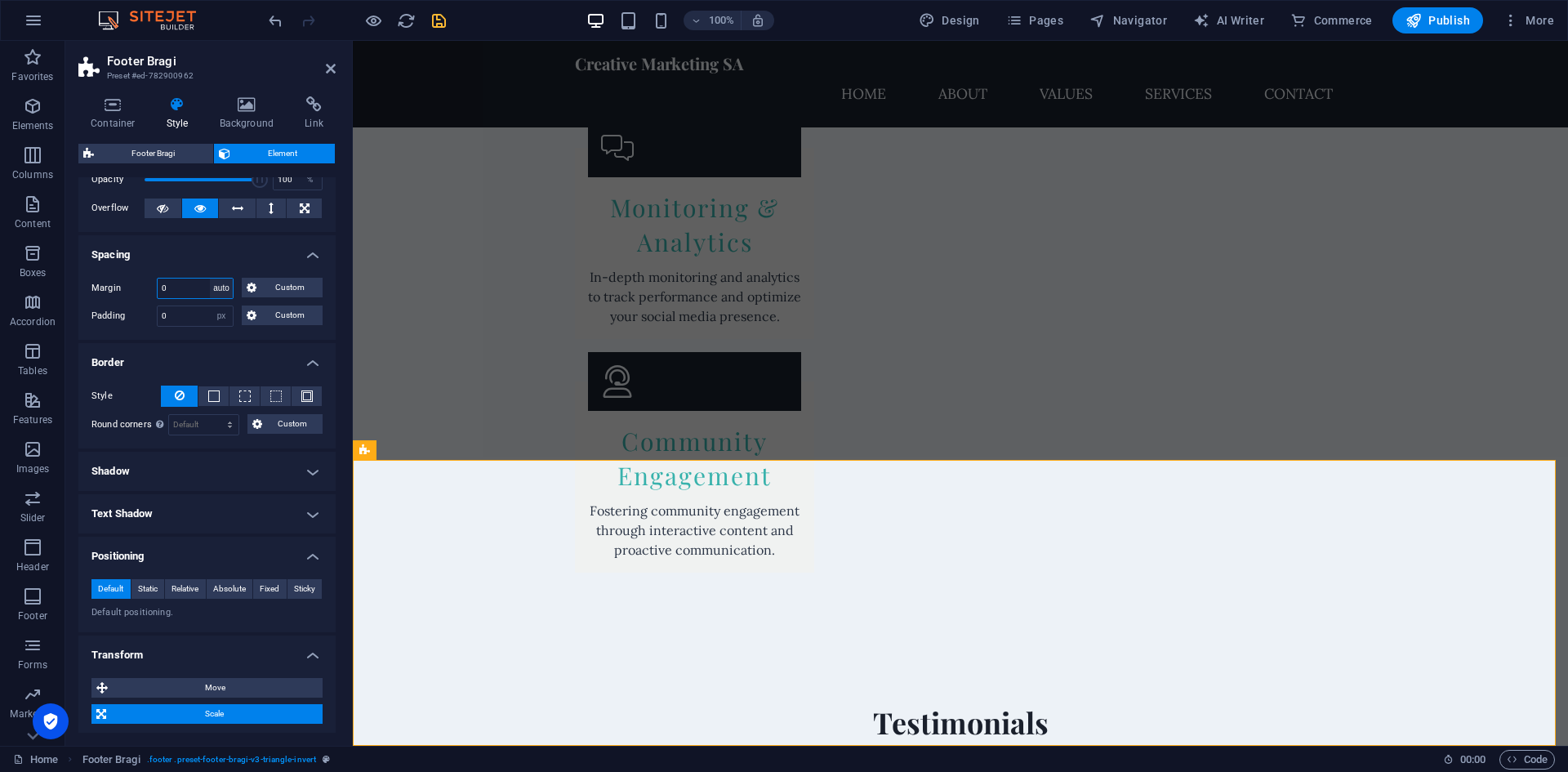 click on "Default auto px % rem vw vh Custom" at bounding box center (221, 288) 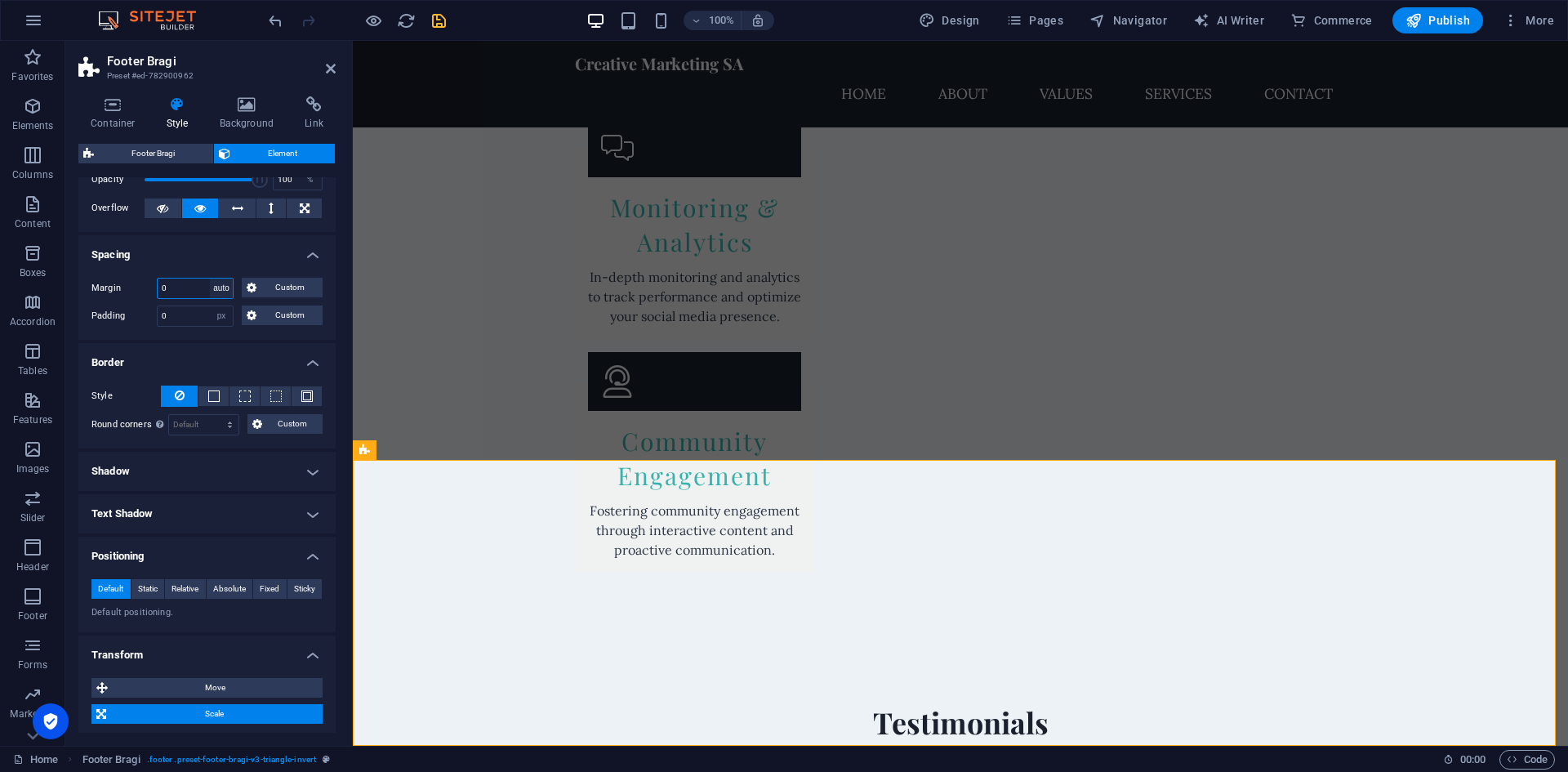 type 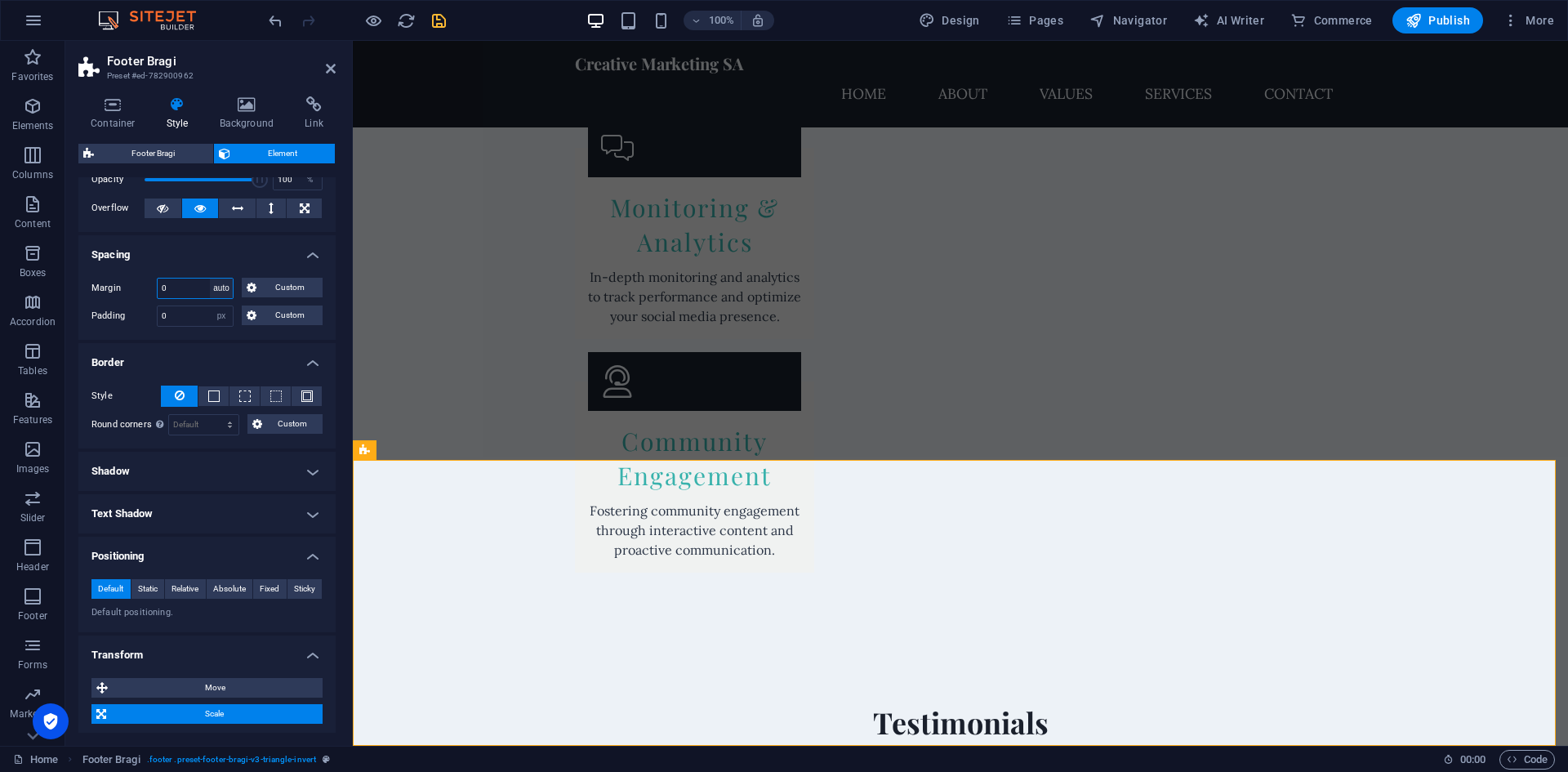 select on "DISABLED_OPTION_VALUE" 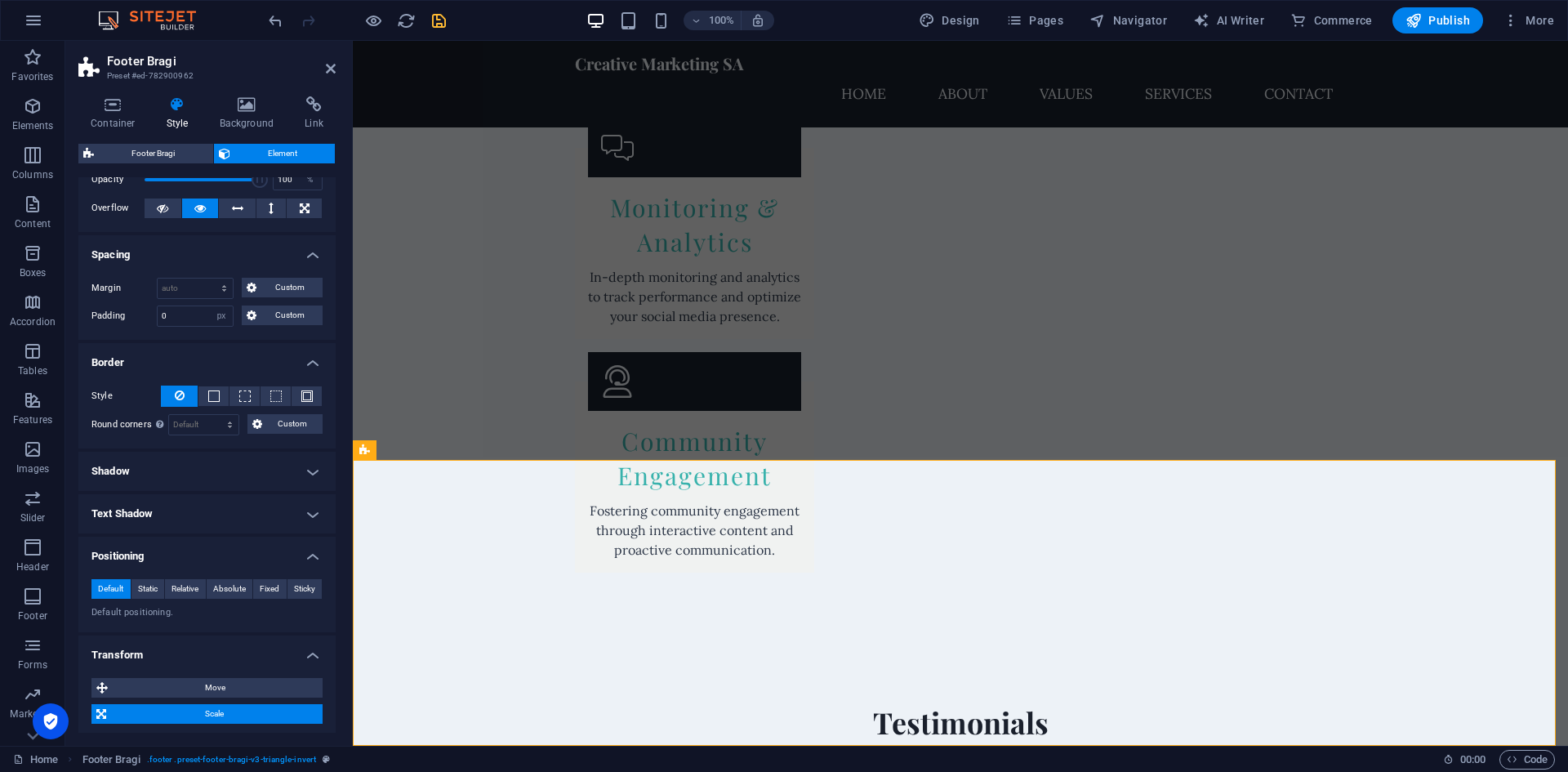 click on "Border" at bounding box center [207, 358] 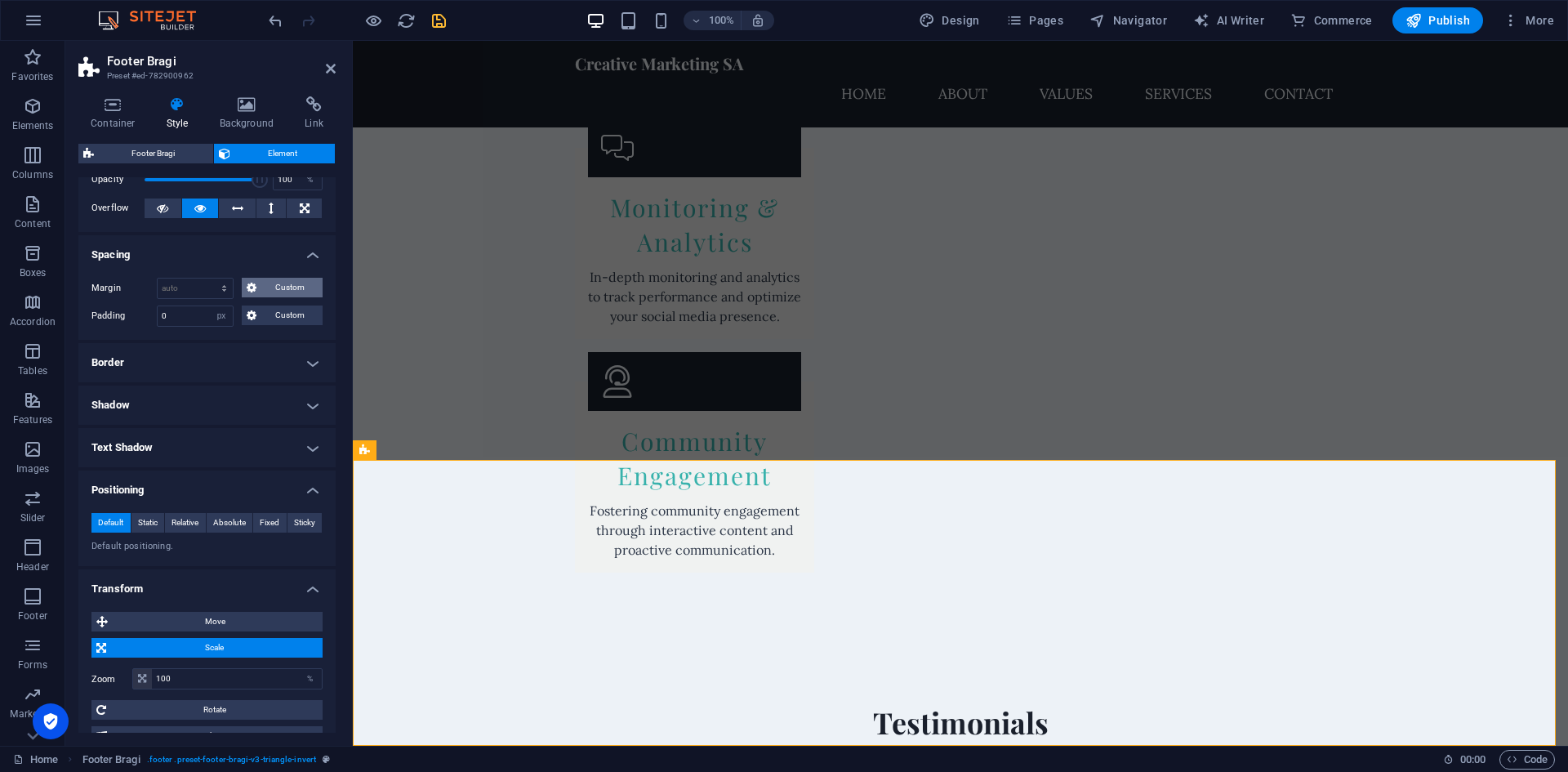 click on "Custom" at bounding box center [289, 288] 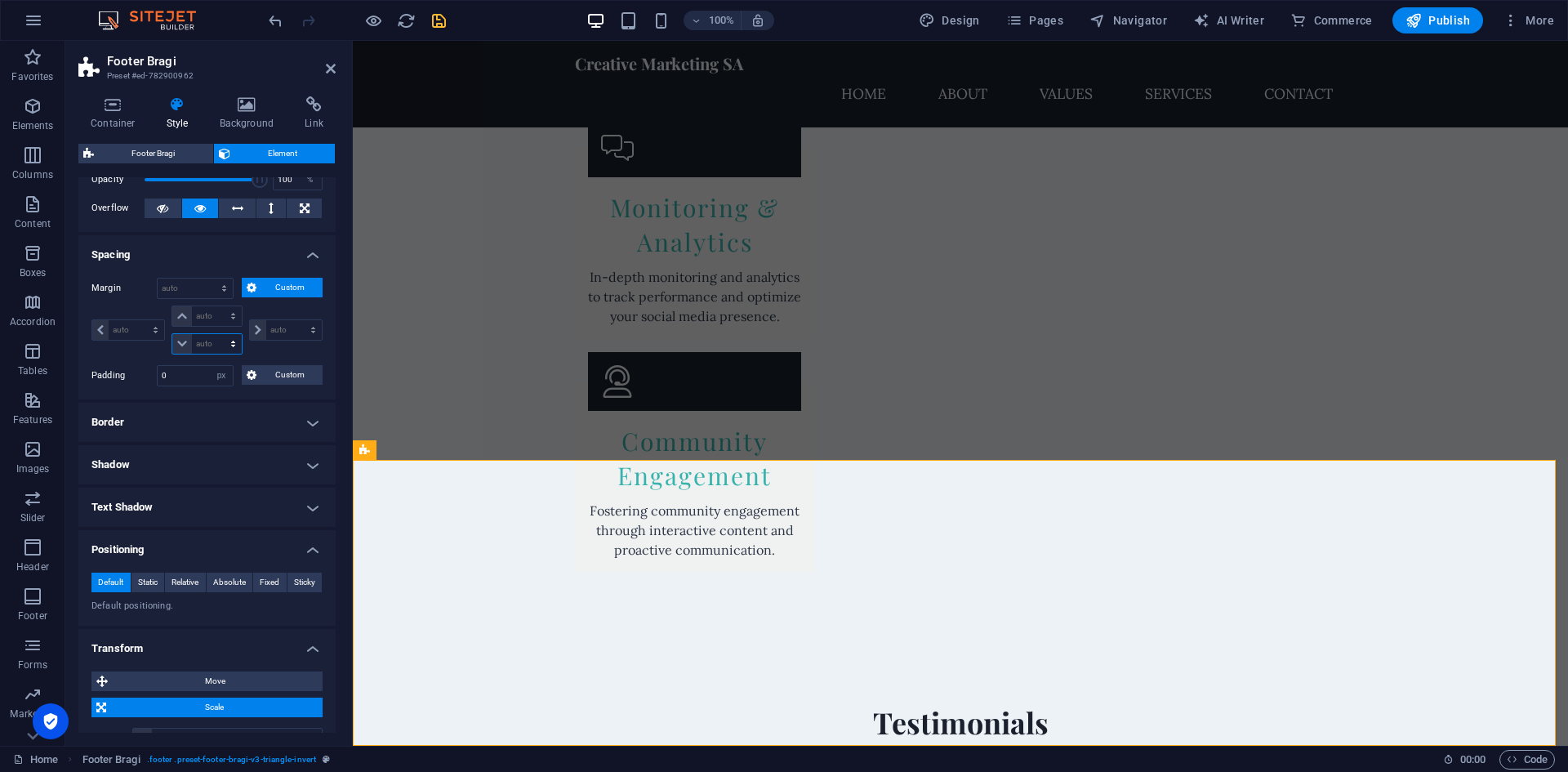 click on "auto px % rem vw vh" at bounding box center (207, 344) 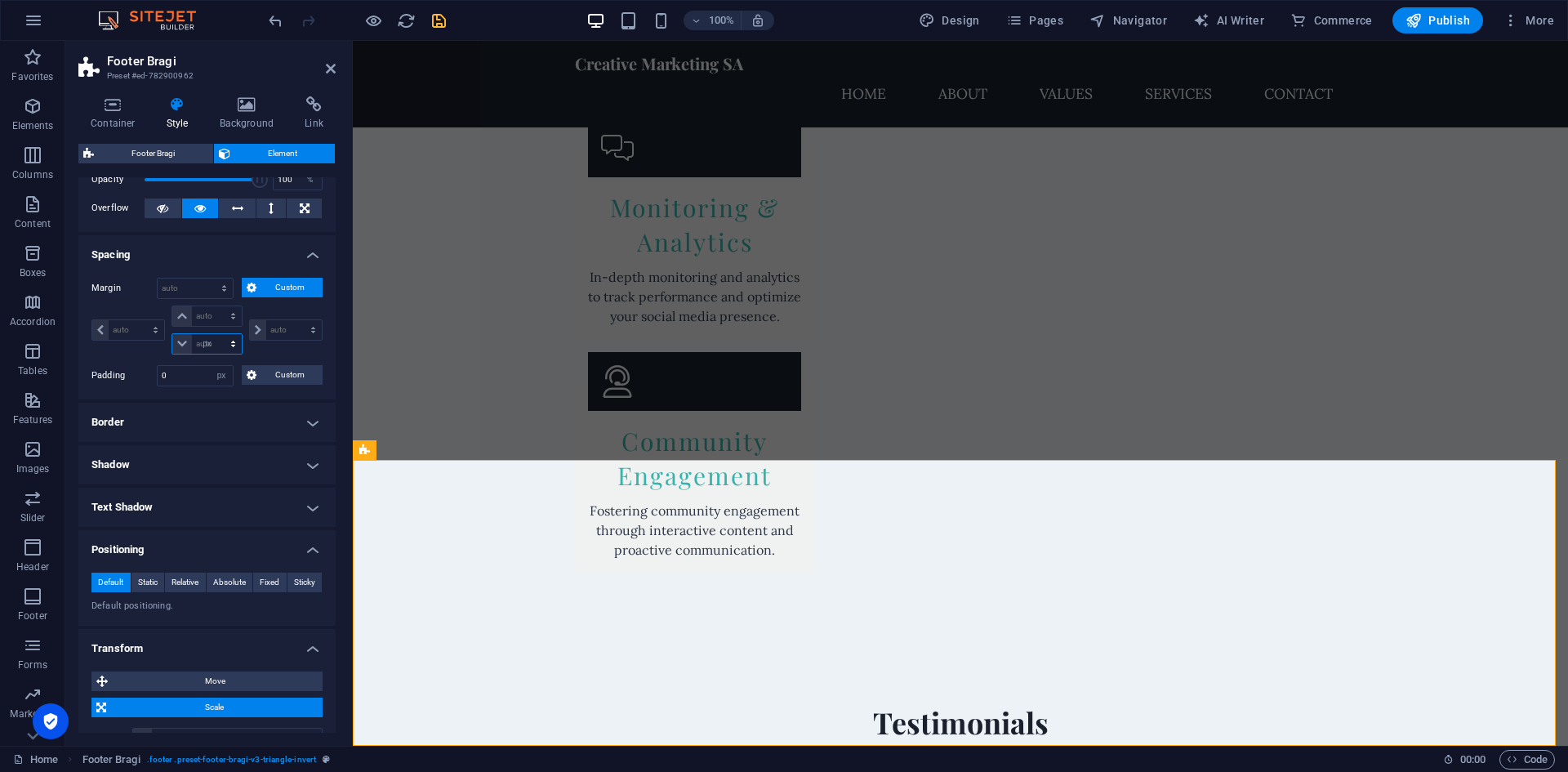 click on "auto px % rem vw vh" at bounding box center (207, 344) 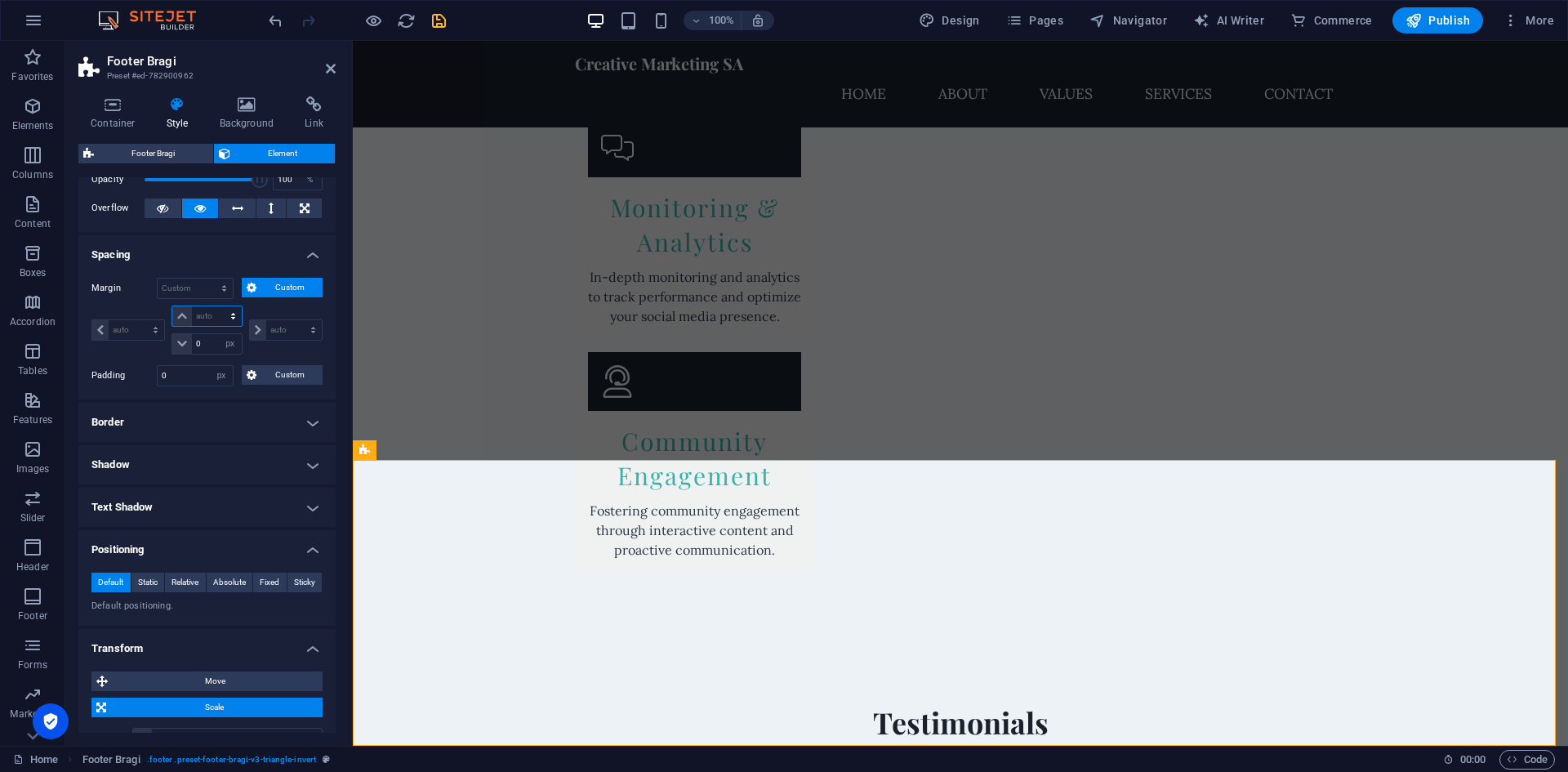 click on "auto px % rem vw vh" at bounding box center (207, 316) 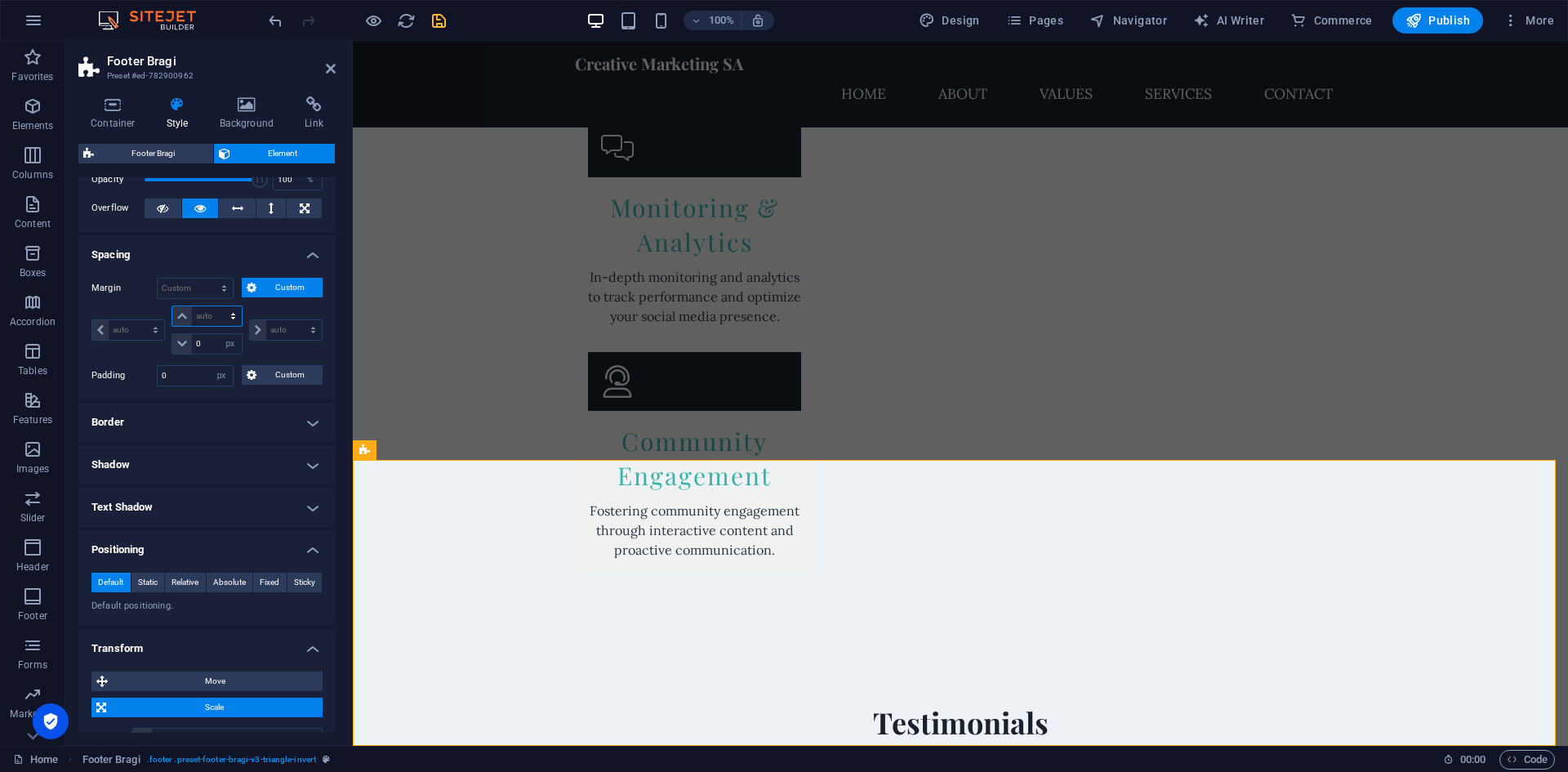 select on "px" 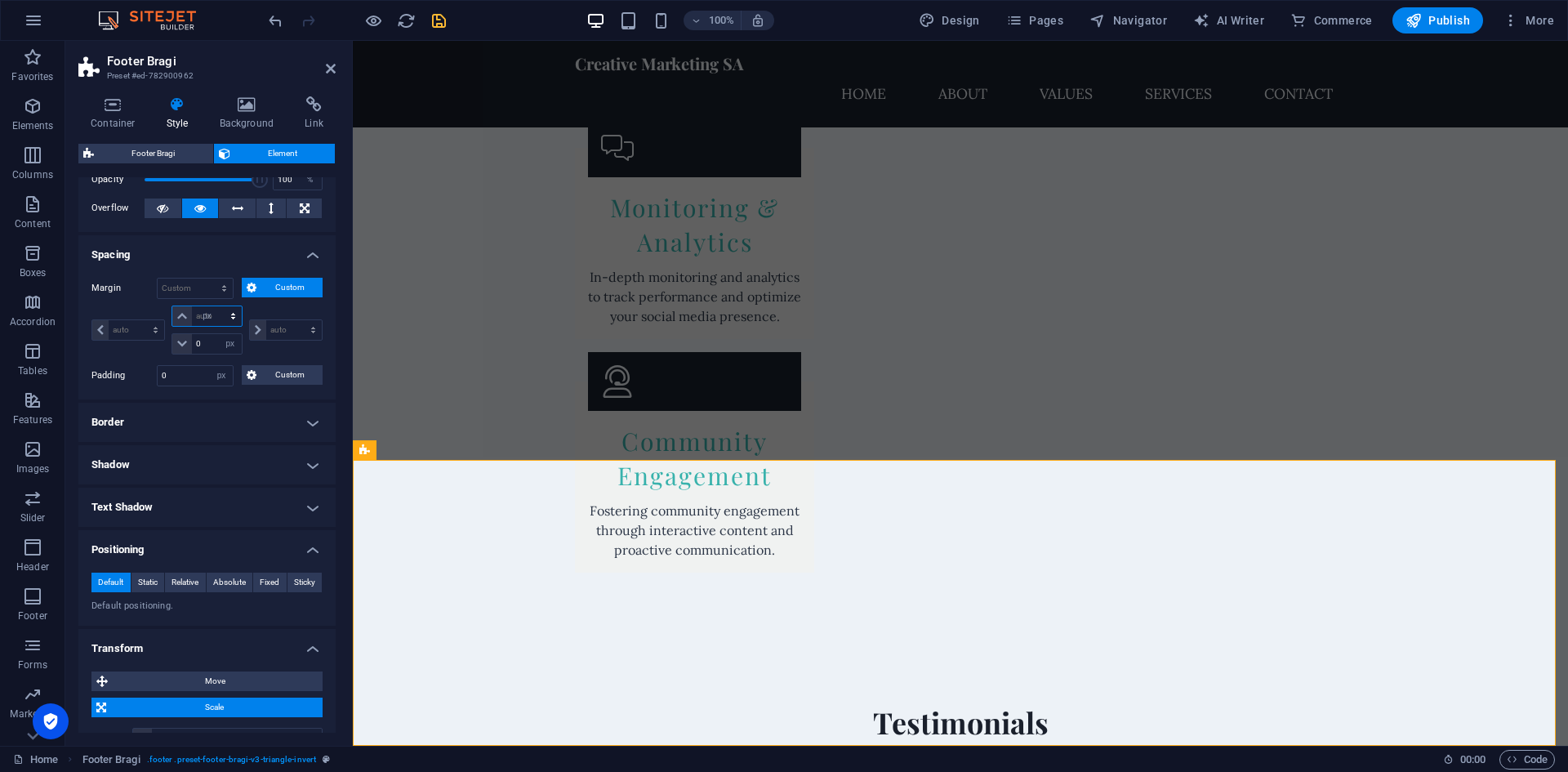 click on "auto px % rem vw vh" at bounding box center (207, 316) 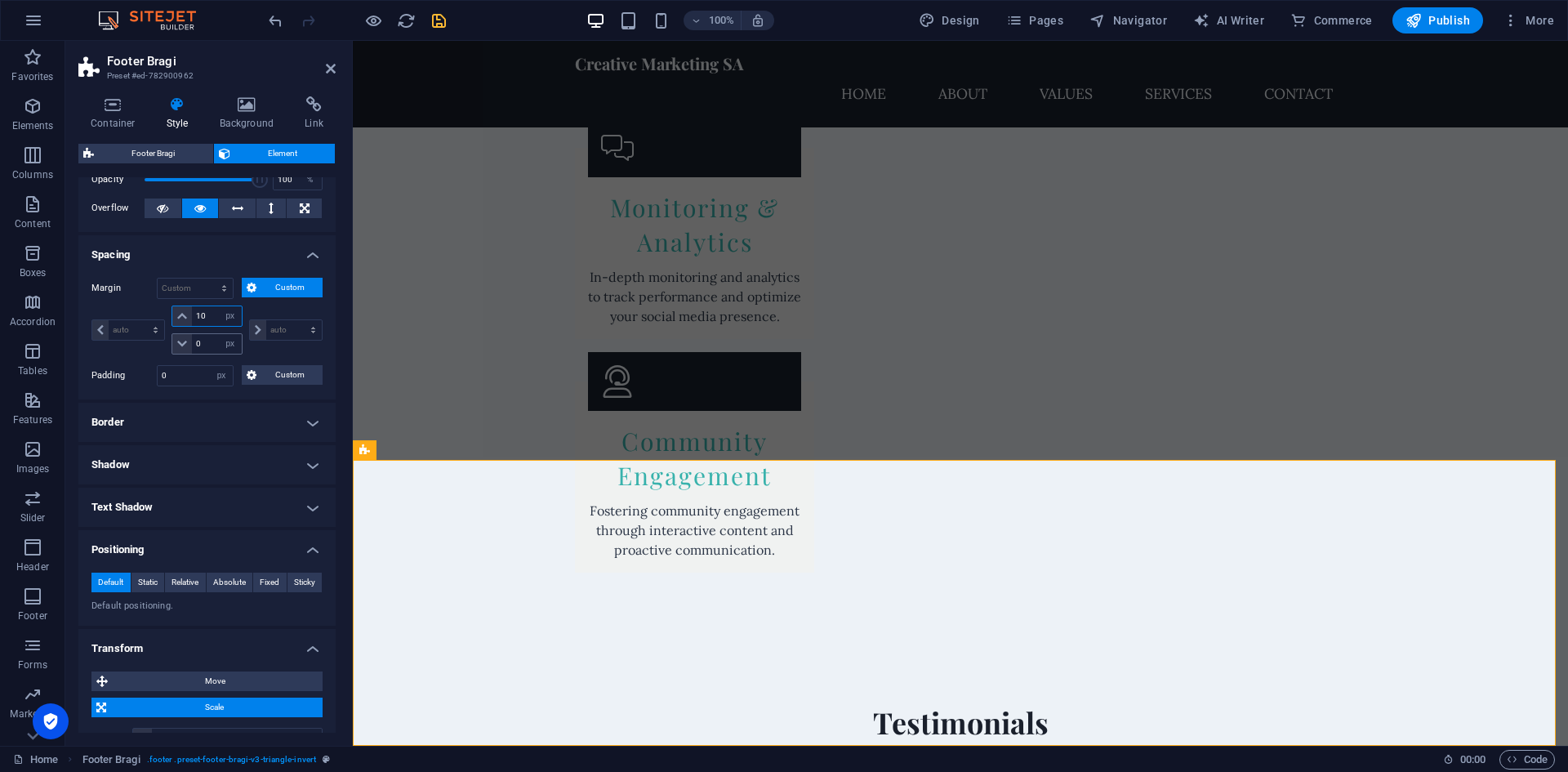 type on "10" 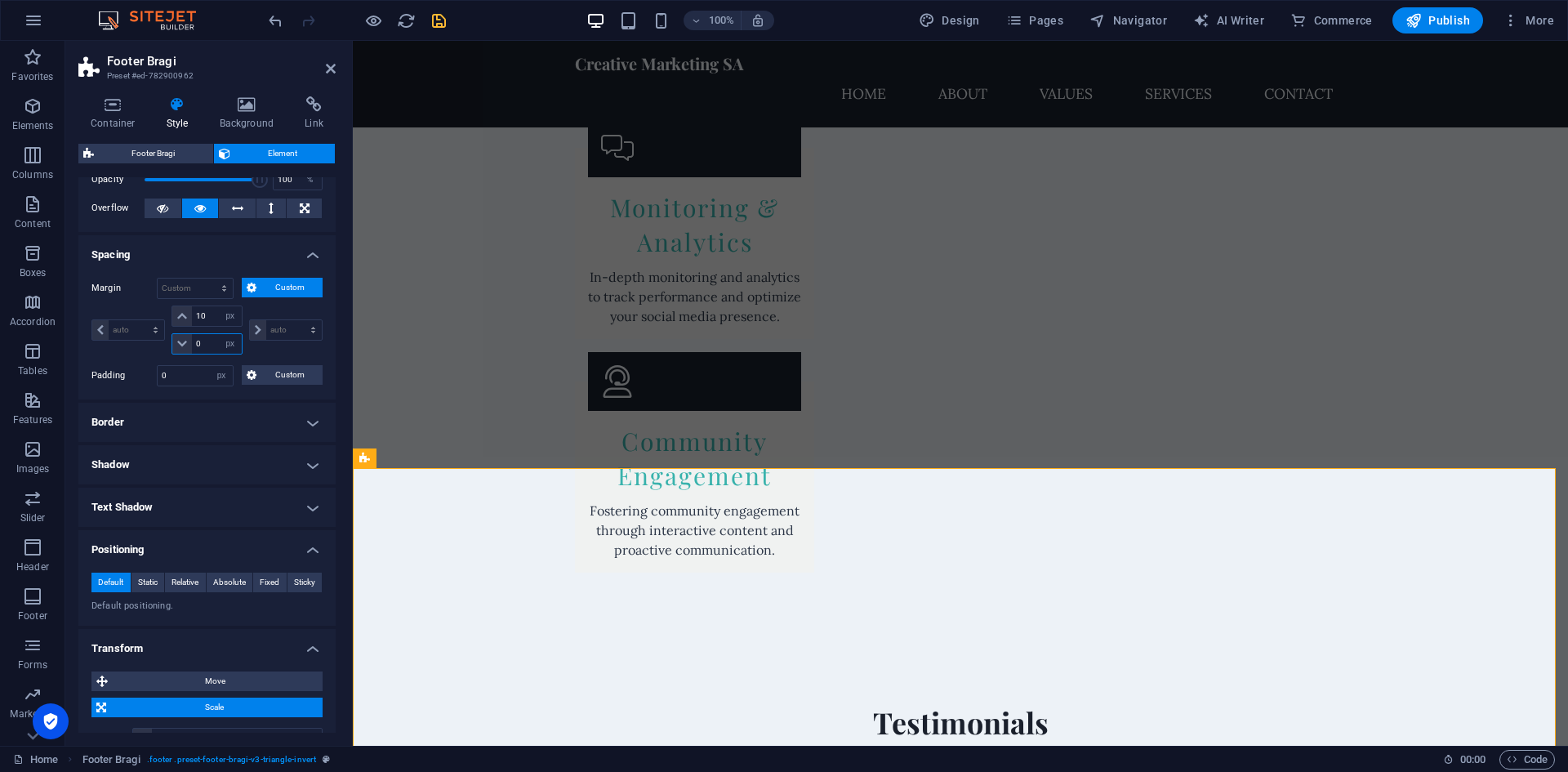 click on "0" at bounding box center (216, 344) 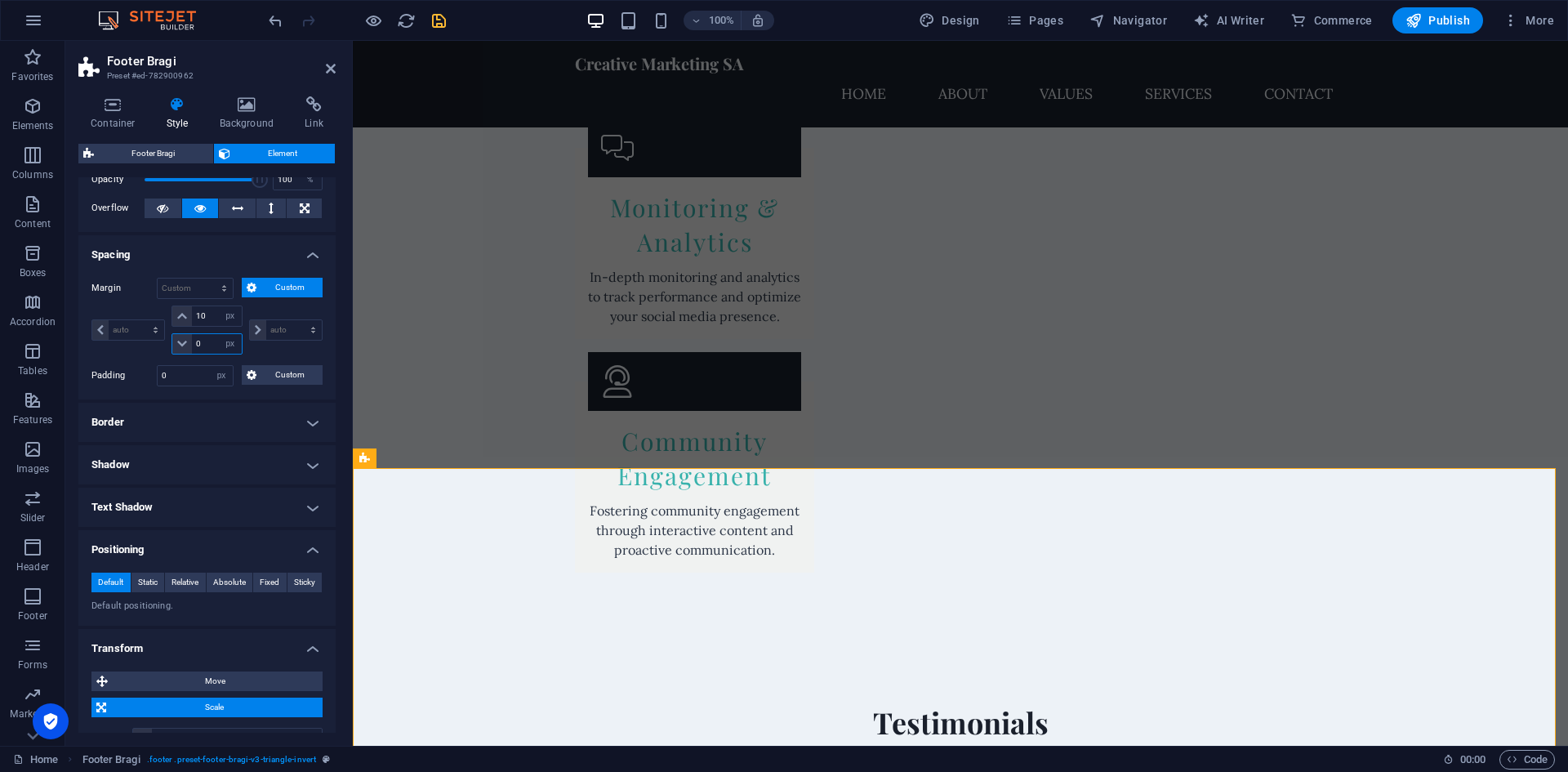 click on "0" at bounding box center [216, 344] 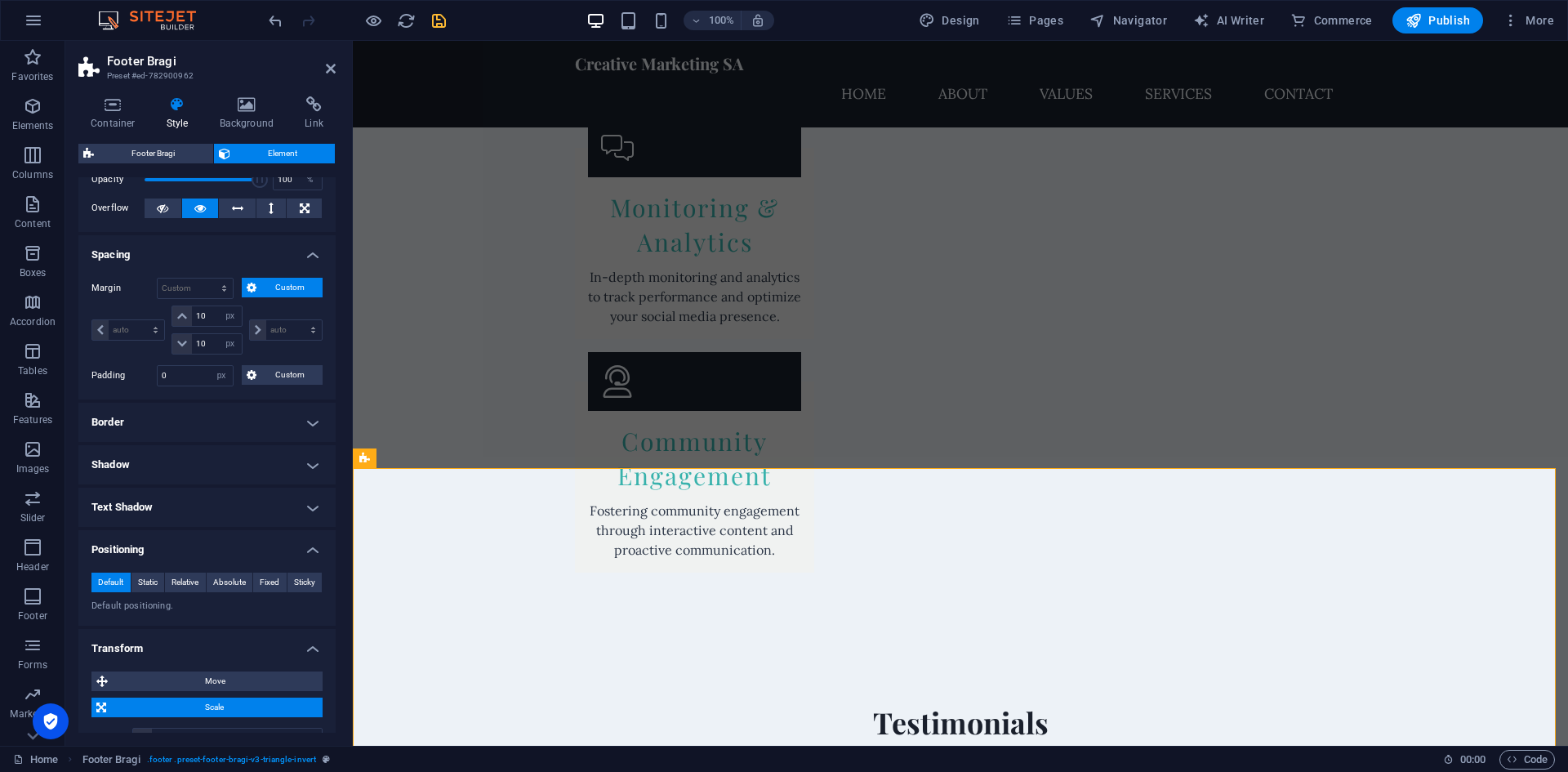 click on "Margin Default auto px % rem vw vh Custom Custom auto px % rem vw vh 10 auto px % rem vw vh 10 auto px % rem vw vh auto px % rem vw vh Padding 0 Default px rem % vh vw Custom Custom 0 px rem % vh vw 0 px rem % vh vw 0 px rem % vh vw 0 px rem % vh vw" at bounding box center (207, 332) 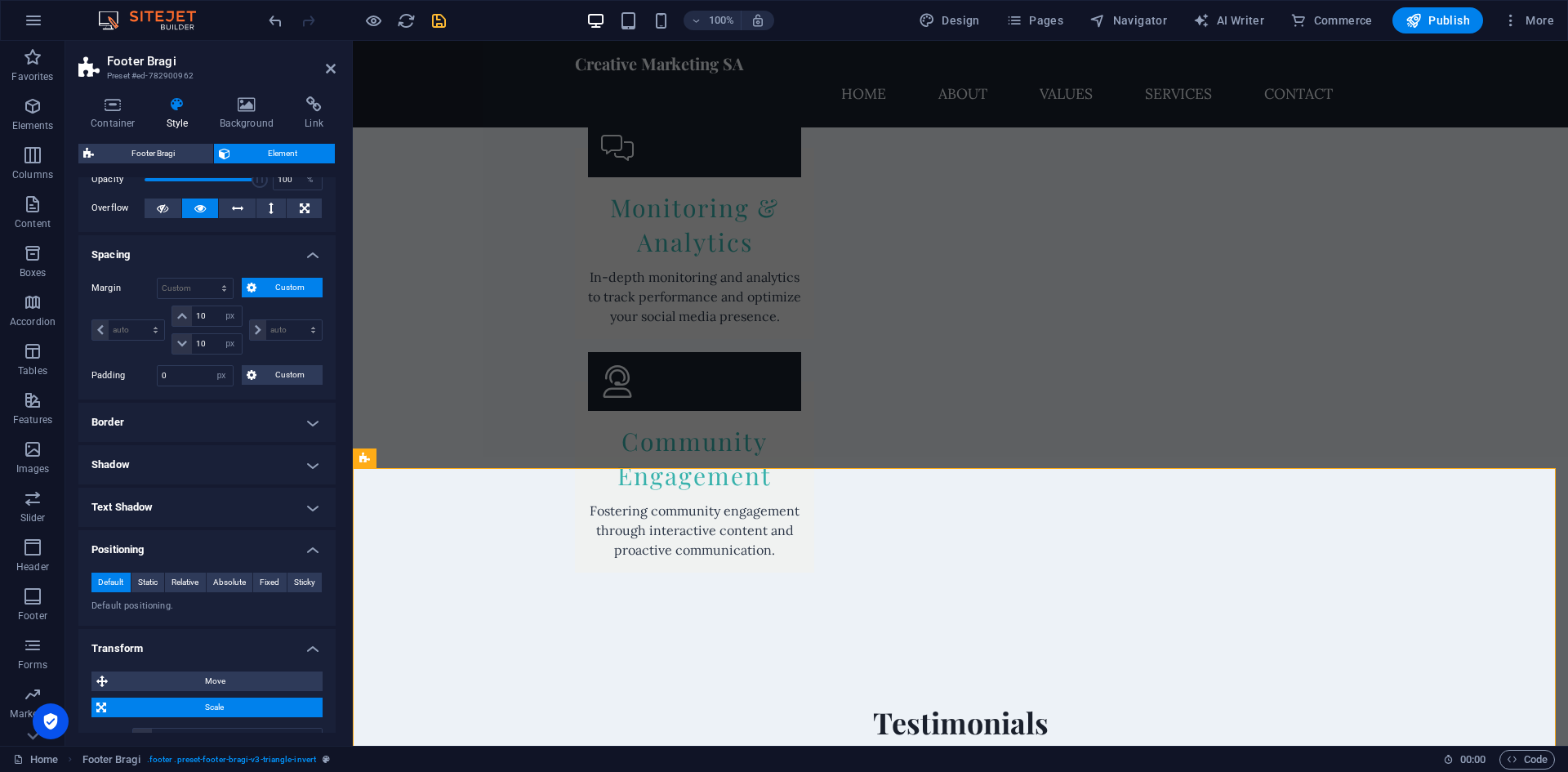 click on "auto px % rem vw vh" at bounding box center [284, 330] 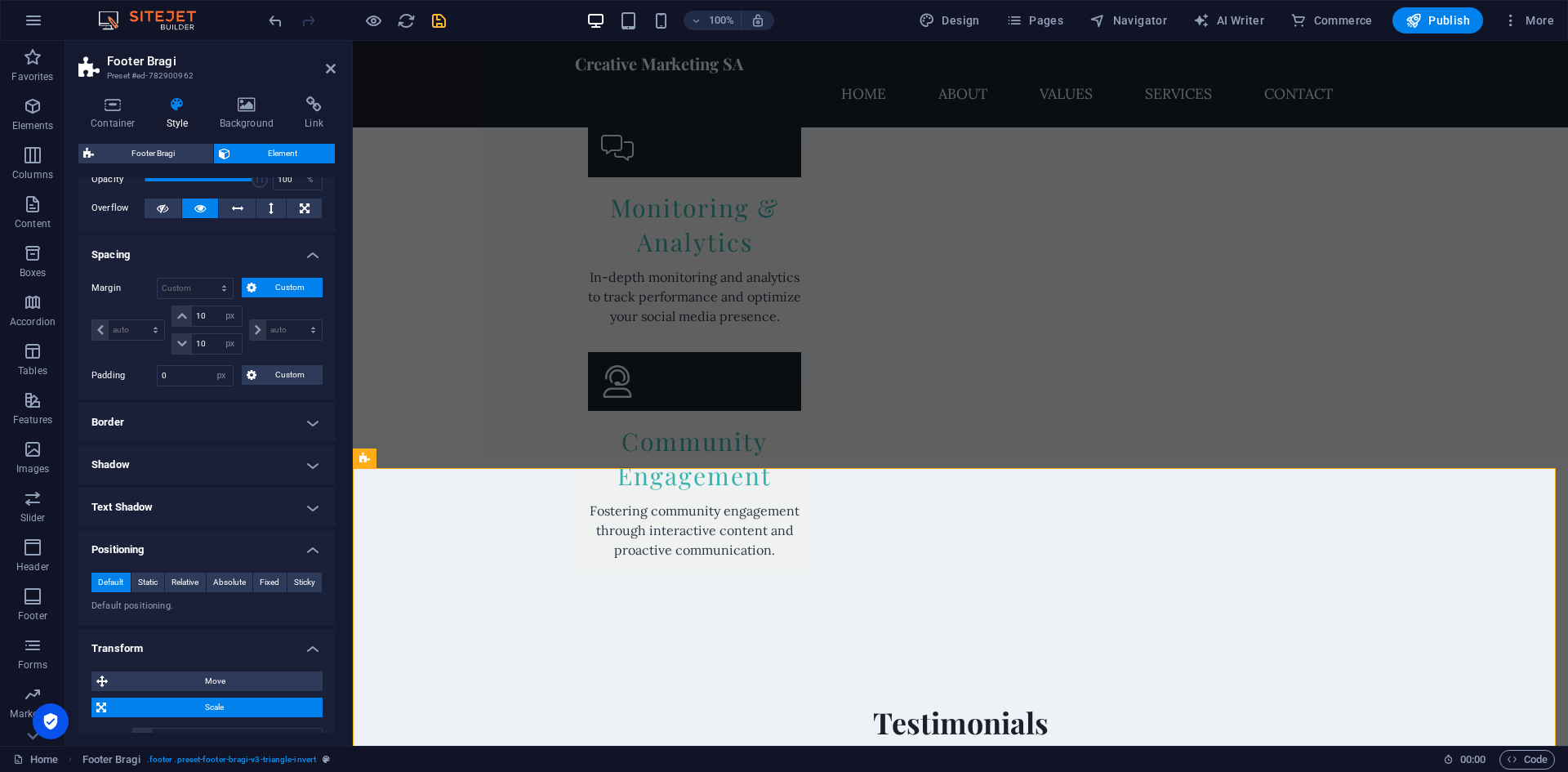 click on "Margin Default auto px % rem vw vh Custom Custom auto px % rem vw vh 10 auto px % rem vw vh 10 auto px % rem vw vh auto px % rem vw vh Padding 0 Default px rem % vh vw Custom Custom 0 px rem % vh vw 0 px rem % vh vw 0 px rem % vh vw 0 px rem % vh vw" at bounding box center [207, 332] 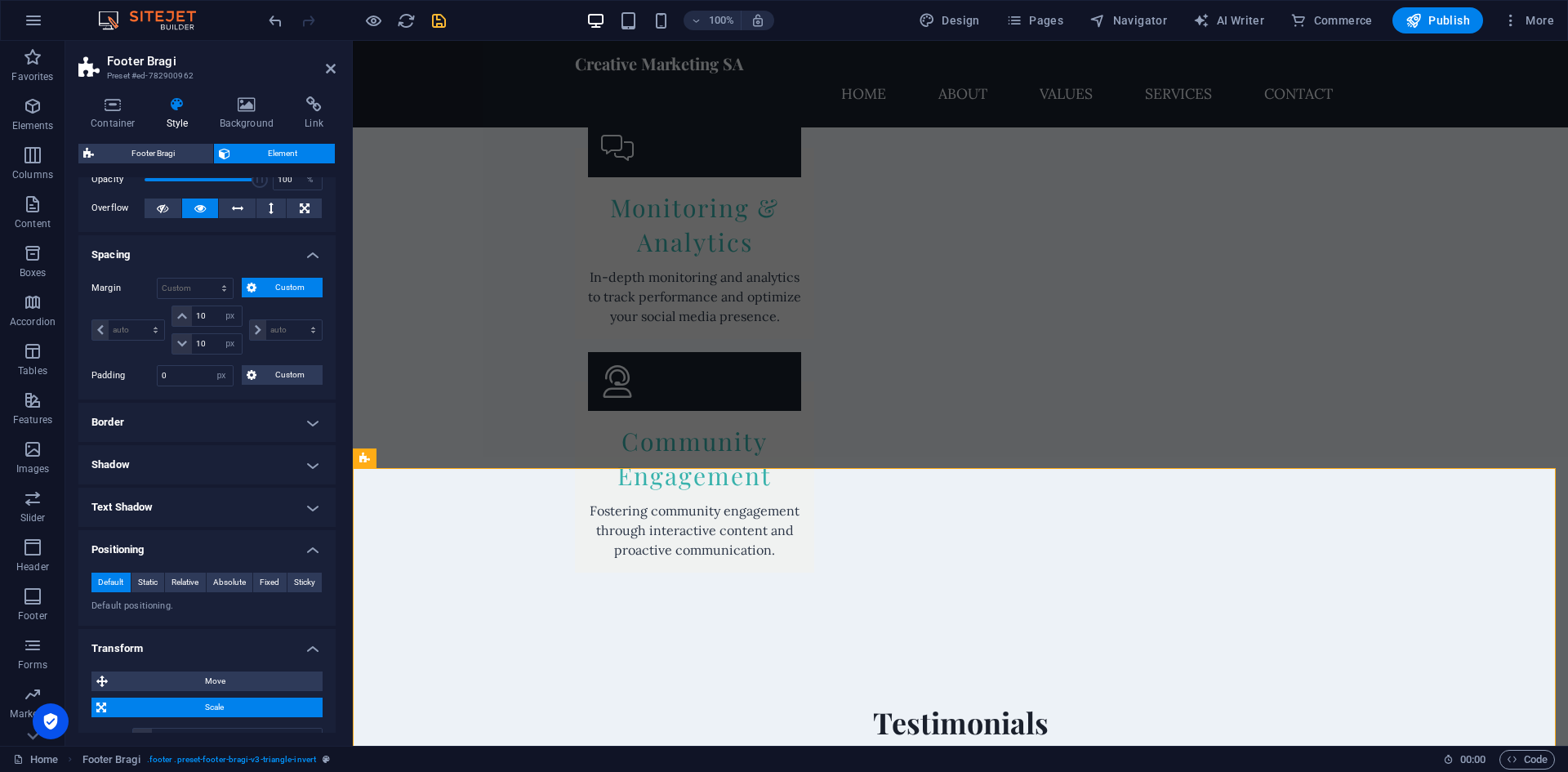 click on "Border" at bounding box center (207, 422) 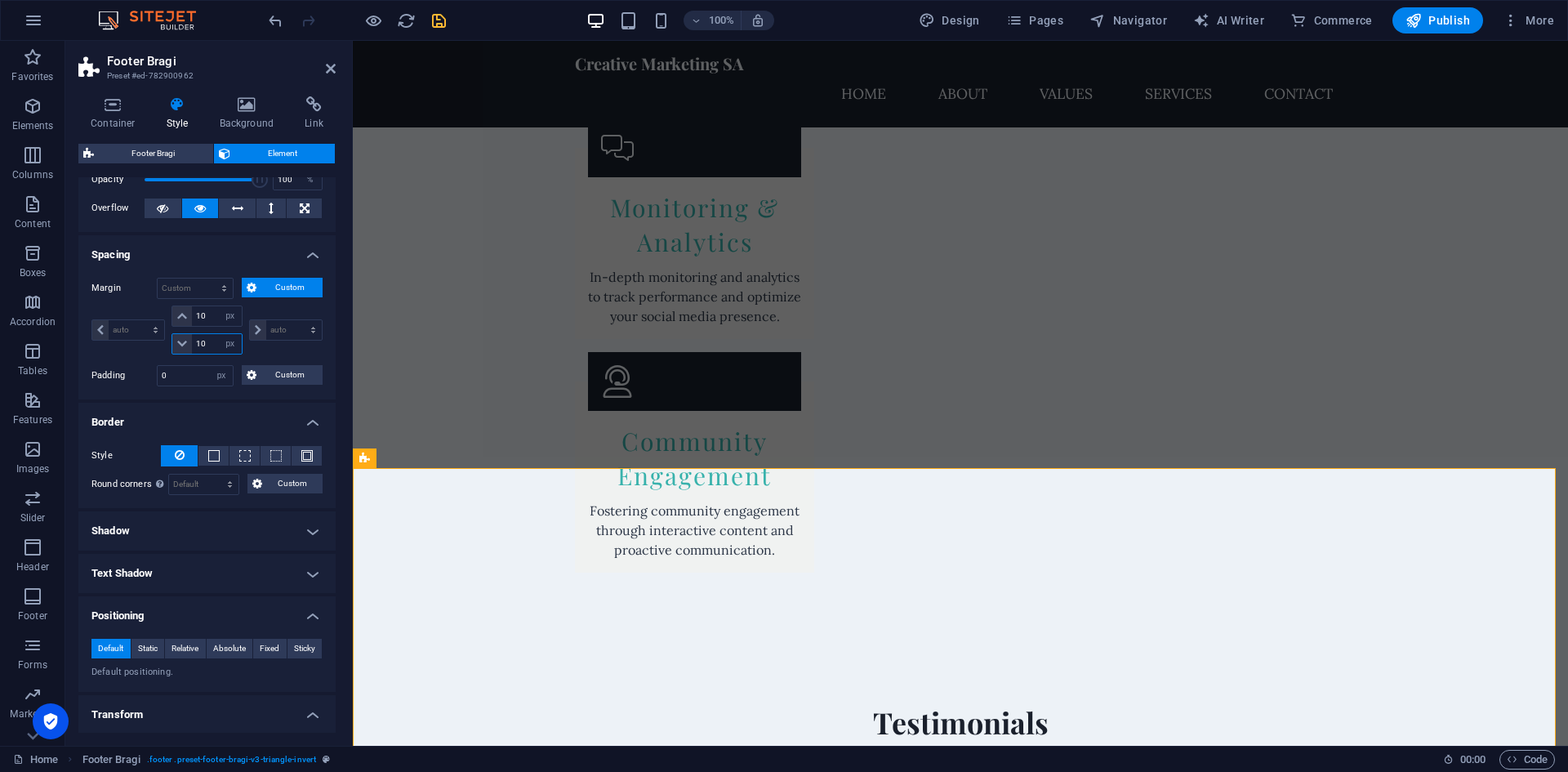drag, startPoint x: 194, startPoint y: 341, endPoint x: 209, endPoint y: 341, distance: 15 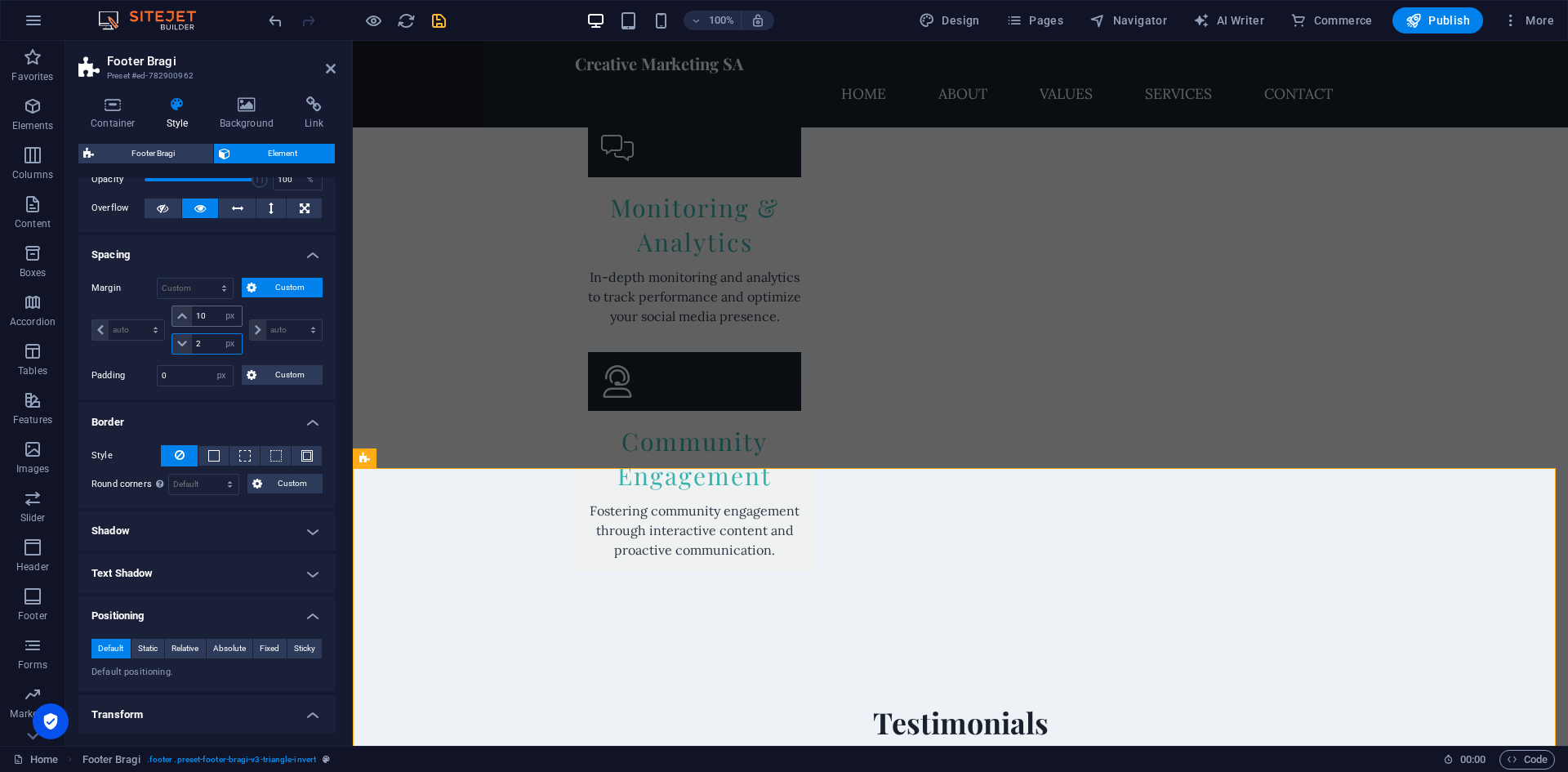 type on "2" 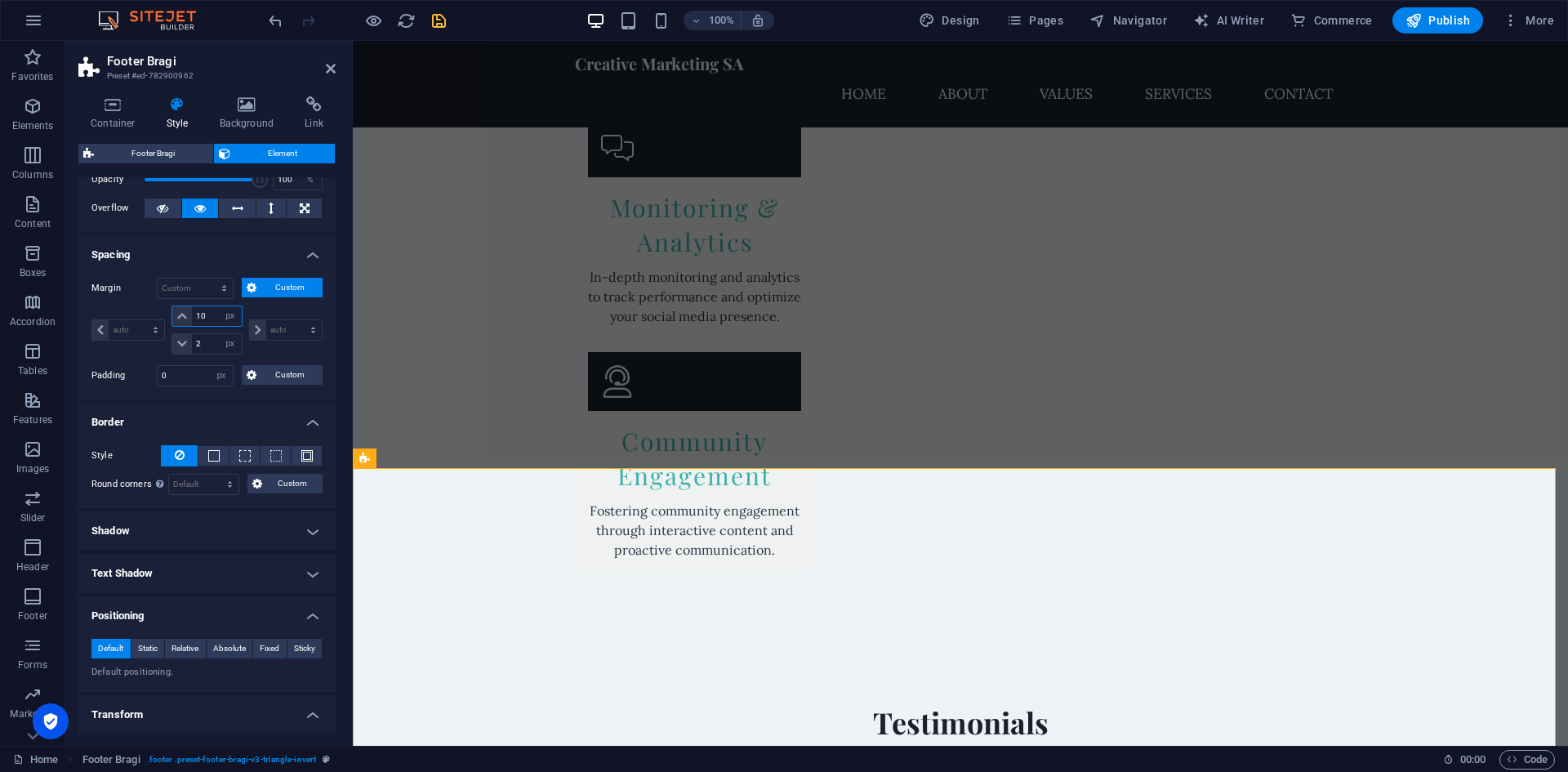 drag, startPoint x: 198, startPoint y: 308, endPoint x: 207, endPoint y: 310, distance: 9.219544 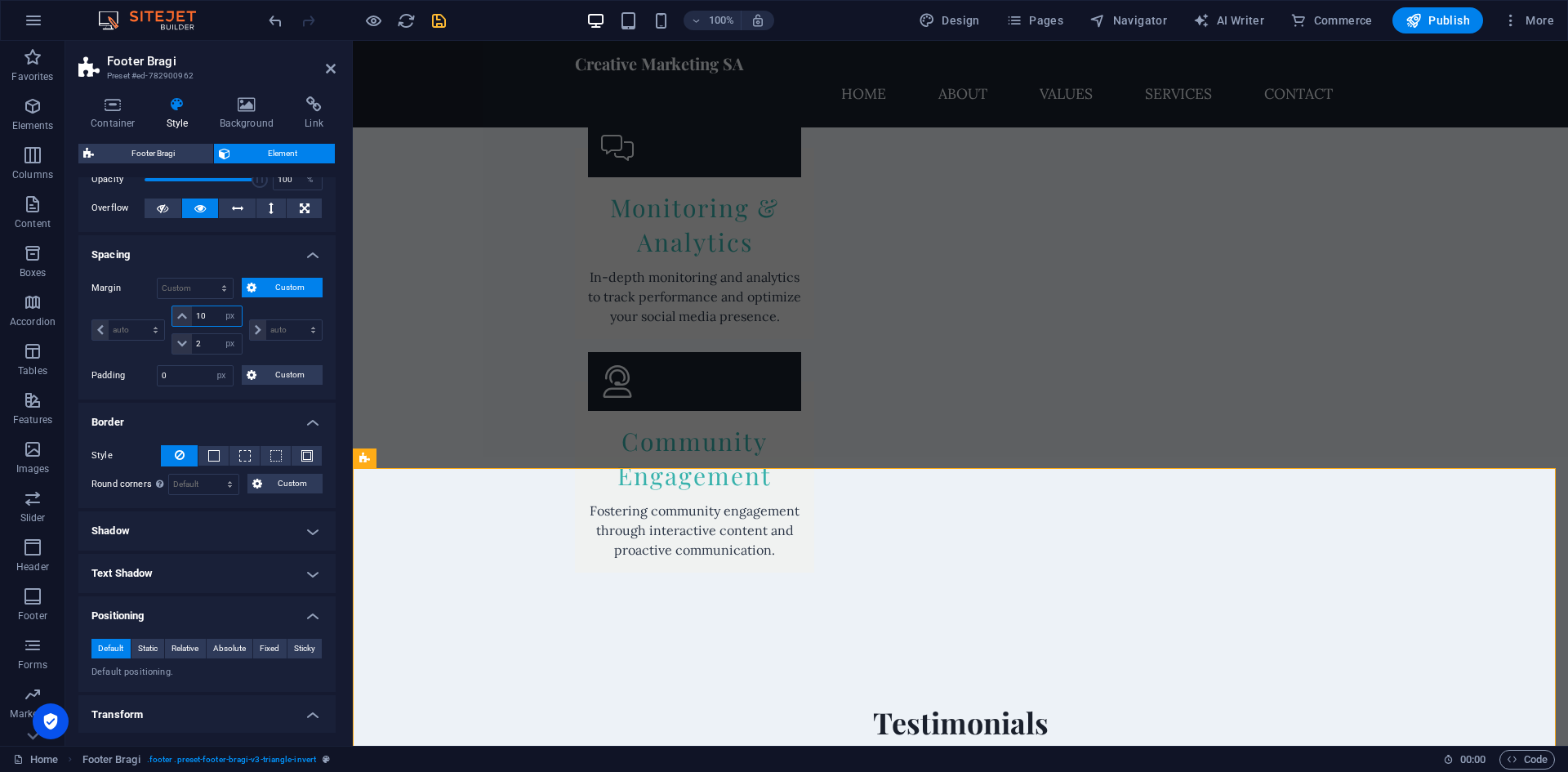 click on "10" at bounding box center (216, 316) 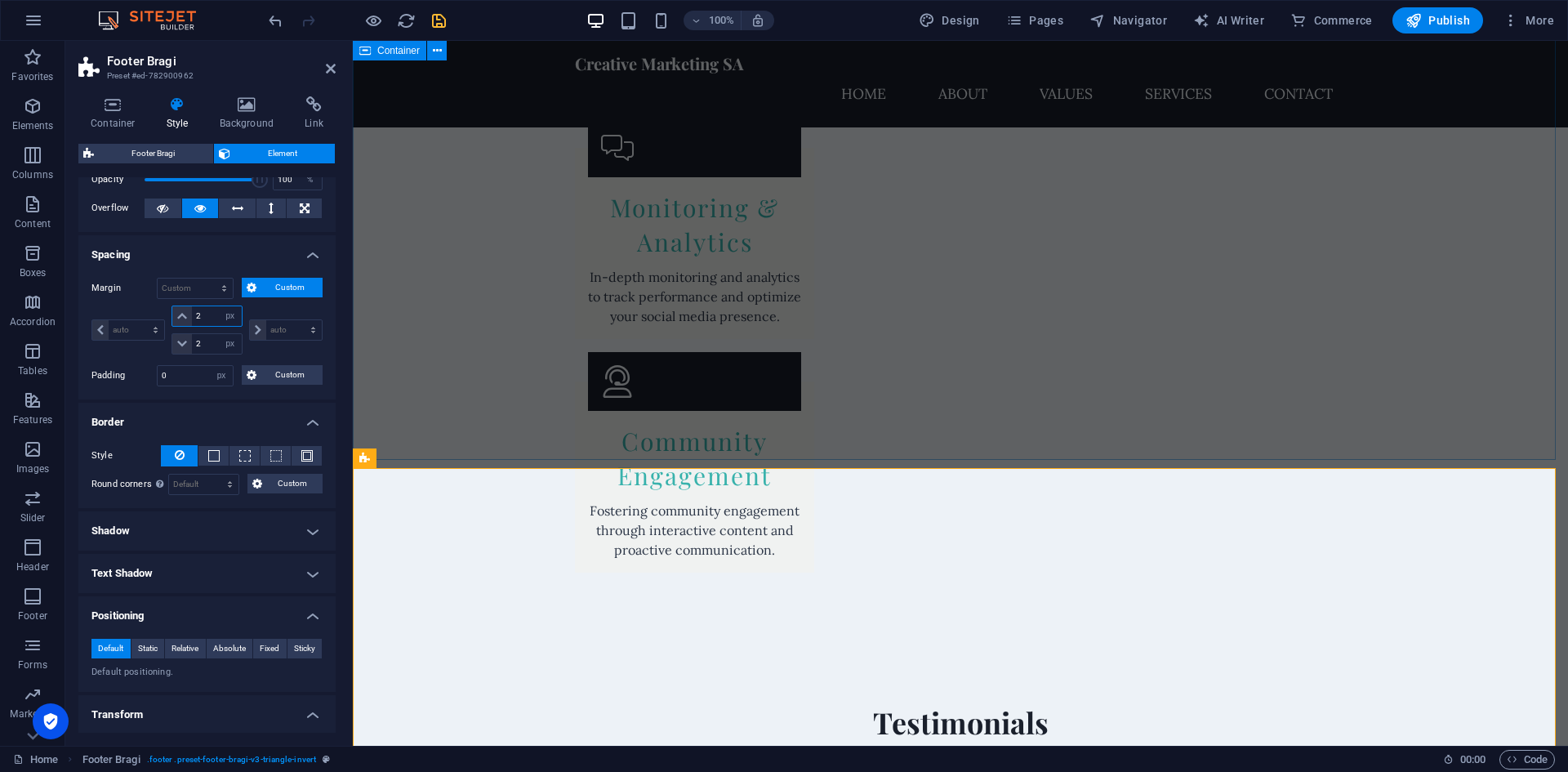 type on "2" 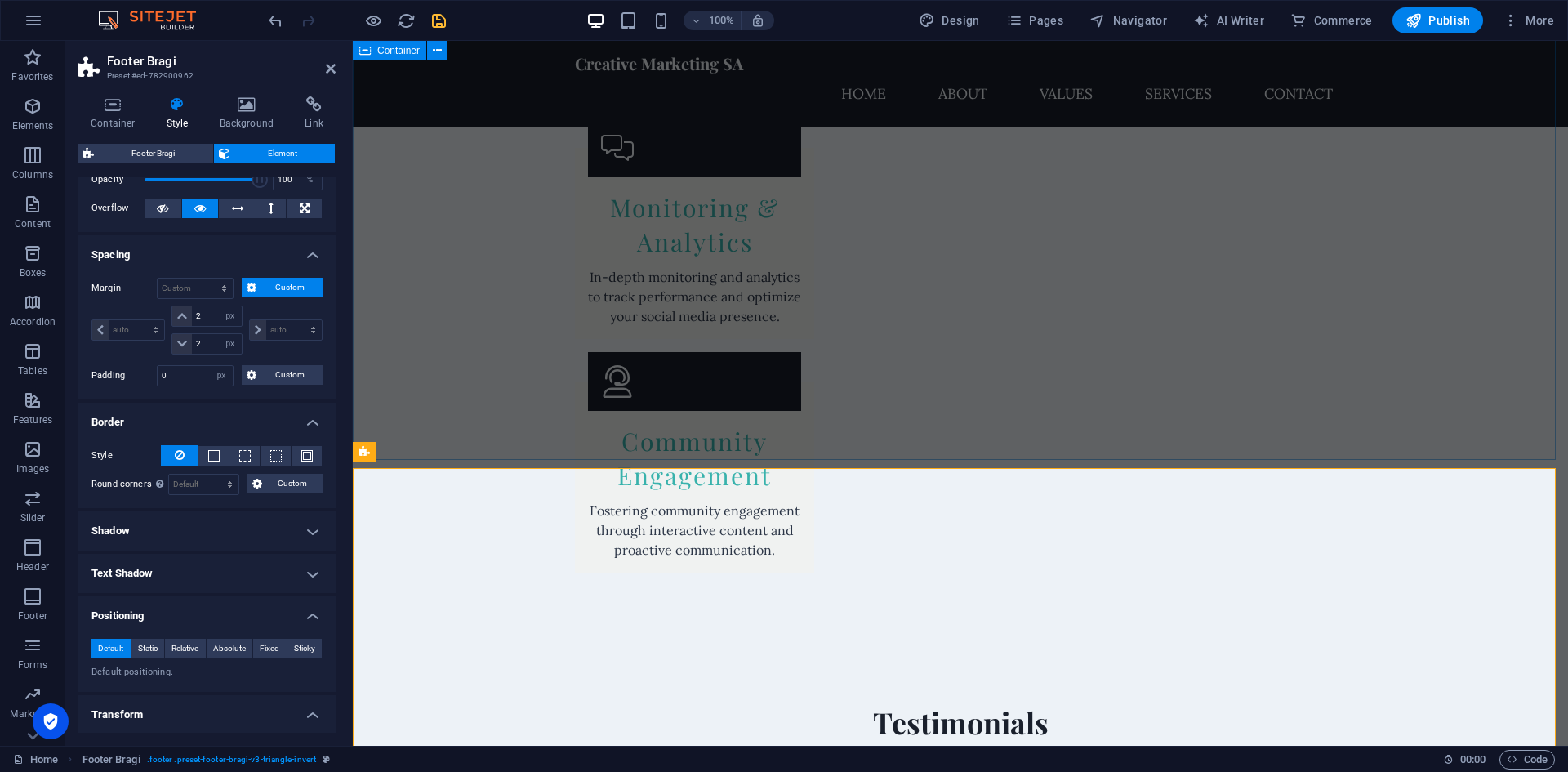 click on "Contact Us   I have read and understand the privacy policy. Unreadable? Regenerate Submit Inquiry" at bounding box center (960, 2708) 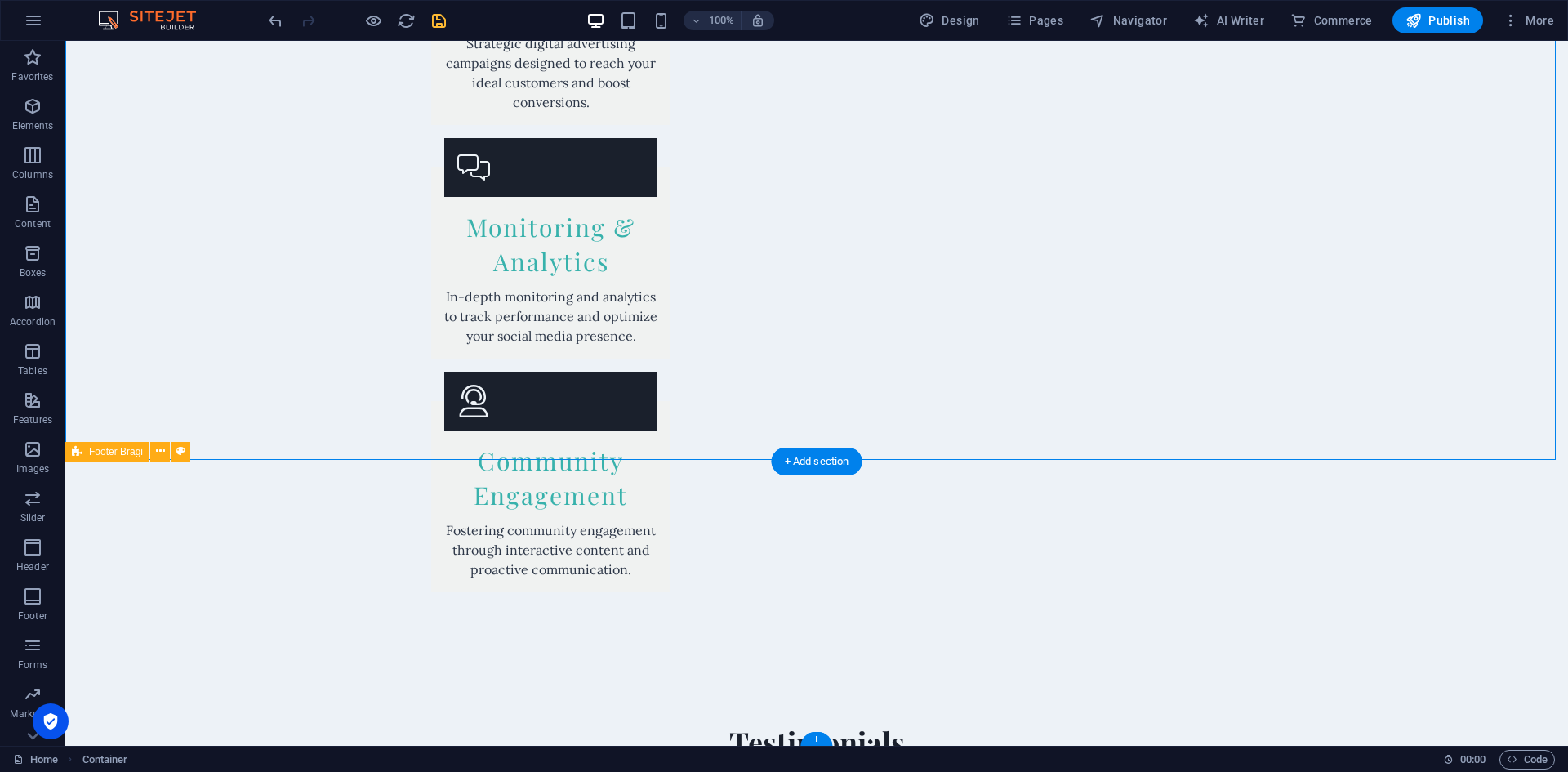 click on "Get in touch Creative Marketing SA [STREET_ADDRESS] [PHONE_NUMBER] [EMAIL_ADDRESS][DOMAIN_NAME] Legal Notice  |  Privacy Policy" at bounding box center [817, 3155] 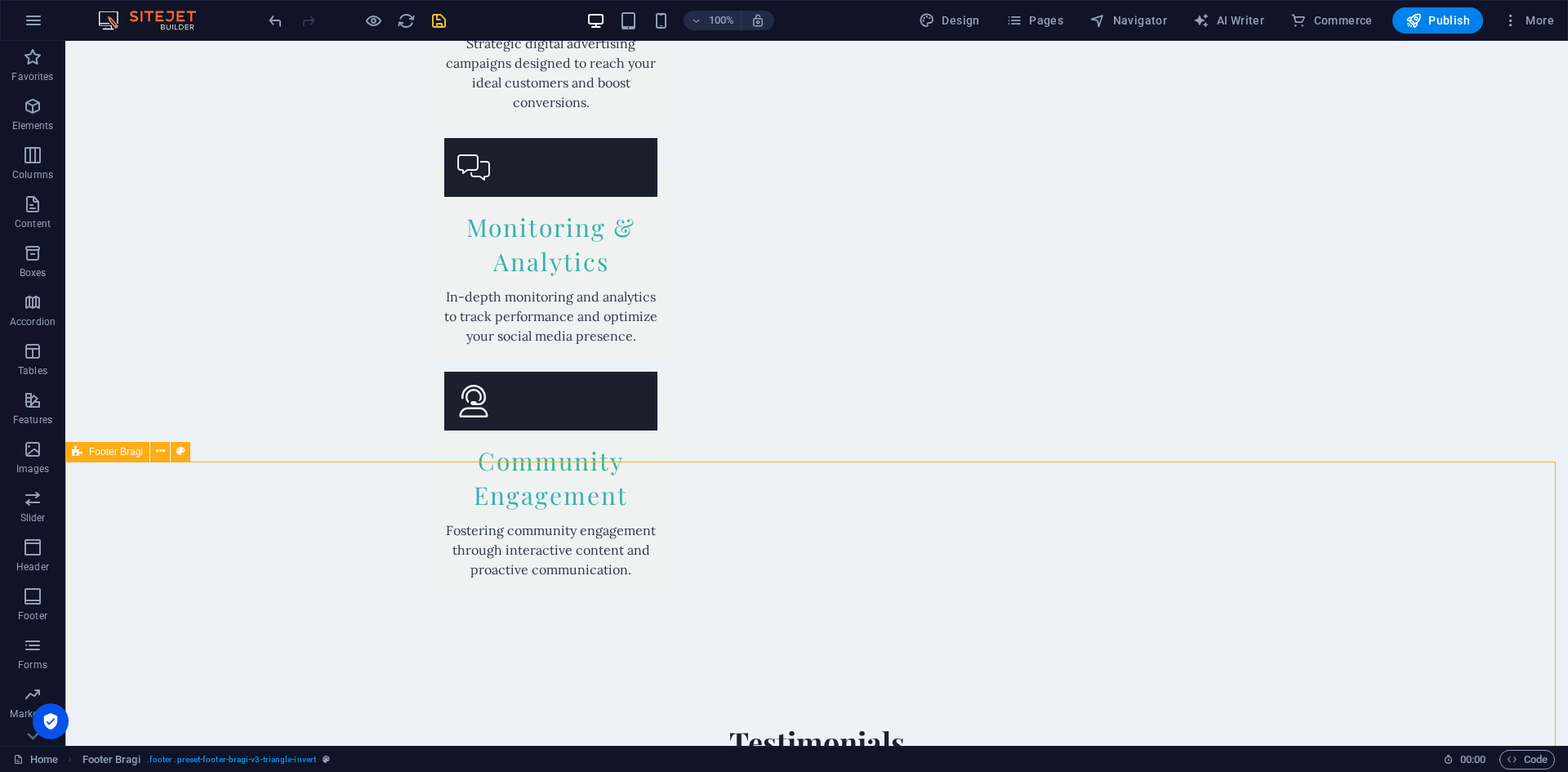 click on "Footer Bragi" at bounding box center (116, 452) 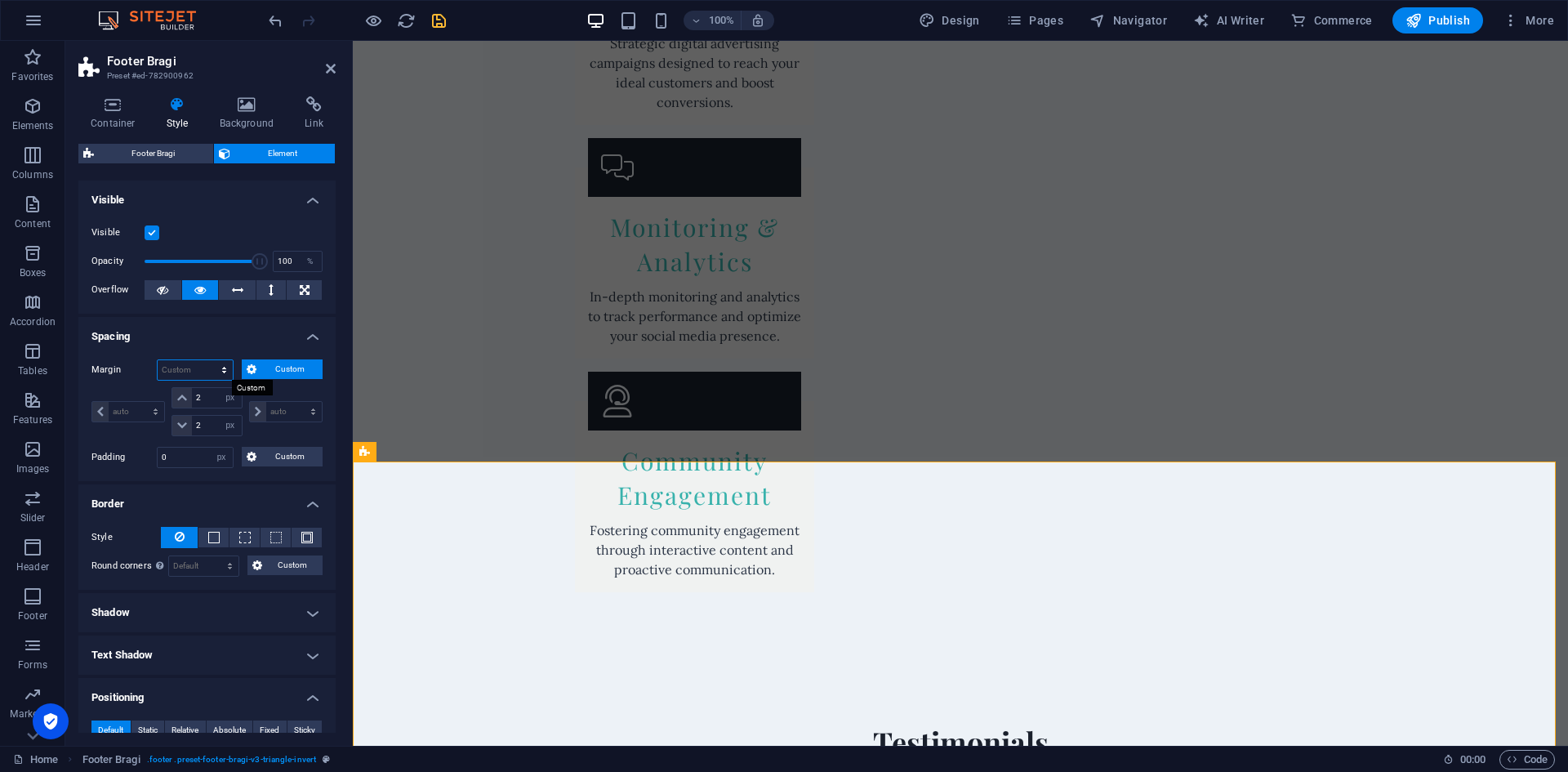 click on "Default auto px % rem vw vh Custom" at bounding box center (195, 370) 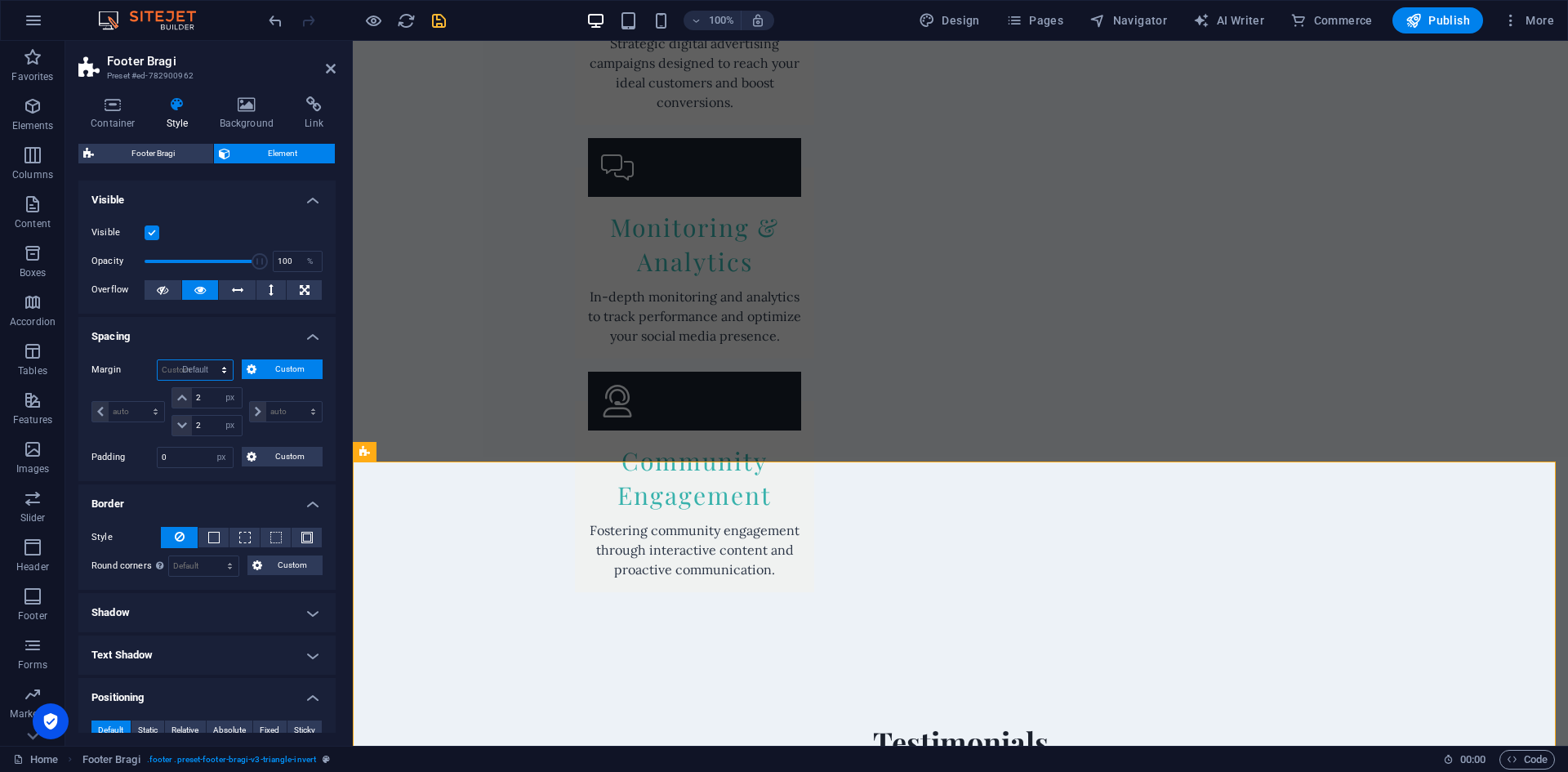 click on "Default auto px % rem vw vh Custom" at bounding box center [195, 370] 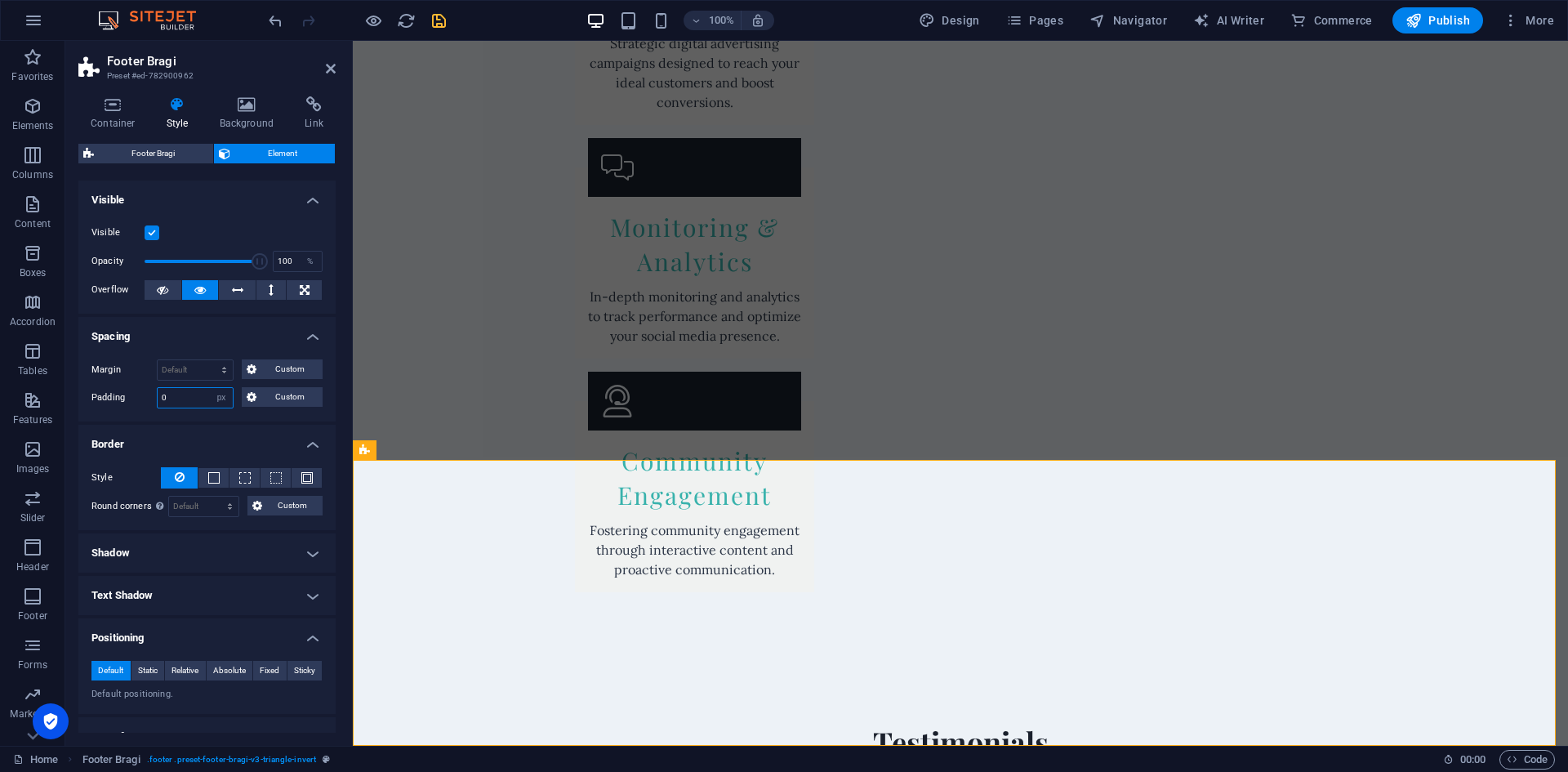 click on "0" at bounding box center [195, 398] 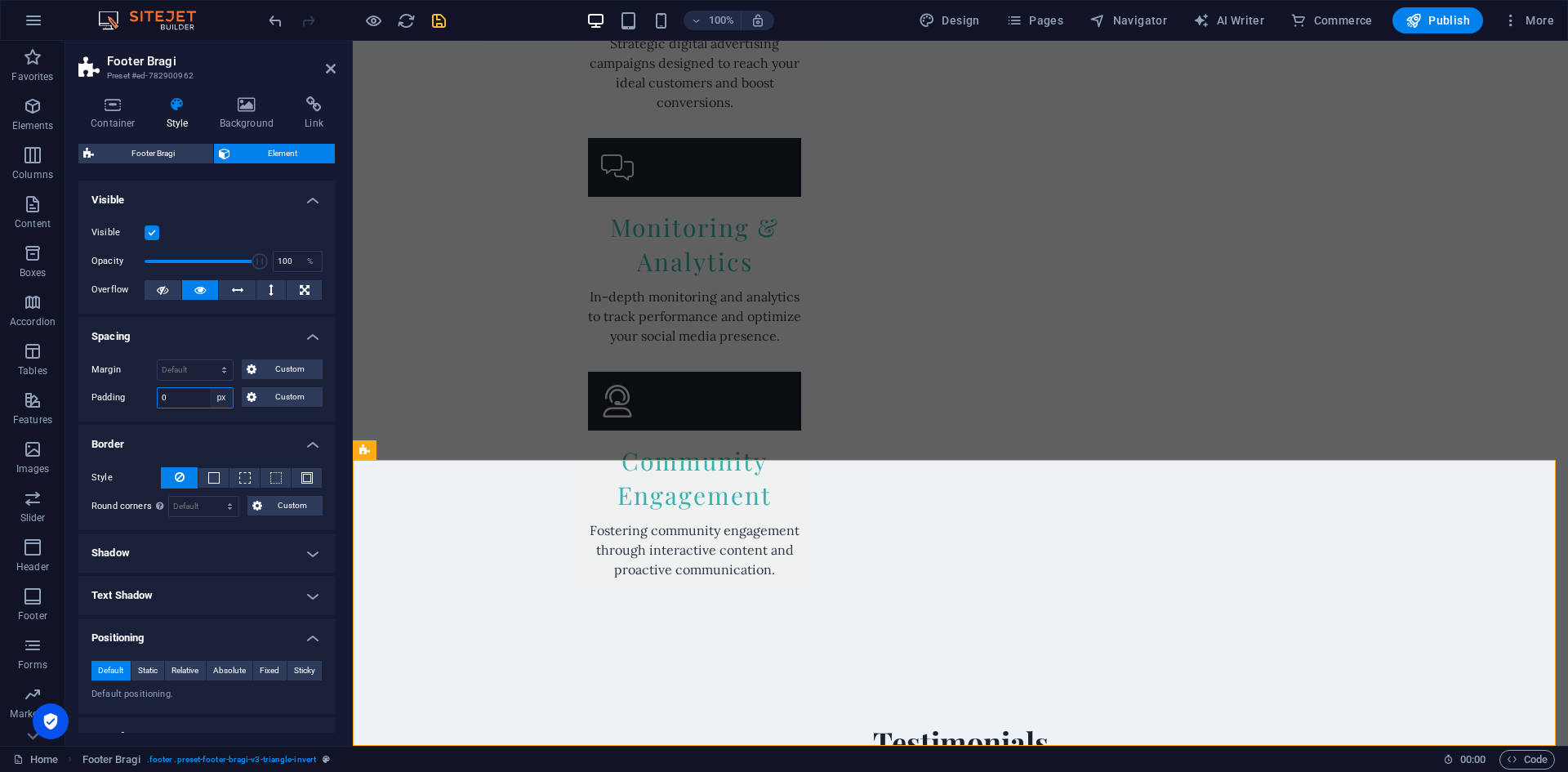 click on "Default px rem % vh vw Custom" at bounding box center [221, 398] 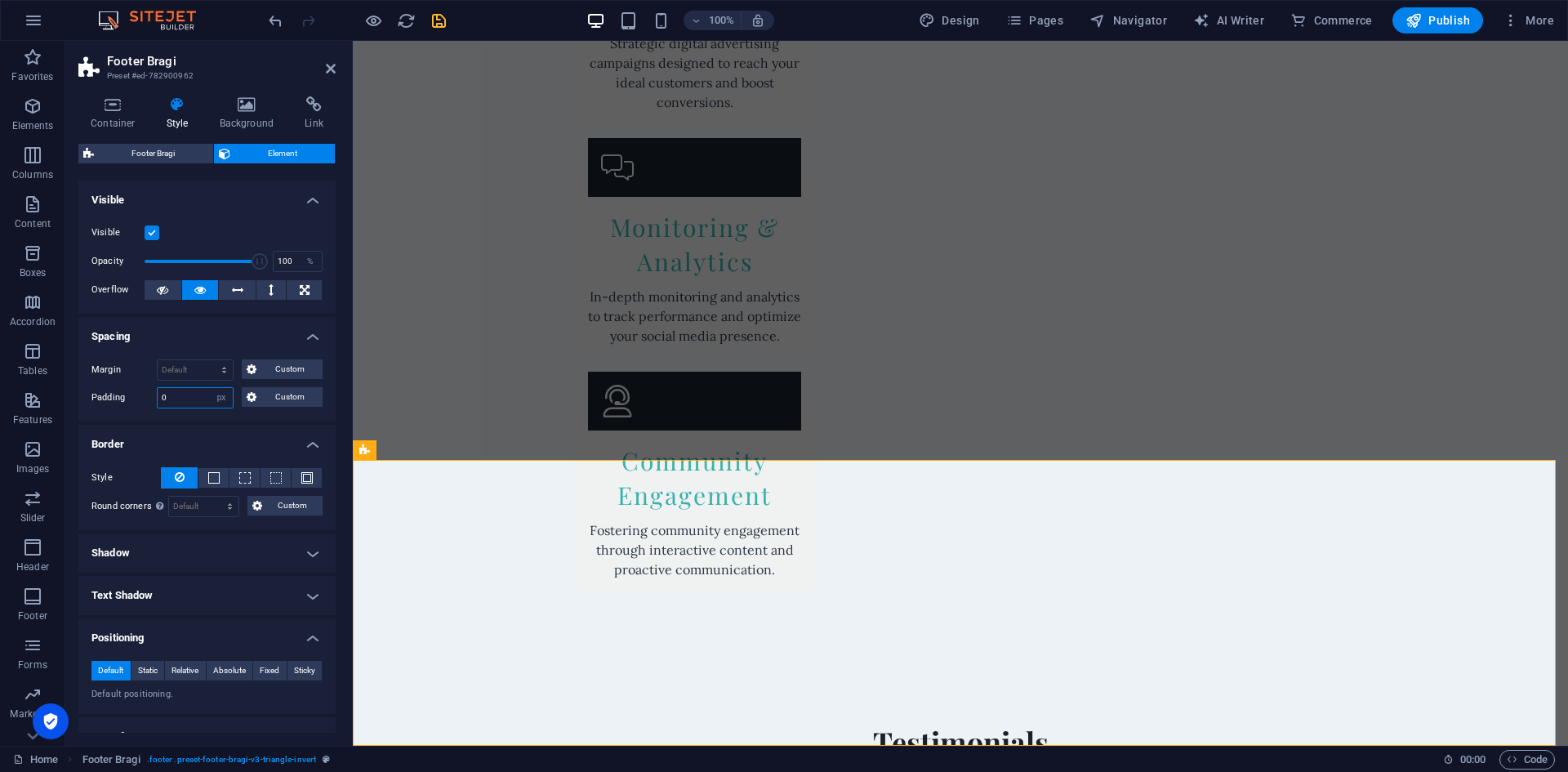 select on "default" 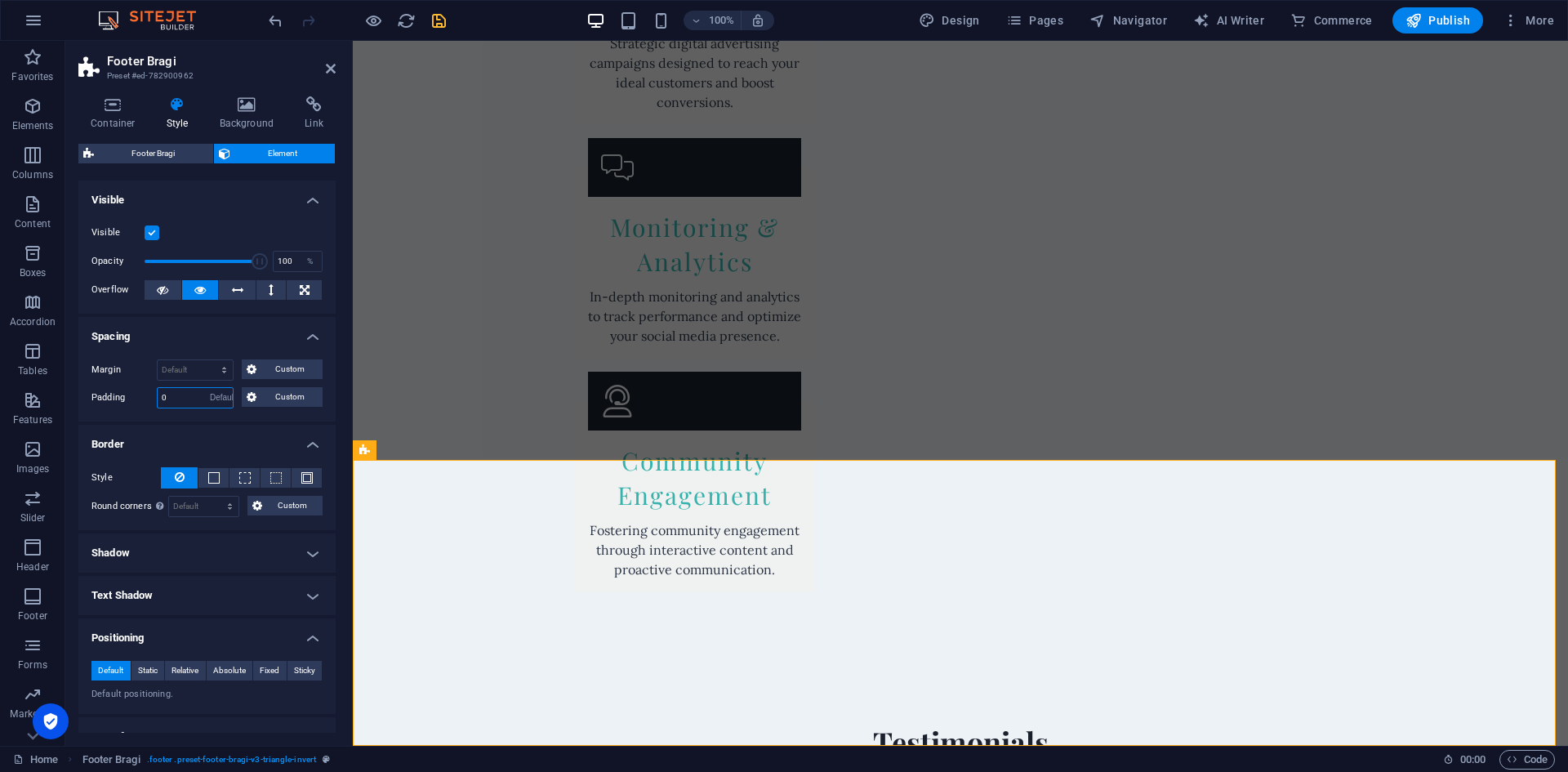 click on "Default px rem % vh vw Custom" at bounding box center [221, 398] 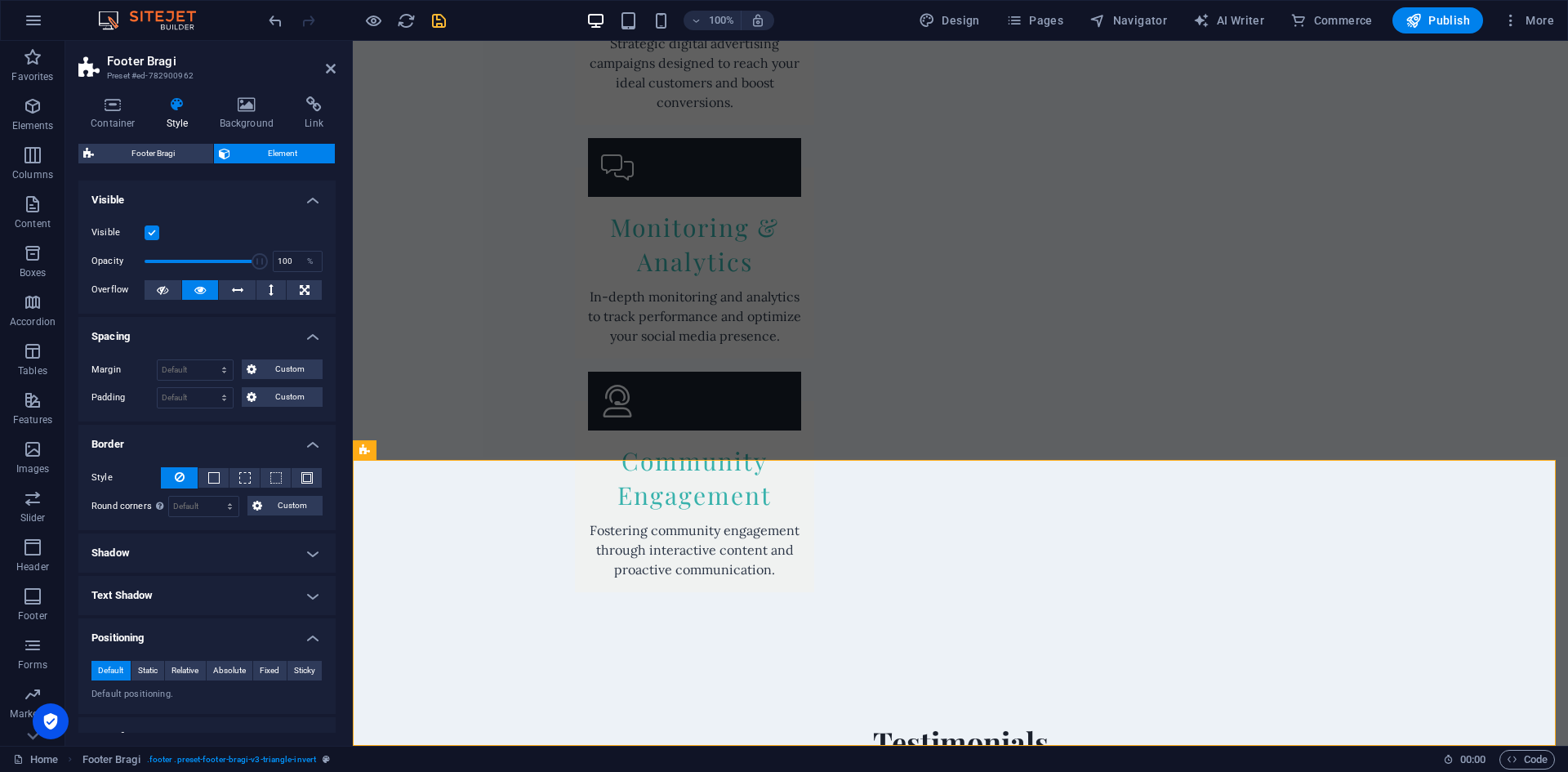 click on "Border" at bounding box center [207, 440] 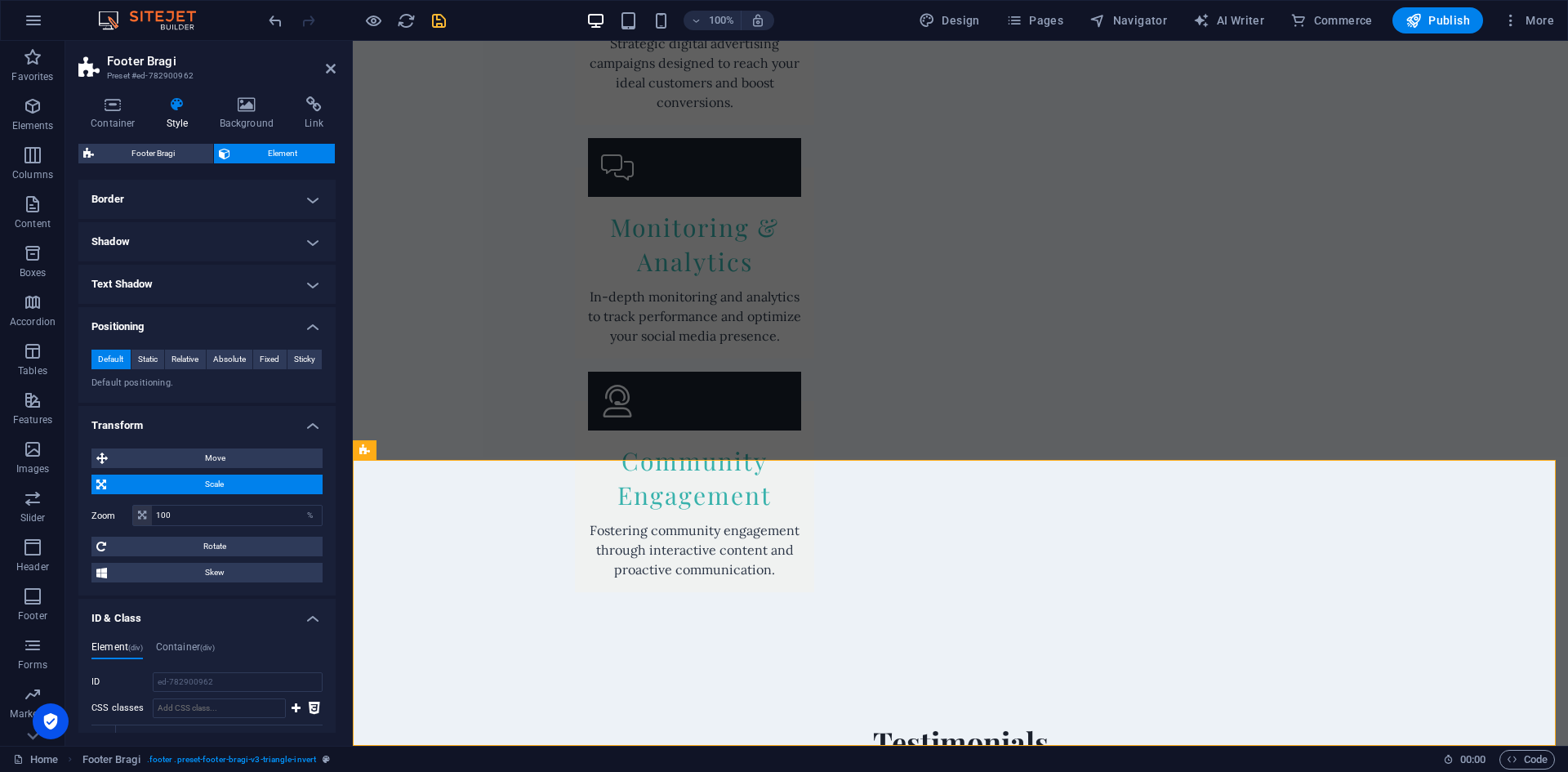 scroll, scrollTop: 327, scrollLeft: 0, axis: vertical 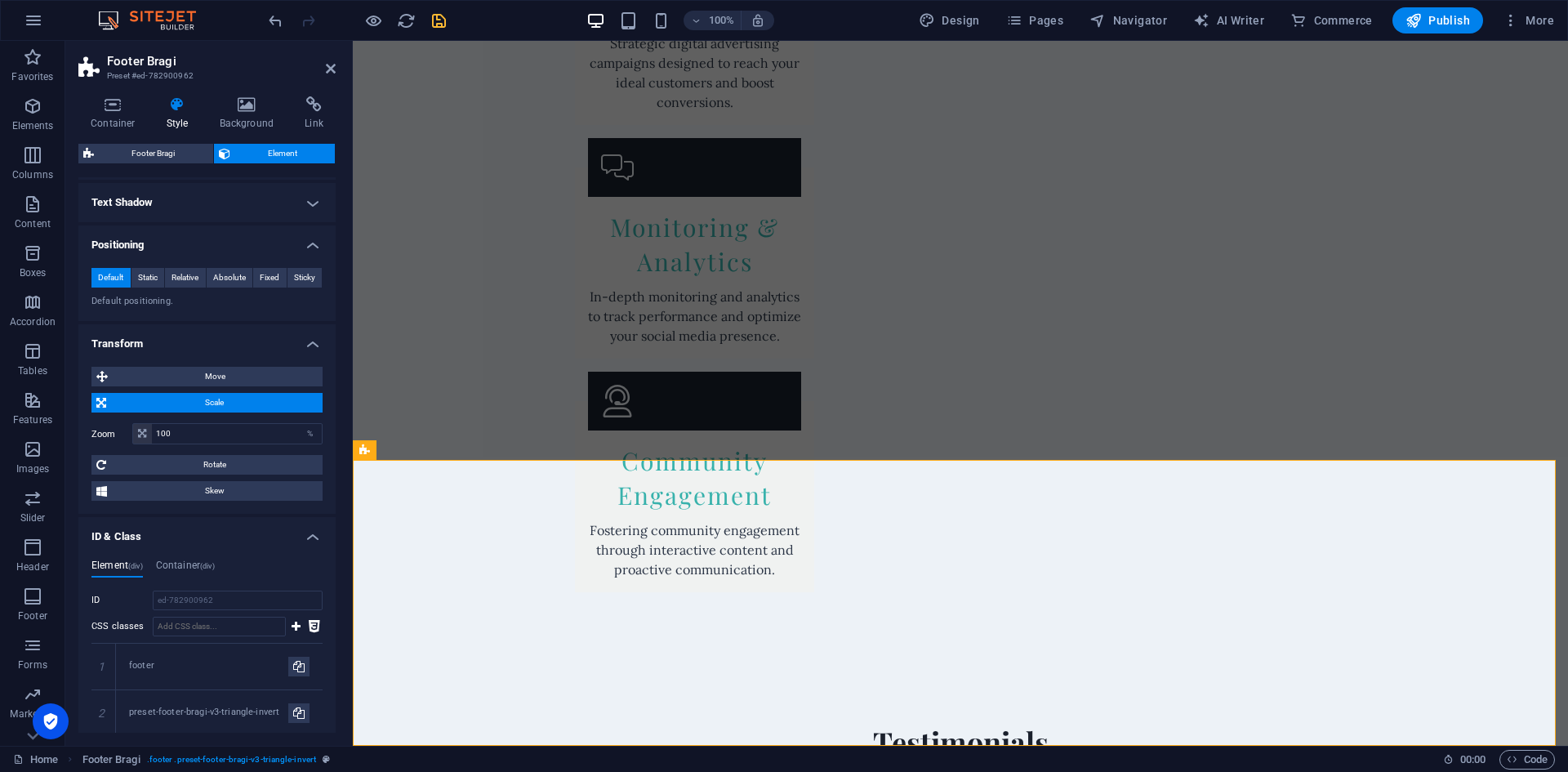 click on "Scale" at bounding box center (214, 403) 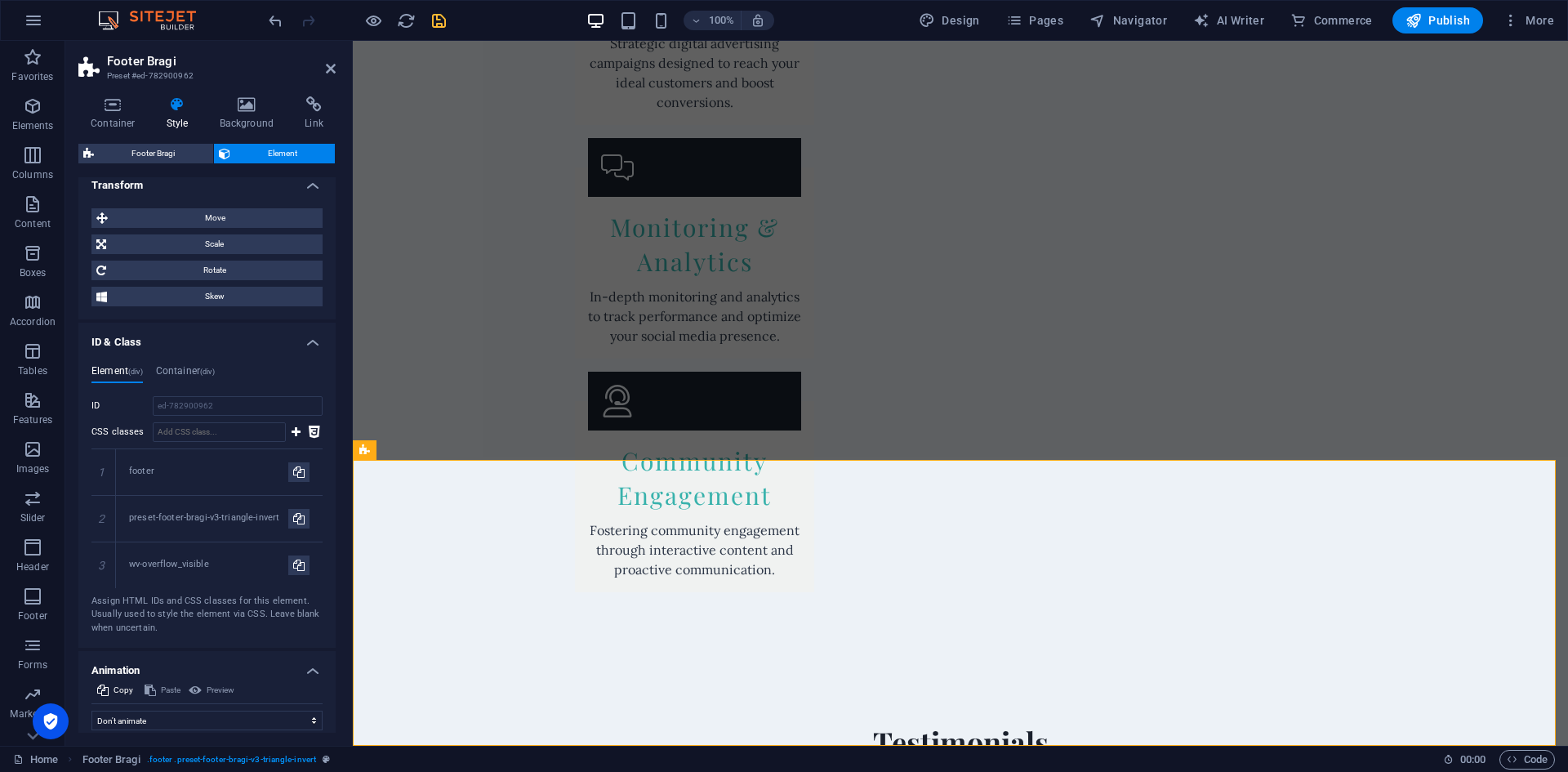 scroll, scrollTop: 490, scrollLeft: 0, axis: vertical 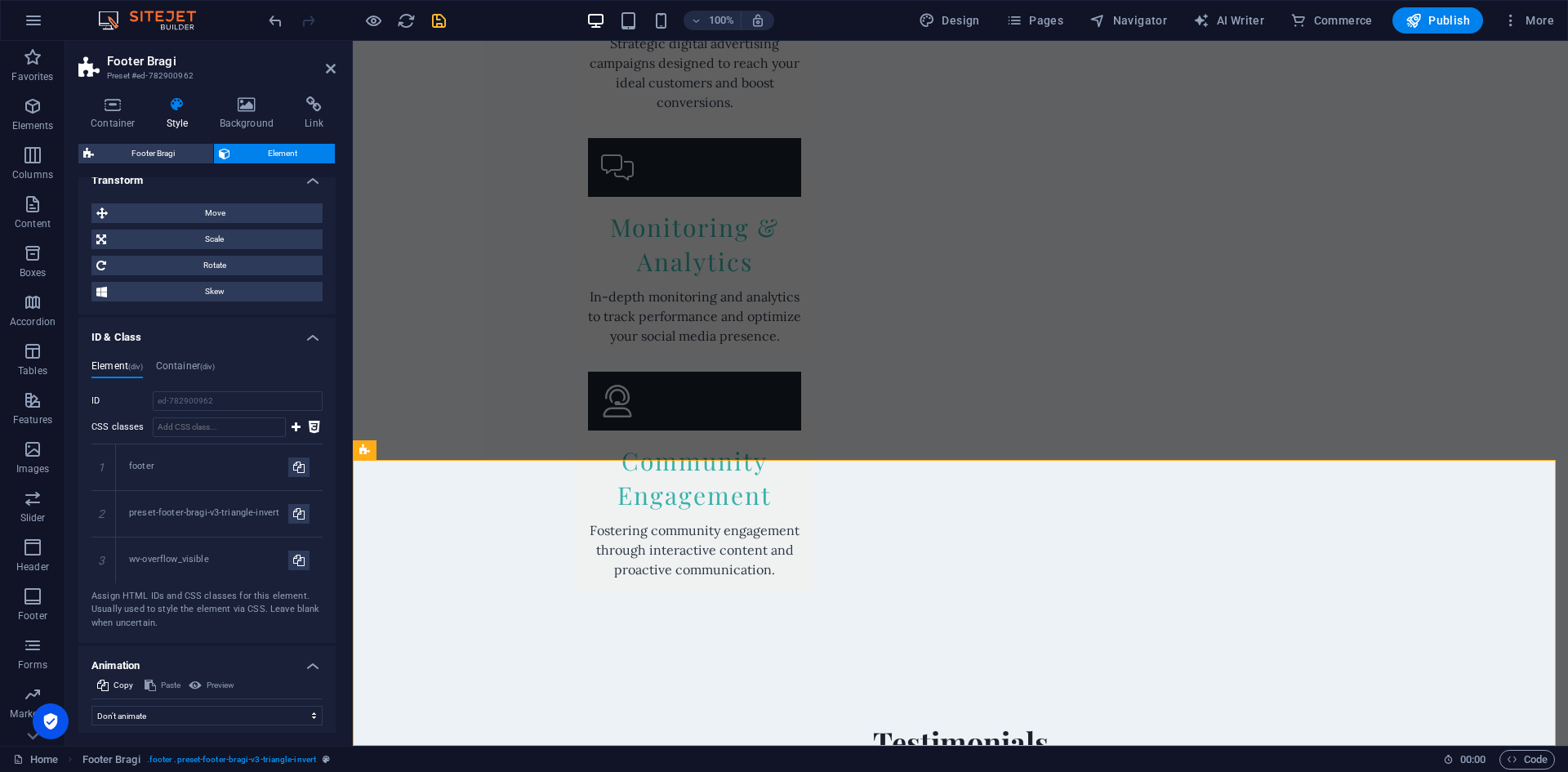 click on "ID & Class" at bounding box center [207, 332] 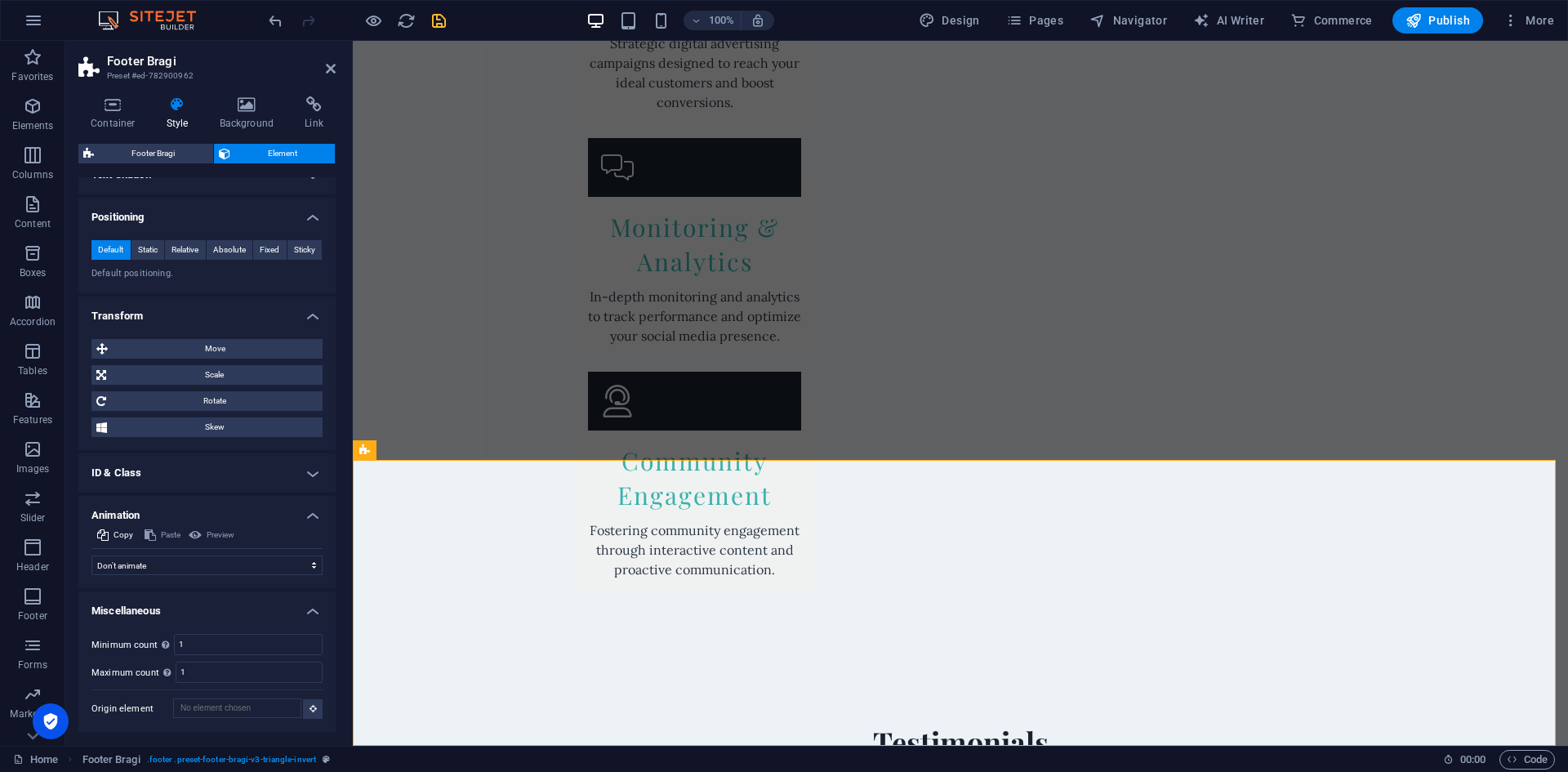click on "Transform" at bounding box center [207, 311] 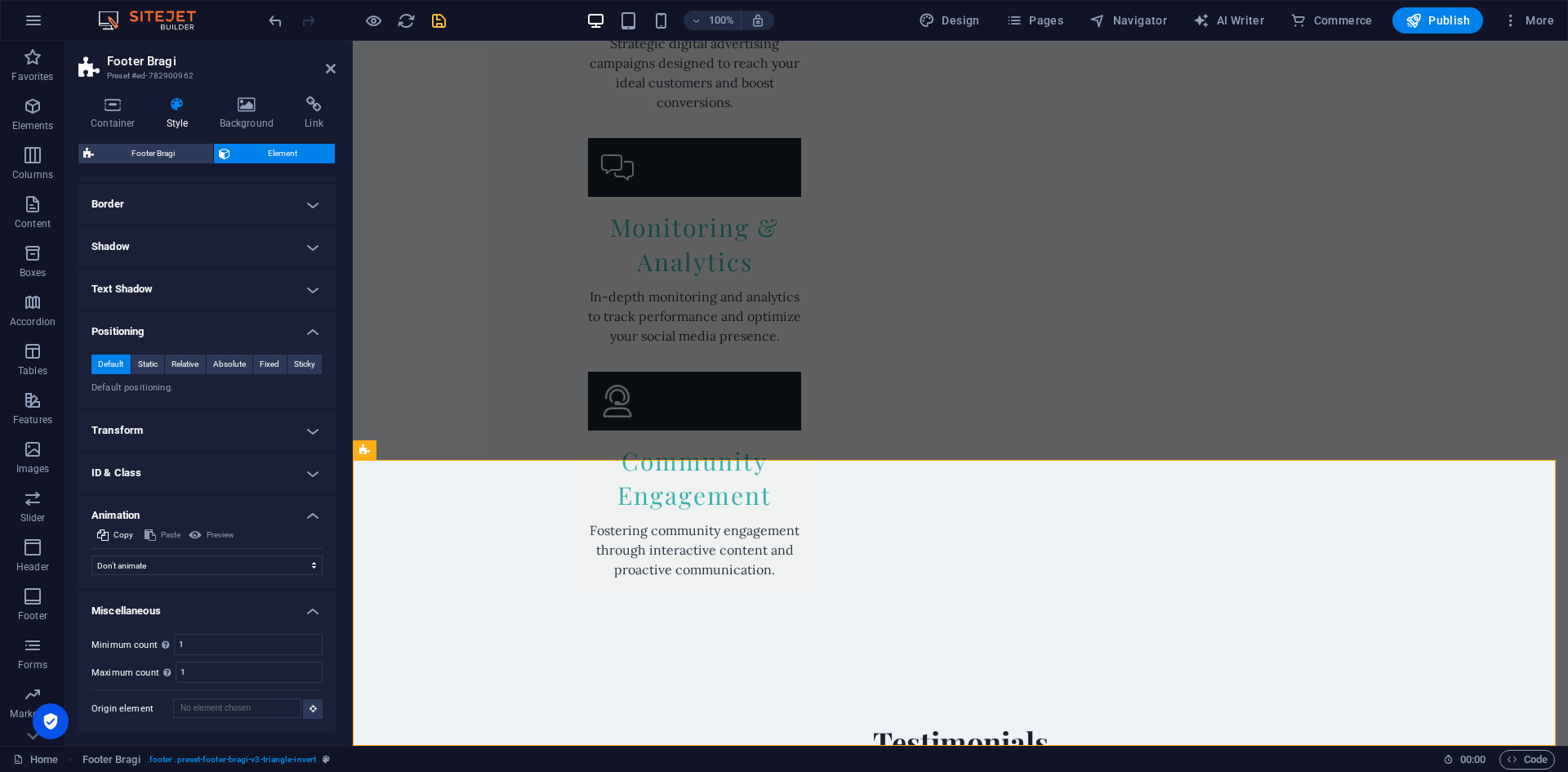 click on "Positioning" at bounding box center [207, 327] 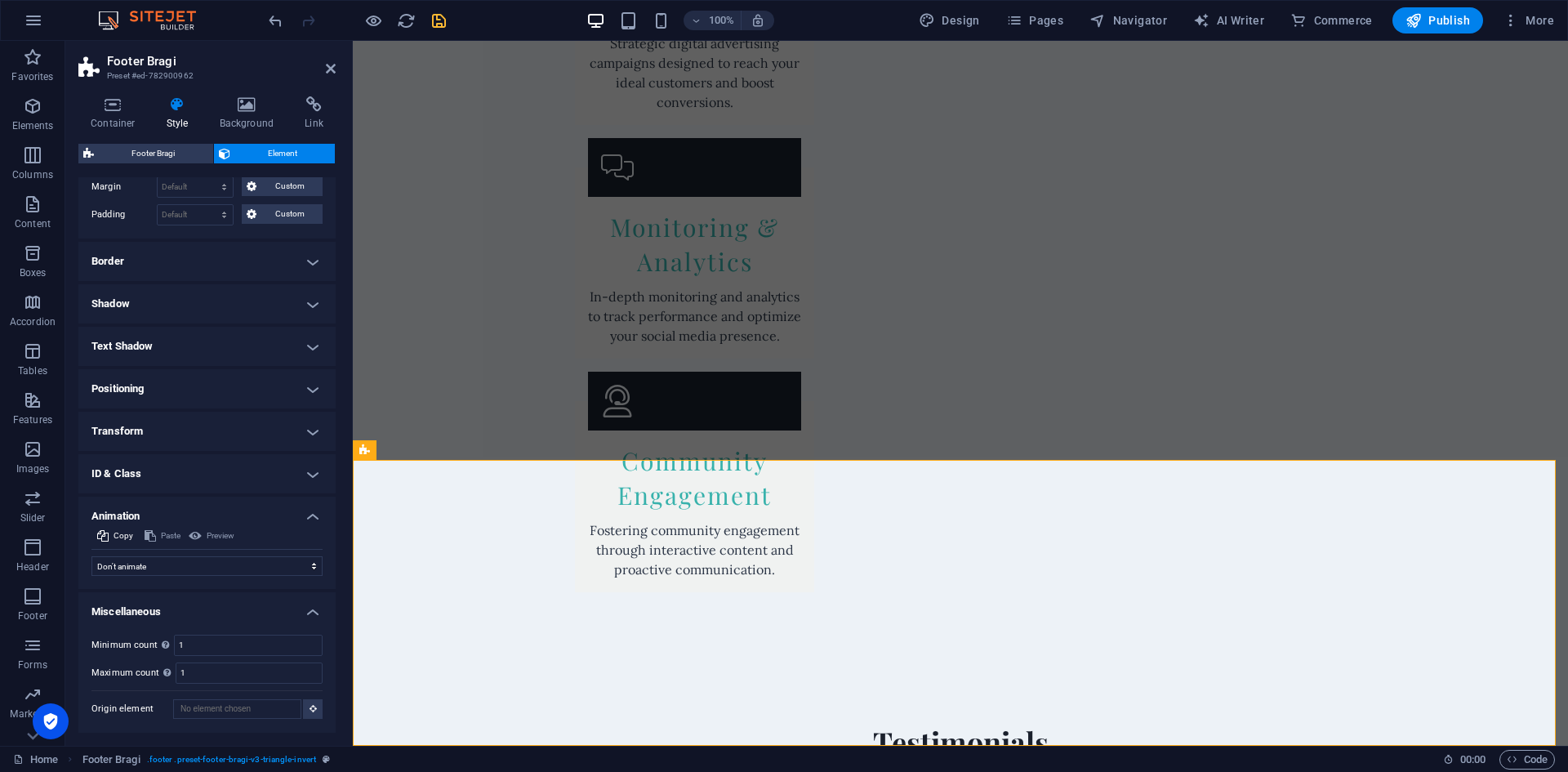 click on "Animation" at bounding box center (207, 511) 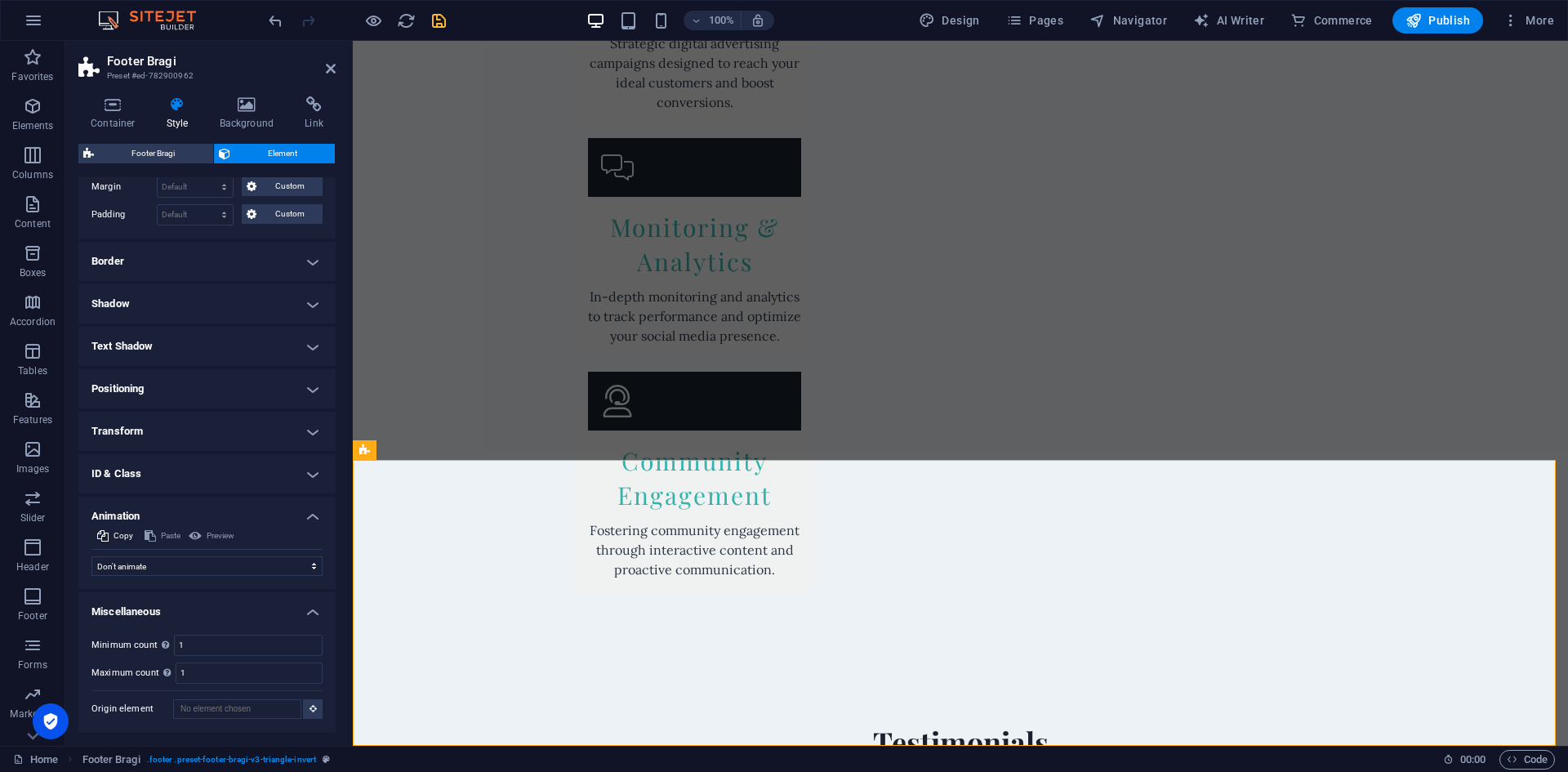 scroll, scrollTop: 130, scrollLeft: 0, axis: vertical 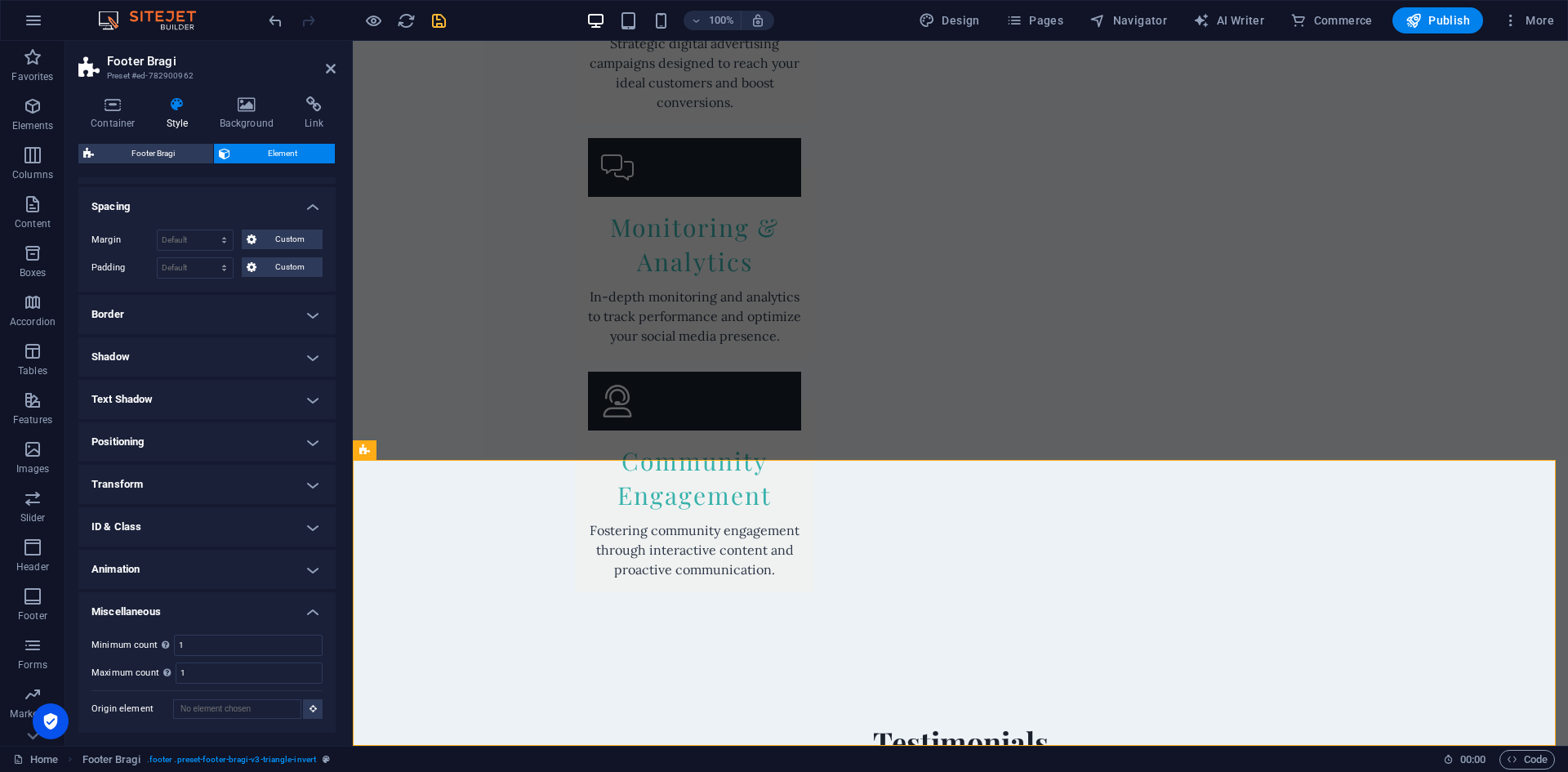 click on "Miscellaneous" at bounding box center (207, 607) 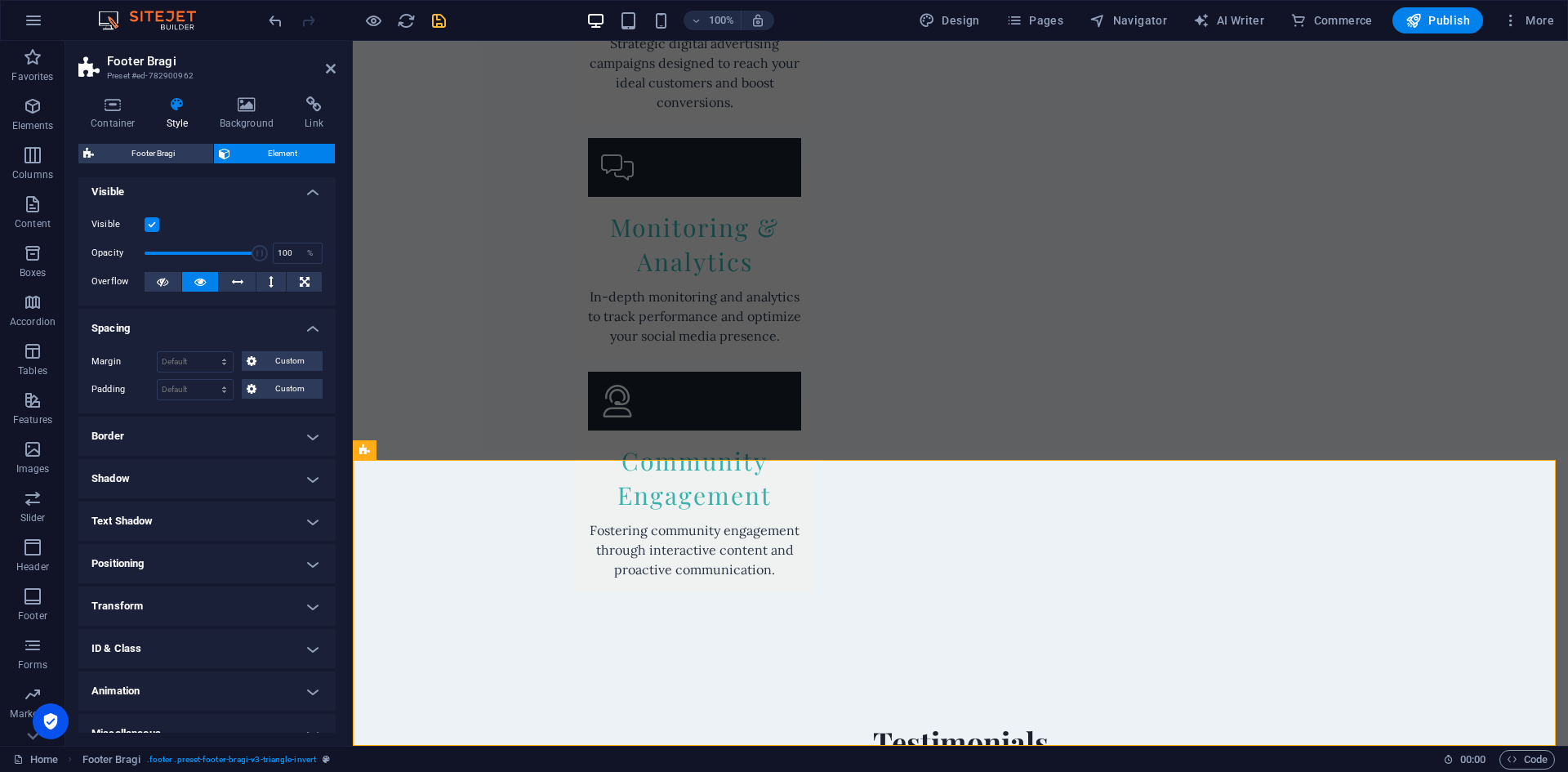 scroll, scrollTop: 0, scrollLeft: 0, axis: both 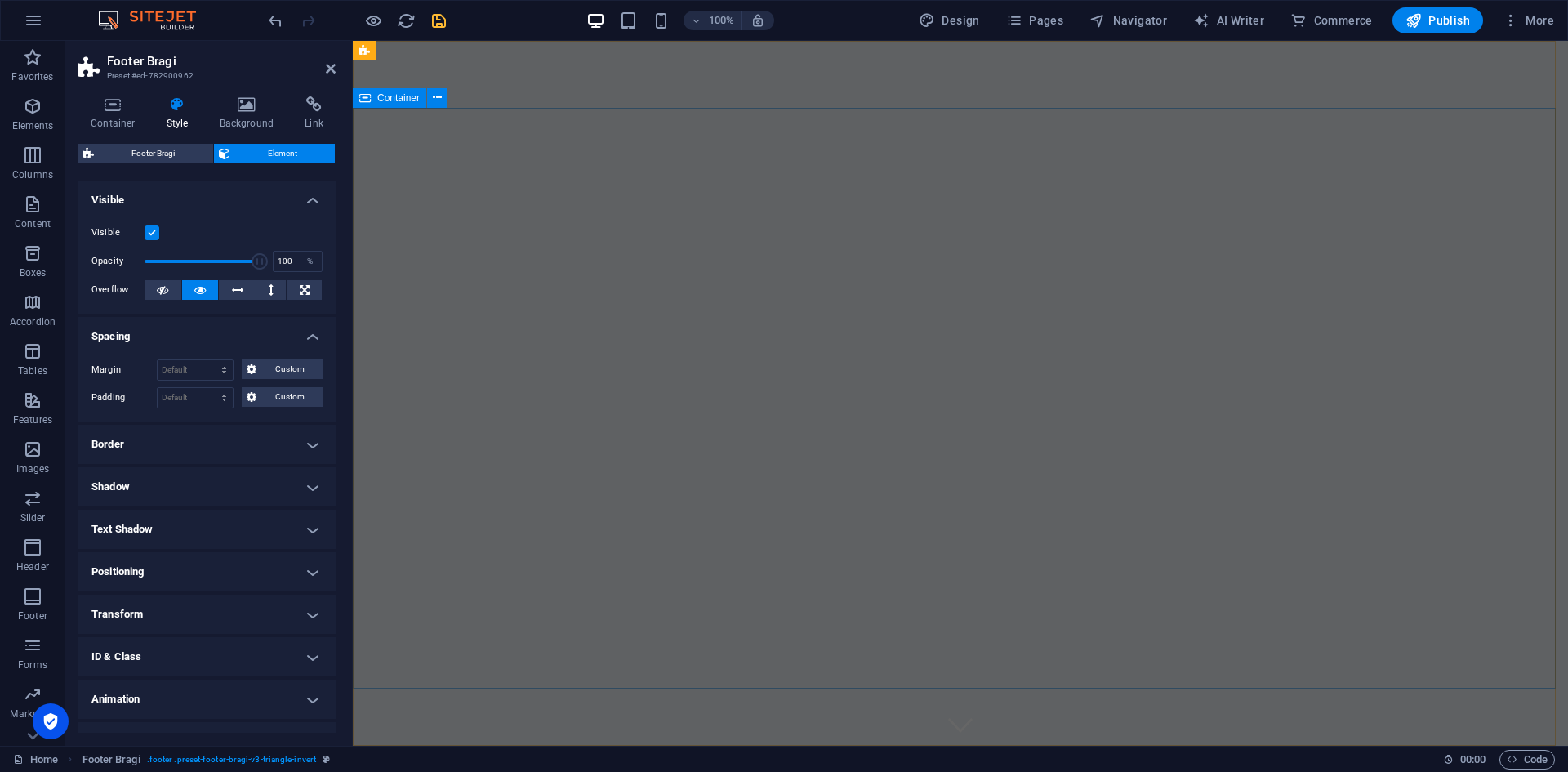 click on "Unleash Your Brand Potential with Creative Marketing SA" at bounding box center [960, 943] 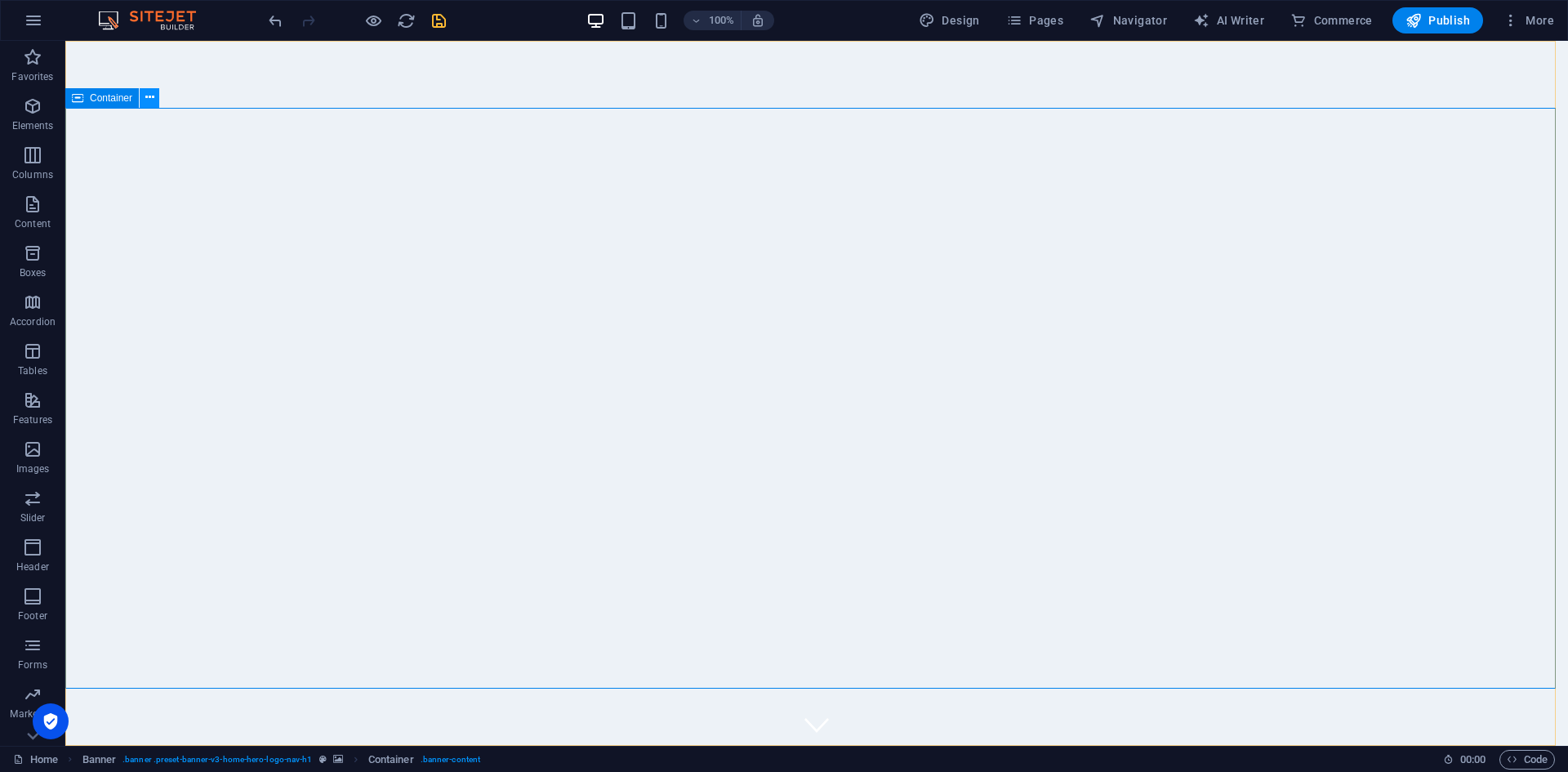 click at bounding box center [149, 97] 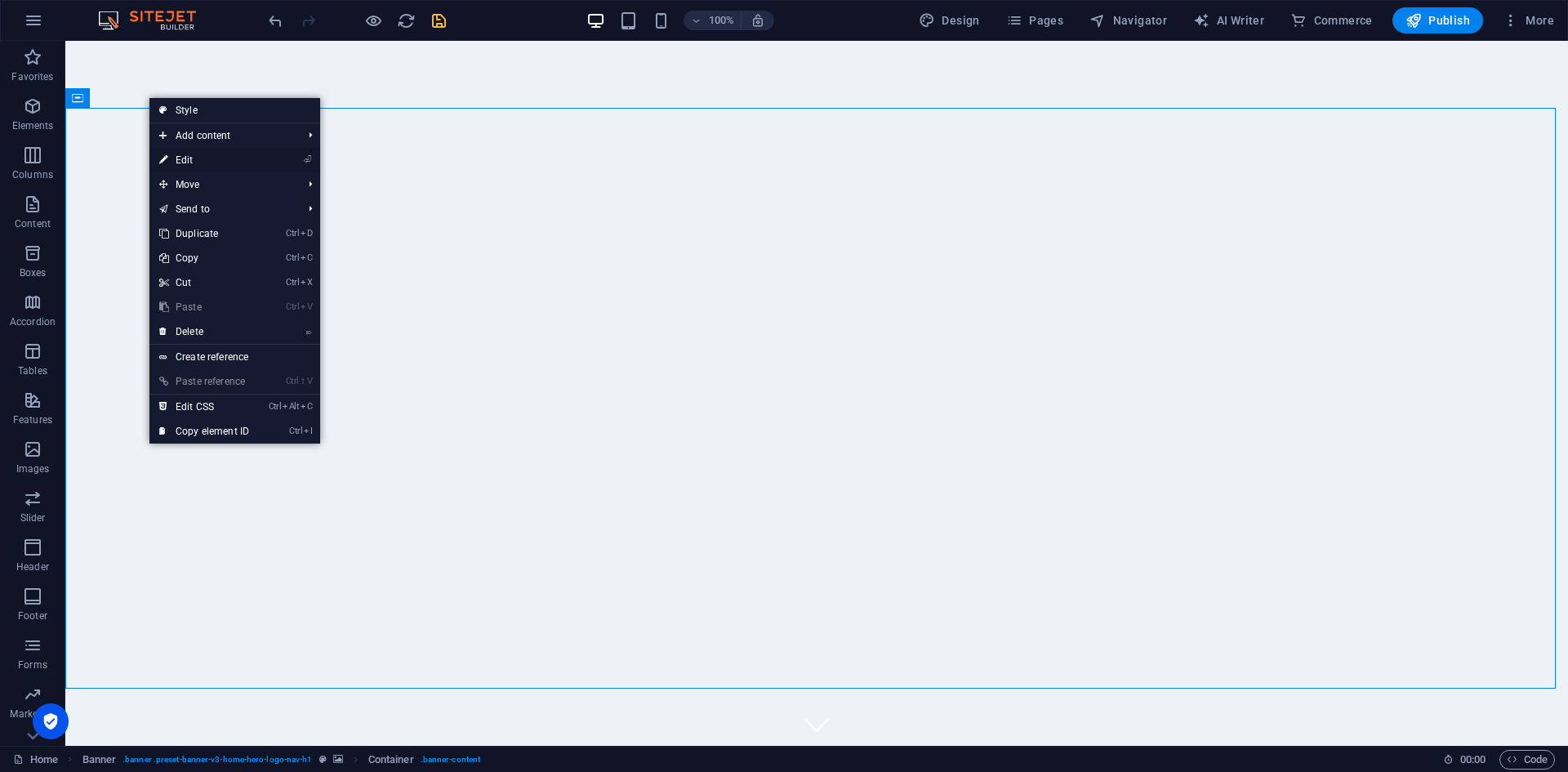 click on "⏎  Edit" at bounding box center [204, 160] 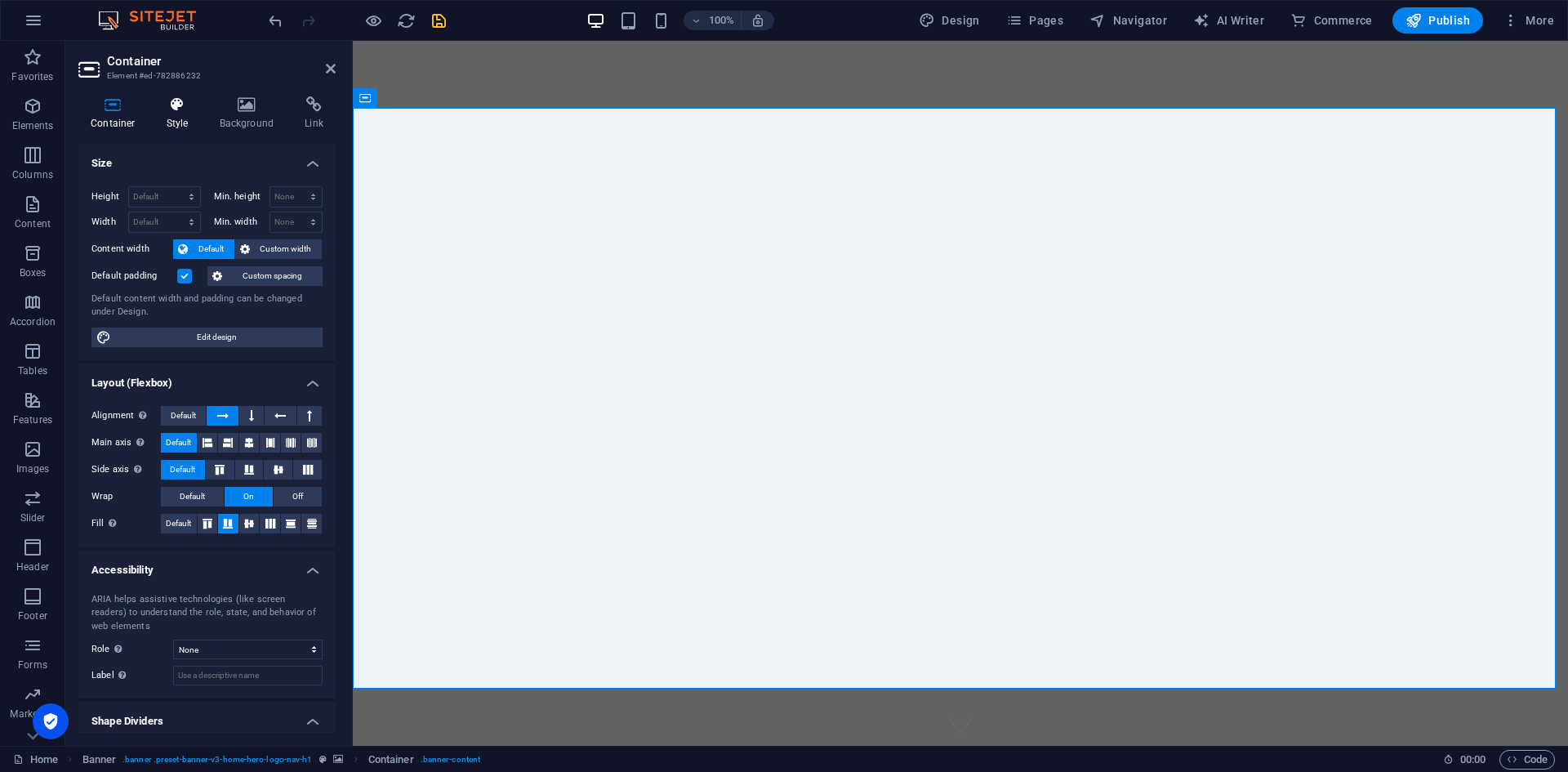 click on "Style" at bounding box center (180, 114) 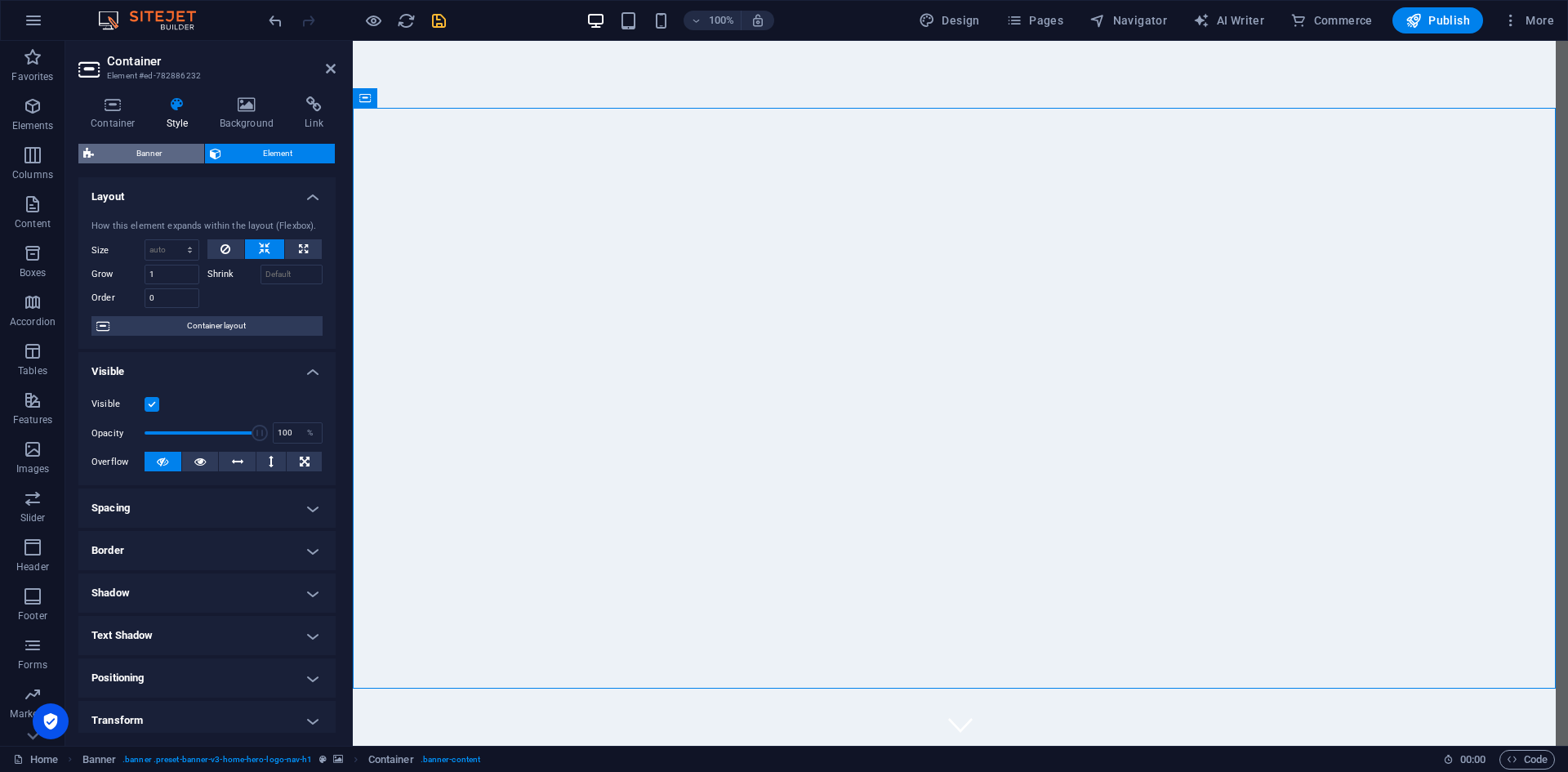 click on "Banner" at bounding box center (149, 154) 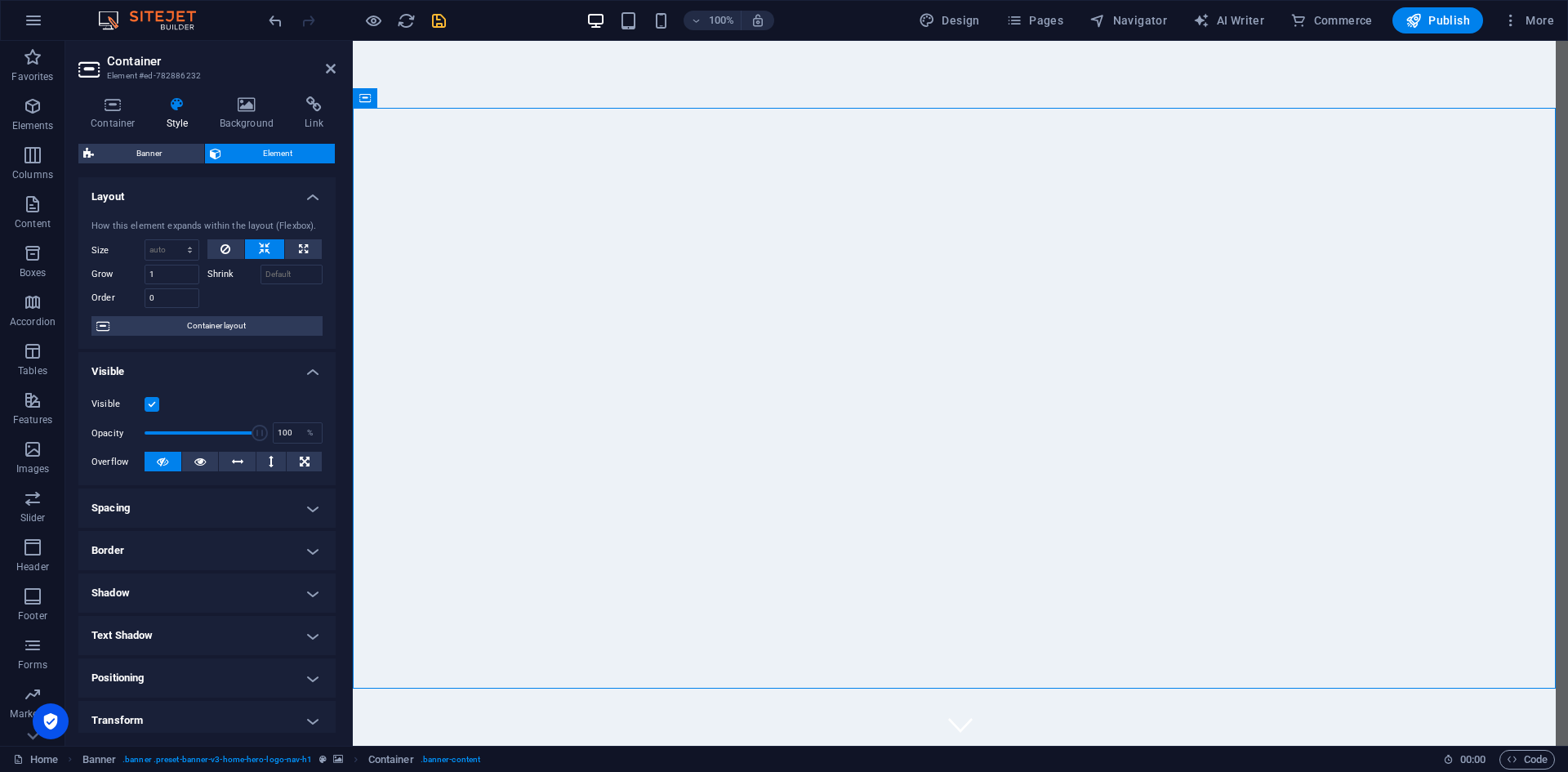 select on "preset-banner-v3-home-hero-logo-nav-h1" 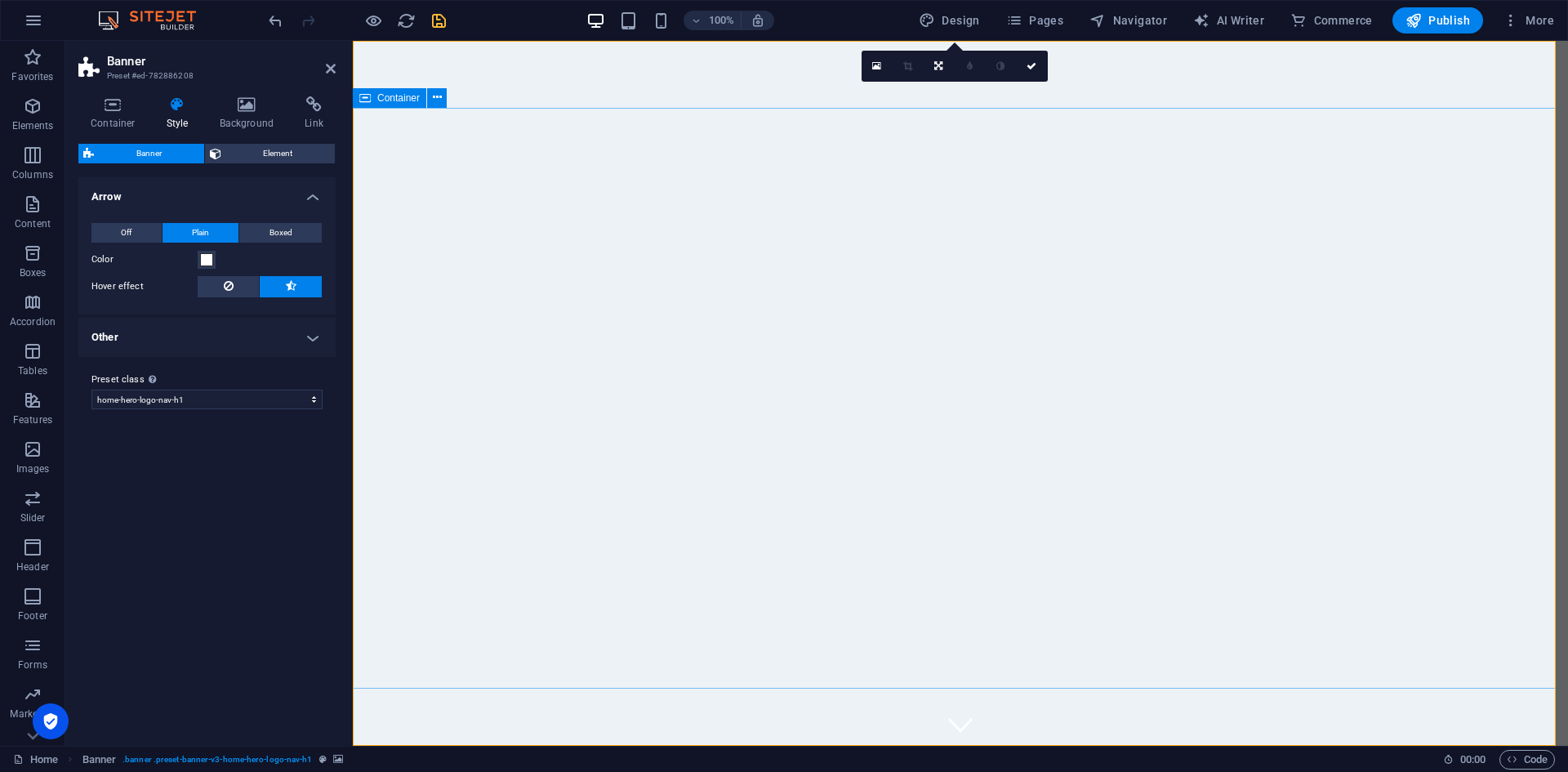 click on "Unleash Your Brand Potential with Creative Marketing SA" at bounding box center [960, 943] 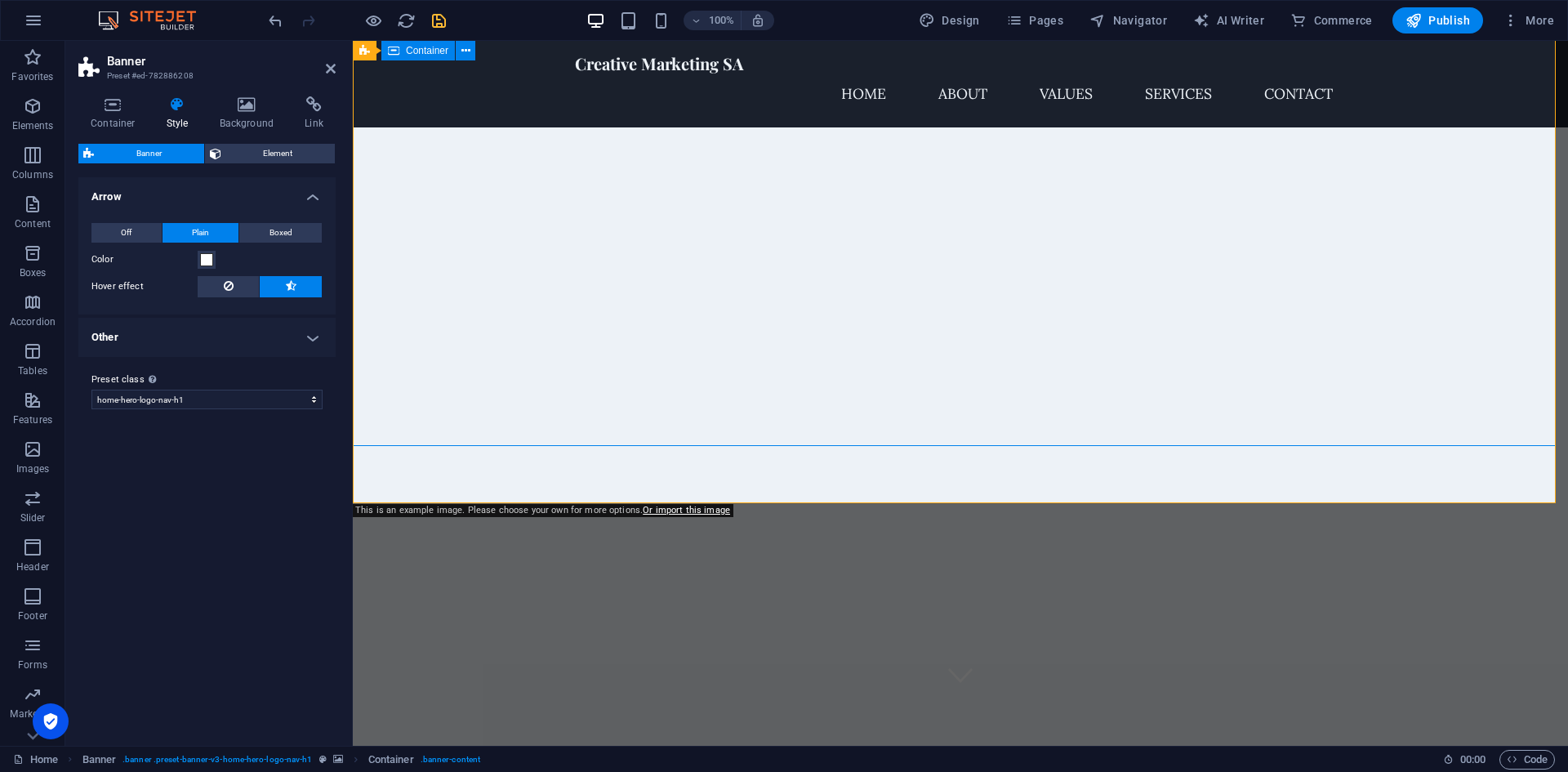 scroll, scrollTop: 0, scrollLeft: 0, axis: both 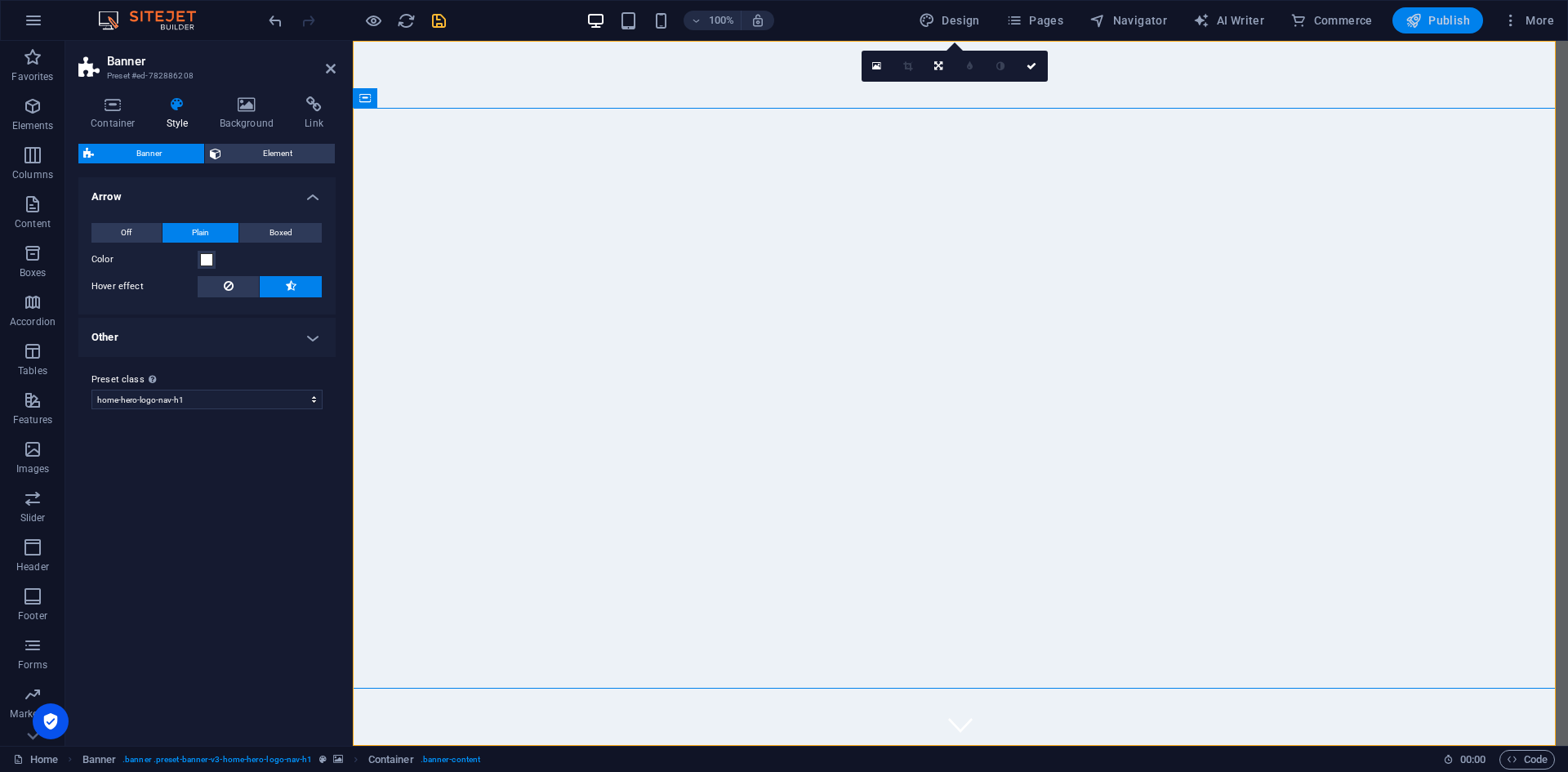 click on "Publish" at bounding box center (1437, 20) 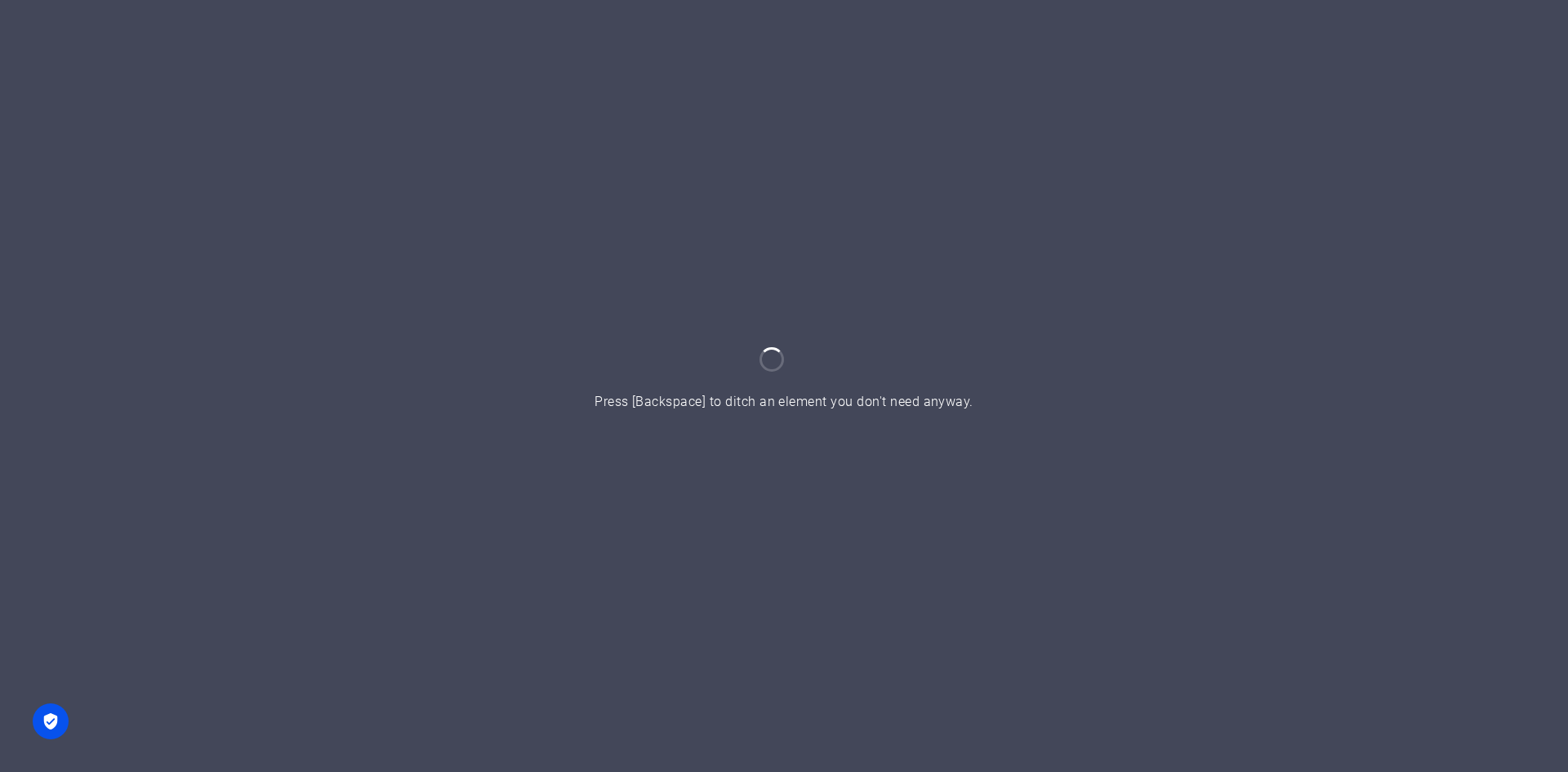 scroll, scrollTop: 0, scrollLeft: 0, axis: both 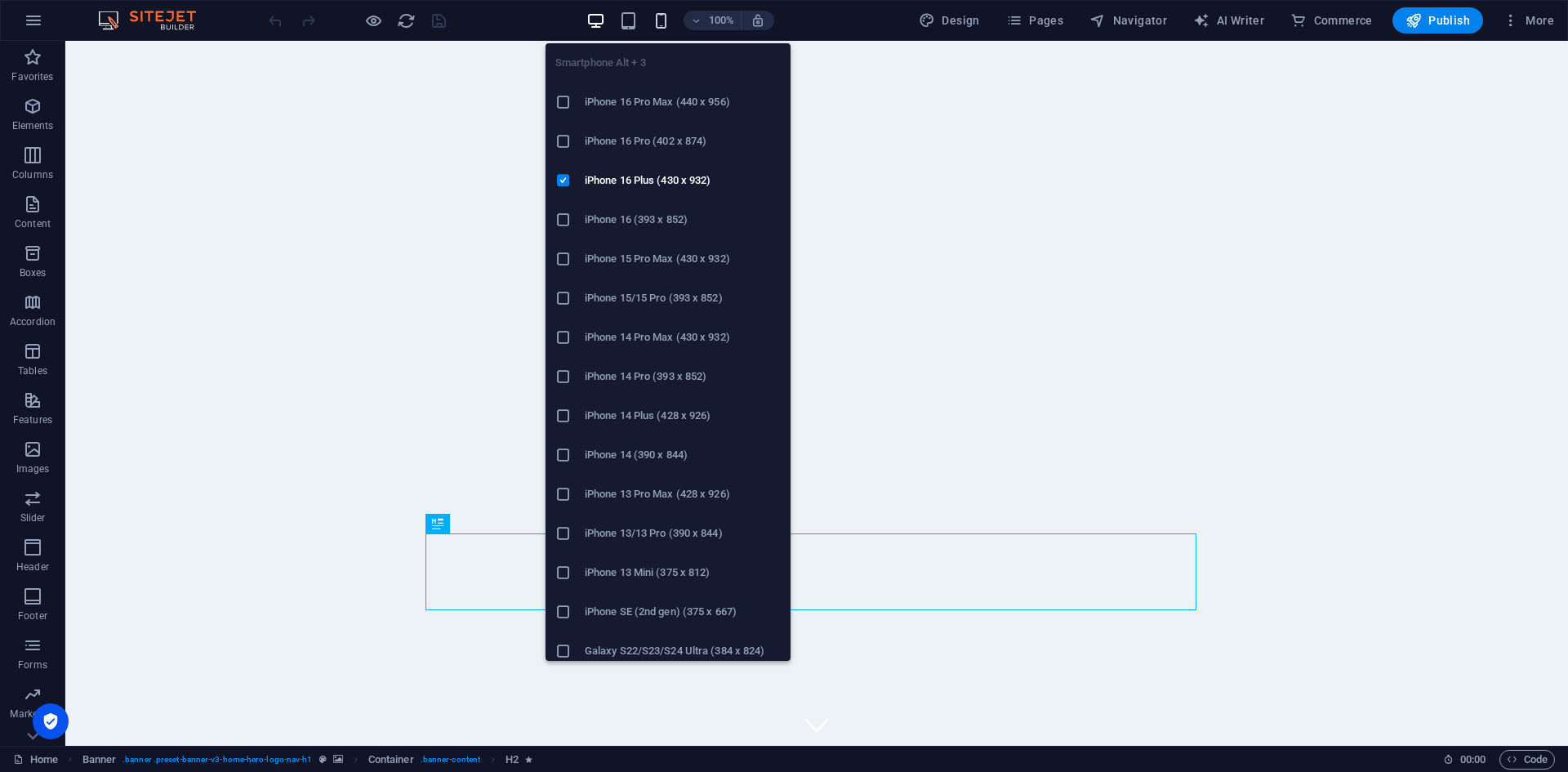 click at bounding box center [661, 20] 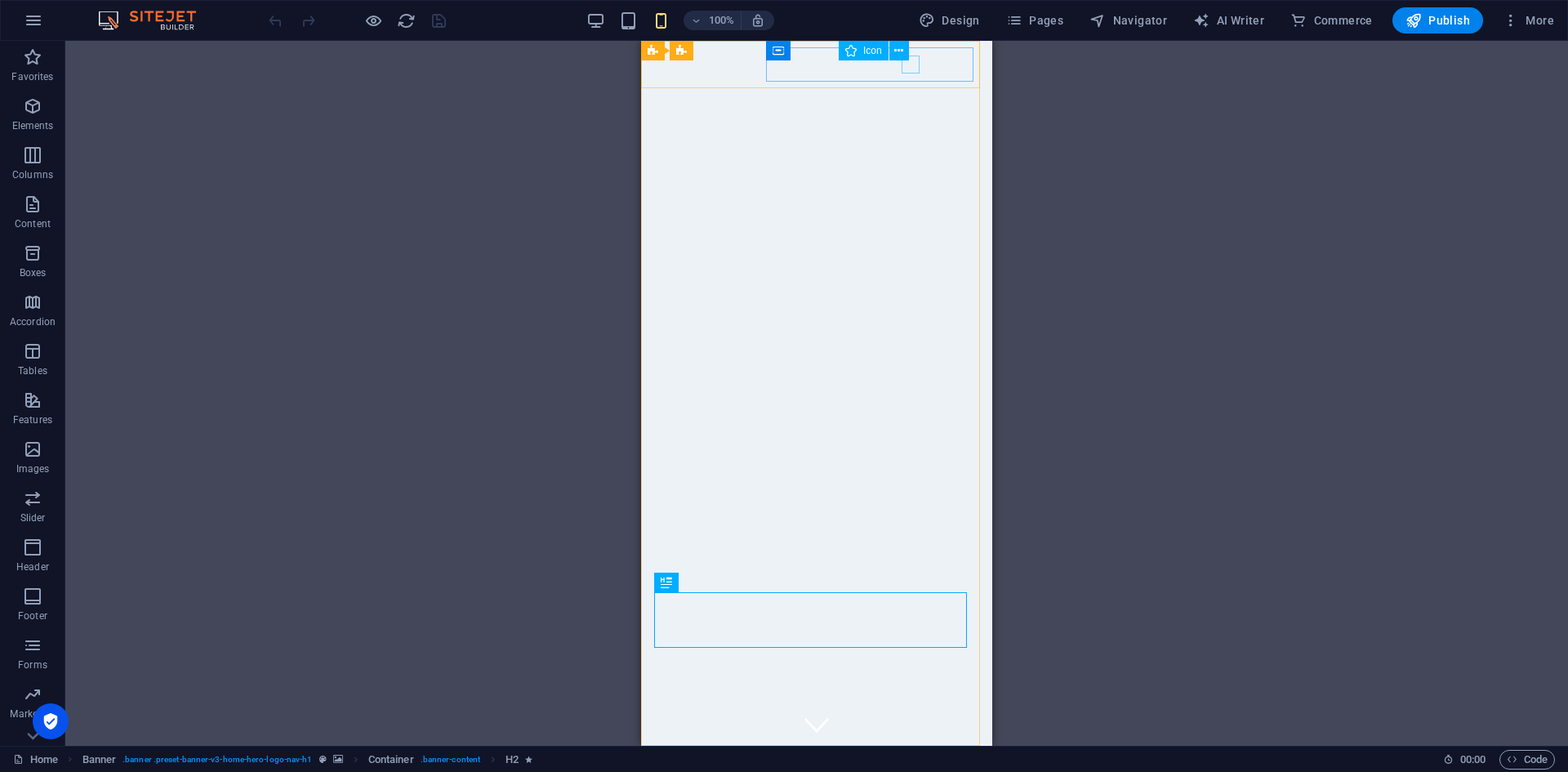 click on "Icon" at bounding box center (879, 51) 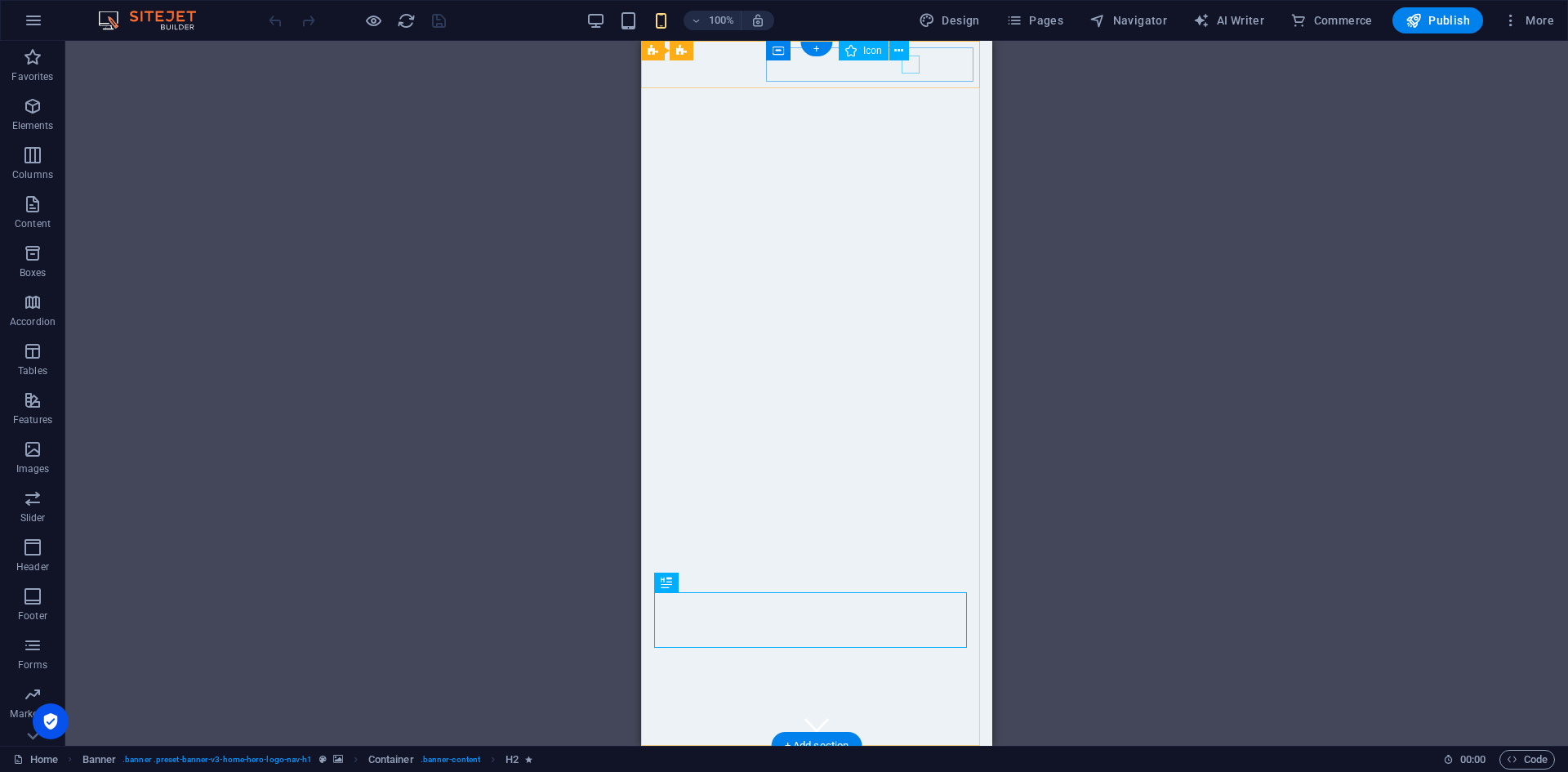 click at bounding box center [810, 775] 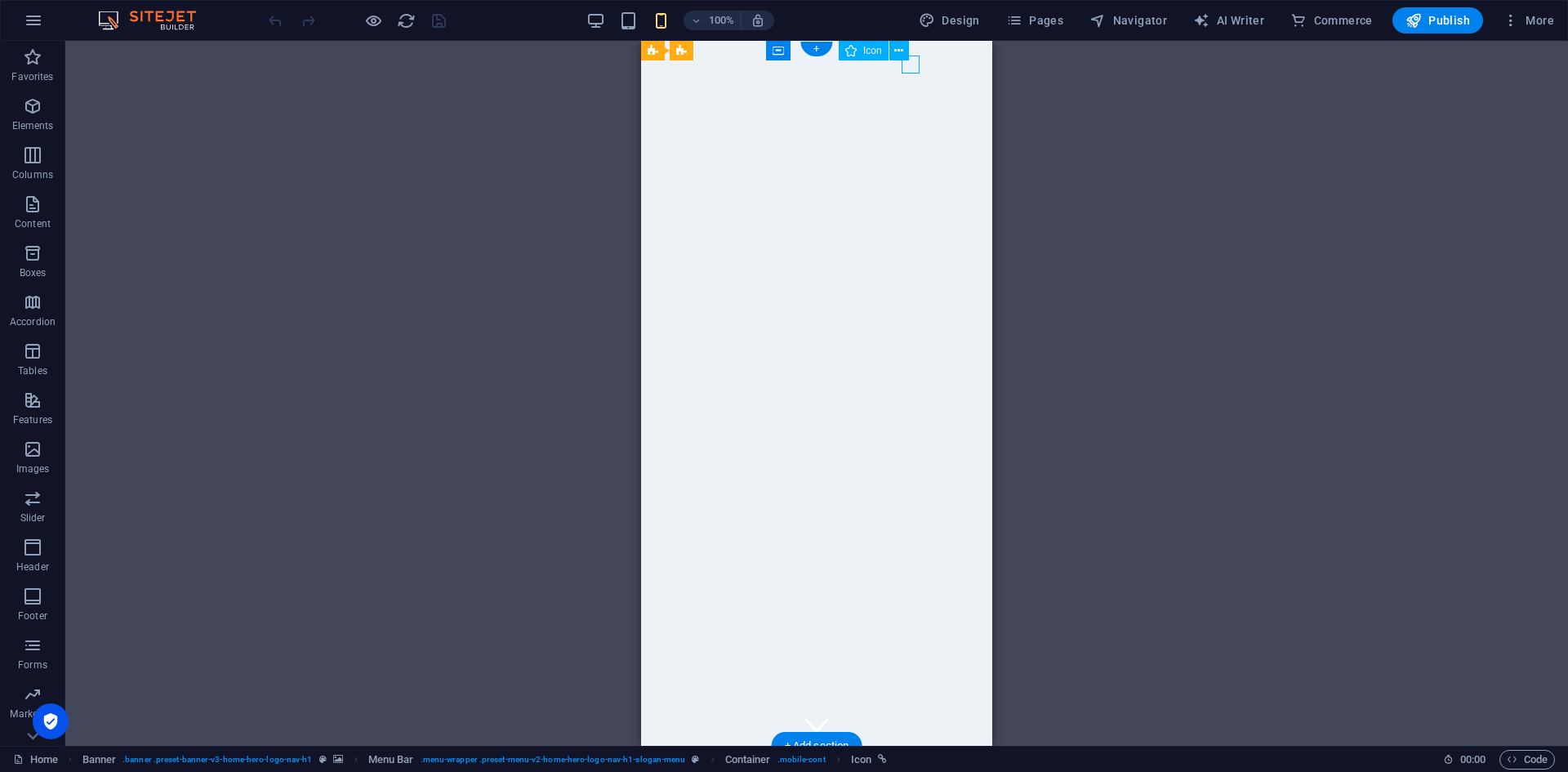 click at bounding box center [810, 775] 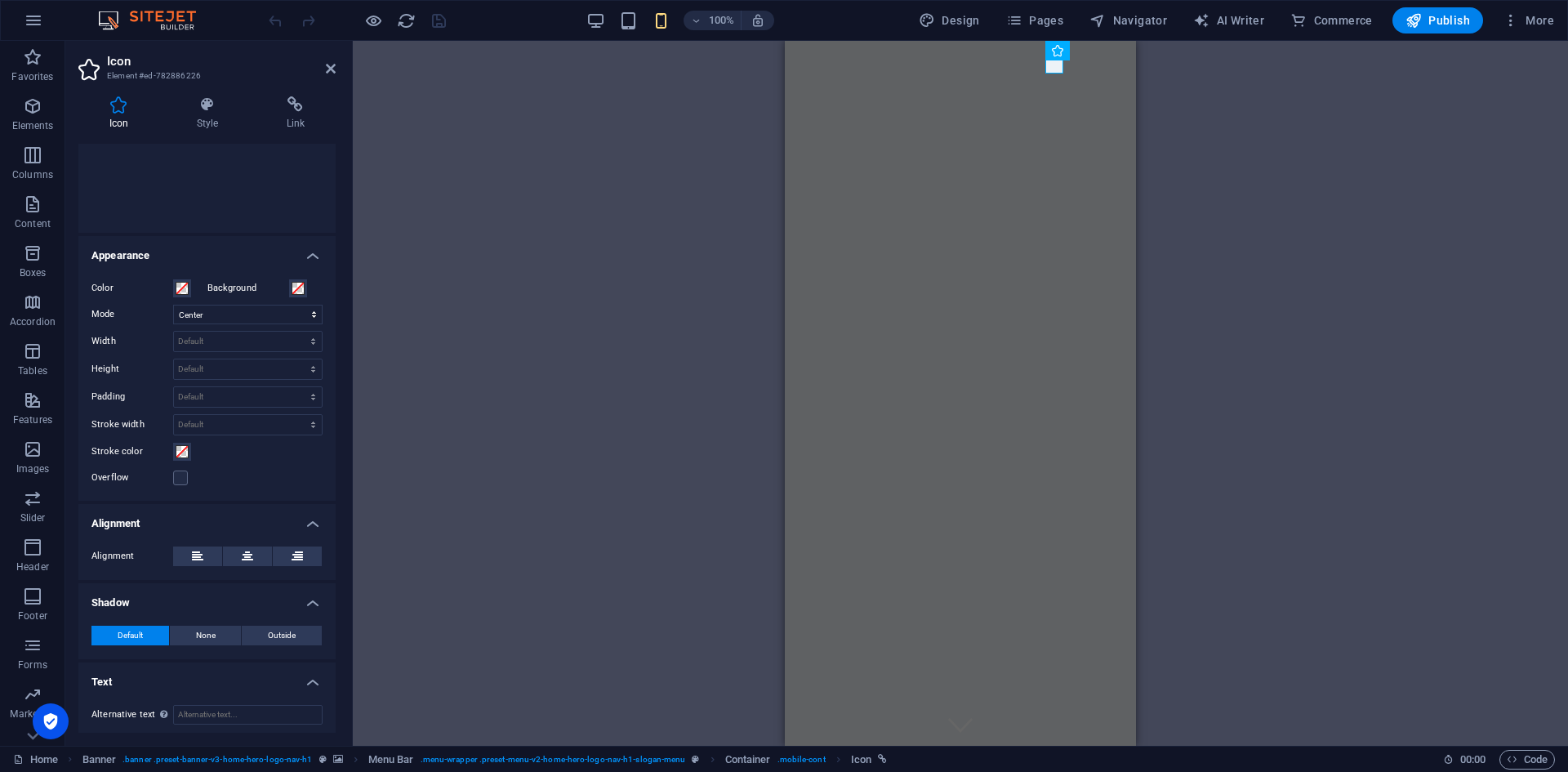 scroll, scrollTop: 269, scrollLeft: 0, axis: vertical 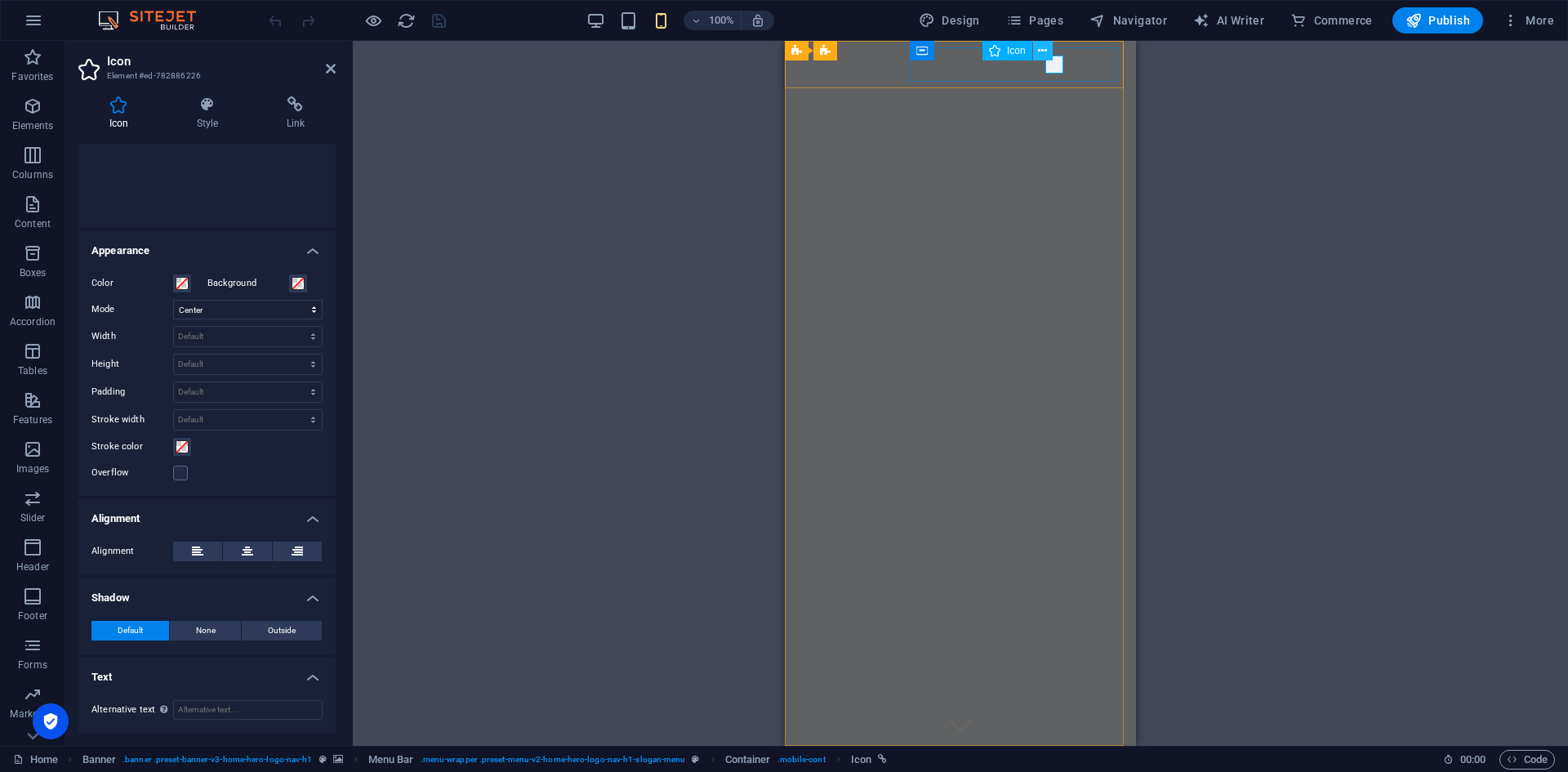 click at bounding box center [1042, 51] 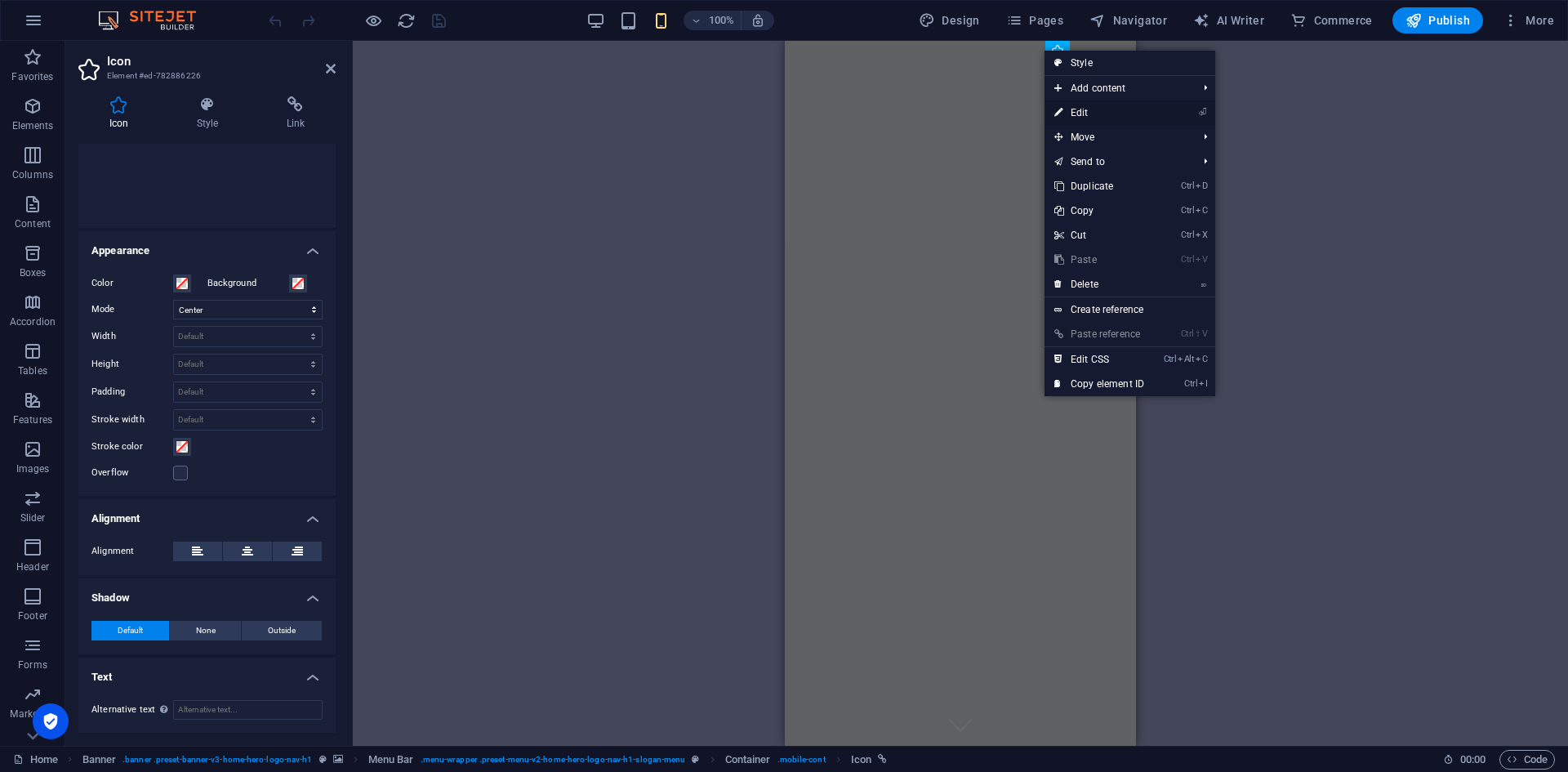 click on "⏎  Edit" at bounding box center (1099, 113) 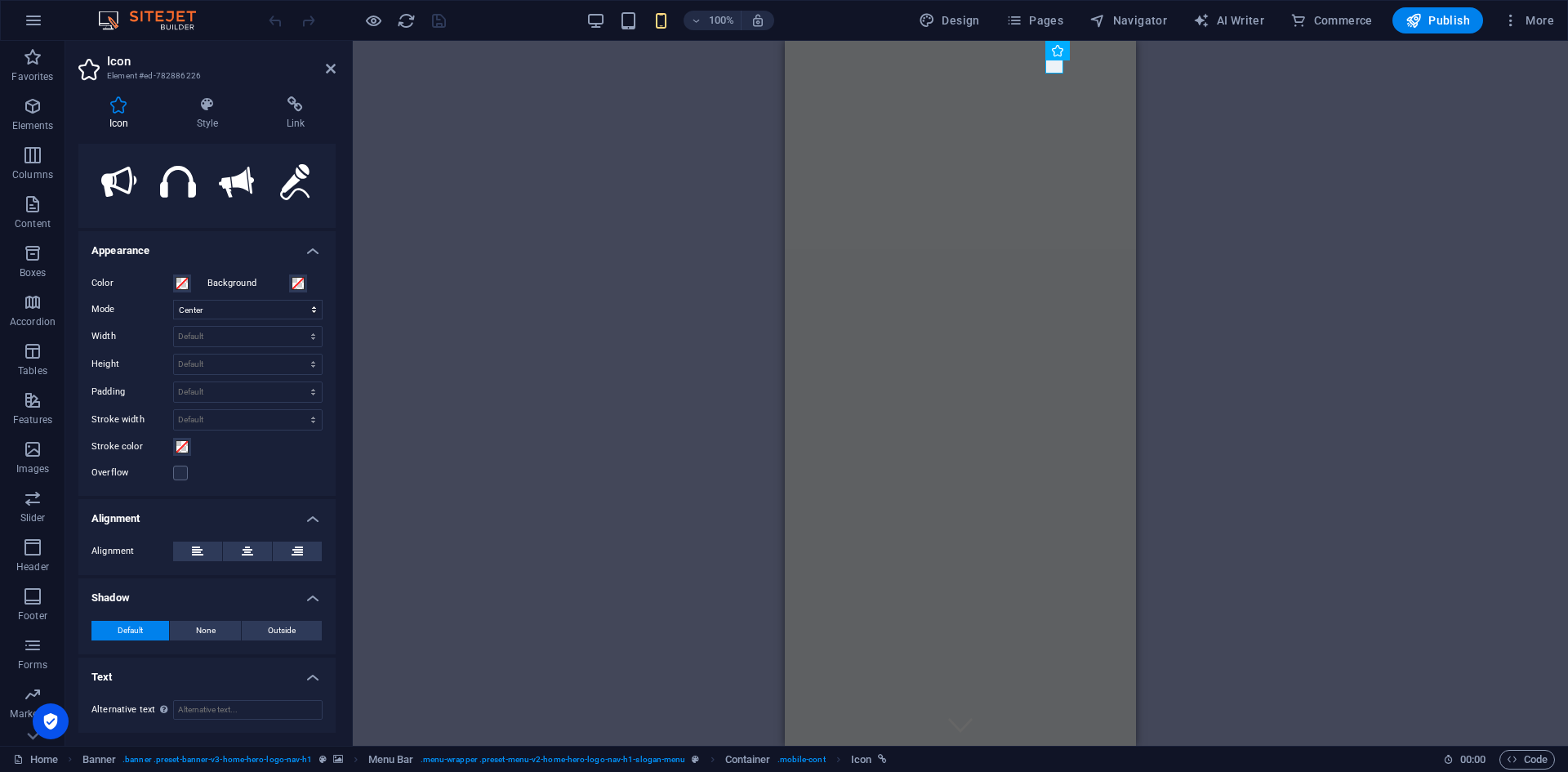 scroll, scrollTop: 0, scrollLeft: 0, axis: both 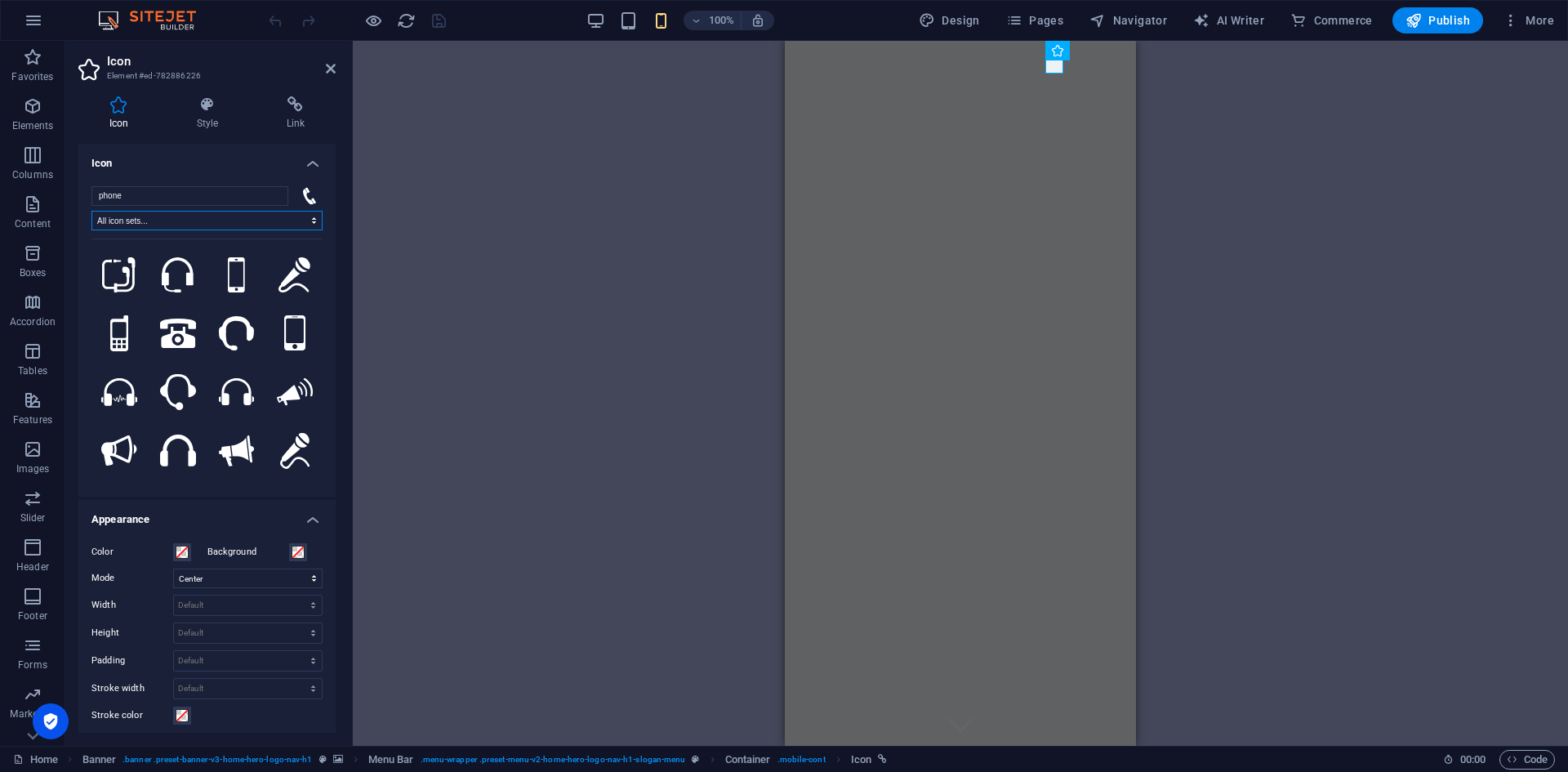 click on "All icon sets... IcoFont Ionicons FontAwesome Brands FontAwesome Duotone FontAwesome Solid FontAwesome Regular FontAwesome Light FontAwesome Thin FontAwesome Sharp Solid FontAwesome Sharp Regular FontAwesome Sharp Light FontAwesome Sharp Thin" at bounding box center [207, 221] 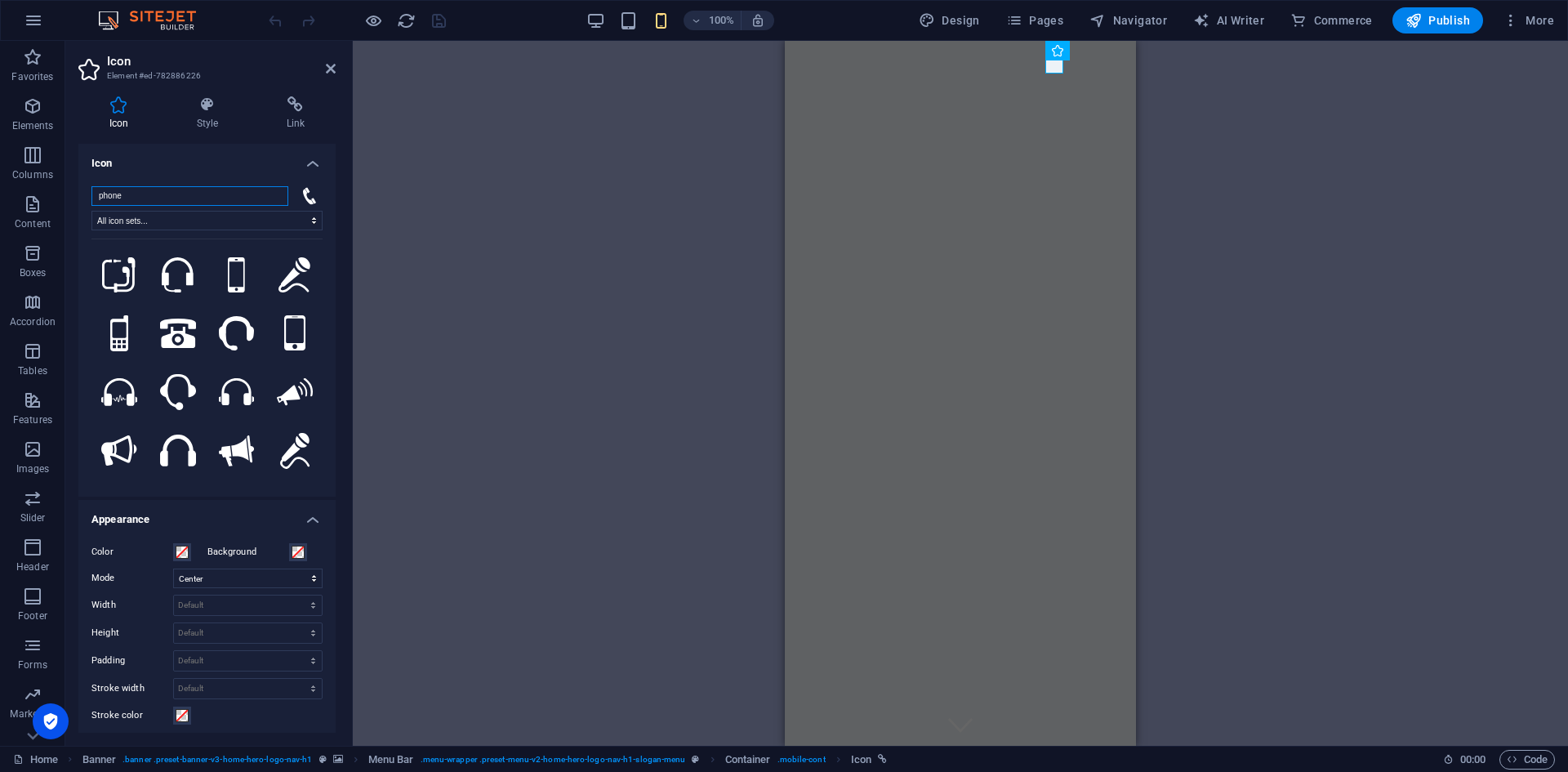 click on "phone" at bounding box center (189, 196) 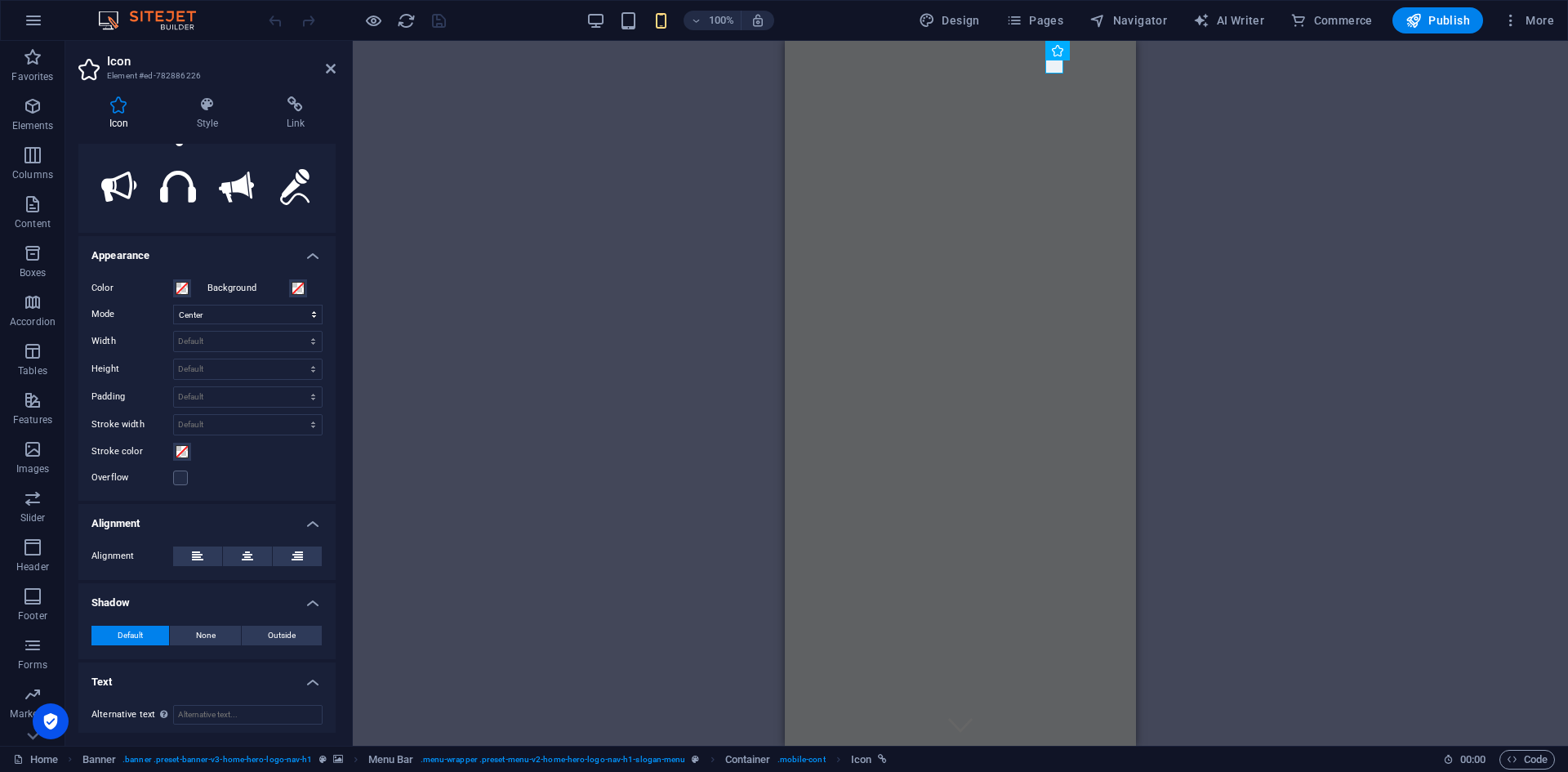 scroll, scrollTop: 269, scrollLeft: 0, axis: vertical 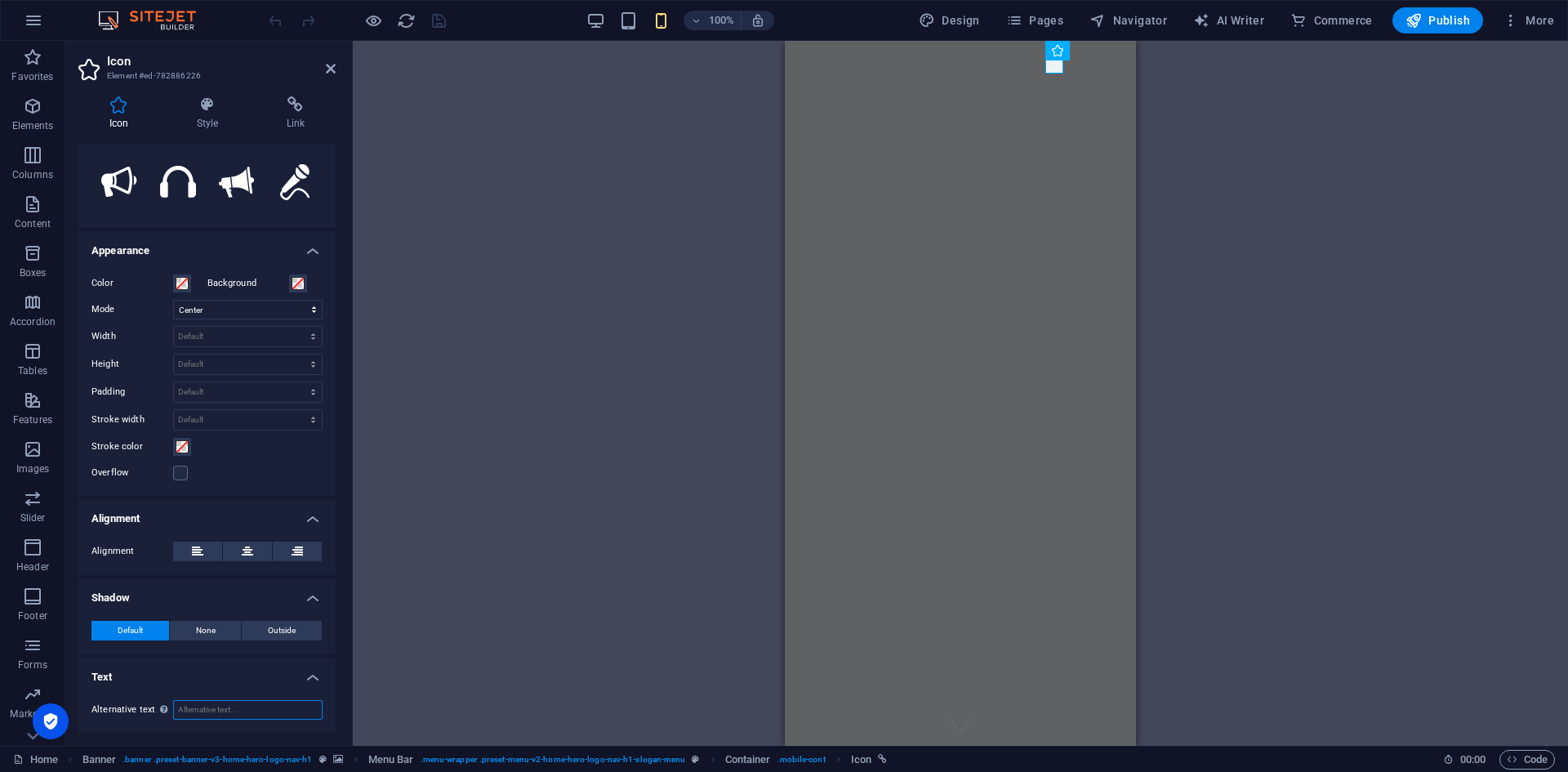 click on "Alternative text The alternative text is used by devices that cannot display images (e.g. image search engines) and should be added to every image to improve website accessibility." at bounding box center (247, 710) 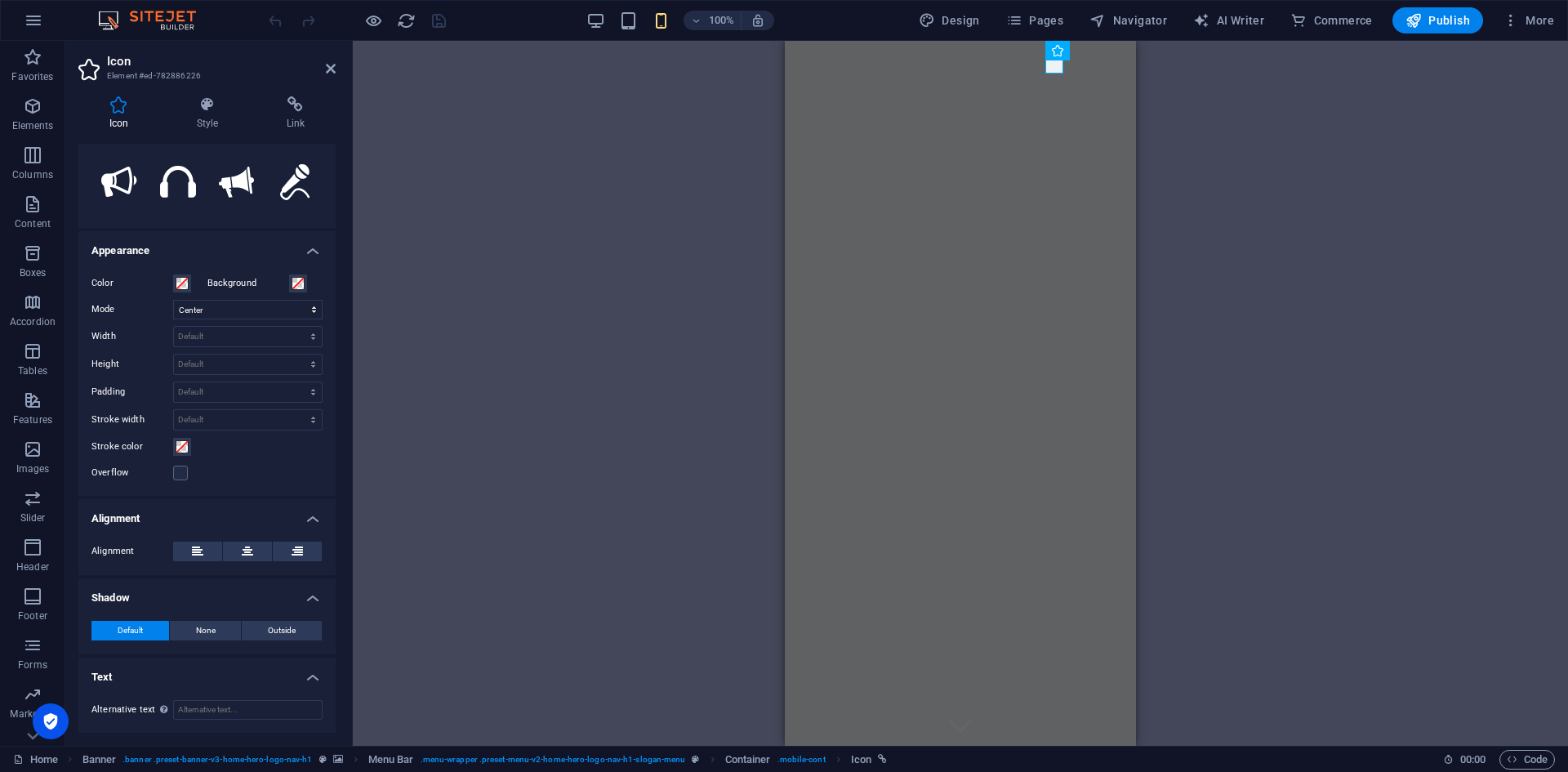 click on "Text" at bounding box center [207, 672] 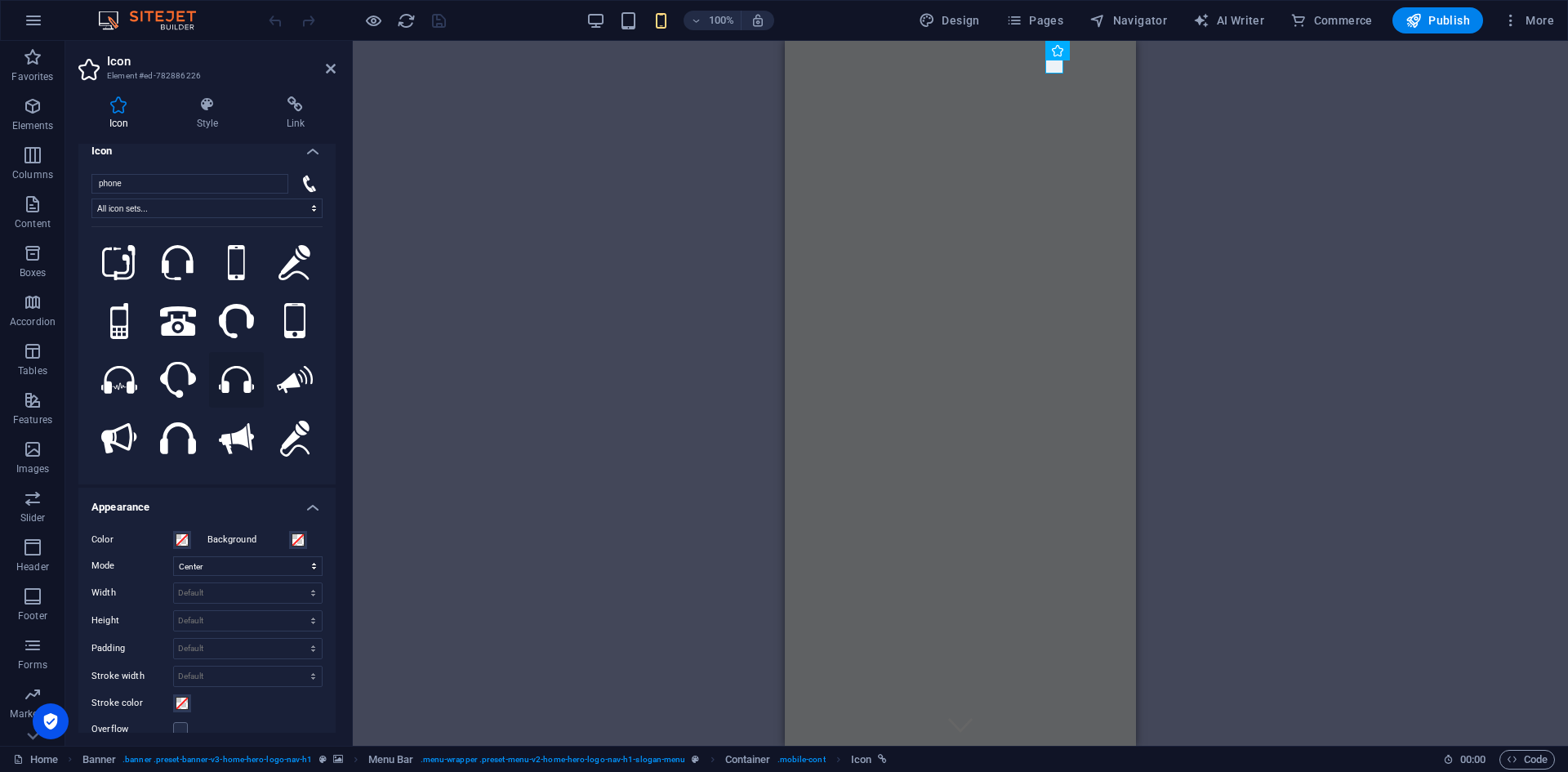 scroll, scrollTop: 0, scrollLeft: 0, axis: both 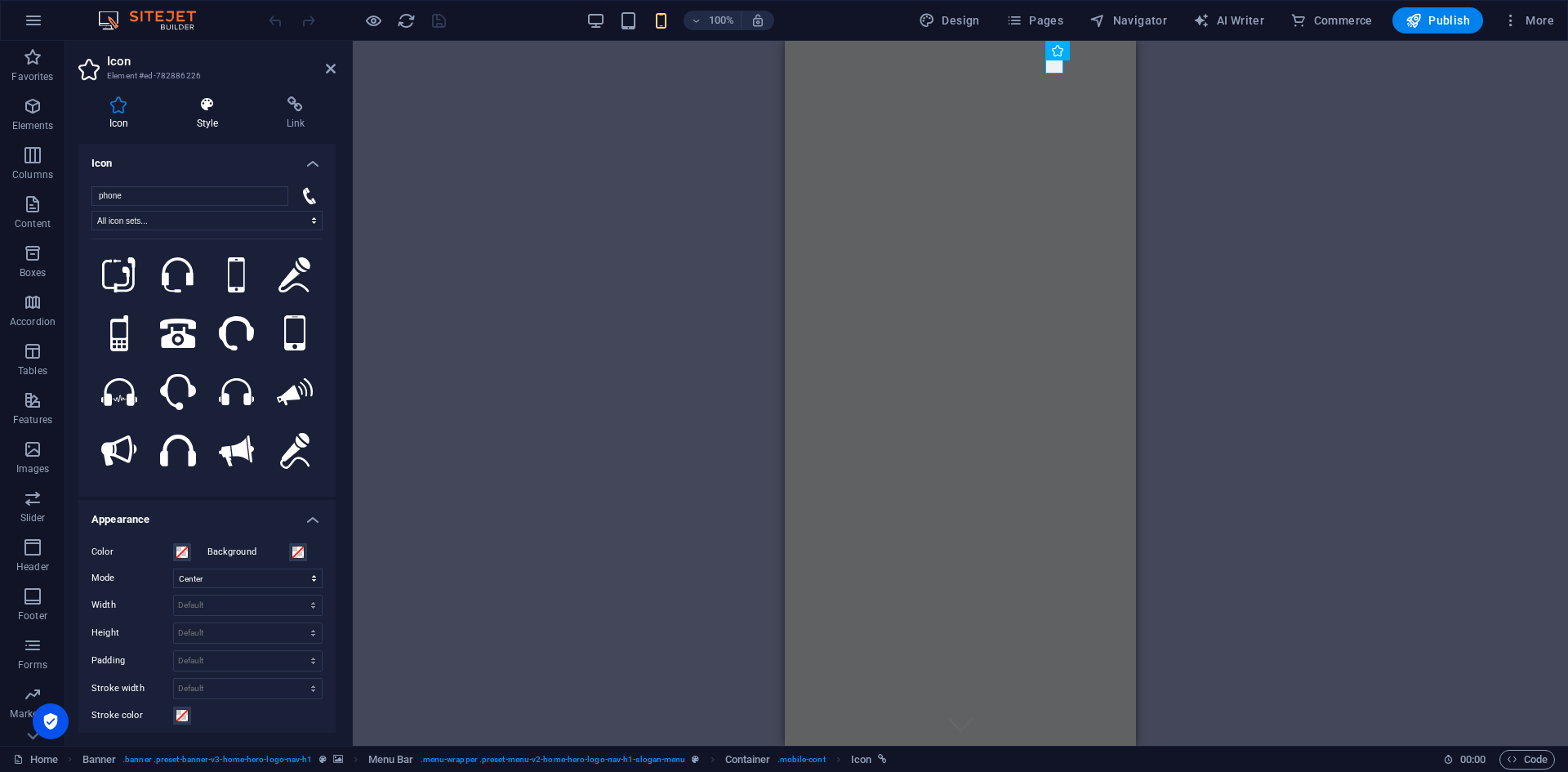 click on "Style" at bounding box center [211, 114] 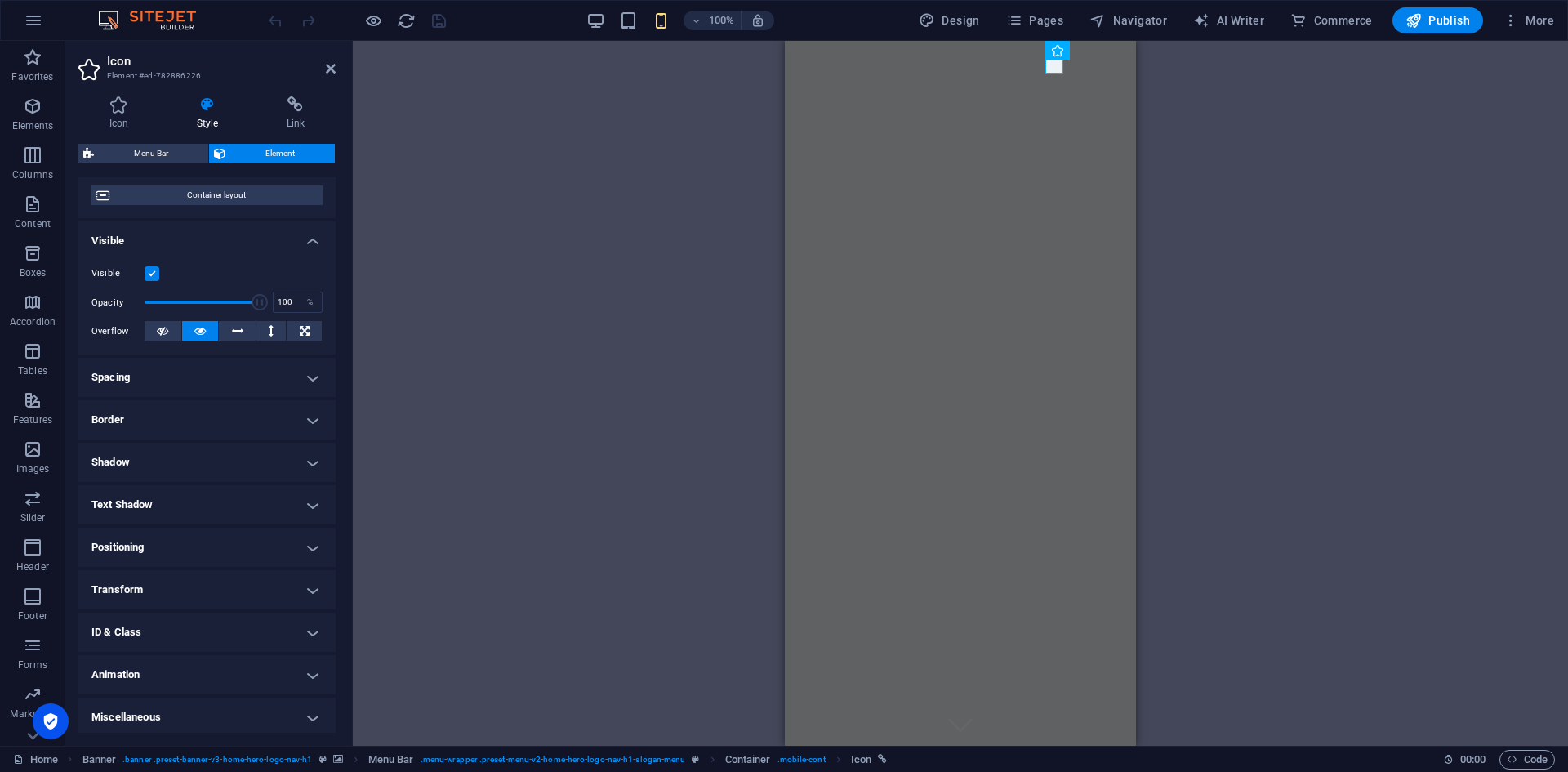 scroll, scrollTop: 0, scrollLeft: 0, axis: both 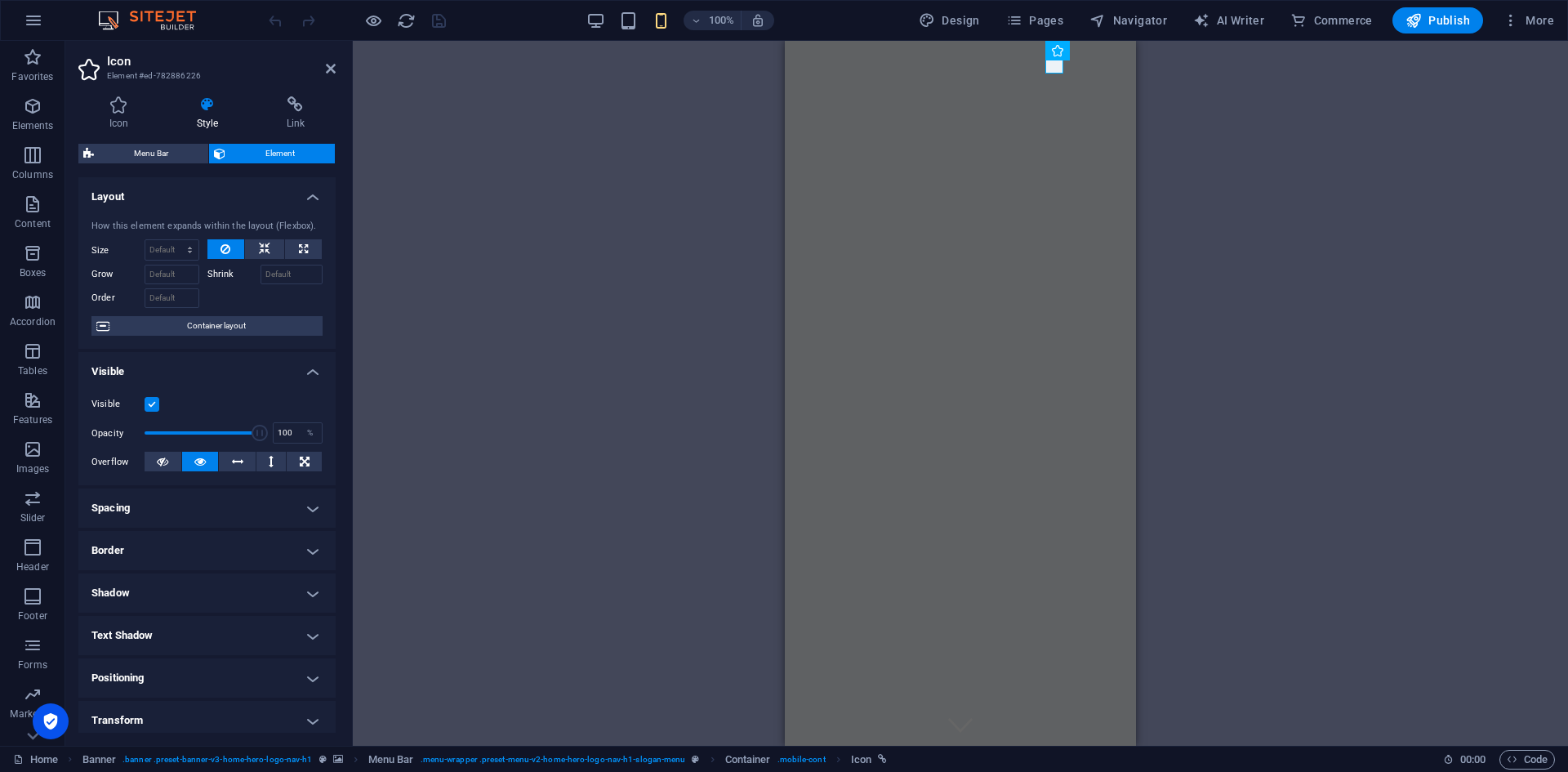 click on "Icon Style Link Icon phone All icon sets... IcoFont Ionicons FontAwesome Brands FontAwesome Duotone FontAwesome Solid FontAwesome Regular FontAwesome Light FontAwesome Thin FontAwesome Sharp Solid FontAwesome Sharp Regular FontAwesome Sharp Light FontAwesome Sharp Thin .fa-secondary{opacity:.4} .fa-secondary{opacity:.4} .fa-secondary{opacity:.4} .fa-secondary{opacity:.4} .fa-secondary{opacity:.4} .fa-secondary{opacity:.4} .fa-secondary{opacity:.4} .fa-secondary{opacity:.4} .fa-secondary{opacity:.4} .fa-secondary{opacity:.4} .fa-secondary{opacity:.4} .fa-secondary{opacity:.4} .fa-secondary{opacity:.4} .fa-secondary{opacity:.4} .fa-secondary{opacity:.4} .fa-secondary{opacity:.4} .fa-secondary{opacity:.4} .fa-secondary{opacity:.4} .fa-secondary{opacity:.4} .fa-secondary{opacity:.4} .fa-secondary{opacity:.4} .fa-secondary{opacity:.4} .fa-secondary{opacity:.4} .fa-secondary{opacity:.4} .fa-secondary{opacity:.4} .fa-secondary{opacity:.4} .fa-secondary{opacity:.4} .fa-secondary{opacity:.4} .fa-secondary{opacity:.4}" at bounding box center [207, 414] 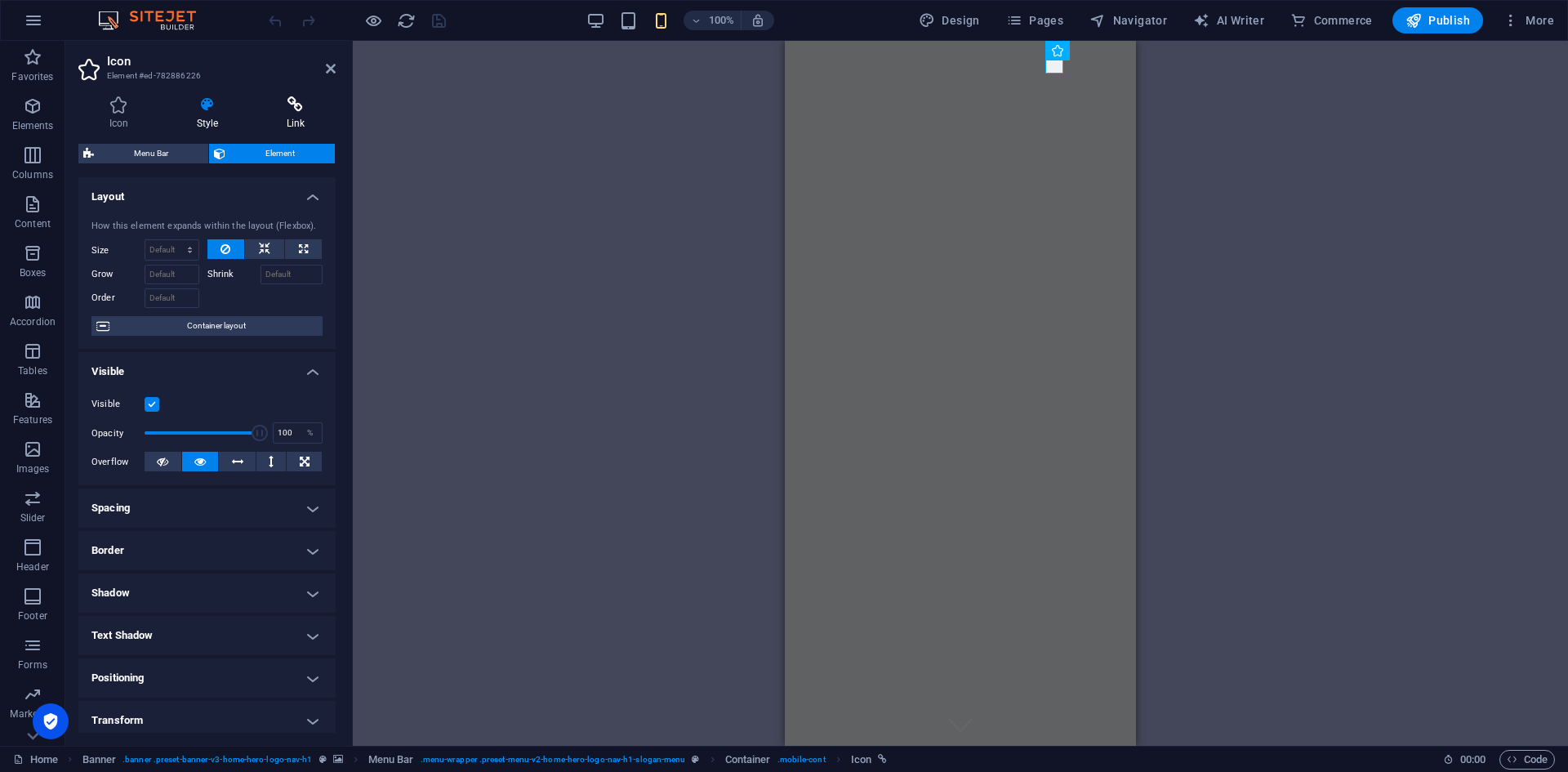 click at bounding box center [296, 105] 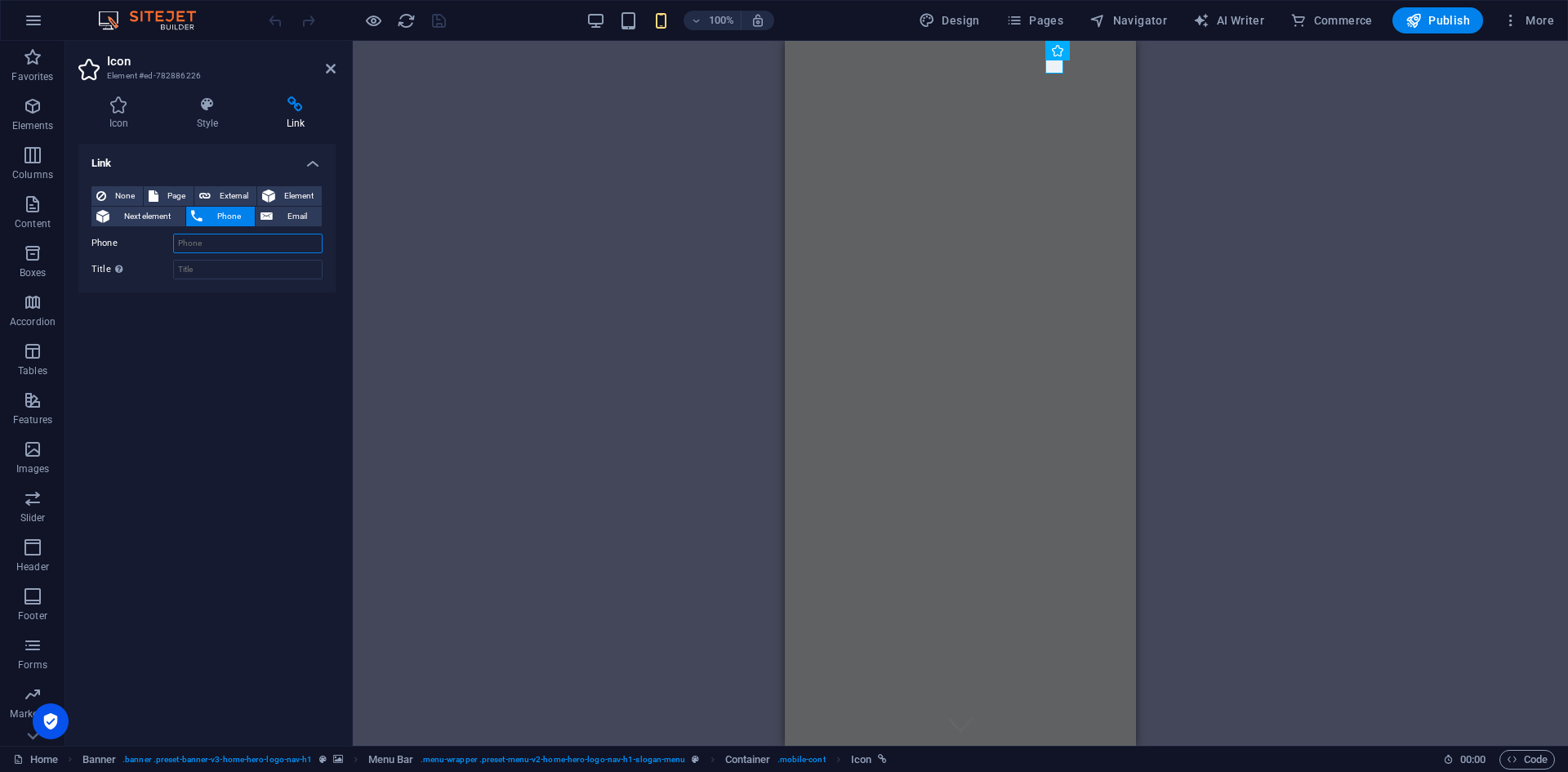click on "Phone" at bounding box center [247, 243] 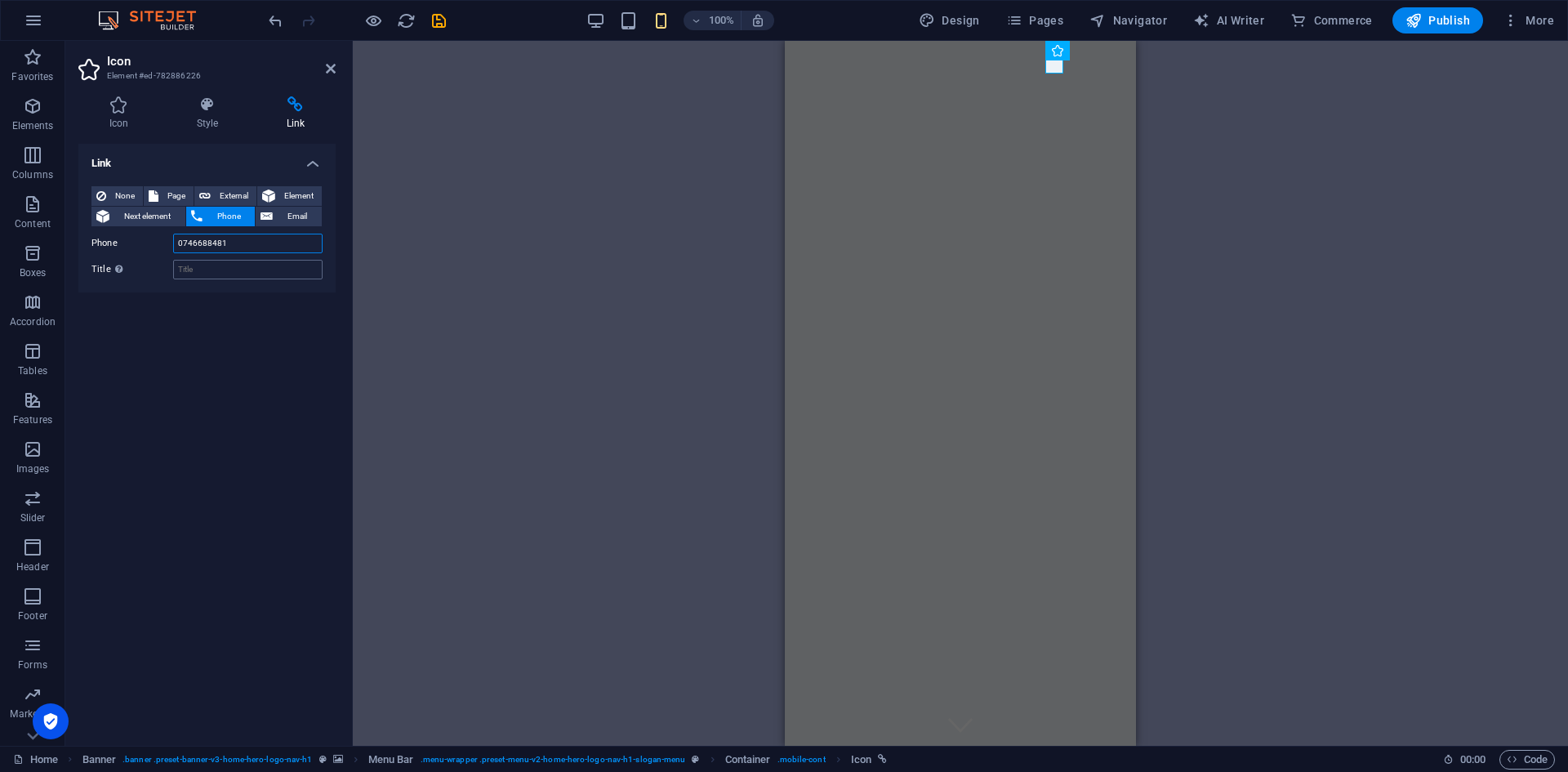 type on "0746688481" 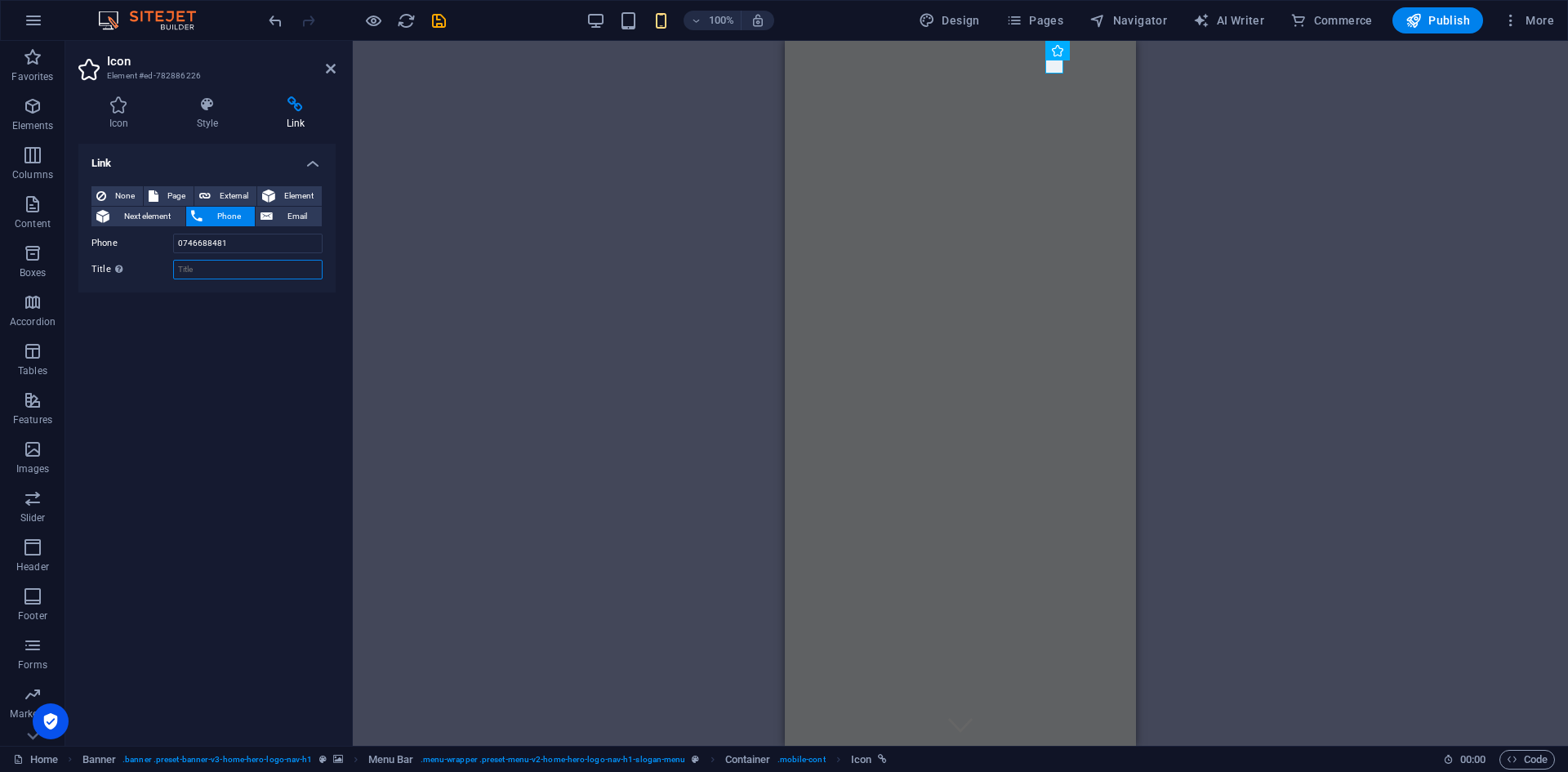 click on "Title Additional link description, should not be the same as the link text. The title is most often shown as a tooltip text when the mouse moves over the element. Leave empty if uncertain." at bounding box center [247, 270] 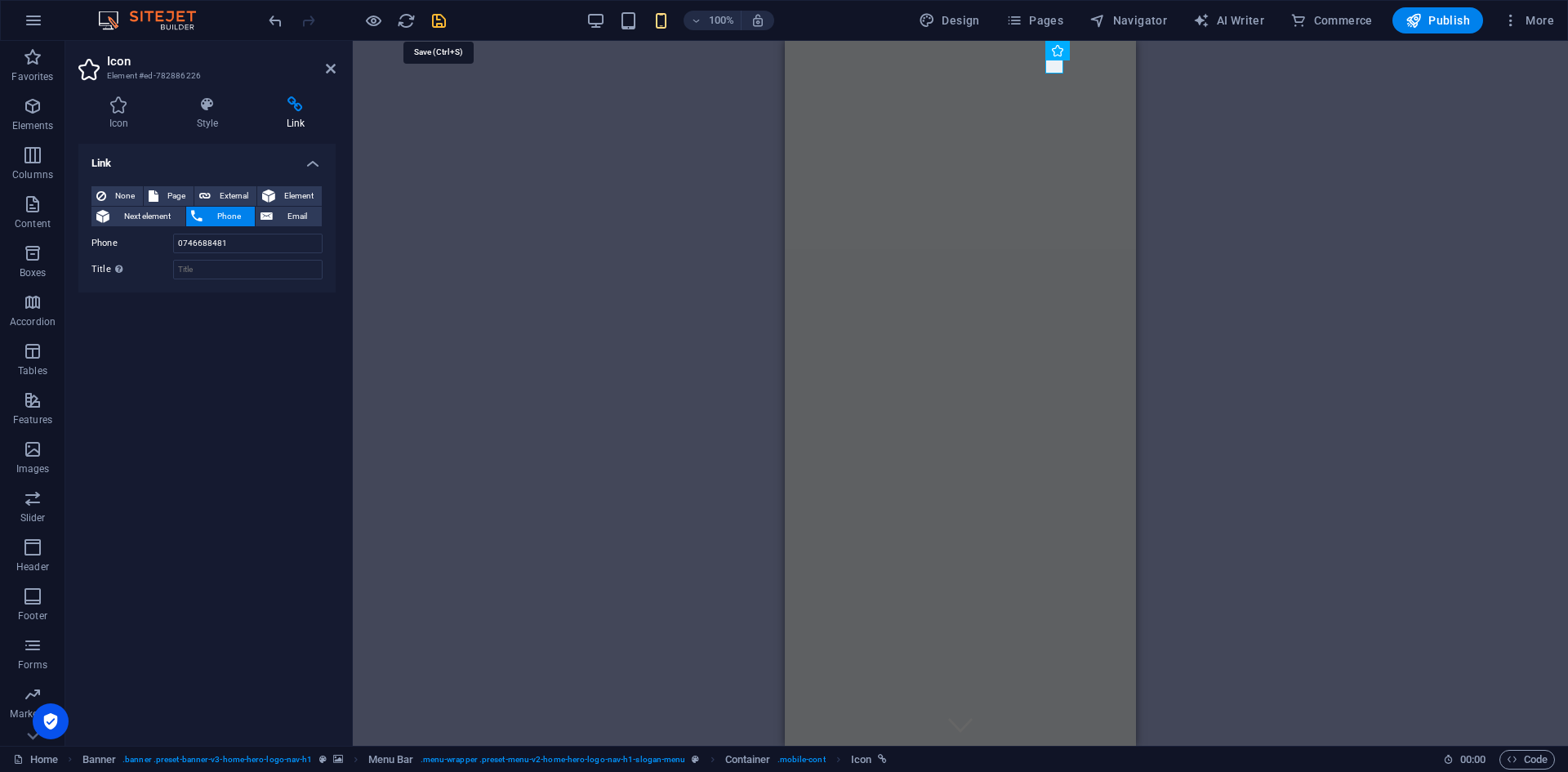 click at bounding box center (439, 20) 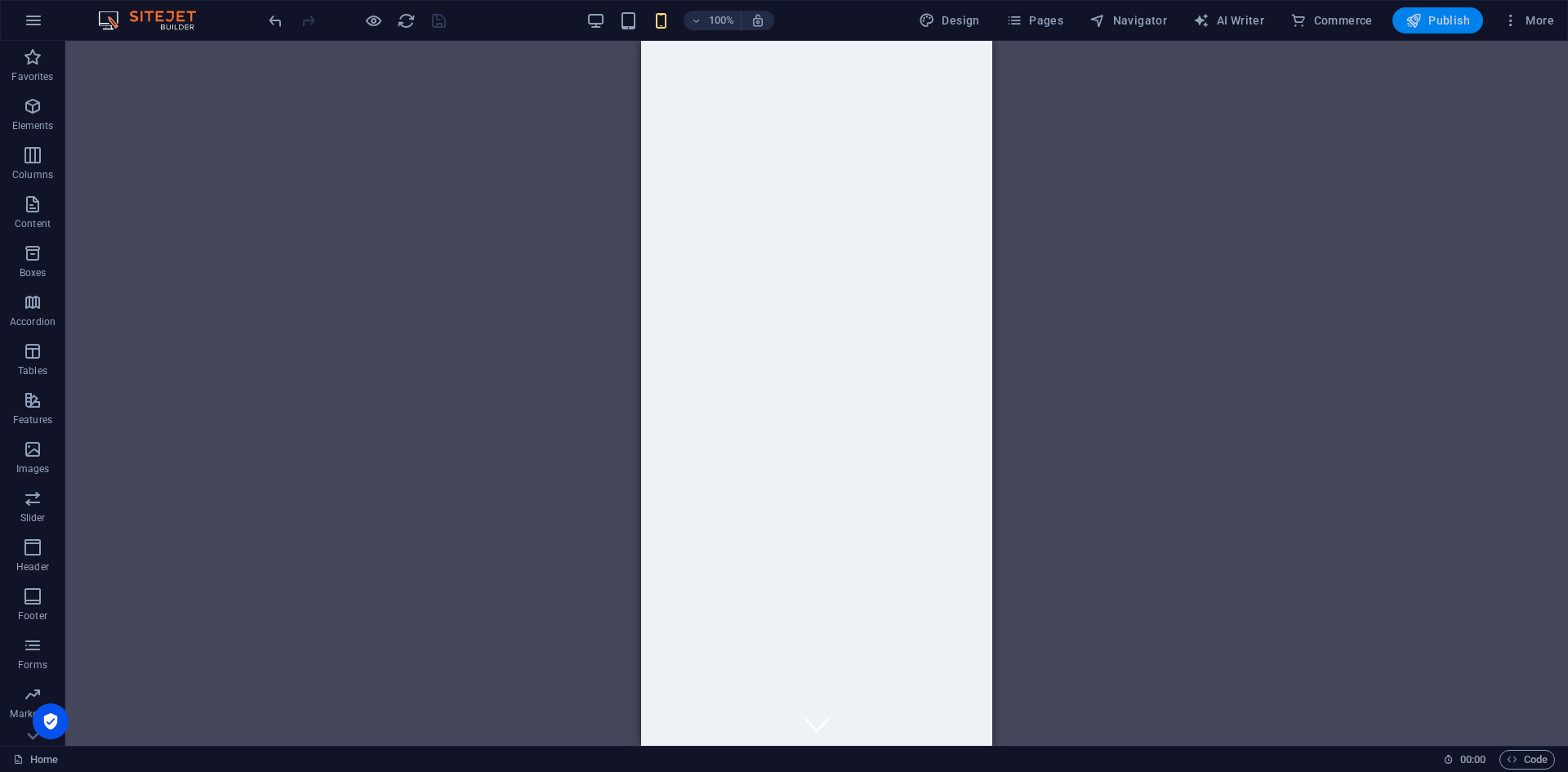 click on "Publish" at bounding box center (1437, 20) 